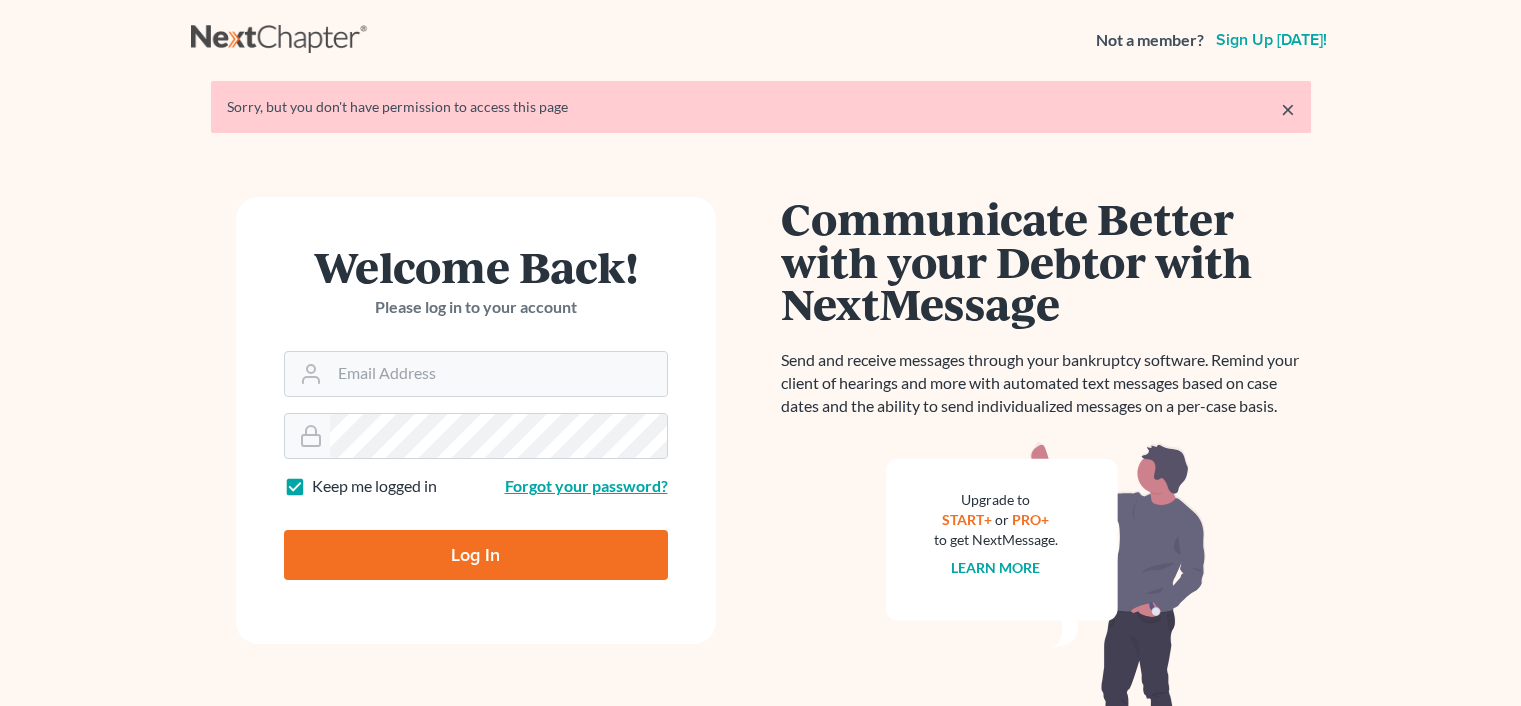 scroll, scrollTop: 0, scrollLeft: 0, axis: both 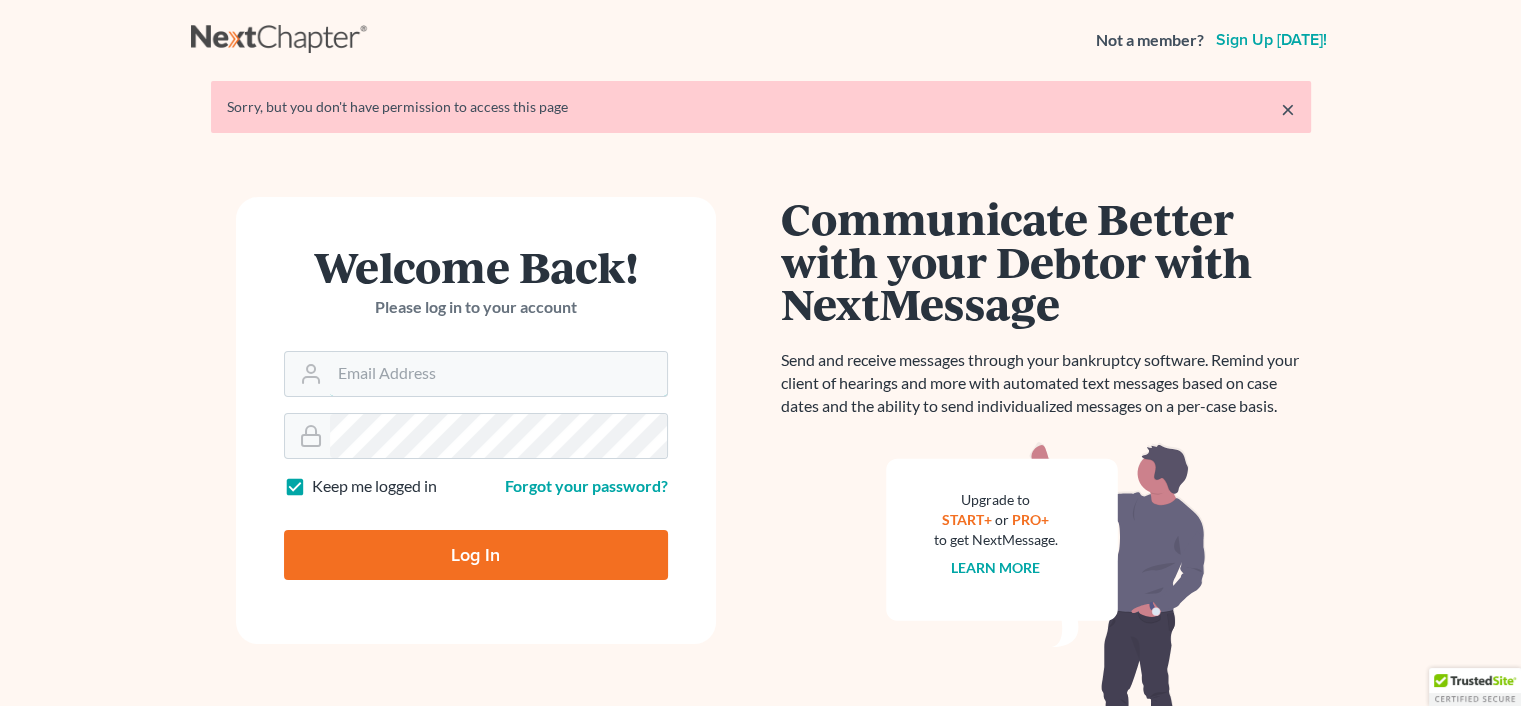 type on "[EMAIL_ADDRESS][DOMAIN_NAME]" 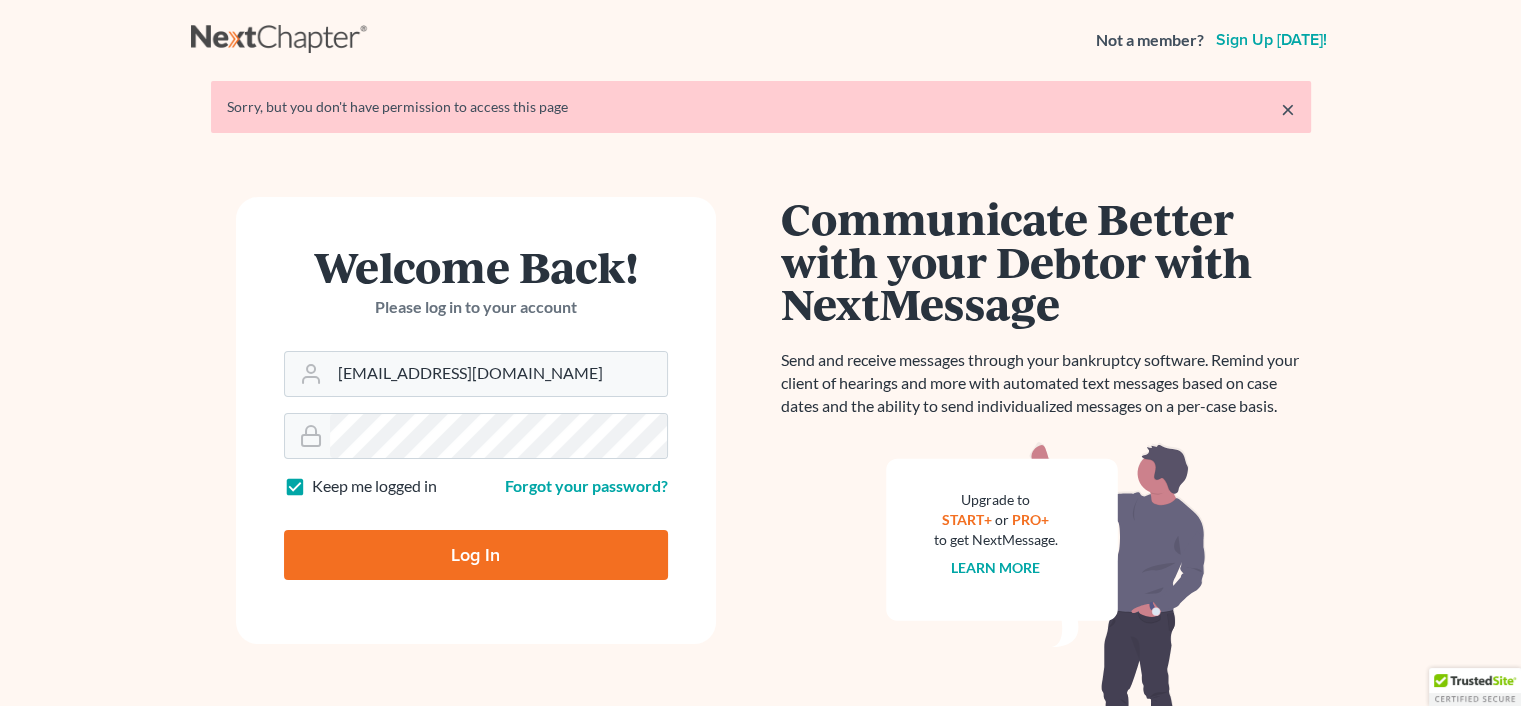 click on "Log In" at bounding box center [476, 555] 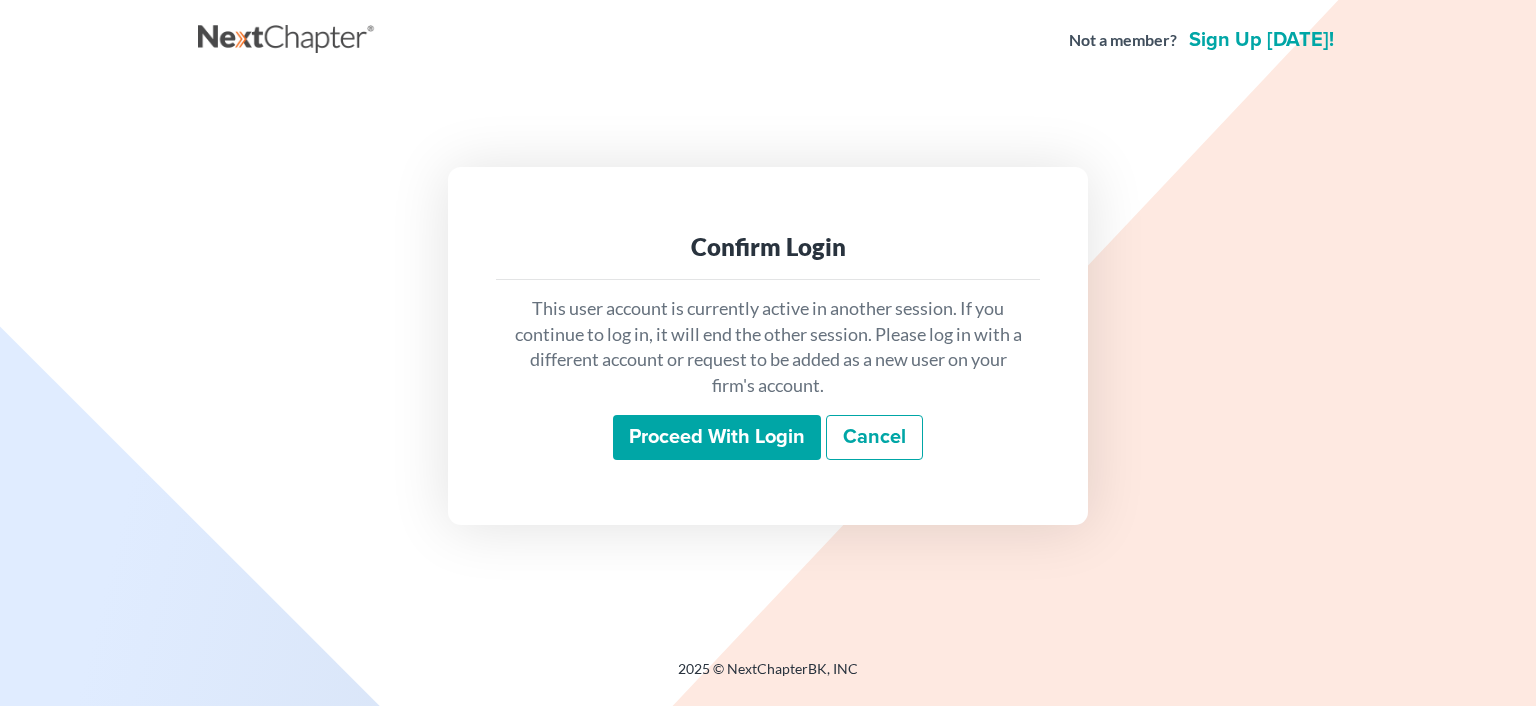 scroll, scrollTop: 0, scrollLeft: 0, axis: both 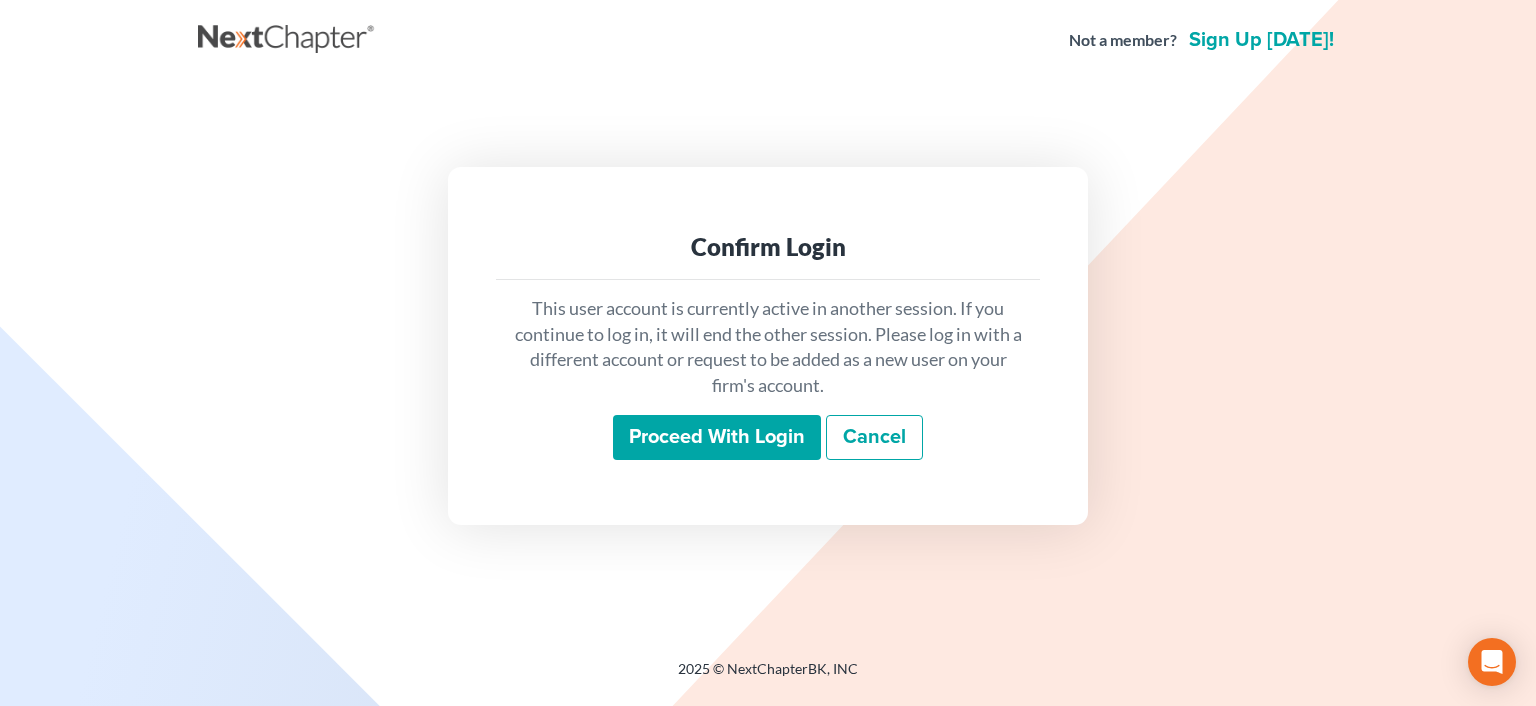 click on "Proceed with login" at bounding box center (717, 438) 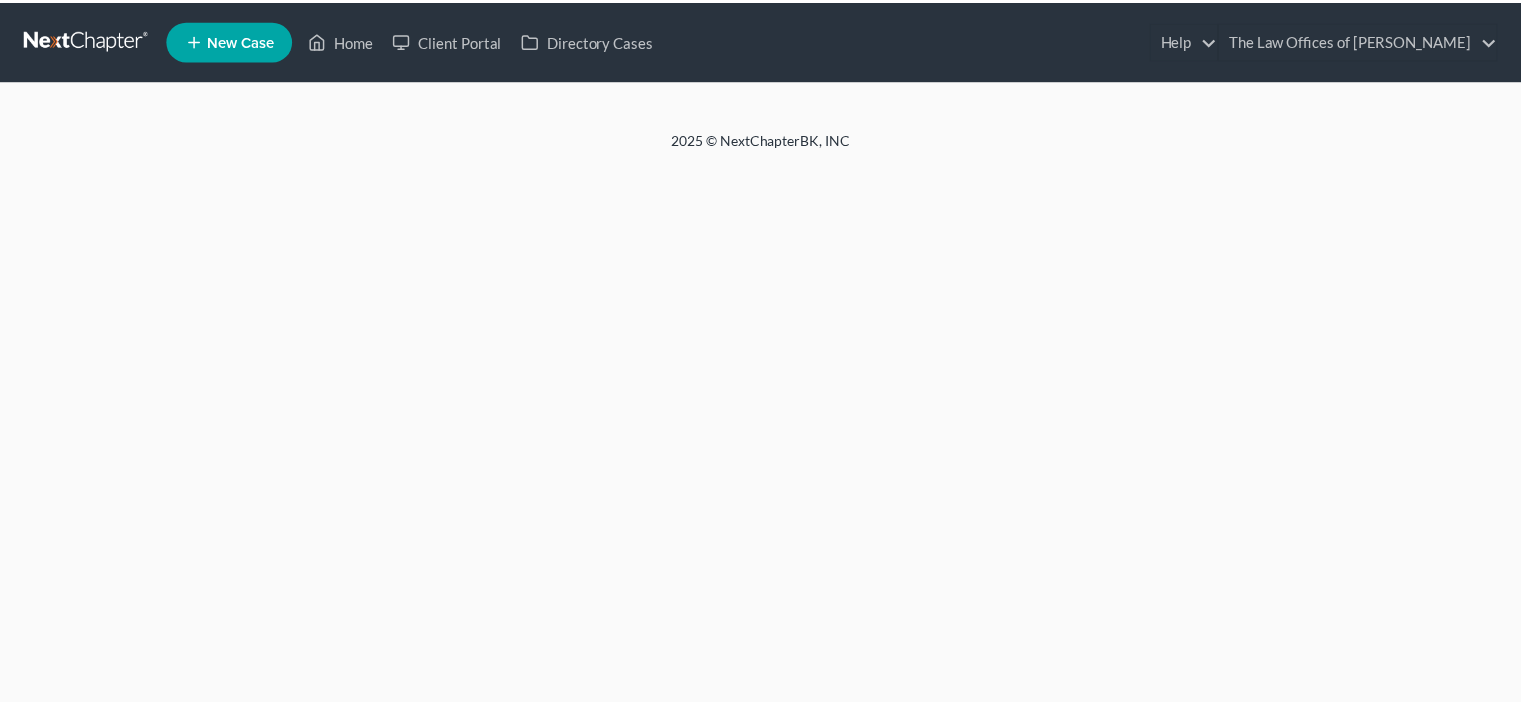 scroll, scrollTop: 0, scrollLeft: 0, axis: both 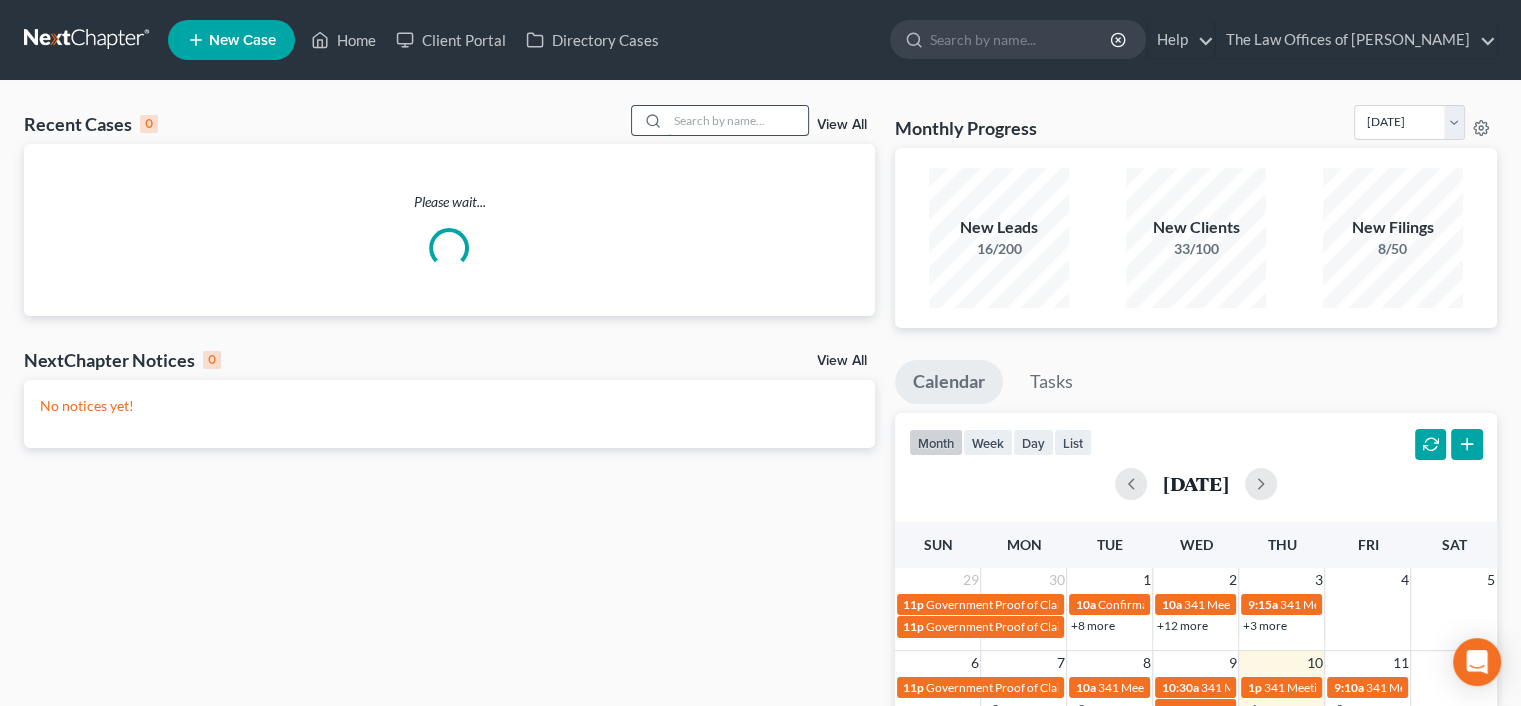 click at bounding box center [738, 120] 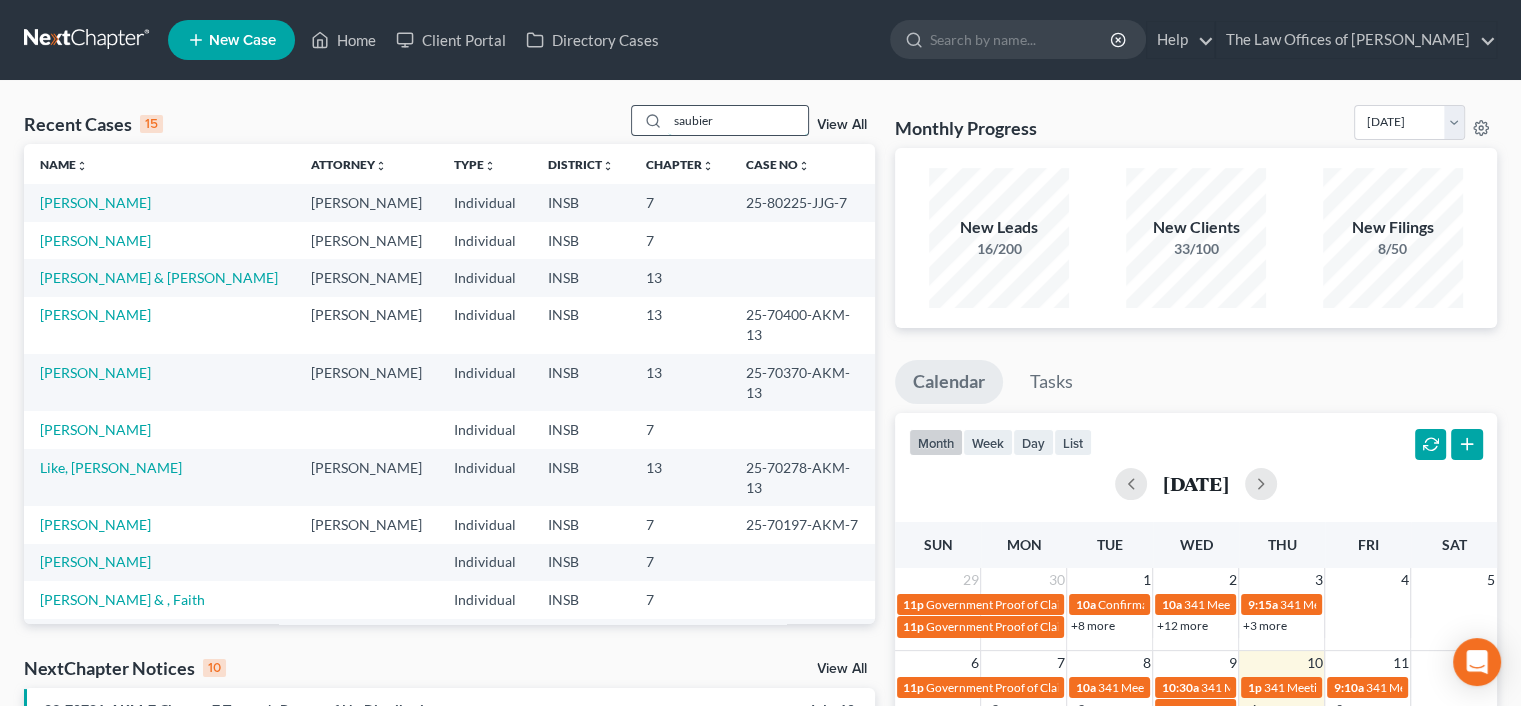 type on "saubier" 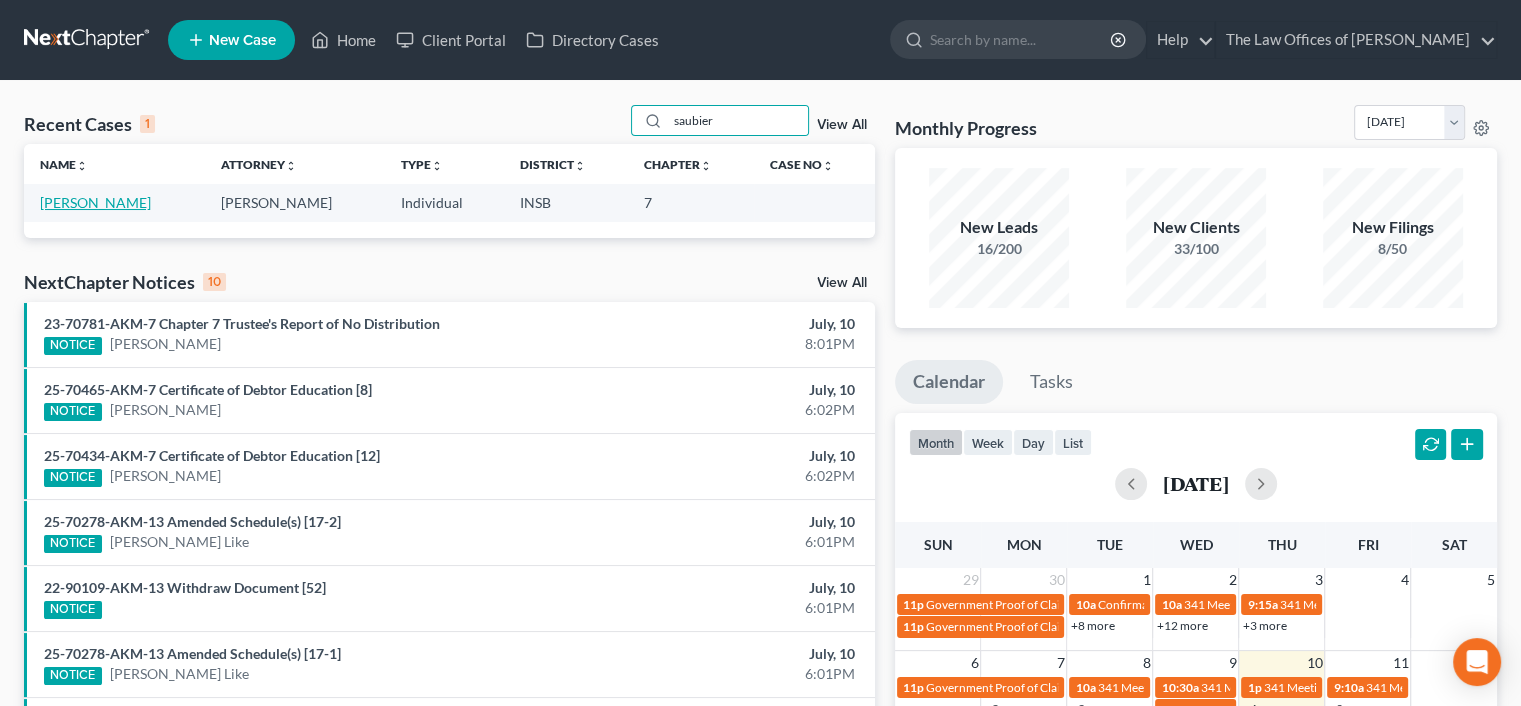 click on "[PERSON_NAME]" at bounding box center (95, 202) 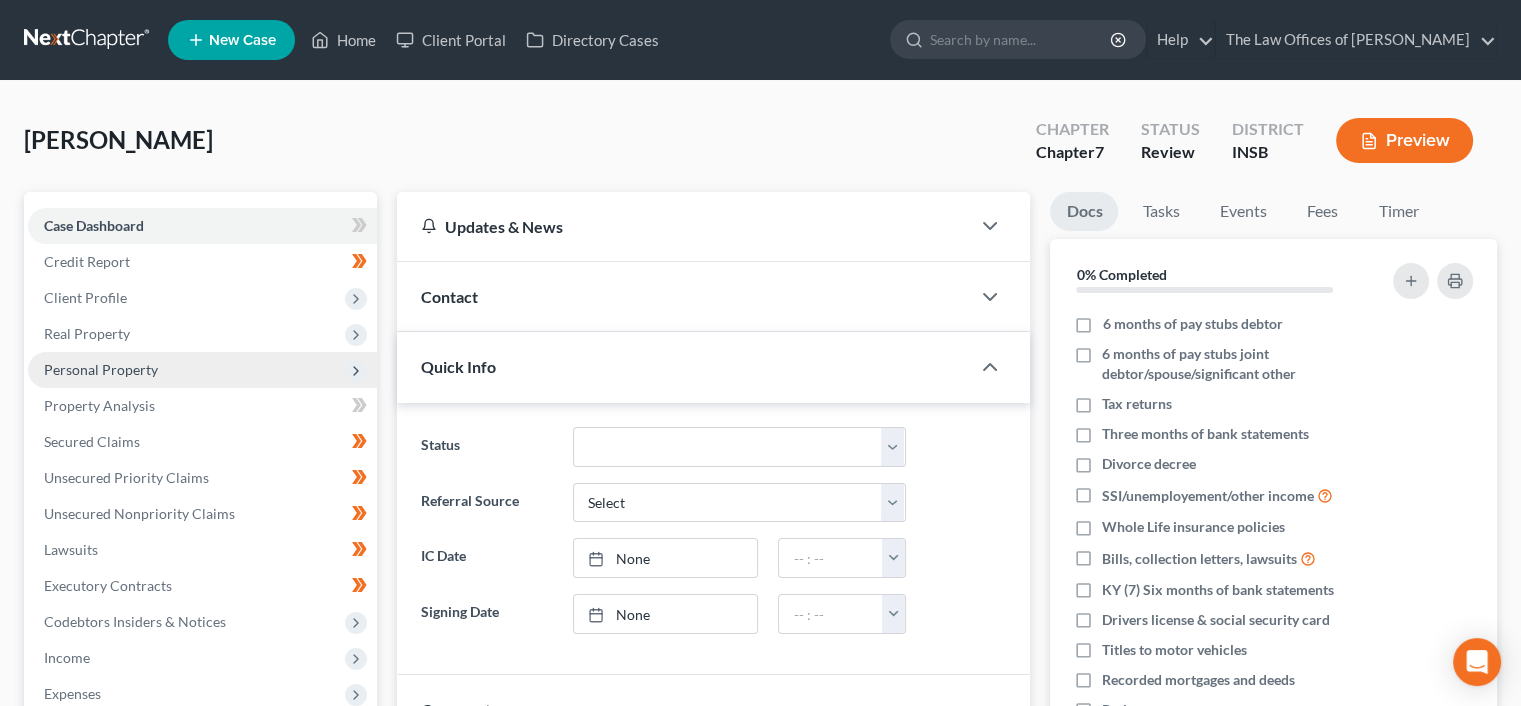 click on "Personal Property" at bounding box center [202, 370] 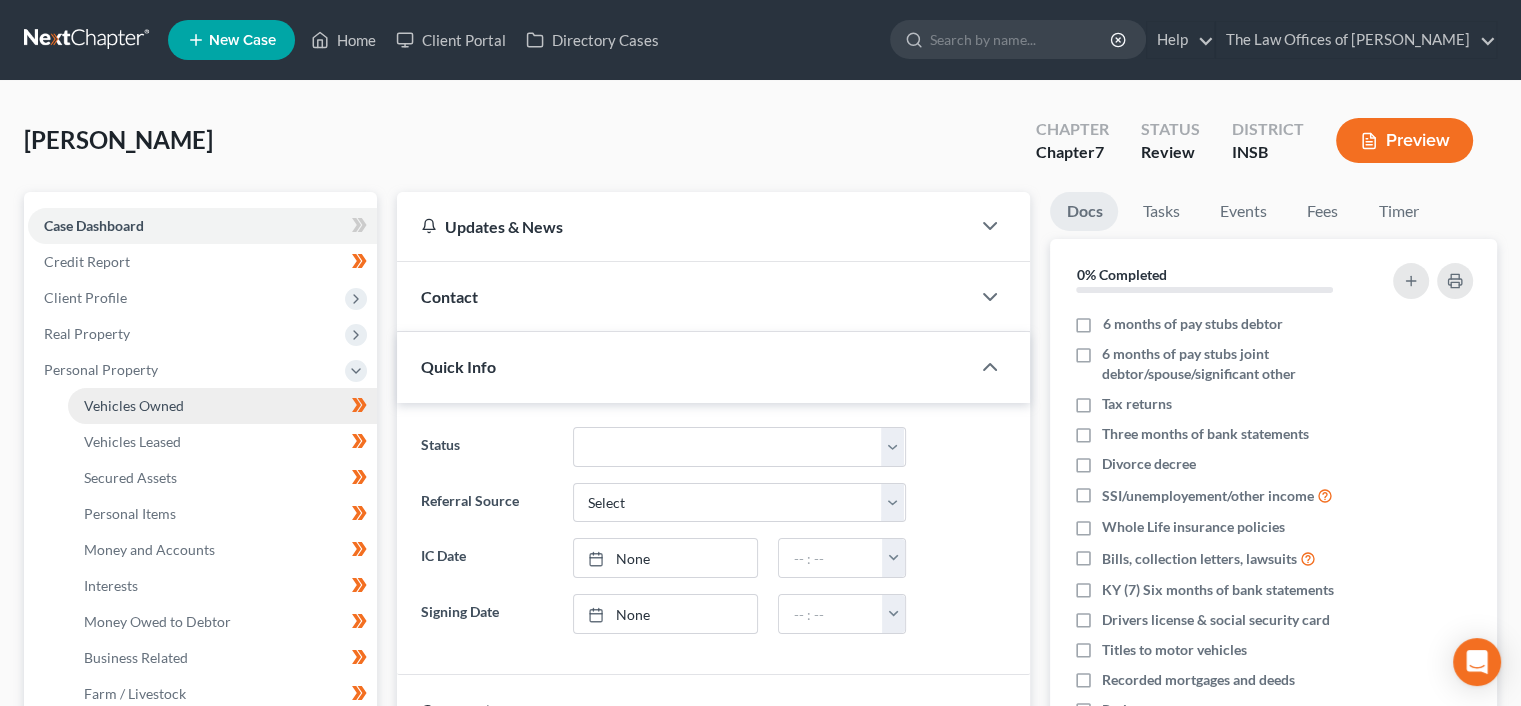 click on "Vehicles Owned" at bounding box center [222, 406] 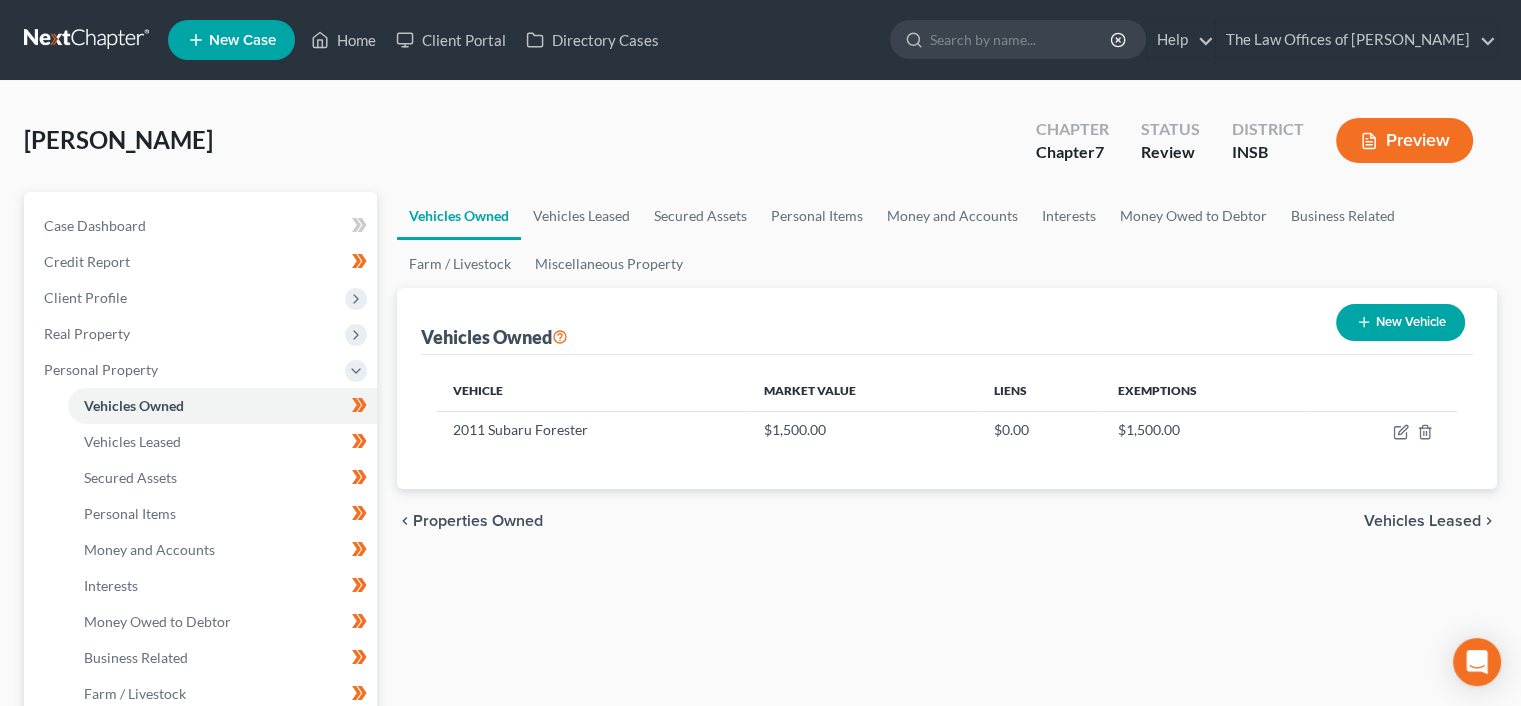 click on "Vehicles Leased" at bounding box center (1422, 521) 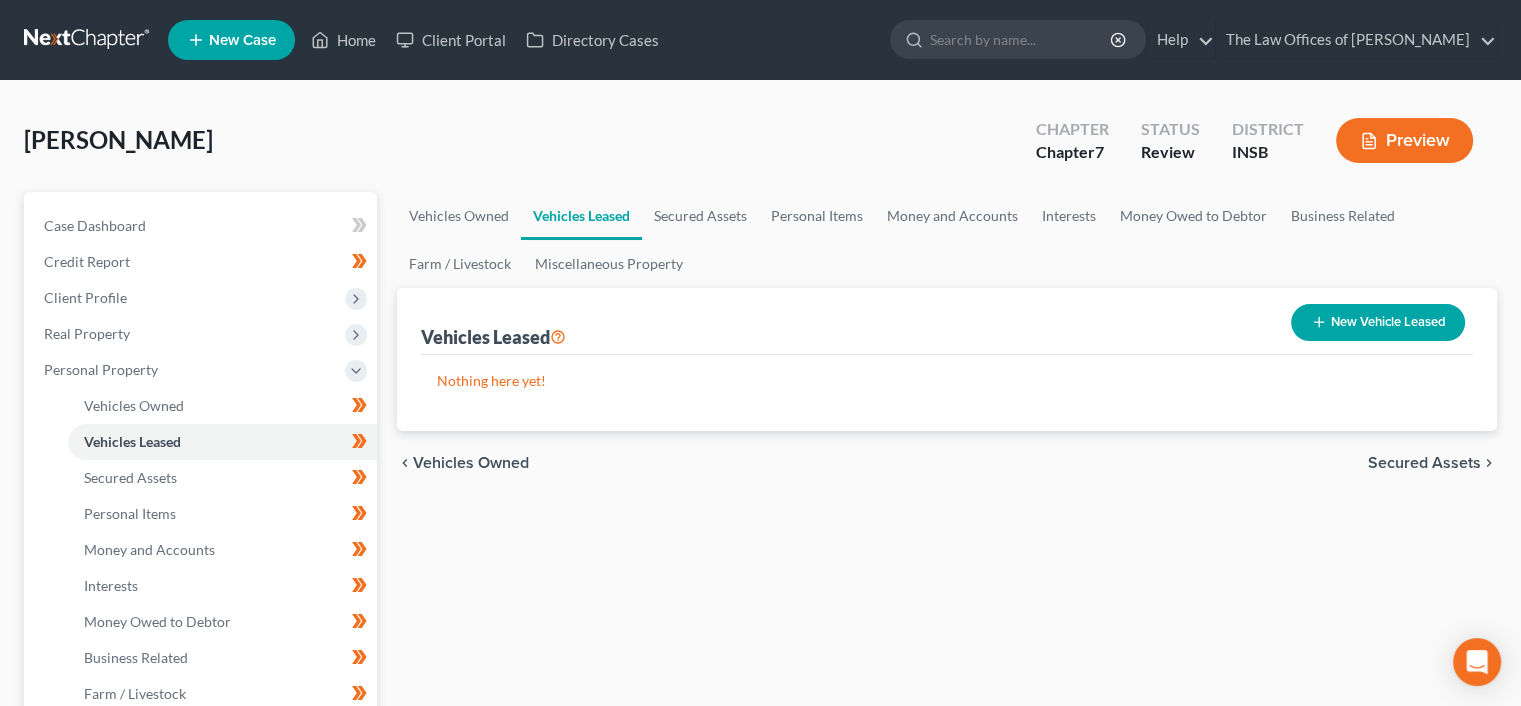 click on "Secured Assets" at bounding box center [1424, 463] 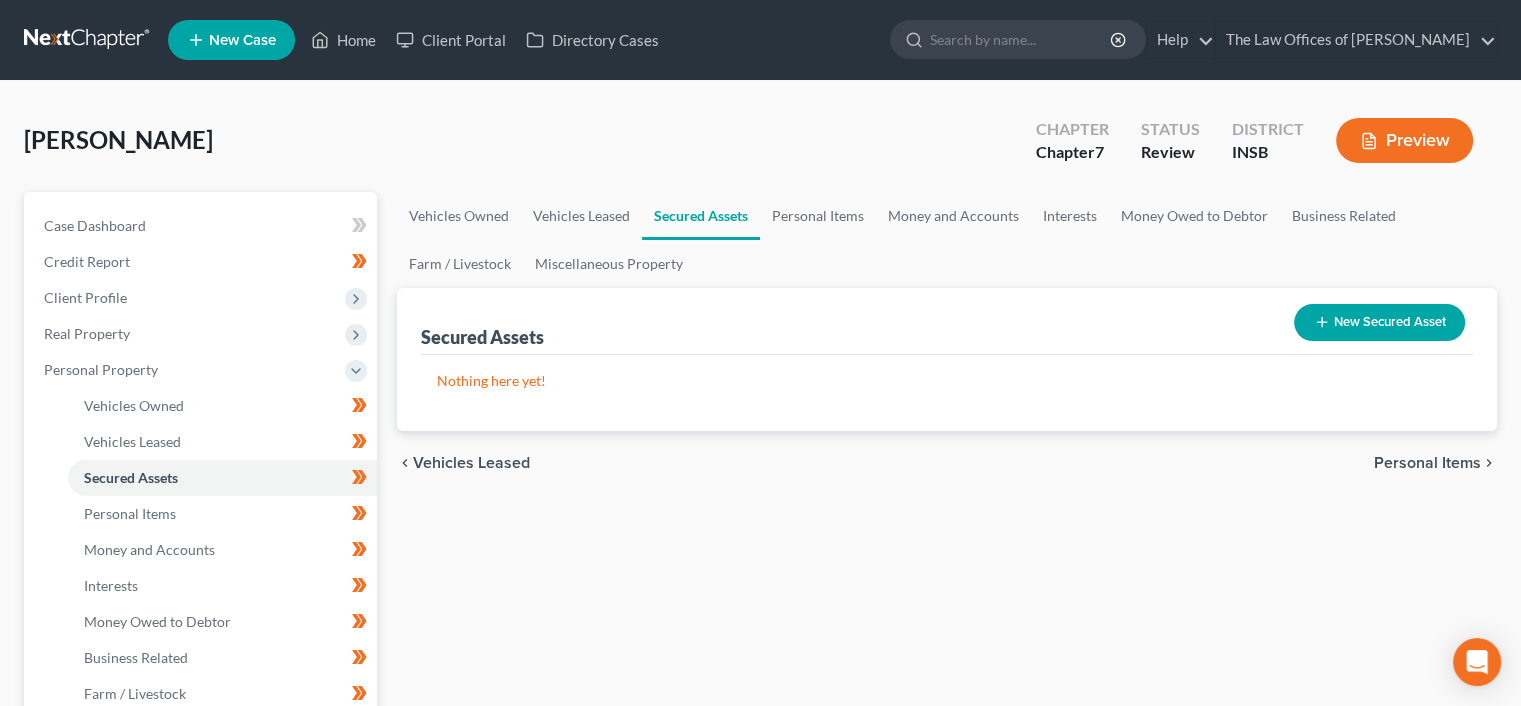 click on "Personal Items" at bounding box center (1427, 463) 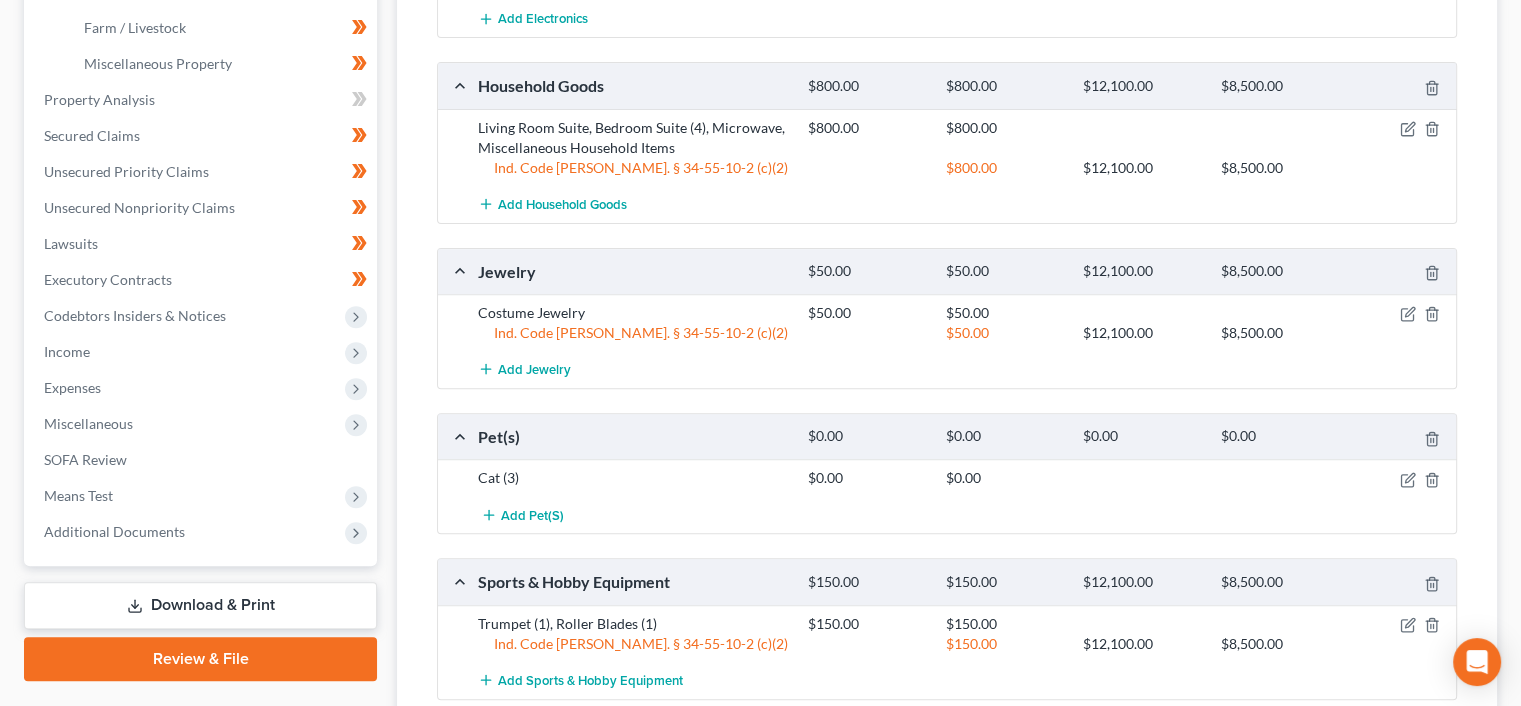 scroll, scrollTop: 843, scrollLeft: 0, axis: vertical 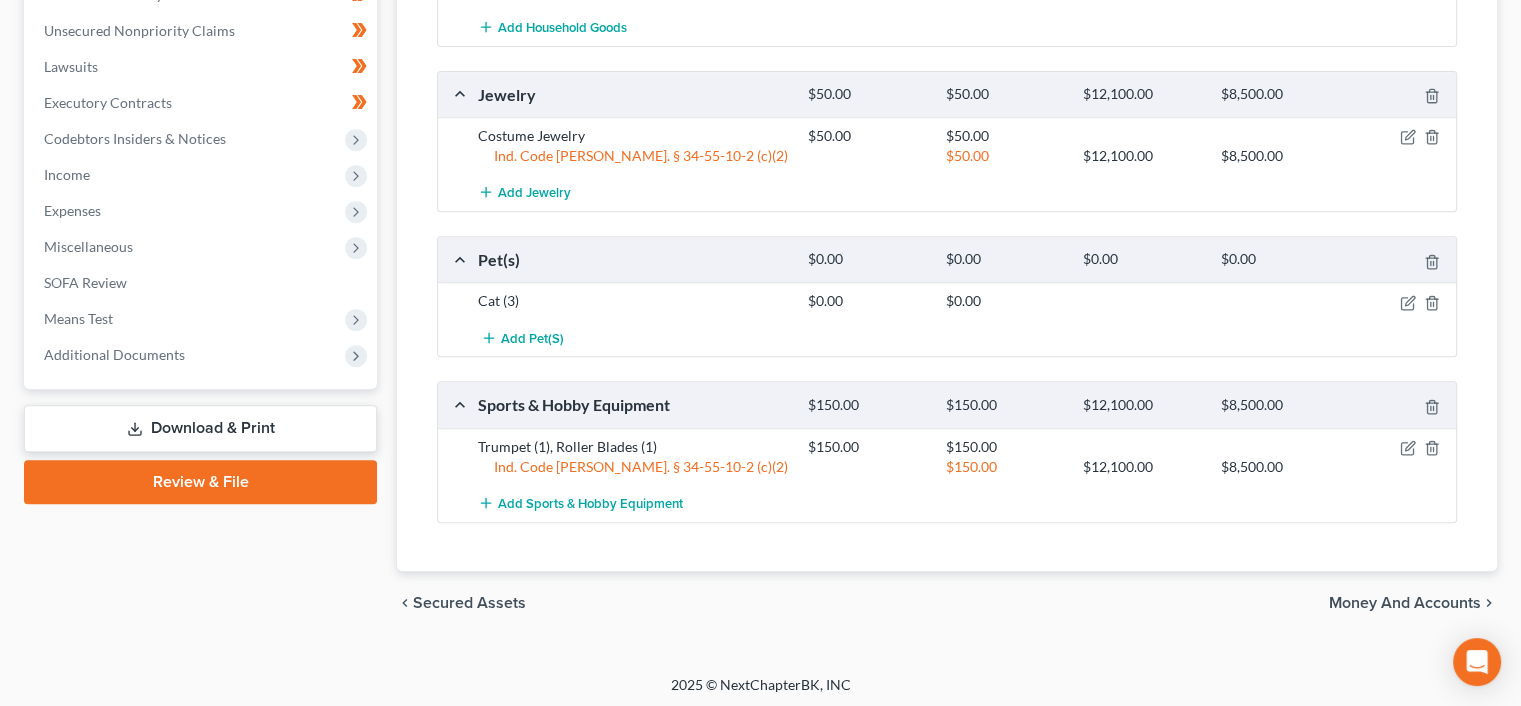 click on "Money and Accounts" at bounding box center (1405, 603) 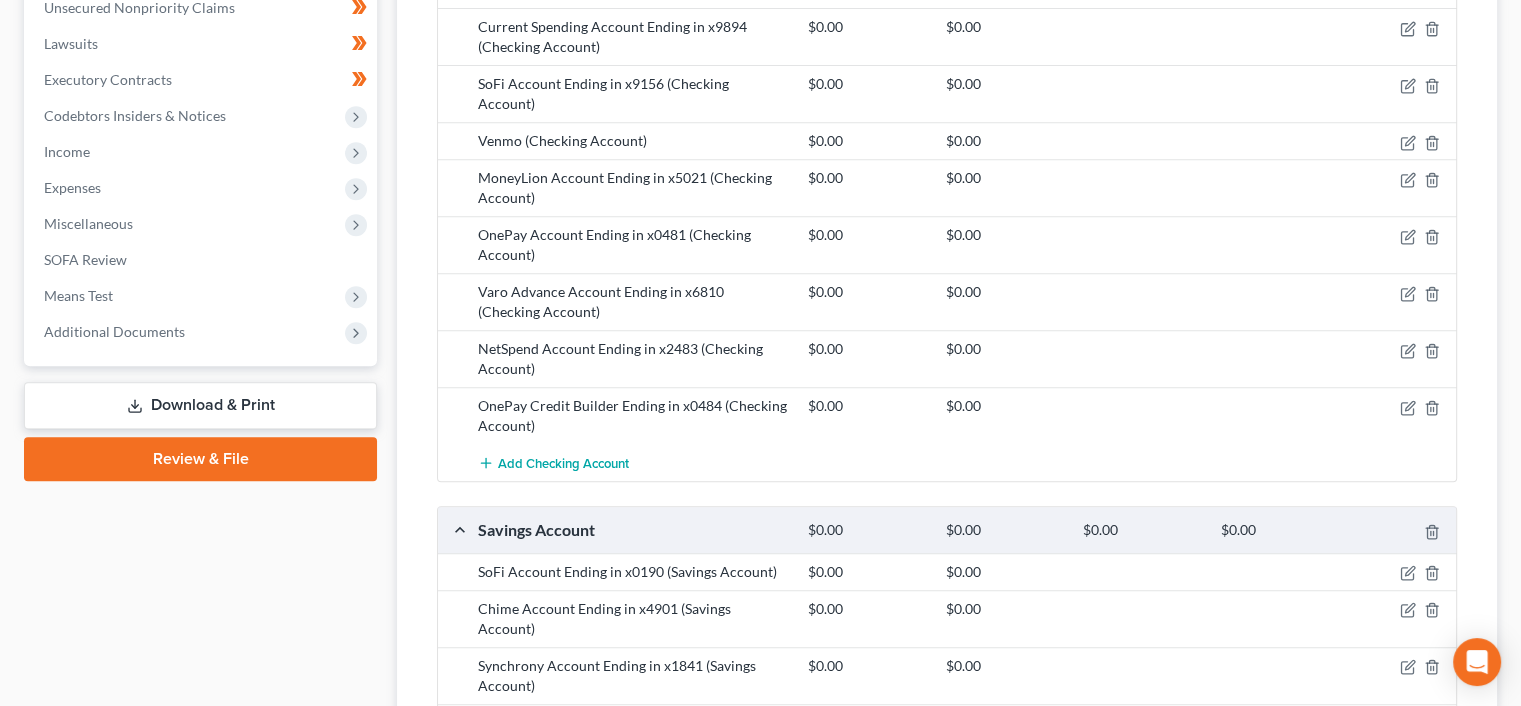 scroll, scrollTop: 1174, scrollLeft: 0, axis: vertical 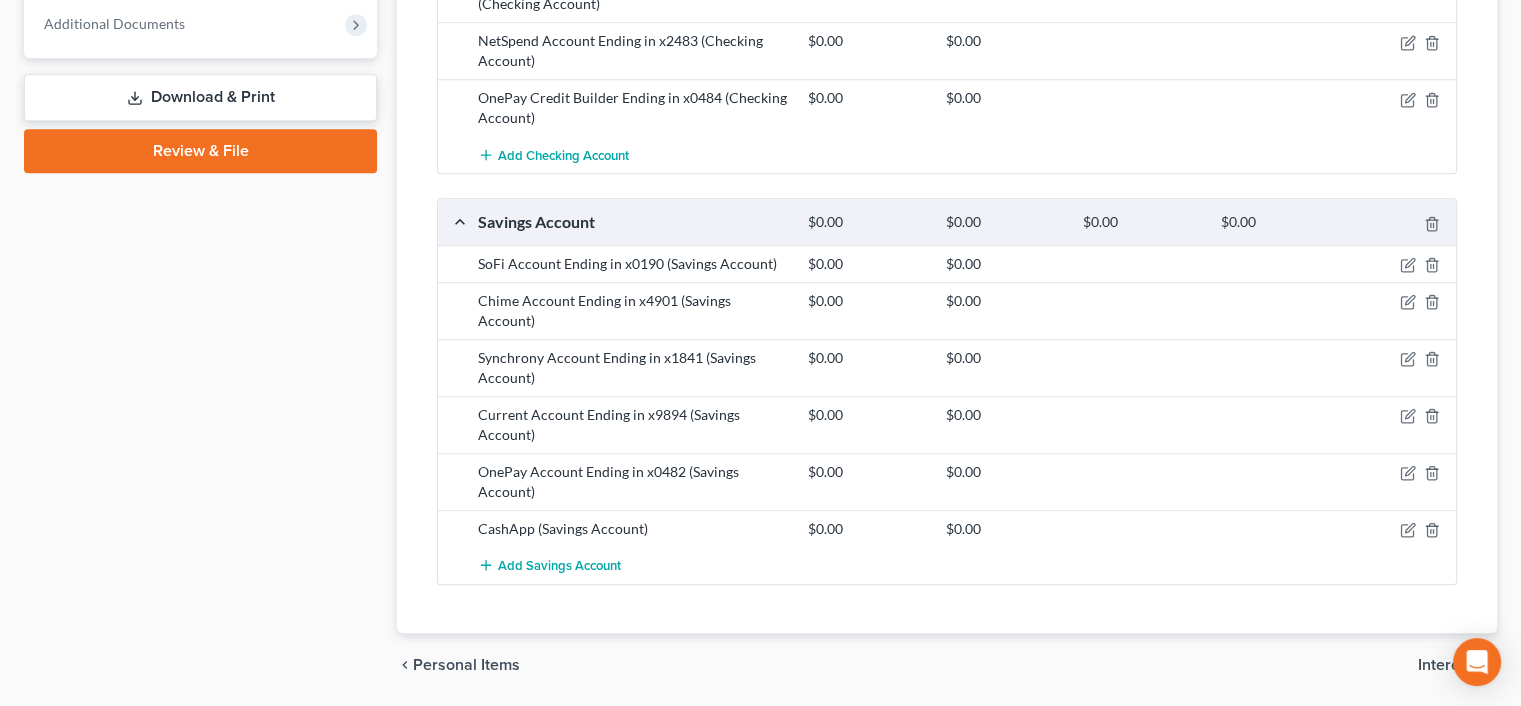 click on "Interests" at bounding box center [1449, 665] 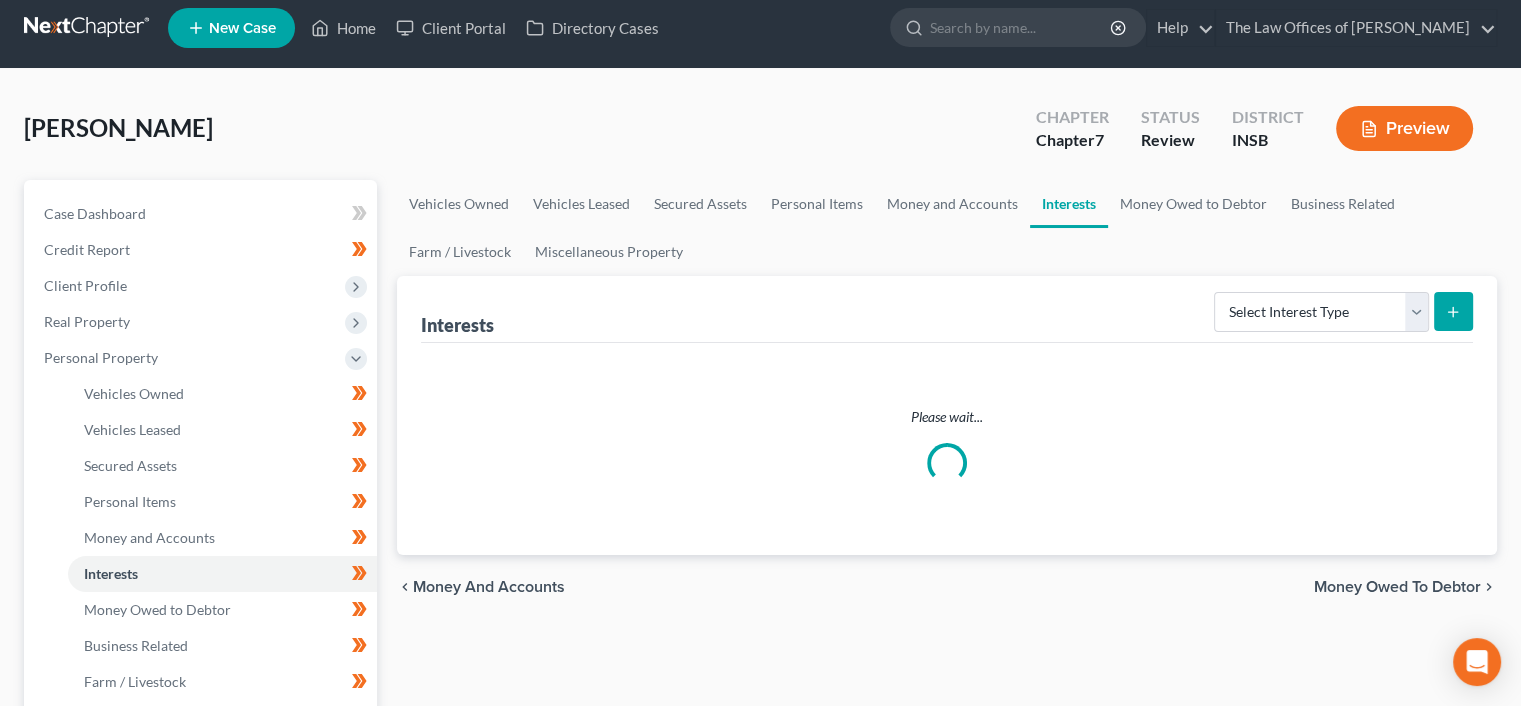 scroll, scrollTop: 0, scrollLeft: 0, axis: both 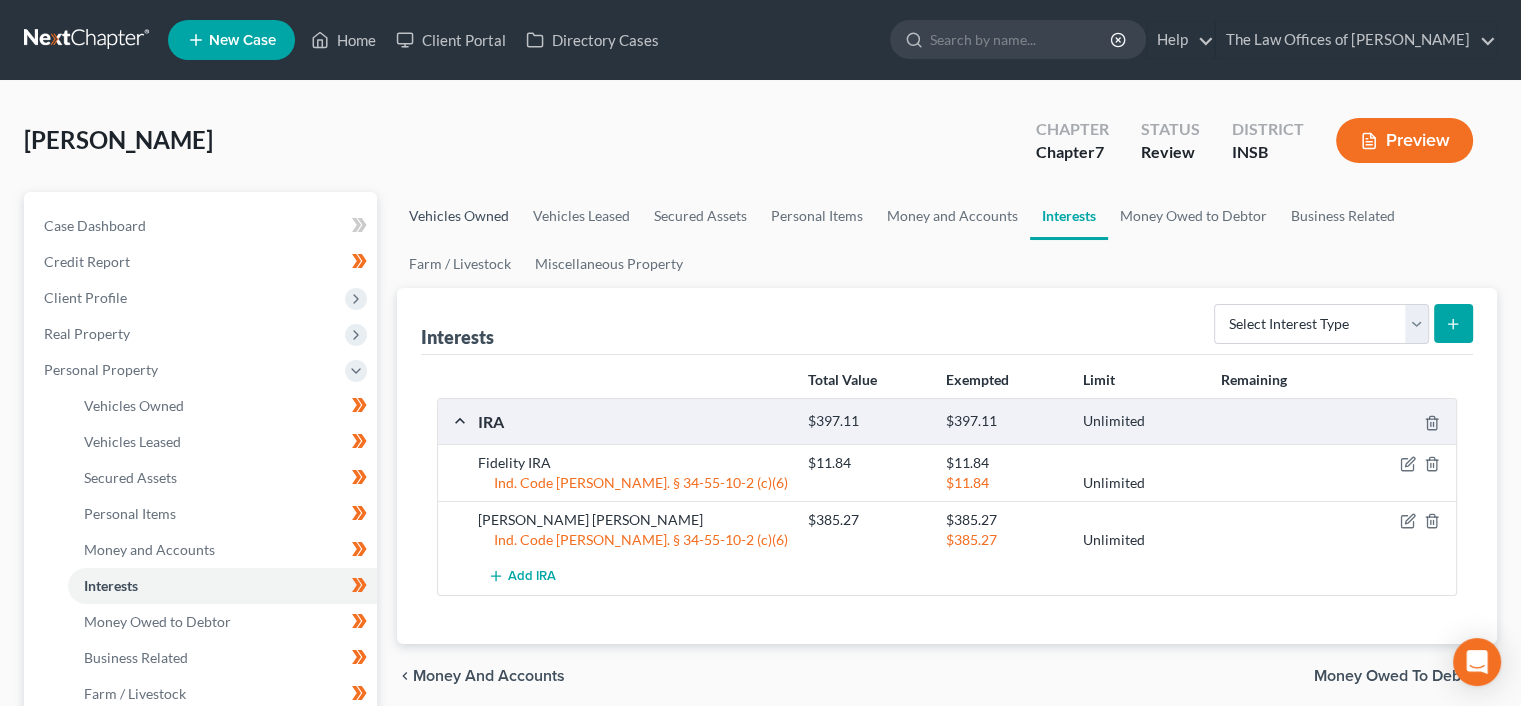 click on "Vehicles Owned" at bounding box center [459, 216] 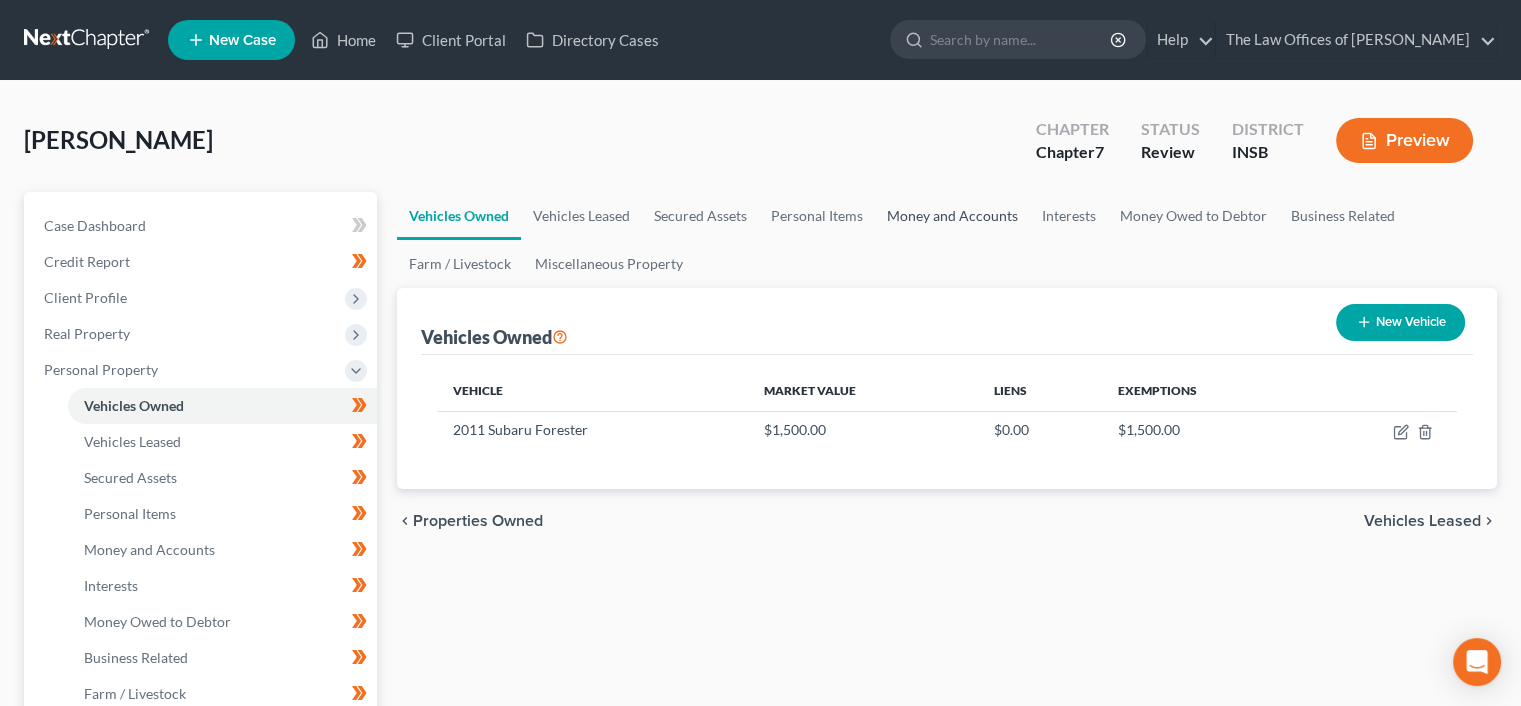 click on "Money and Accounts" at bounding box center (952, 216) 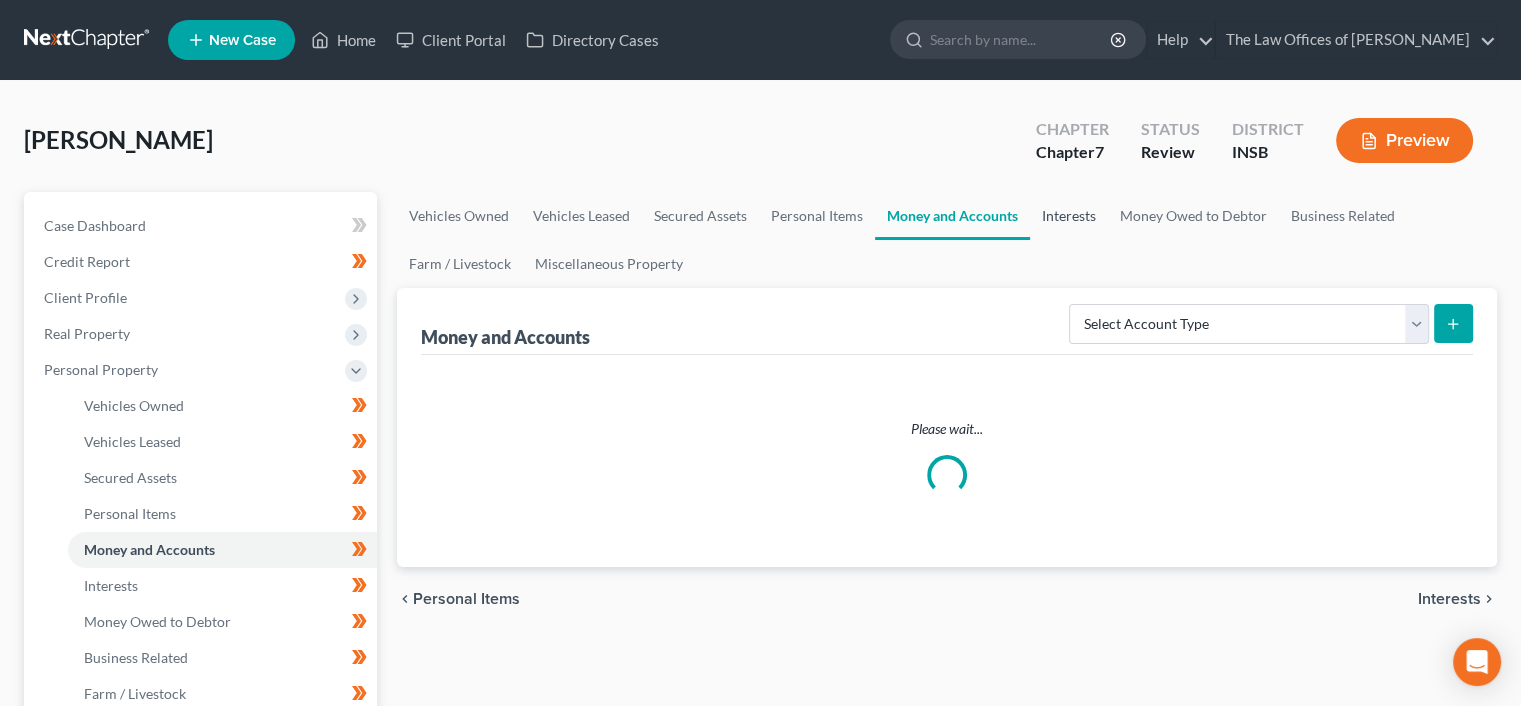 click on "Interests" at bounding box center (1069, 216) 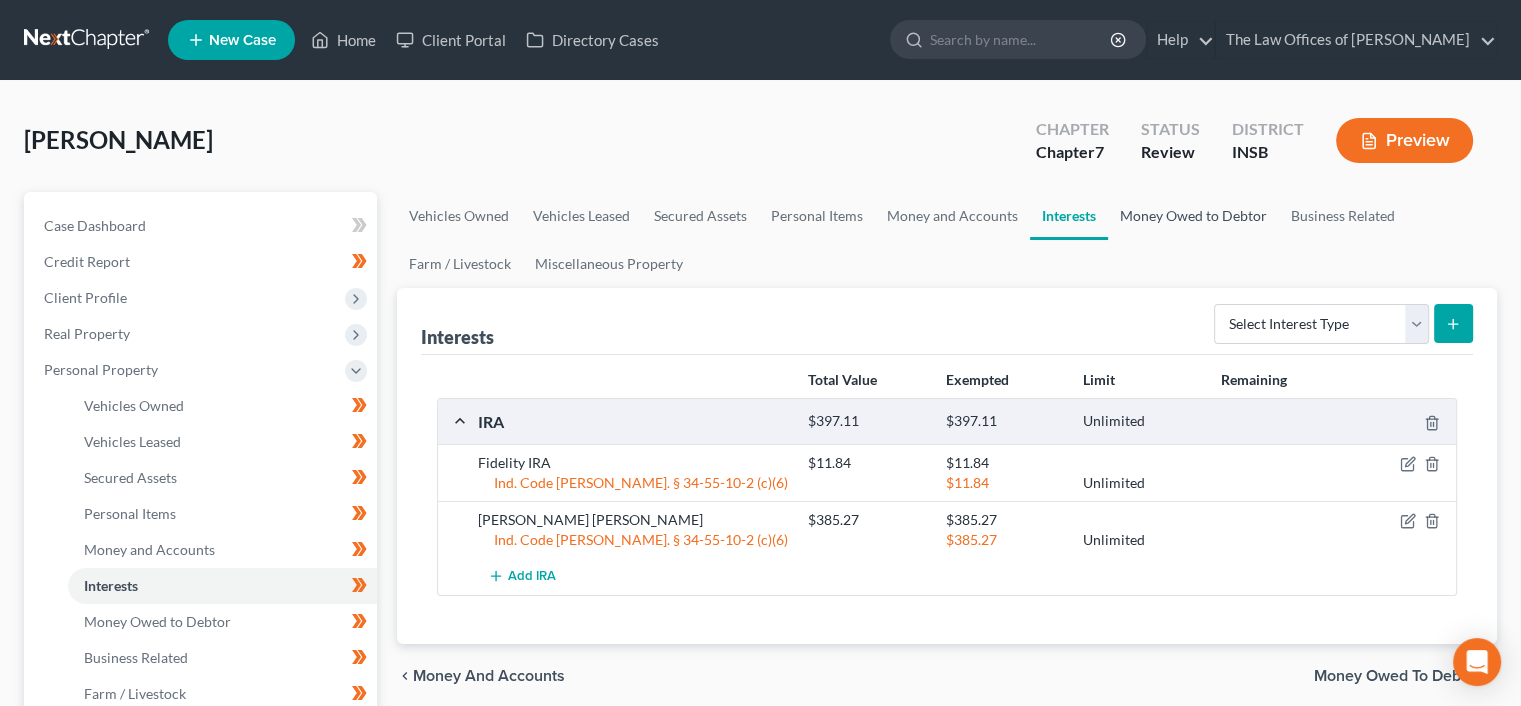 click on "Money Owed to Debtor" at bounding box center [1193, 216] 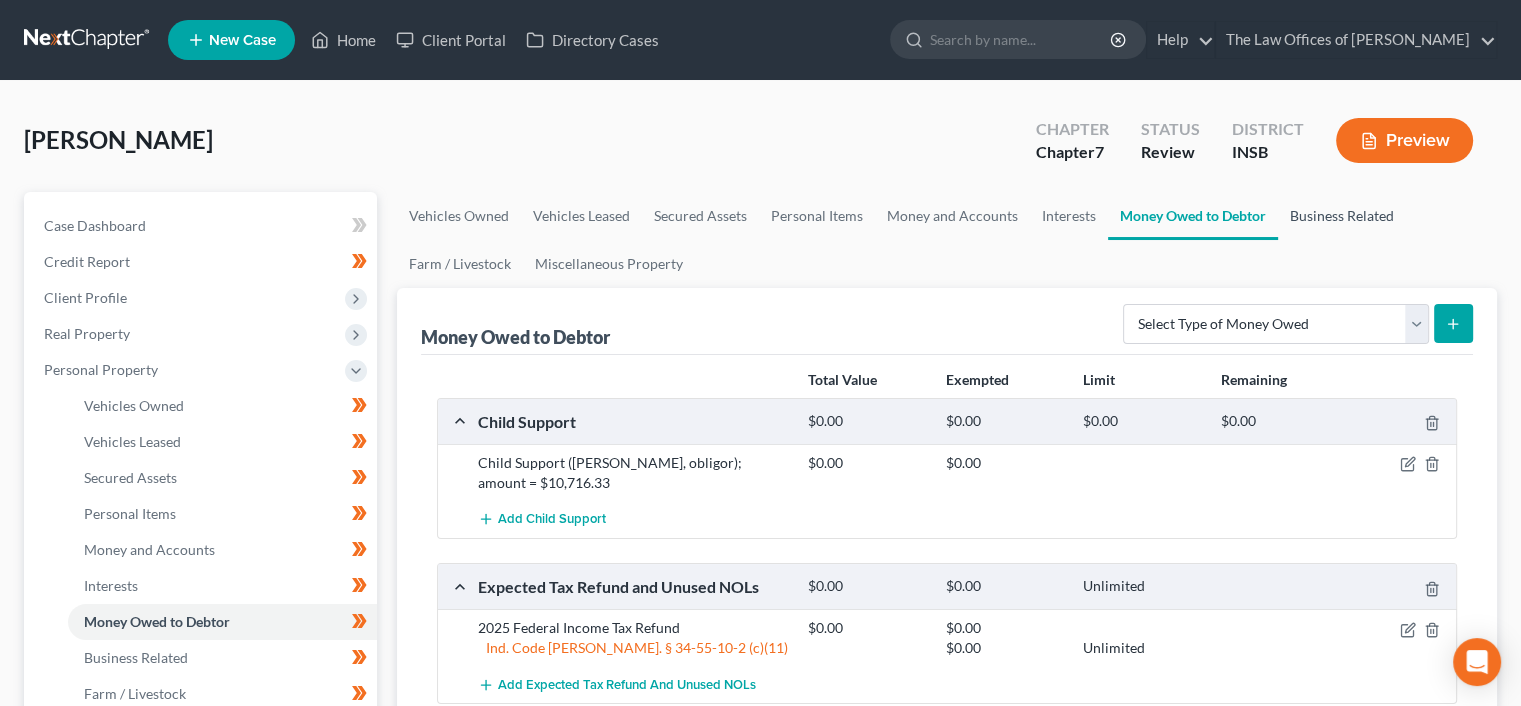 click on "Business Related" at bounding box center [1342, 216] 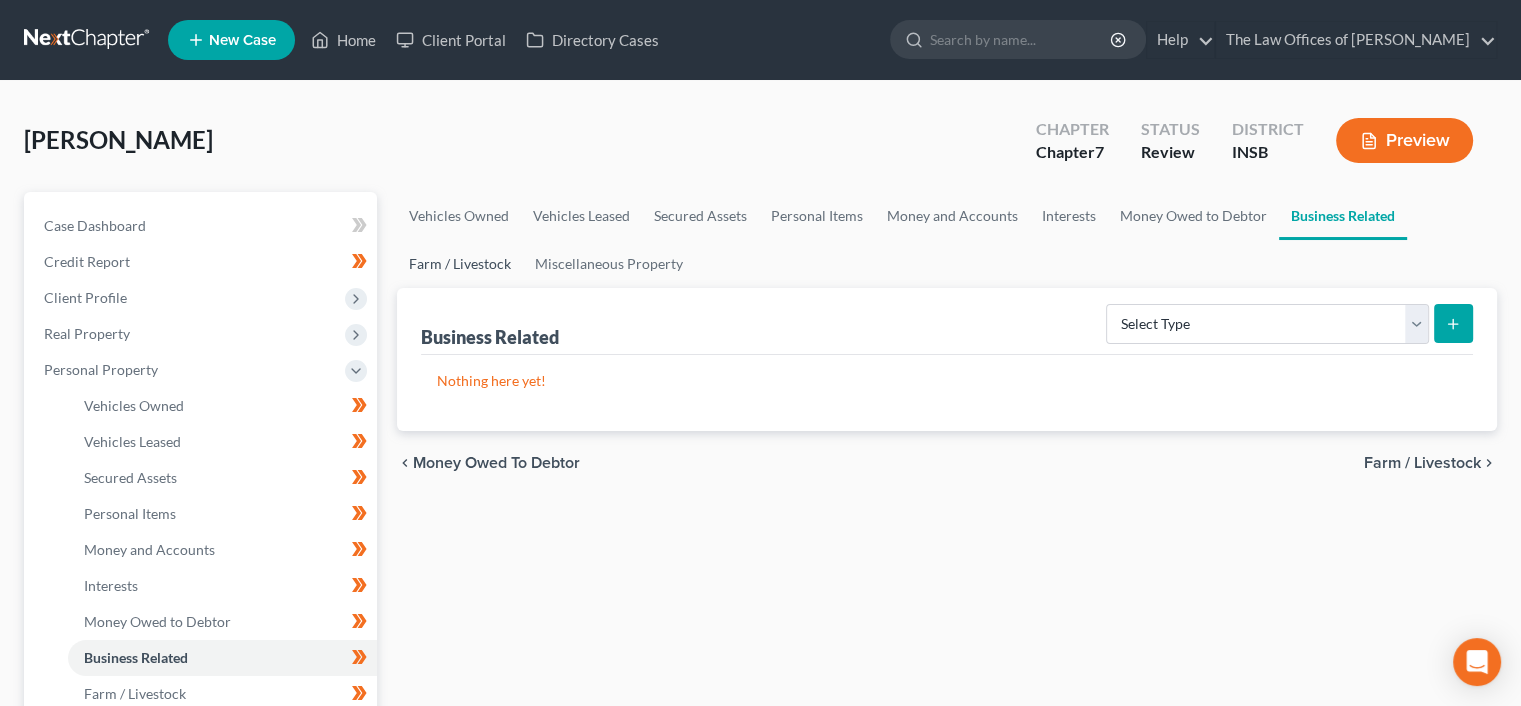 click on "Farm / Livestock" at bounding box center (460, 264) 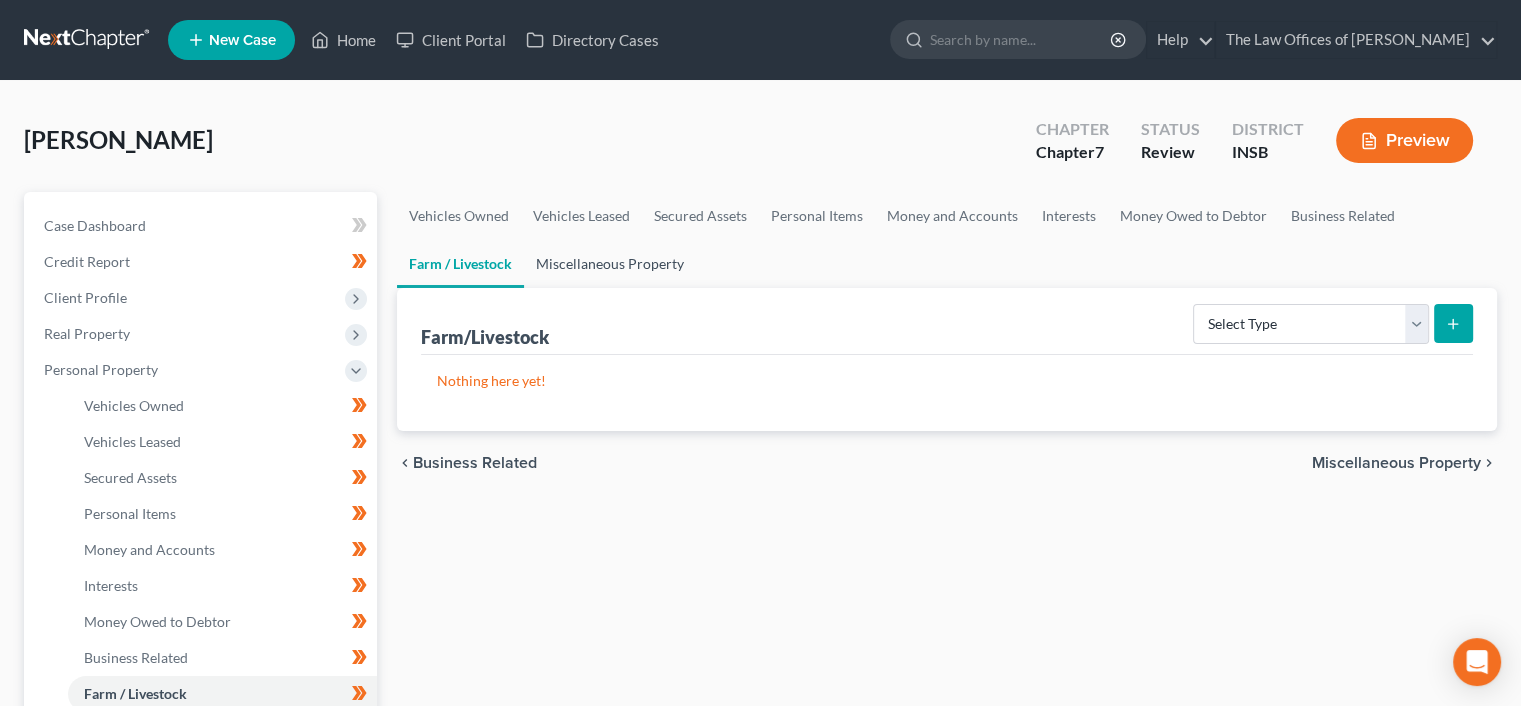 drag, startPoint x: 608, startPoint y: 255, endPoint x: 667, endPoint y: 258, distance: 59.07622 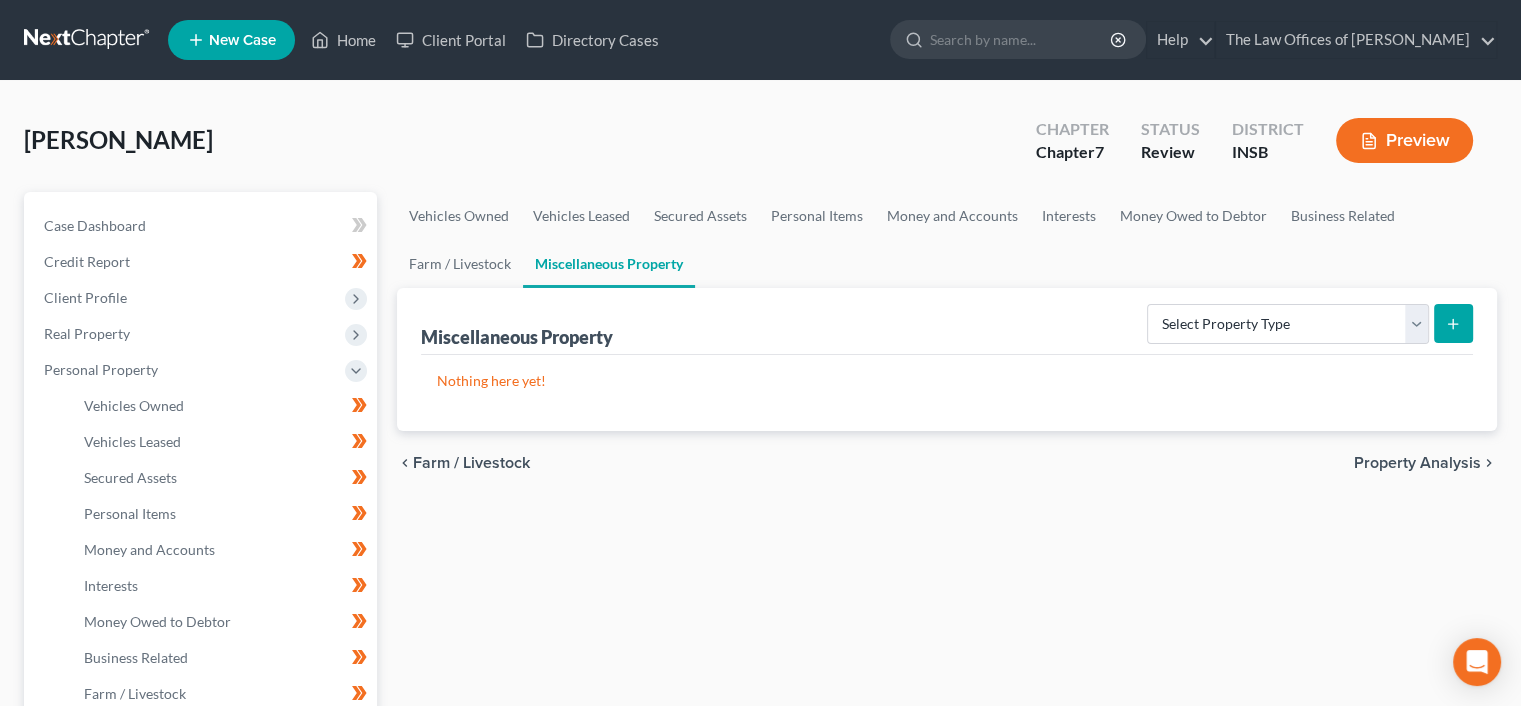click on "Property Analysis" at bounding box center (1417, 463) 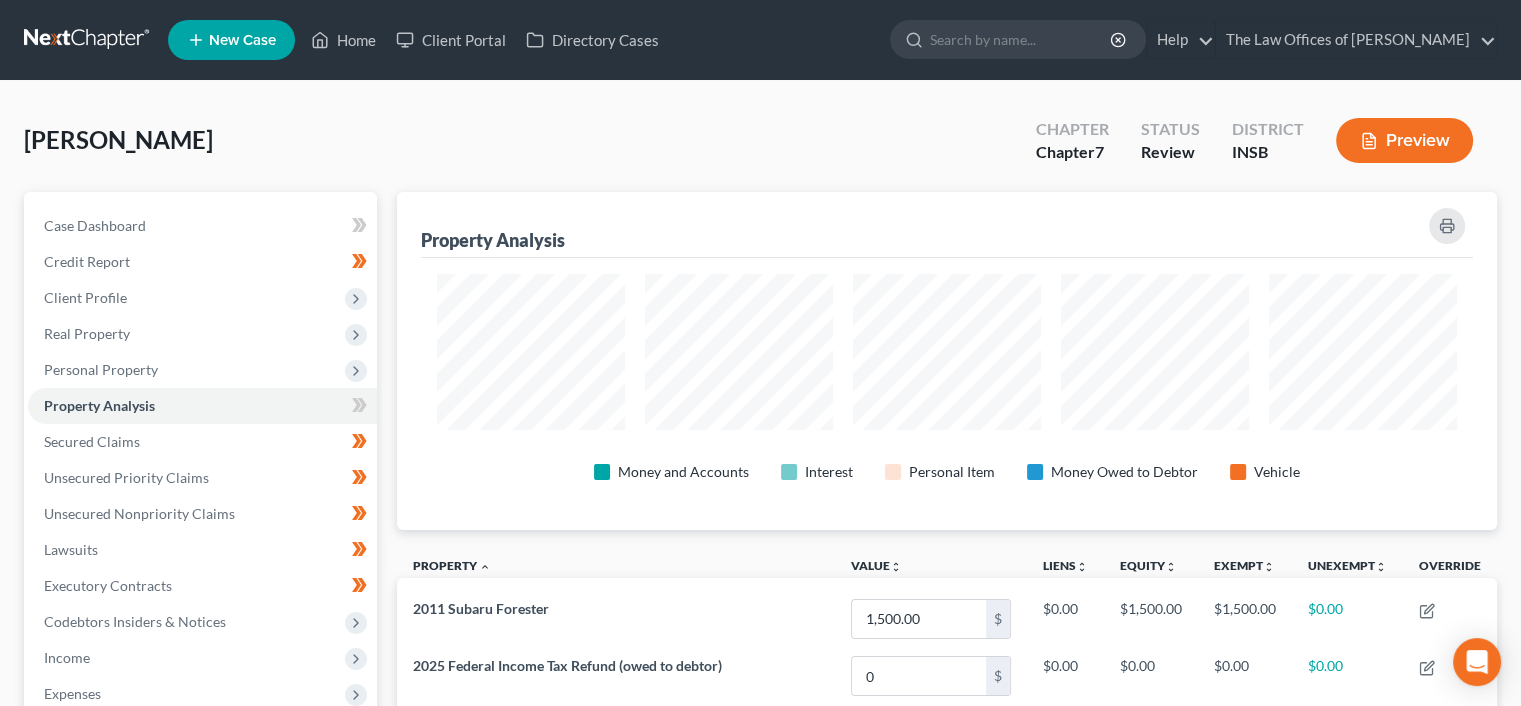 scroll, scrollTop: 999662, scrollLeft: 998900, axis: both 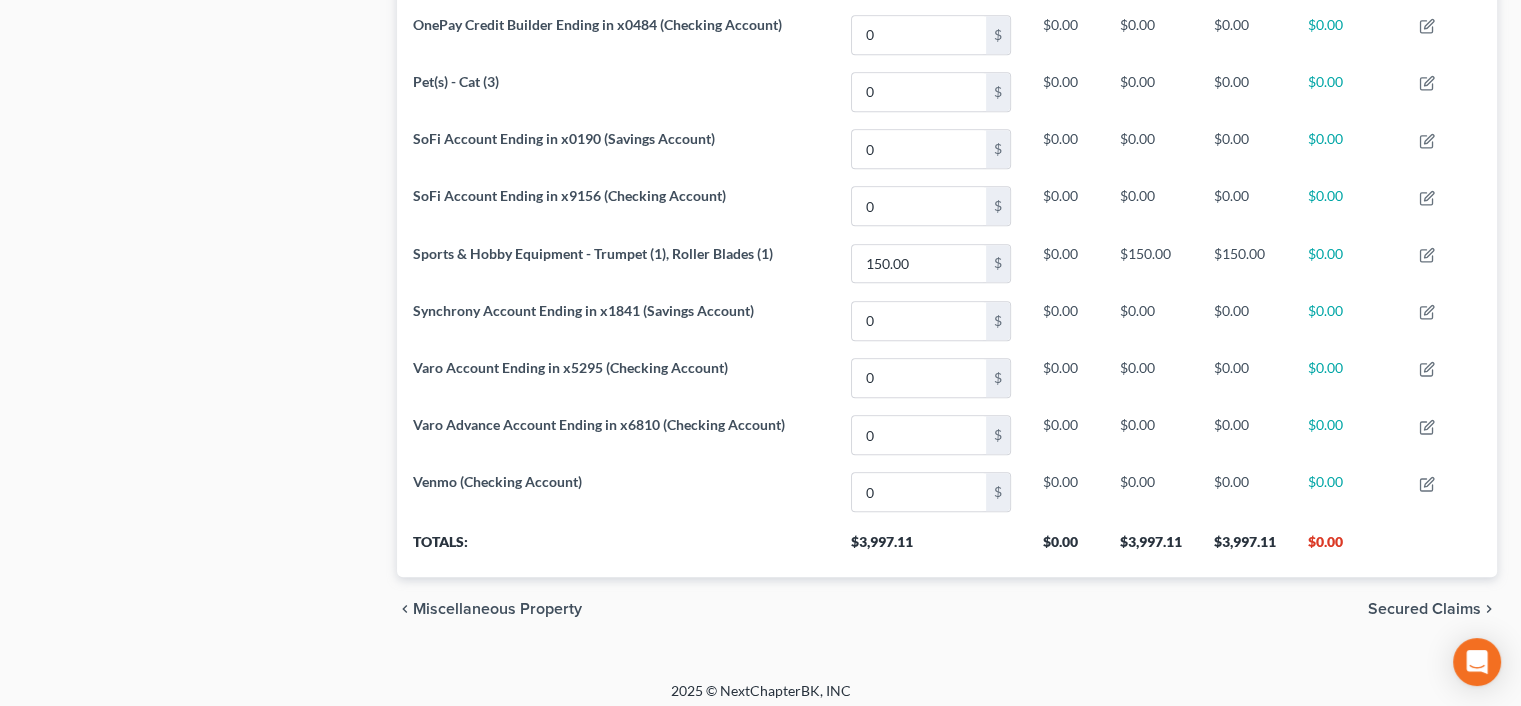 click on "Secured Claims" at bounding box center [1424, 609] 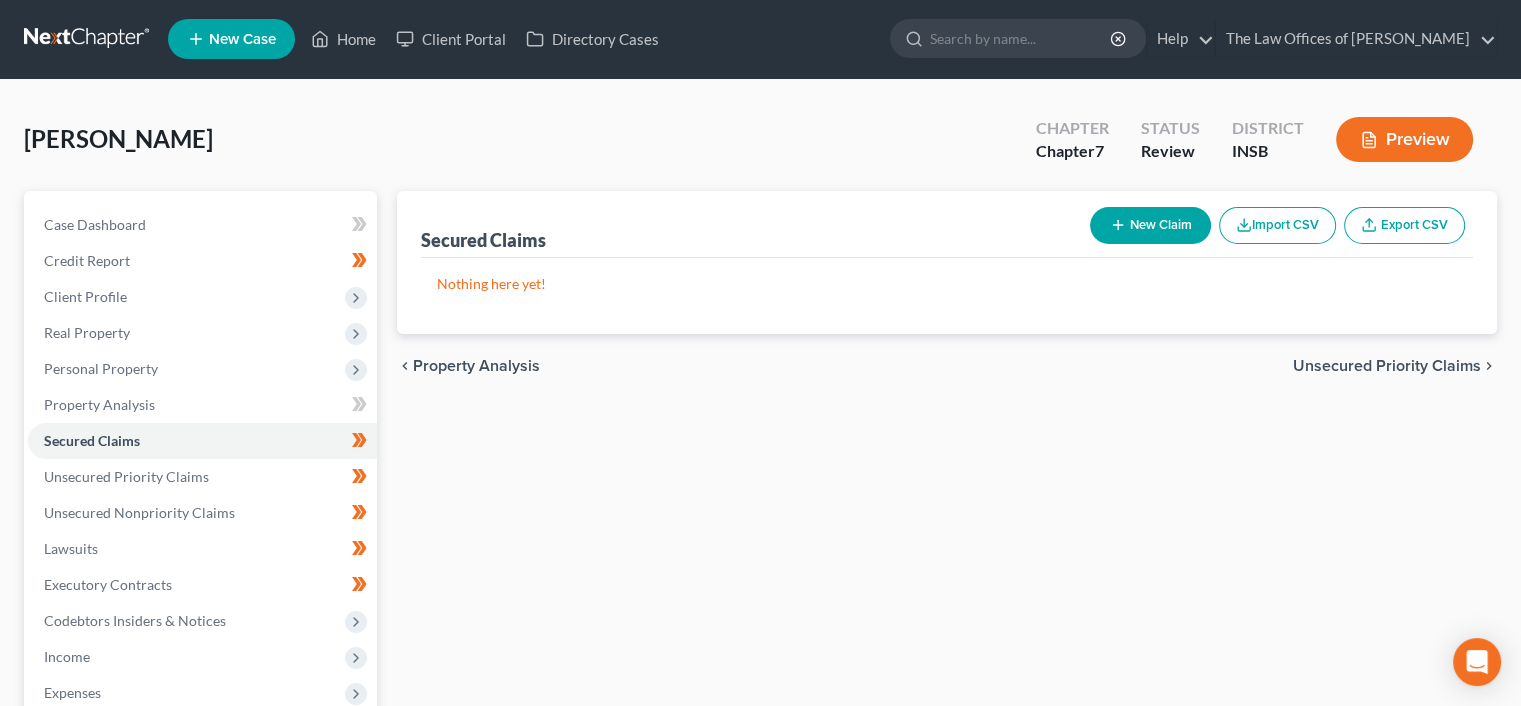 scroll, scrollTop: 0, scrollLeft: 0, axis: both 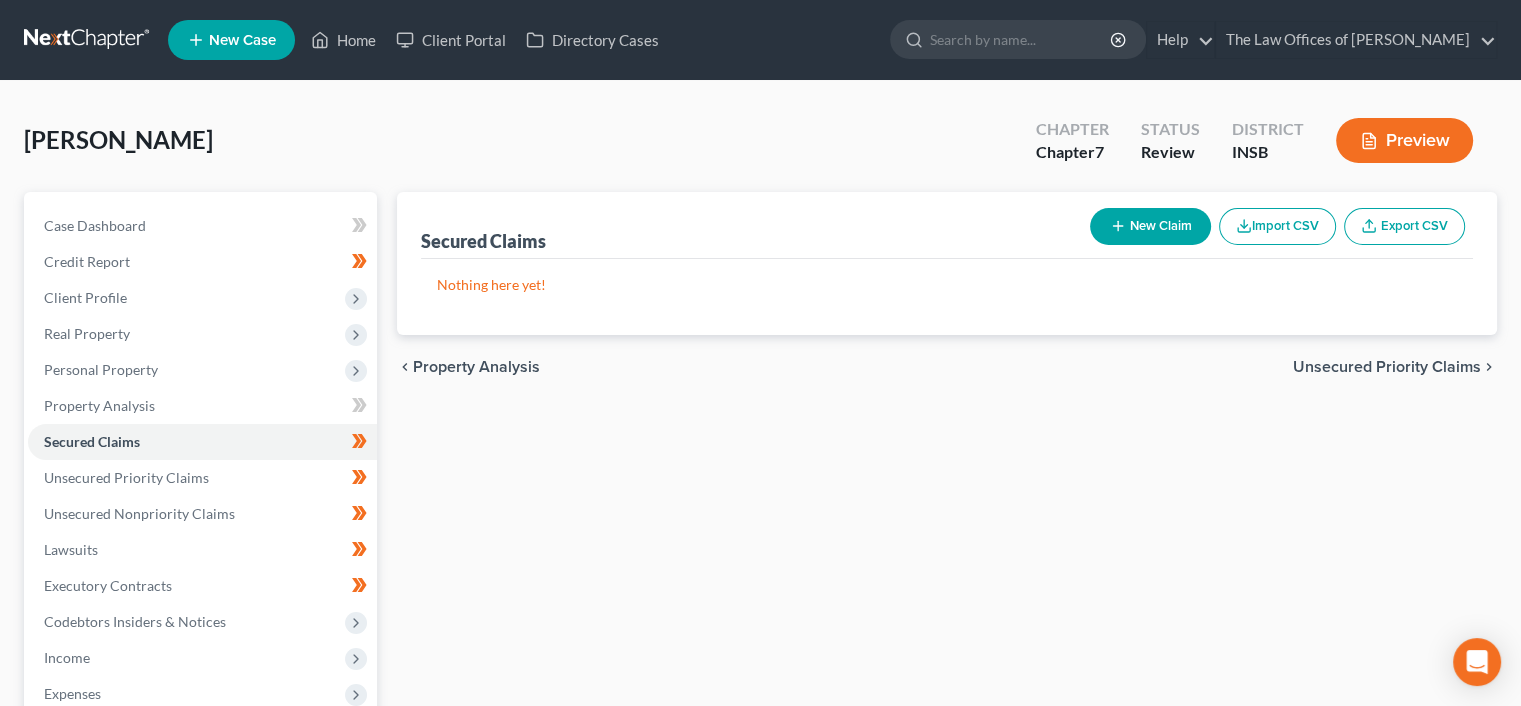 click on "Unsecured Priority Claims" at bounding box center [1387, 367] 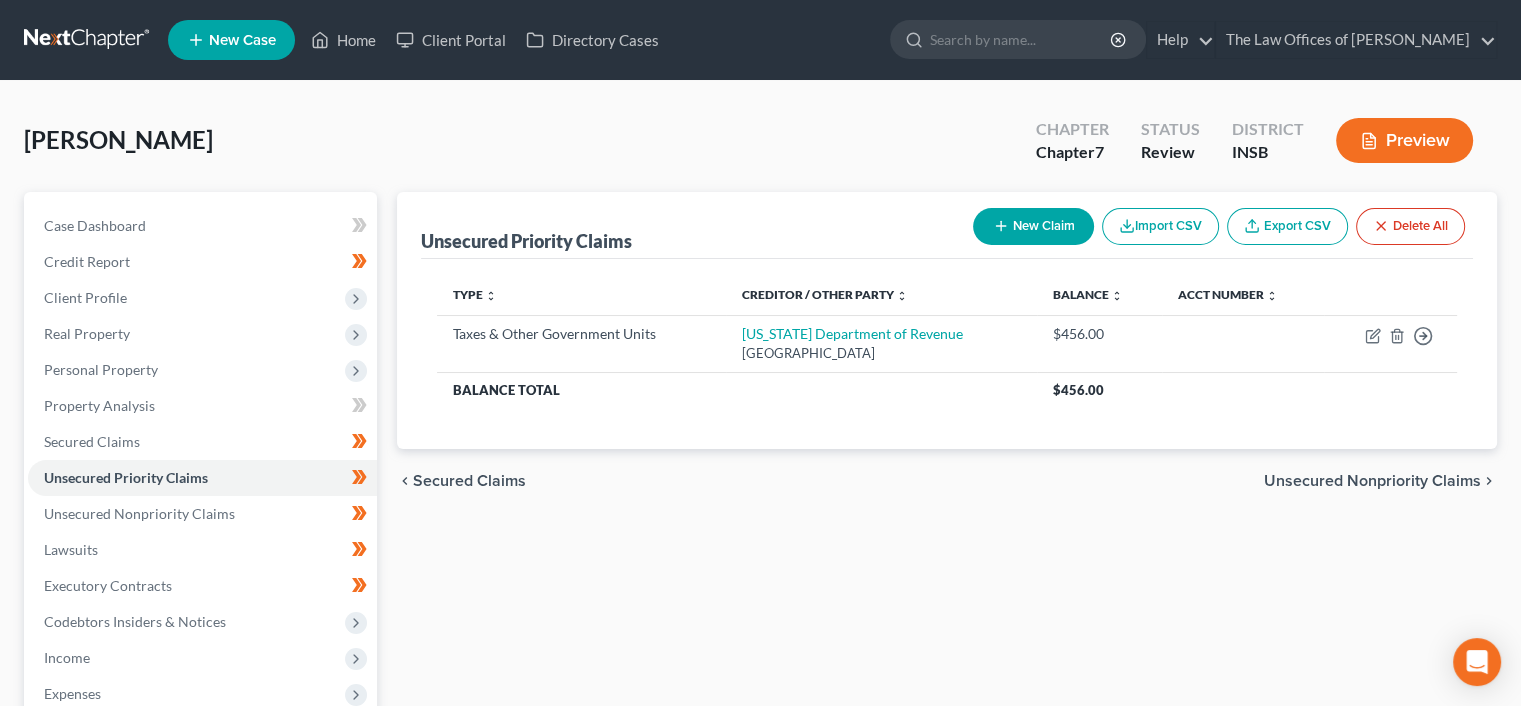 click on "Unsecured Nonpriority Claims" at bounding box center (1372, 481) 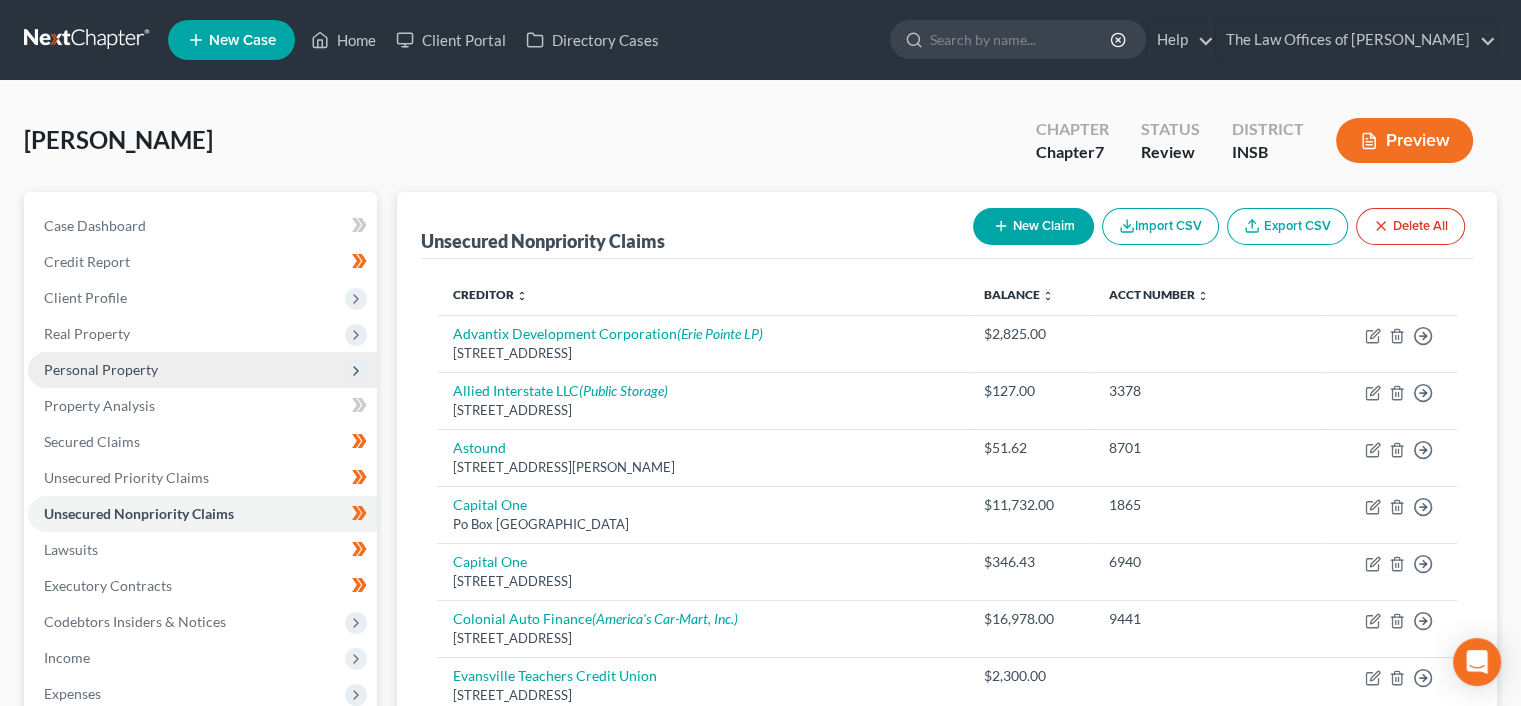 click on "Personal Property" at bounding box center [202, 370] 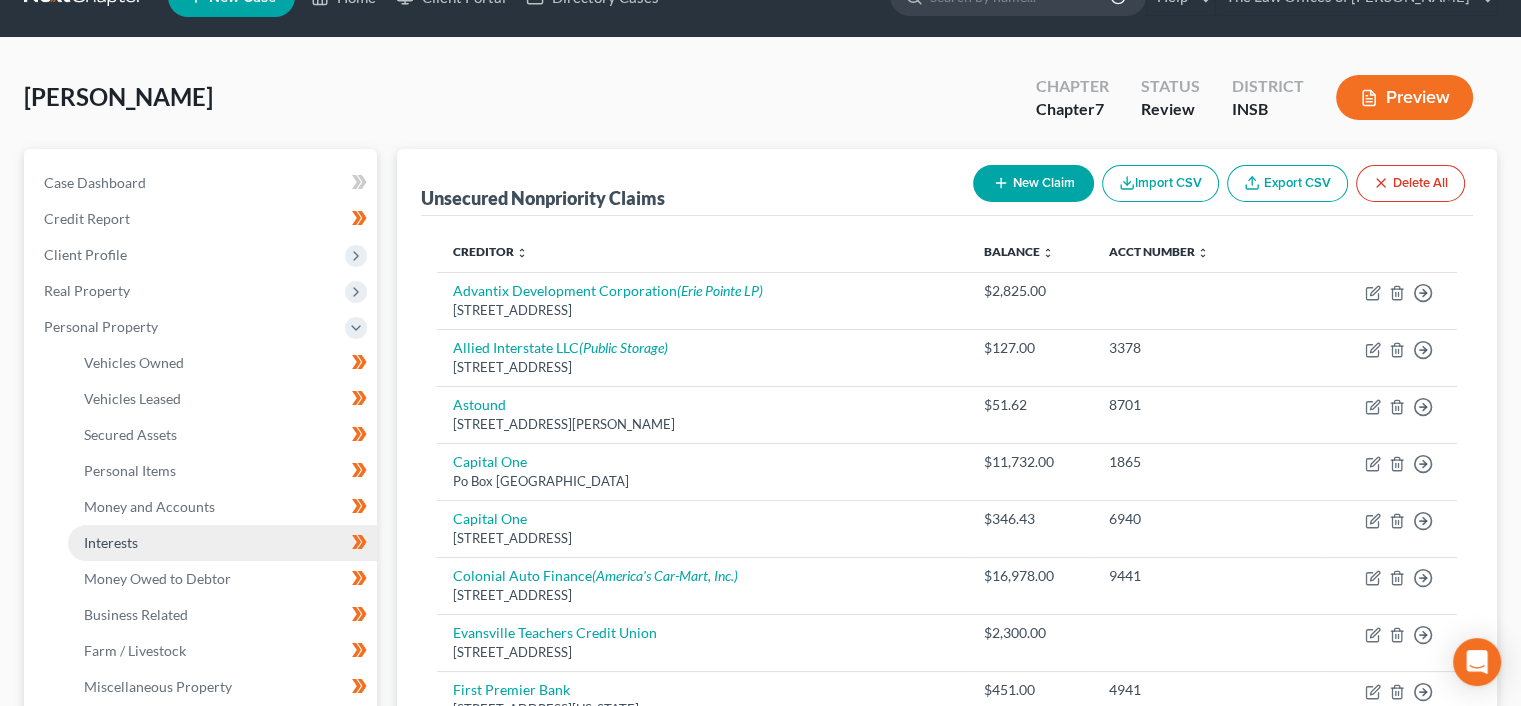 scroll, scrollTop: 66, scrollLeft: 0, axis: vertical 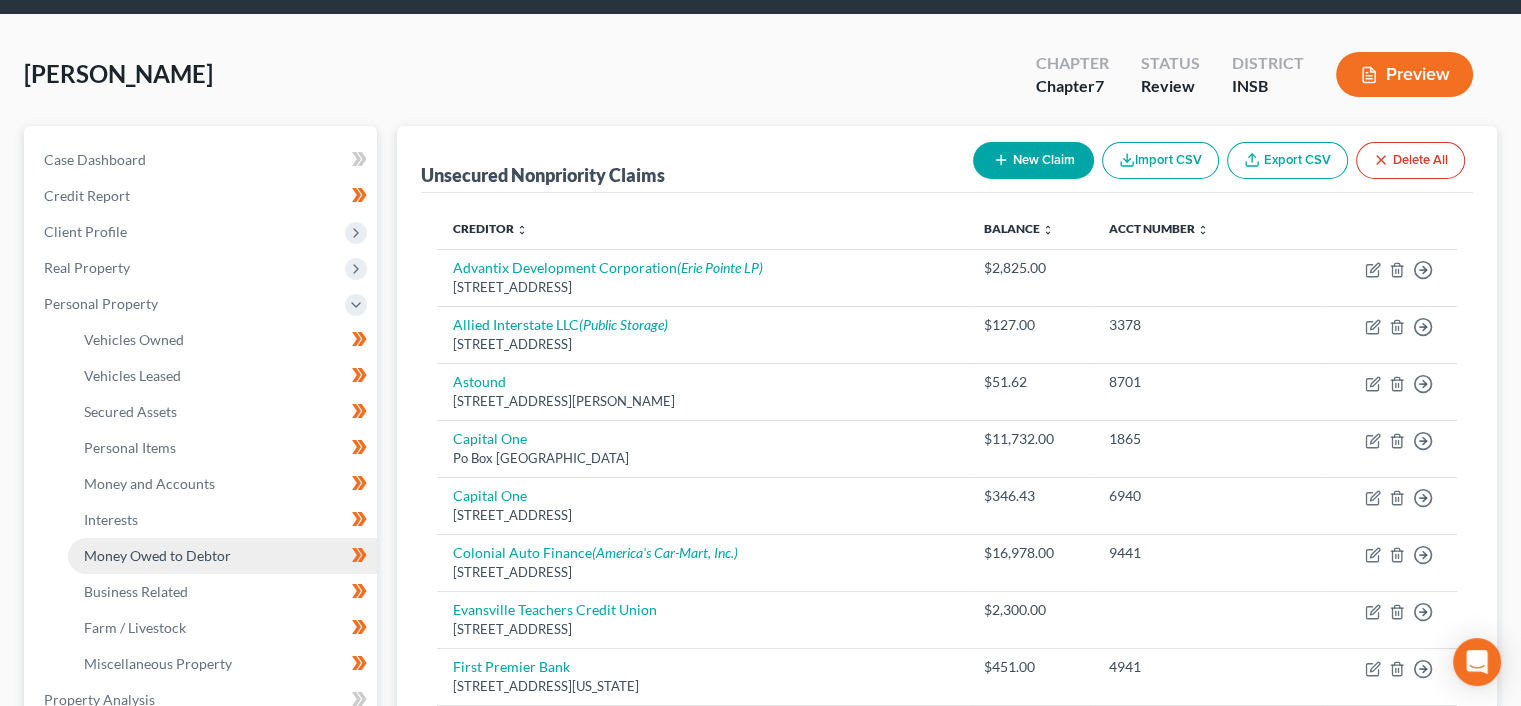 click on "Money Owed to Debtor" at bounding box center [157, 555] 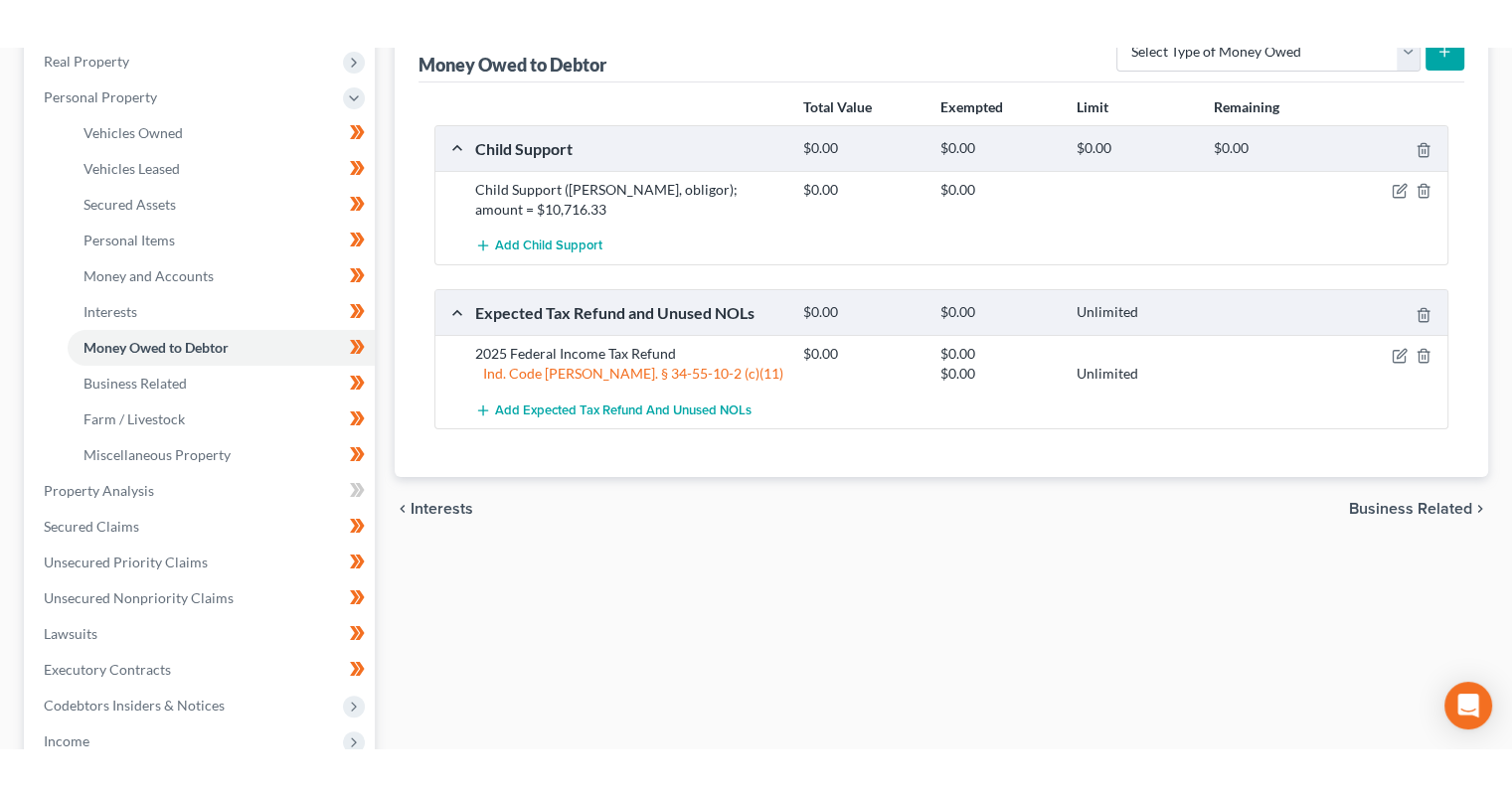 scroll, scrollTop: 331, scrollLeft: 0, axis: vertical 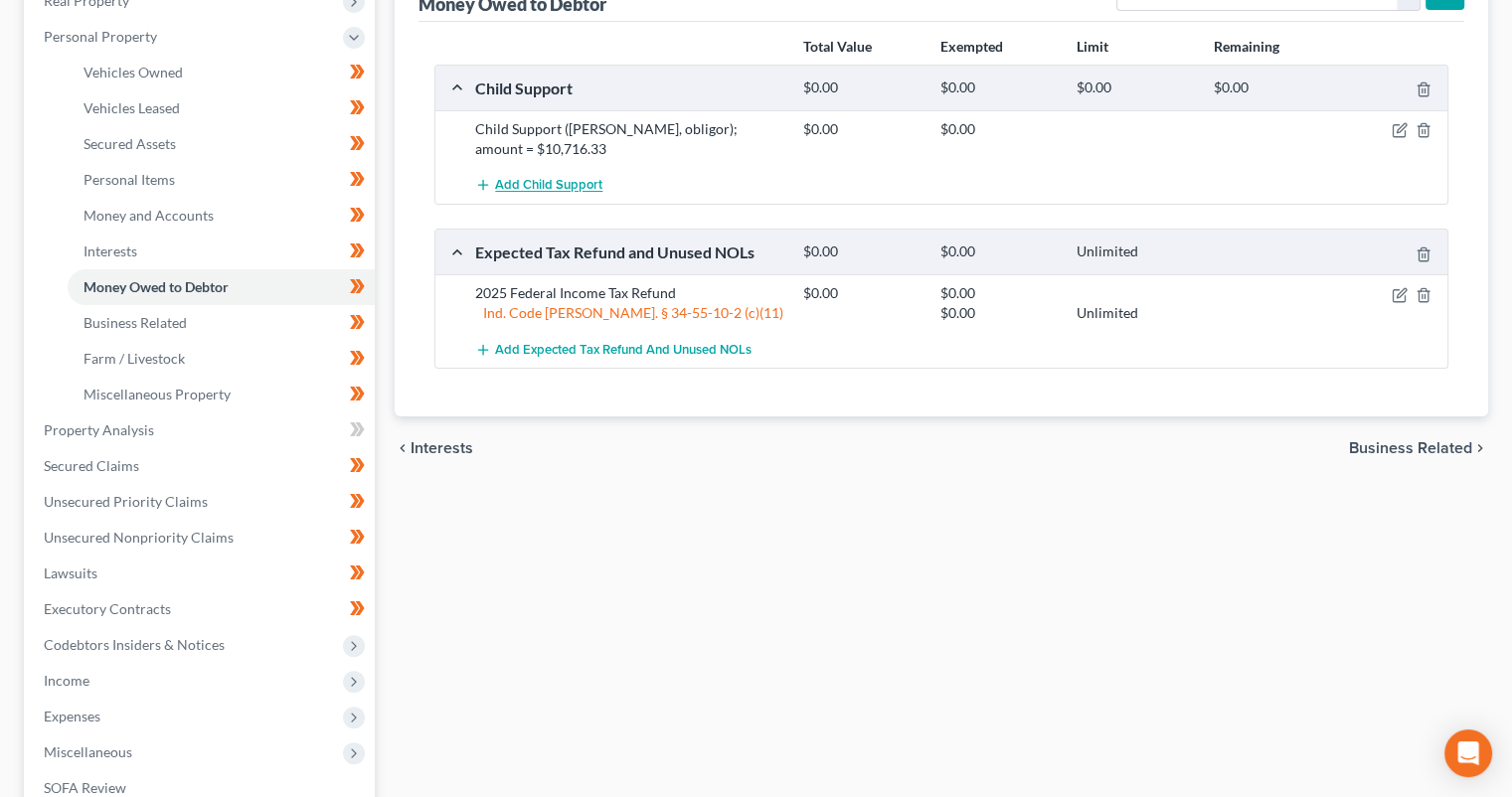 click on "Add Child Support" at bounding box center (549, 186) 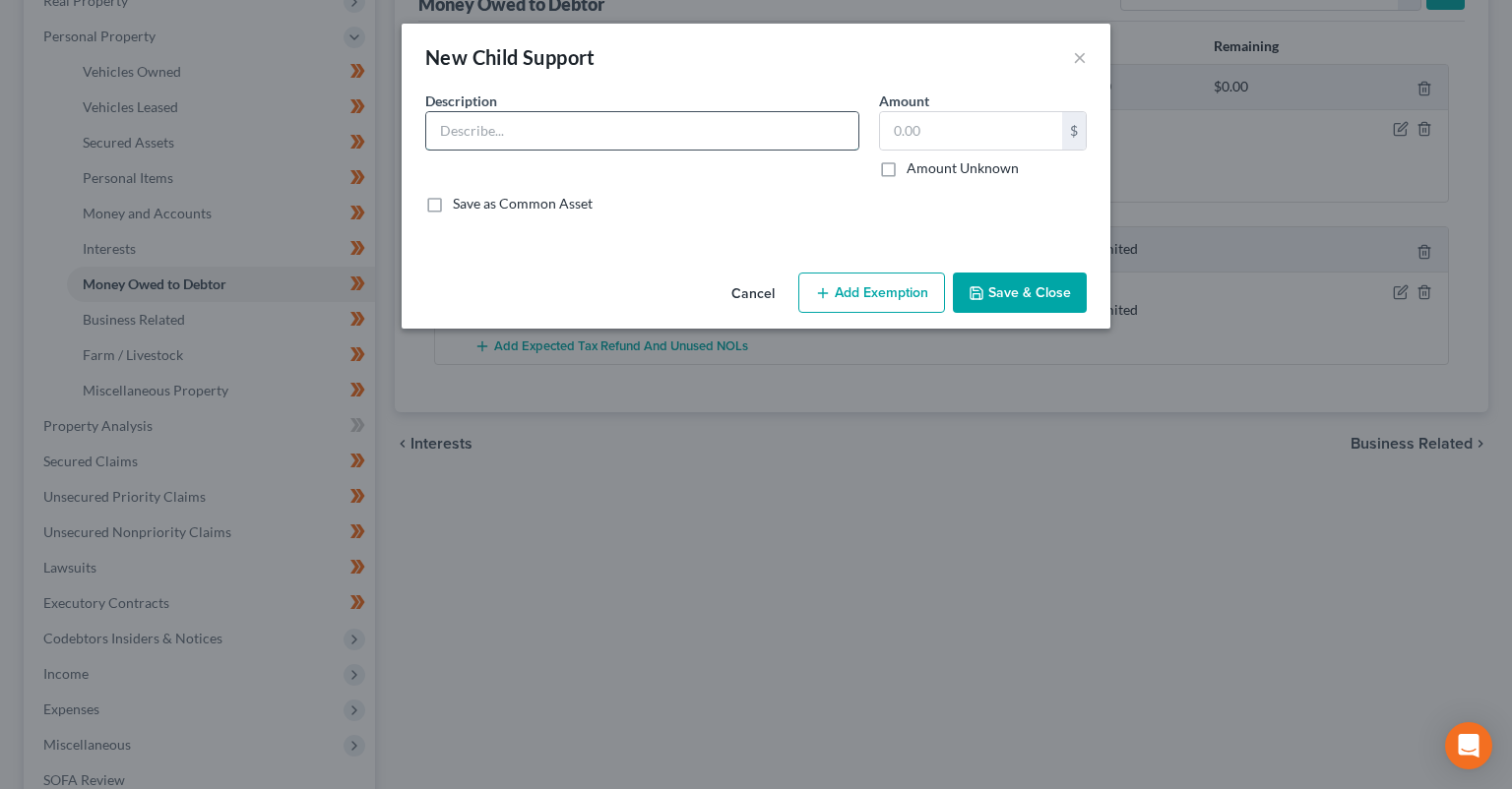 click at bounding box center (642, 131) 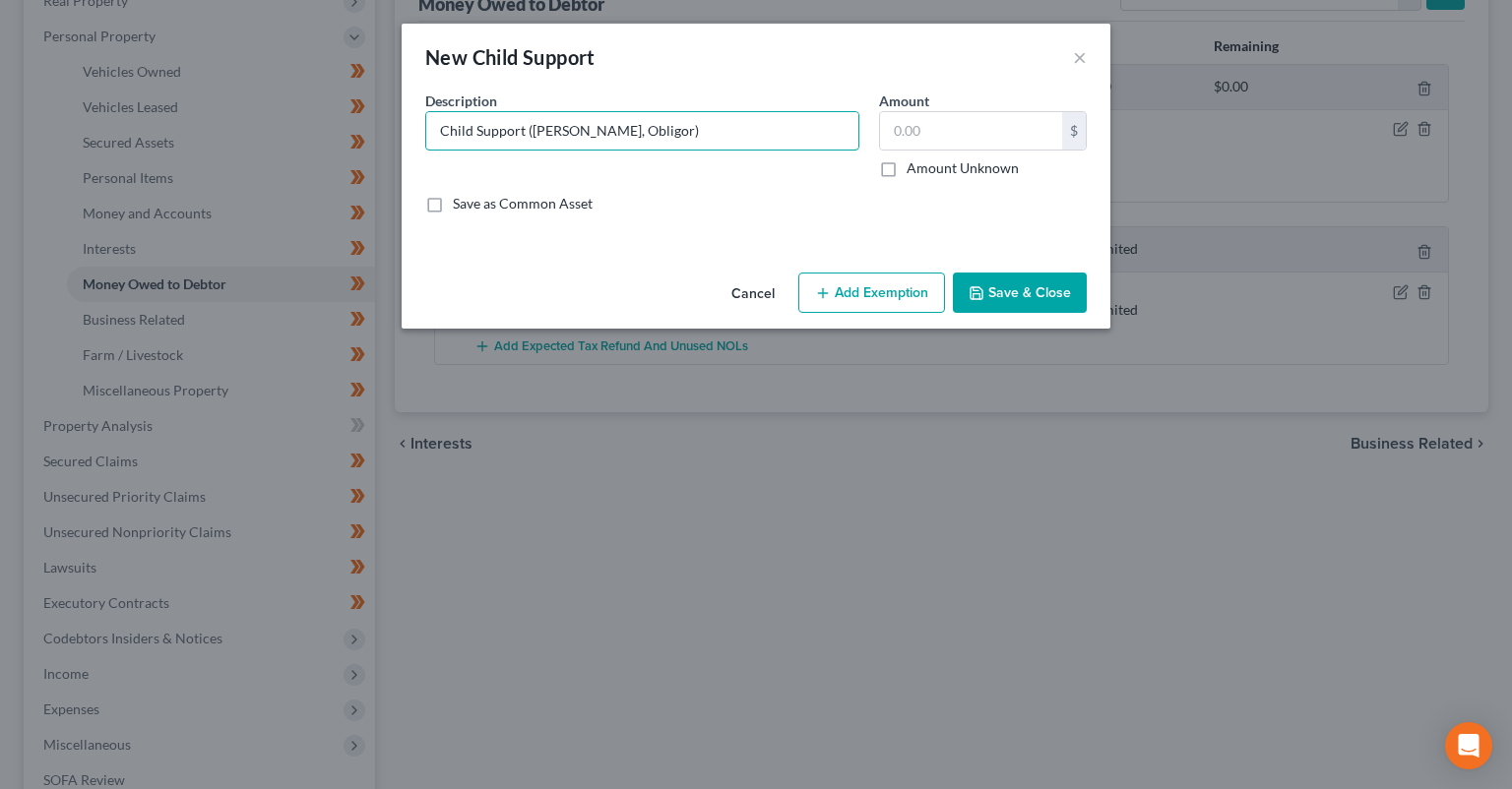 type on "Child Support ([PERSON_NAME], Obligor)" 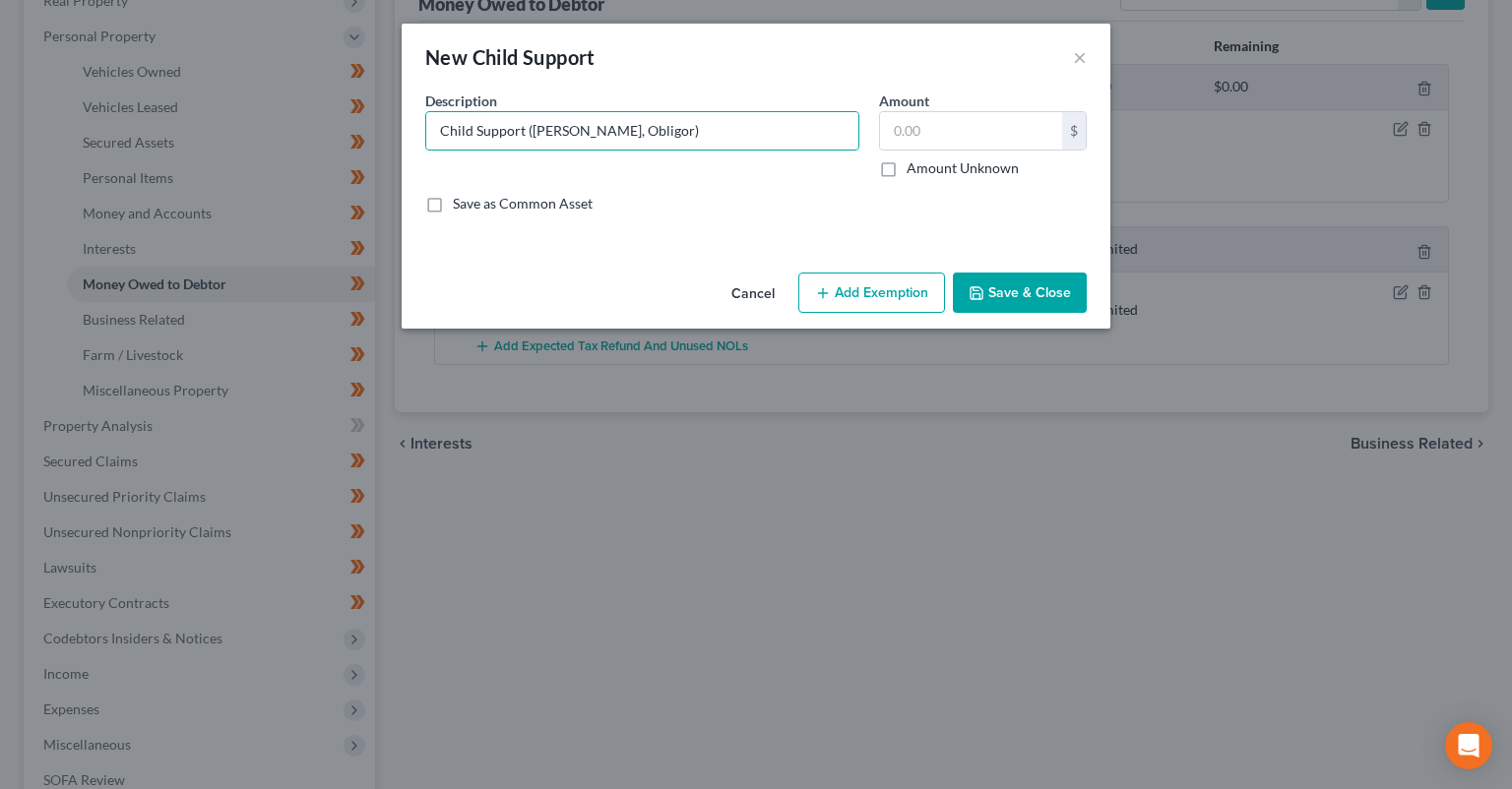 click on "Save & Close" at bounding box center [1020, 293] 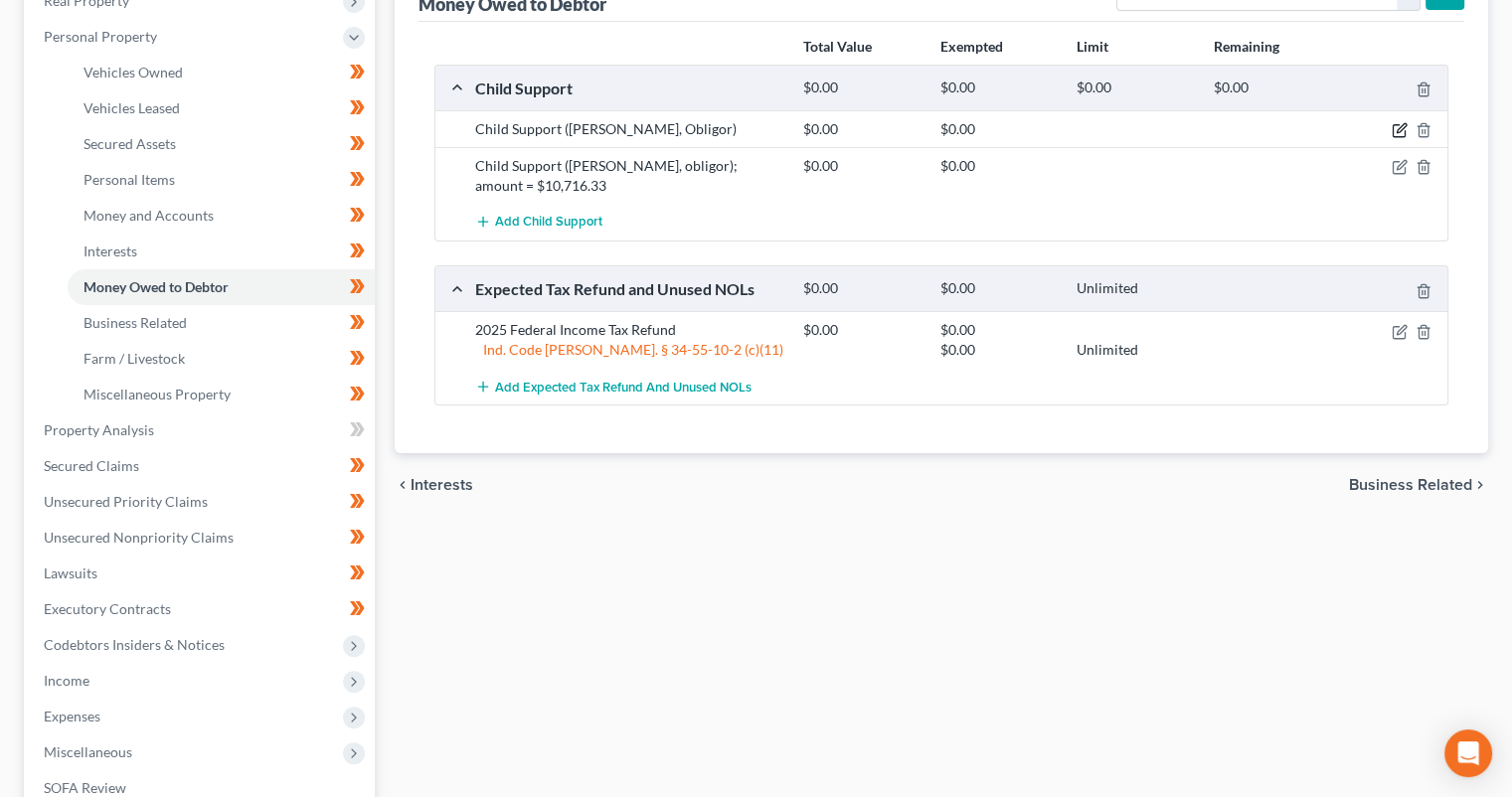 click 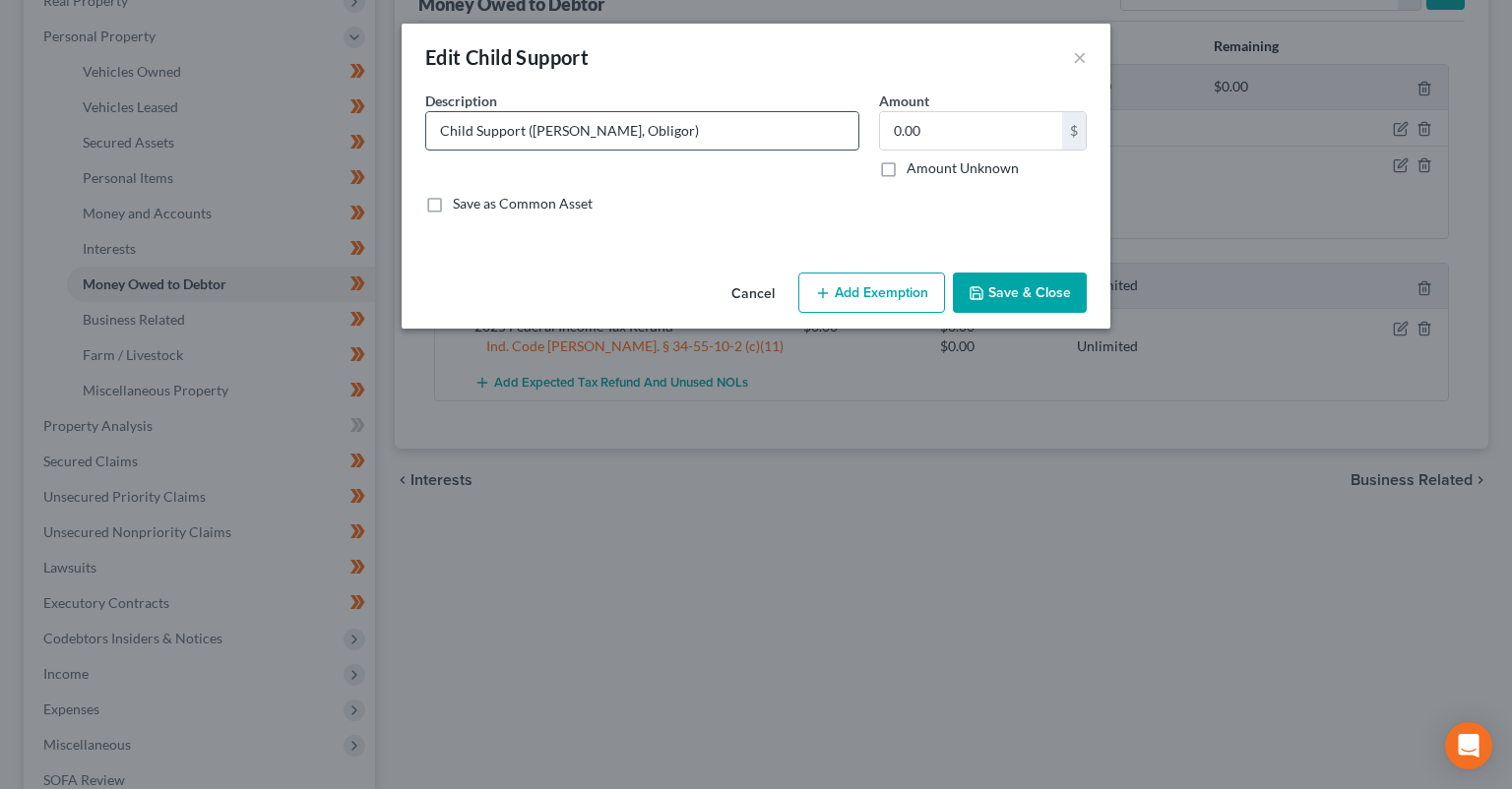 click on "Child Support ([PERSON_NAME], Obligor)" at bounding box center (642, 131) 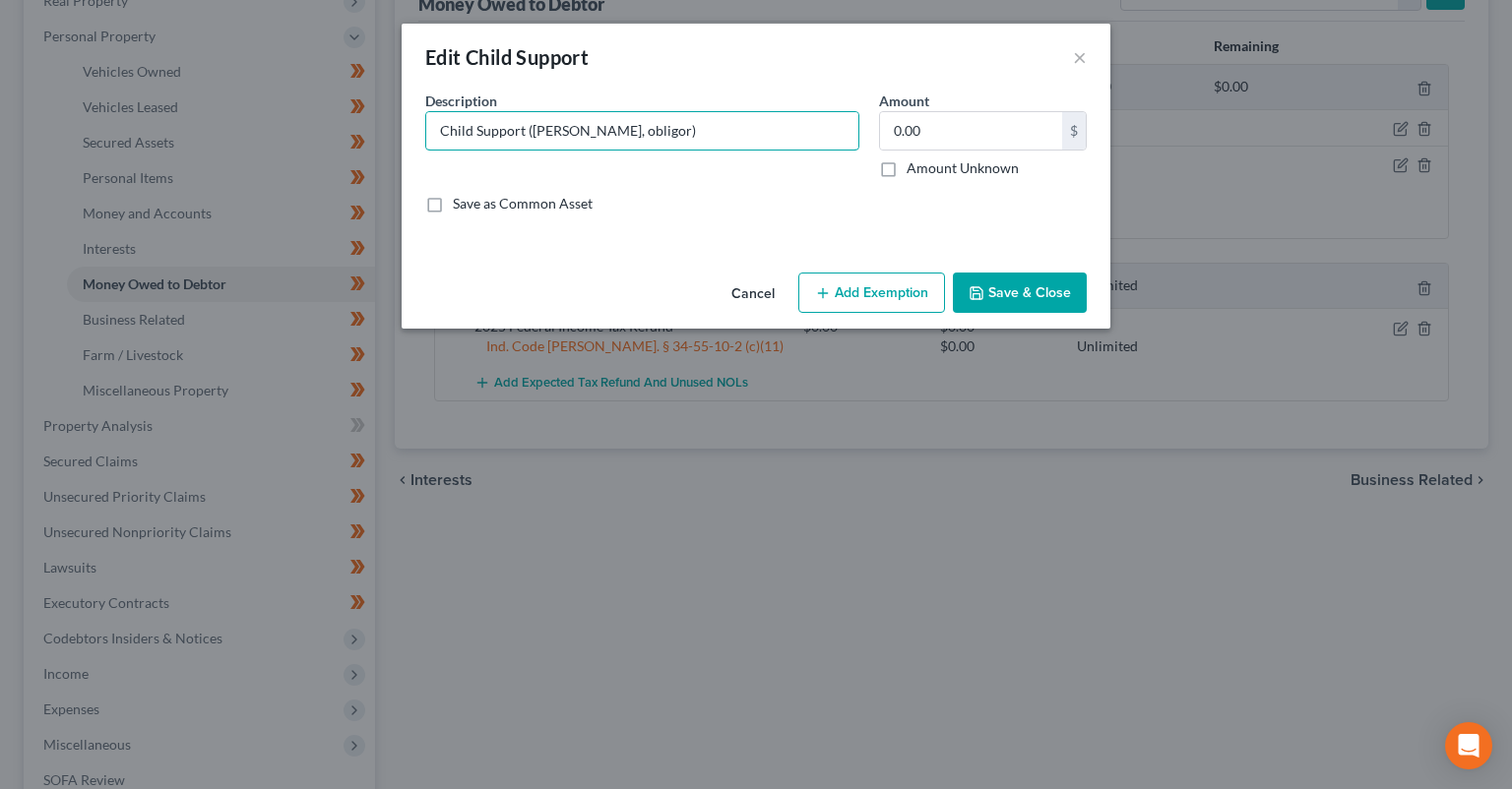 type on "Child Support ([PERSON_NAME], obligor)" 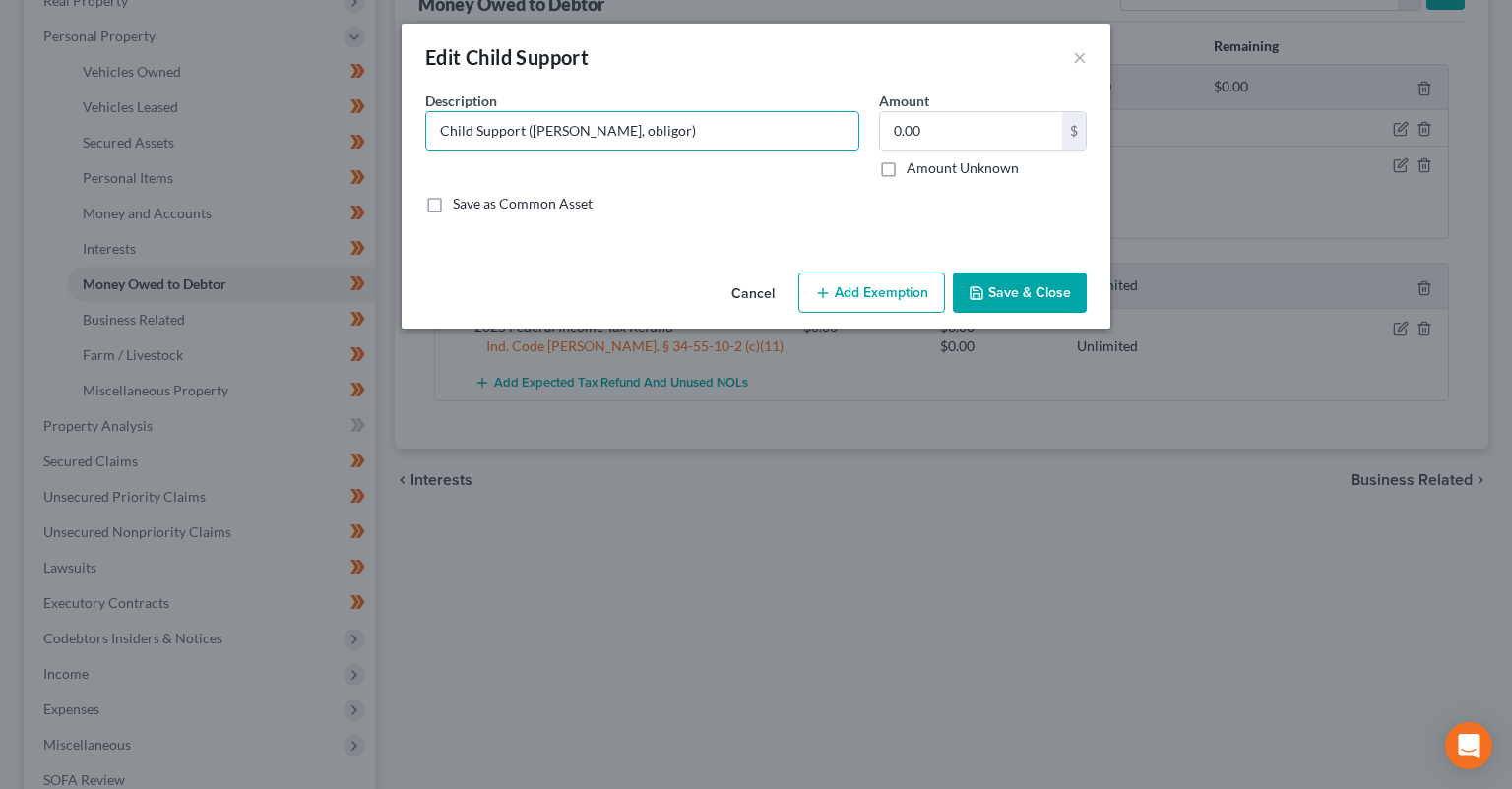 click on "Save & Close" at bounding box center (1020, 293) 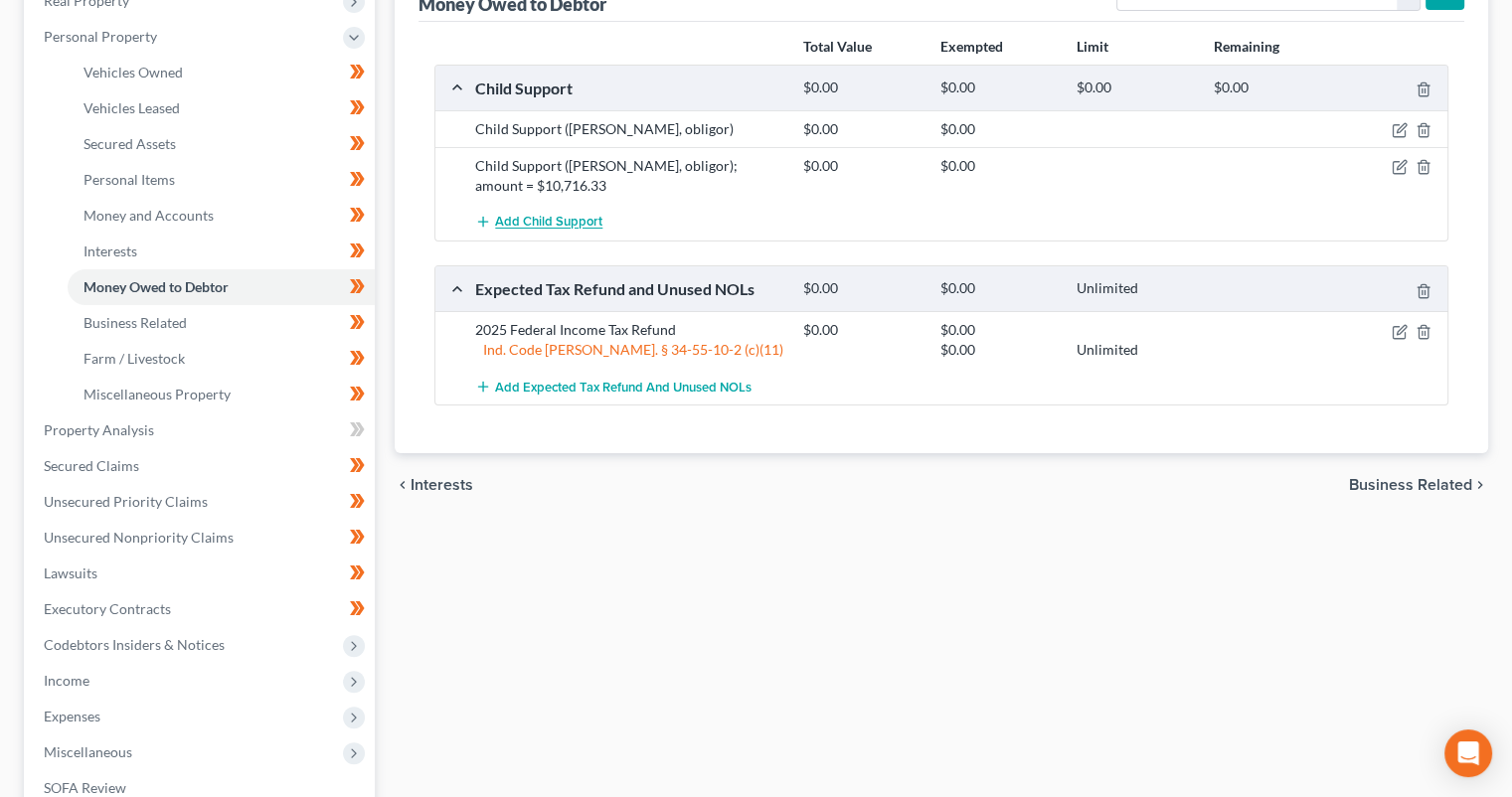 click on "Add Child Support" at bounding box center (549, 223) 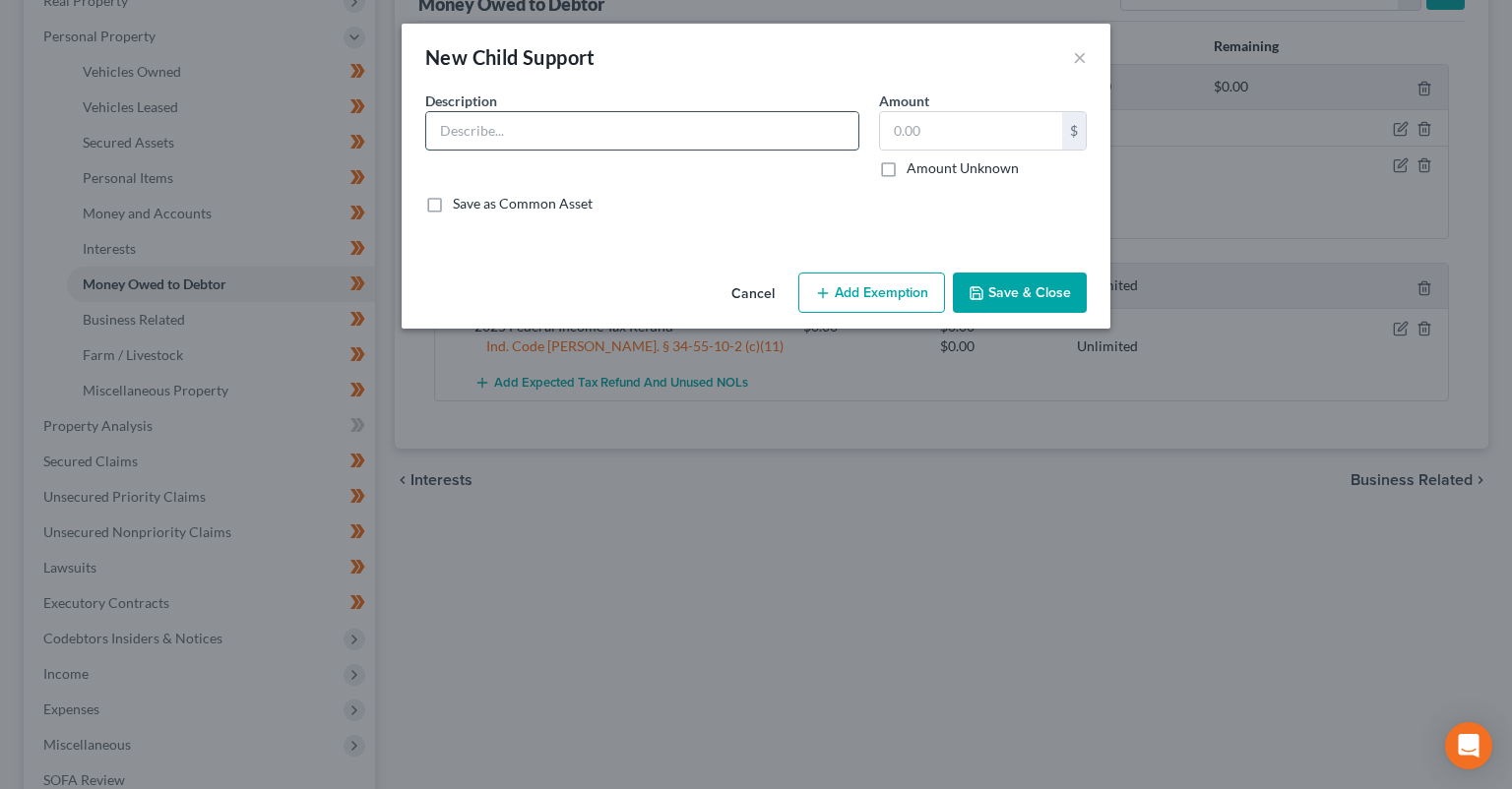 click at bounding box center (642, 131) 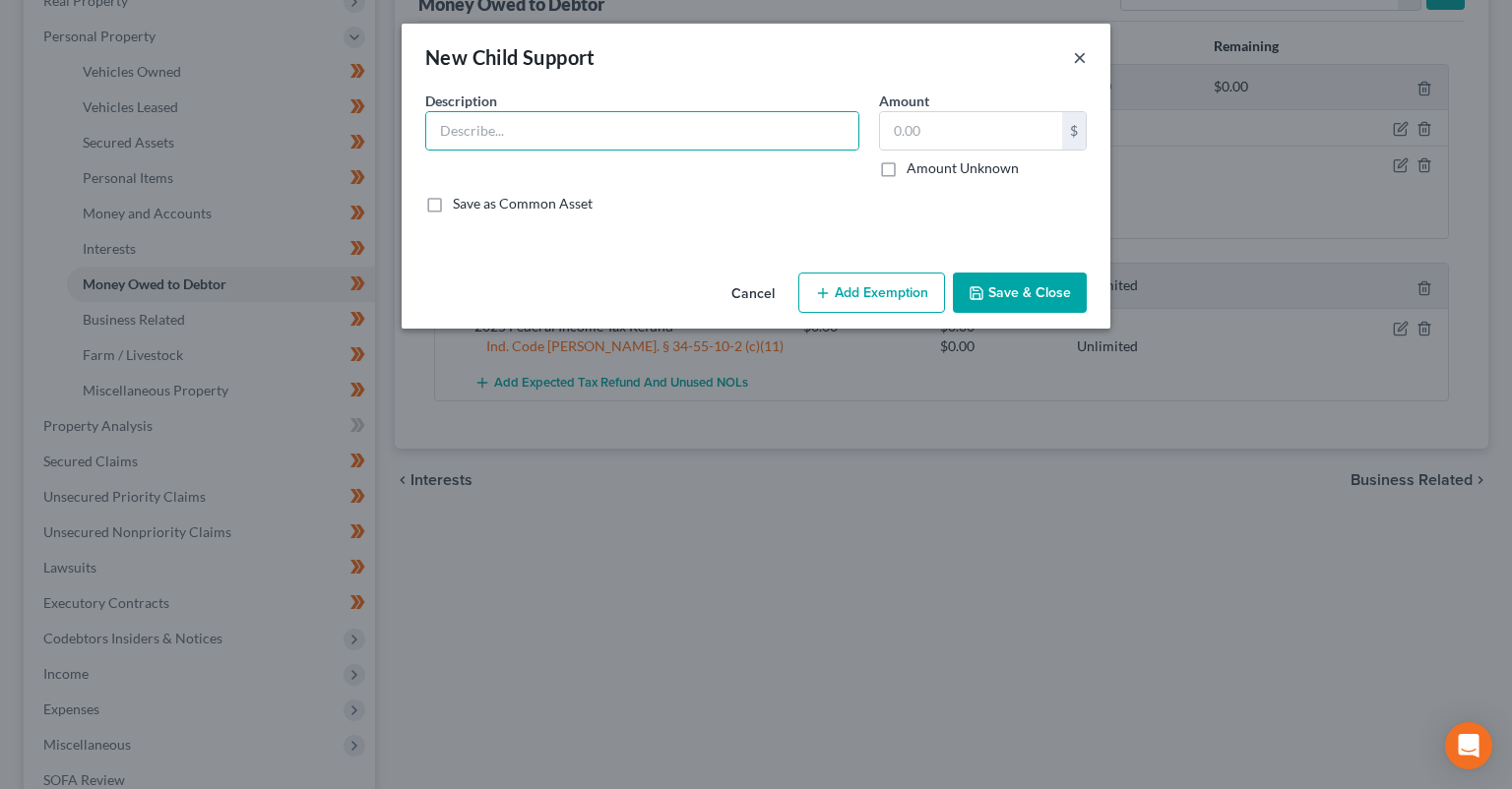 click on "×" at bounding box center (1080, 57) 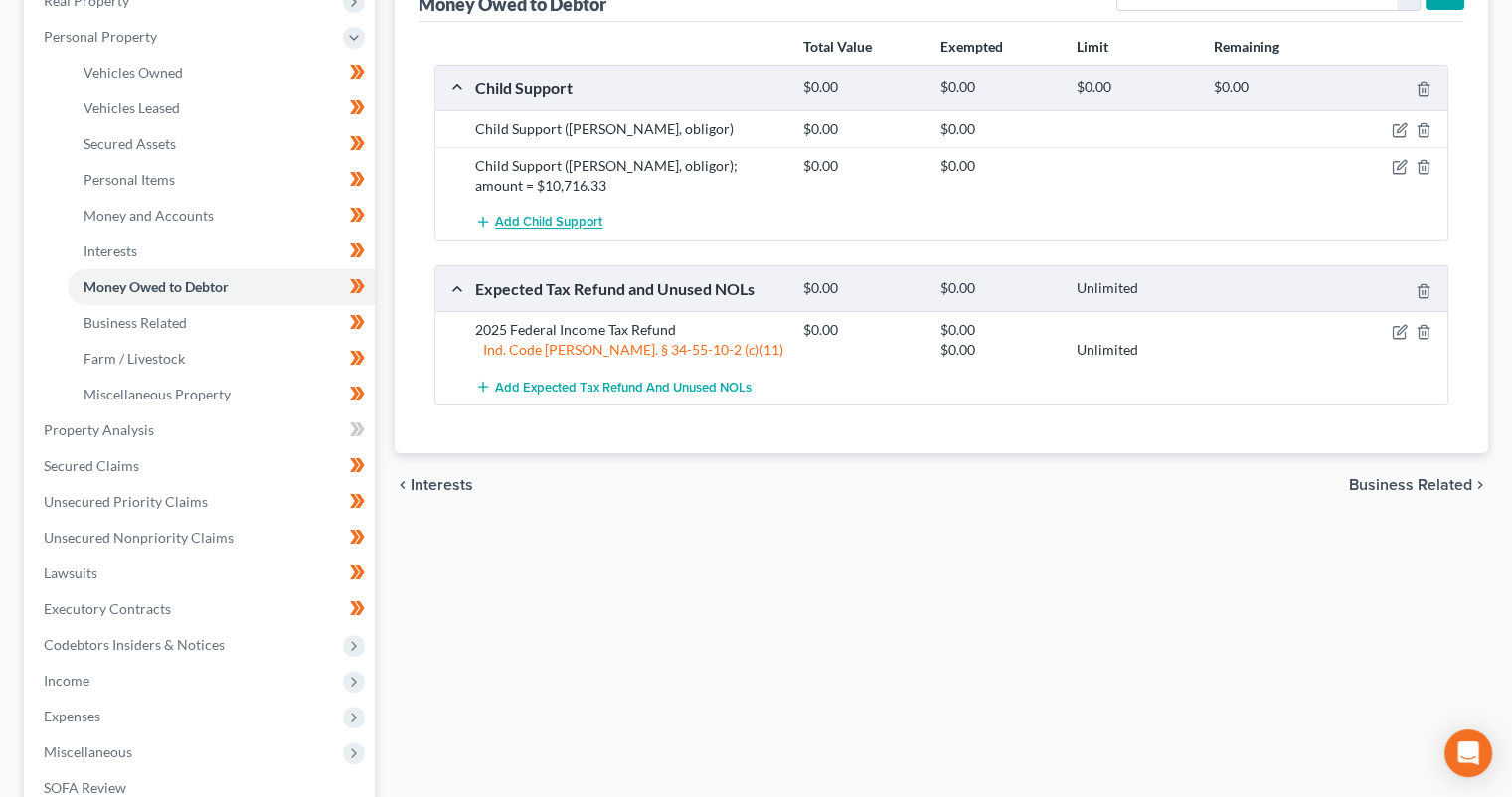 click on "Add Child Support" at bounding box center [549, 223] 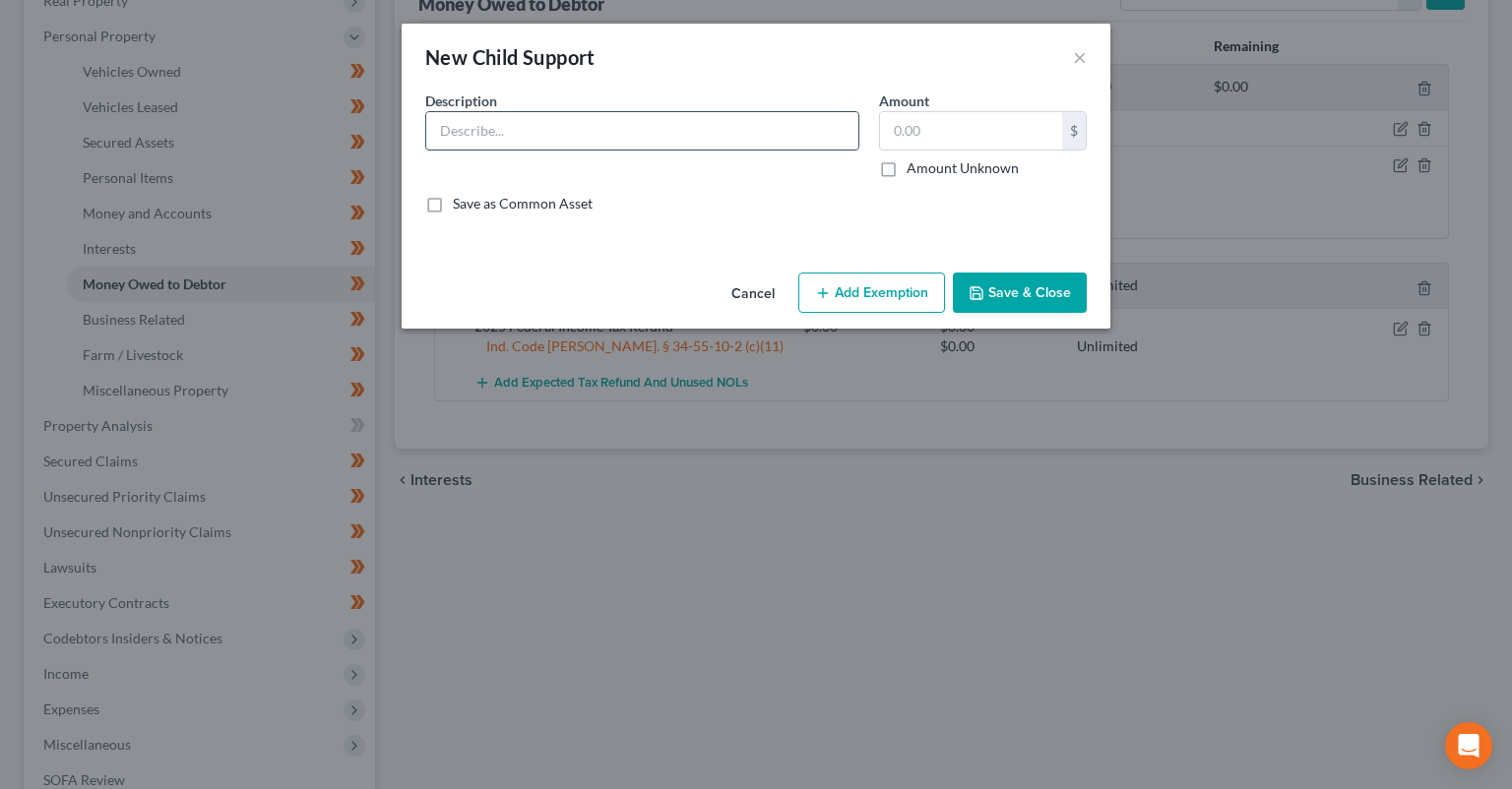 click at bounding box center [642, 131] 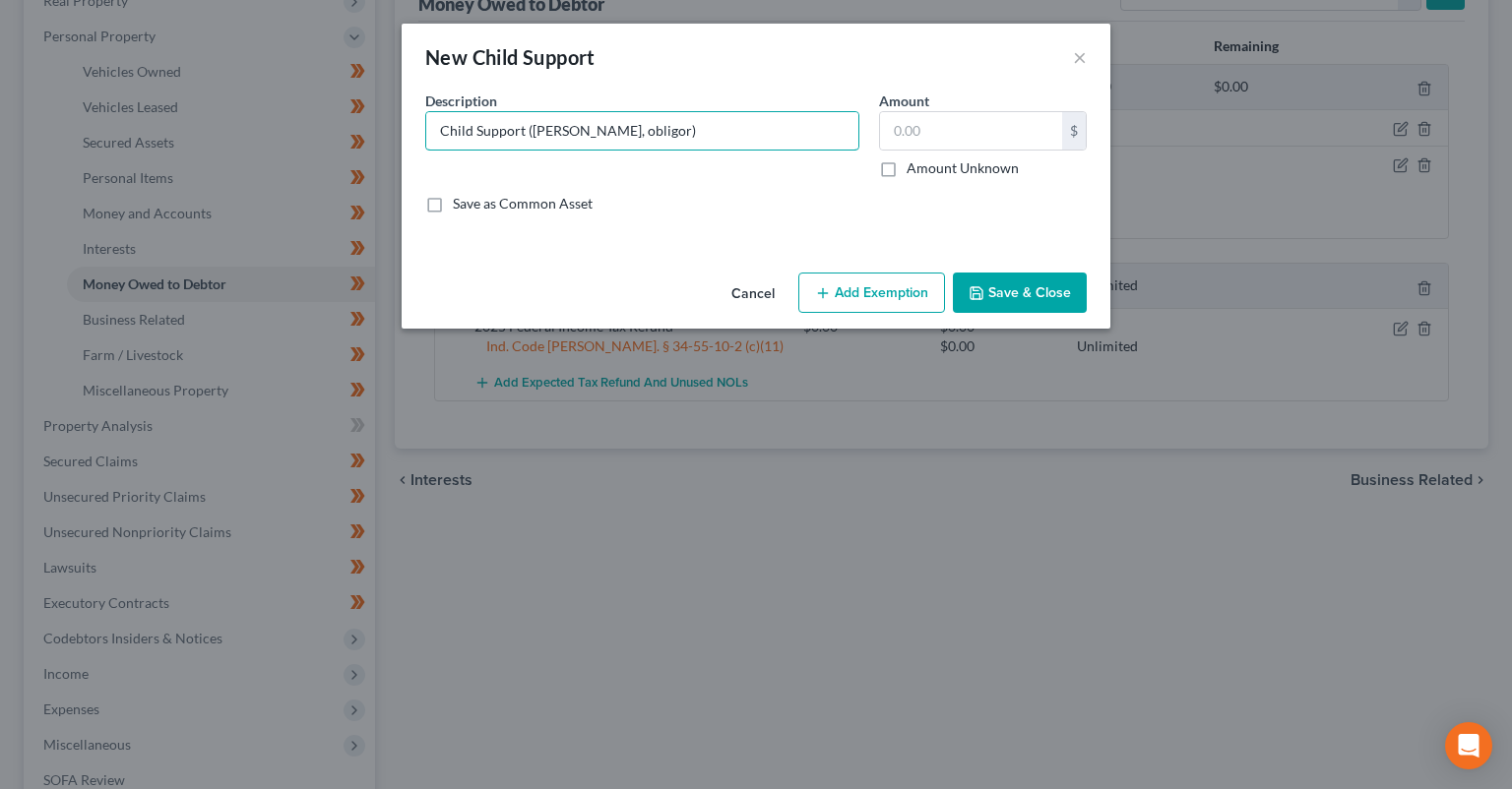 type on "Child Support ([PERSON_NAME], obligor)" 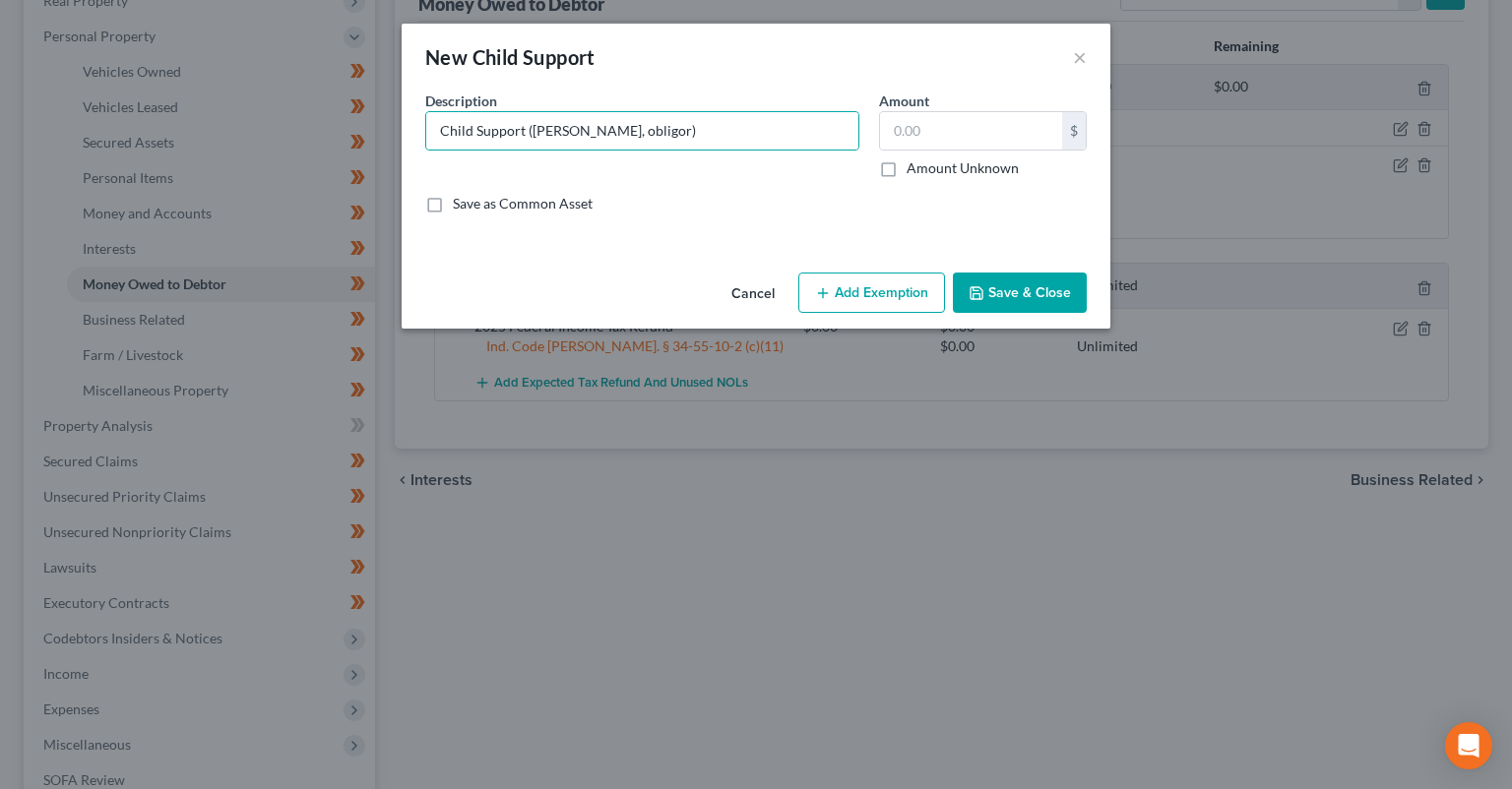 click on "Save & Close" at bounding box center (1020, 293) 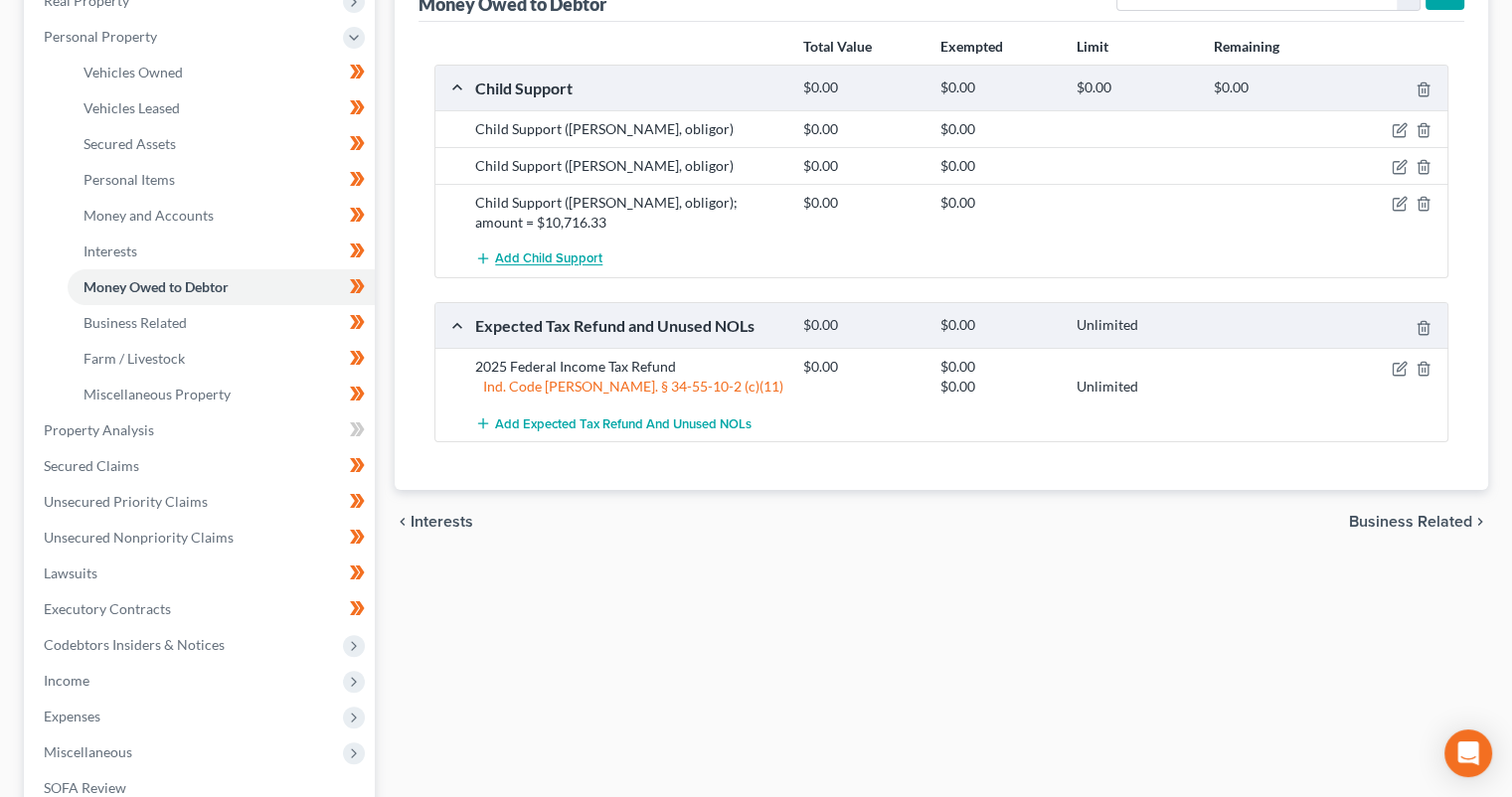click on "Add Child Support" at bounding box center [549, 259] 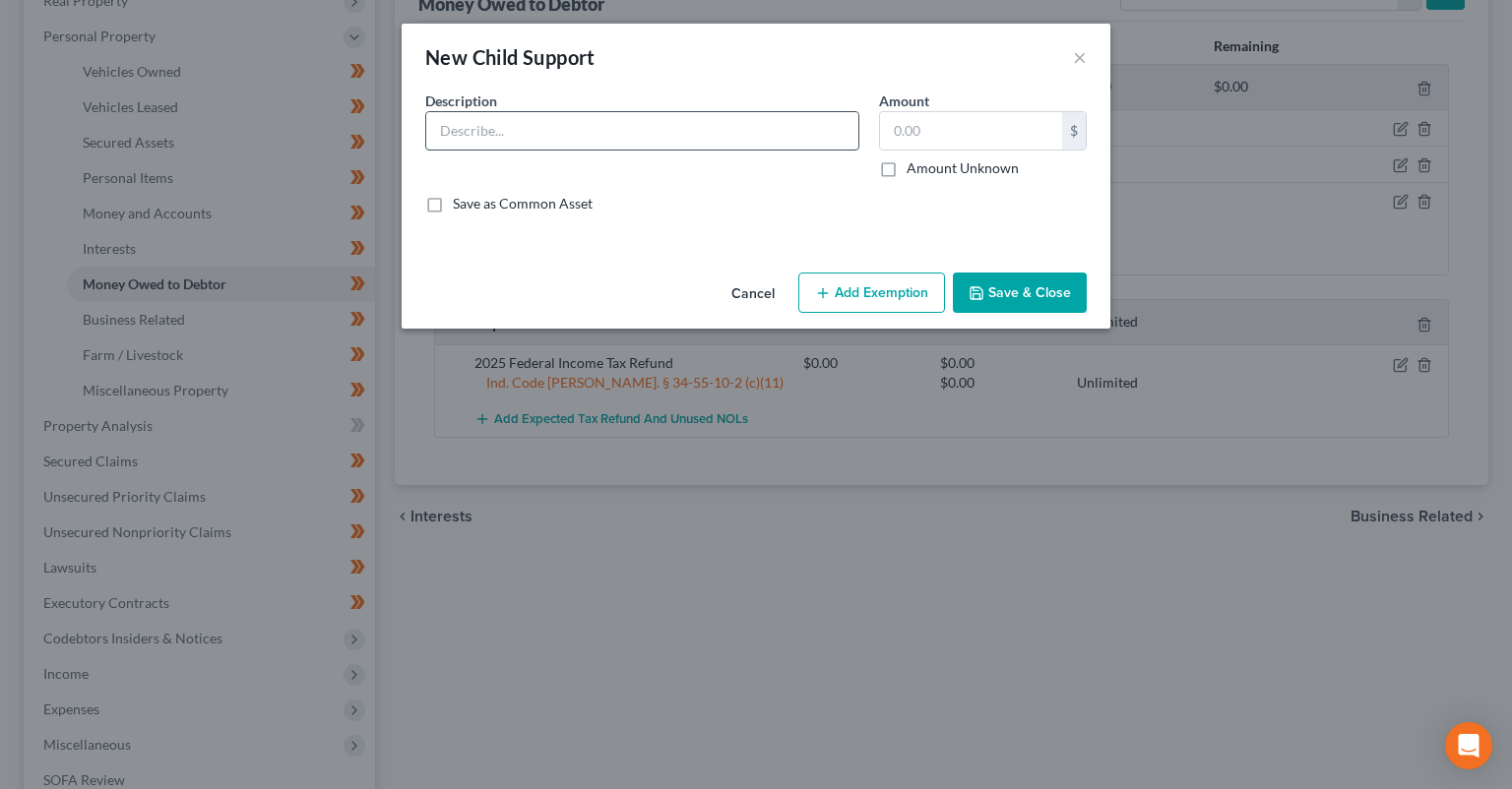 click at bounding box center [642, 131] 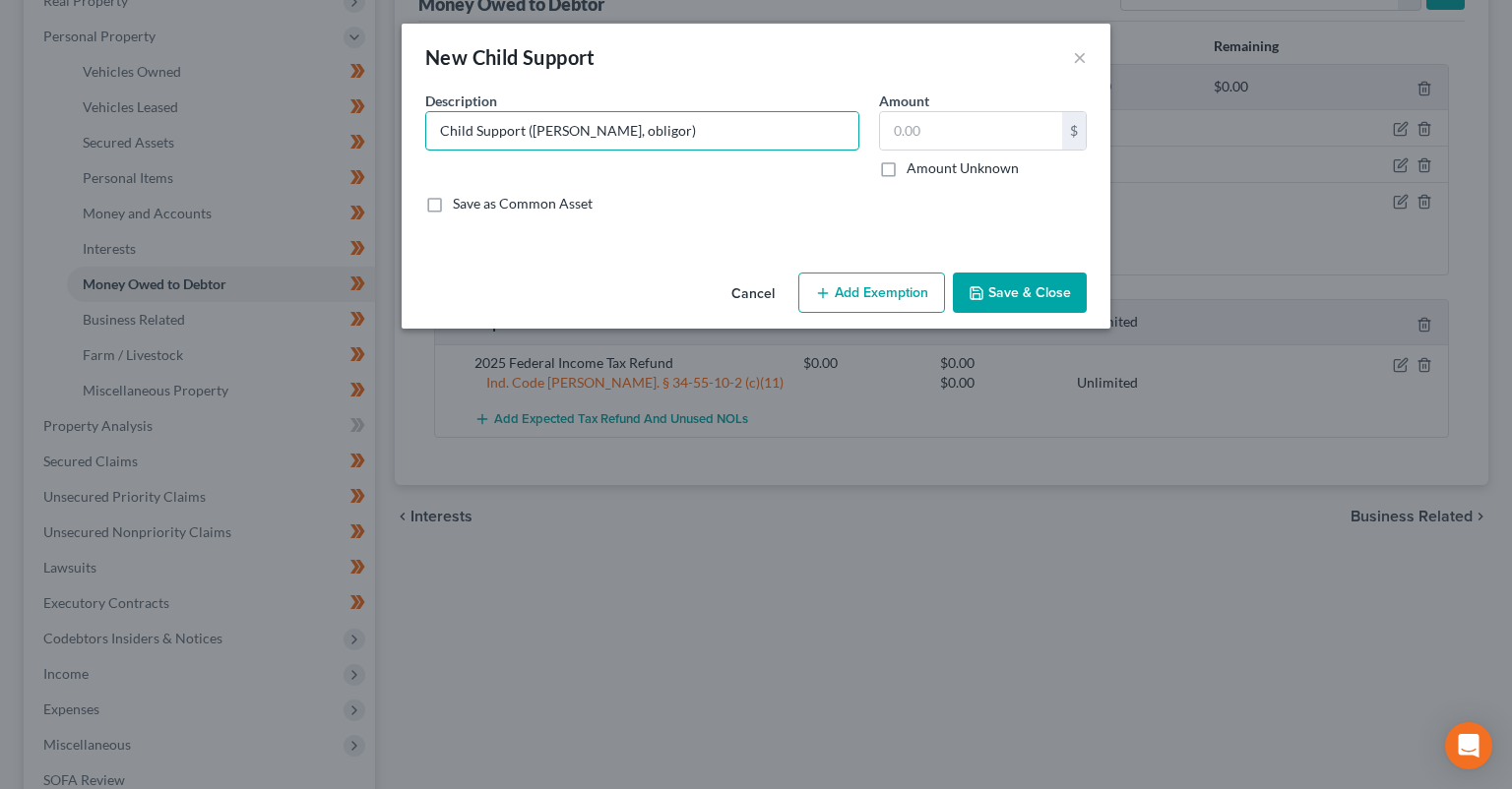 type on "Child Support ([PERSON_NAME], obligor)" 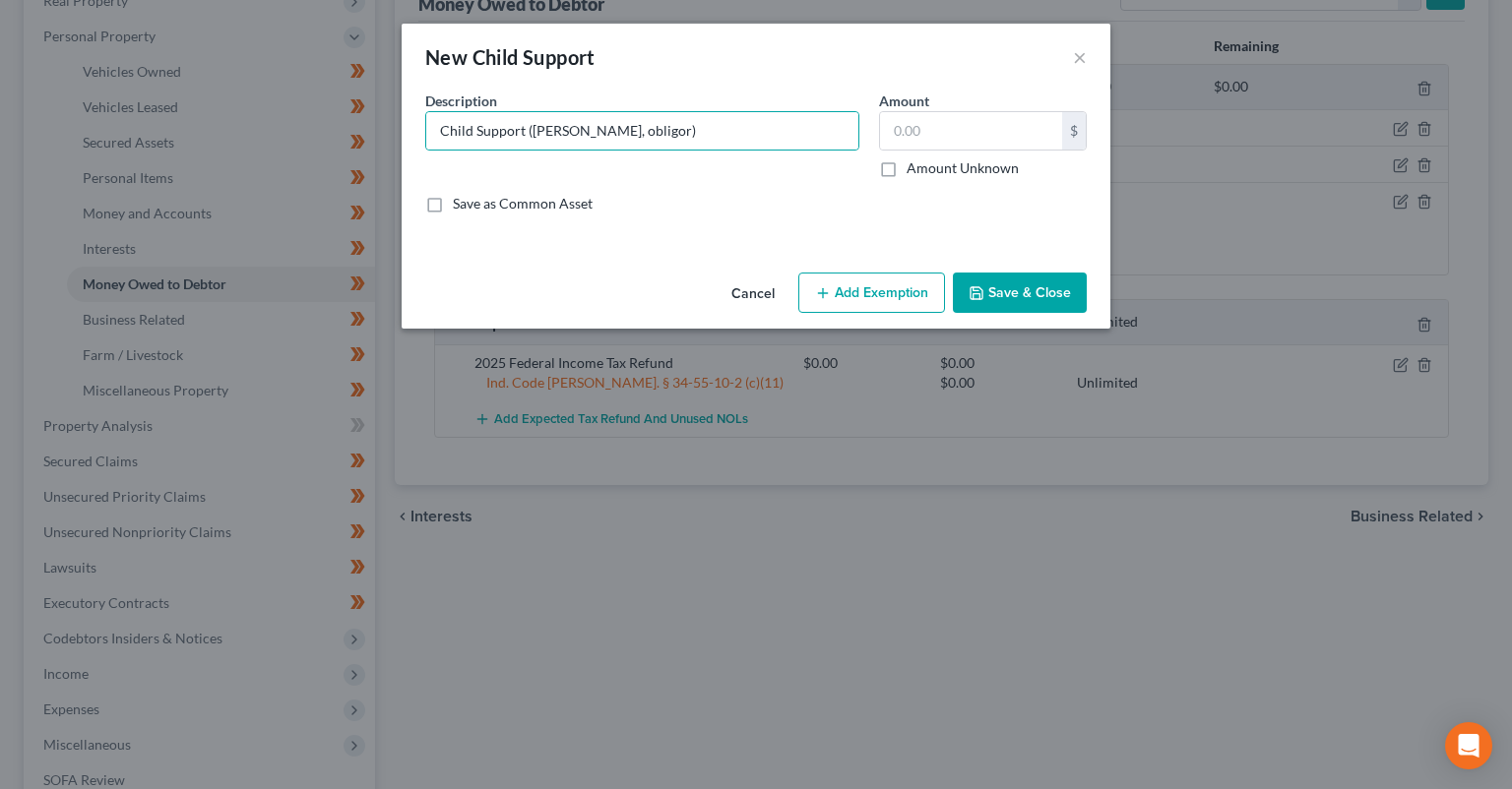 click on "Save & Close" at bounding box center (1020, 293) 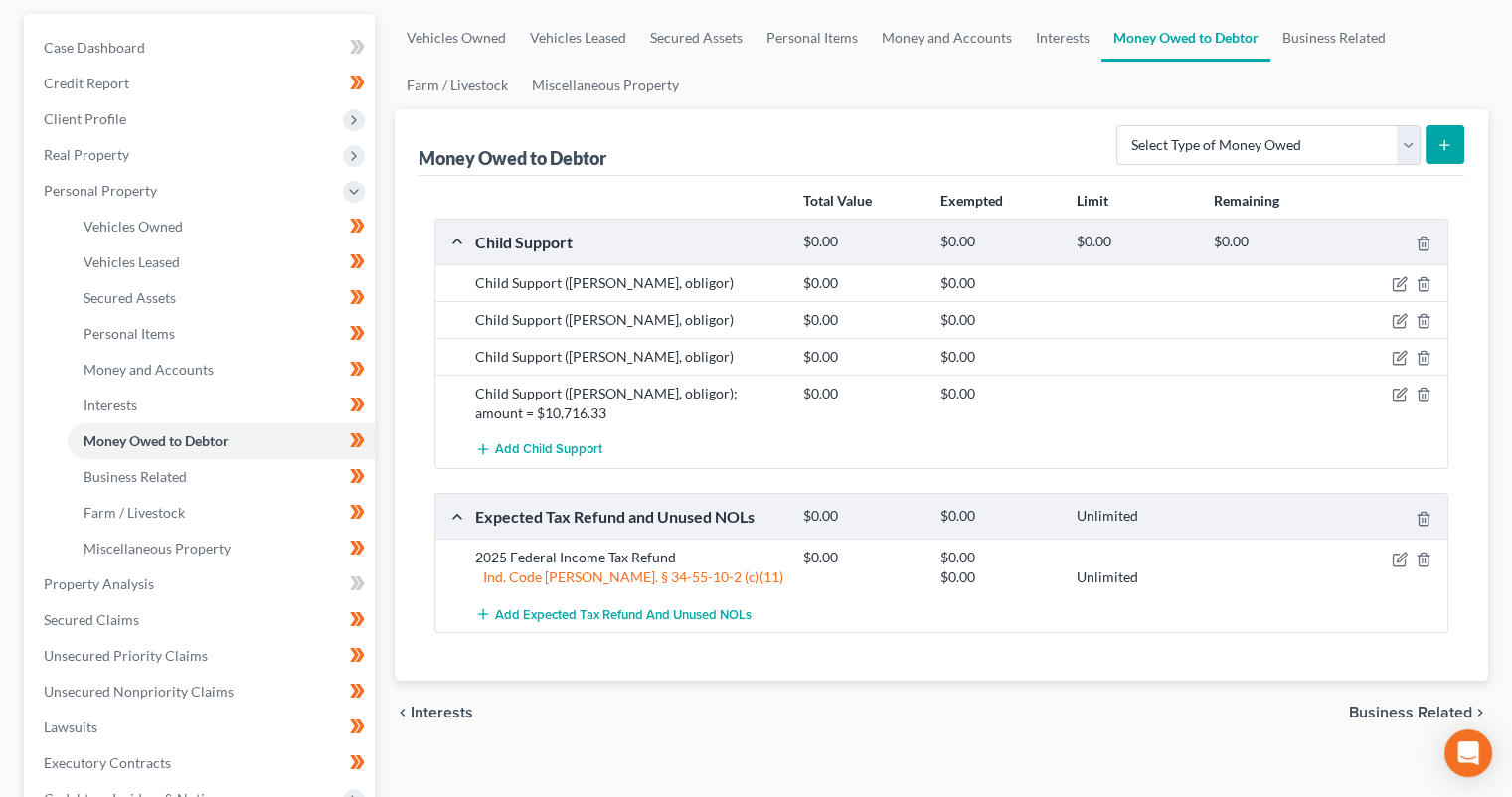 scroll, scrollTop: 66, scrollLeft: 0, axis: vertical 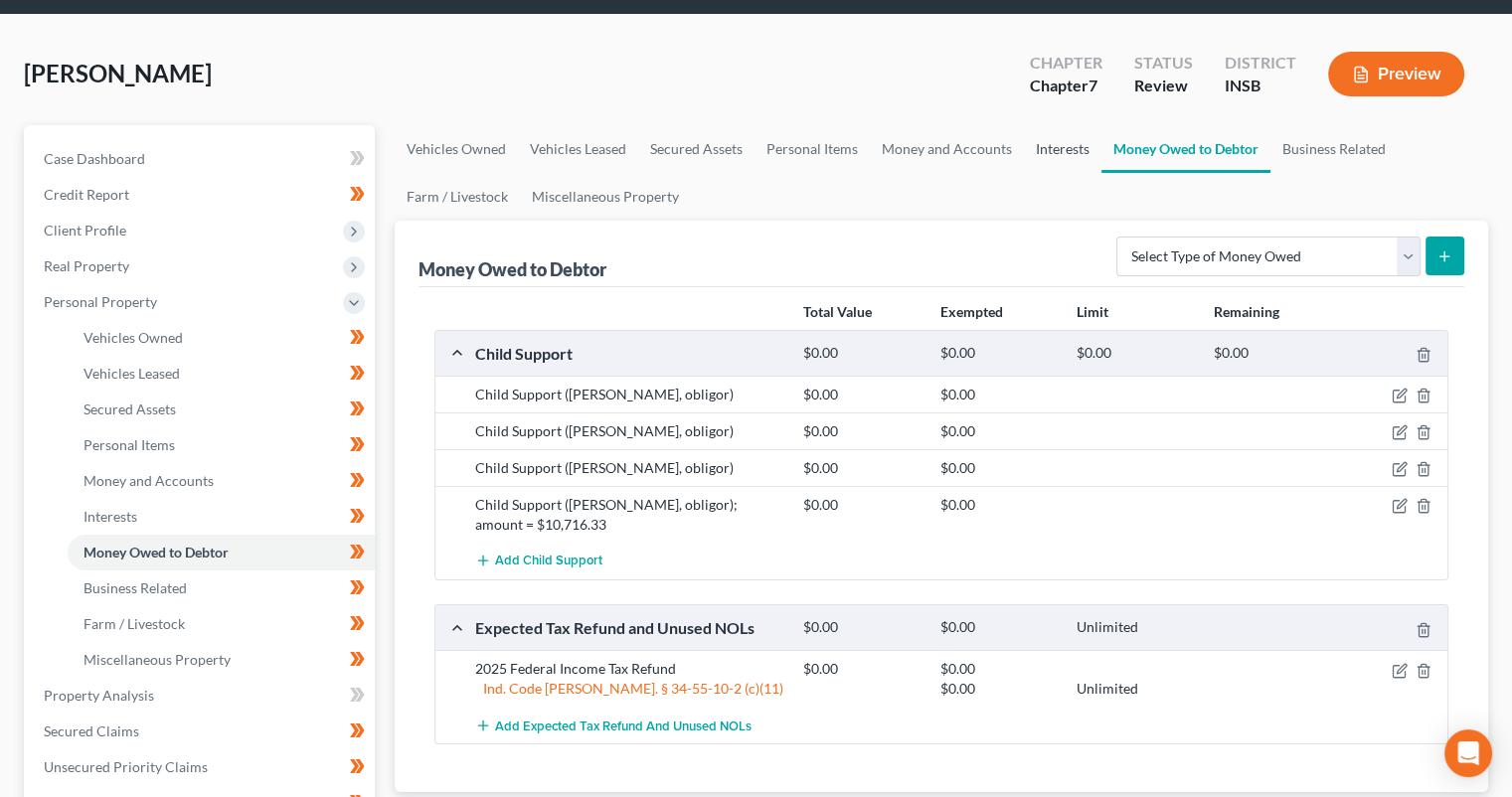 click on "Interests" at bounding box center [1063, 149] 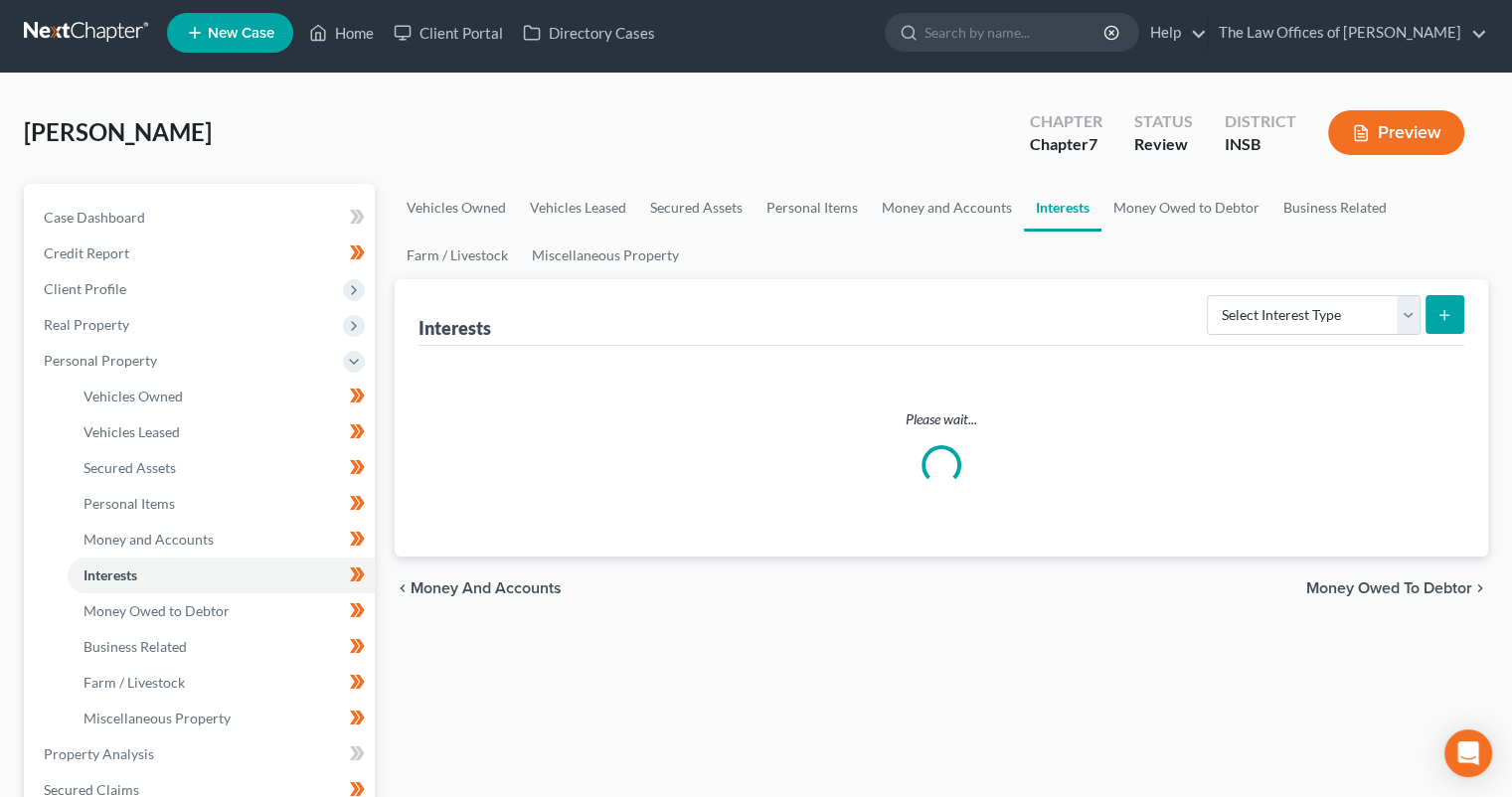 scroll, scrollTop: 0, scrollLeft: 0, axis: both 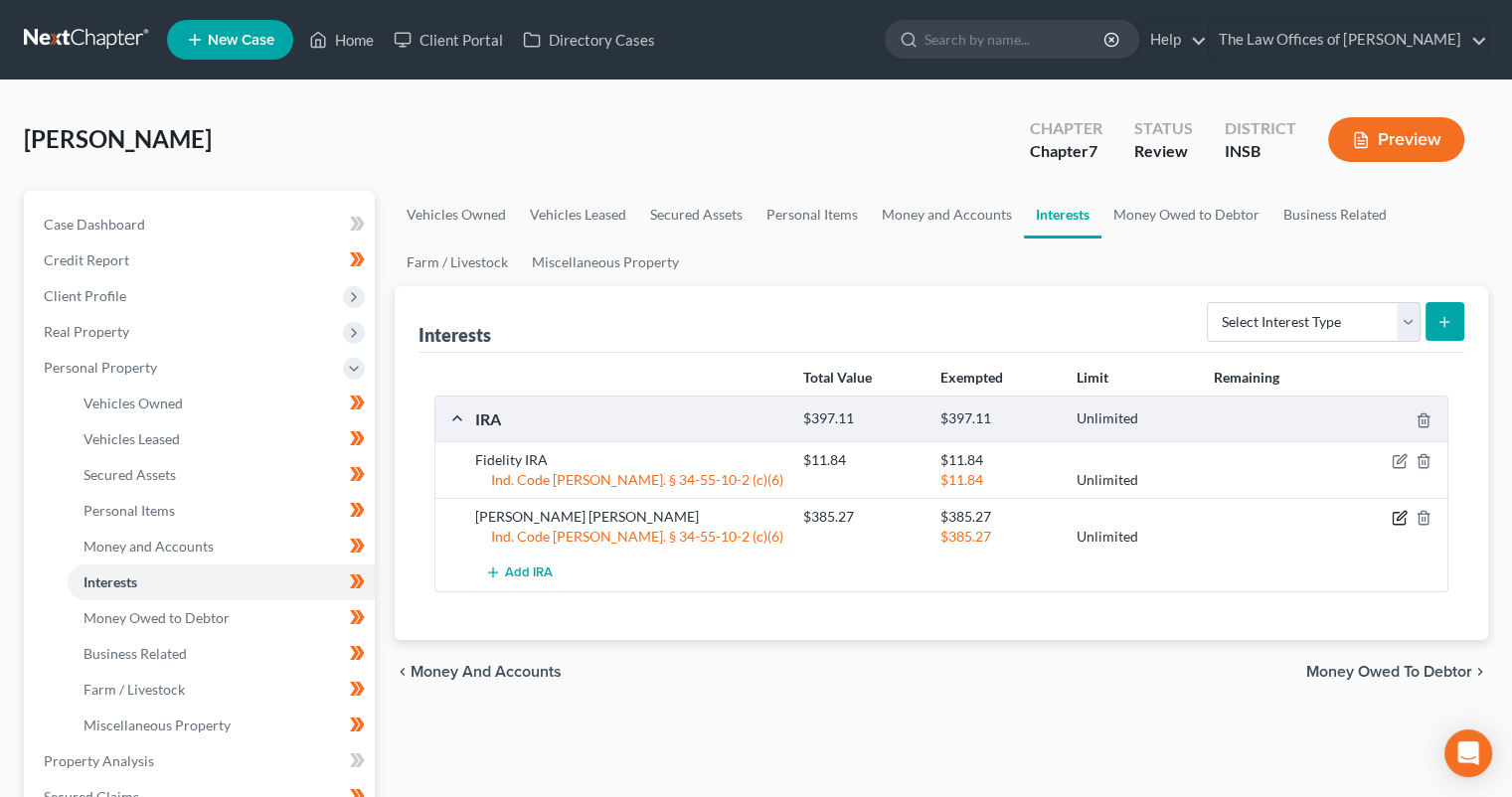 drag, startPoint x: 1396, startPoint y: 519, endPoint x: 1360, endPoint y: 518, distance: 36.013886 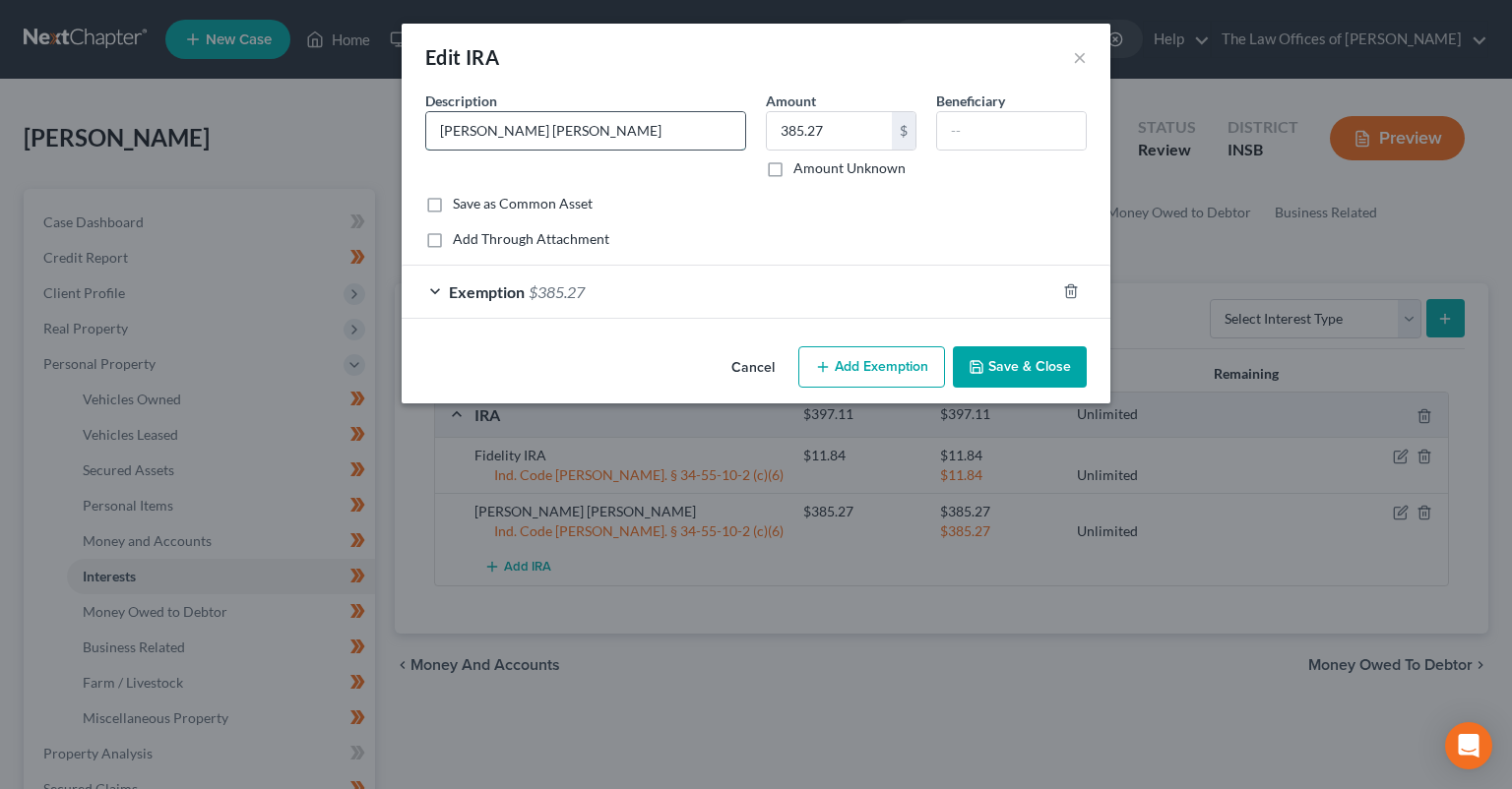 click on "[PERSON_NAME] [PERSON_NAME]" at bounding box center [586, 131] 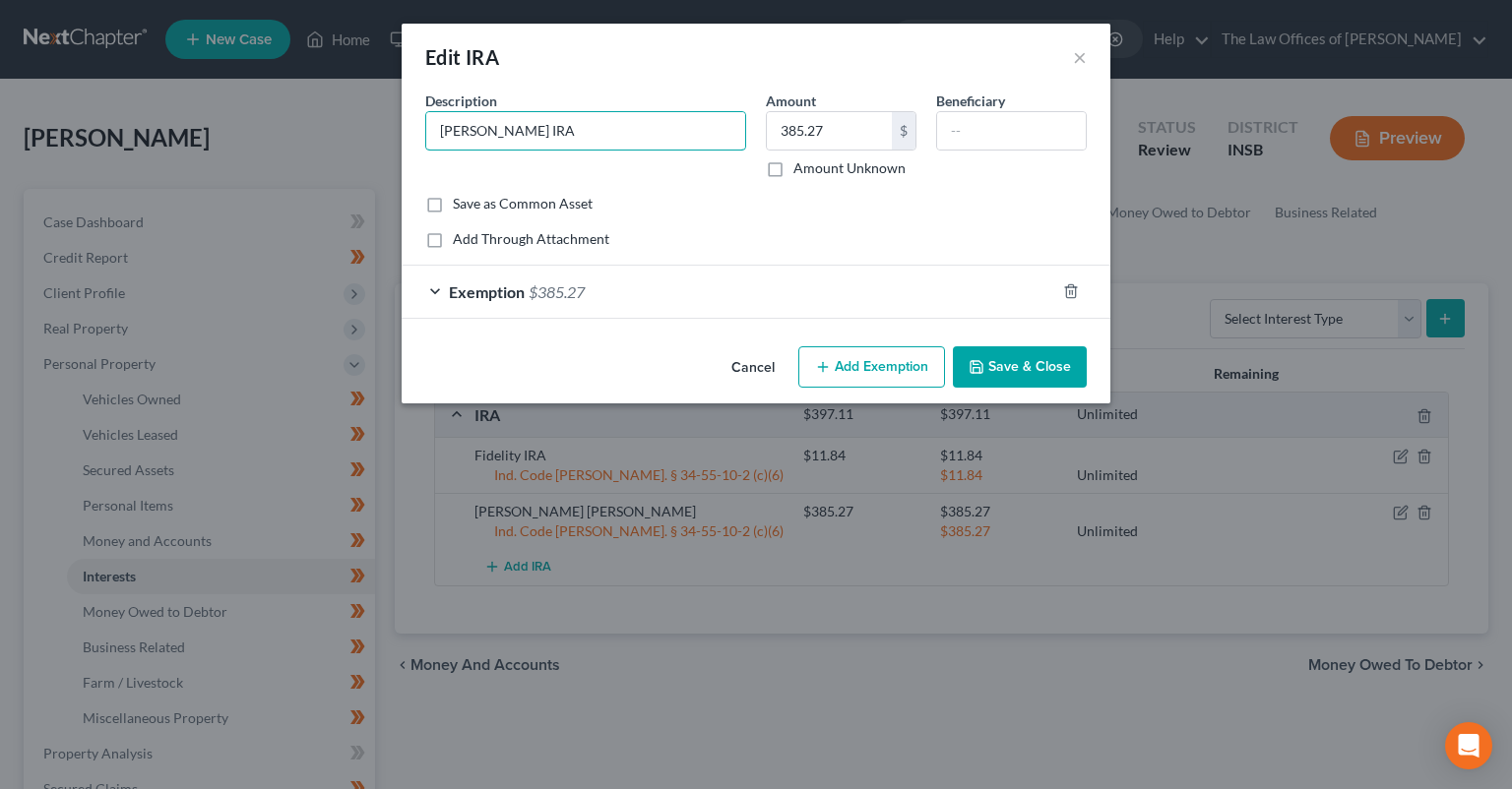 type on "[PERSON_NAME] IRA" 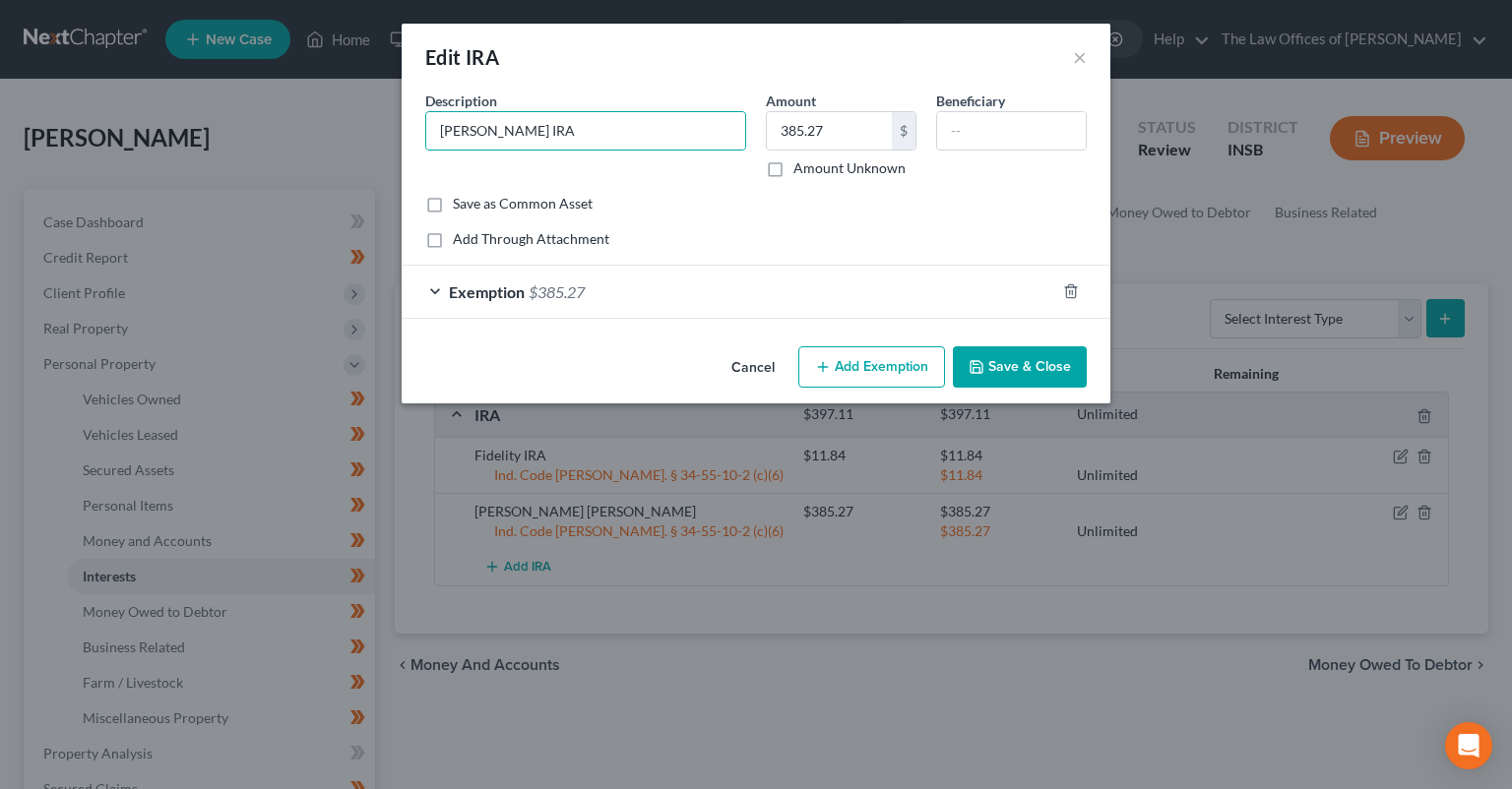 click on "Save & Close" at bounding box center [1020, 367] 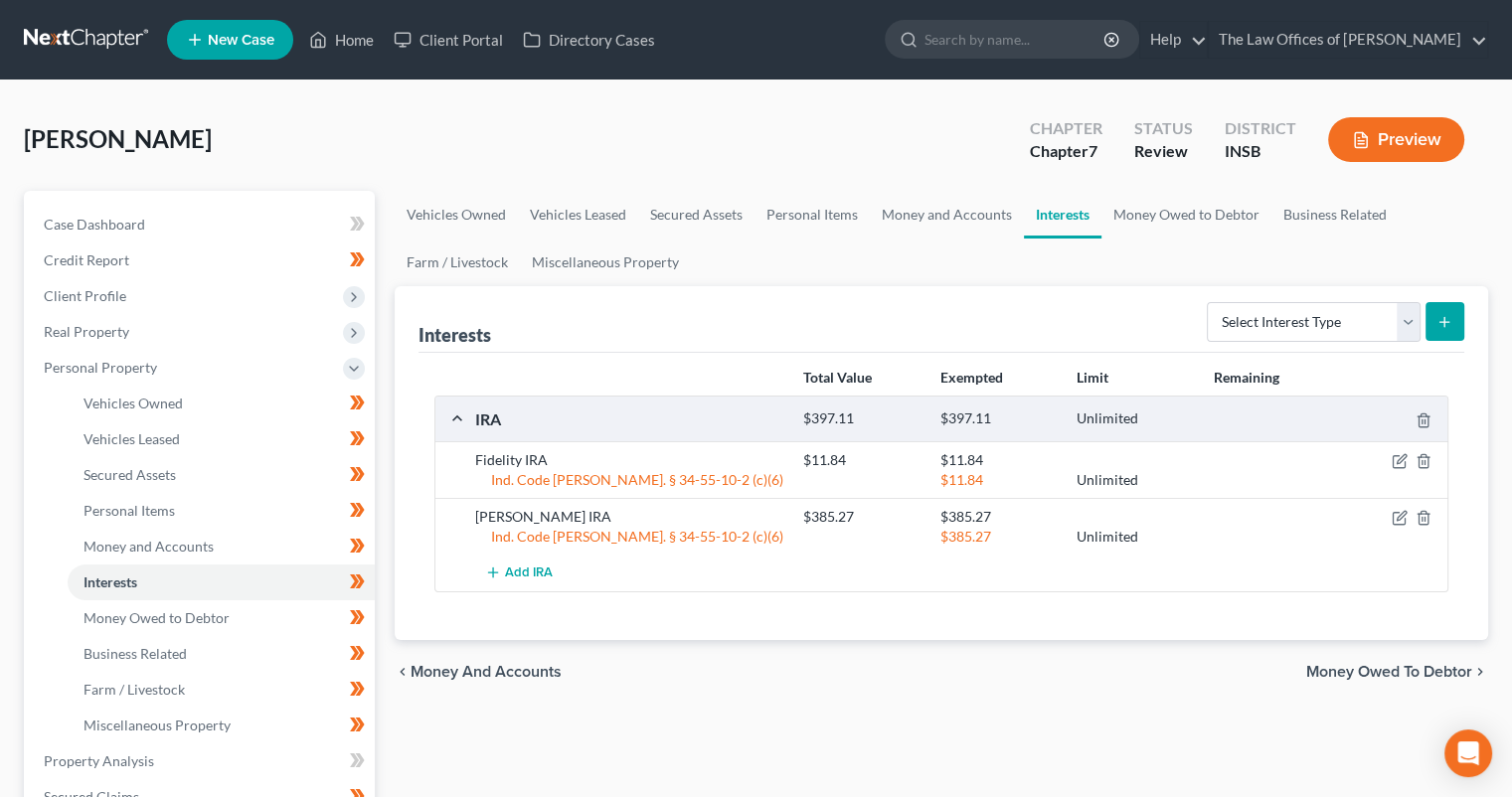 click on "Money Owed to Debtor" at bounding box center (1389, 672) 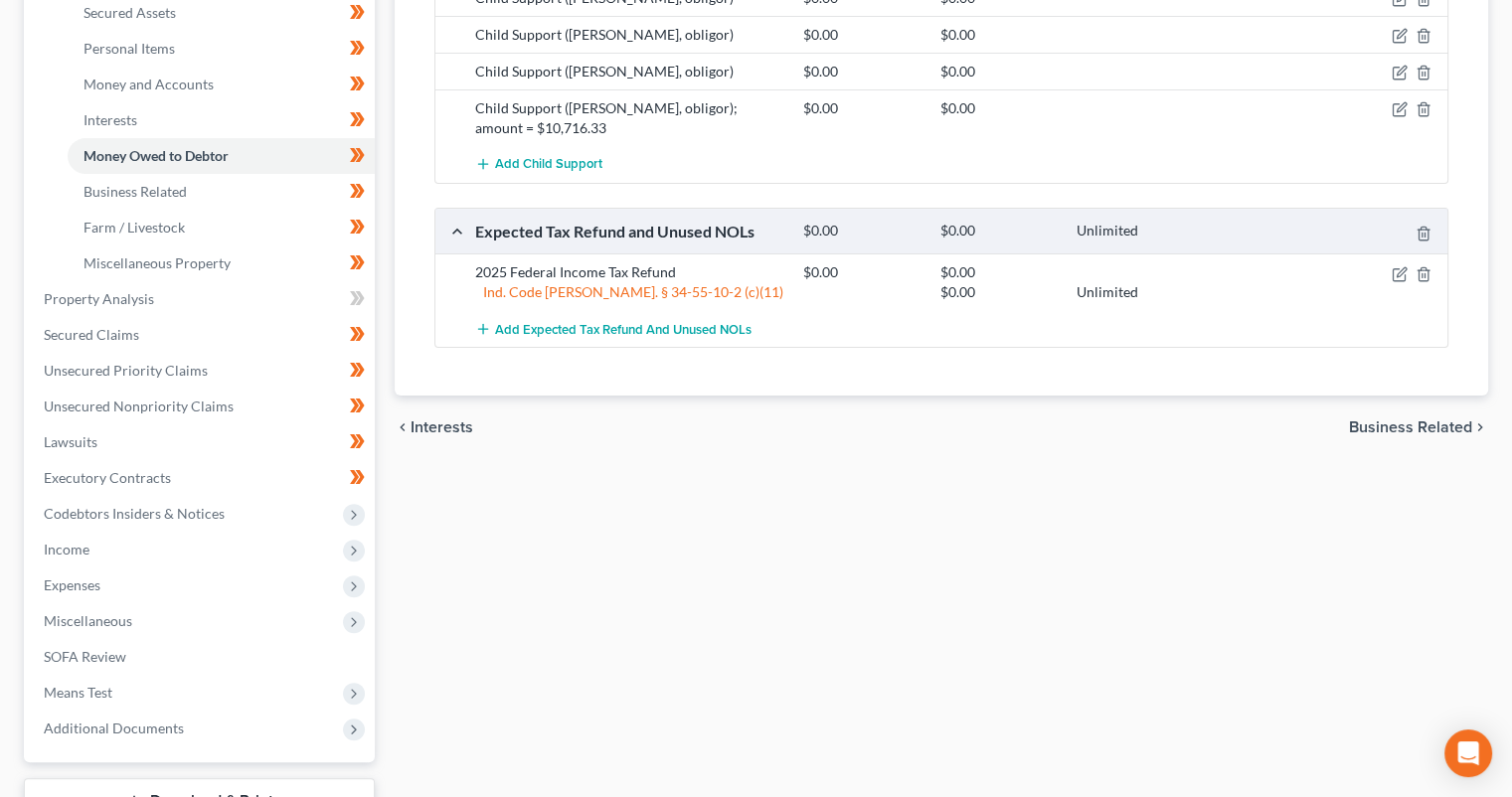 scroll, scrollTop: 463, scrollLeft: 0, axis: vertical 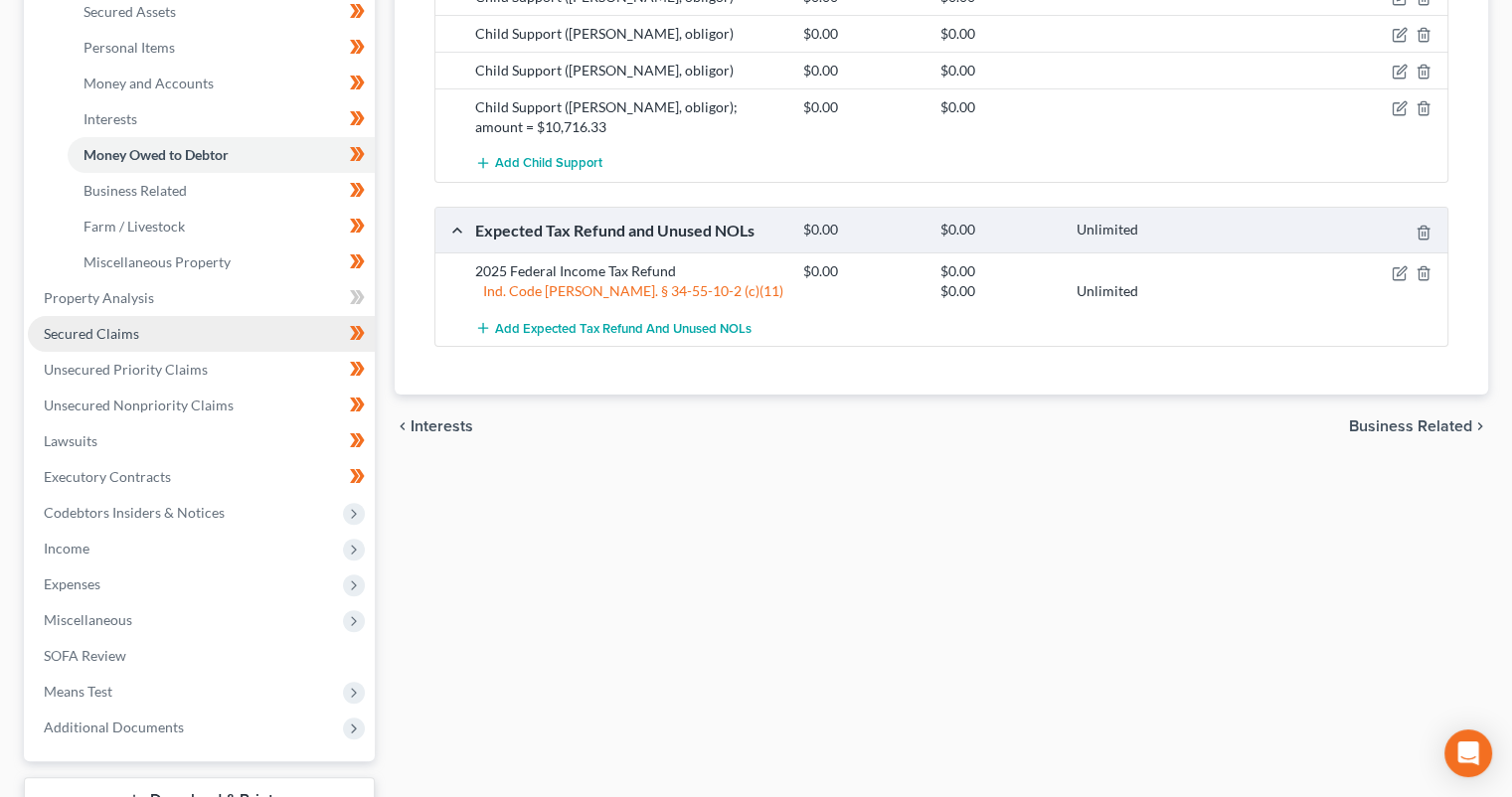 click on "Secured Claims" at bounding box center (91, 333) 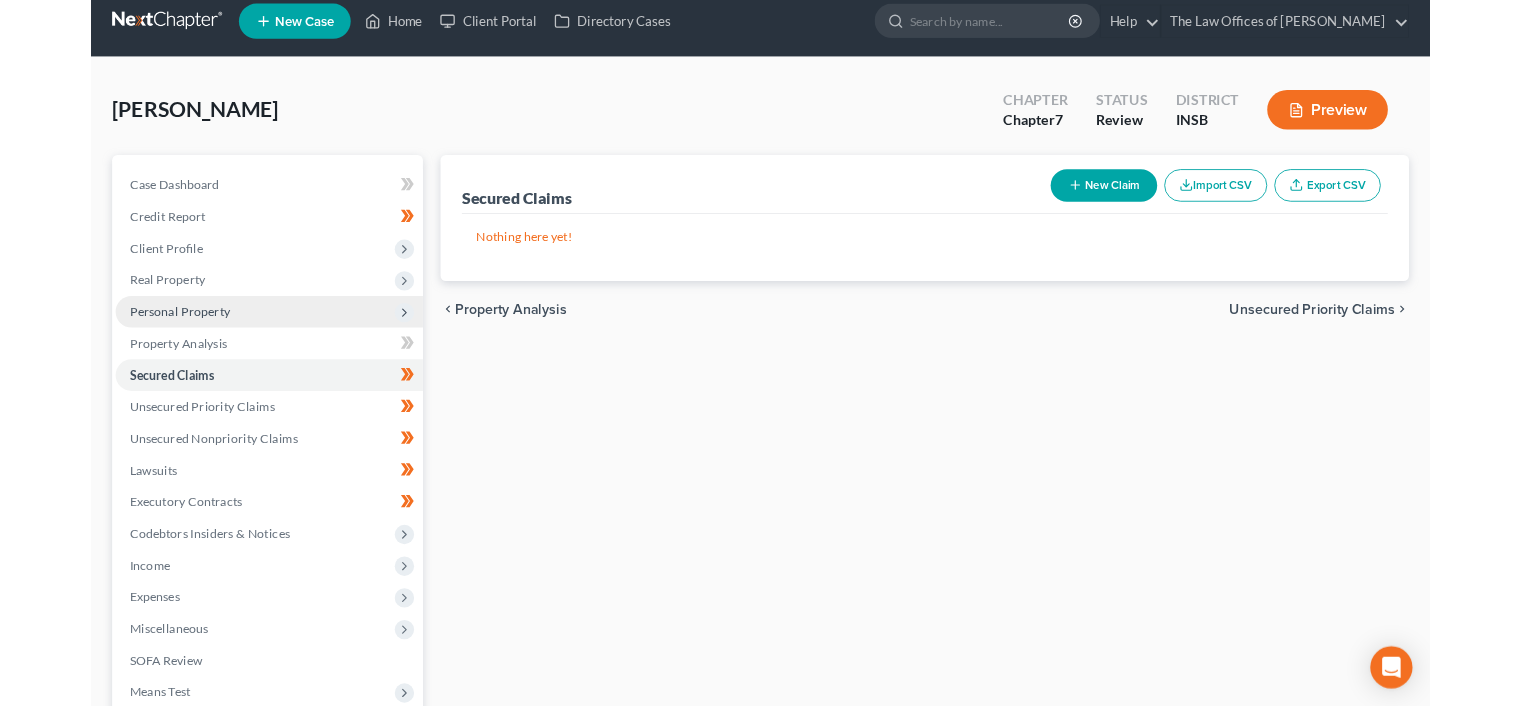 scroll, scrollTop: 0, scrollLeft: 0, axis: both 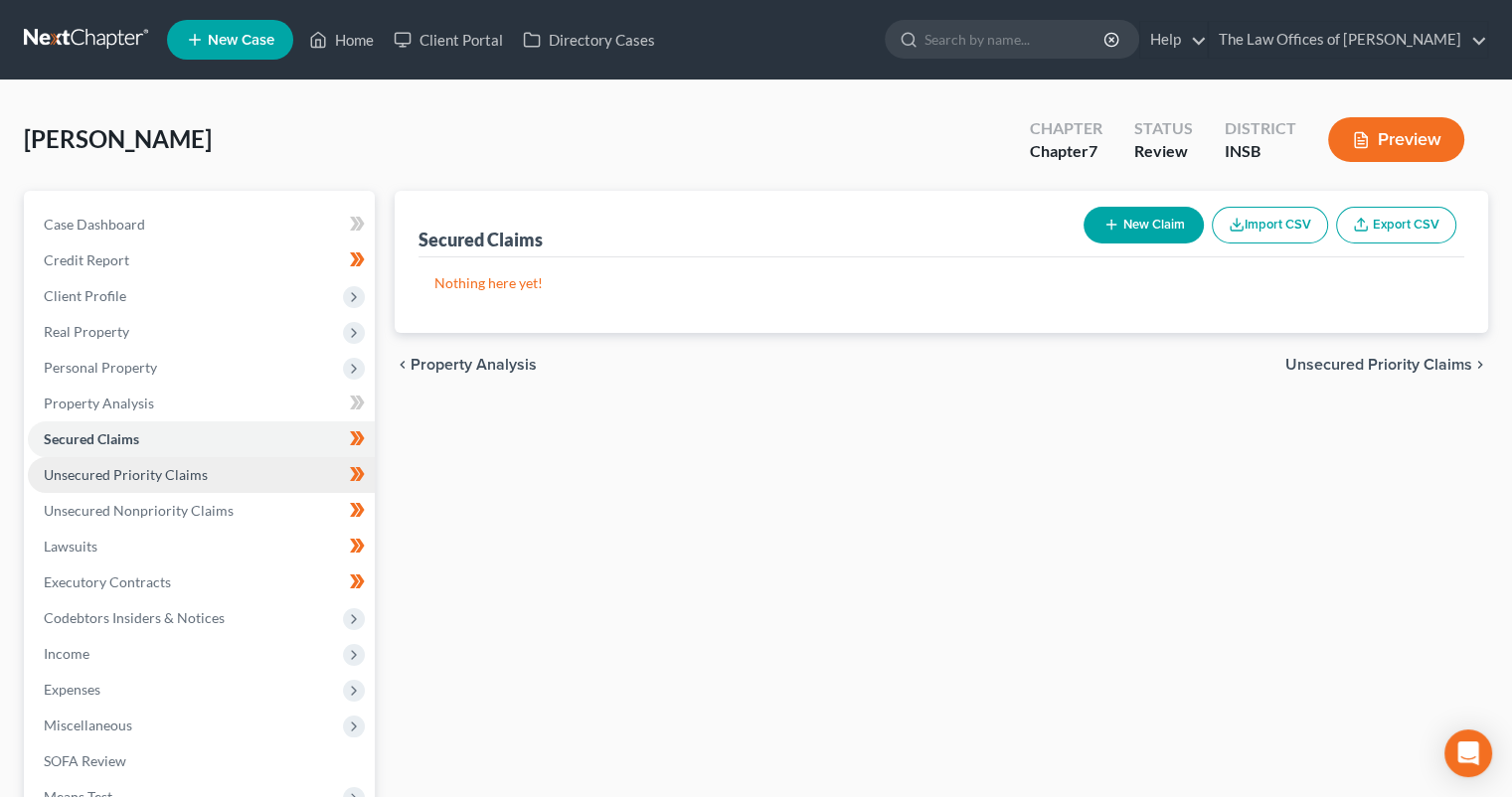 click on "Unsecured Priority Claims" at bounding box center [201, 475] 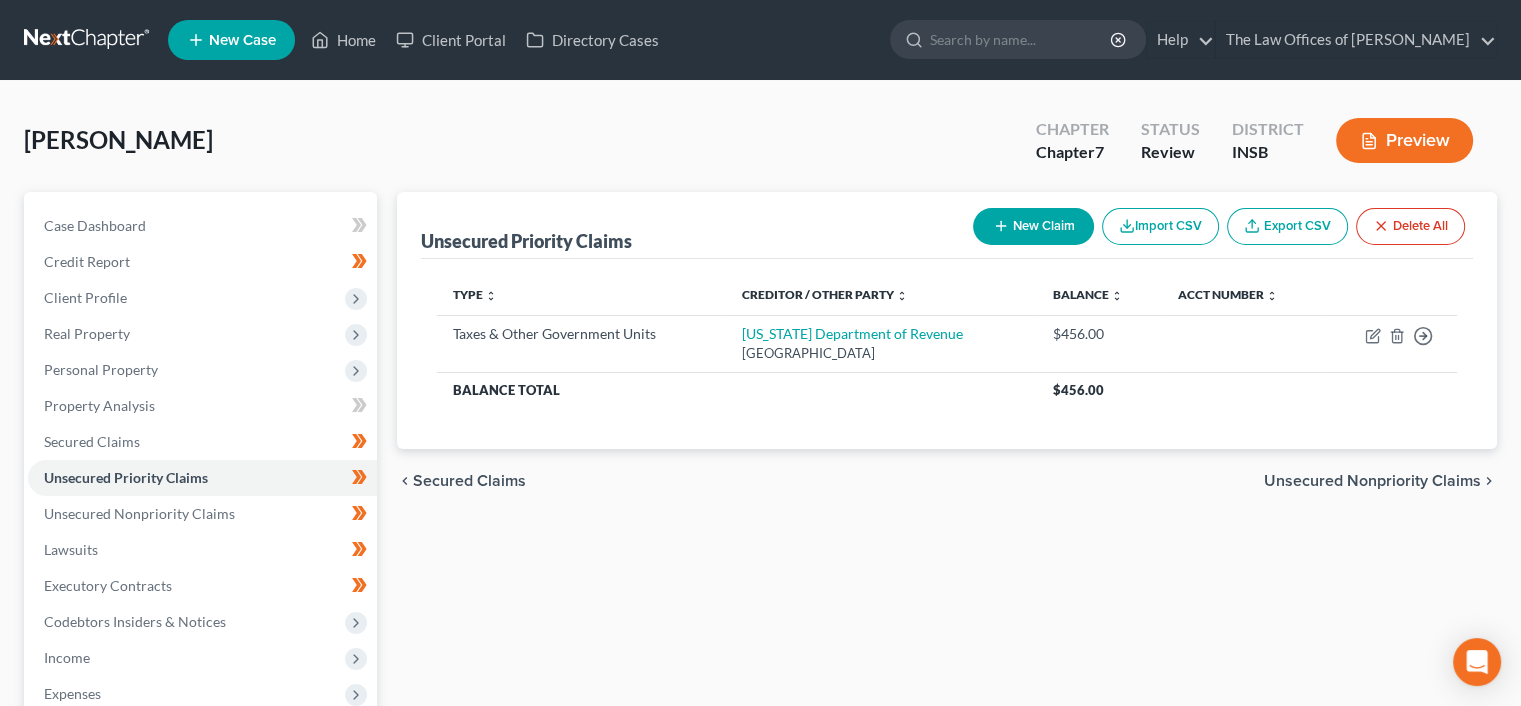 click on "Unsecured Nonpriority Claims" at bounding box center (1372, 481) 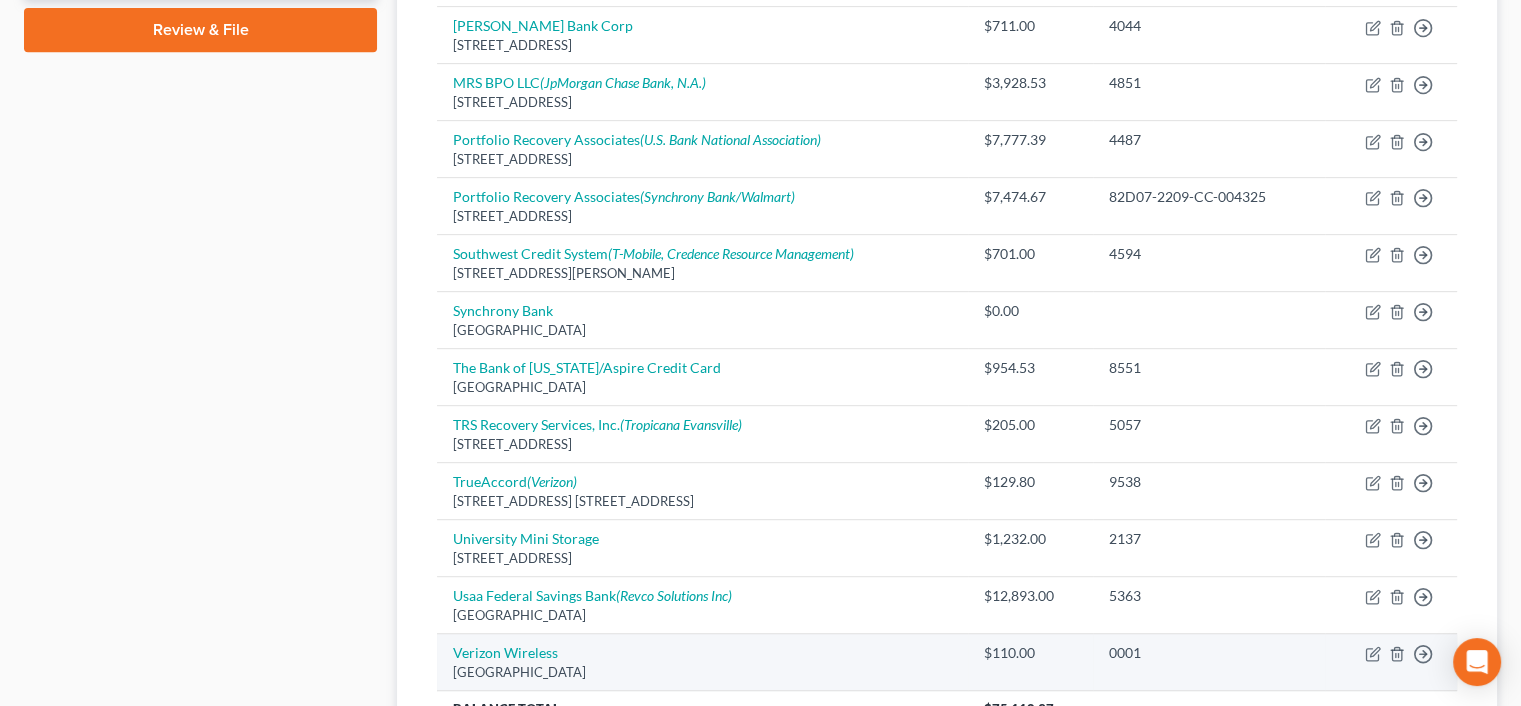 scroll, scrollTop: 1131, scrollLeft: 0, axis: vertical 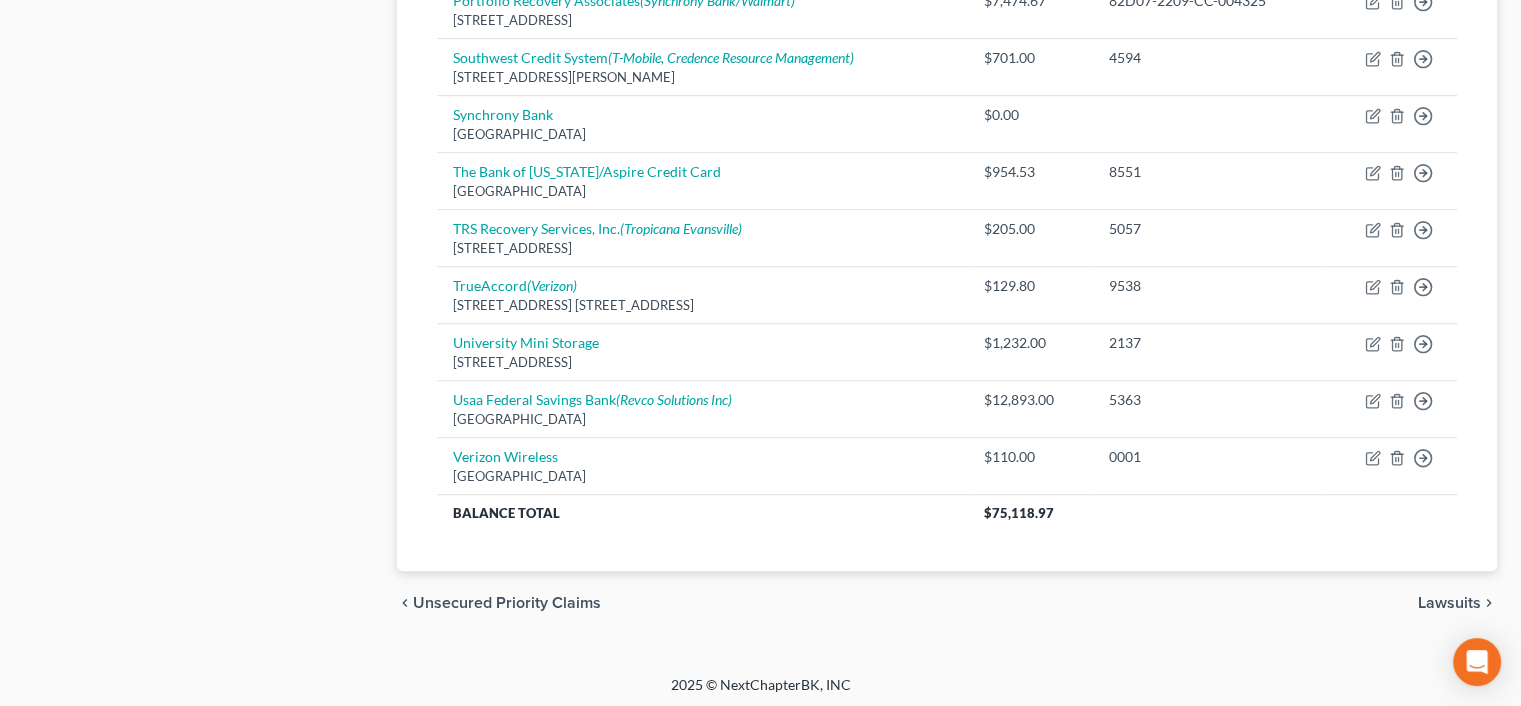 click on "Lawsuits" at bounding box center (1449, 603) 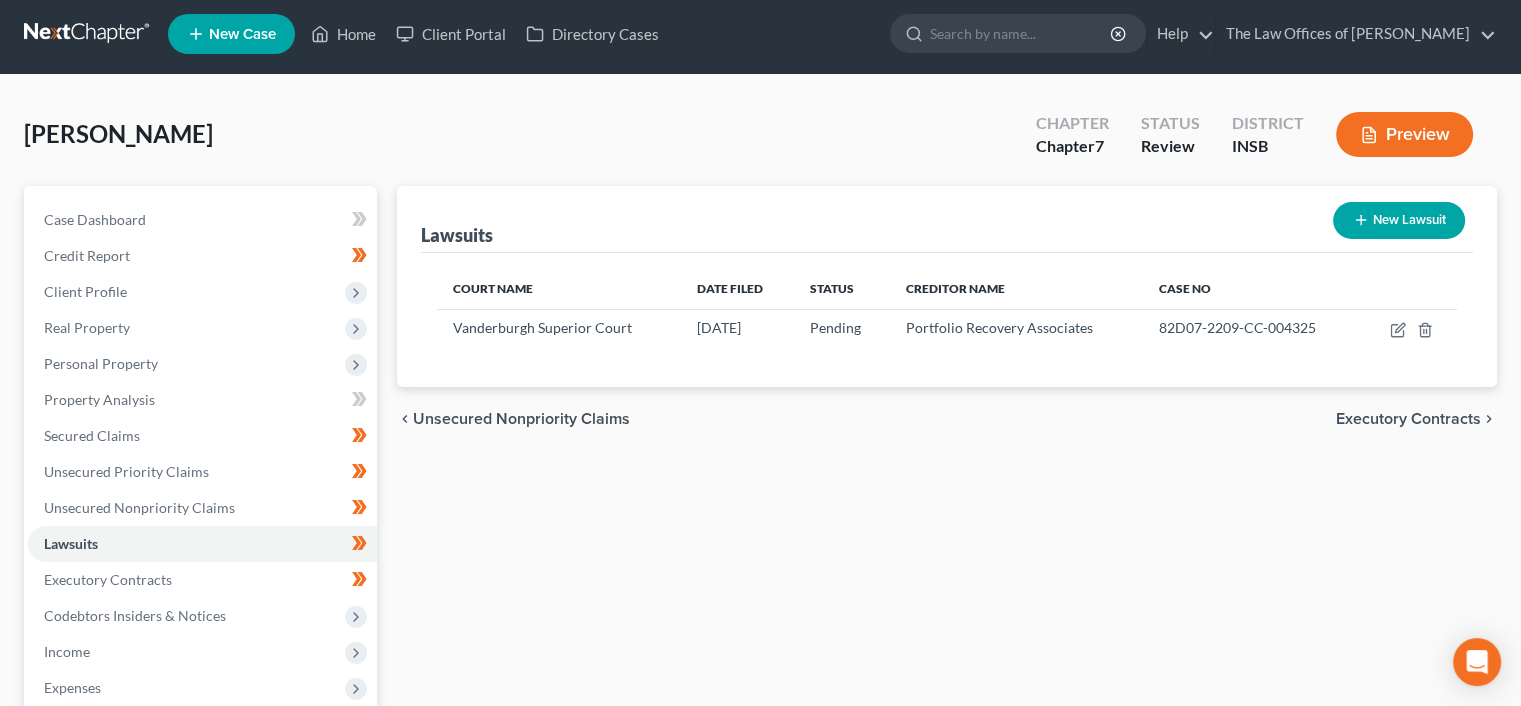 scroll, scrollTop: 0, scrollLeft: 0, axis: both 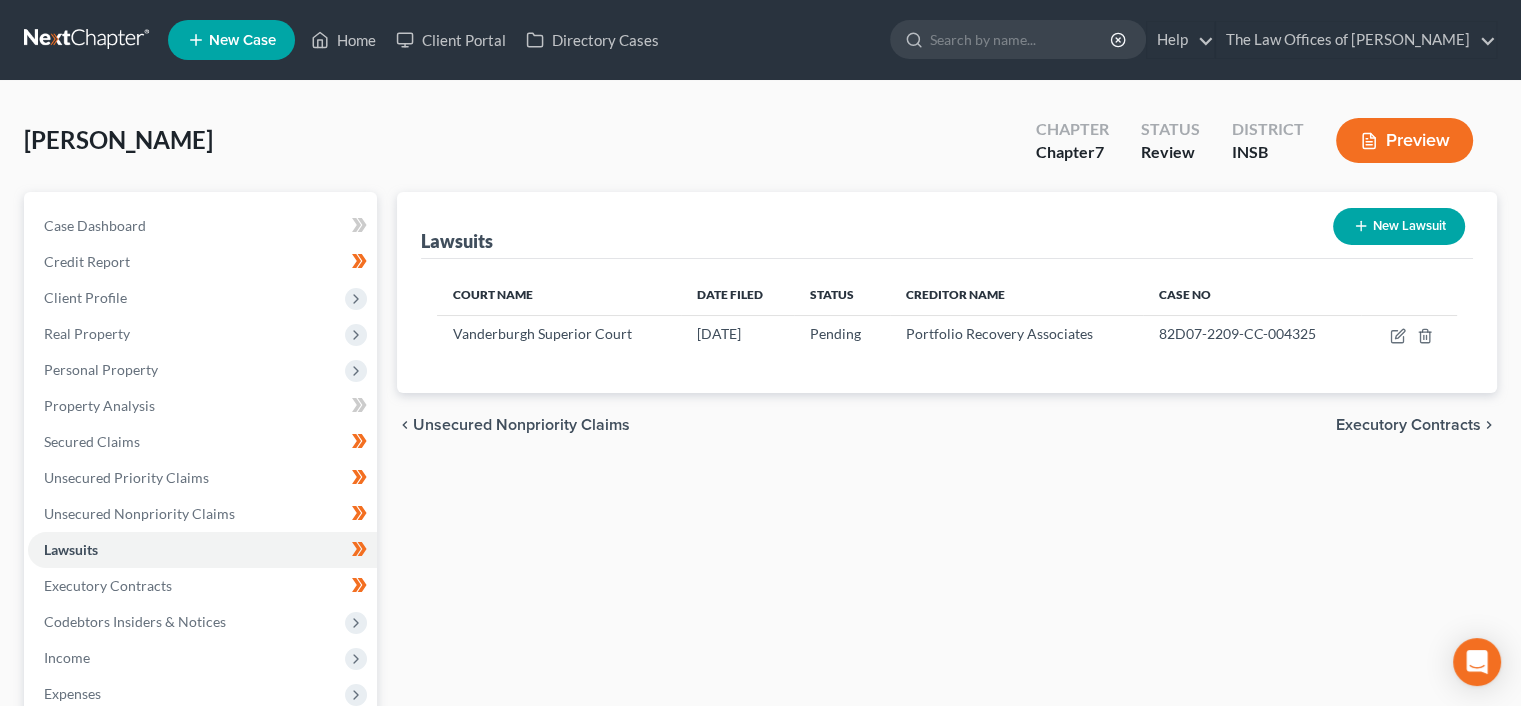 click on "Executory Contracts" at bounding box center (1408, 425) 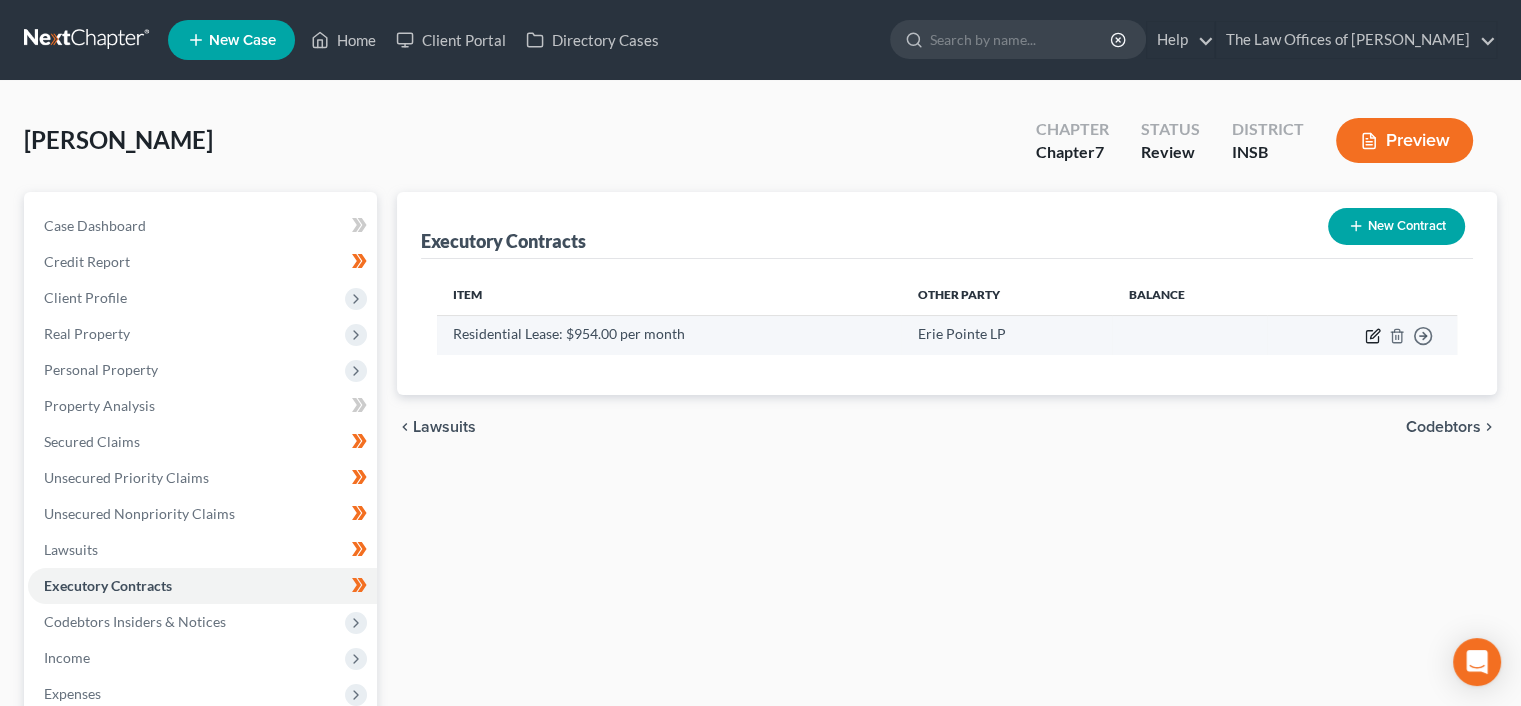 click 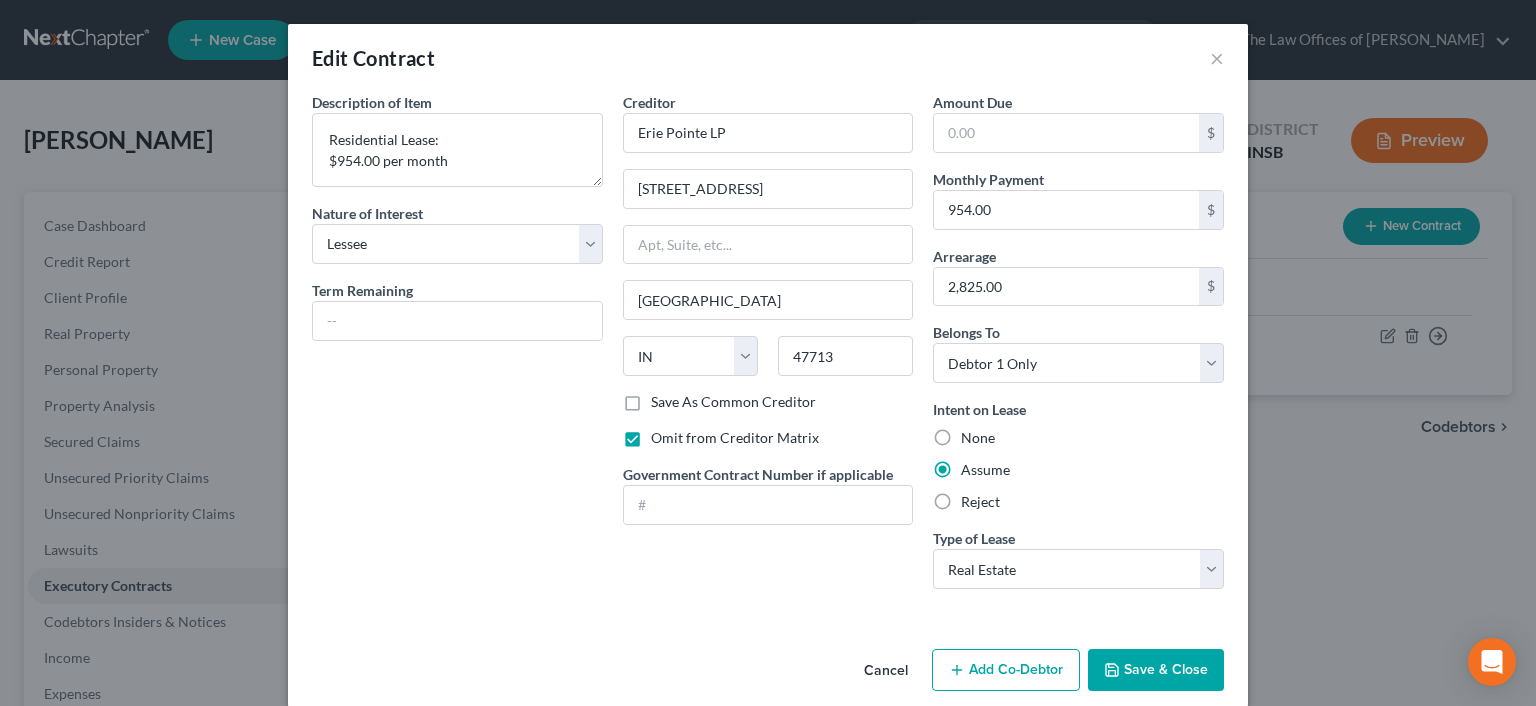 click on "Save & Close" at bounding box center [1156, 670] 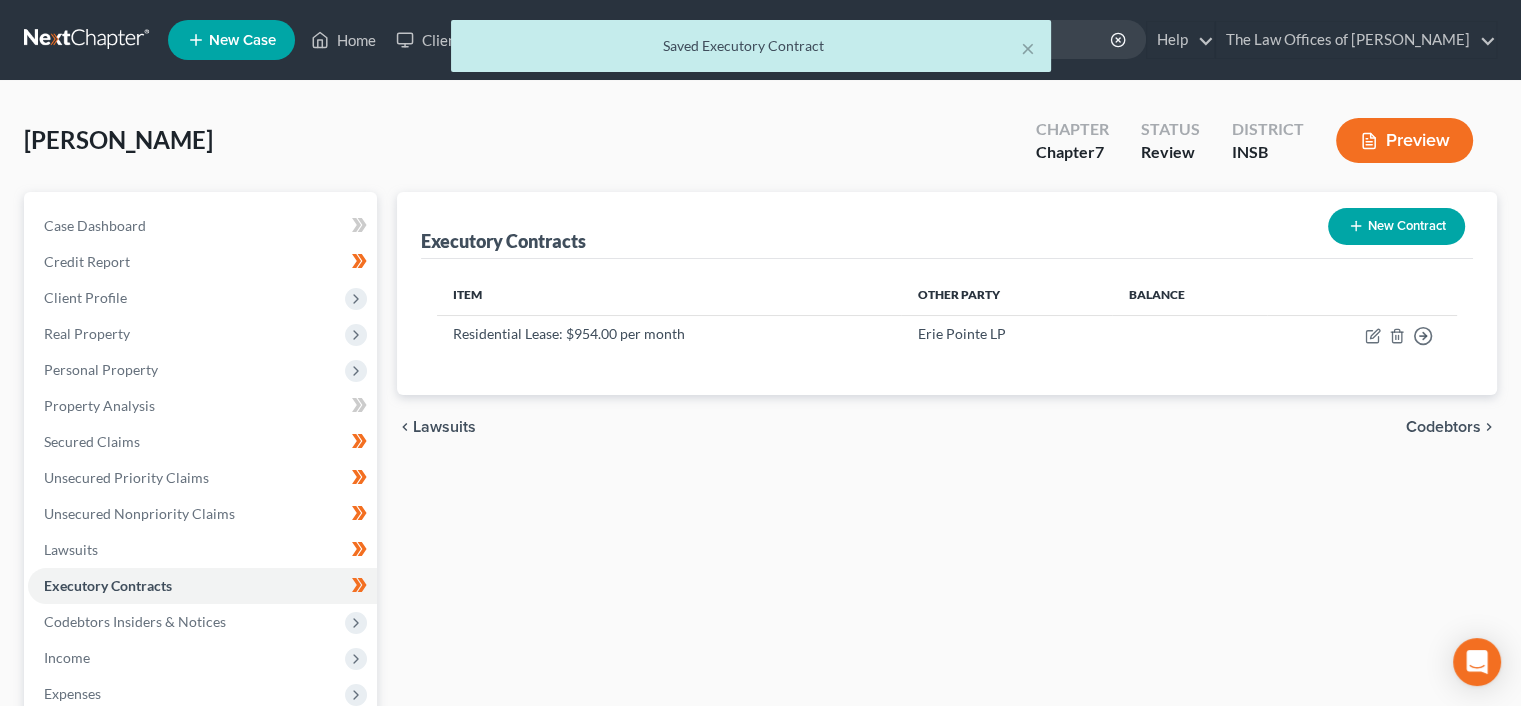 click on "Codebtors" at bounding box center (1443, 427) 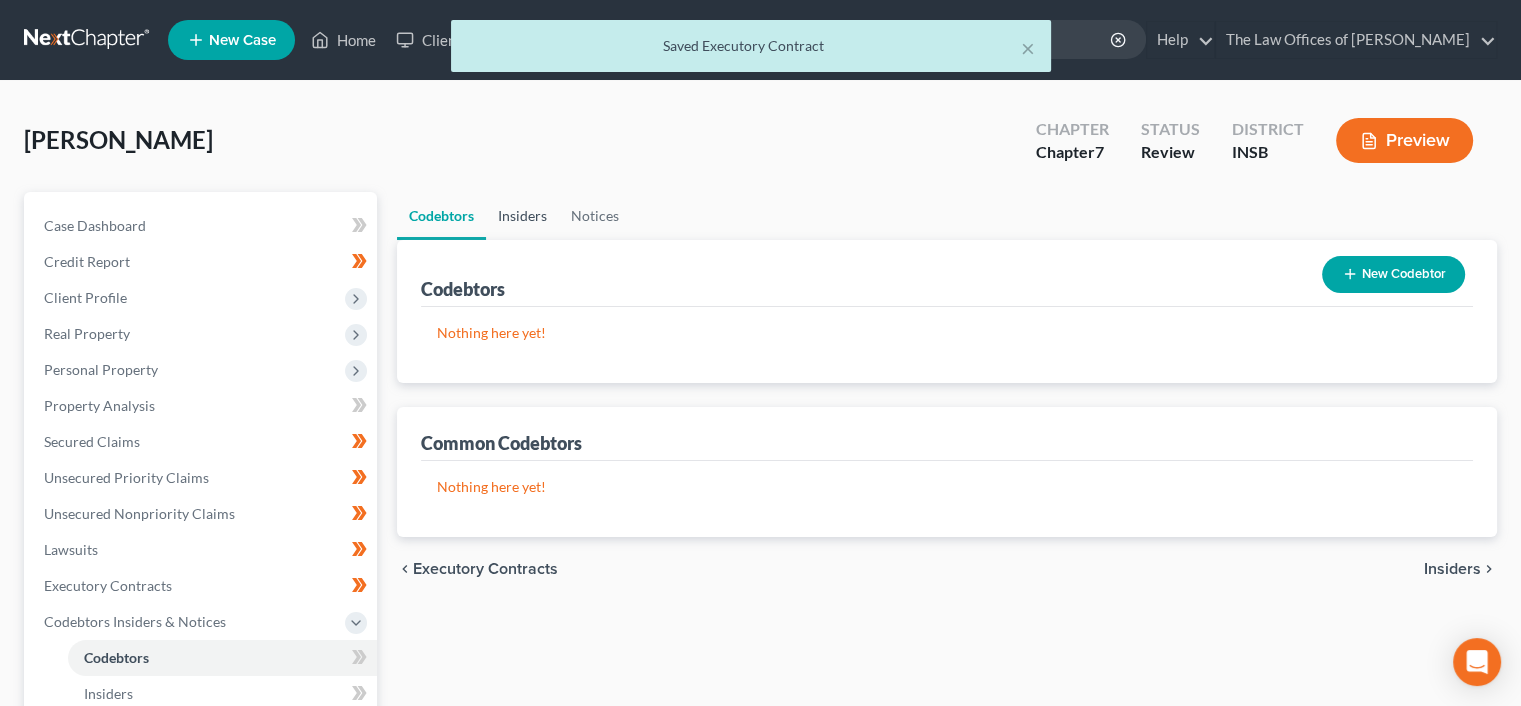 click on "Insiders" at bounding box center (522, 216) 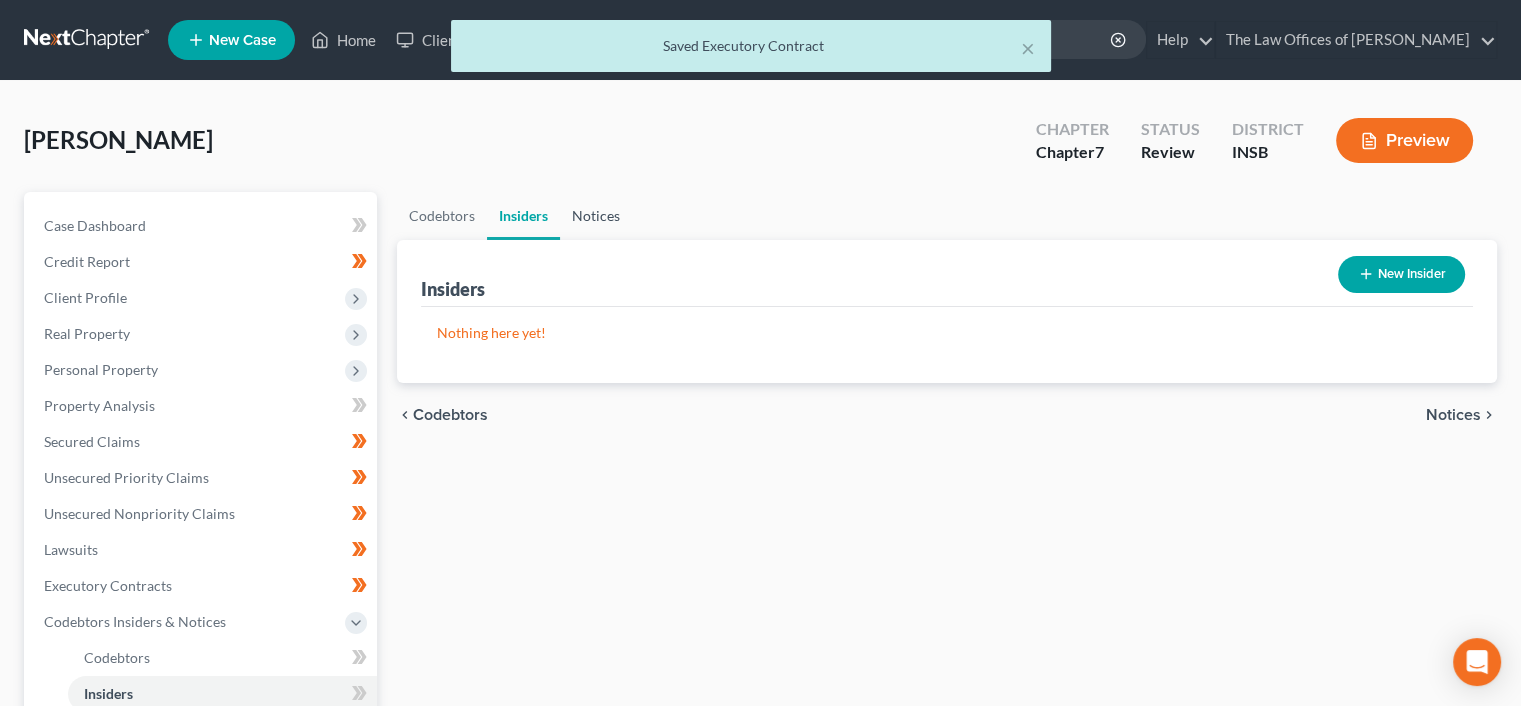 click on "Notices" at bounding box center (596, 216) 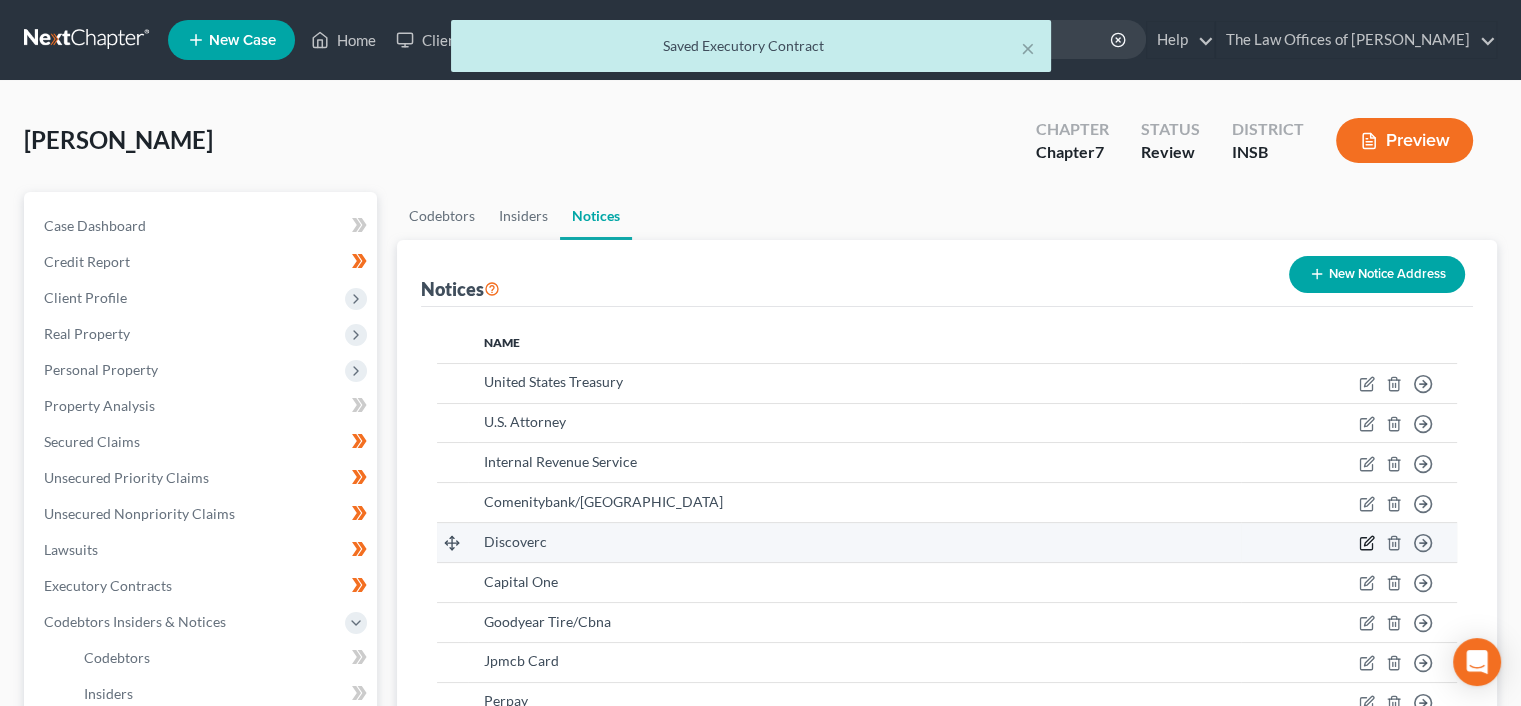 scroll, scrollTop: 464, scrollLeft: 0, axis: vertical 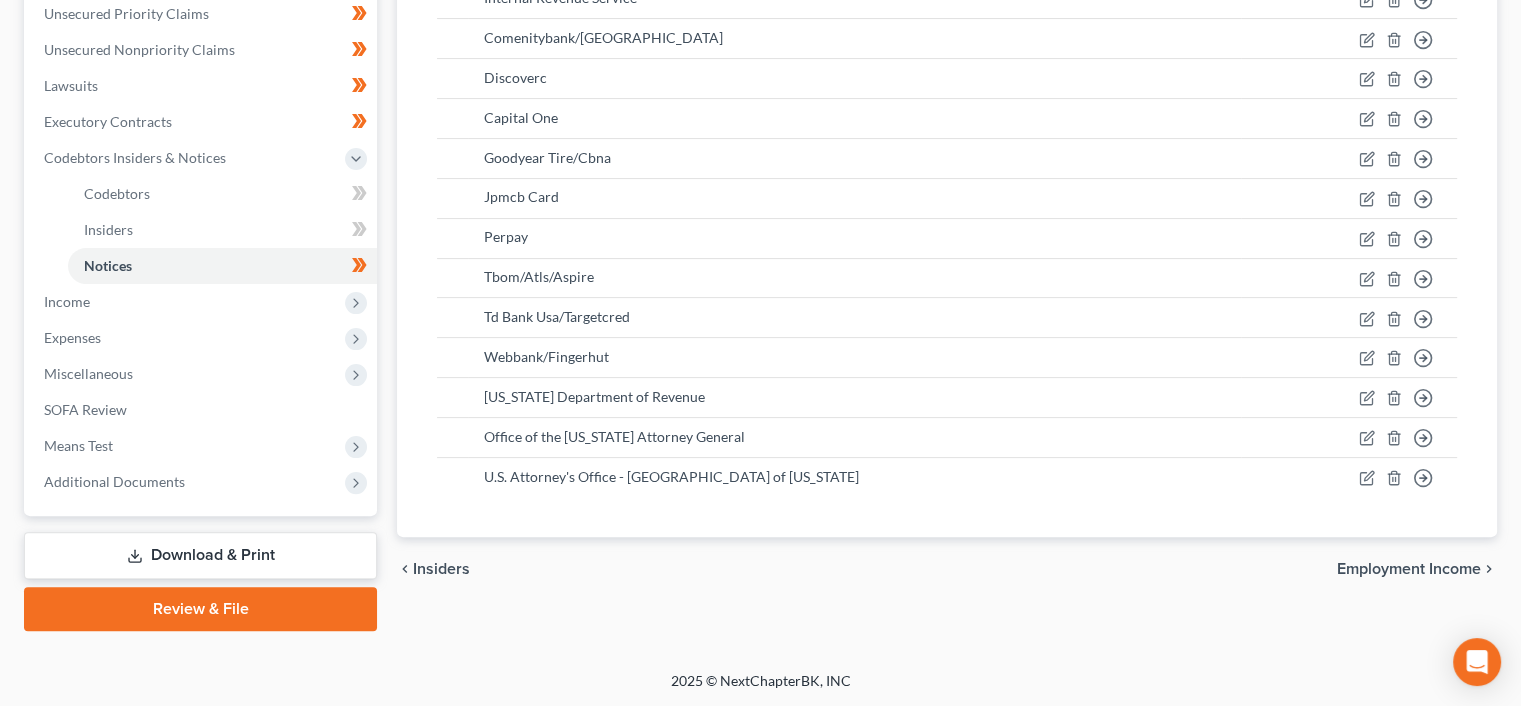 click on "Employment Income" at bounding box center (1409, 569) 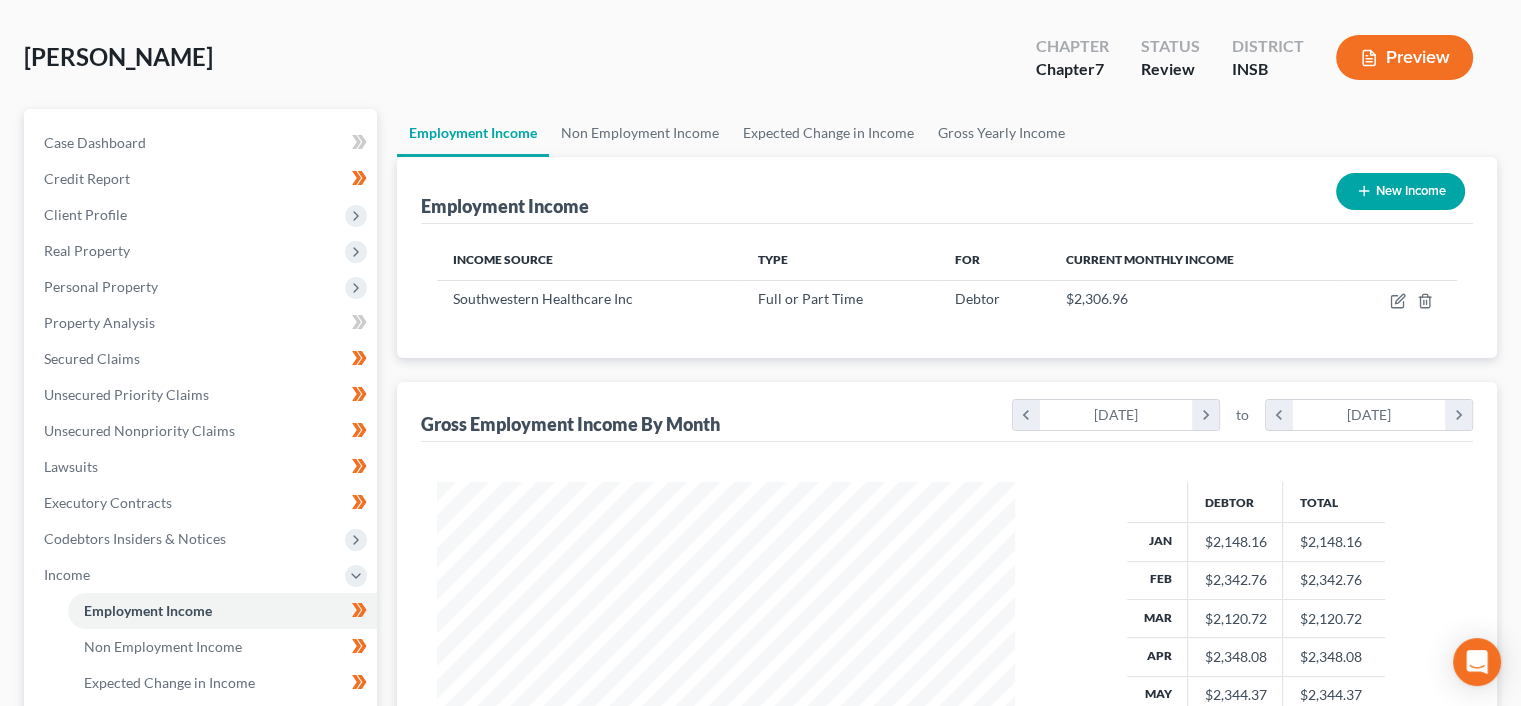 scroll, scrollTop: 0, scrollLeft: 0, axis: both 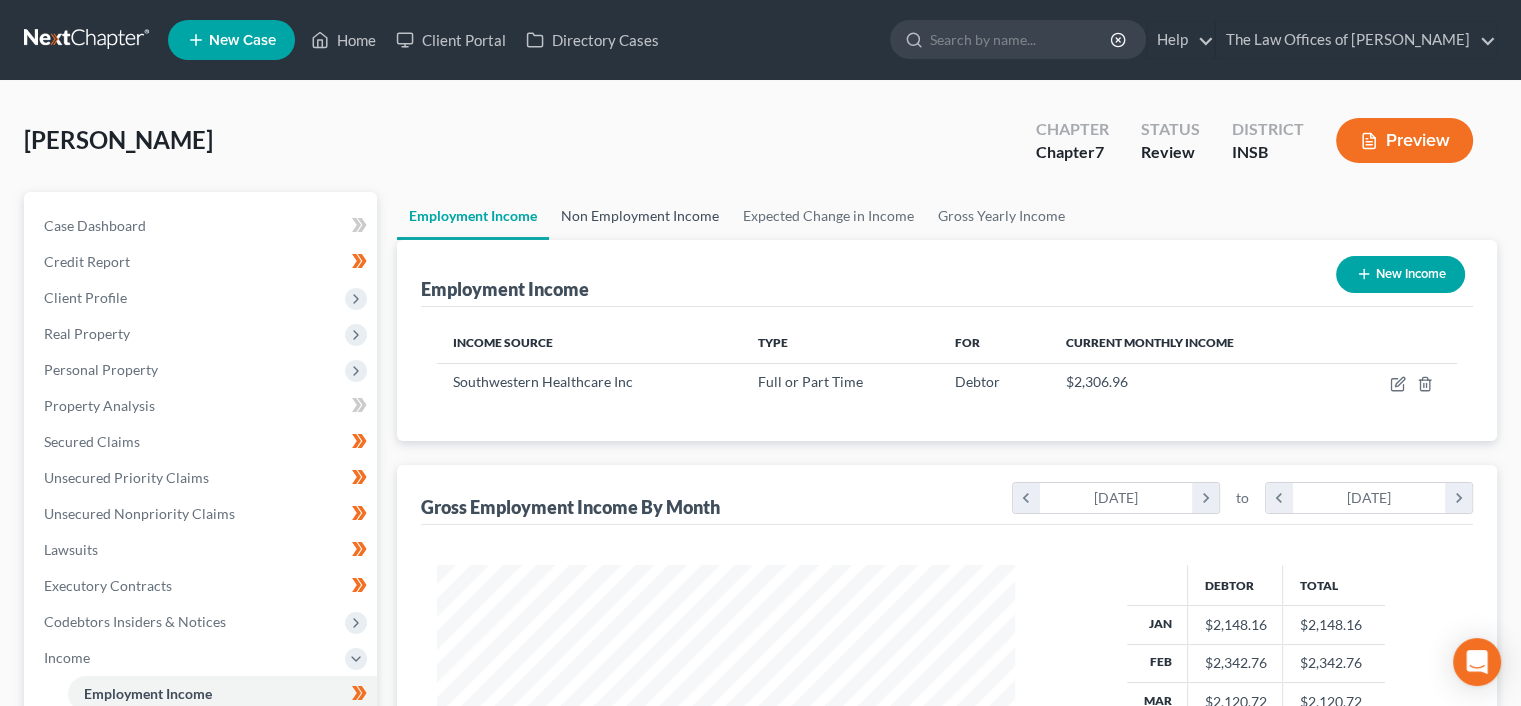 click on "Non Employment Income" at bounding box center [640, 216] 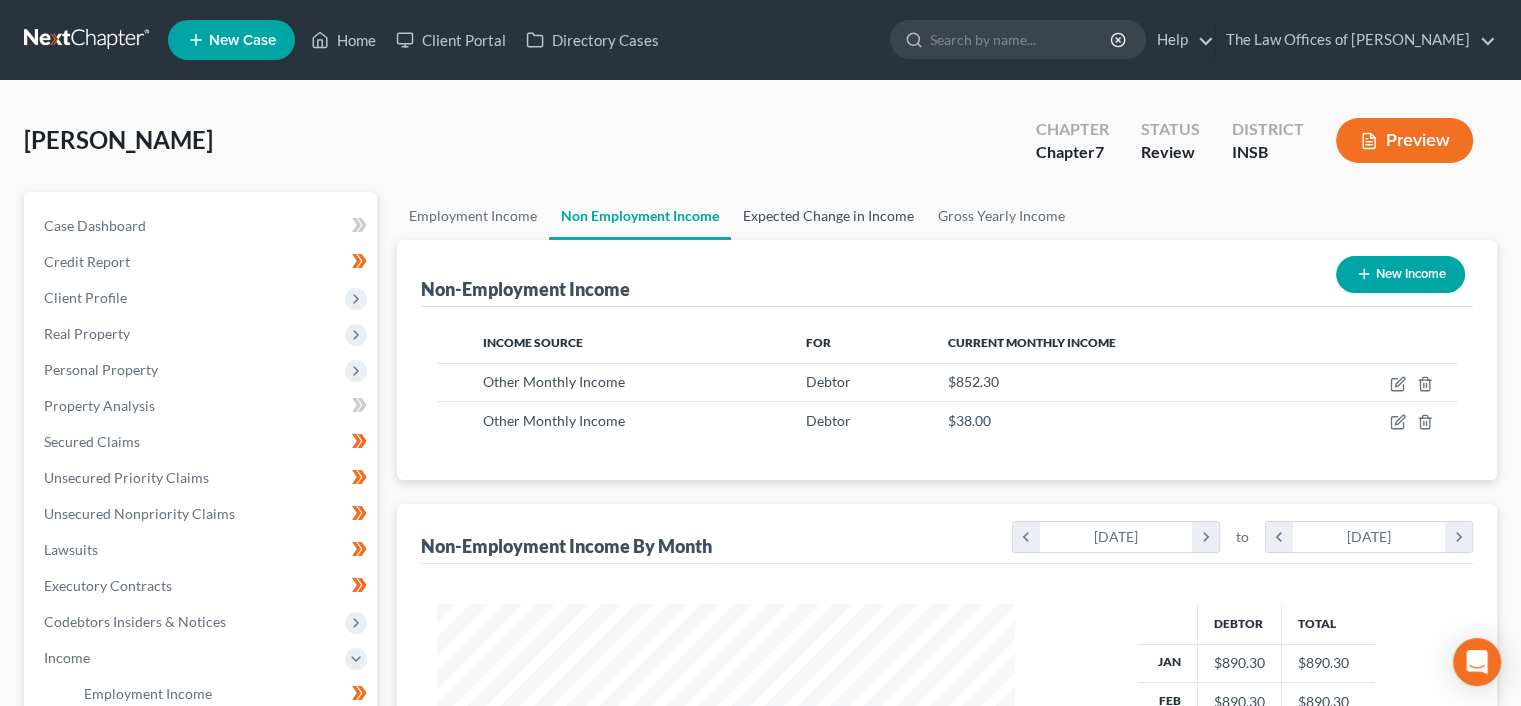 scroll, scrollTop: 999643, scrollLeft: 999381, axis: both 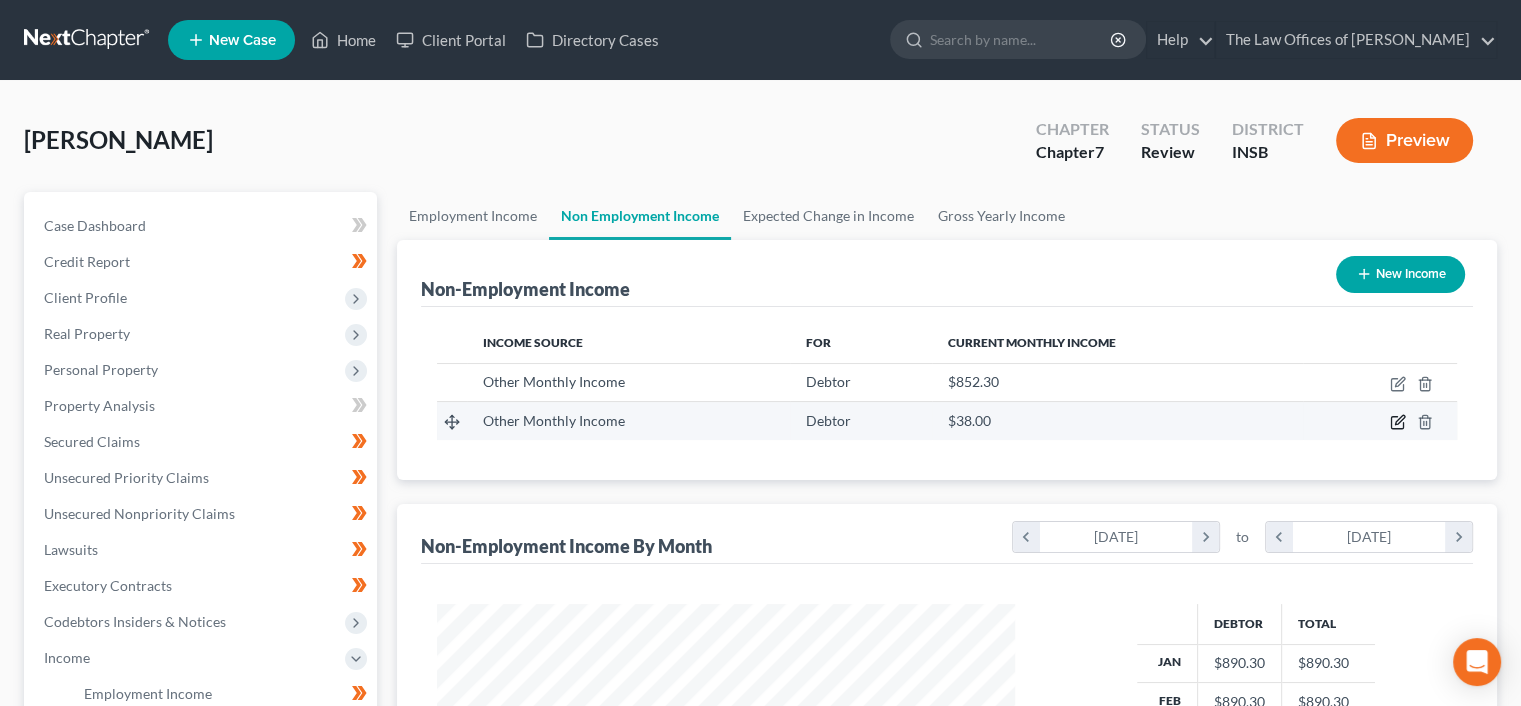 click 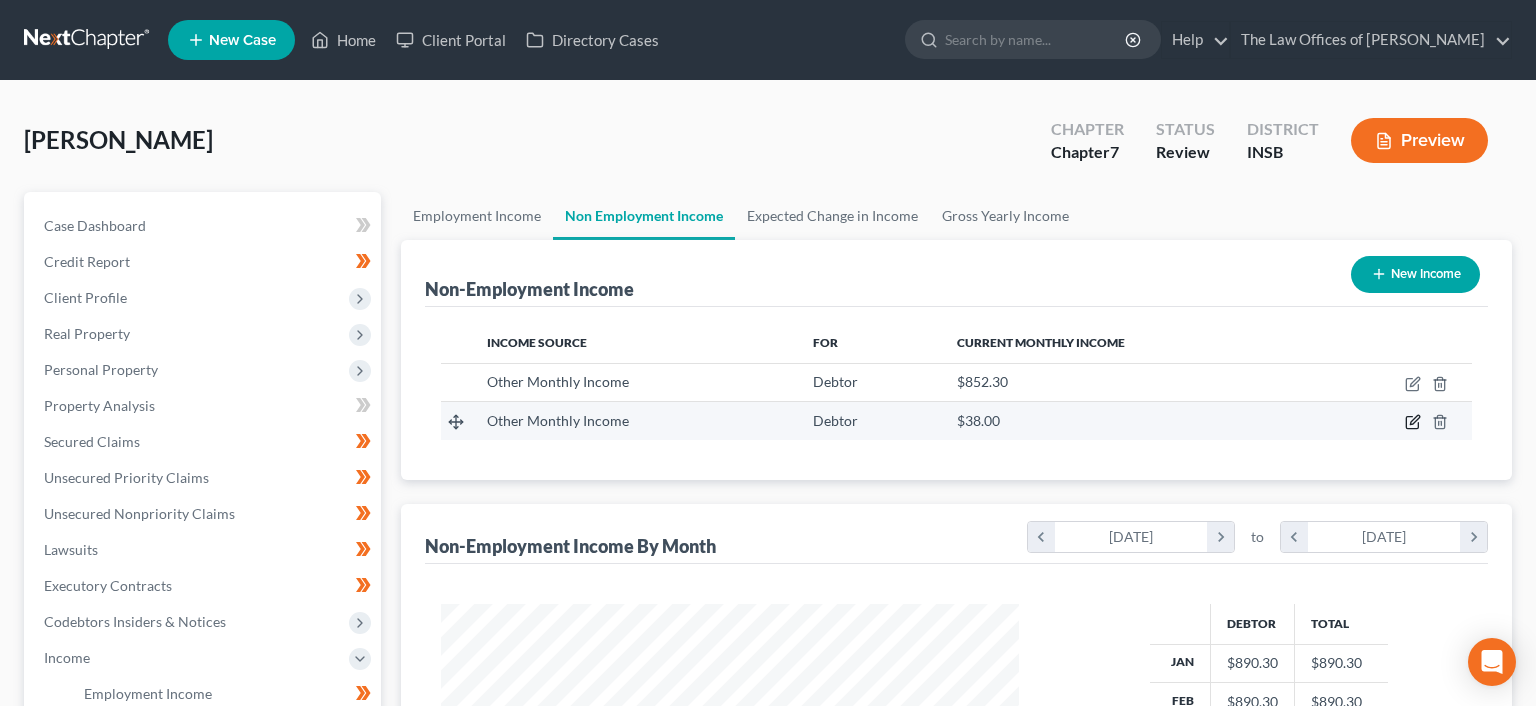 select on "13" 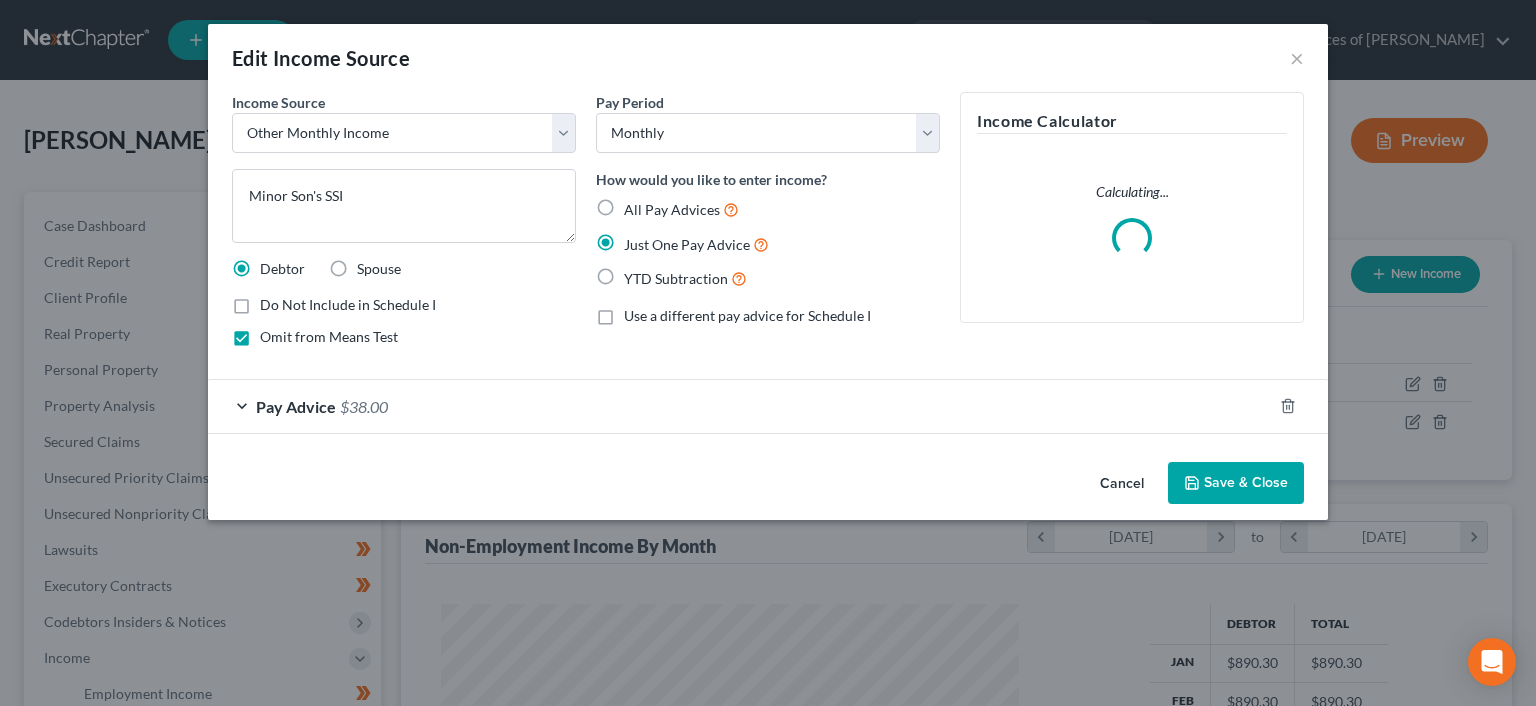 scroll, scrollTop: 999643, scrollLeft: 999375, axis: both 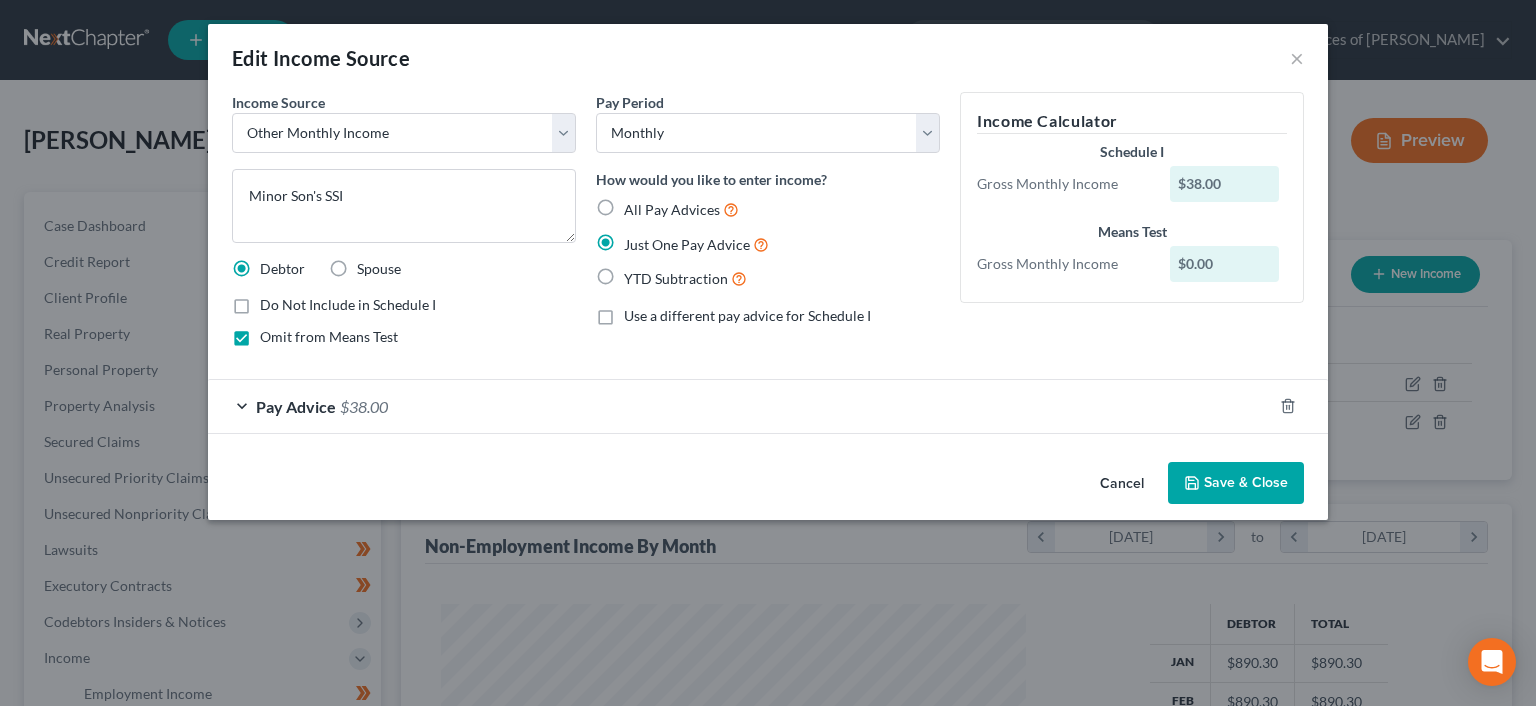 click on "Save & Close" at bounding box center (1236, 483) 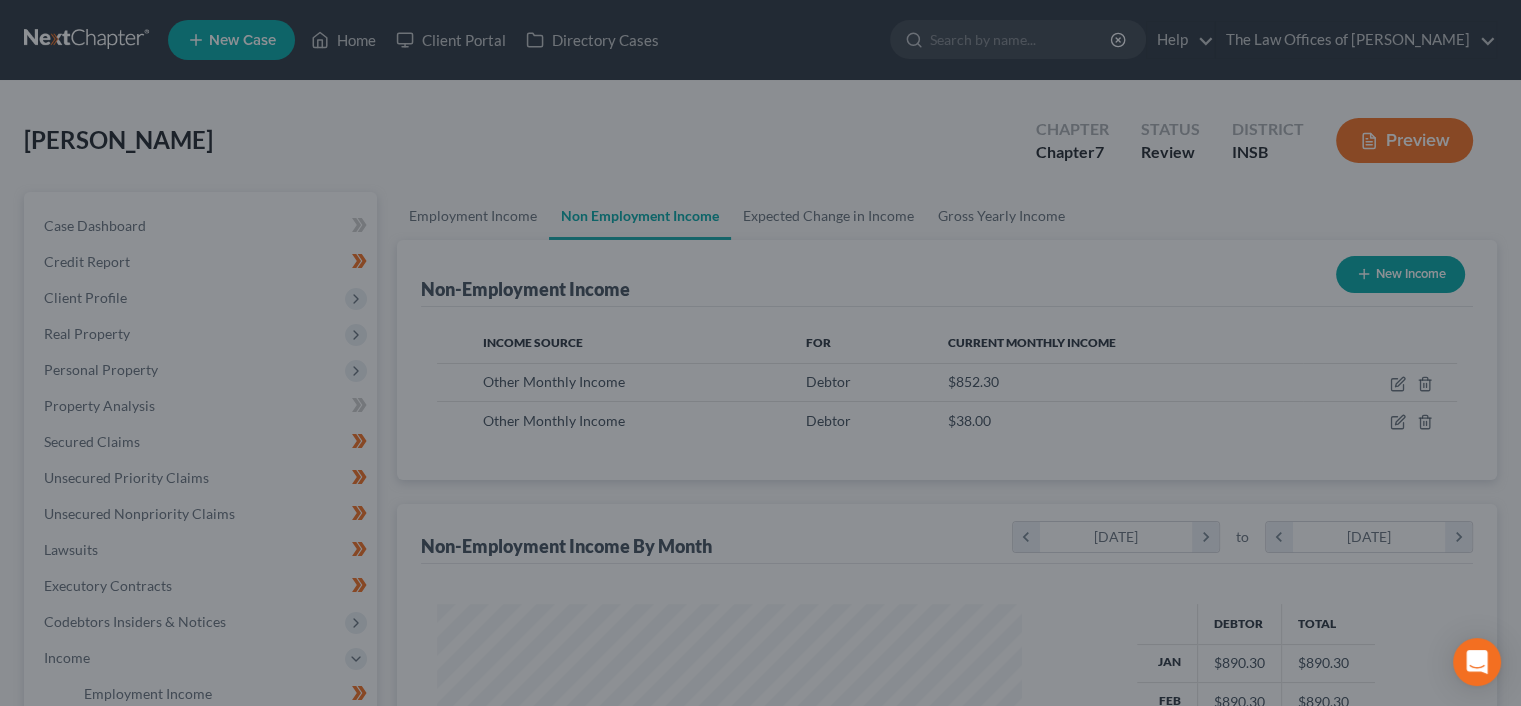 scroll, scrollTop: 356, scrollLeft: 617, axis: both 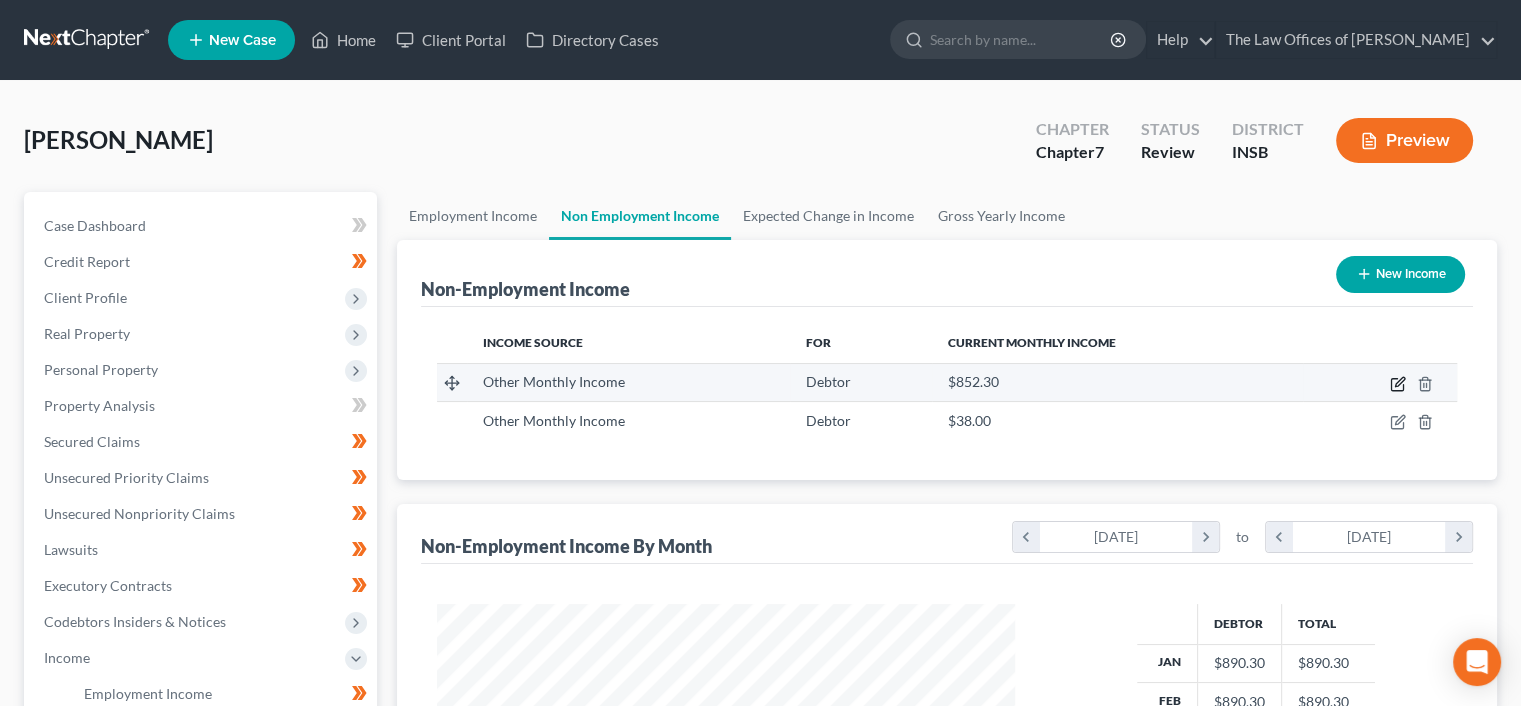 click 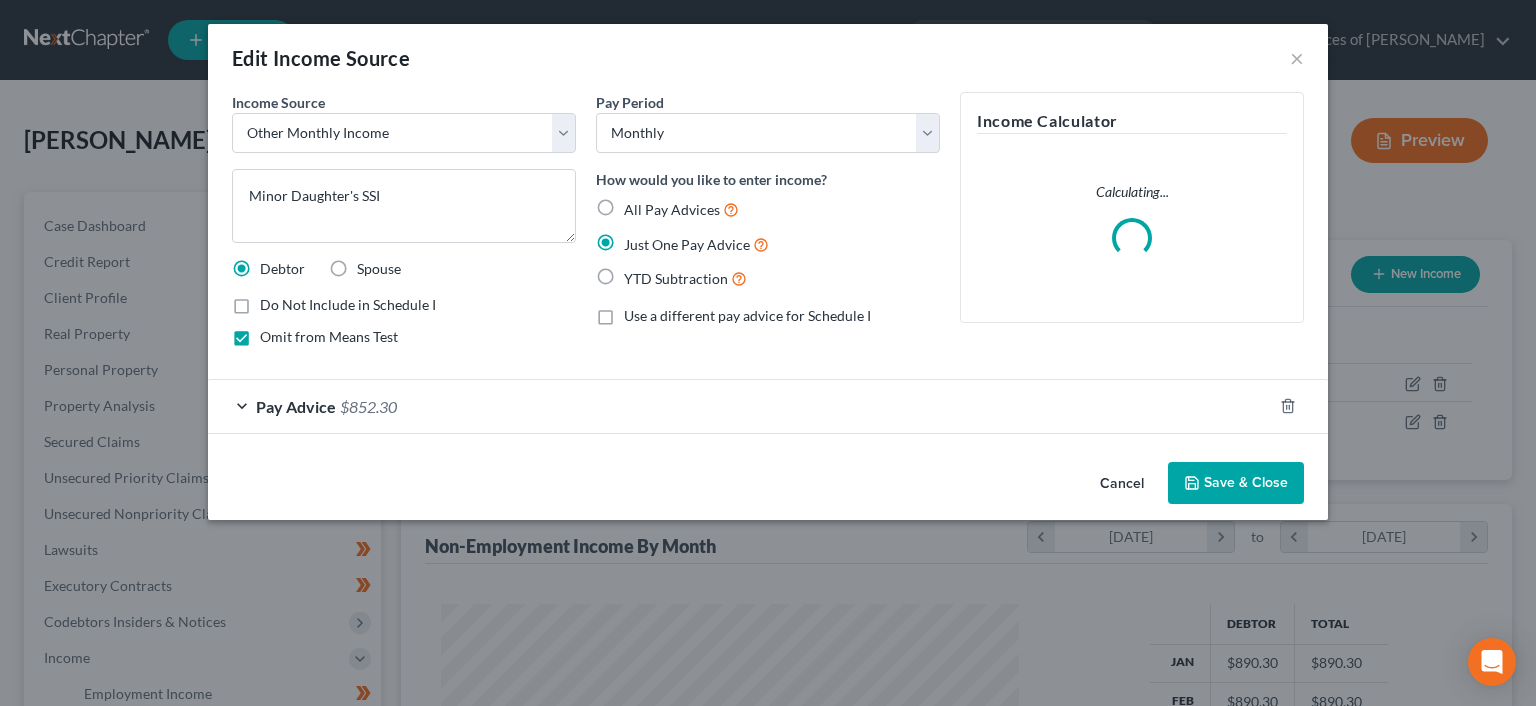 scroll, scrollTop: 999643, scrollLeft: 999375, axis: both 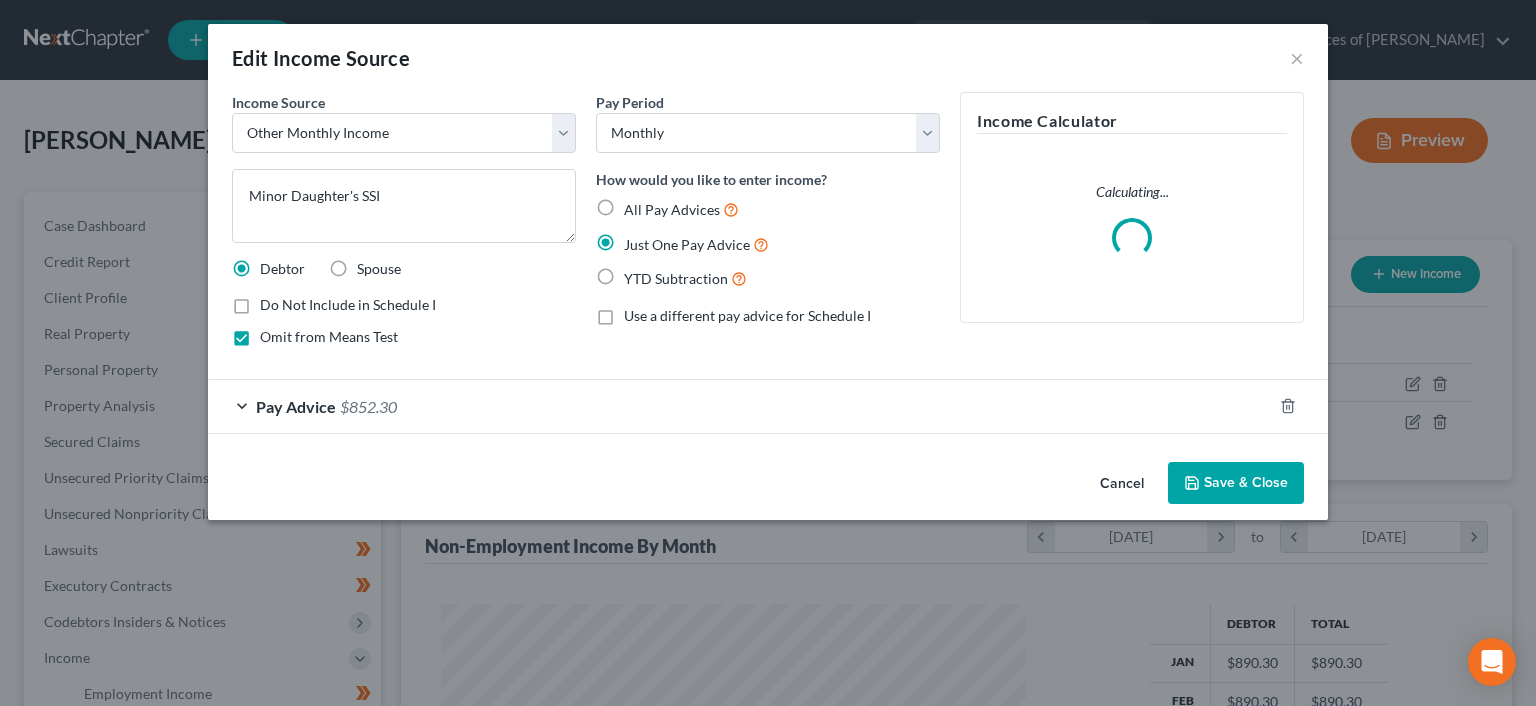 click on "Save & Close" at bounding box center (1236, 483) 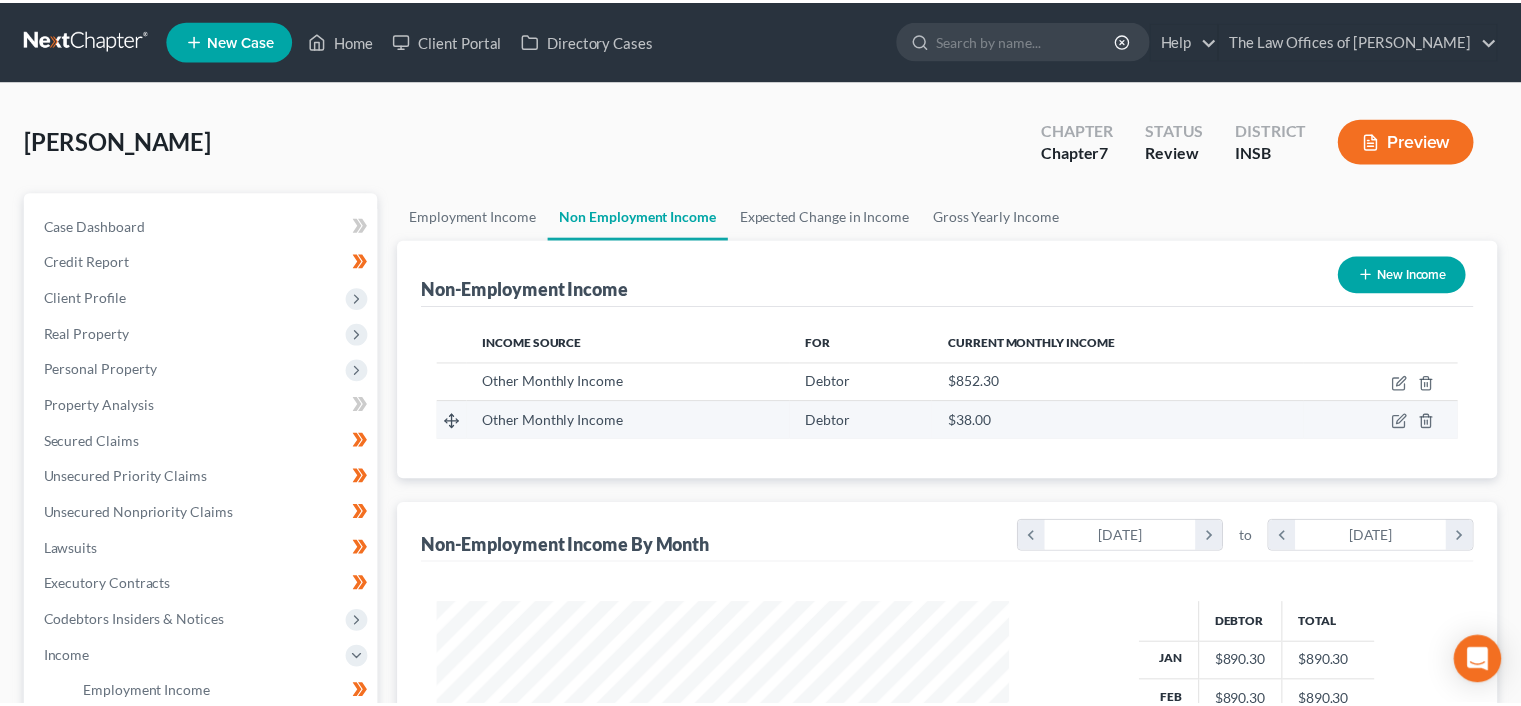 scroll, scrollTop: 356, scrollLeft: 617, axis: both 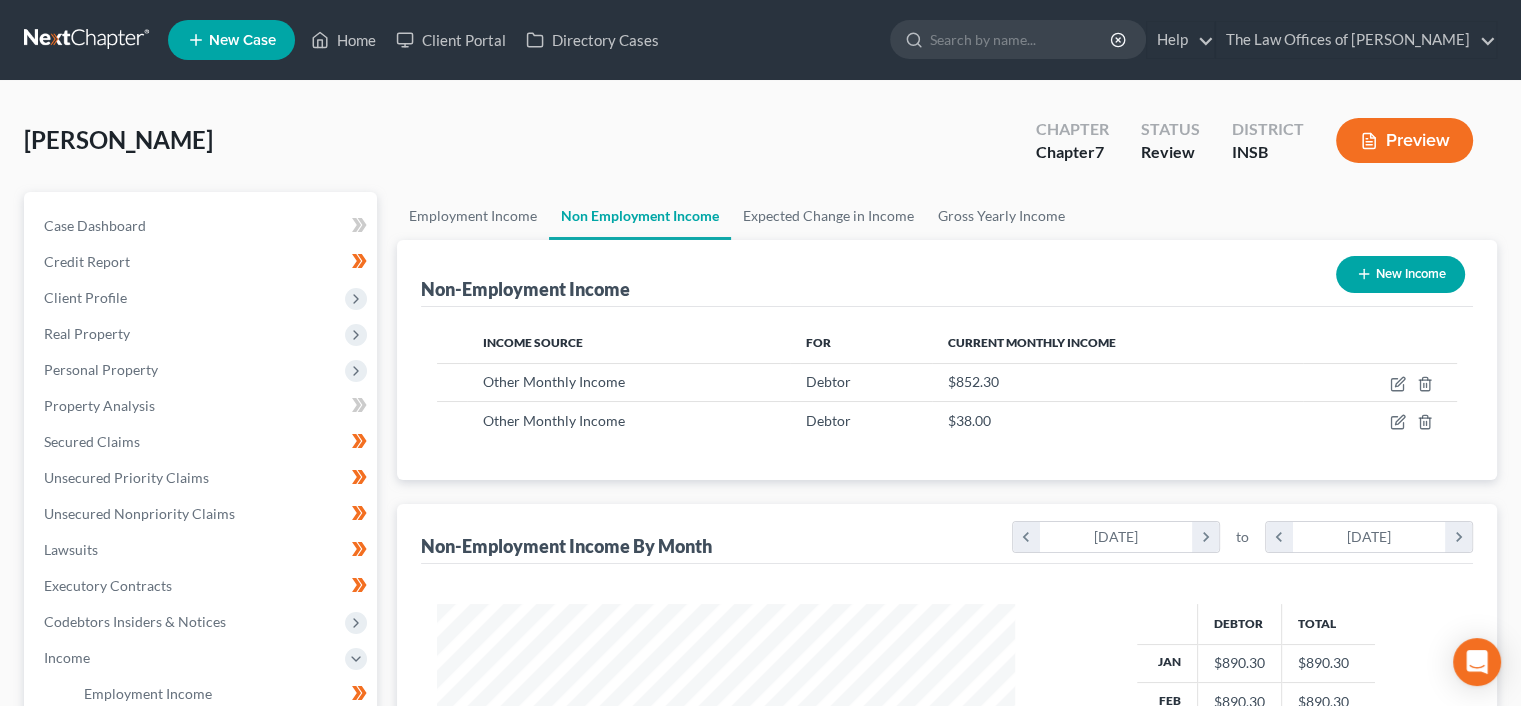 click on "New Income" at bounding box center (1400, 274) 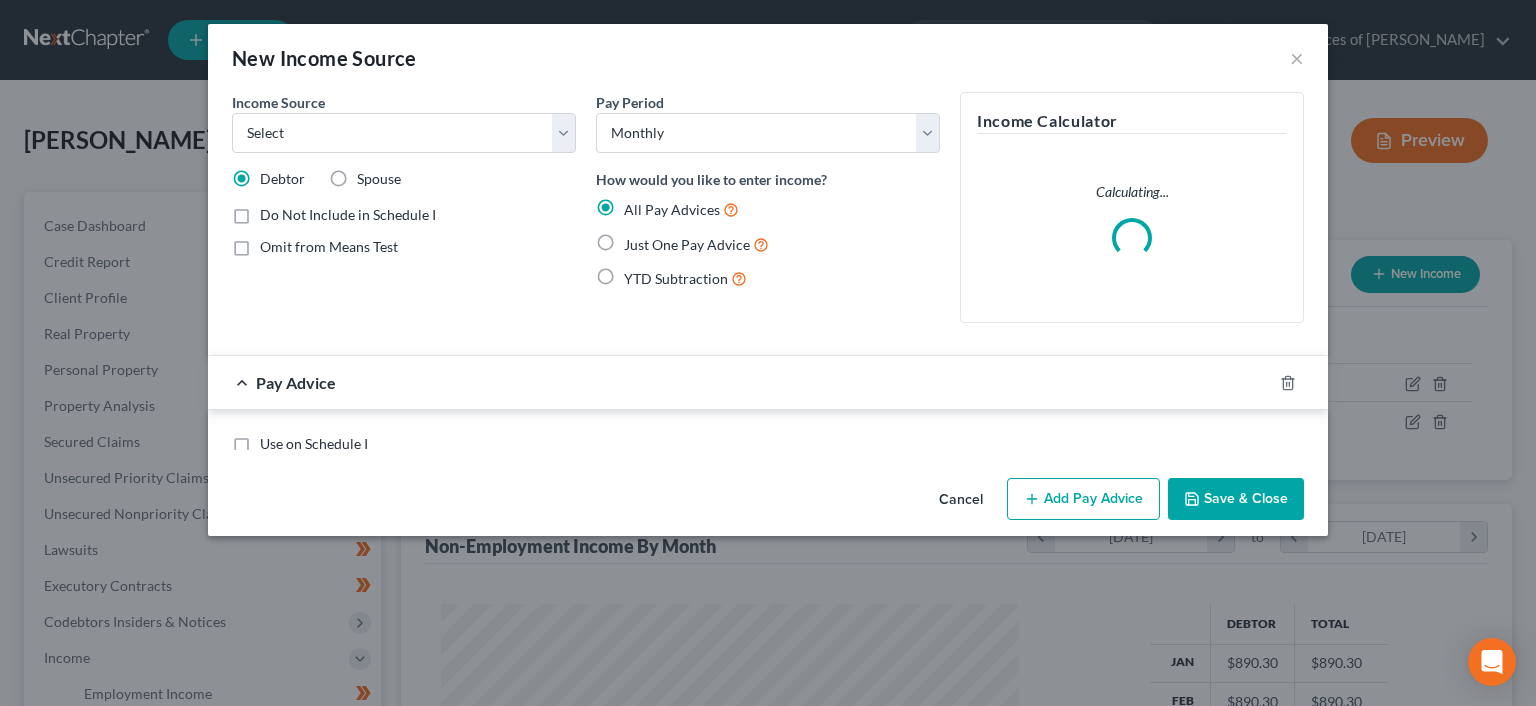 scroll, scrollTop: 999643, scrollLeft: 999375, axis: both 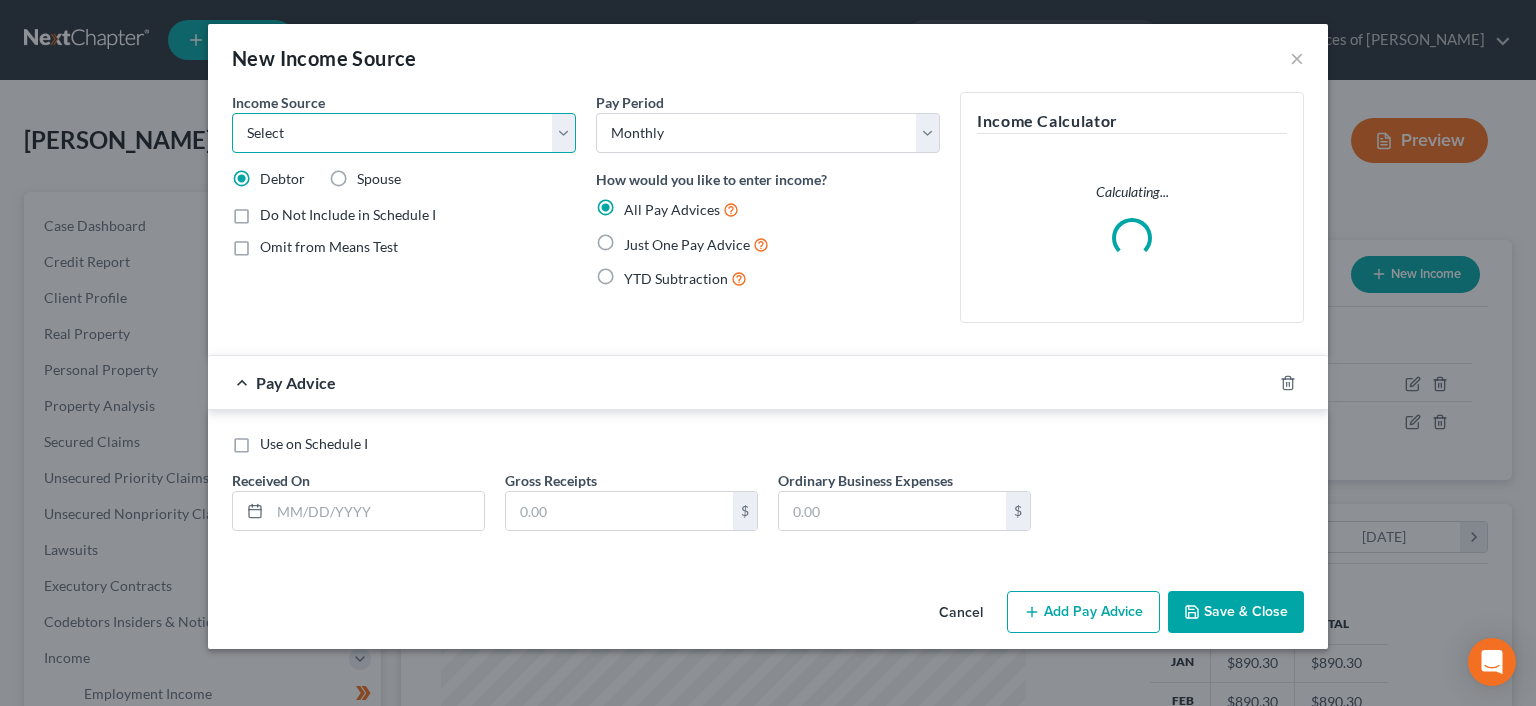 click on "Select Unemployment Disability (from employer) Pension Retirement Social Security / Social Security Disability Other Government Assistance Interests, Dividends or Royalties Child / Family Support Contributions to Household Property / Rental Business, Professional or Farm Alimony / Maintenance Payments Military Disability Benefits Other Monthly Income" at bounding box center [404, 133] 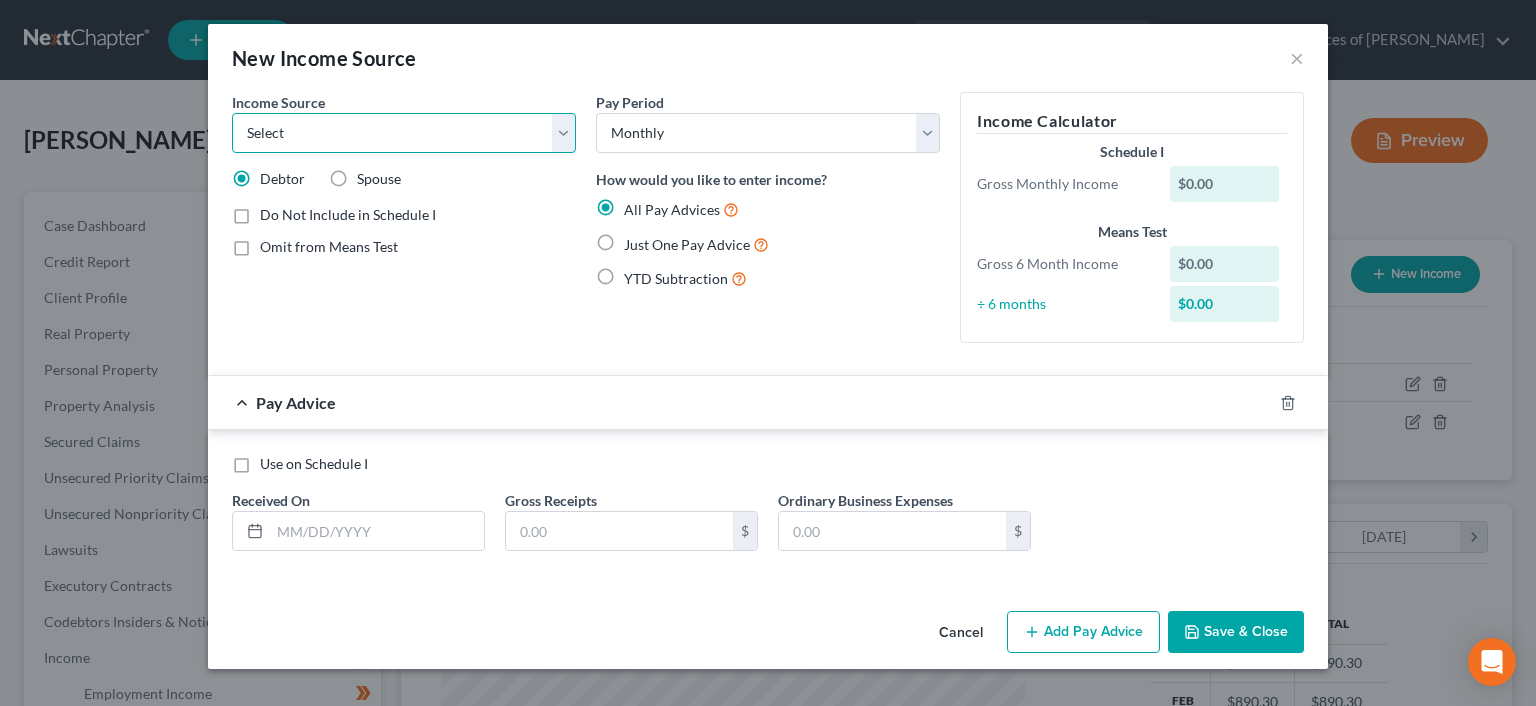 select on "5" 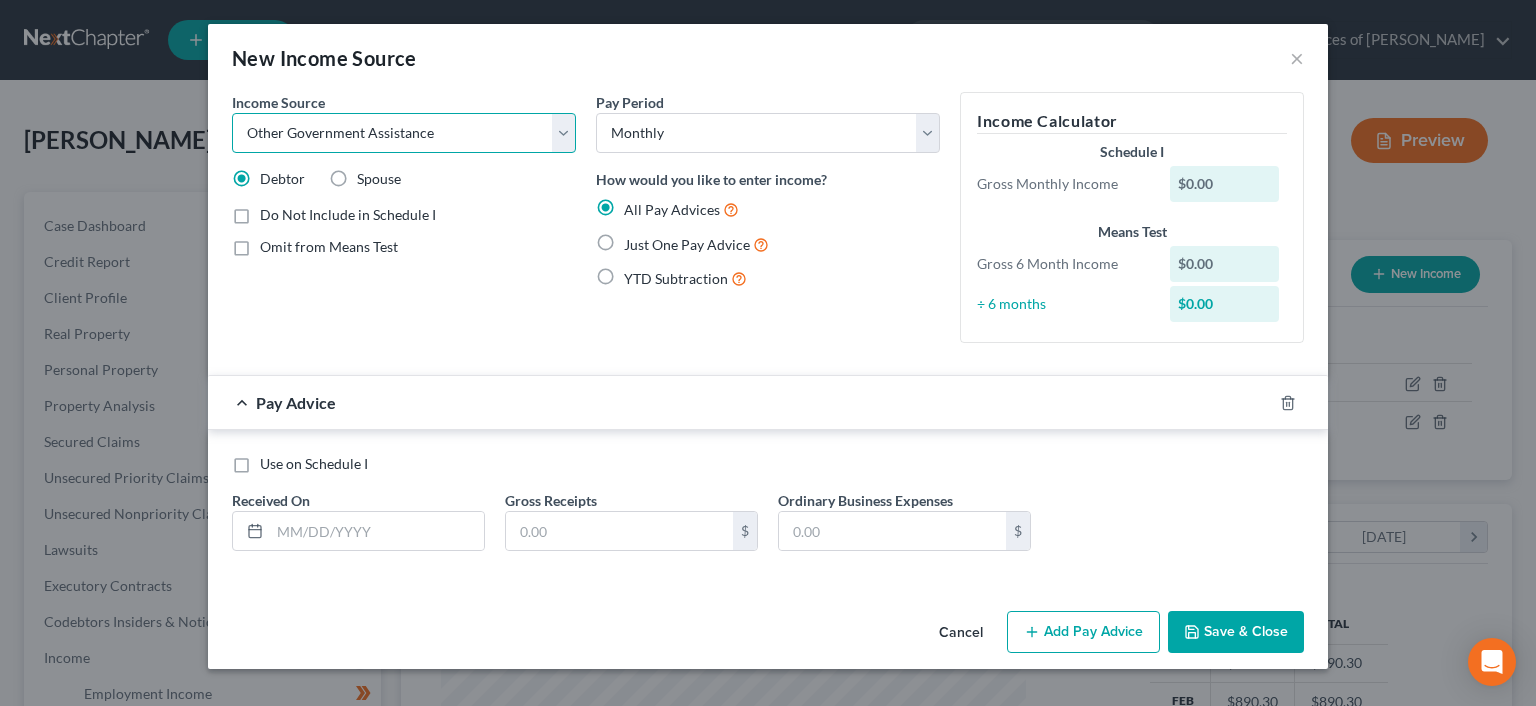 click on "Select Unemployment Disability (from employer) Pension Retirement Social Security / Social Security Disability Other Government Assistance Interests, Dividends or Royalties Child / Family Support Contributions to Household Property / Rental Business, Professional or Farm Alimony / Maintenance Payments Military Disability Benefits Other Monthly Income" at bounding box center (404, 133) 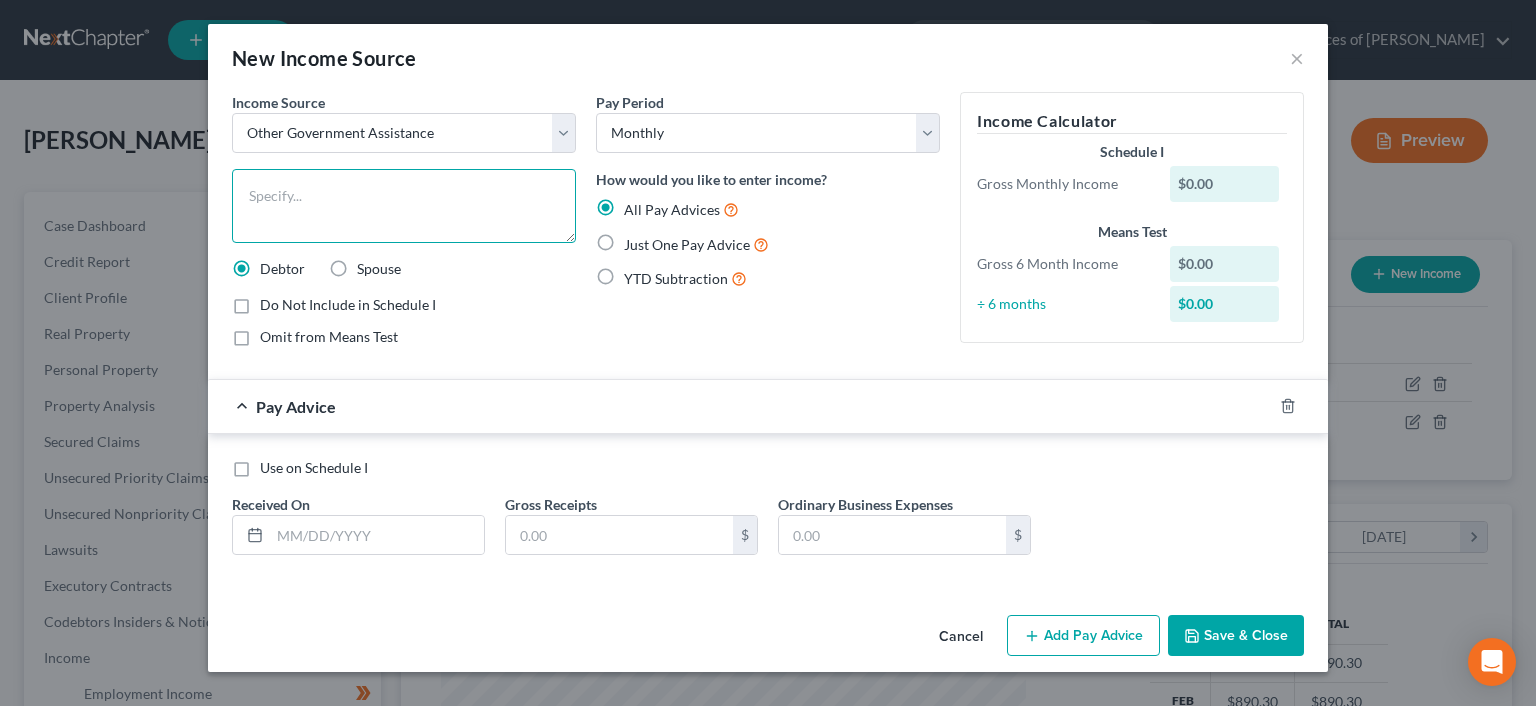 click at bounding box center (404, 206) 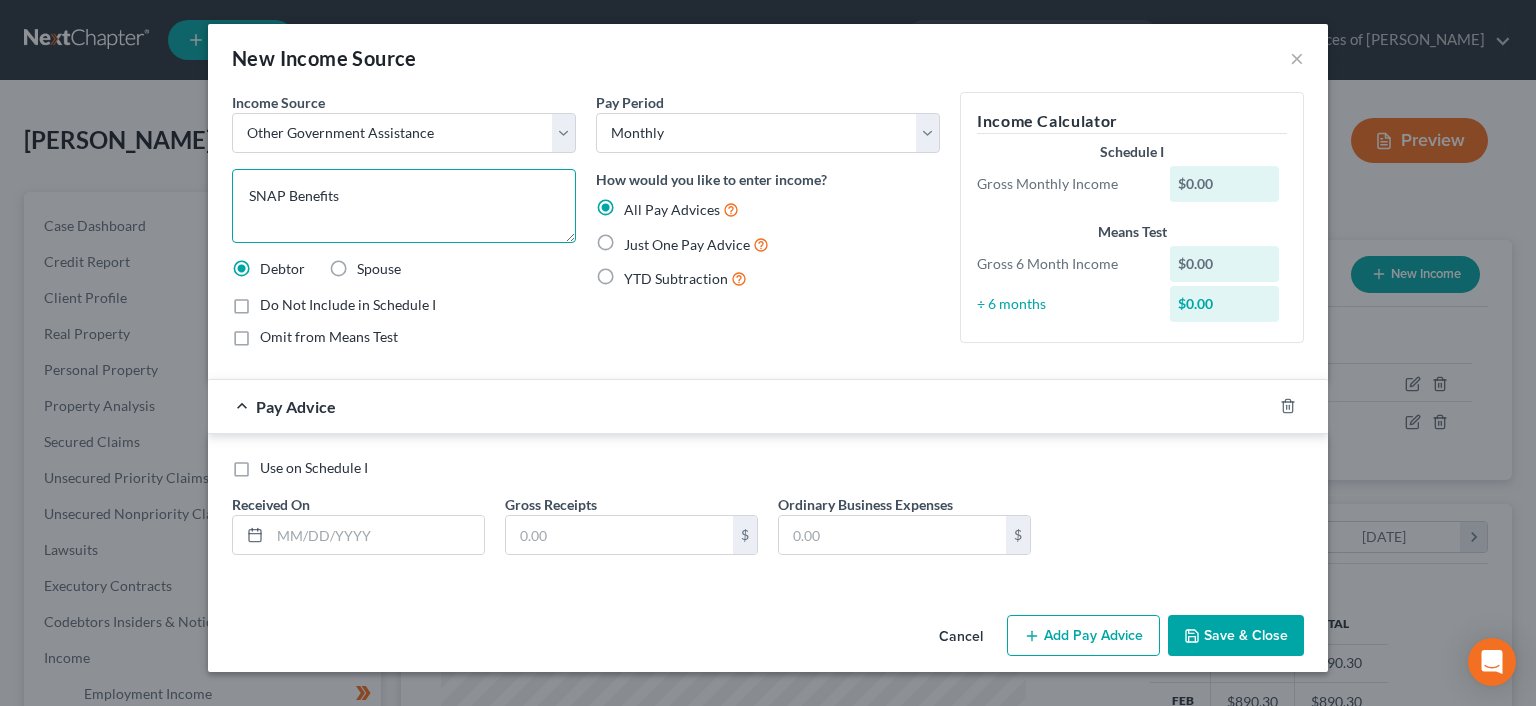 type on "SNAP Benefits" 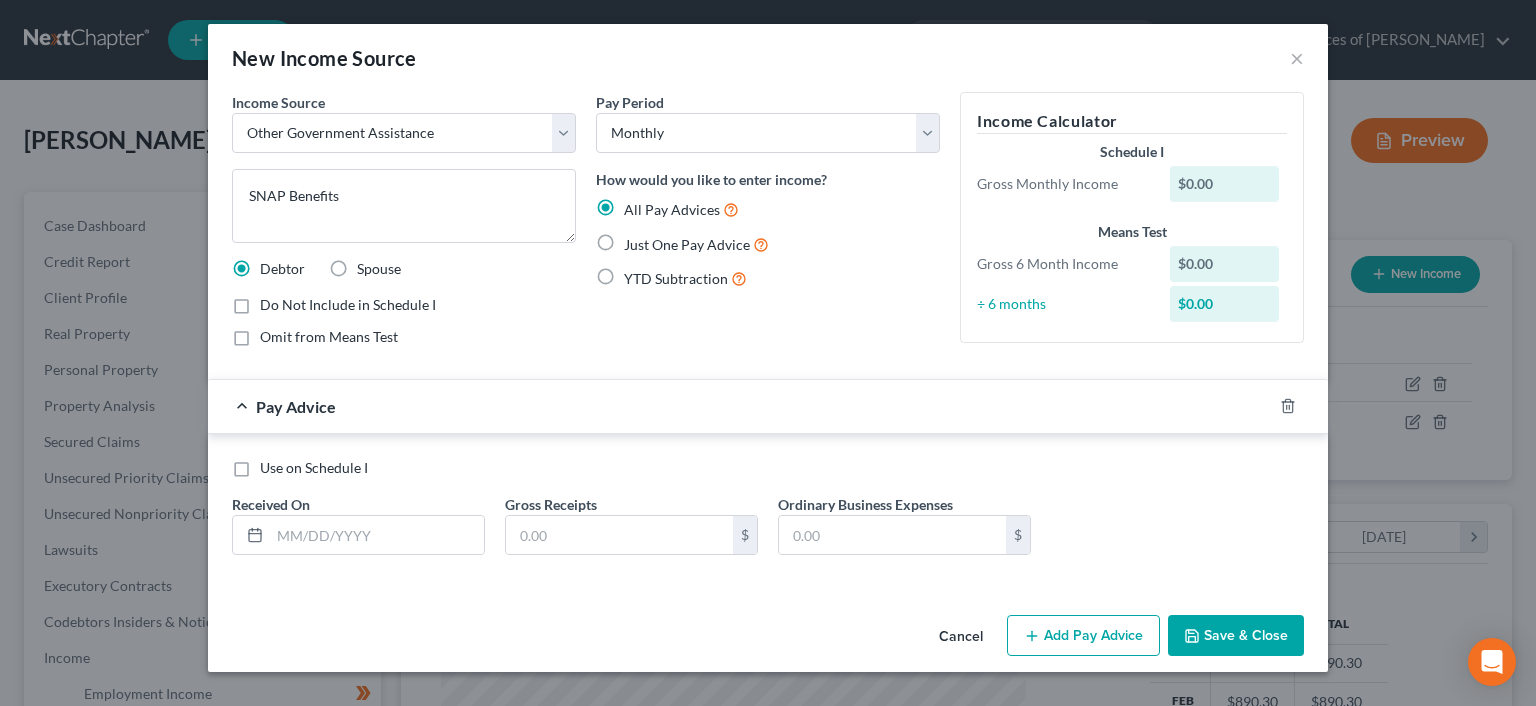 click on "Just One Pay Advice" at bounding box center (696, 244) 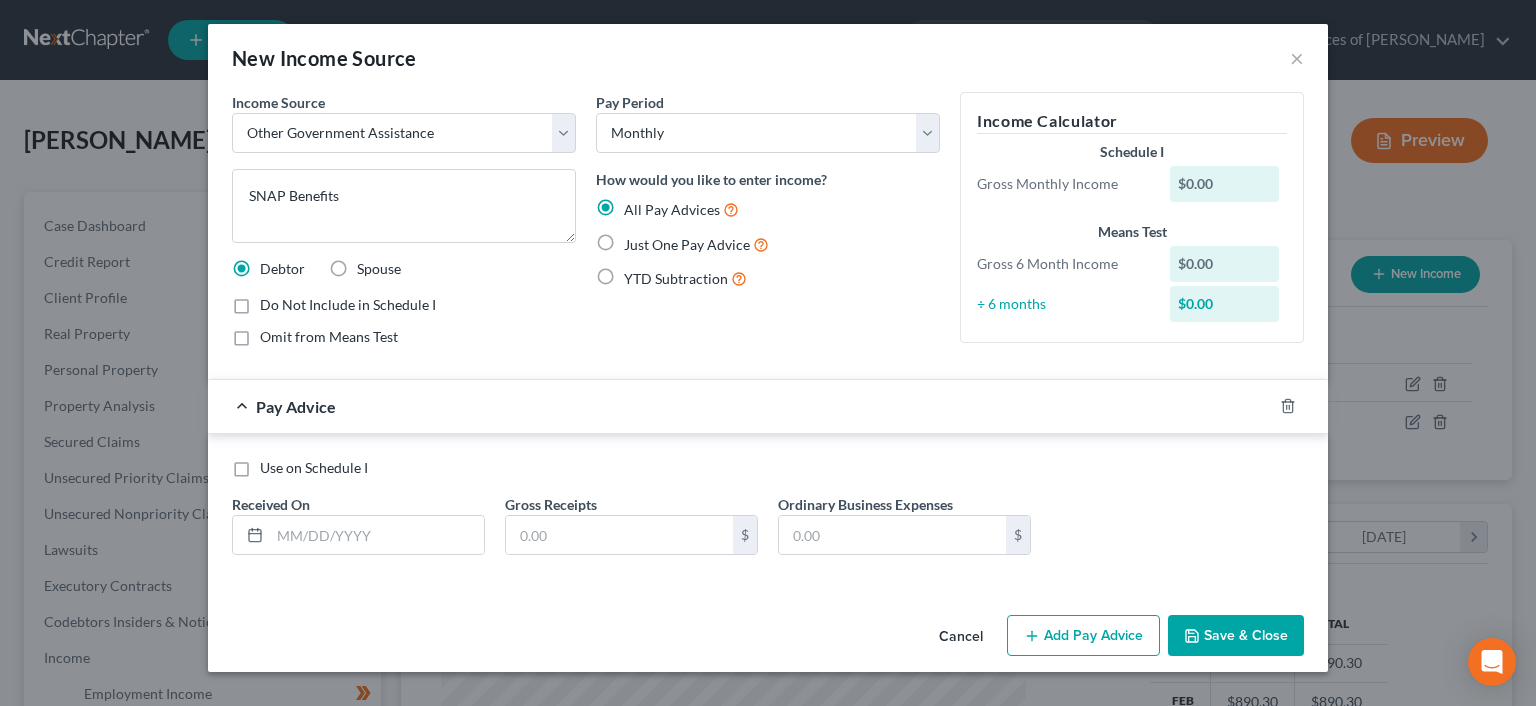 click on "Just One Pay Advice" at bounding box center (638, 239) 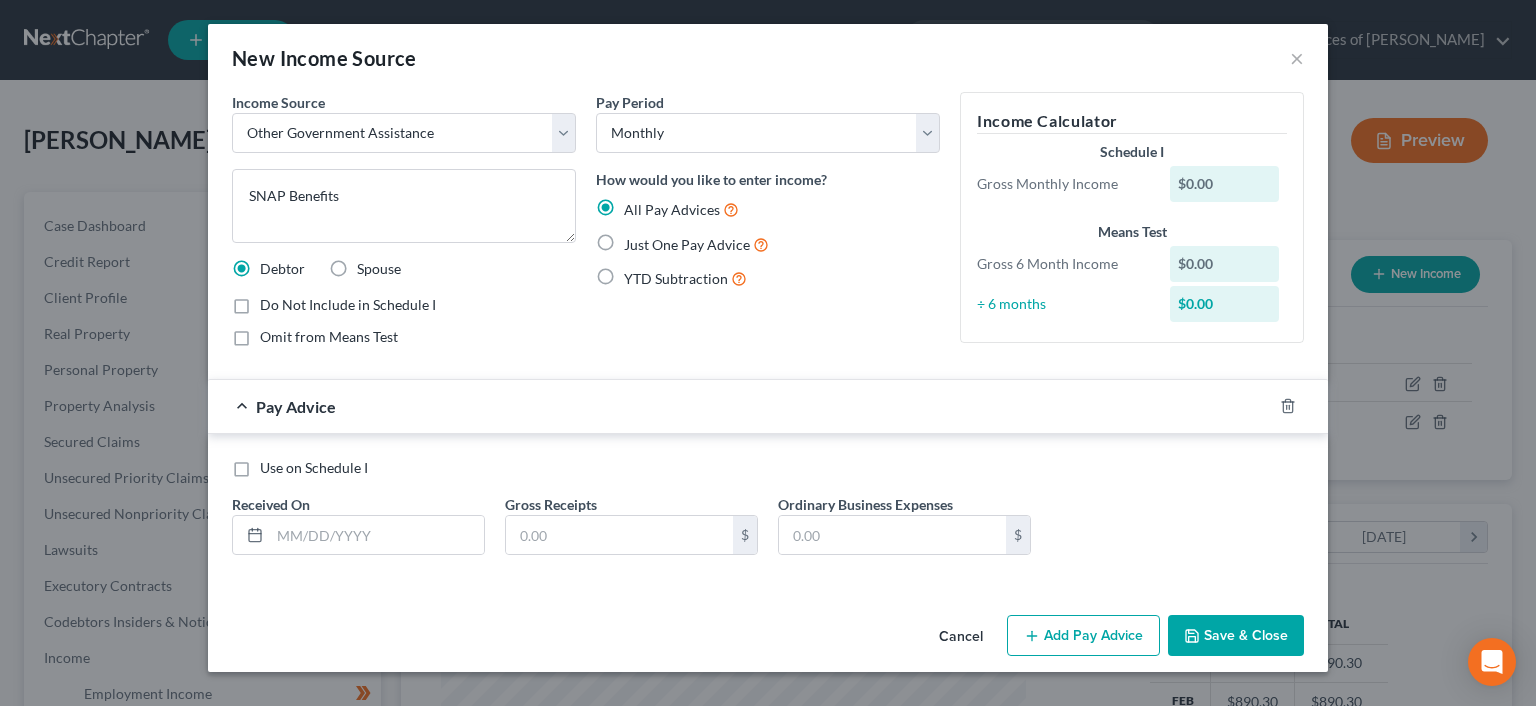 radio on "true" 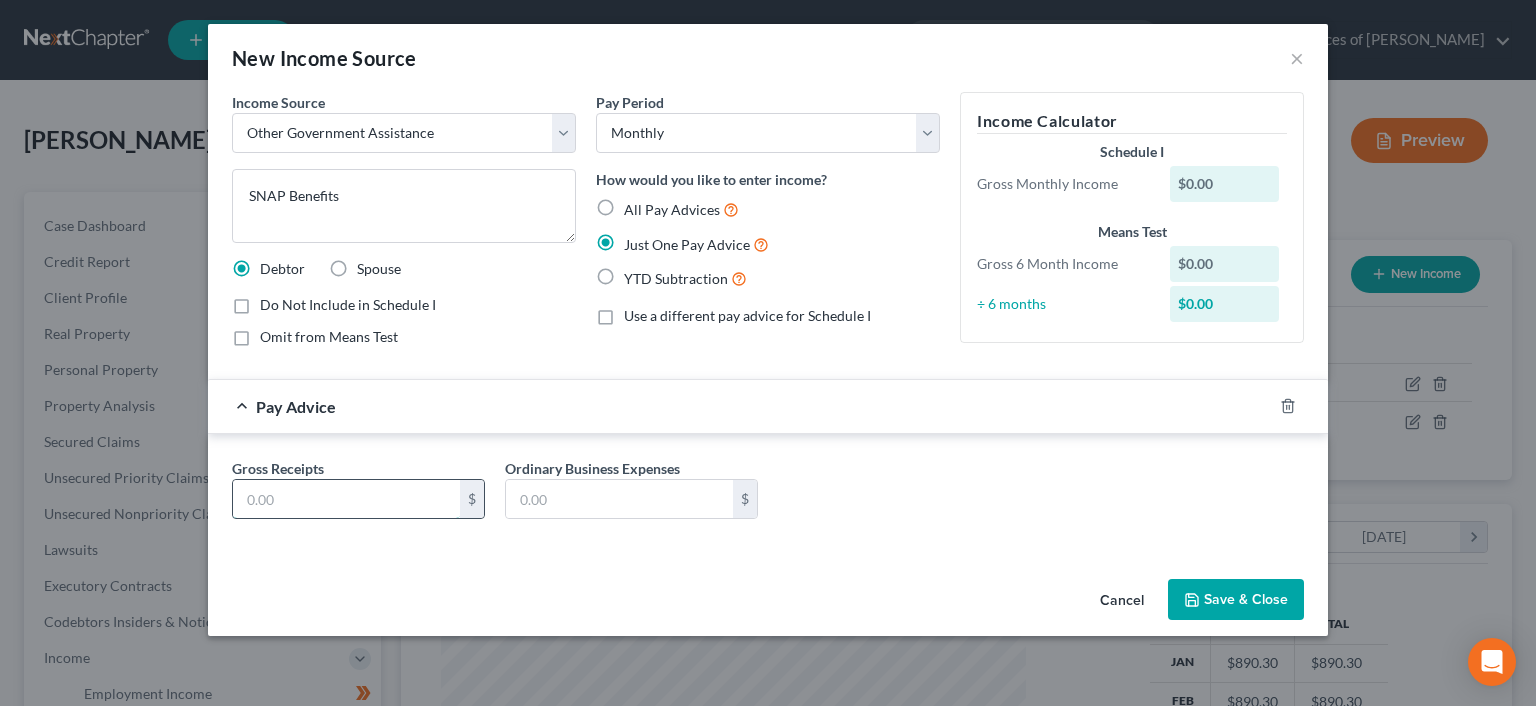 click at bounding box center (346, 499) 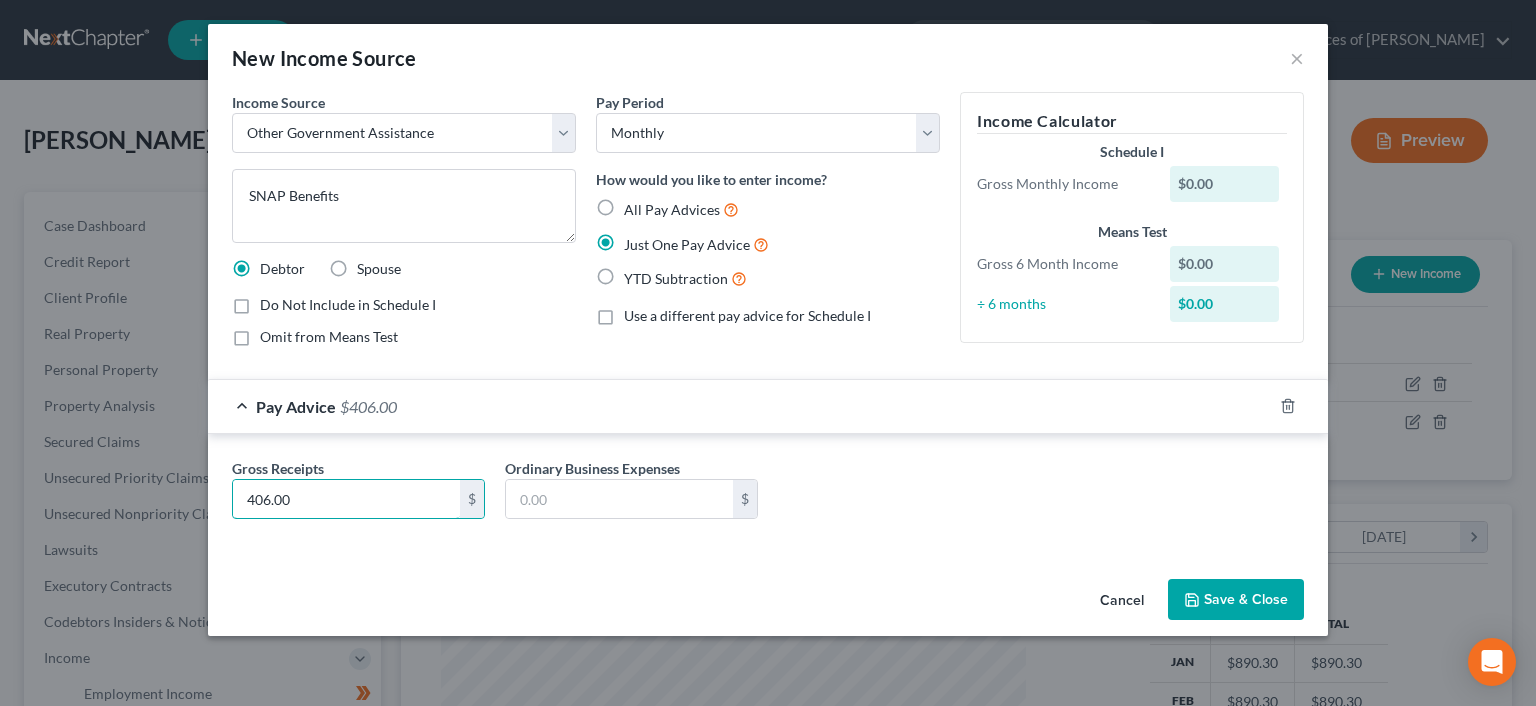 type on "406.00" 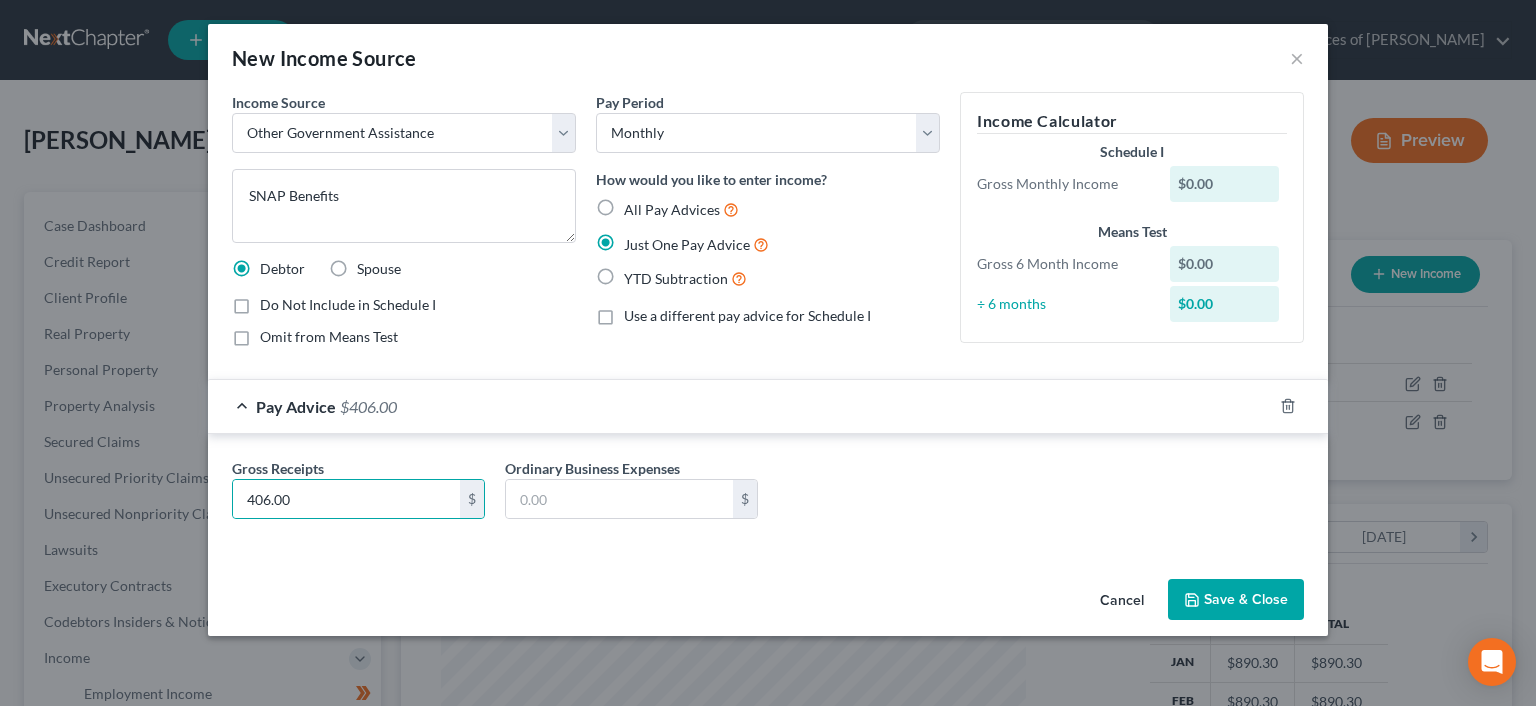 click on "Save & Close" at bounding box center [1236, 600] 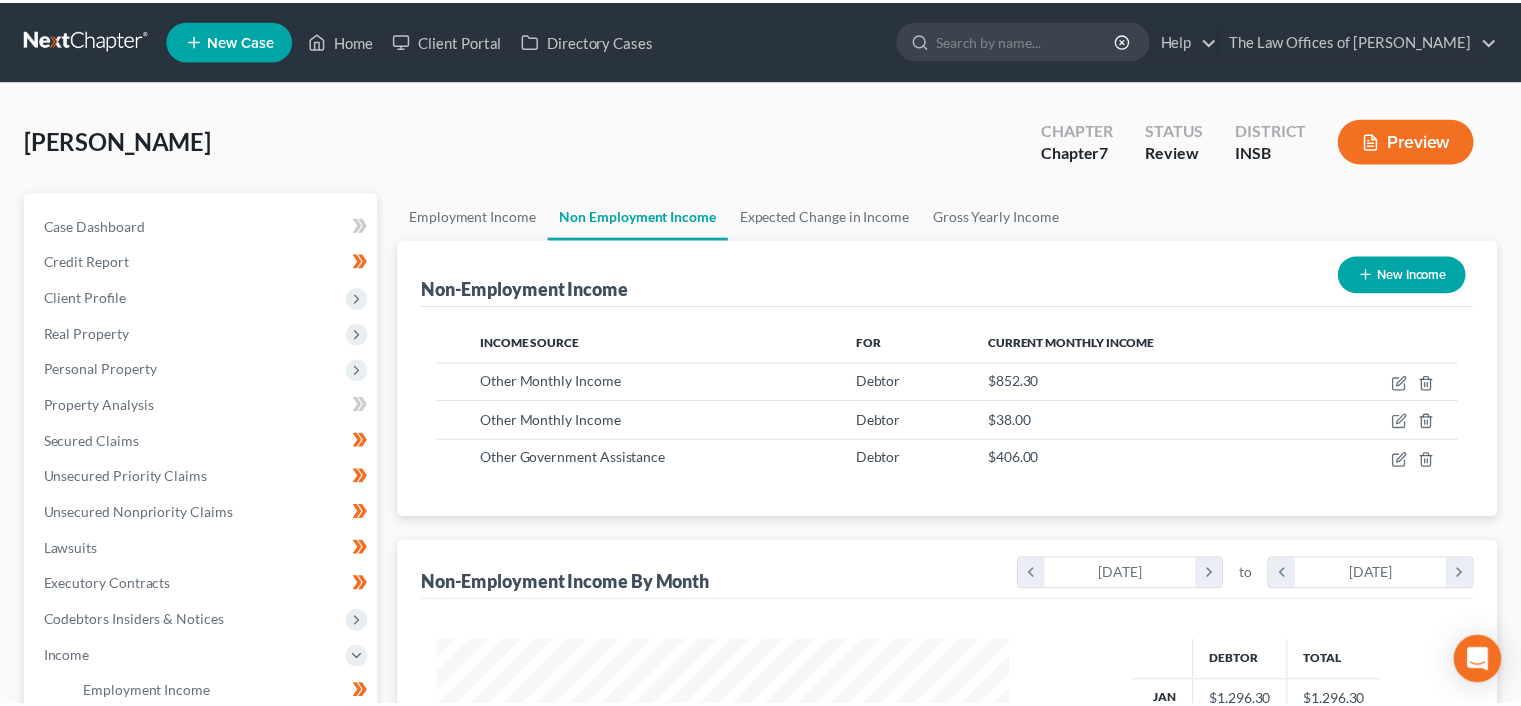 scroll, scrollTop: 356, scrollLeft: 617, axis: both 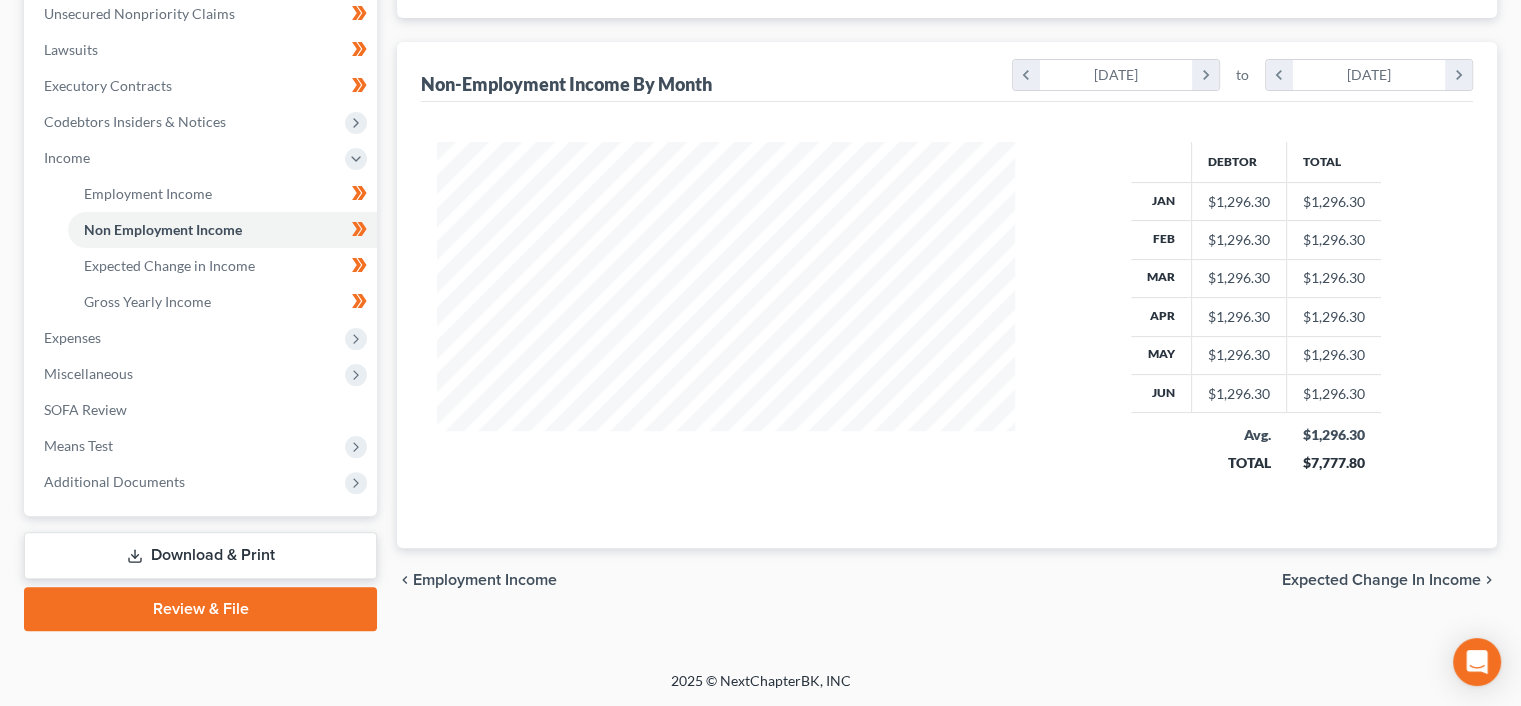 click on "Expected Change in Income" at bounding box center [1381, 580] 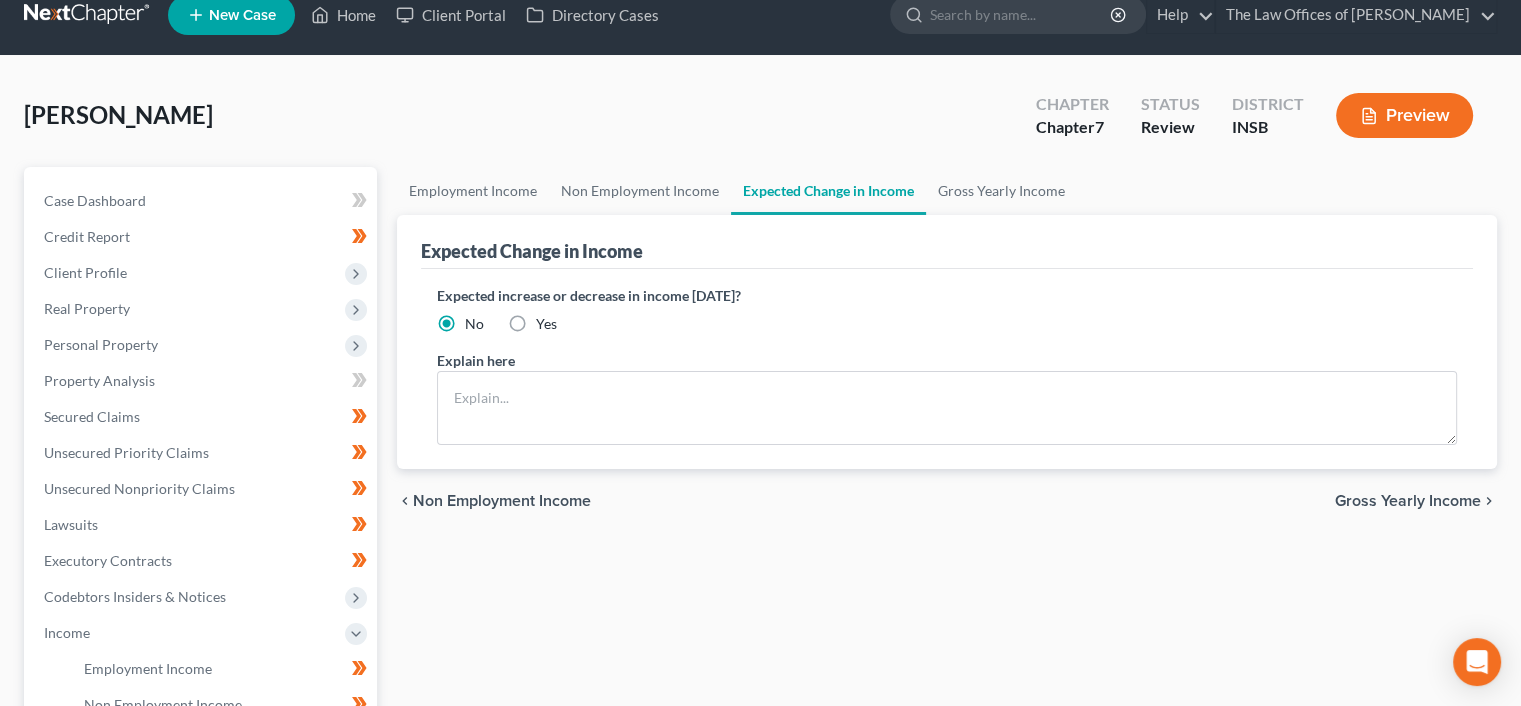 scroll, scrollTop: 0, scrollLeft: 0, axis: both 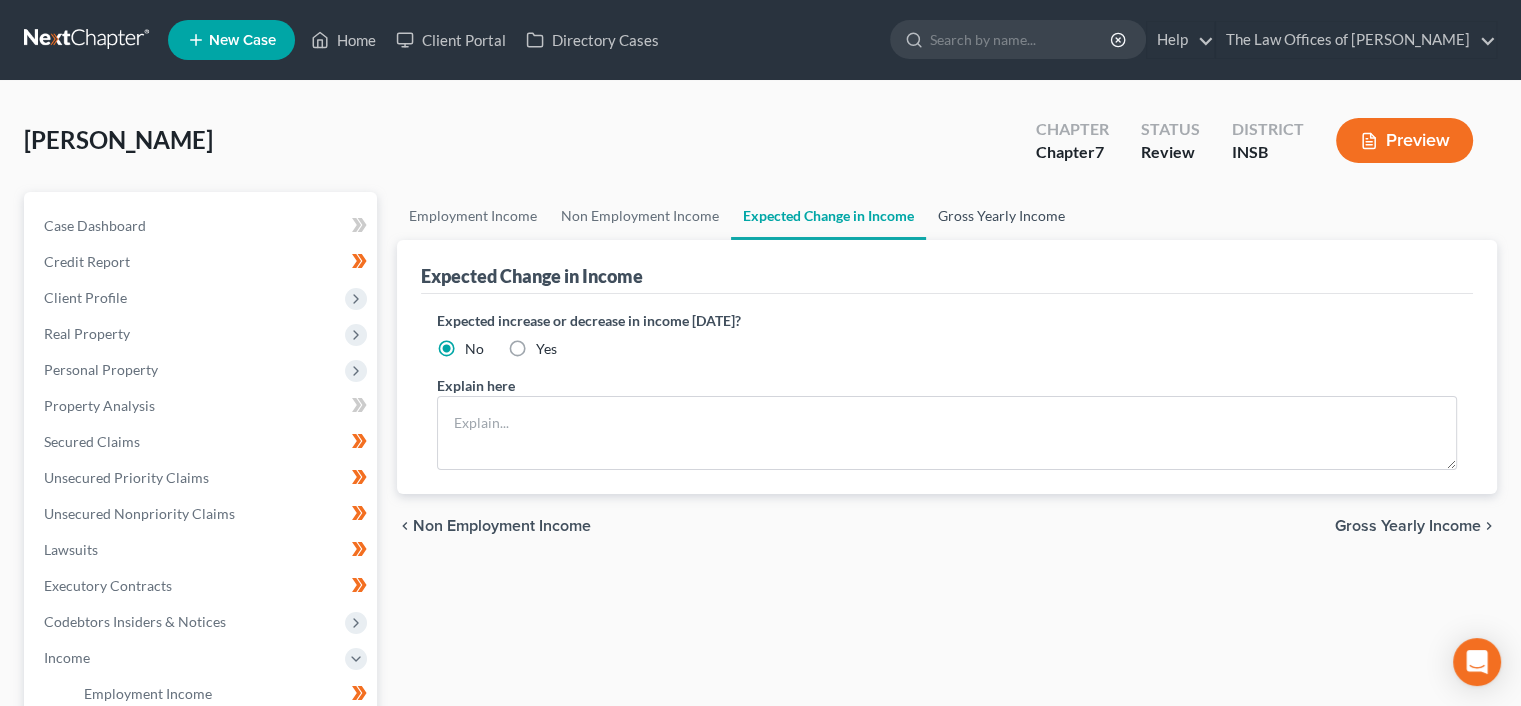 click on "Gross Yearly Income" at bounding box center (1001, 216) 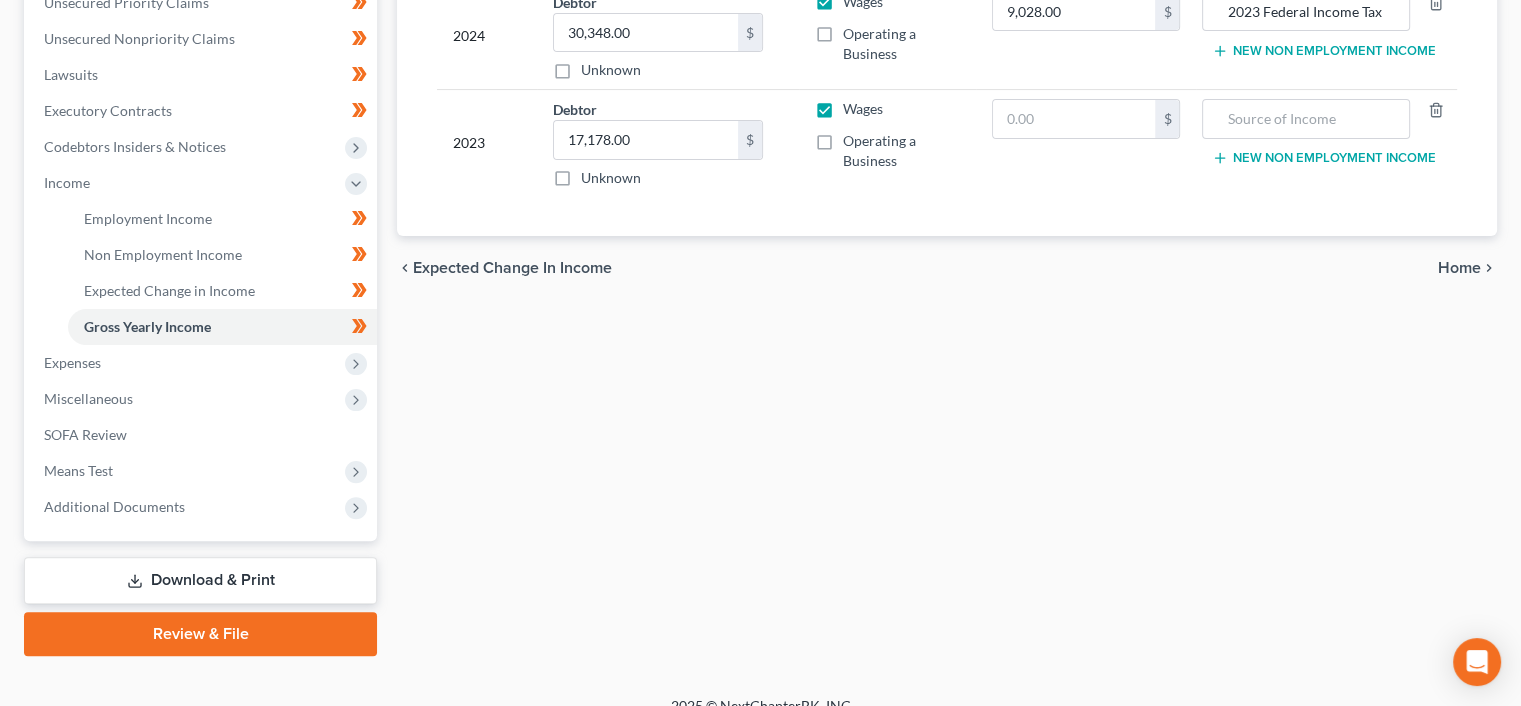 scroll, scrollTop: 500, scrollLeft: 0, axis: vertical 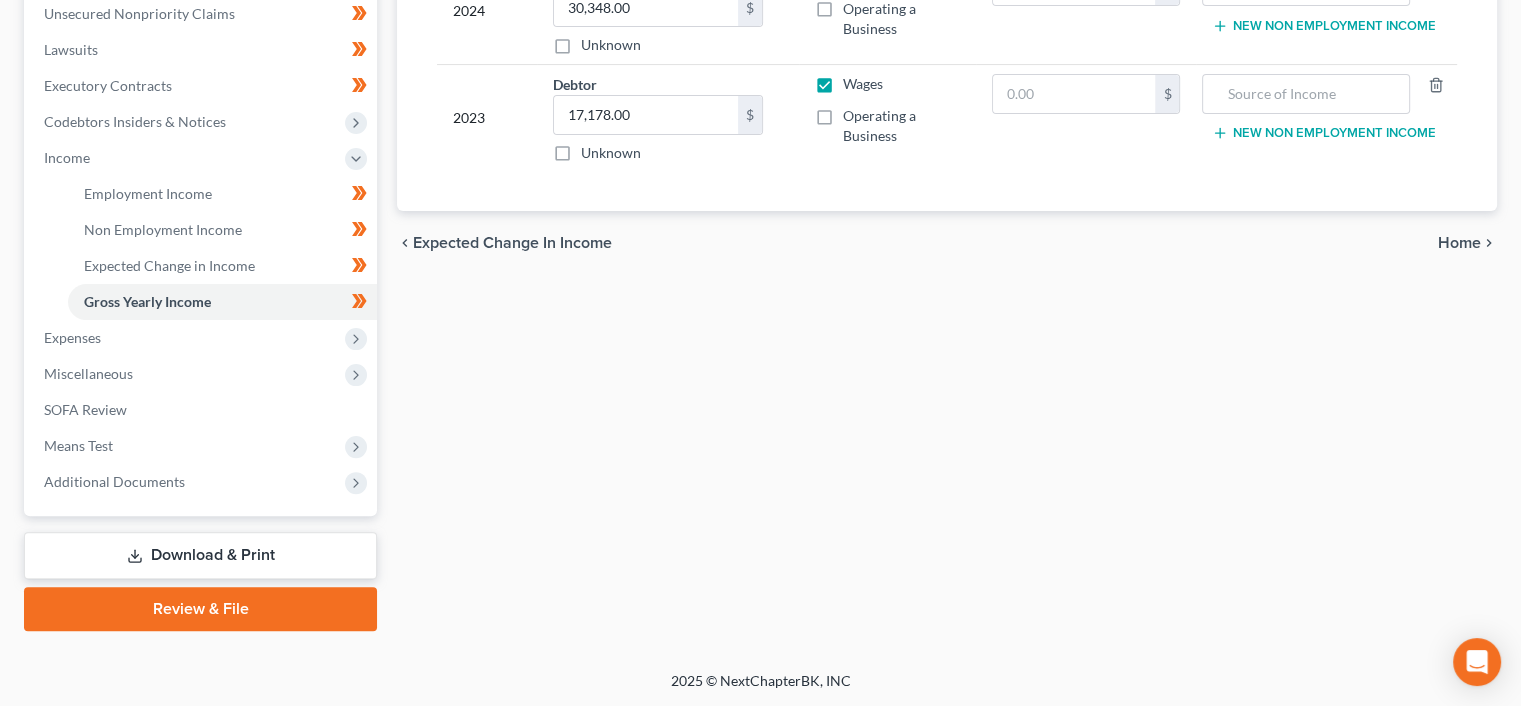 click on "Home" at bounding box center (1459, 243) 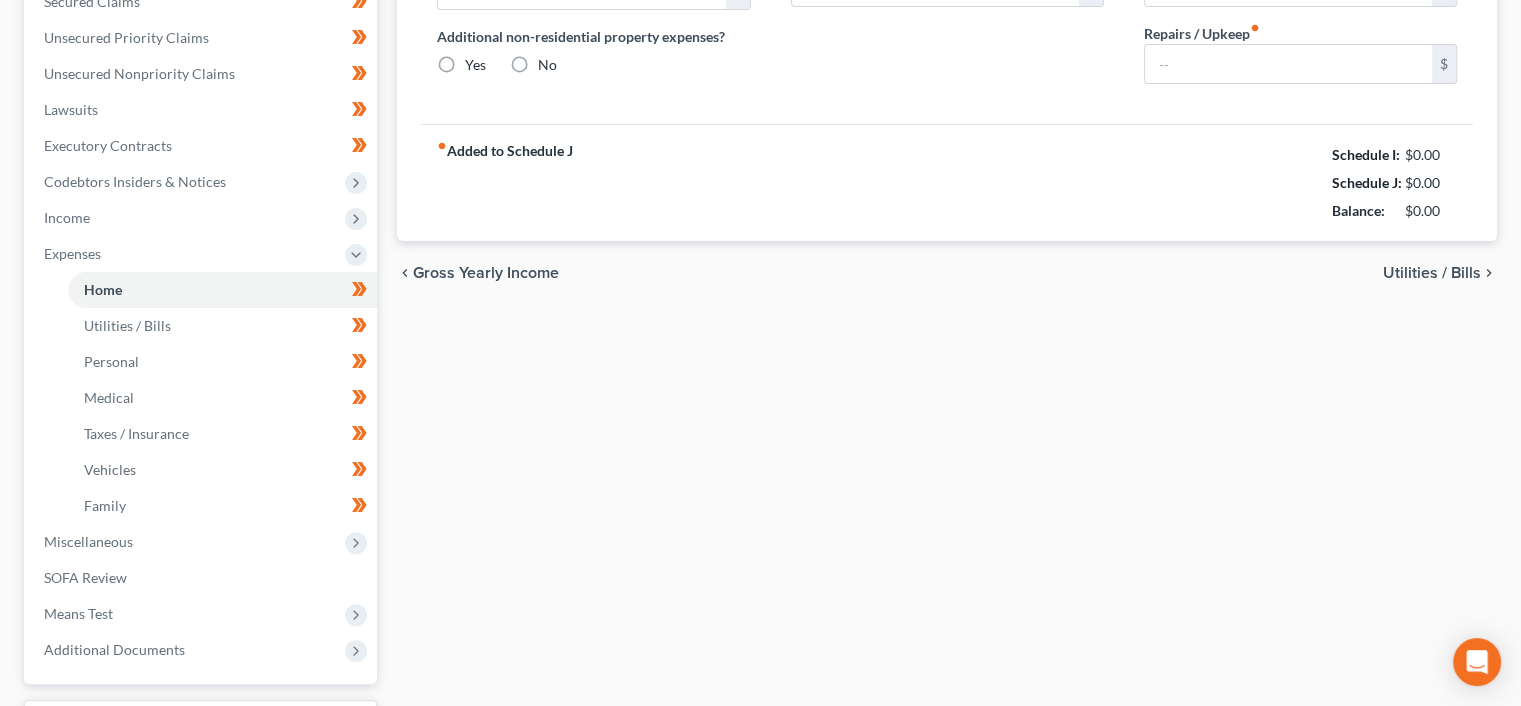 type on "954.00" 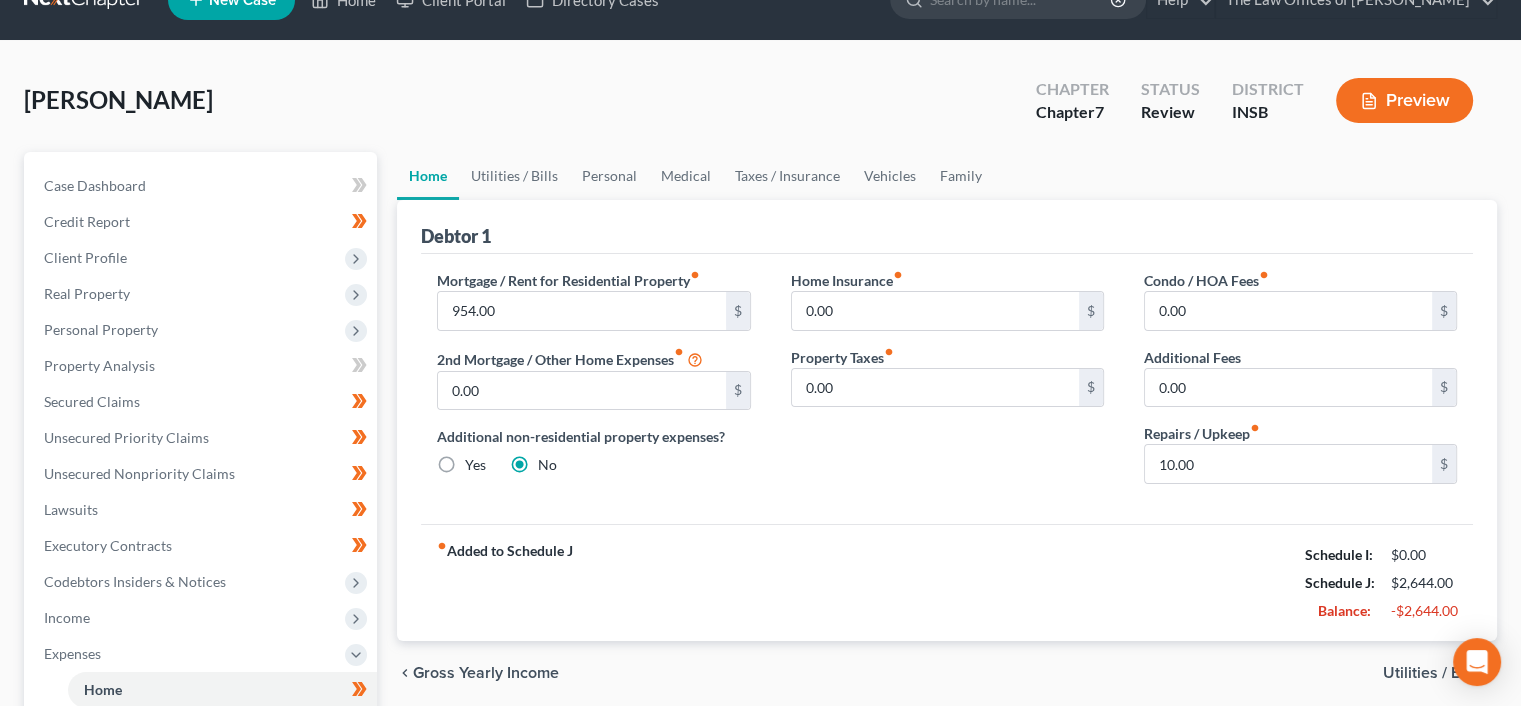 scroll, scrollTop: 0, scrollLeft: 0, axis: both 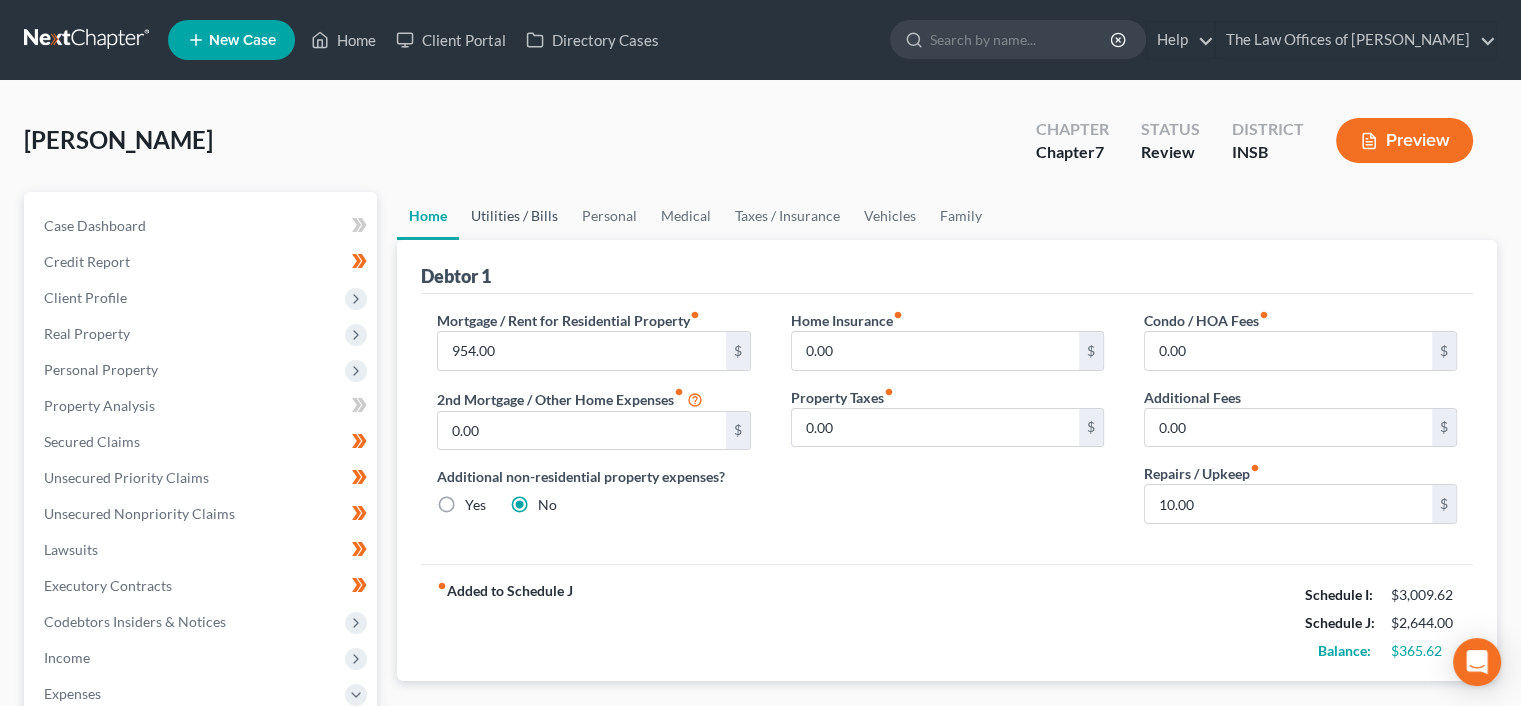 click on "Utilities / Bills" at bounding box center [514, 216] 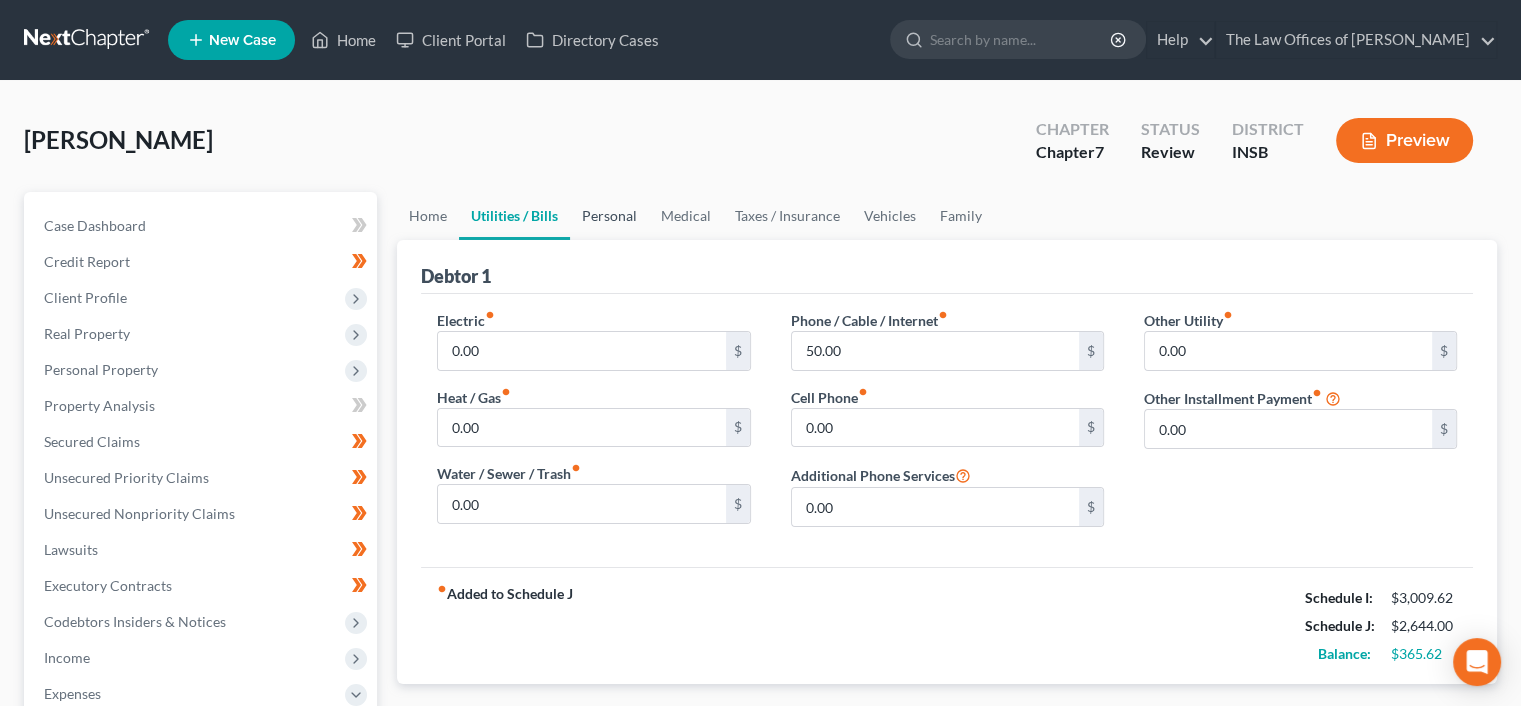 click on "Personal" at bounding box center (609, 216) 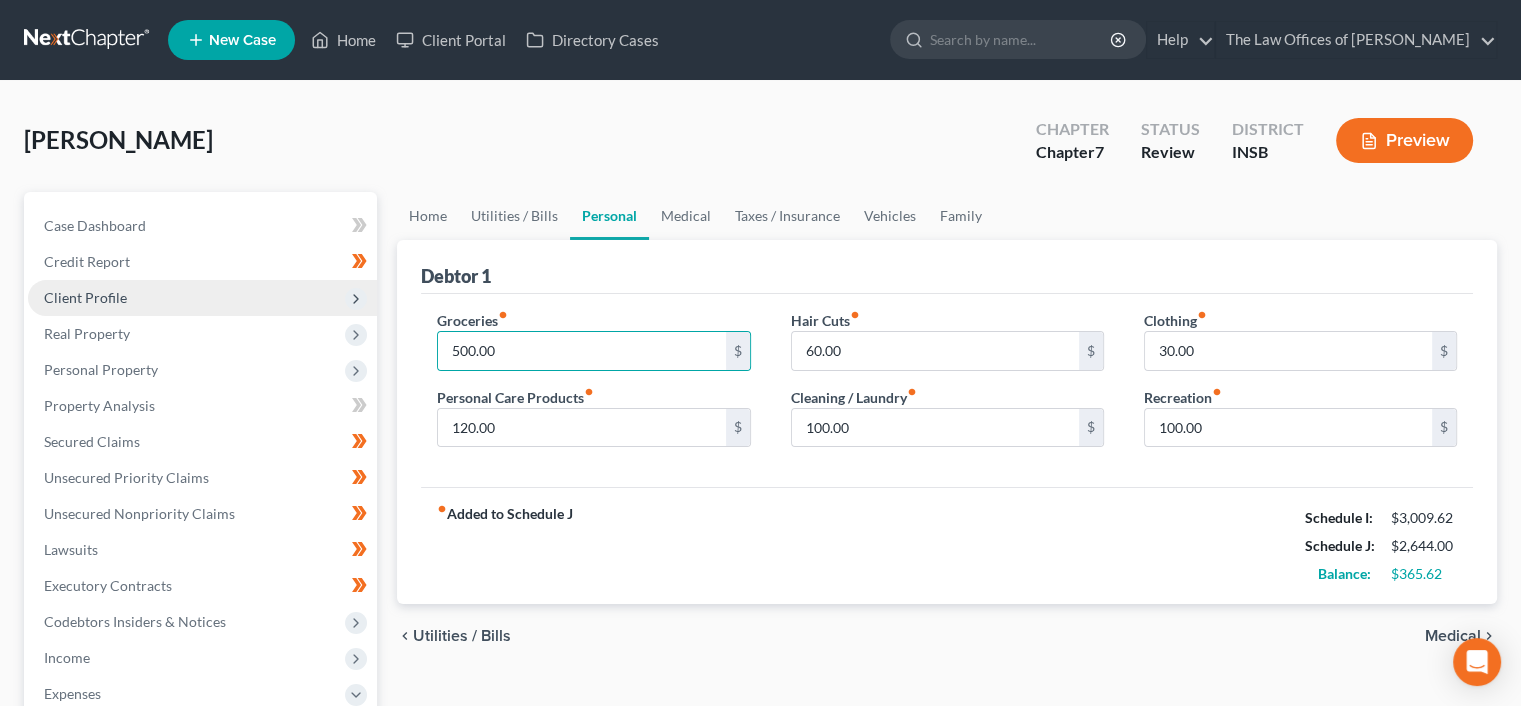 click on "Client Profile" at bounding box center (202, 298) 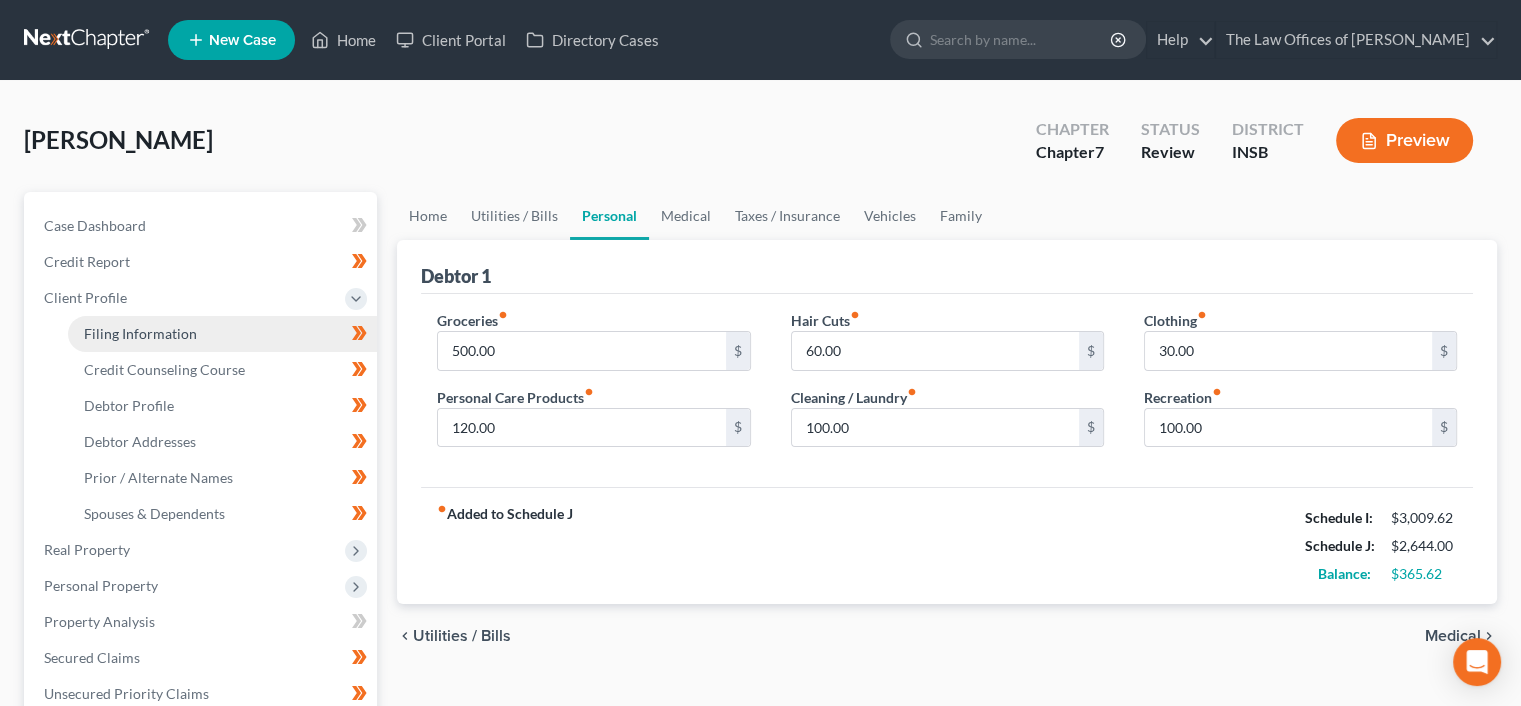 click on "Filing Information" at bounding box center (222, 334) 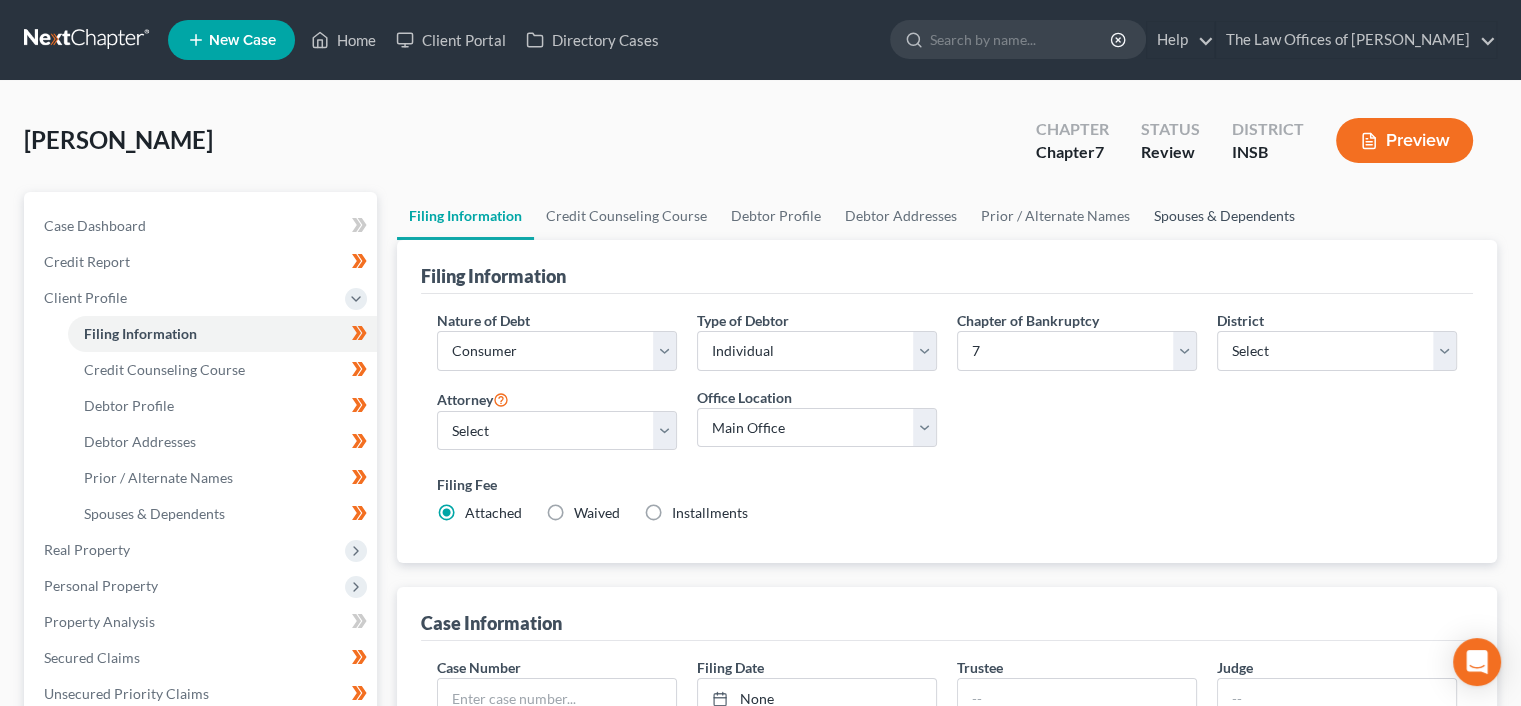 click on "Spouses & Dependents" at bounding box center (1224, 216) 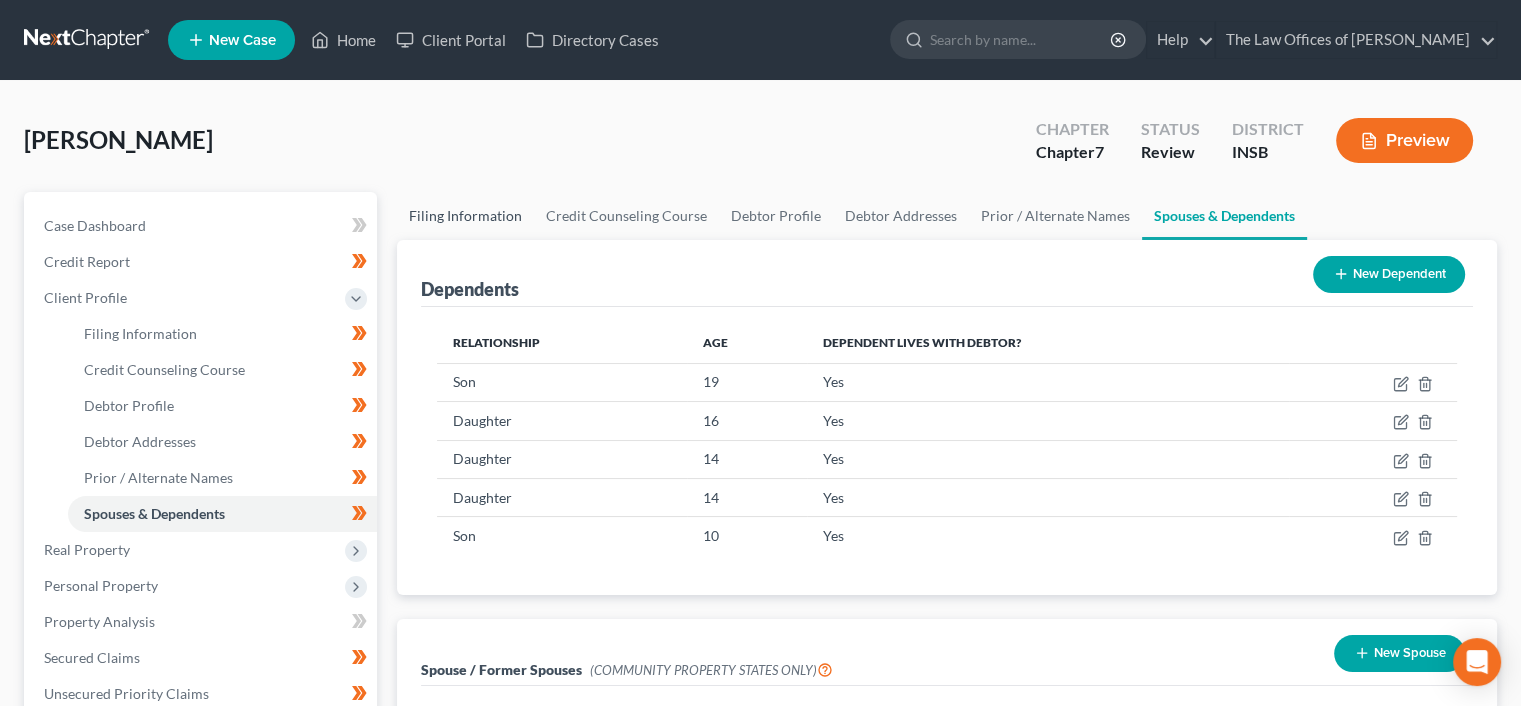 click on "Filing Information" at bounding box center (465, 216) 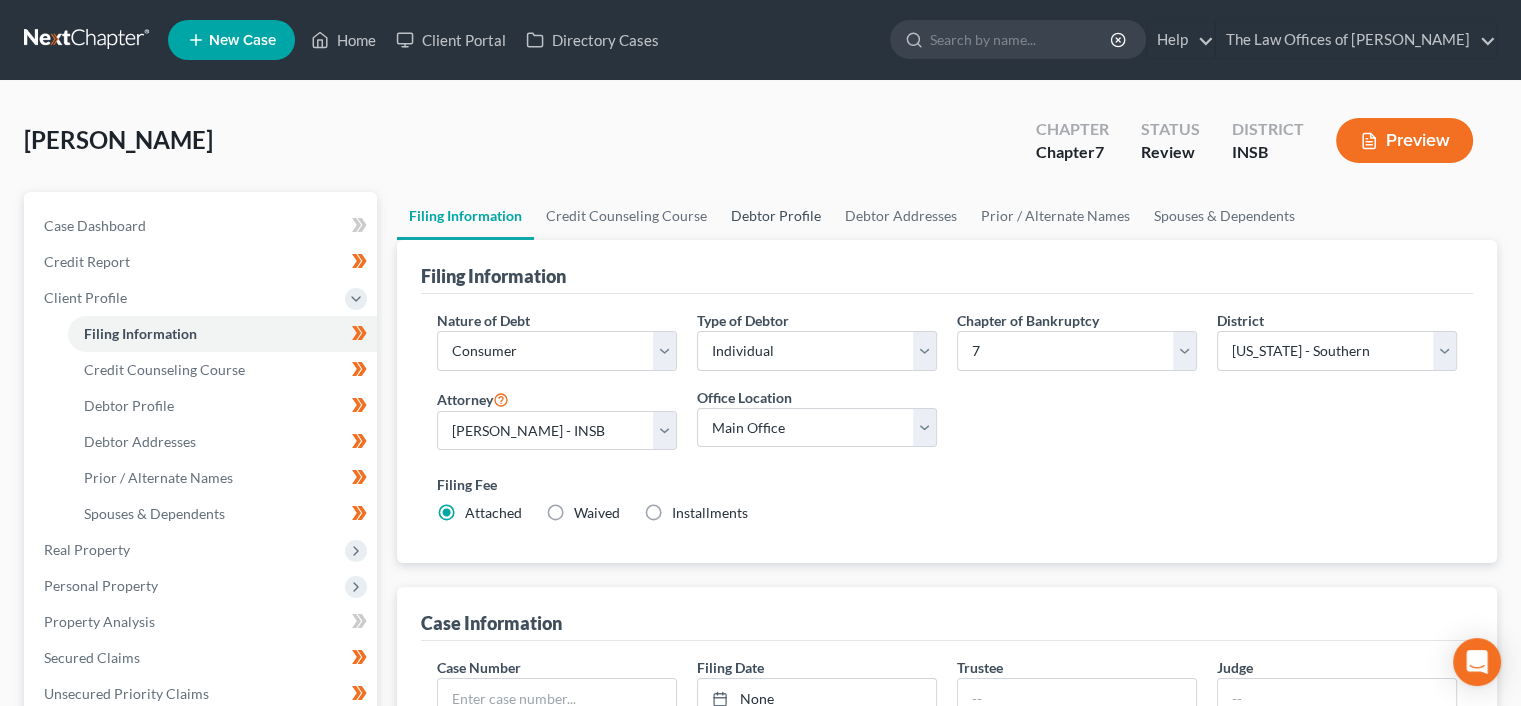 click on "Debtor Profile" at bounding box center (776, 216) 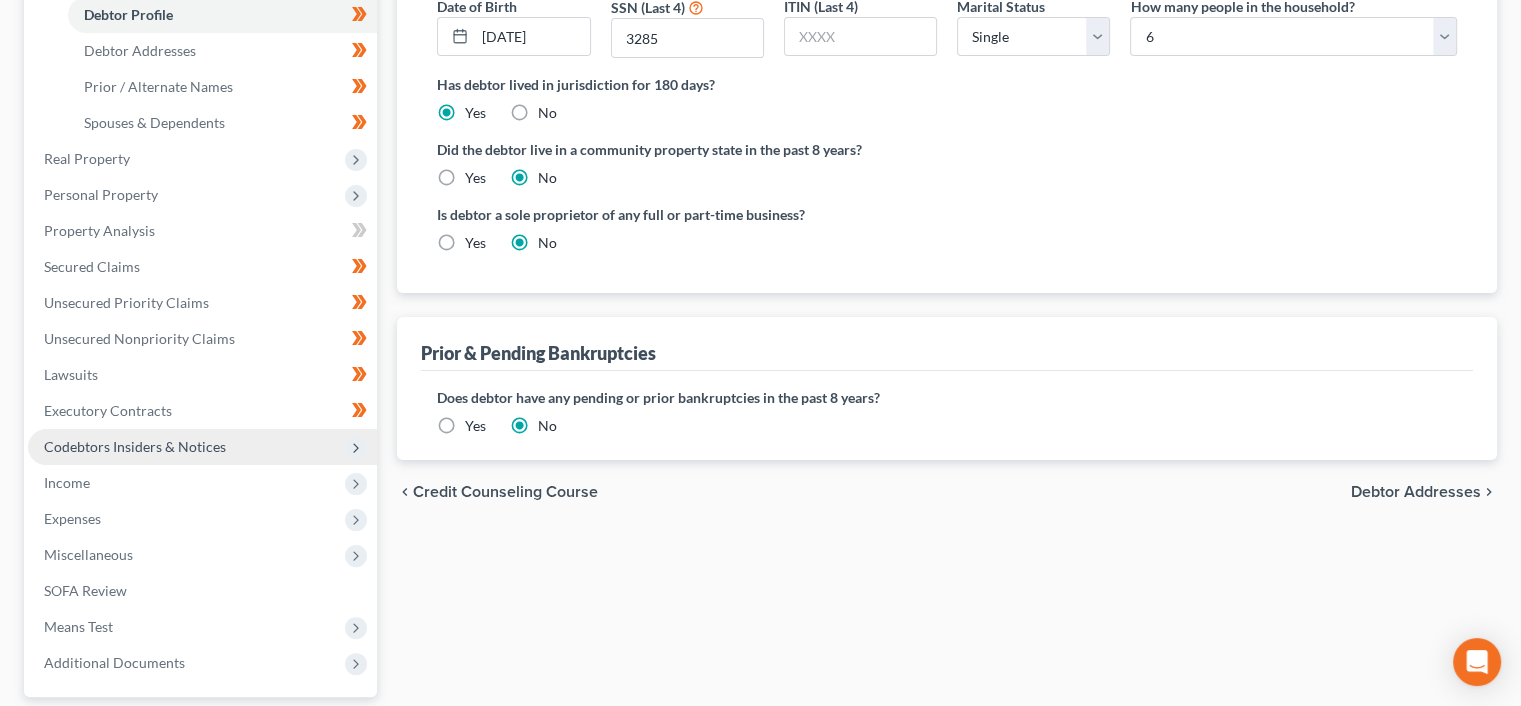 scroll, scrollTop: 400, scrollLeft: 0, axis: vertical 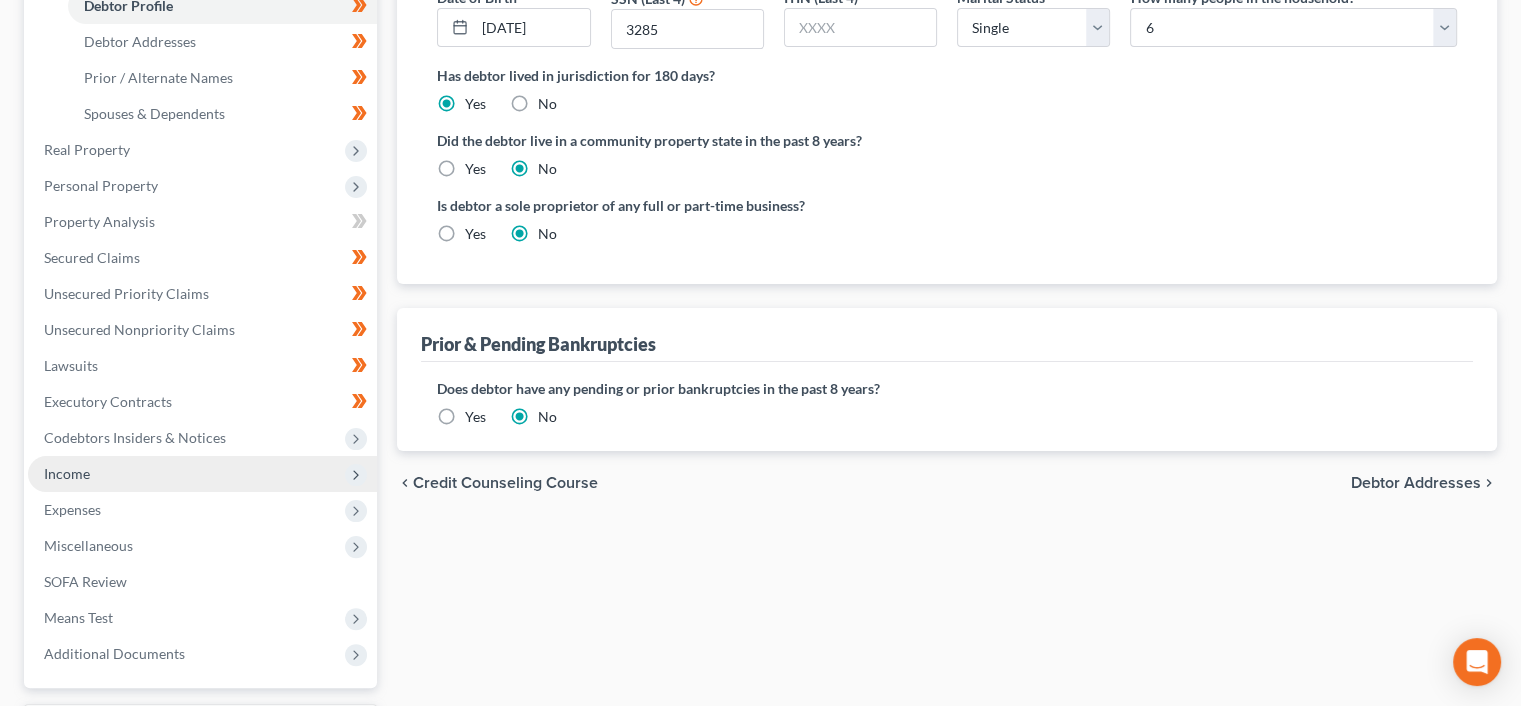 click on "Income" at bounding box center [202, 474] 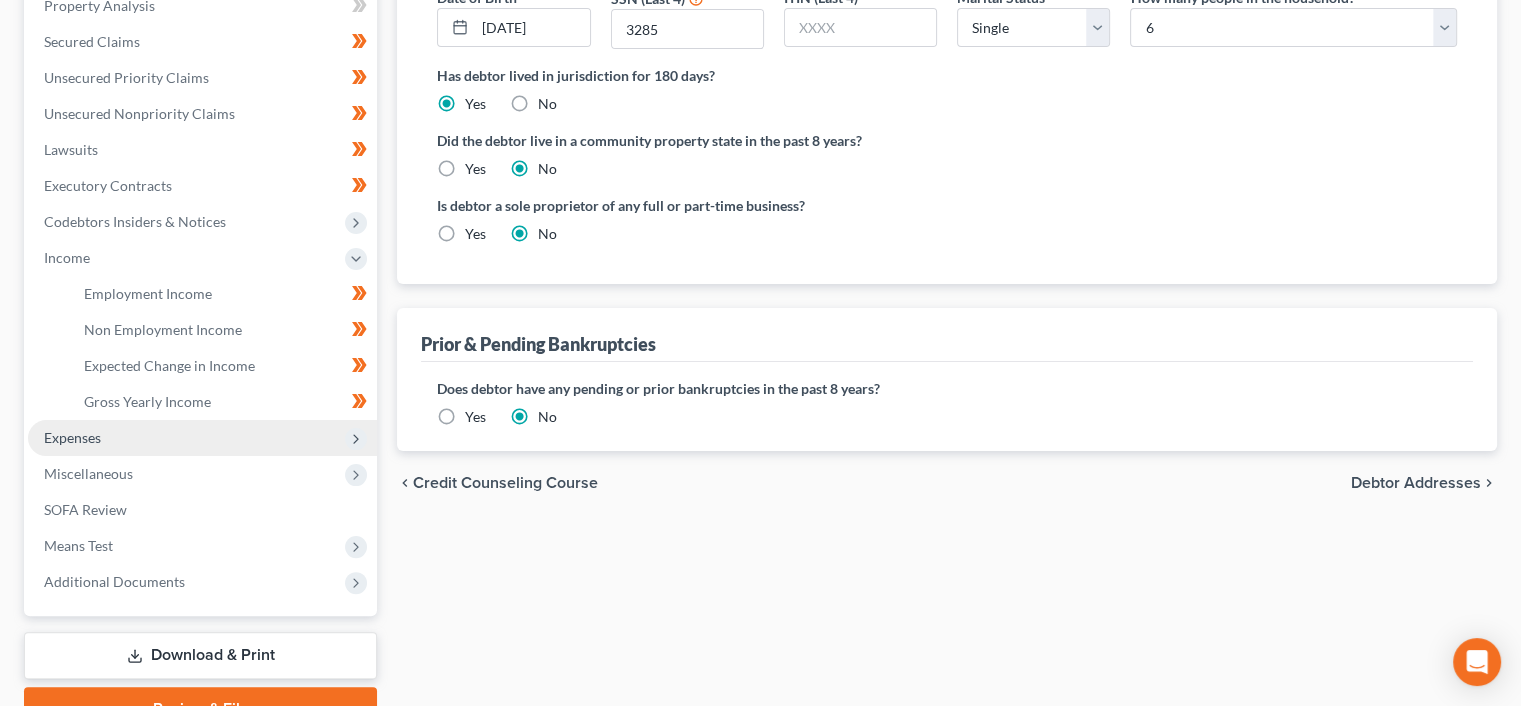 click on "Expenses" at bounding box center (202, 438) 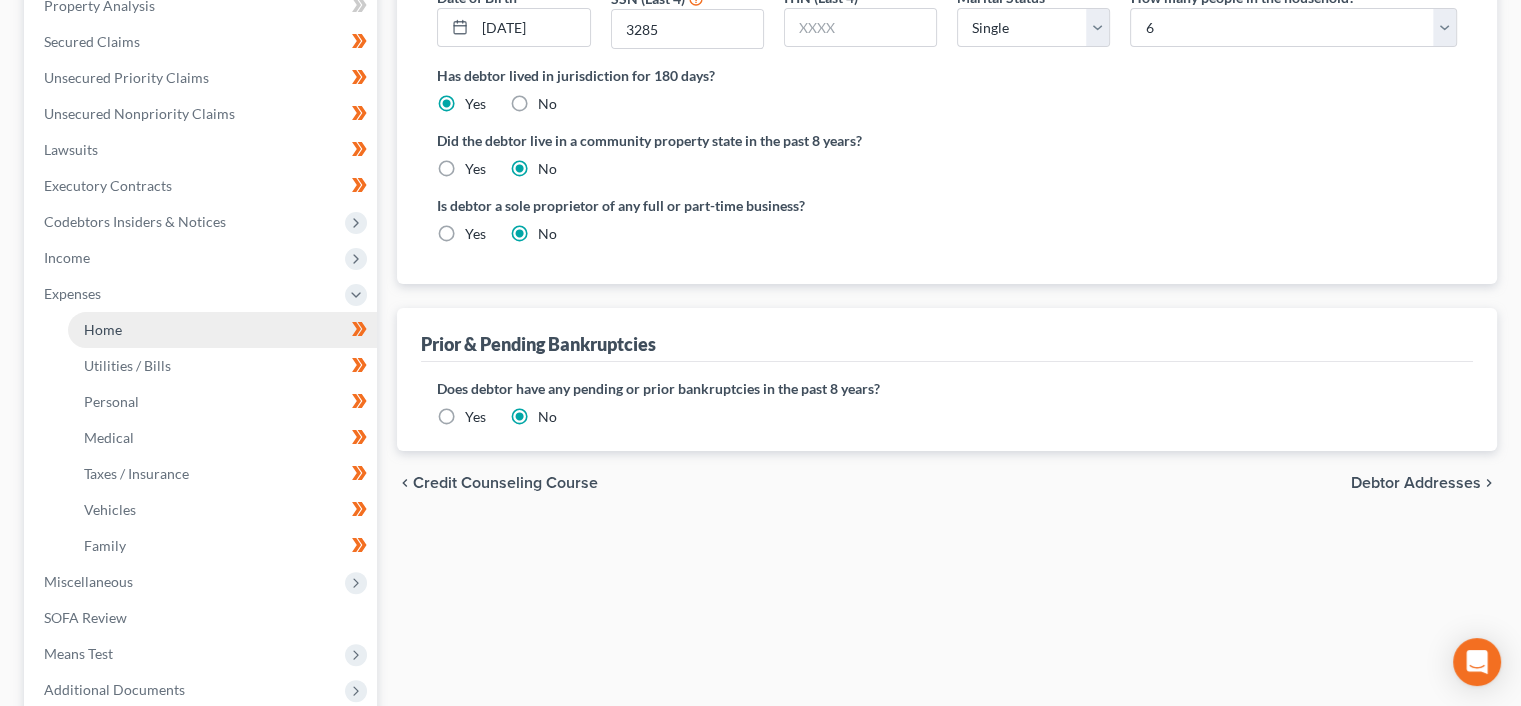 click on "Home" at bounding box center (222, 330) 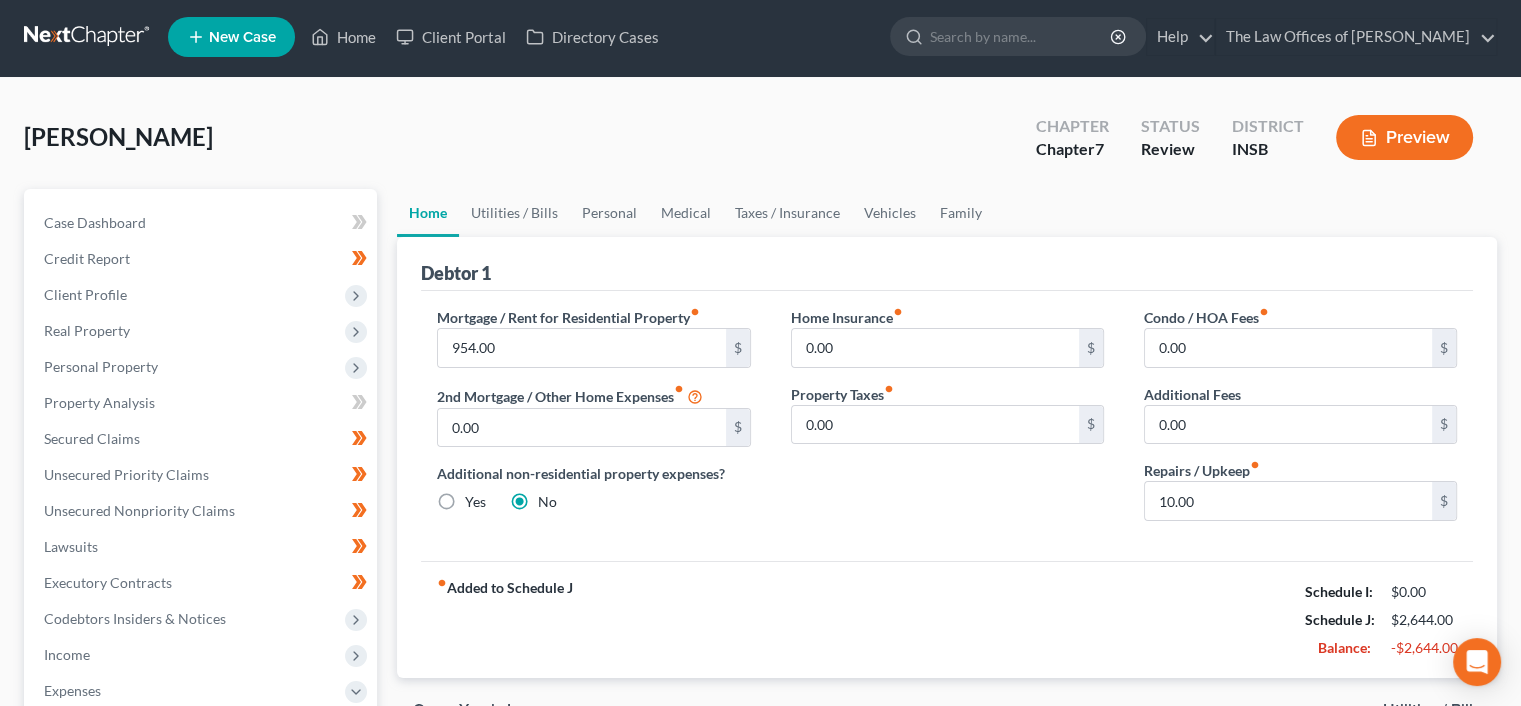 scroll, scrollTop: 0, scrollLeft: 0, axis: both 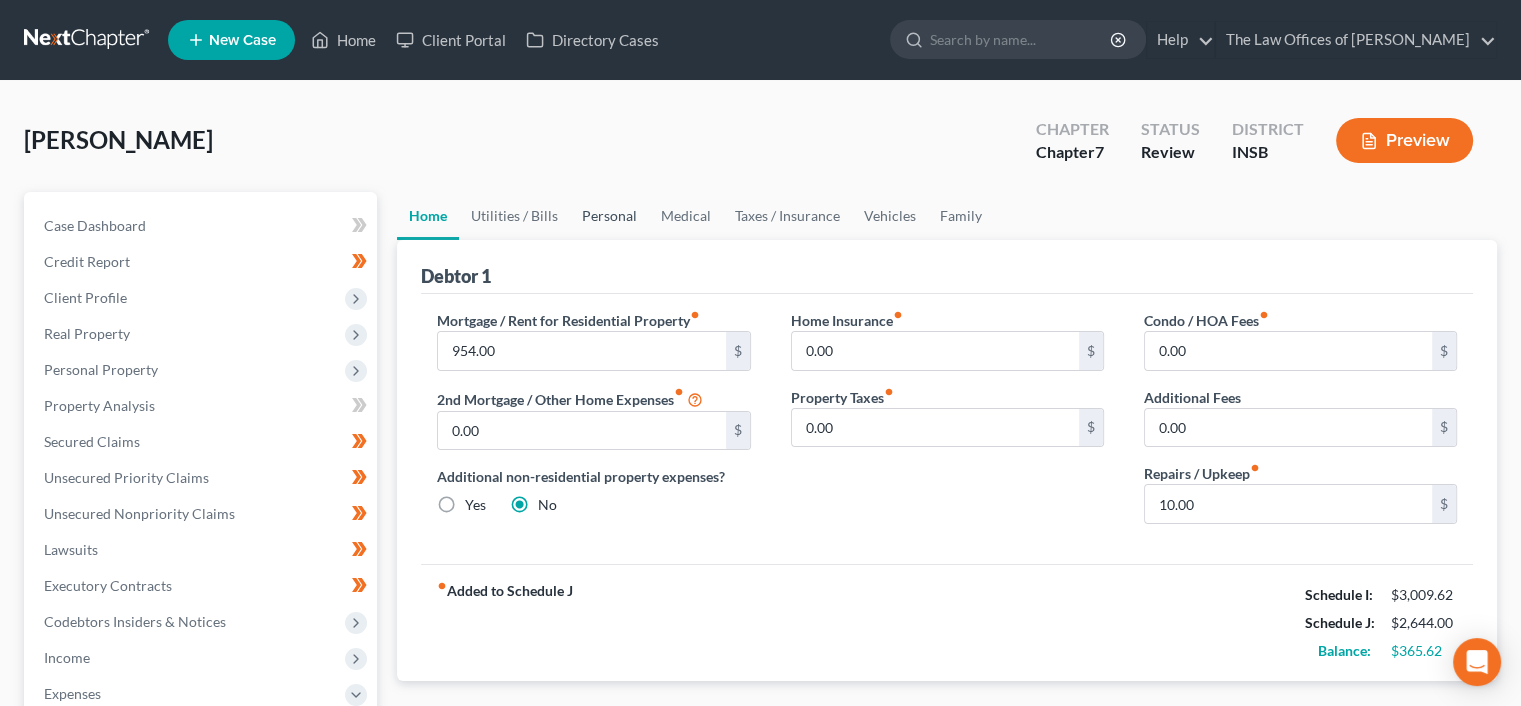 click on "Personal" at bounding box center [609, 216] 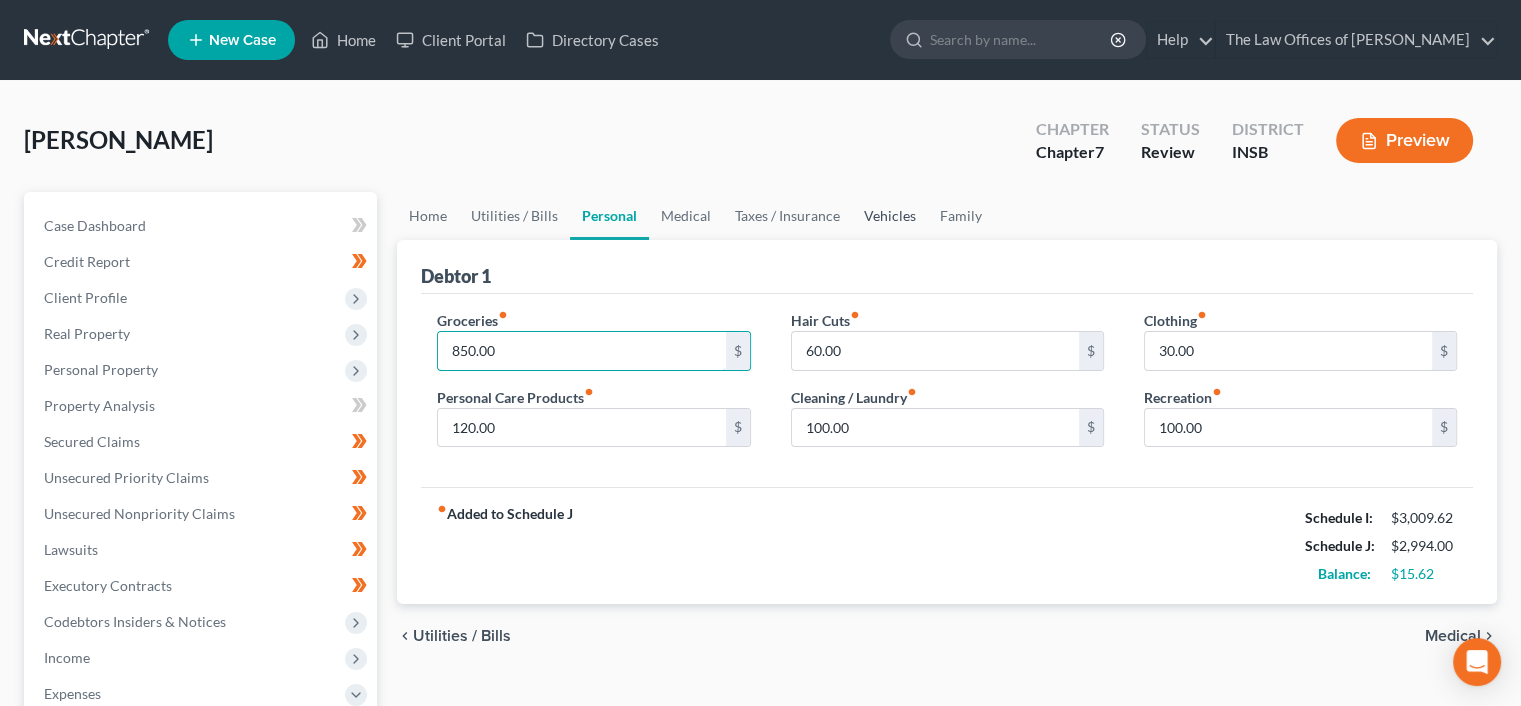type on "850.00" 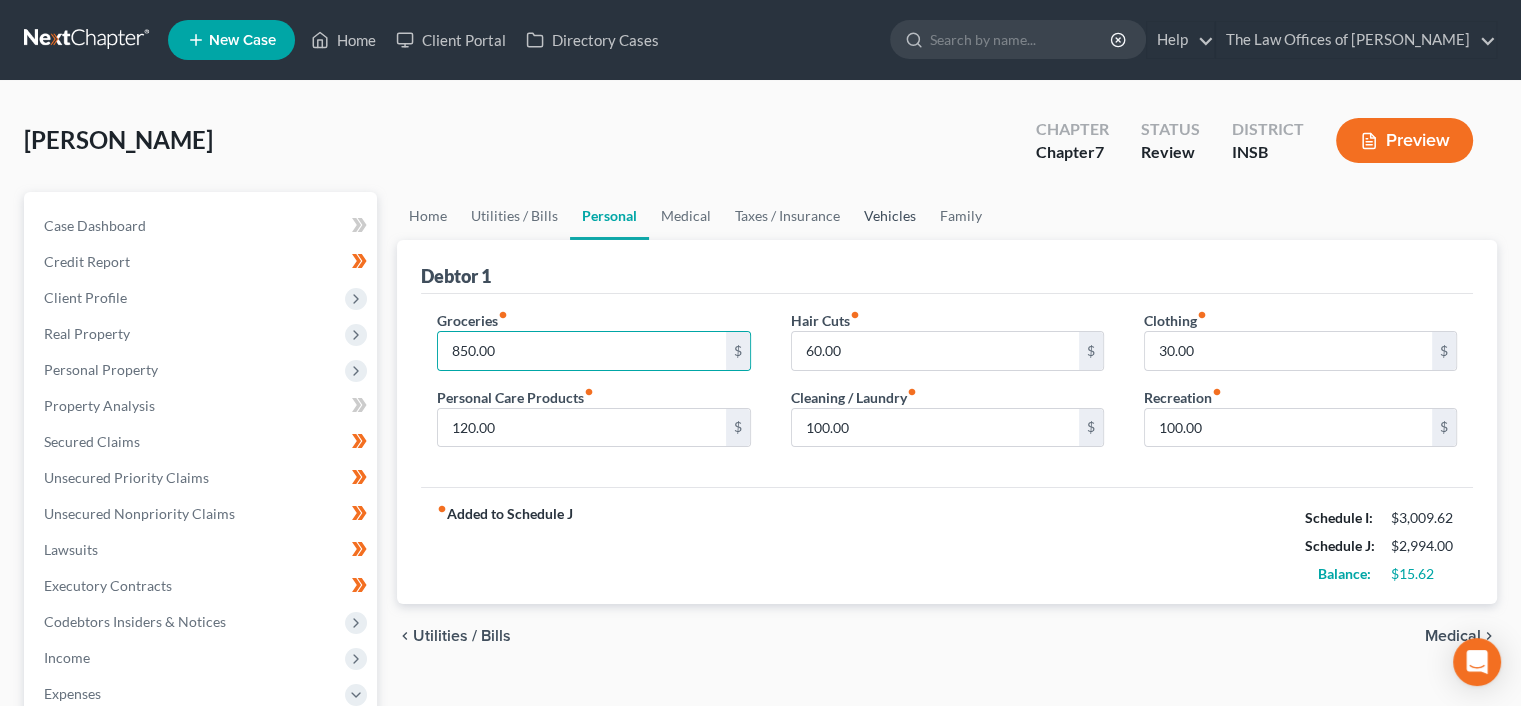 click on "Vehicles" at bounding box center (890, 216) 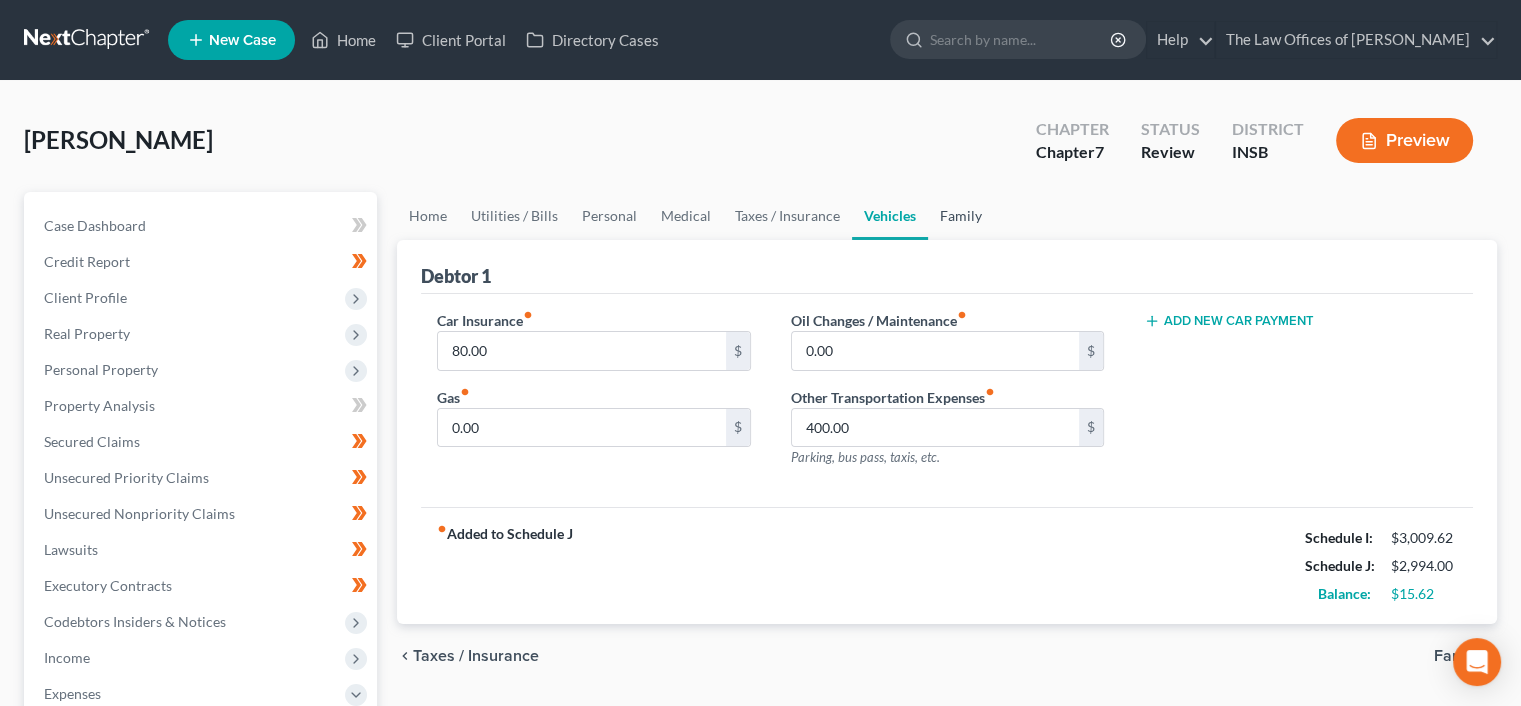 click on "Family" at bounding box center [961, 216] 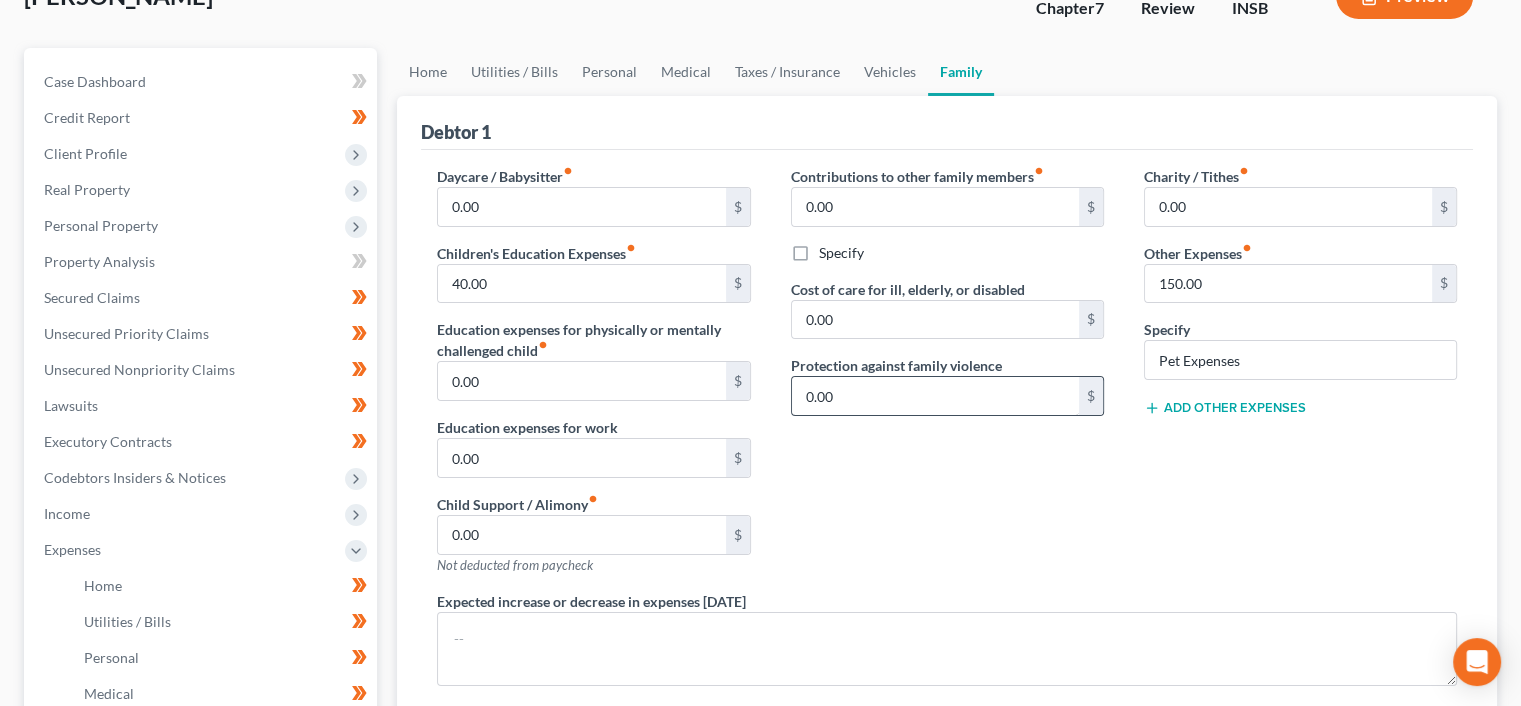 scroll, scrollTop: 133, scrollLeft: 0, axis: vertical 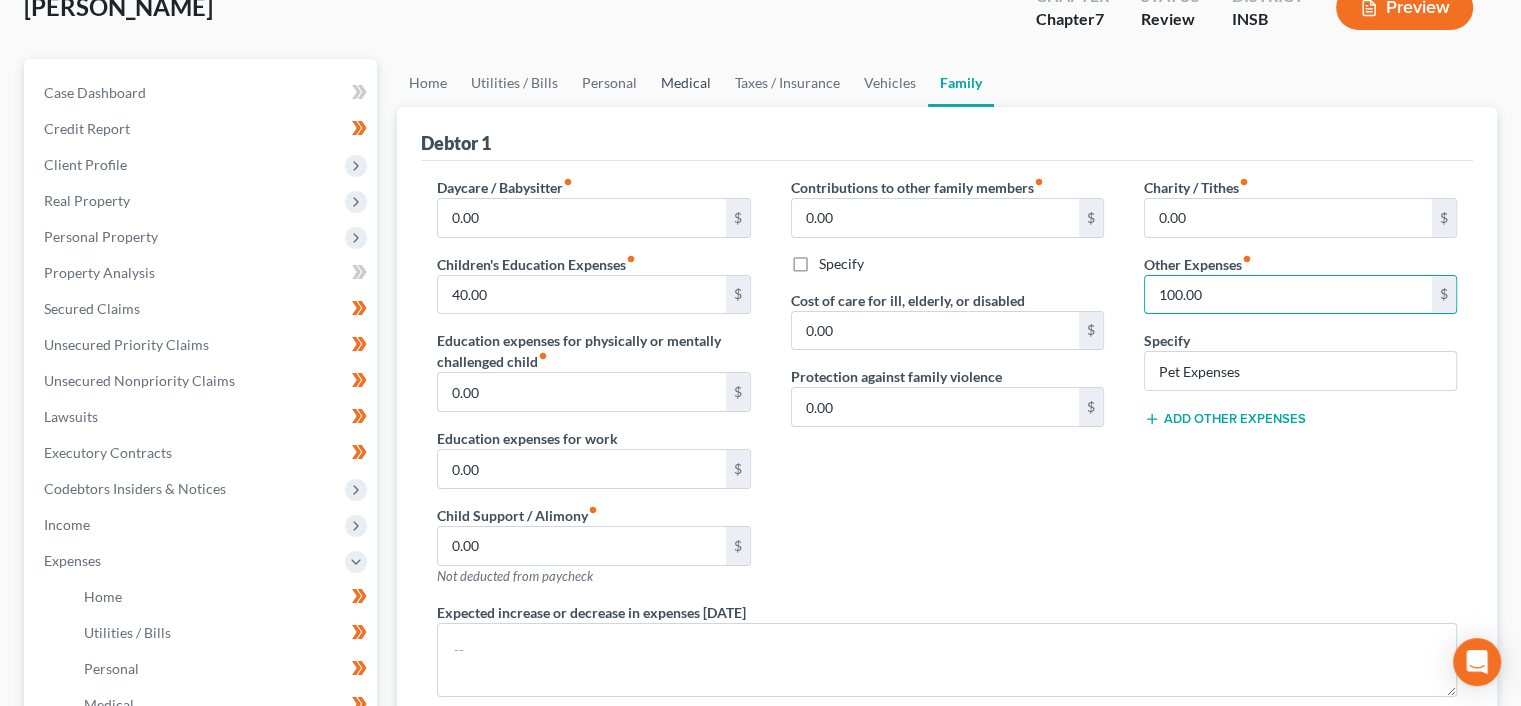 type on "100.00" 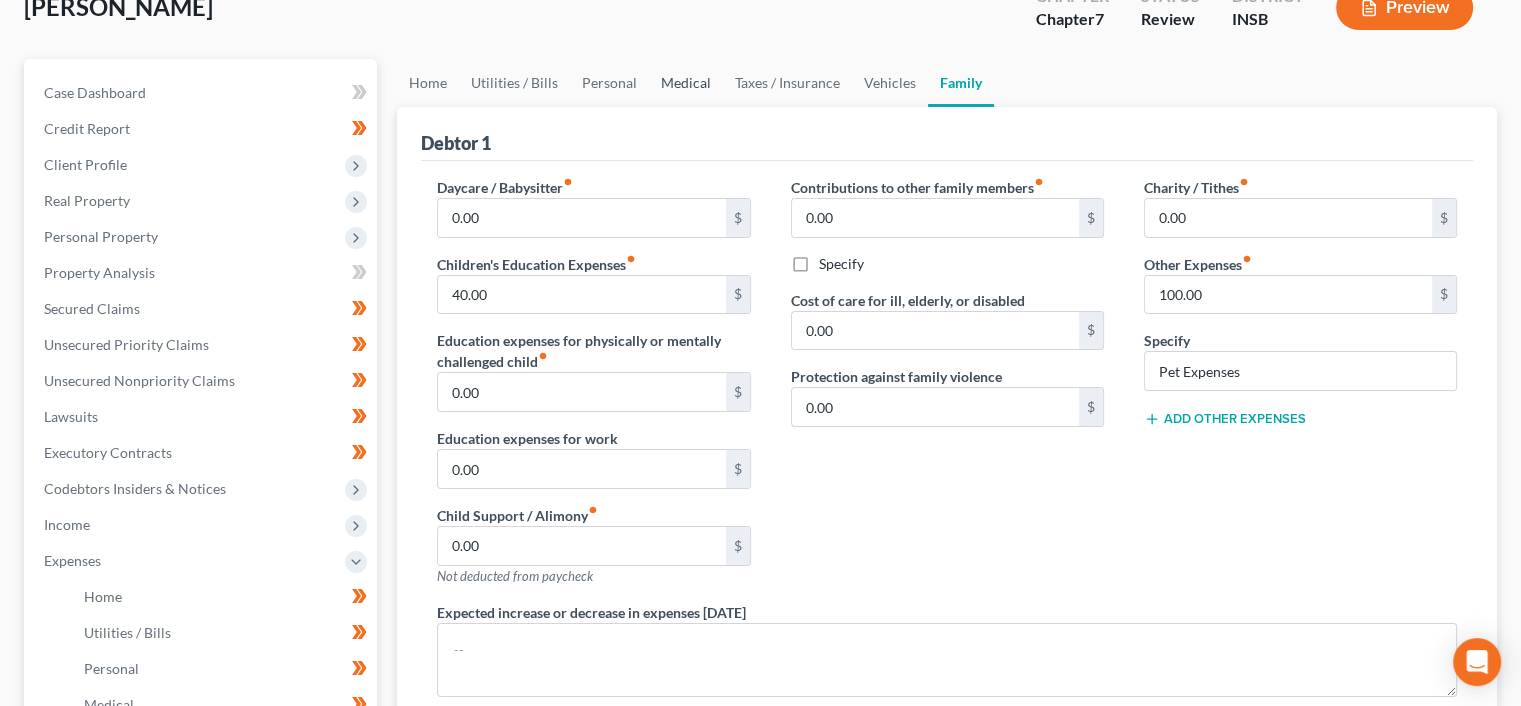 click on "Medical" at bounding box center (686, 83) 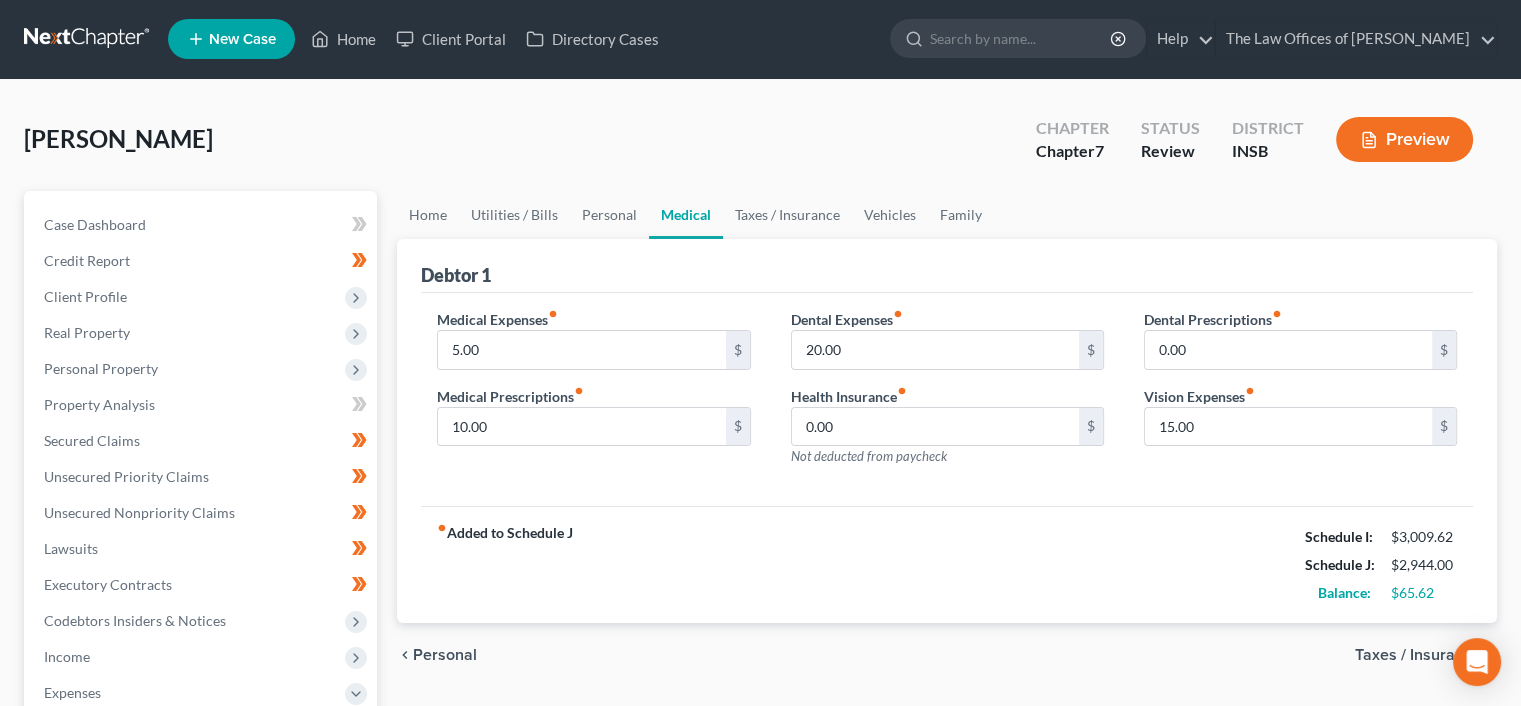 scroll, scrollTop: 0, scrollLeft: 0, axis: both 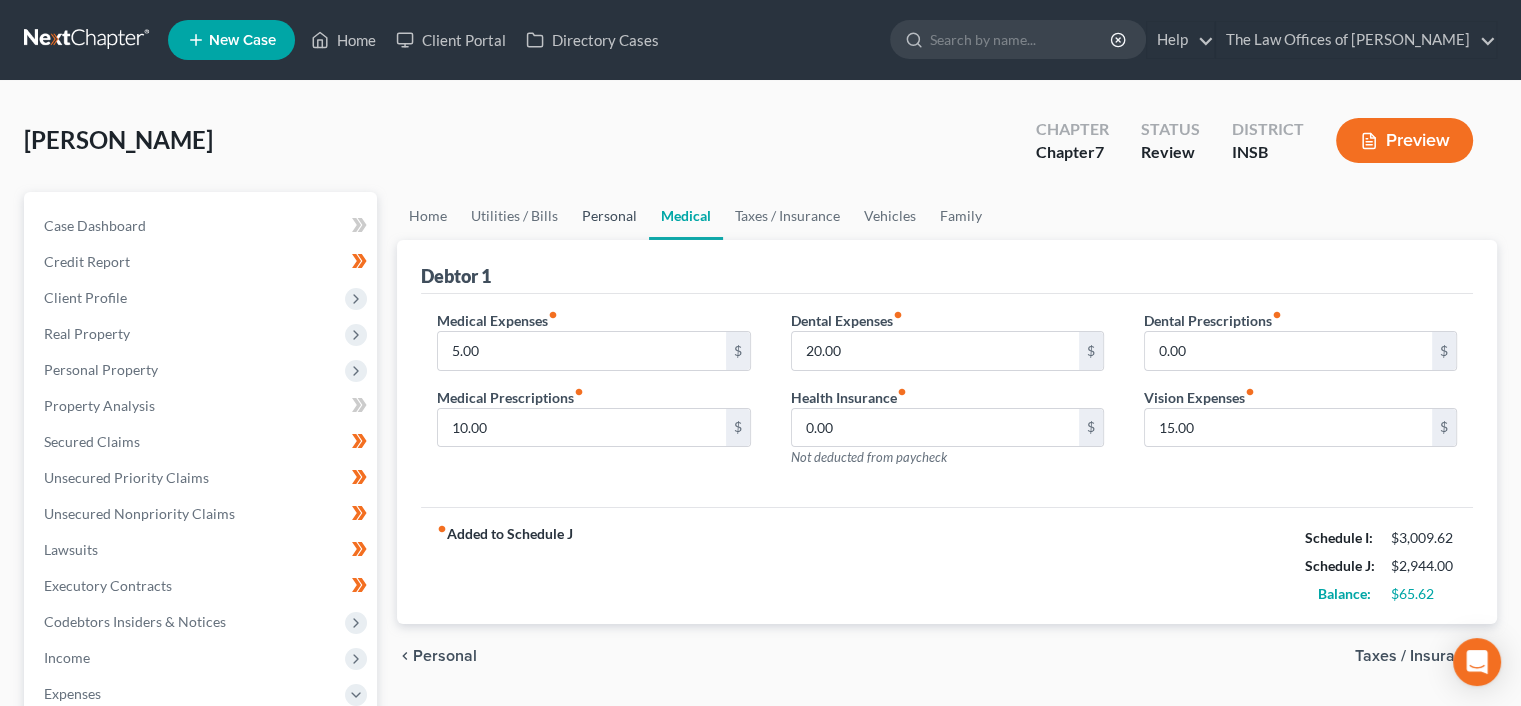 click on "Personal" at bounding box center [609, 216] 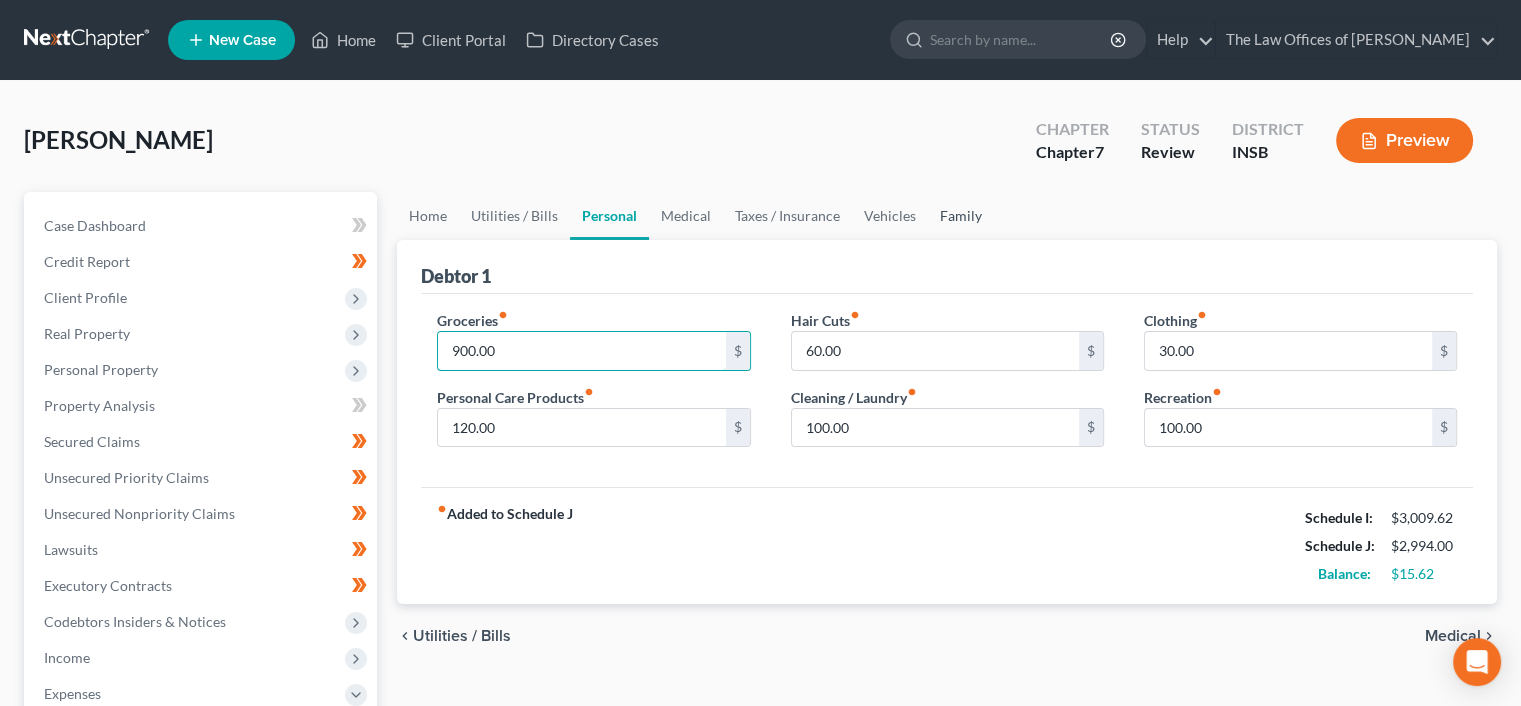 type on "900.00" 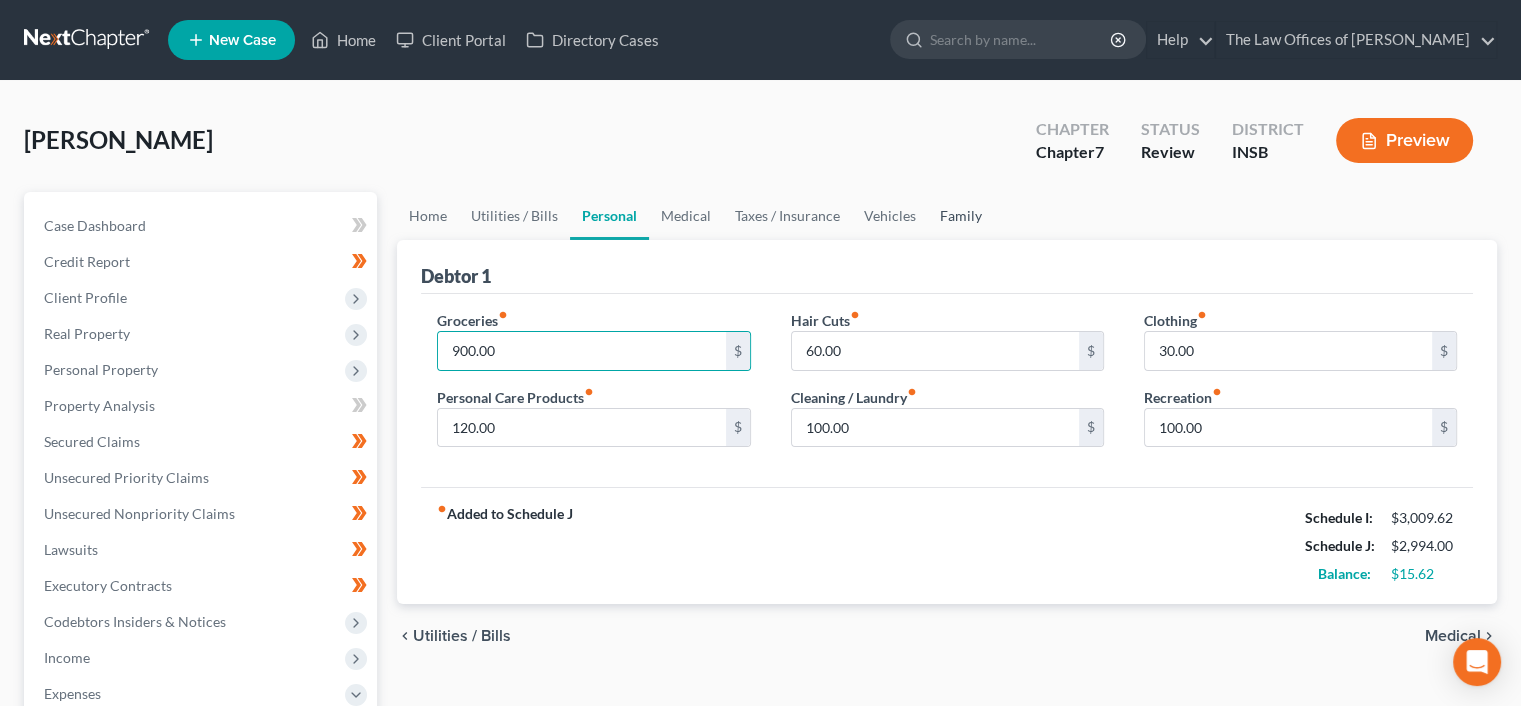 click on "Family" at bounding box center [961, 216] 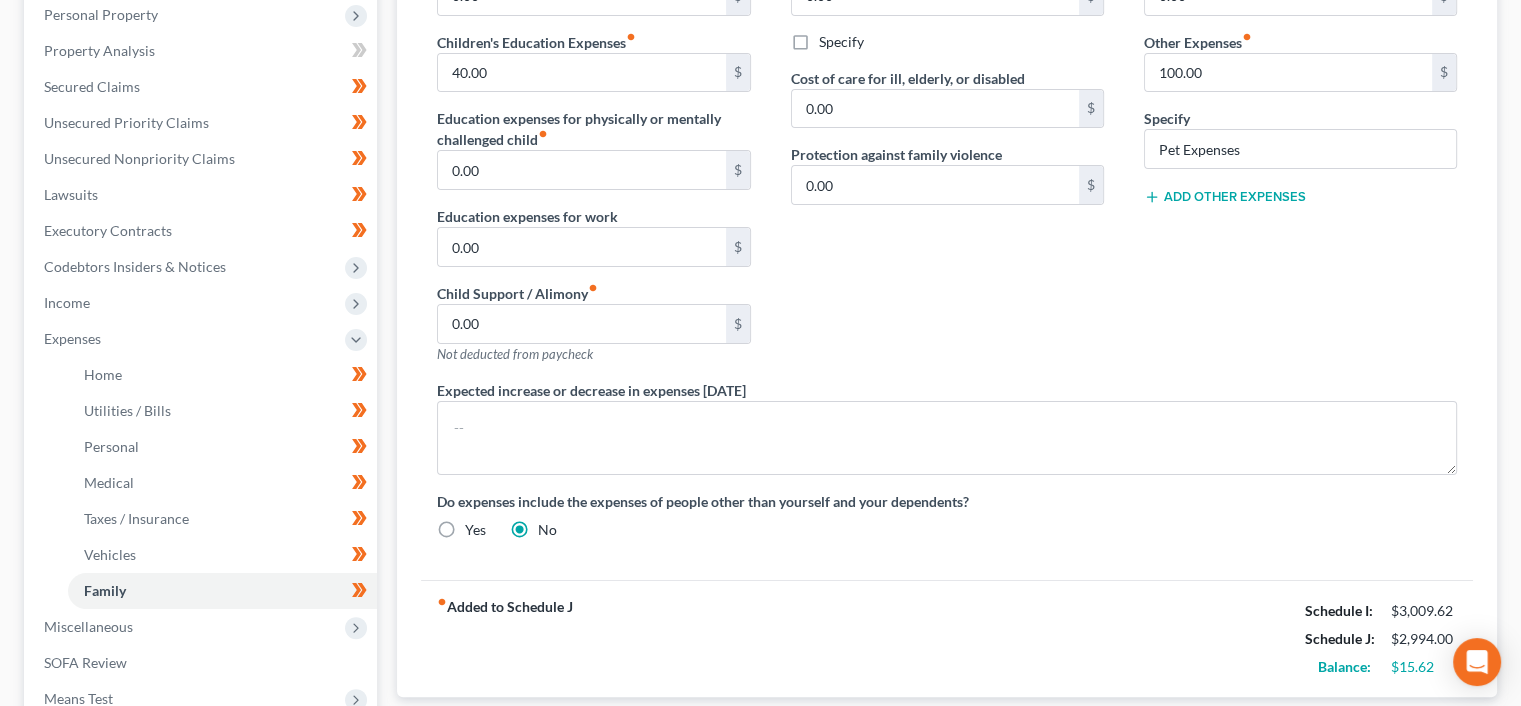 scroll, scrollTop: 400, scrollLeft: 0, axis: vertical 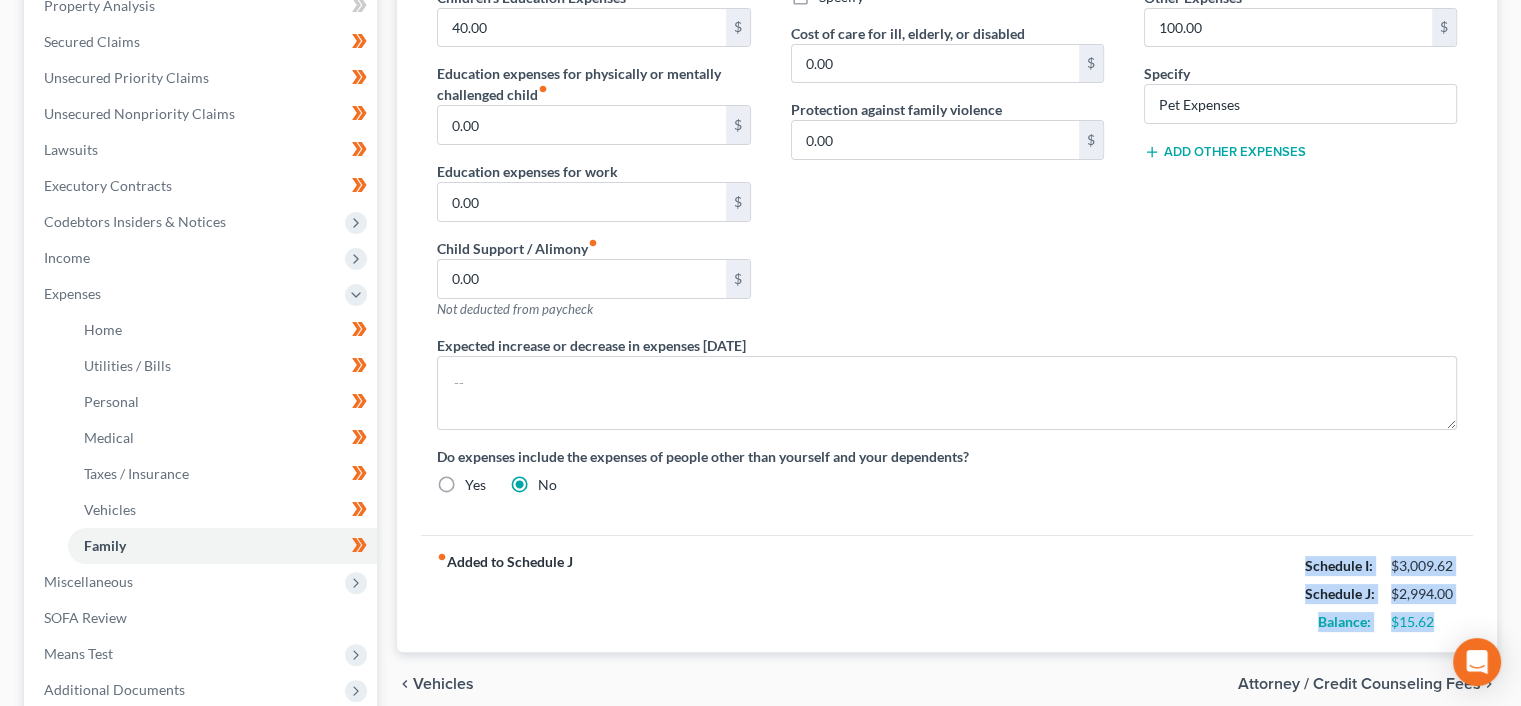 drag, startPoint x: 1441, startPoint y: 619, endPoint x: 1284, endPoint y: 568, distance: 165.07574 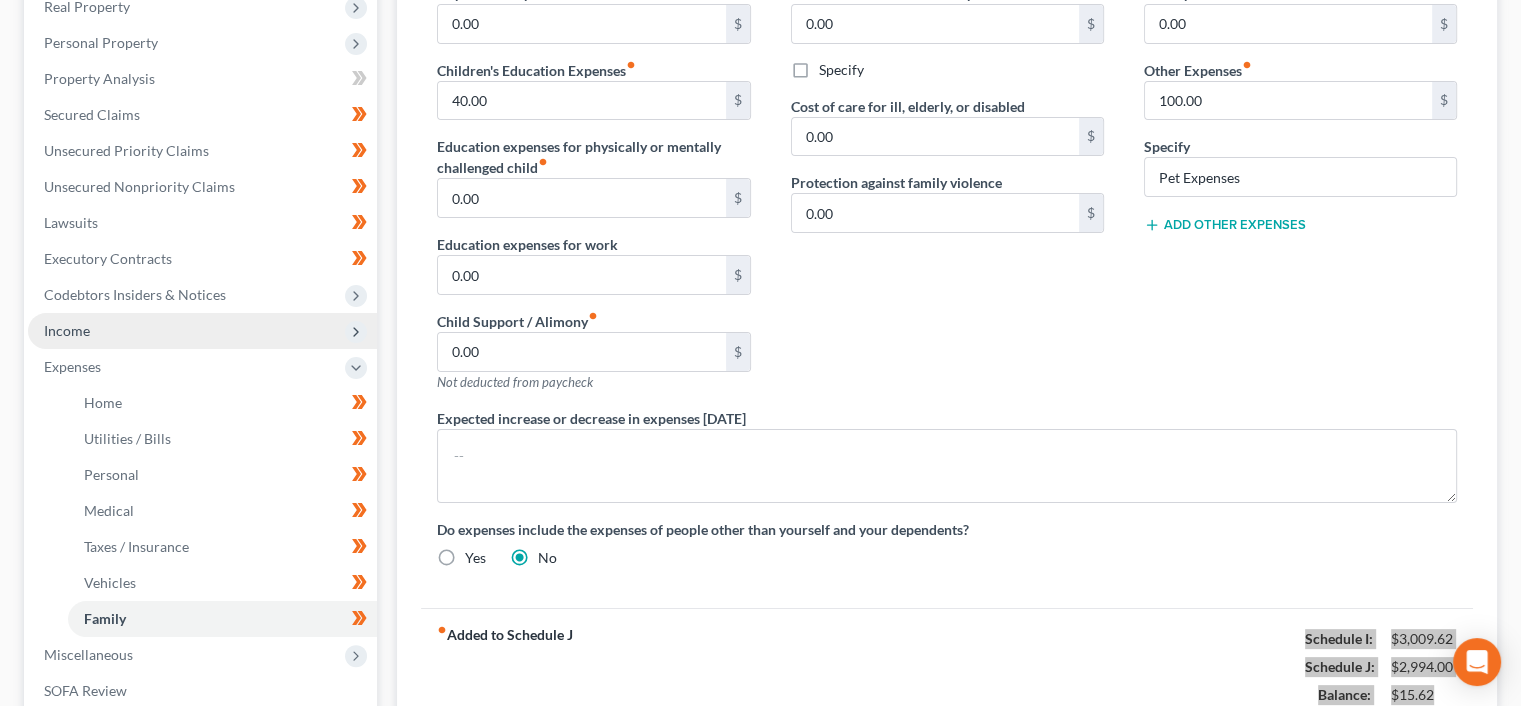 scroll, scrollTop: 200, scrollLeft: 0, axis: vertical 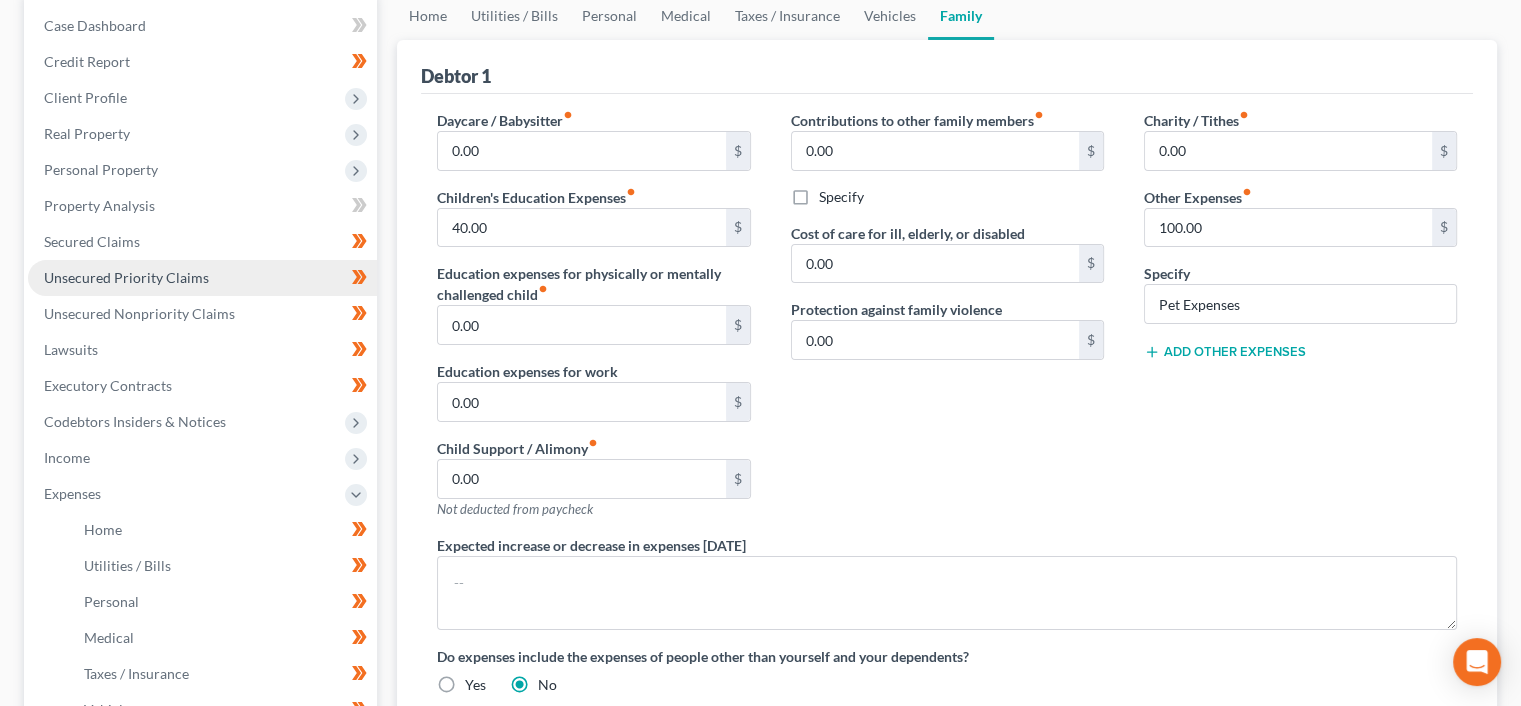 click on "Unsecured Priority Claims" at bounding box center (202, 278) 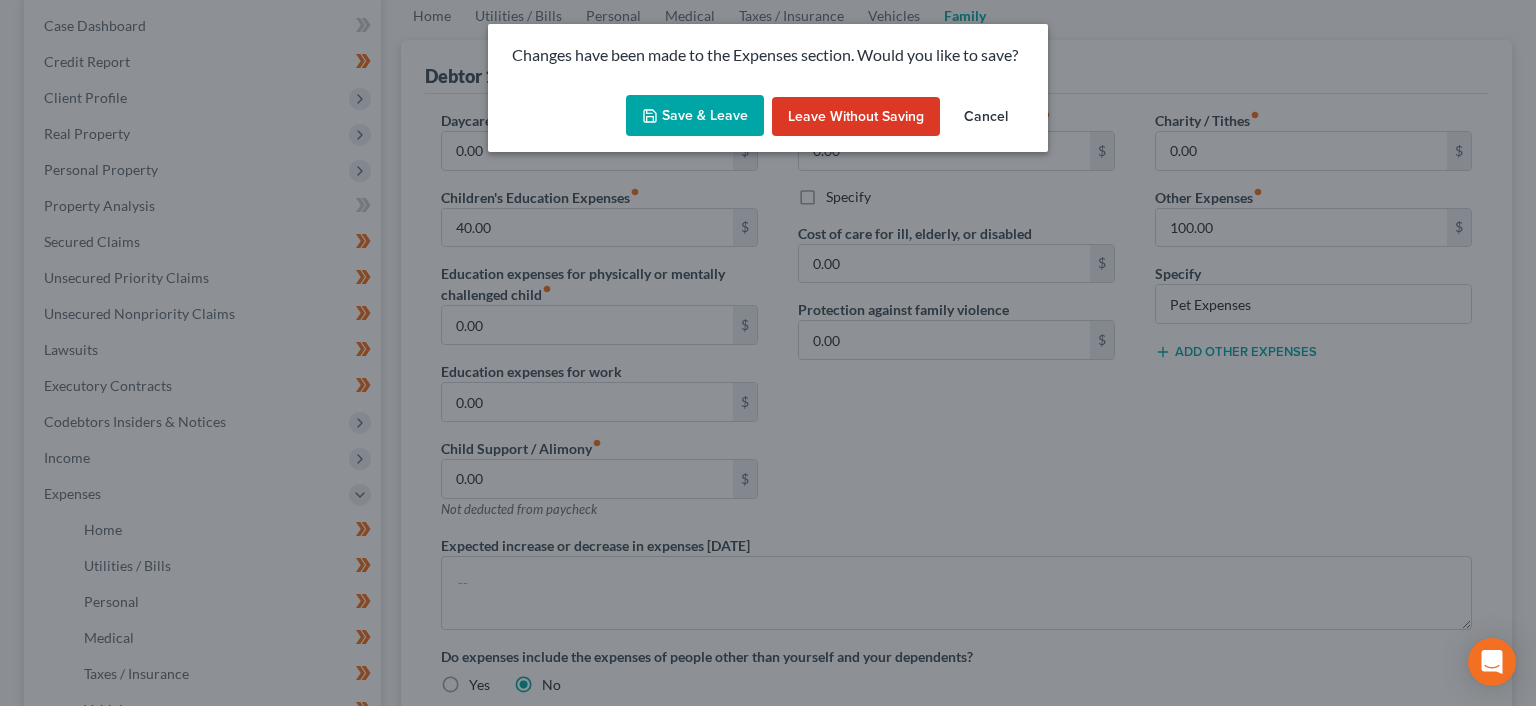 click on "Save & Leave" at bounding box center [695, 116] 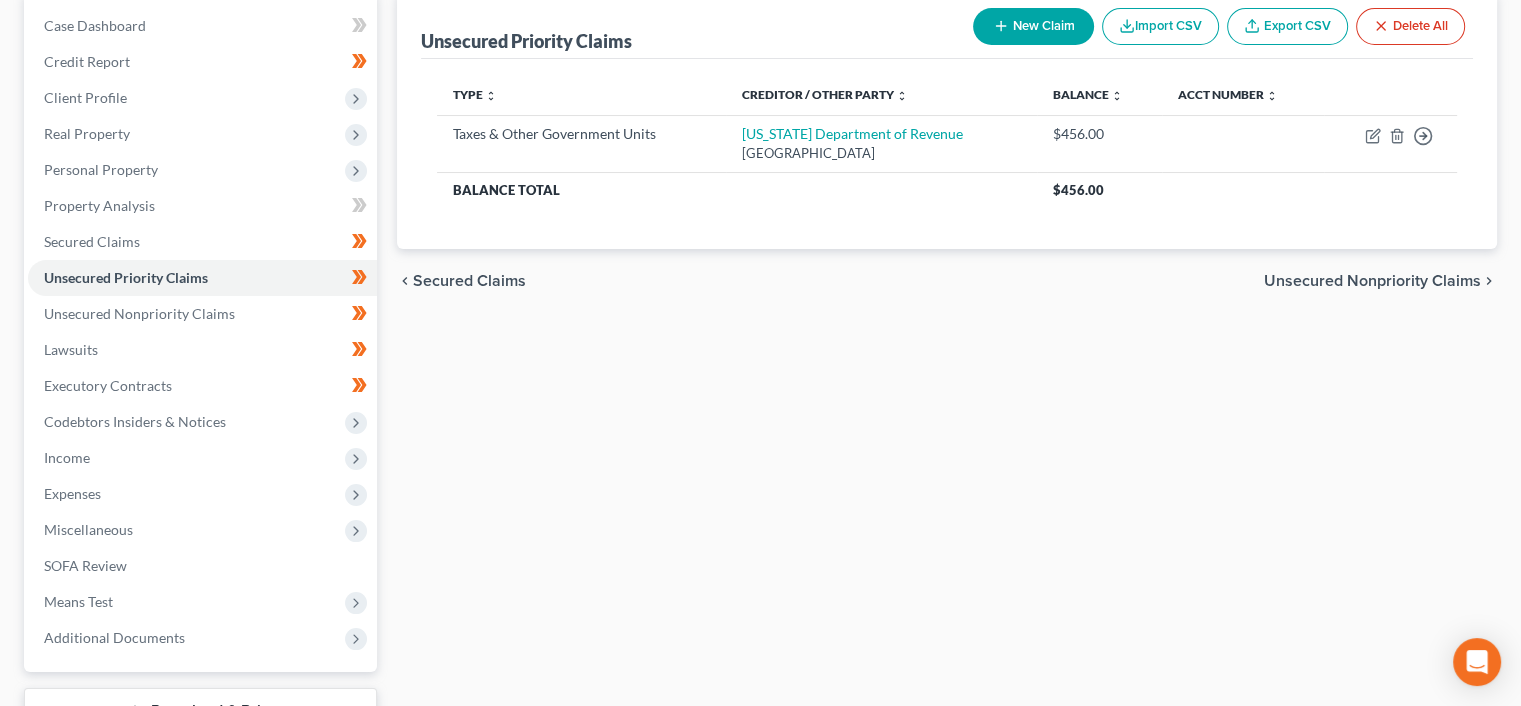 scroll, scrollTop: 0, scrollLeft: 0, axis: both 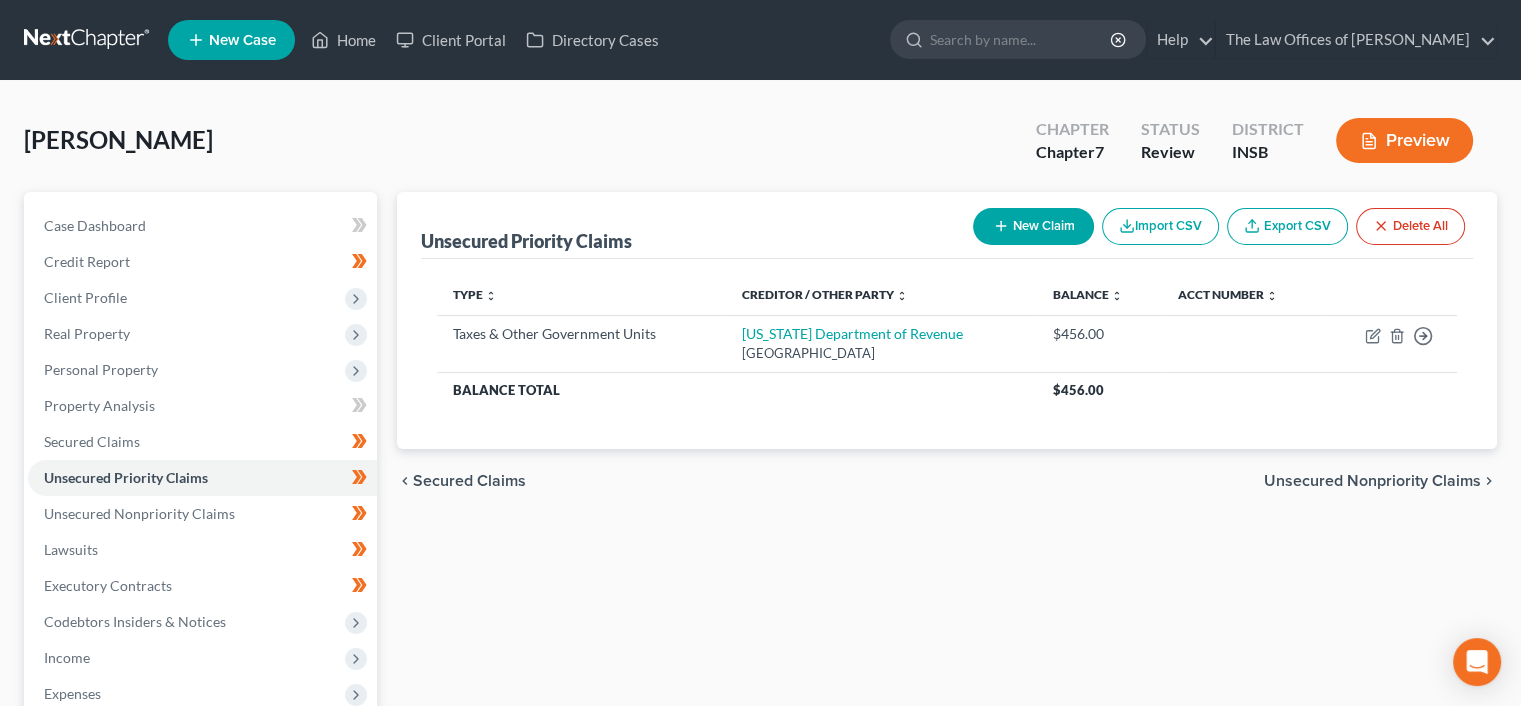 click on "Unsecured Nonpriority Claims" at bounding box center (1372, 481) 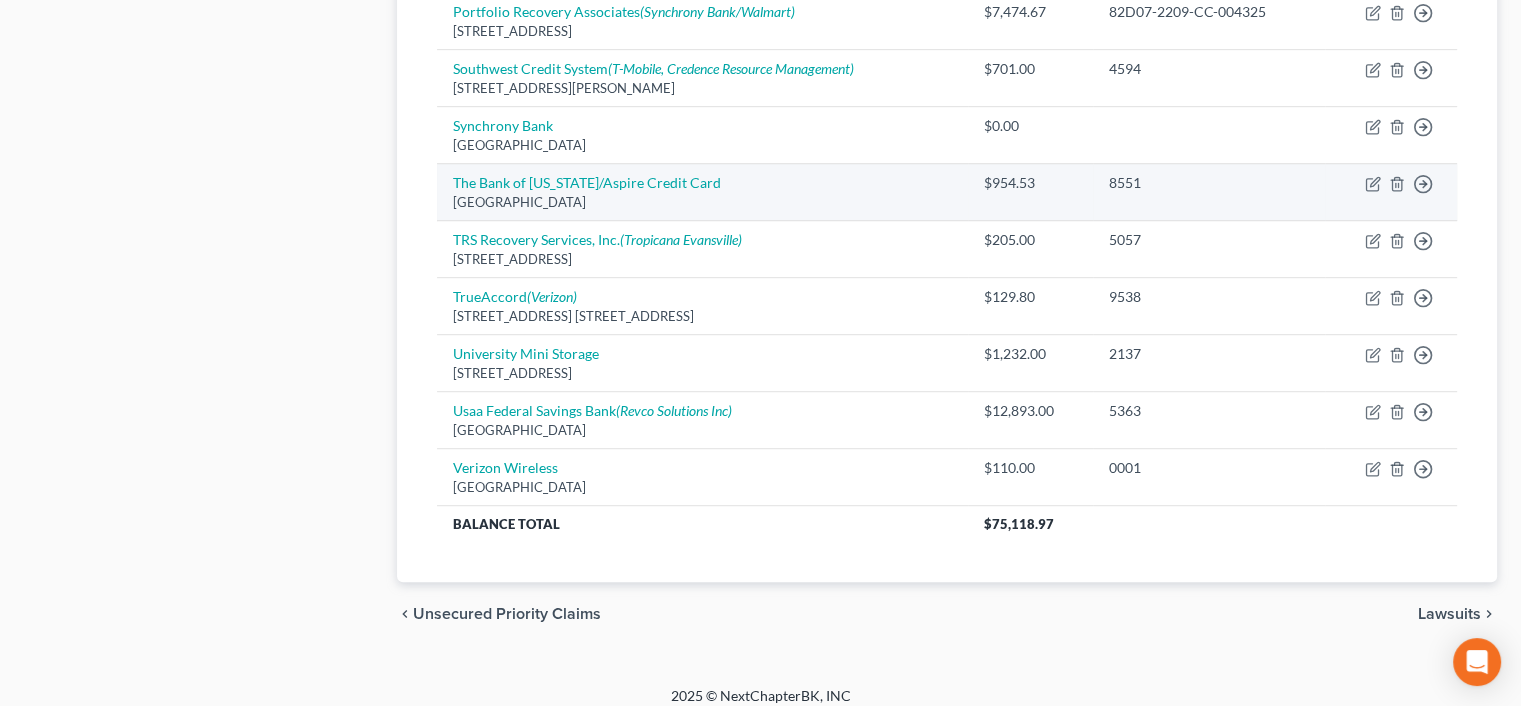 scroll, scrollTop: 1131, scrollLeft: 0, axis: vertical 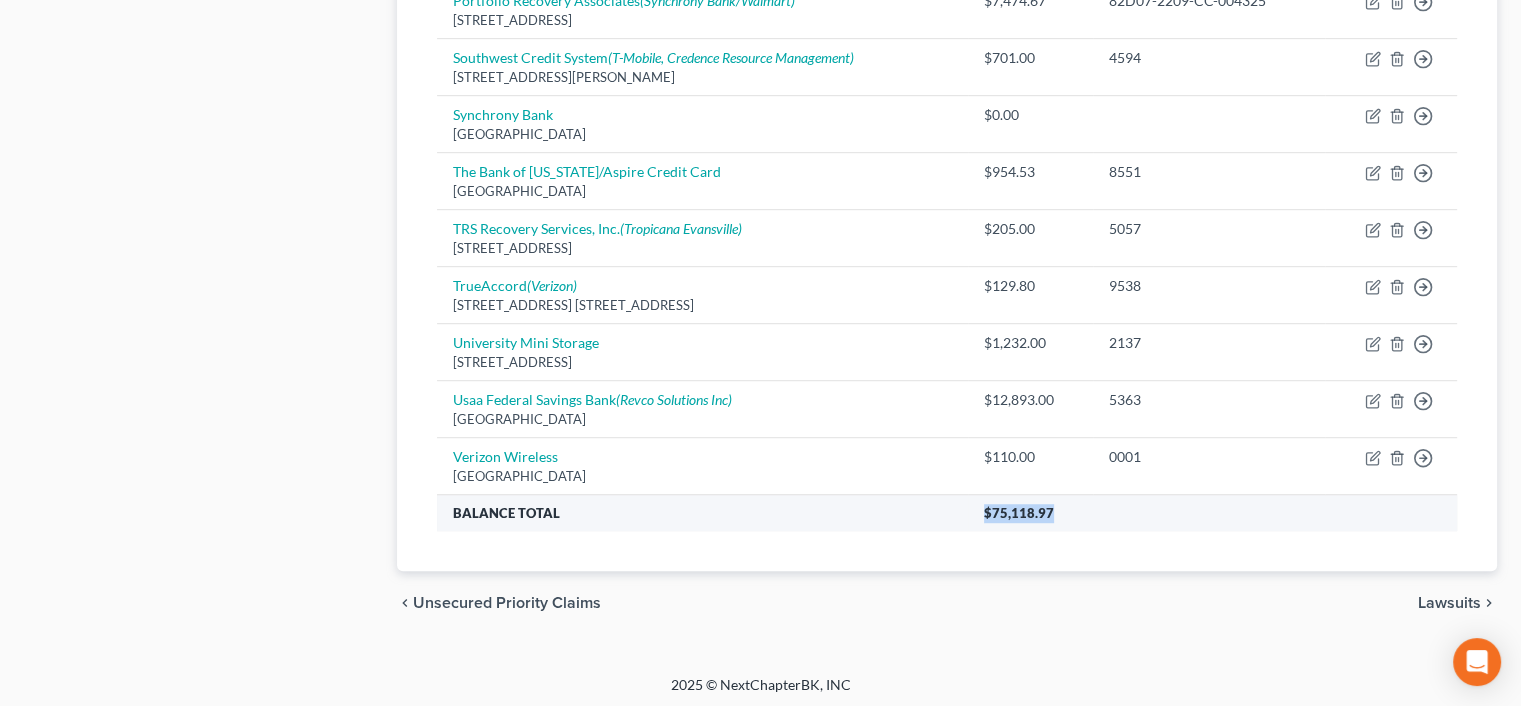 drag, startPoint x: 1056, startPoint y: 501, endPoint x: 992, endPoint y: 512, distance: 64.93843 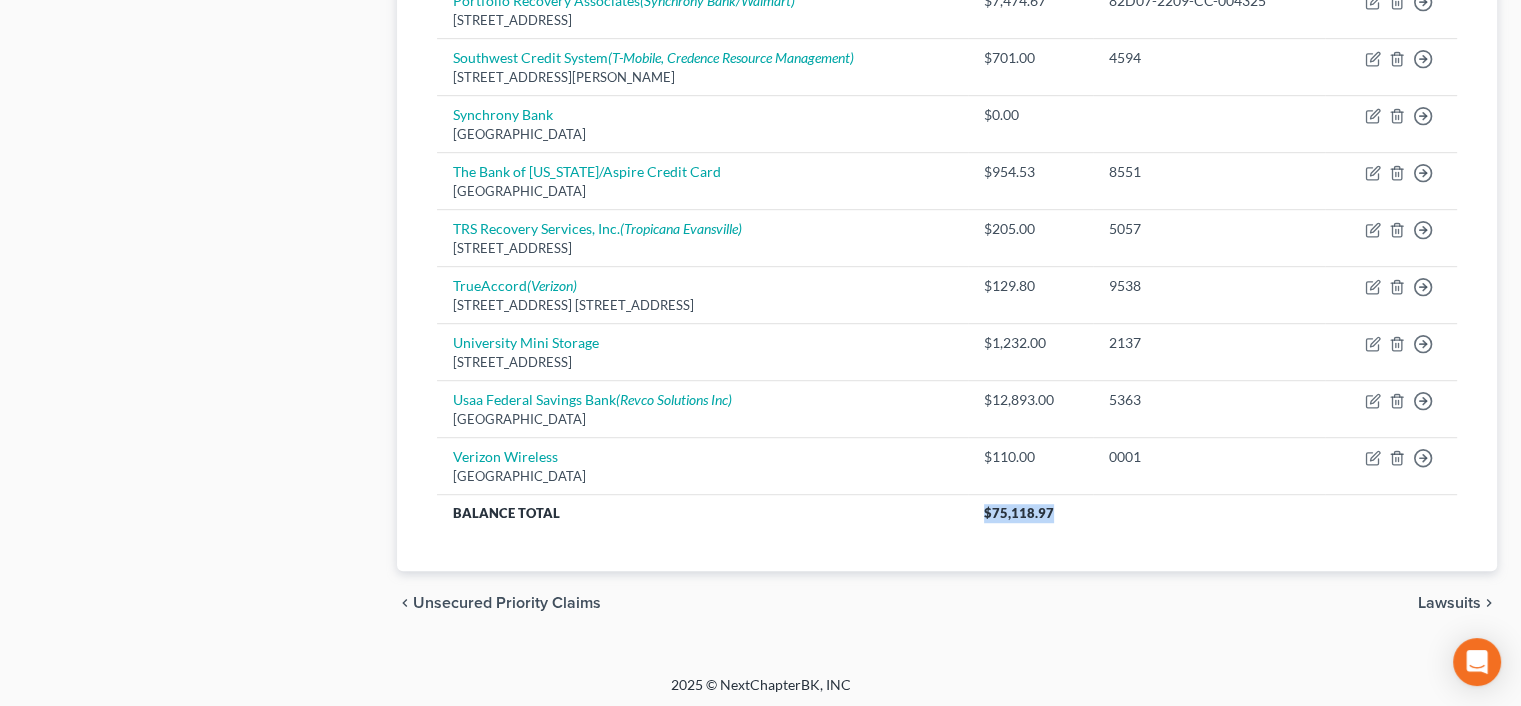 copy on "$75,118.97" 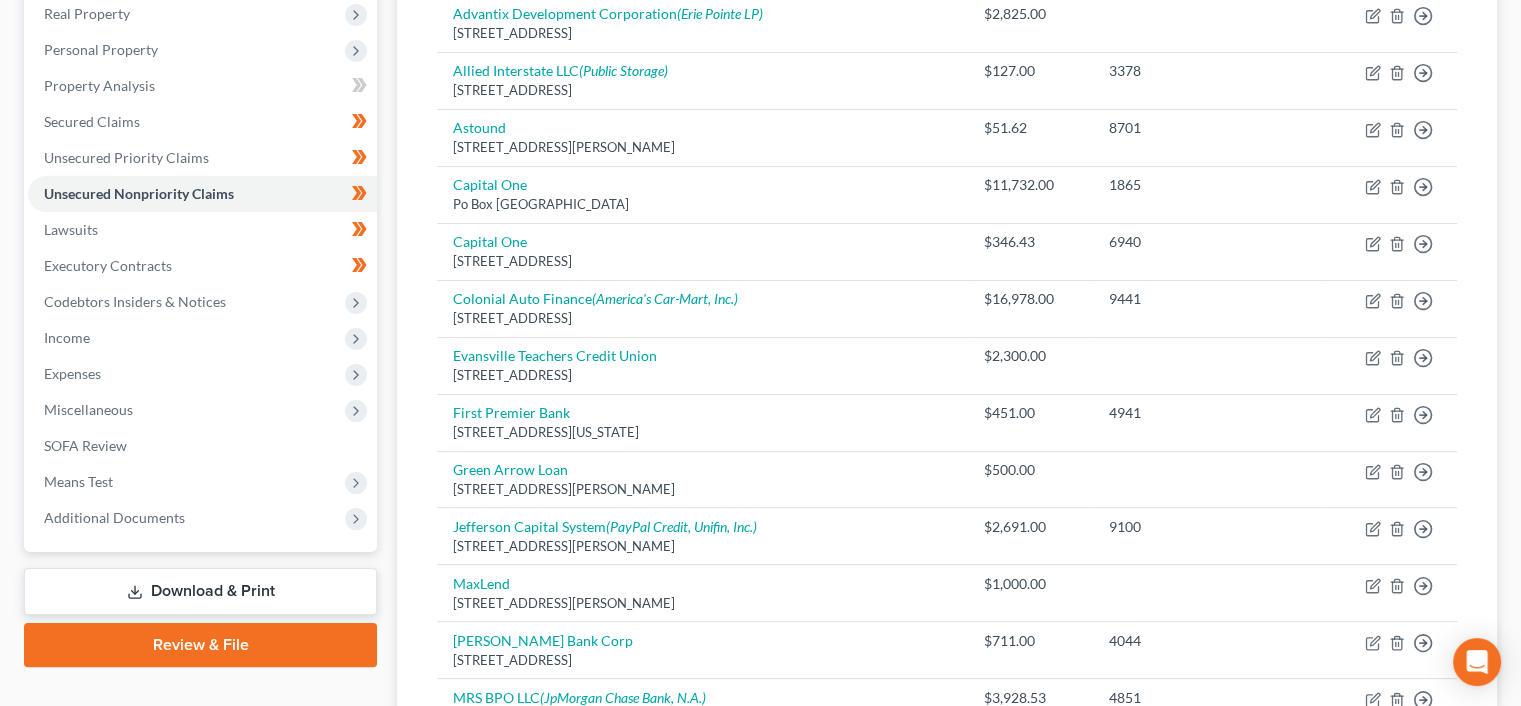 scroll, scrollTop: 64, scrollLeft: 0, axis: vertical 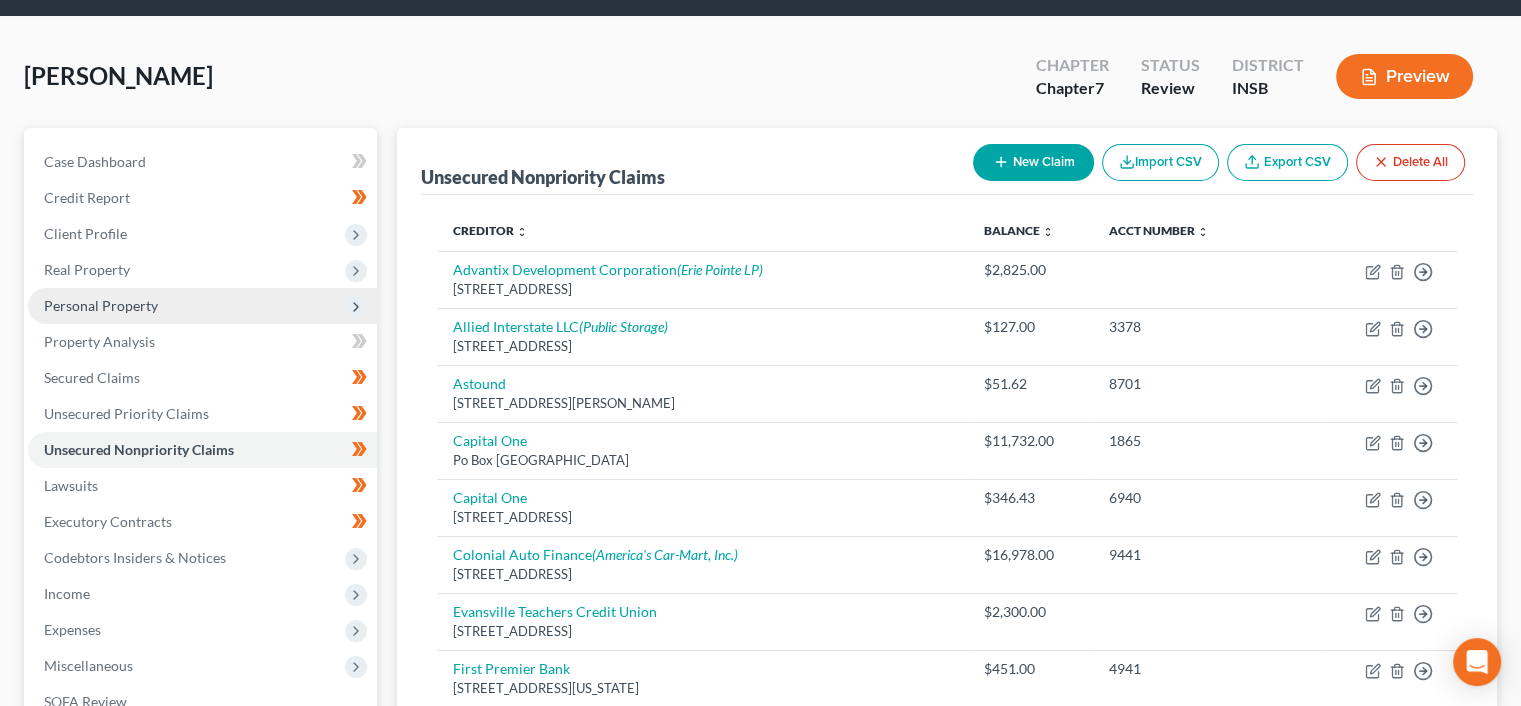 click on "Personal Property" at bounding box center [202, 306] 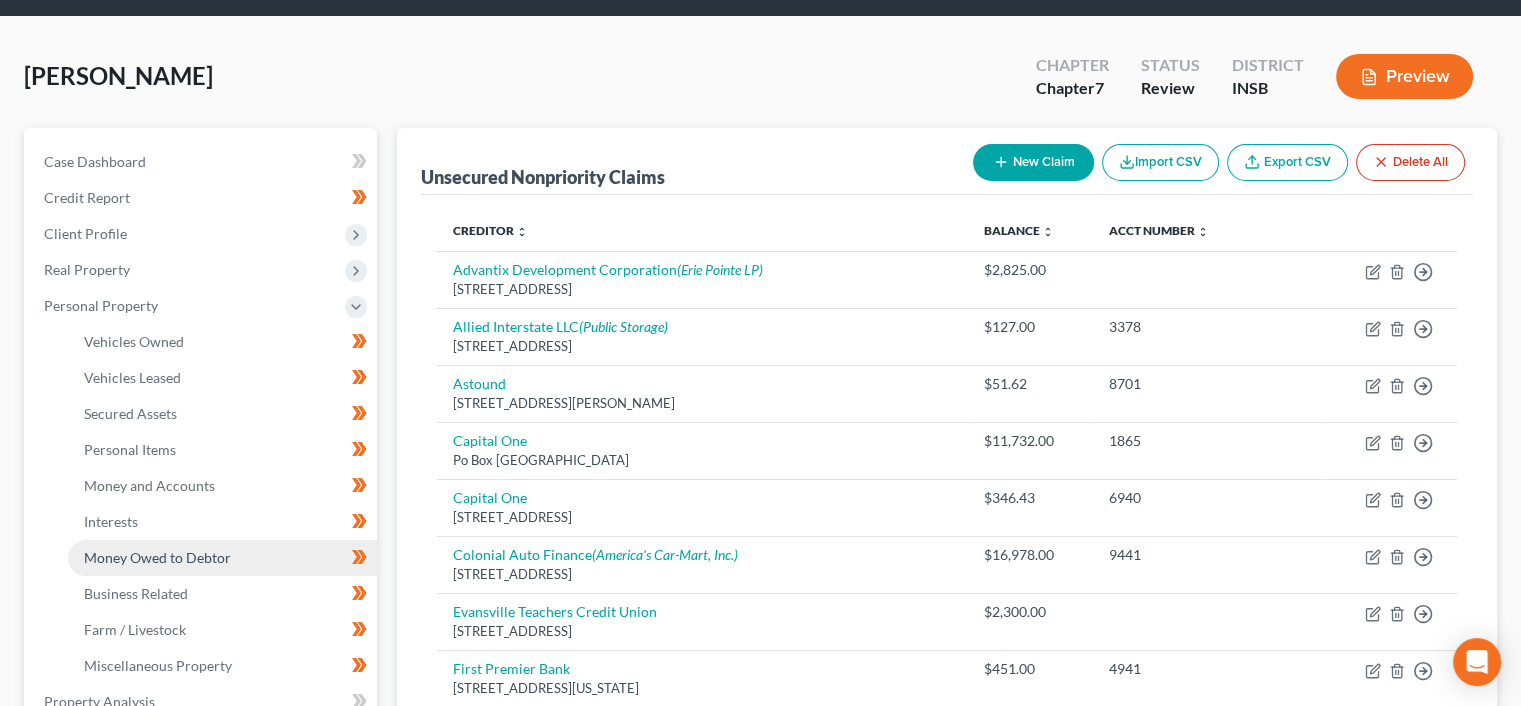 click on "Money Owed to Debtor" at bounding box center [222, 558] 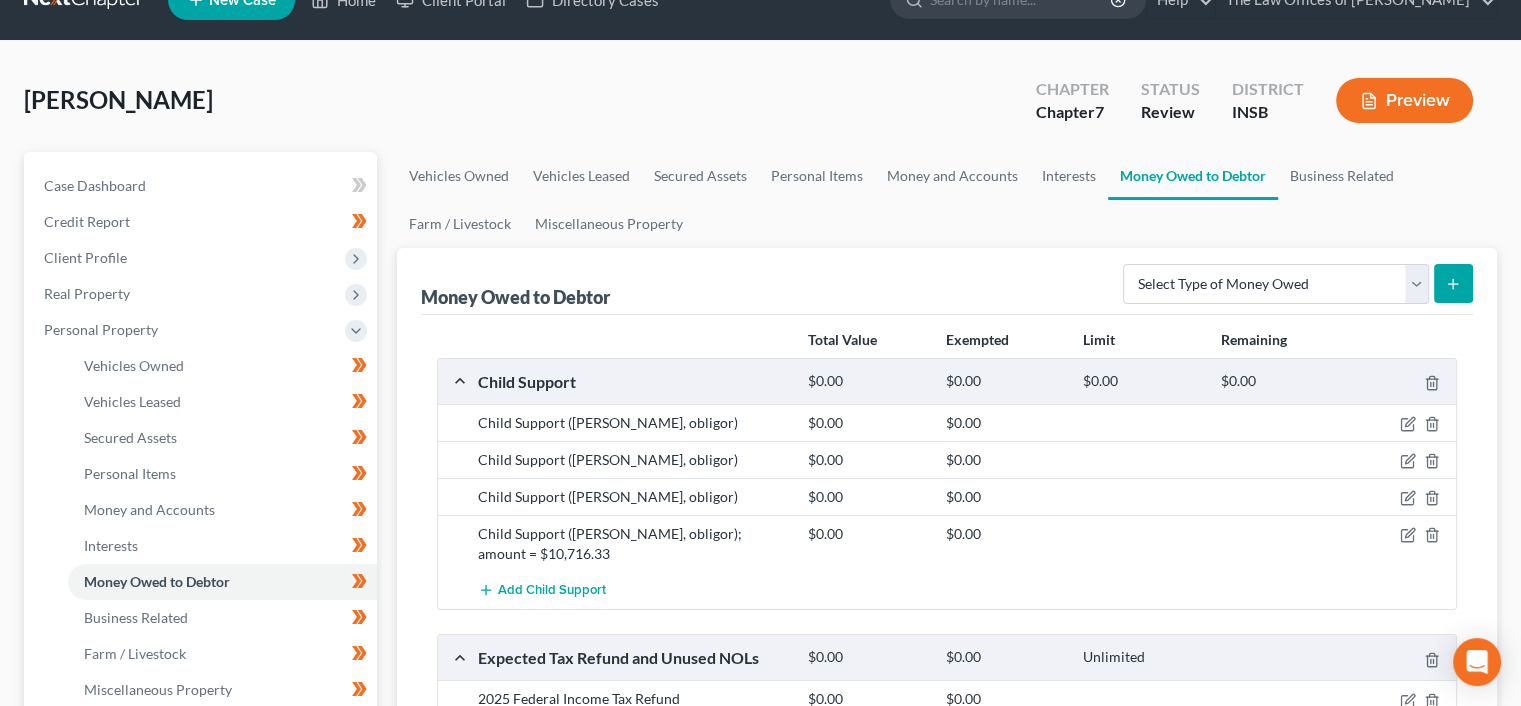 scroll, scrollTop: 133, scrollLeft: 0, axis: vertical 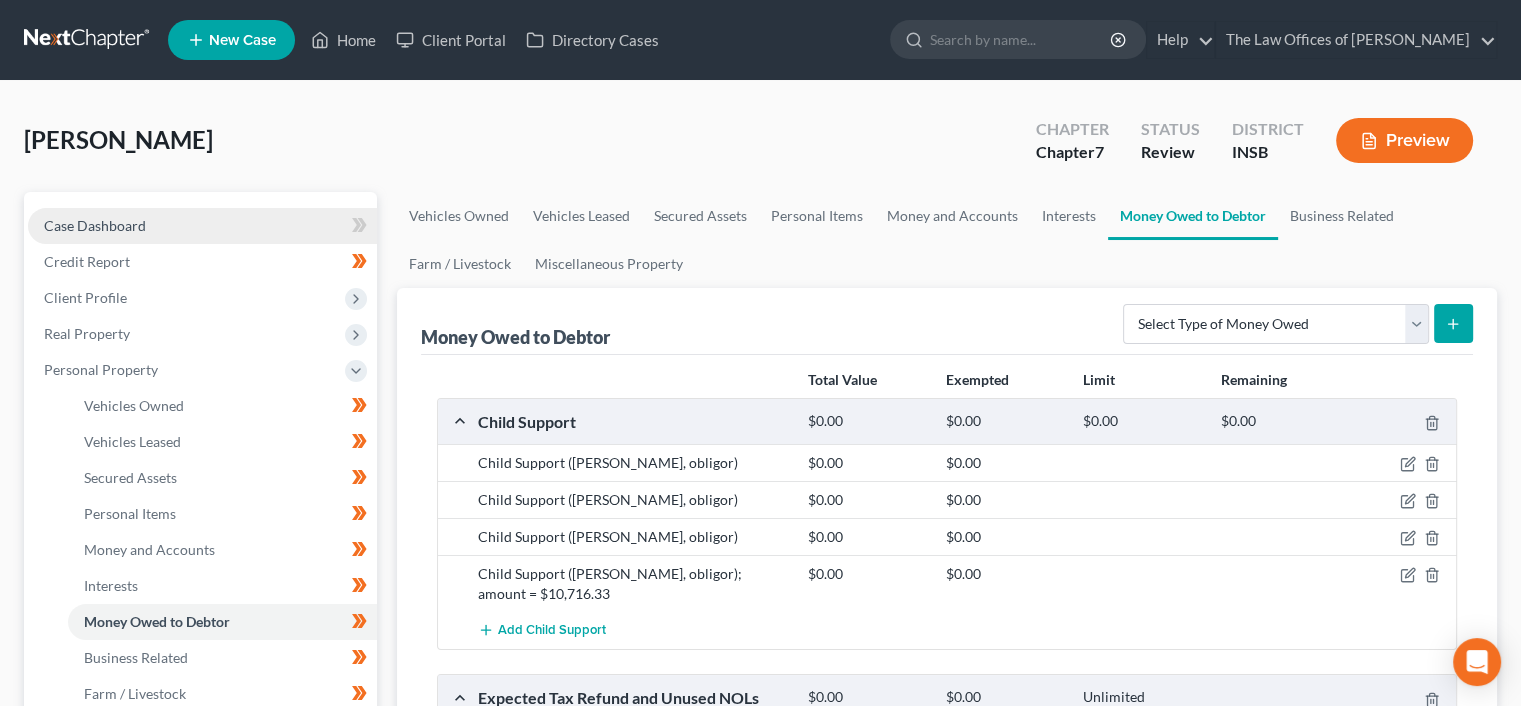 click on "Case Dashboard" at bounding box center [202, 226] 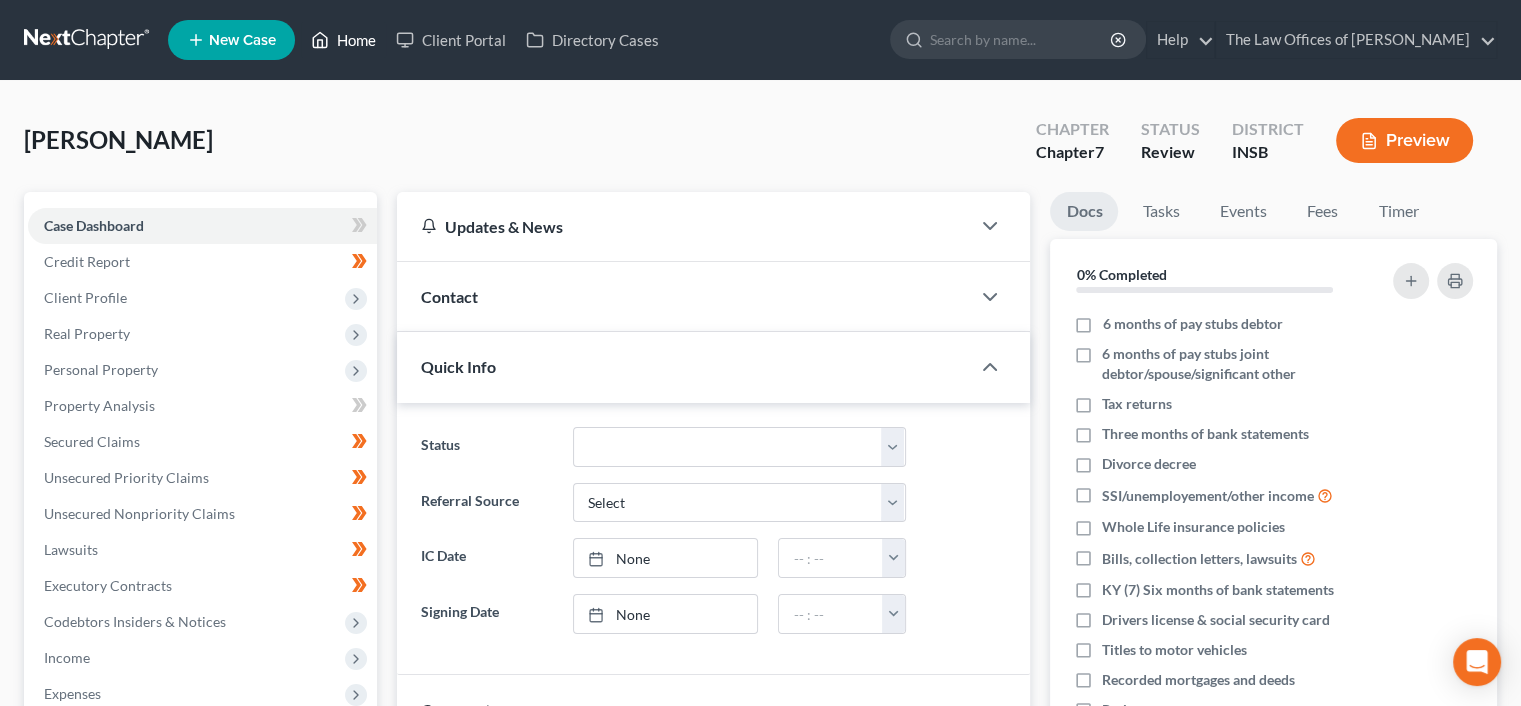 click on "Home" at bounding box center (343, 40) 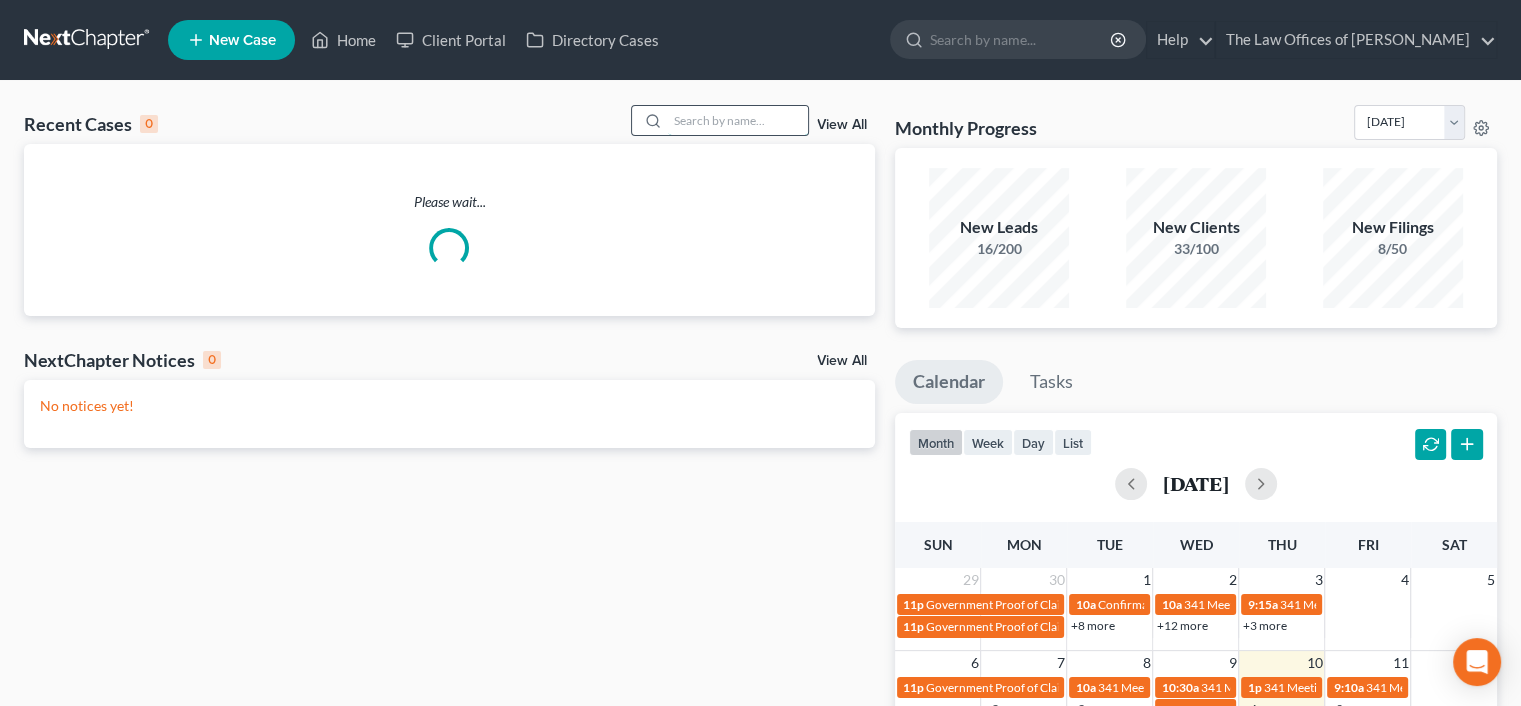 click at bounding box center [738, 120] 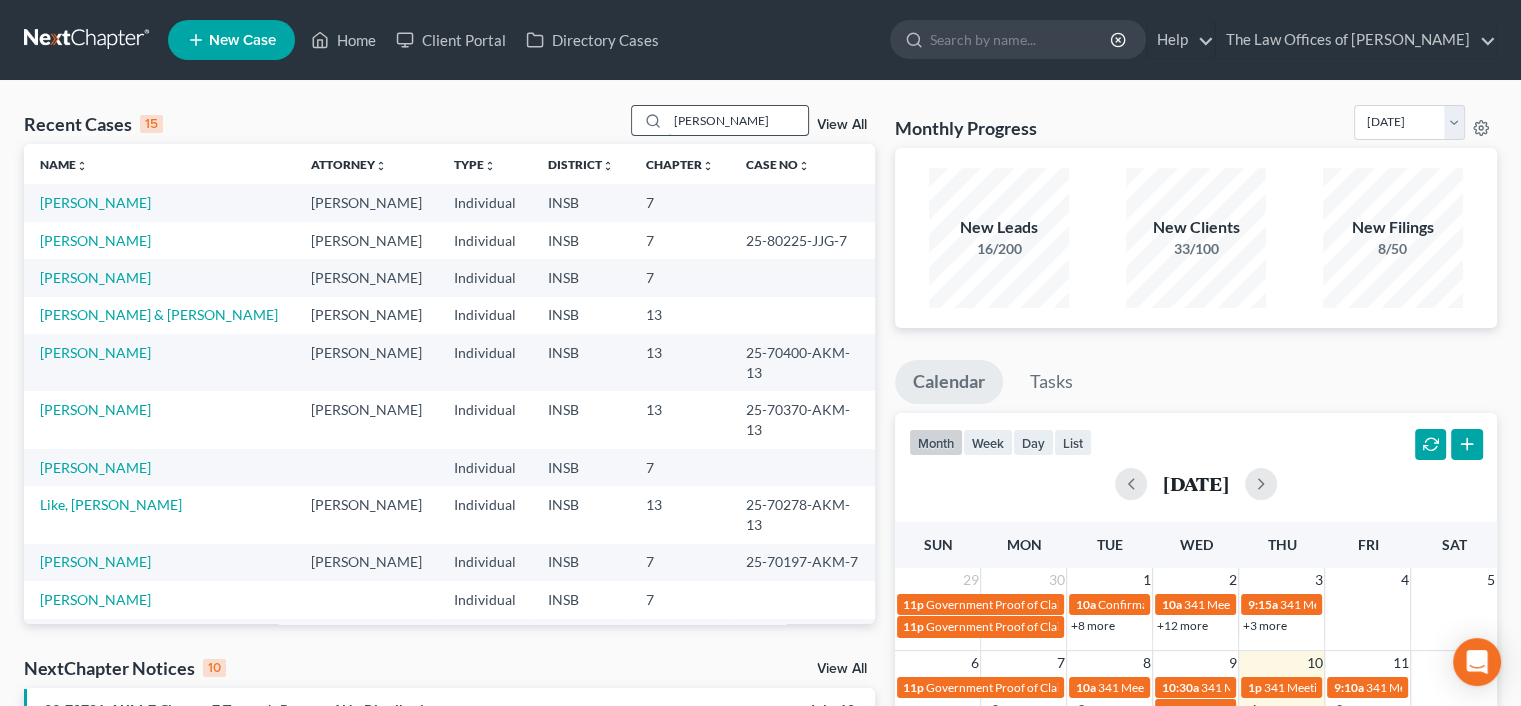 type on "[PERSON_NAME]" 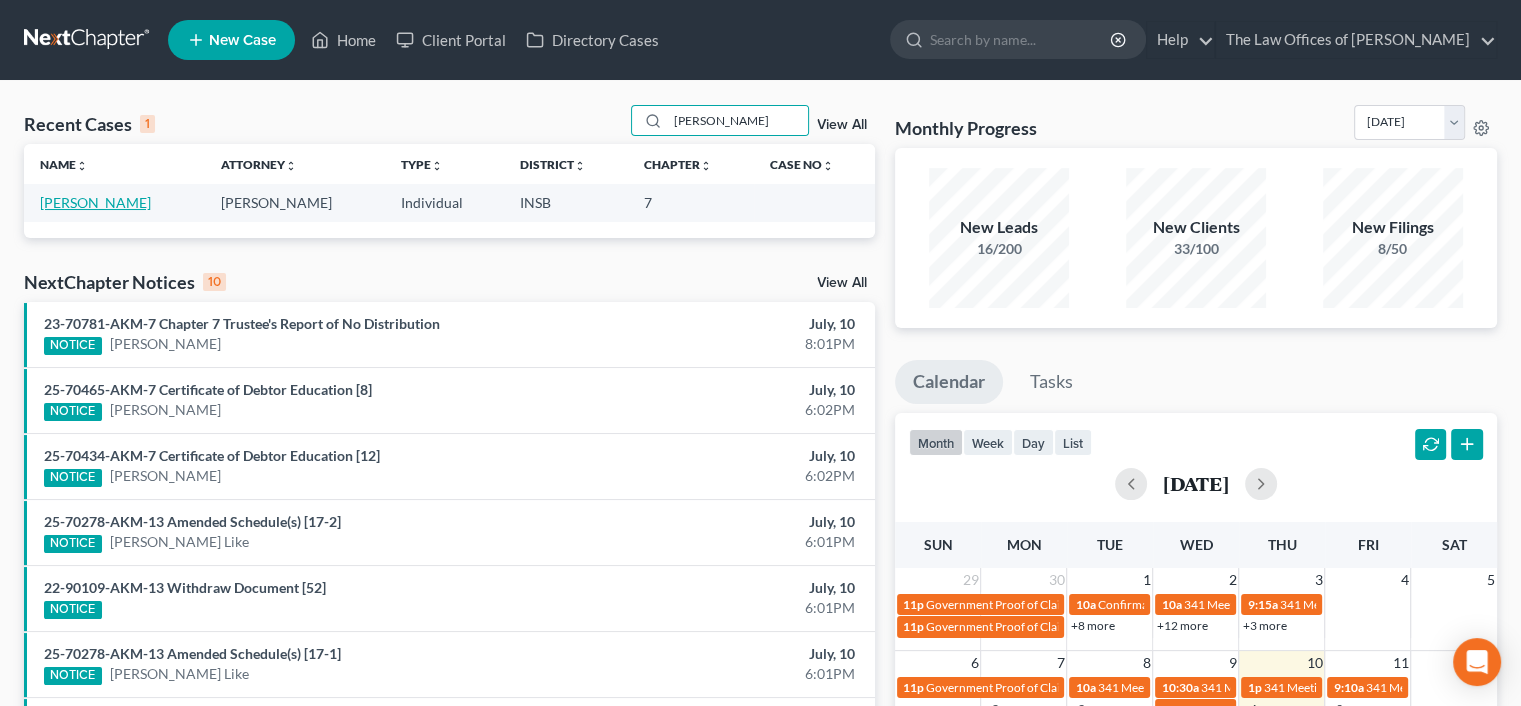 click on "[PERSON_NAME]" at bounding box center [95, 202] 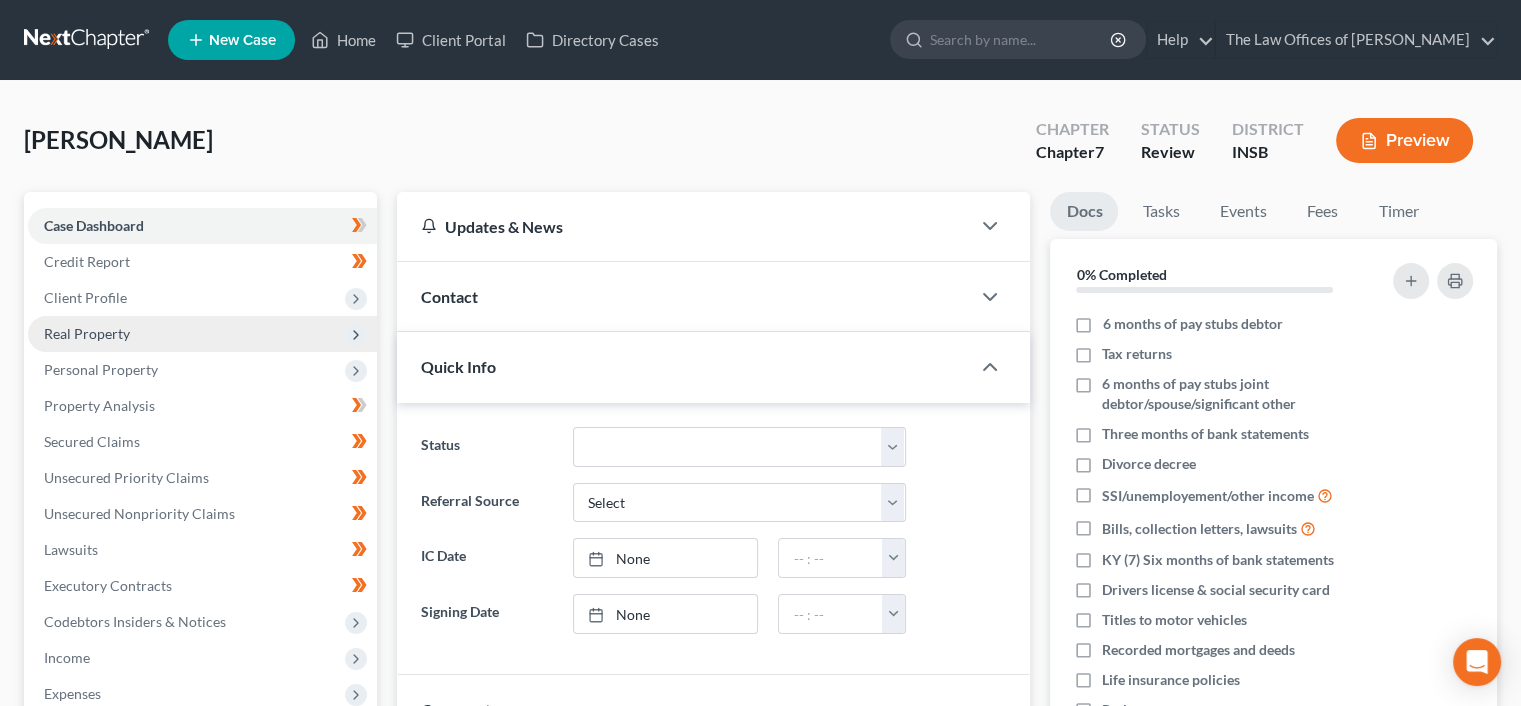 drag, startPoint x: 125, startPoint y: 305, endPoint x: 160, endPoint y: 332, distance: 44.20407 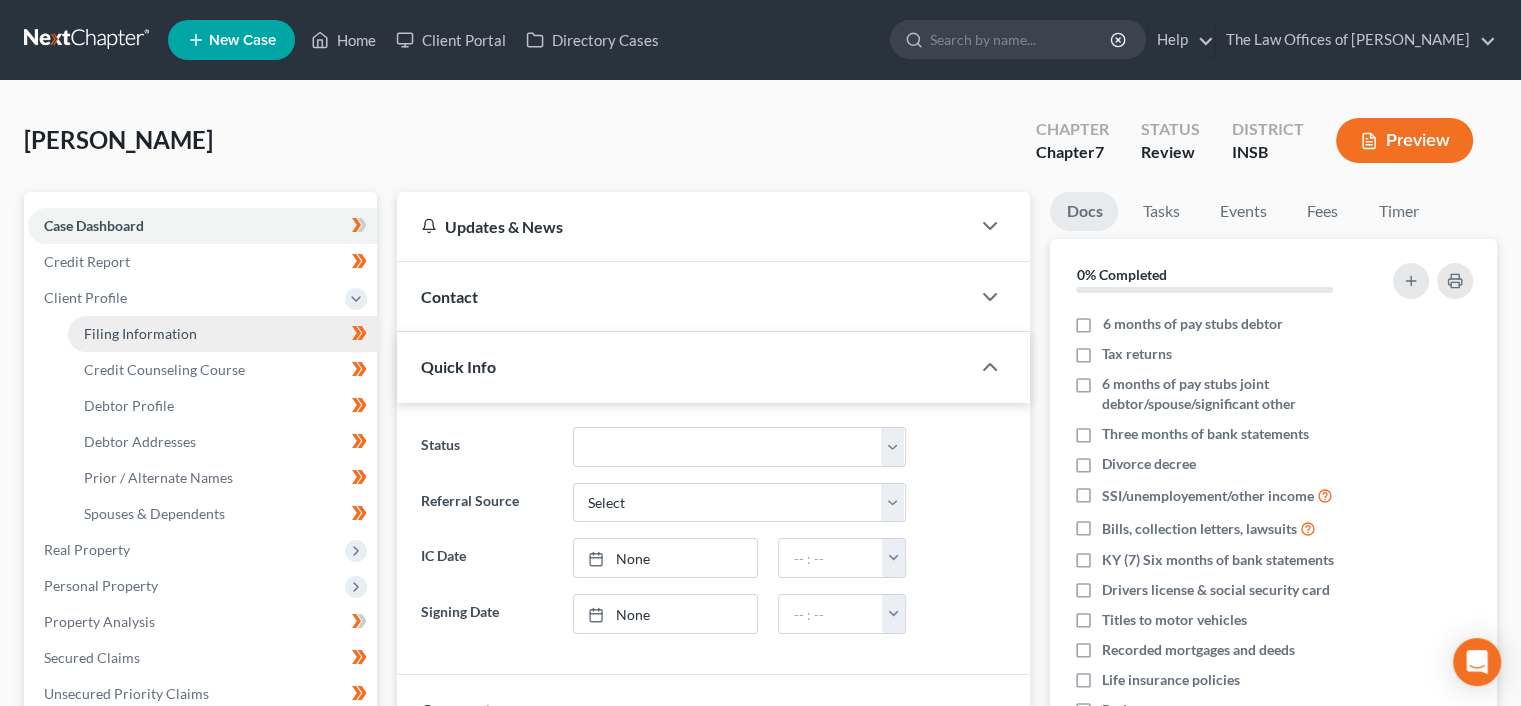 click on "Filing Information" at bounding box center [222, 334] 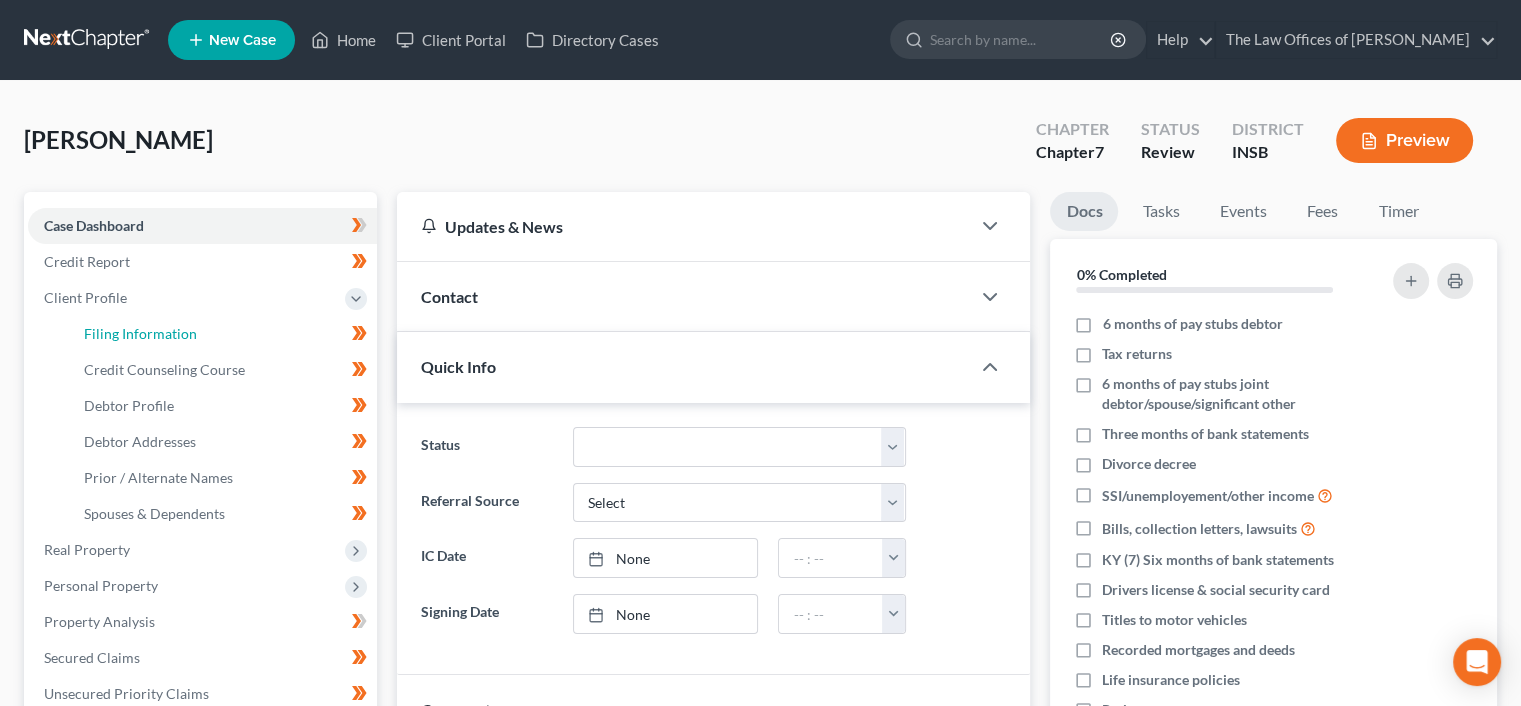 select on "1" 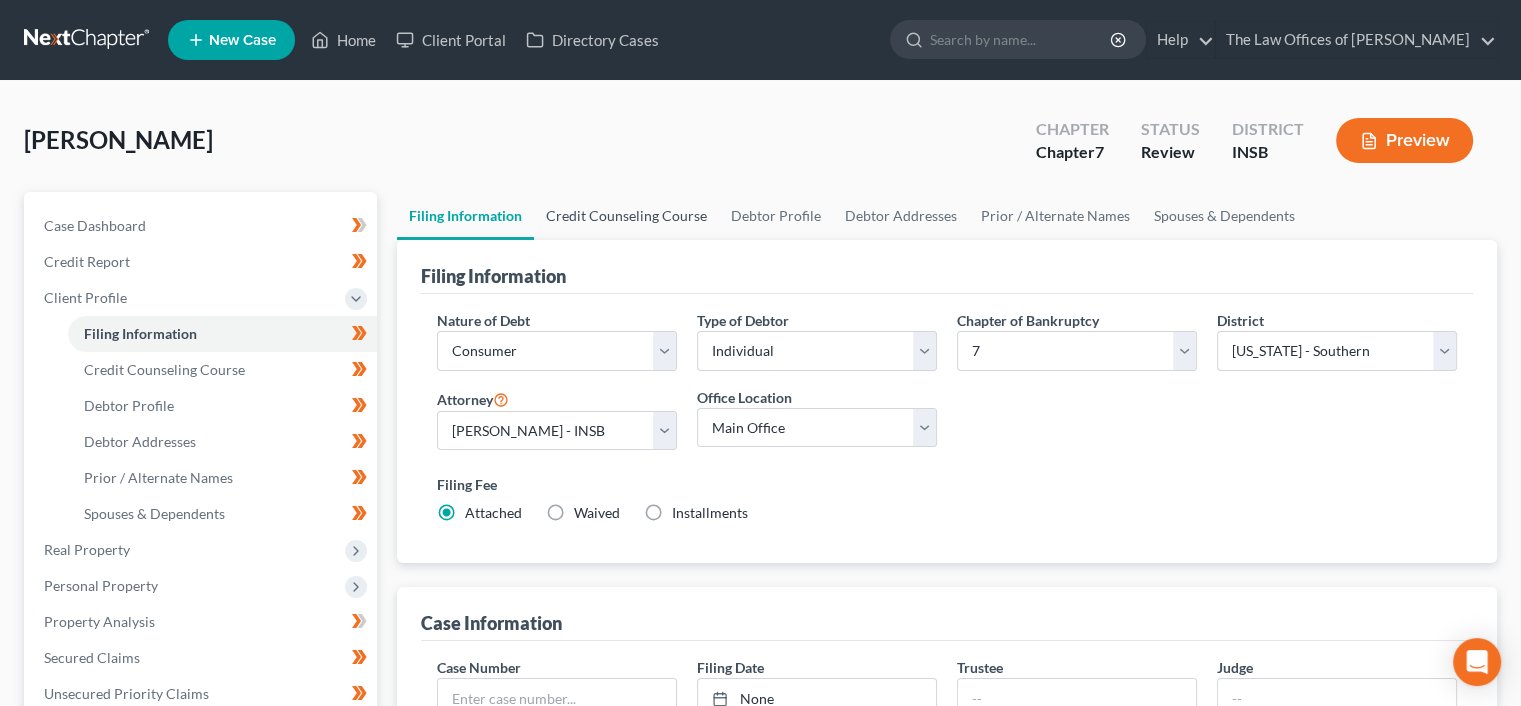 click on "Credit Counseling Course" at bounding box center (626, 216) 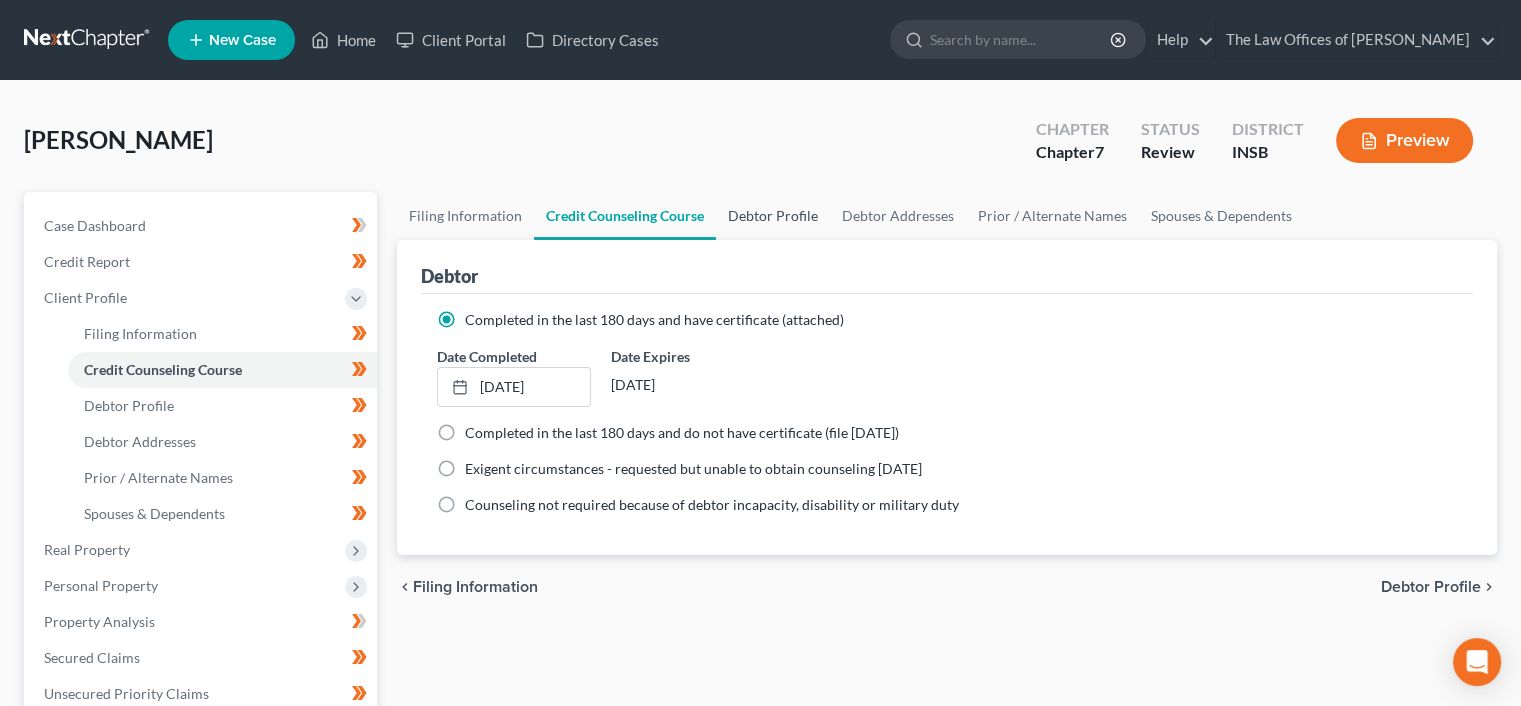click on "Debtor Profile" at bounding box center (773, 216) 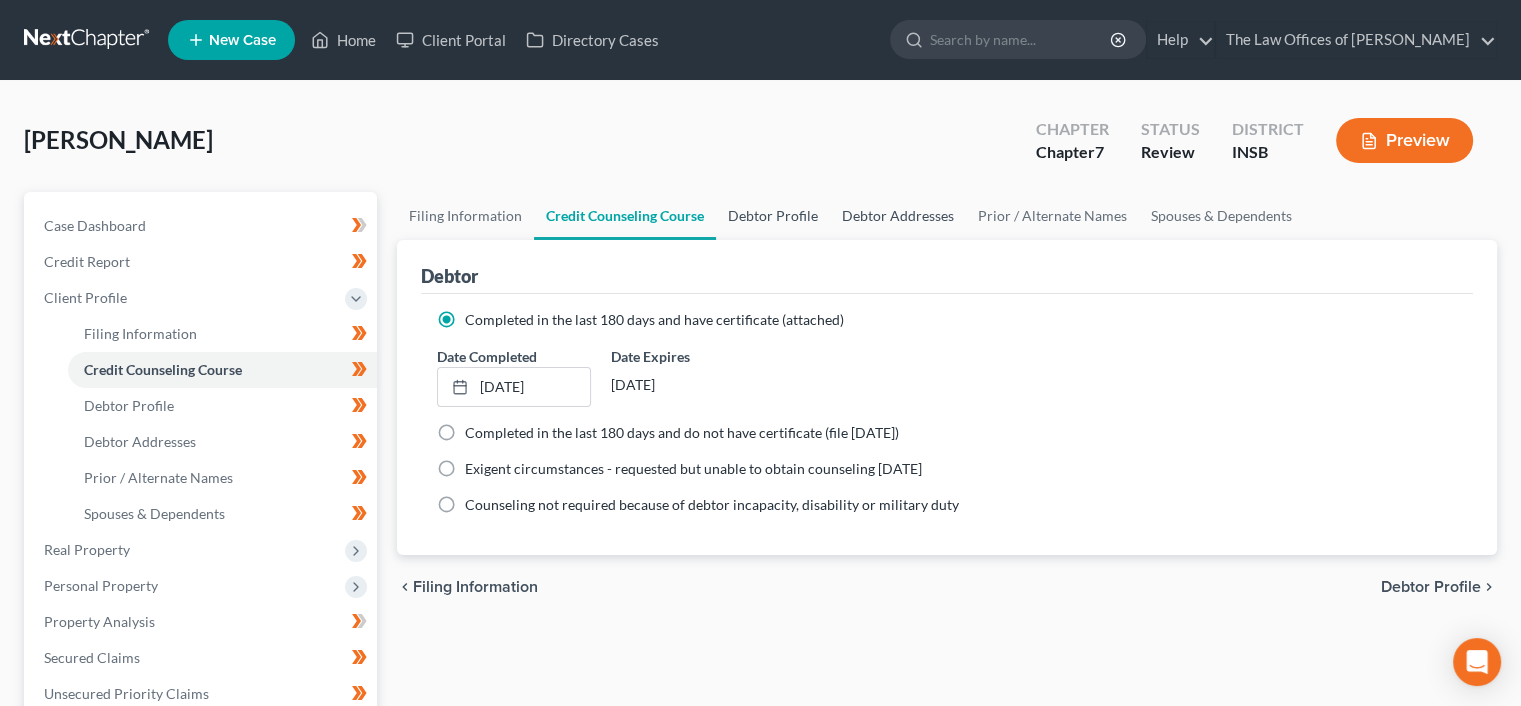 select on "3" 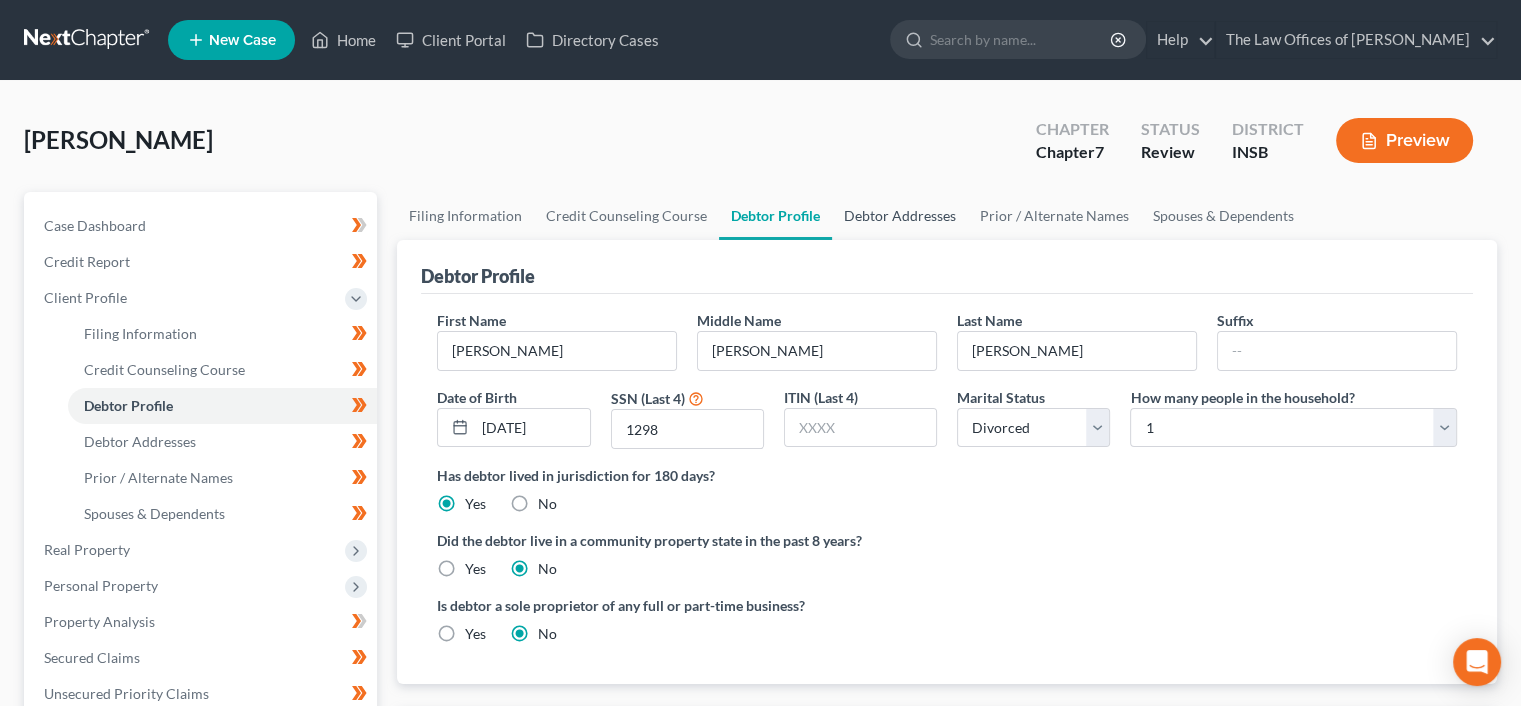 click on "Debtor Addresses" at bounding box center [900, 216] 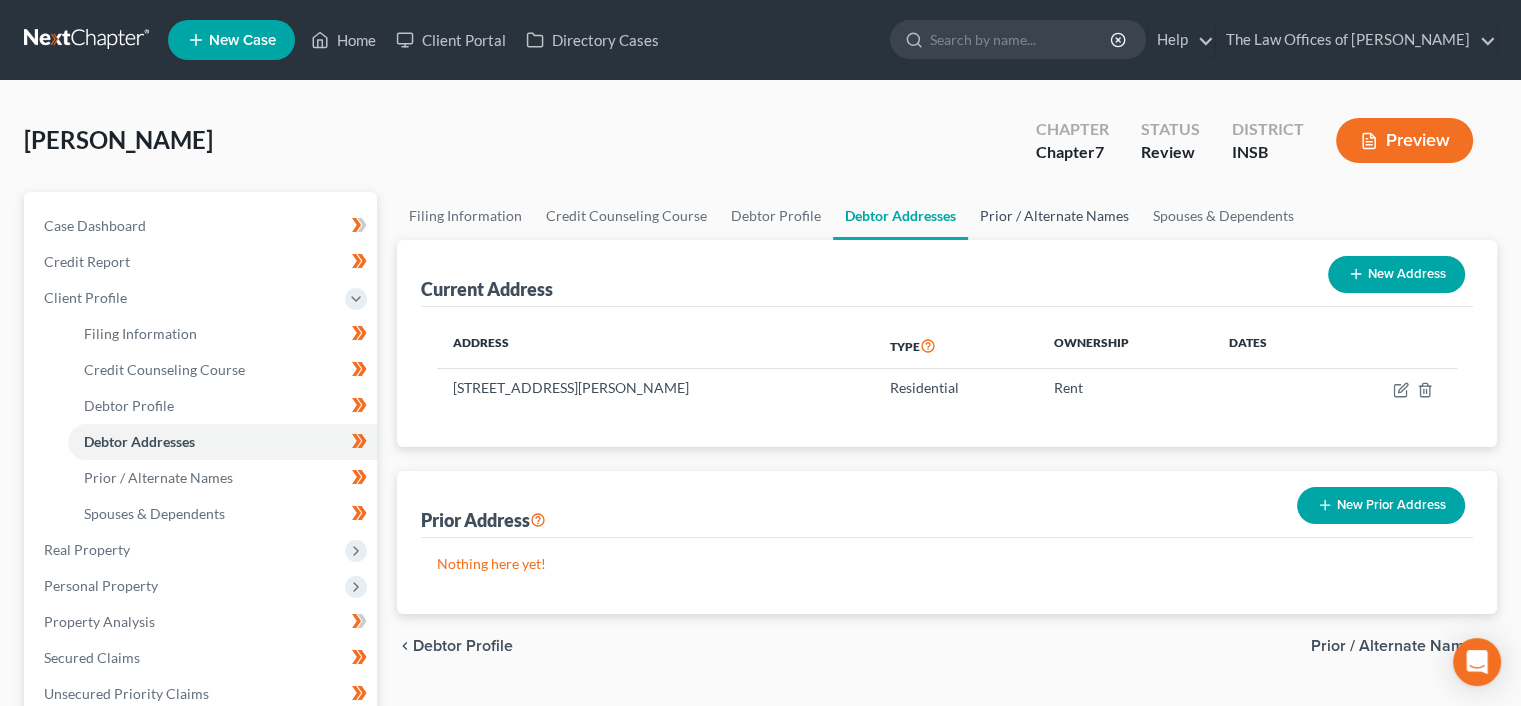 click on "Prior / Alternate Names" at bounding box center (1054, 216) 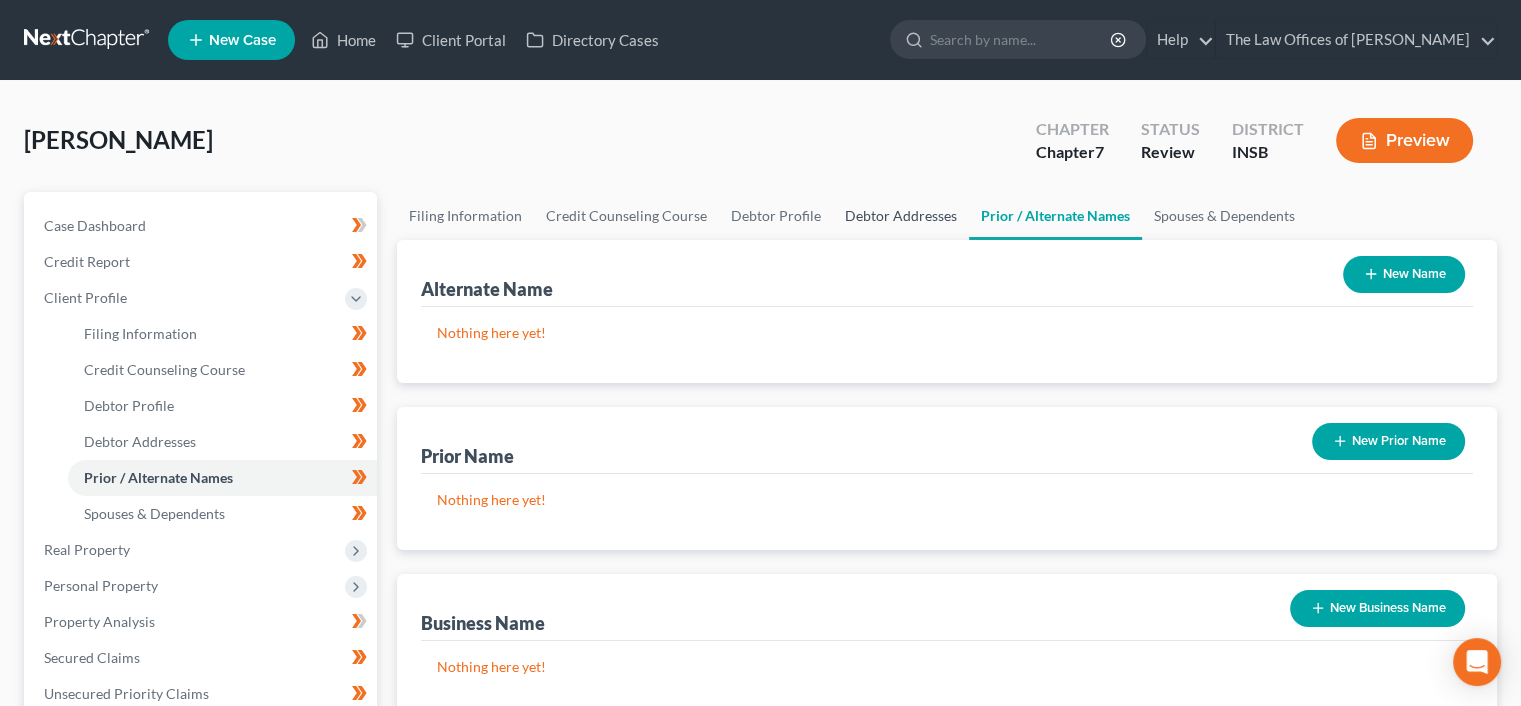 click on "Debtor Addresses" at bounding box center [901, 216] 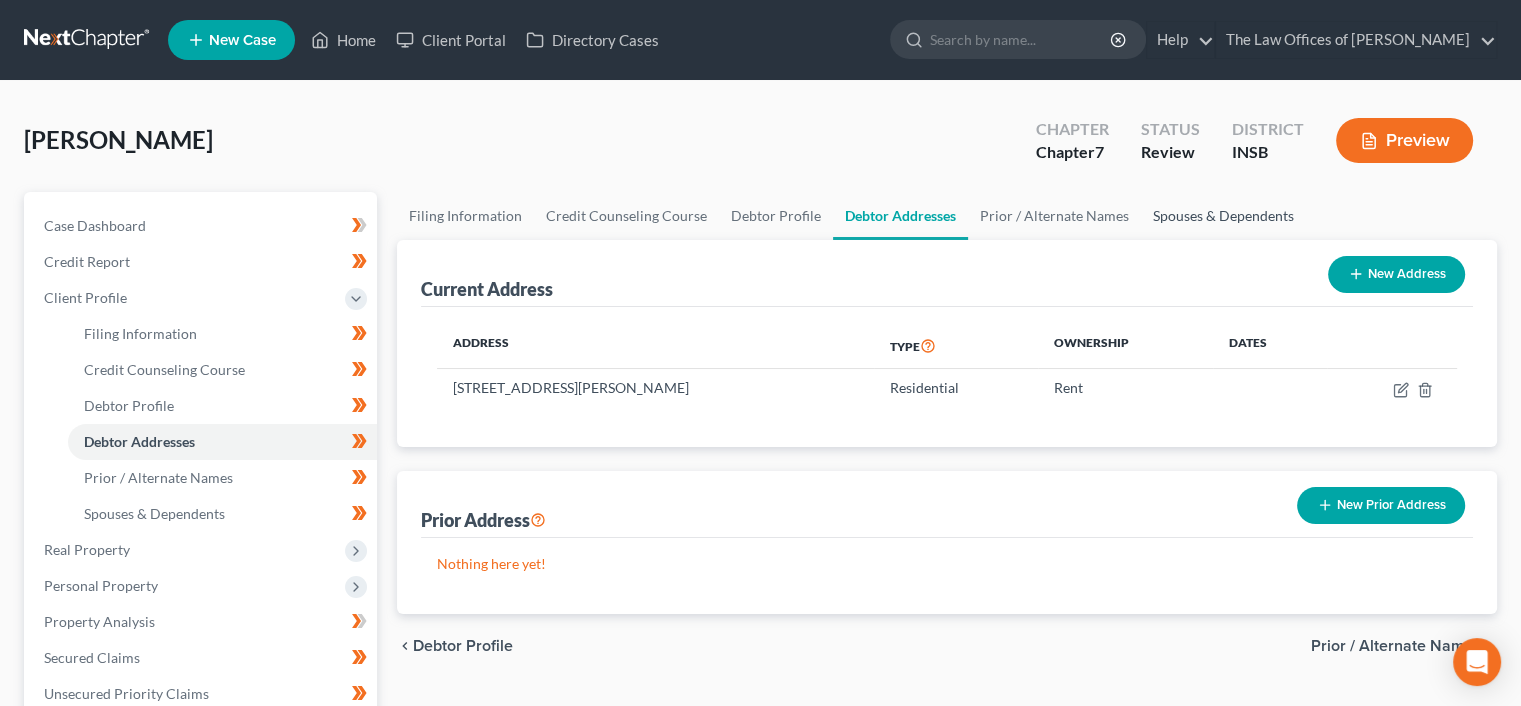 click on "Spouses & Dependents" at bounding box center (1223, 216) 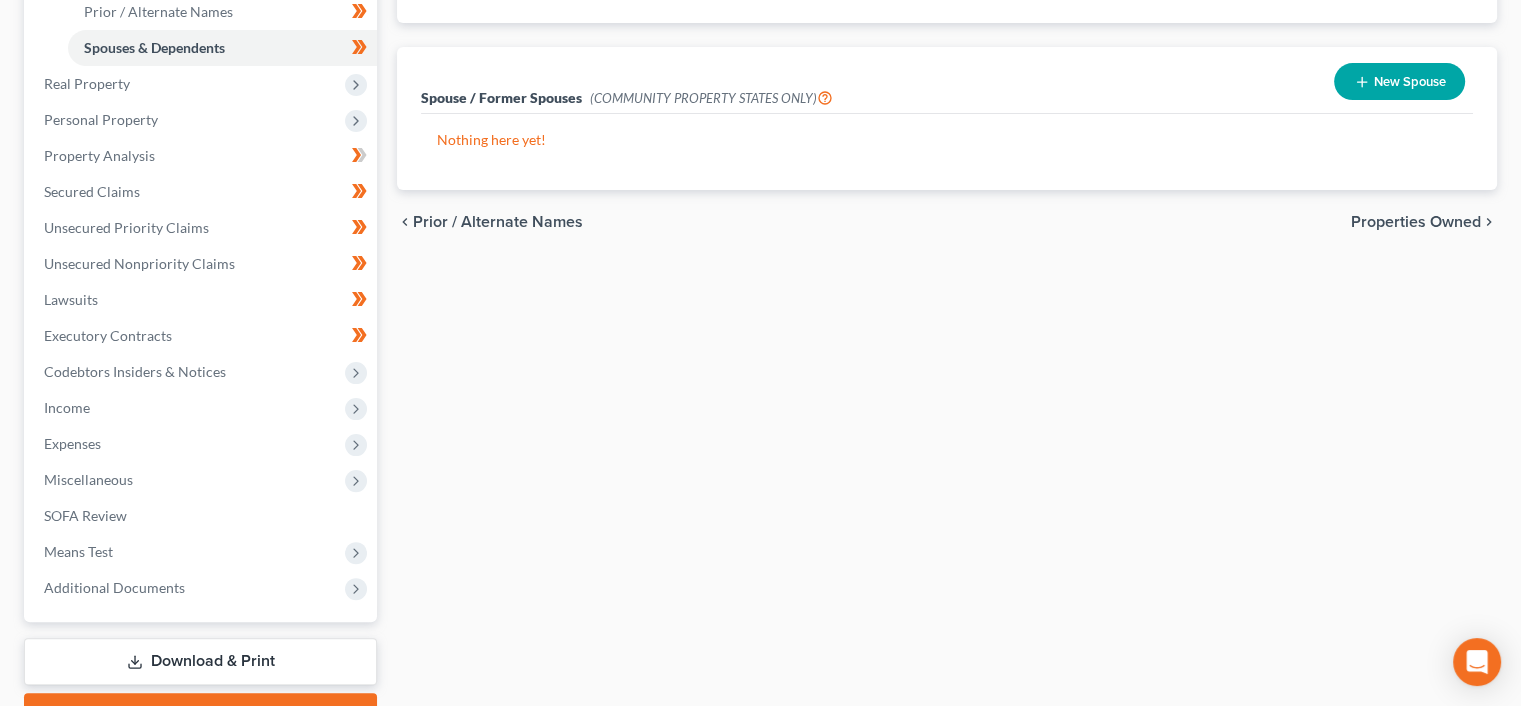 click on "Properties Owned" at bounding box center [1416, 222] 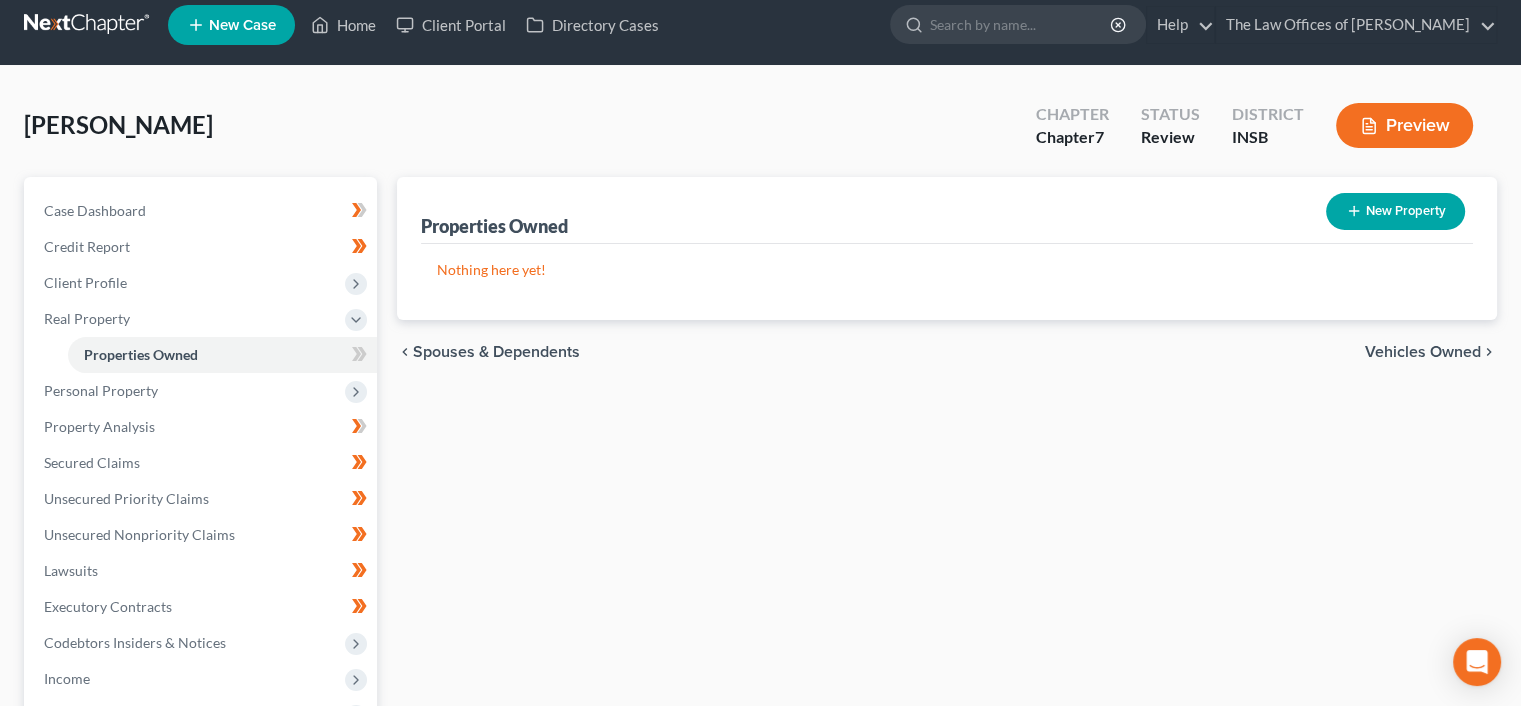 scroll, scrollTop: 0, scrollLeft: 0, axis: both 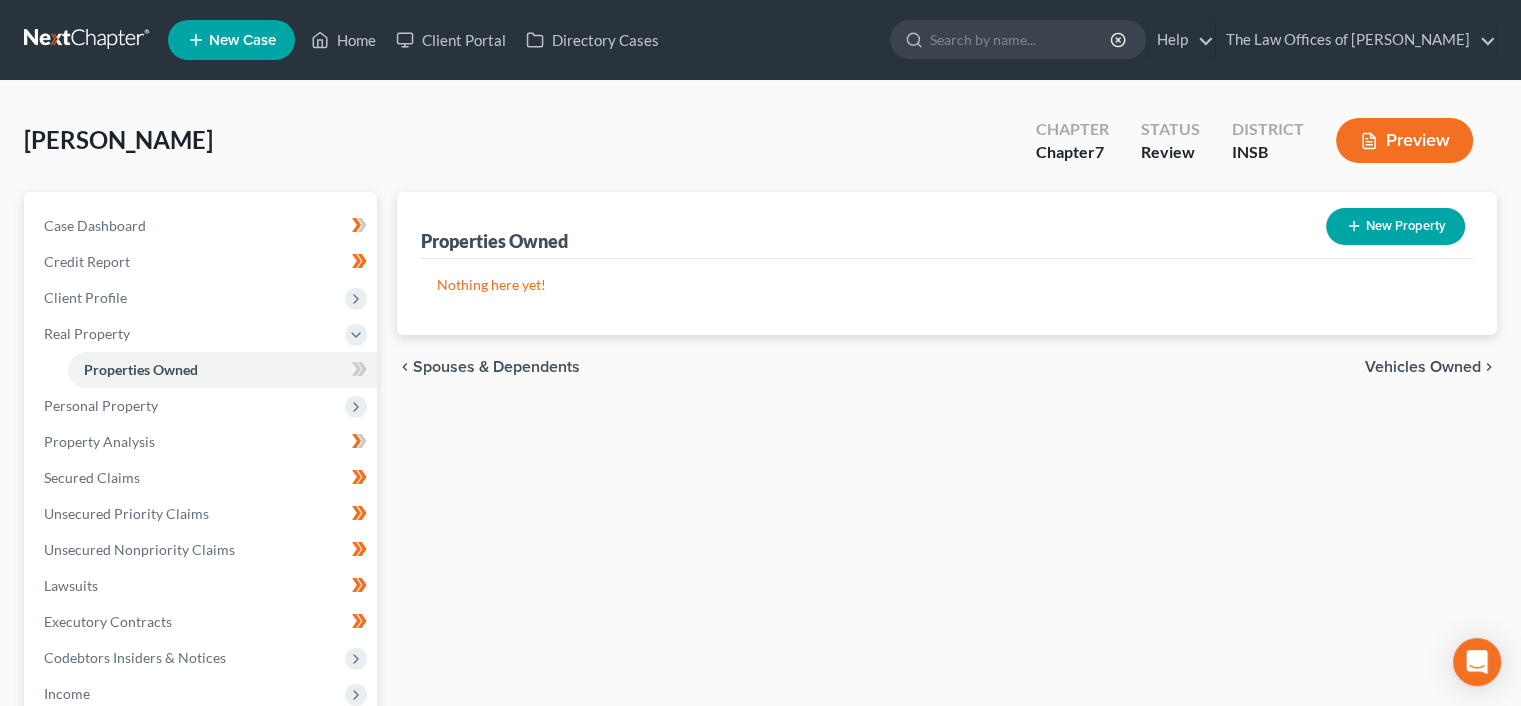 click on "Vehicles Owned" at bounding box center (1423, 367) 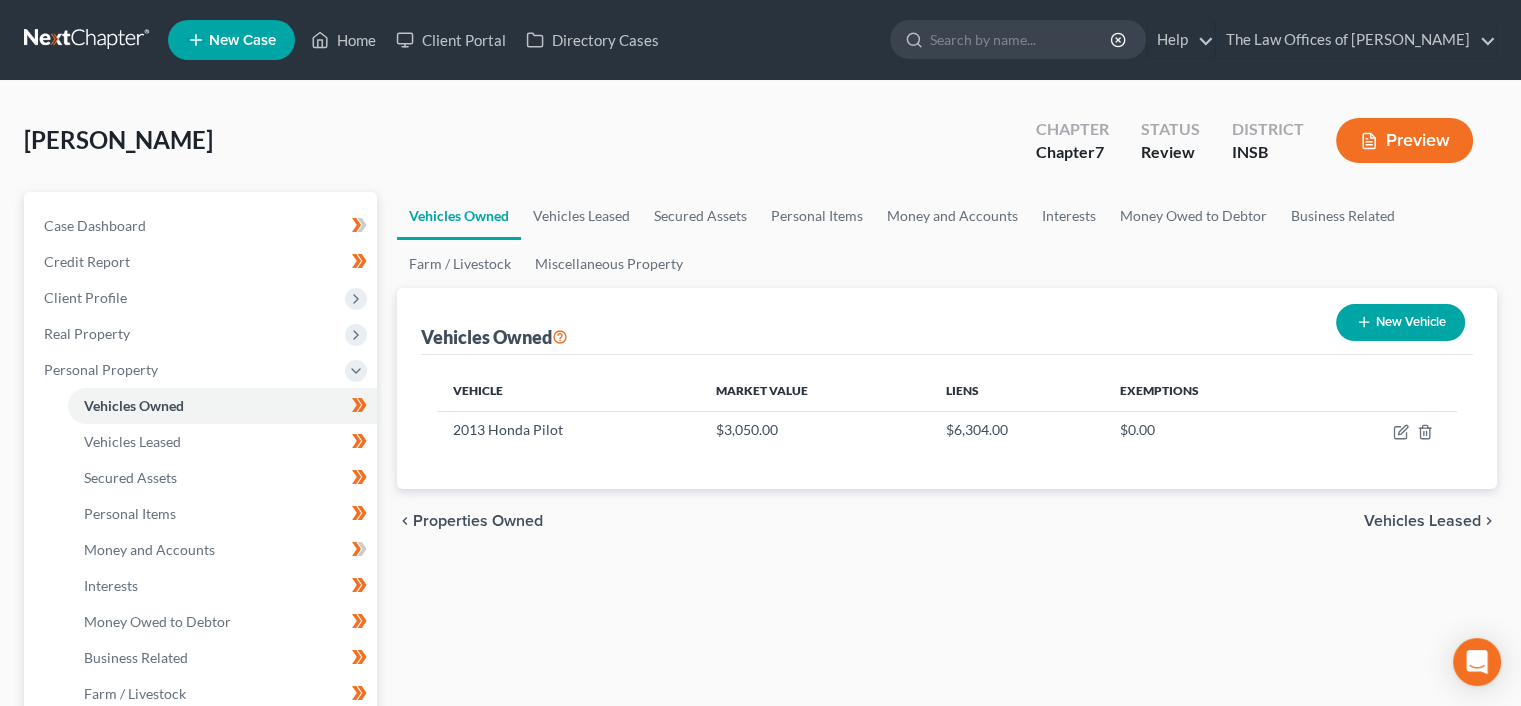 click on "Vehicles Leased" at bounding box center [1422, 521] 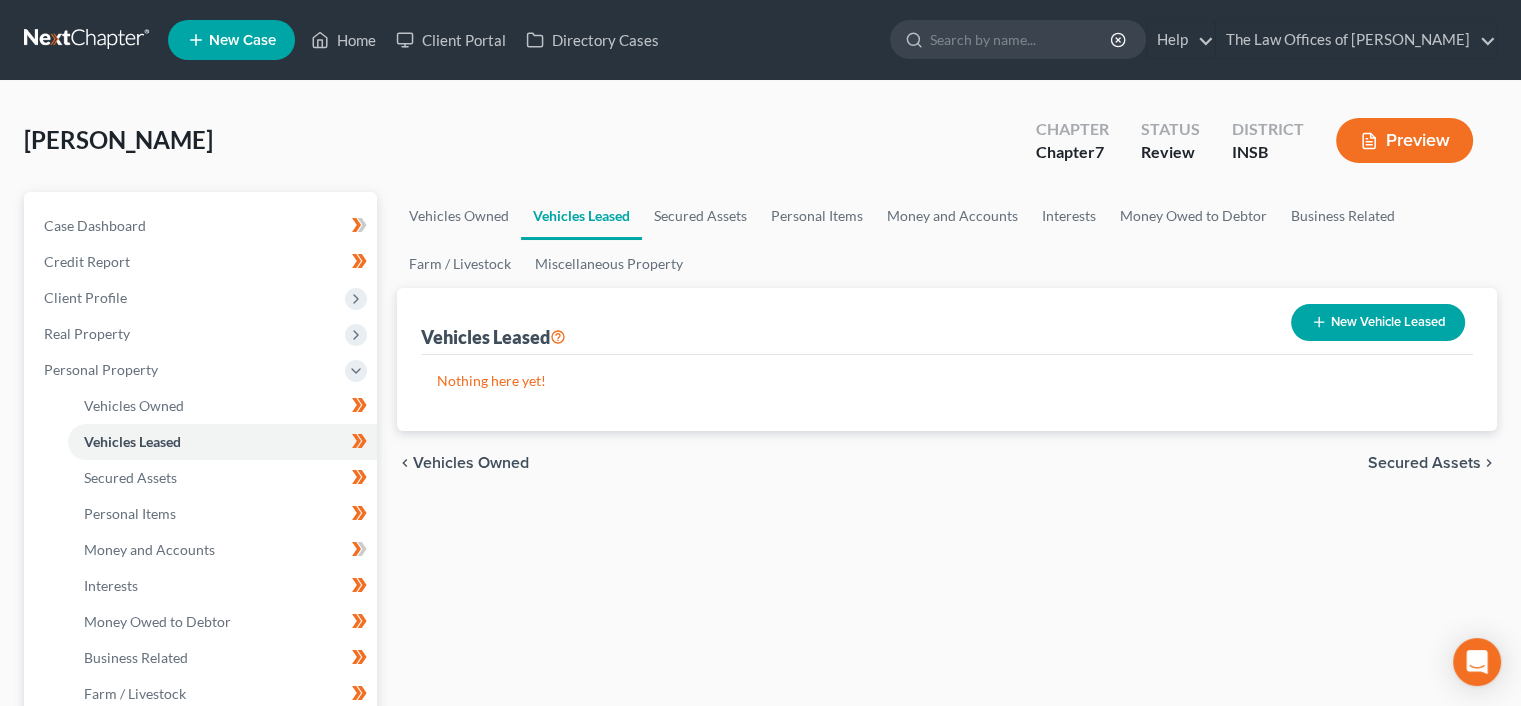 click on "Secured Assets" at bounding box center (1424, 463) 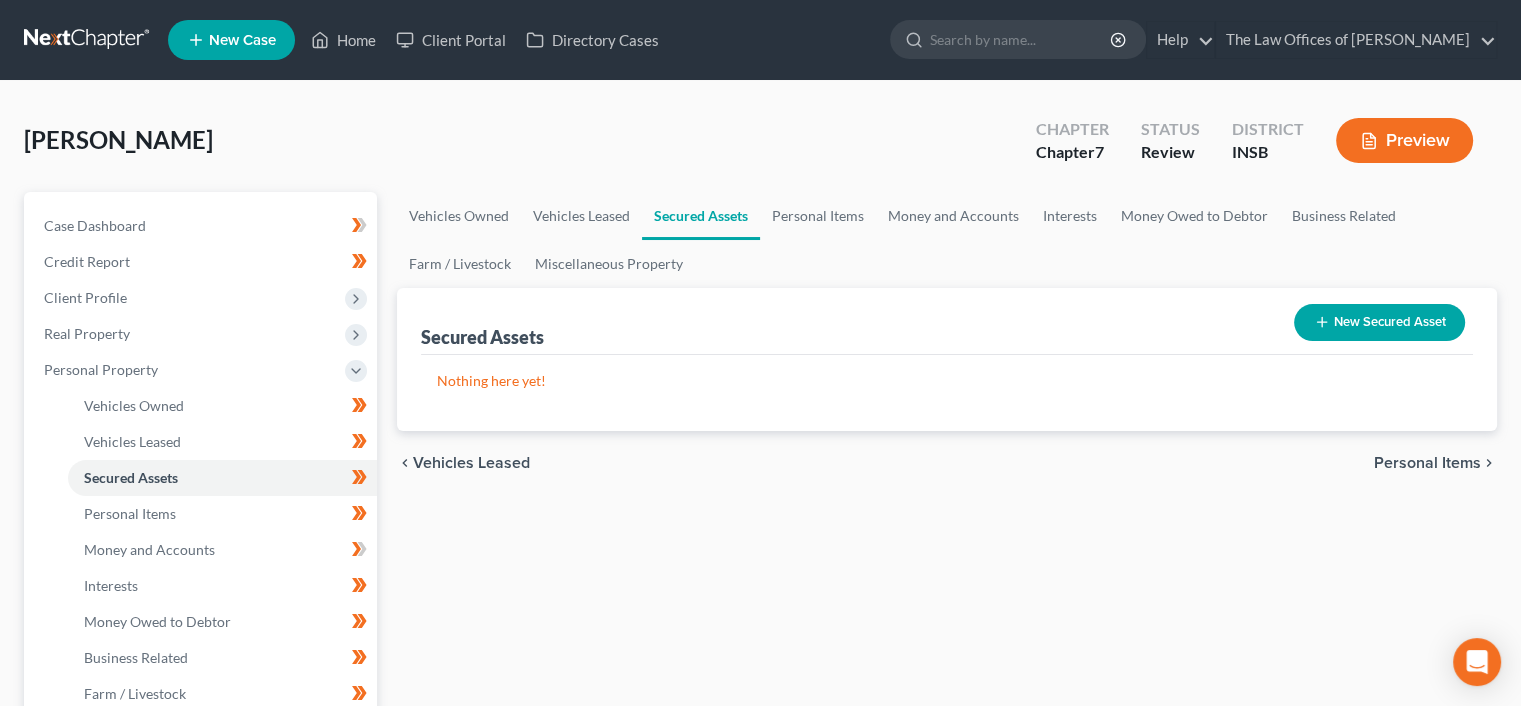 click on "Personal Items" at bounding box center [1427, 463] 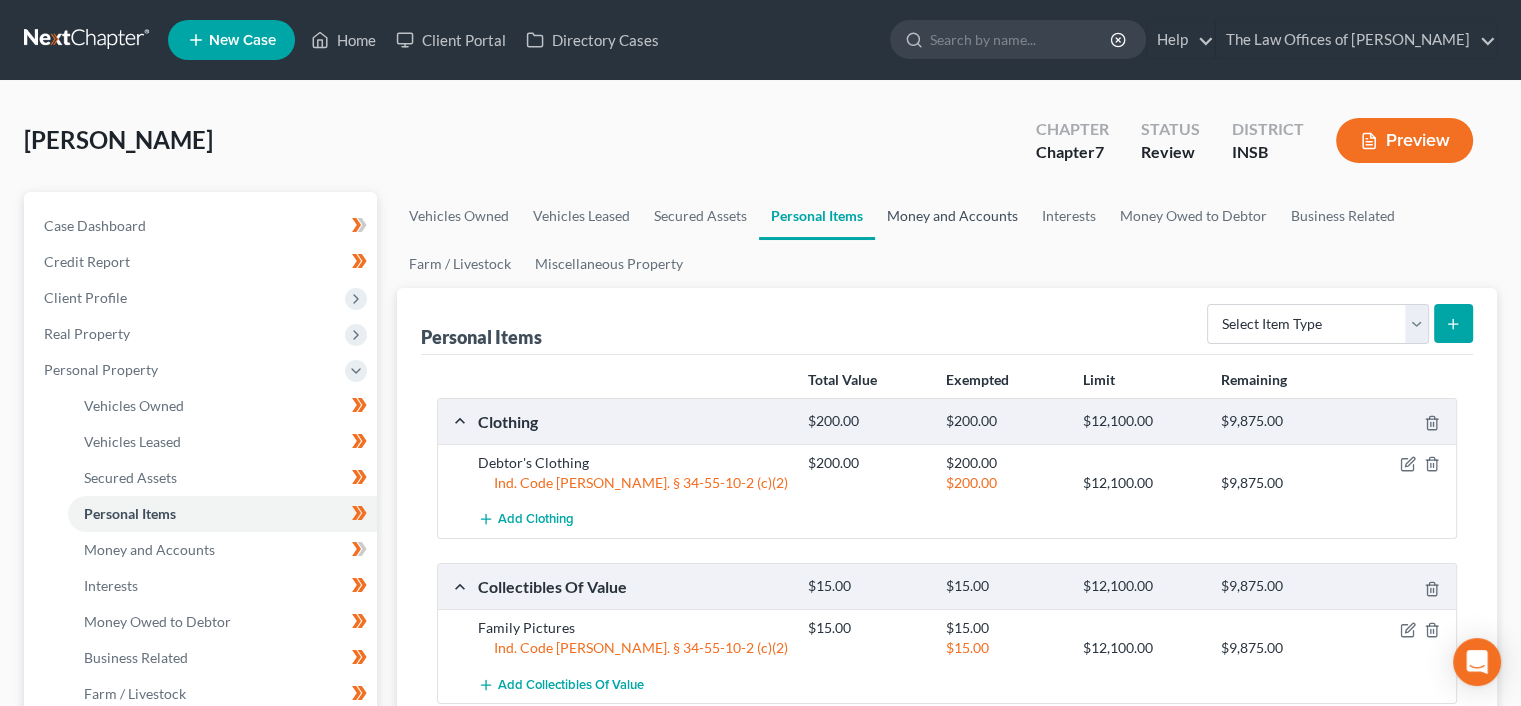 click on "Money and Accounts" at bounding box center (952, 216) 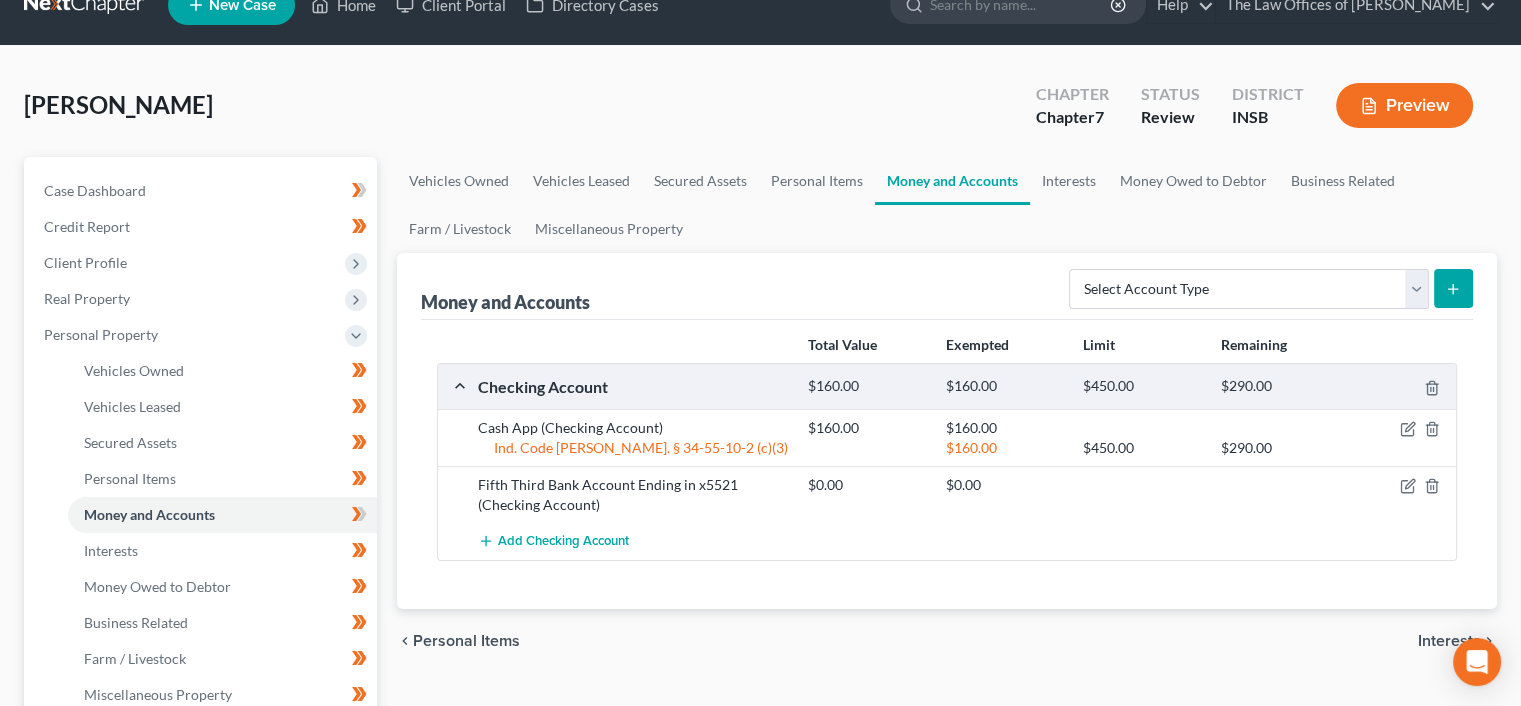 scroll, scrollTop: 66, scrollLeft: 0, axis: vertical 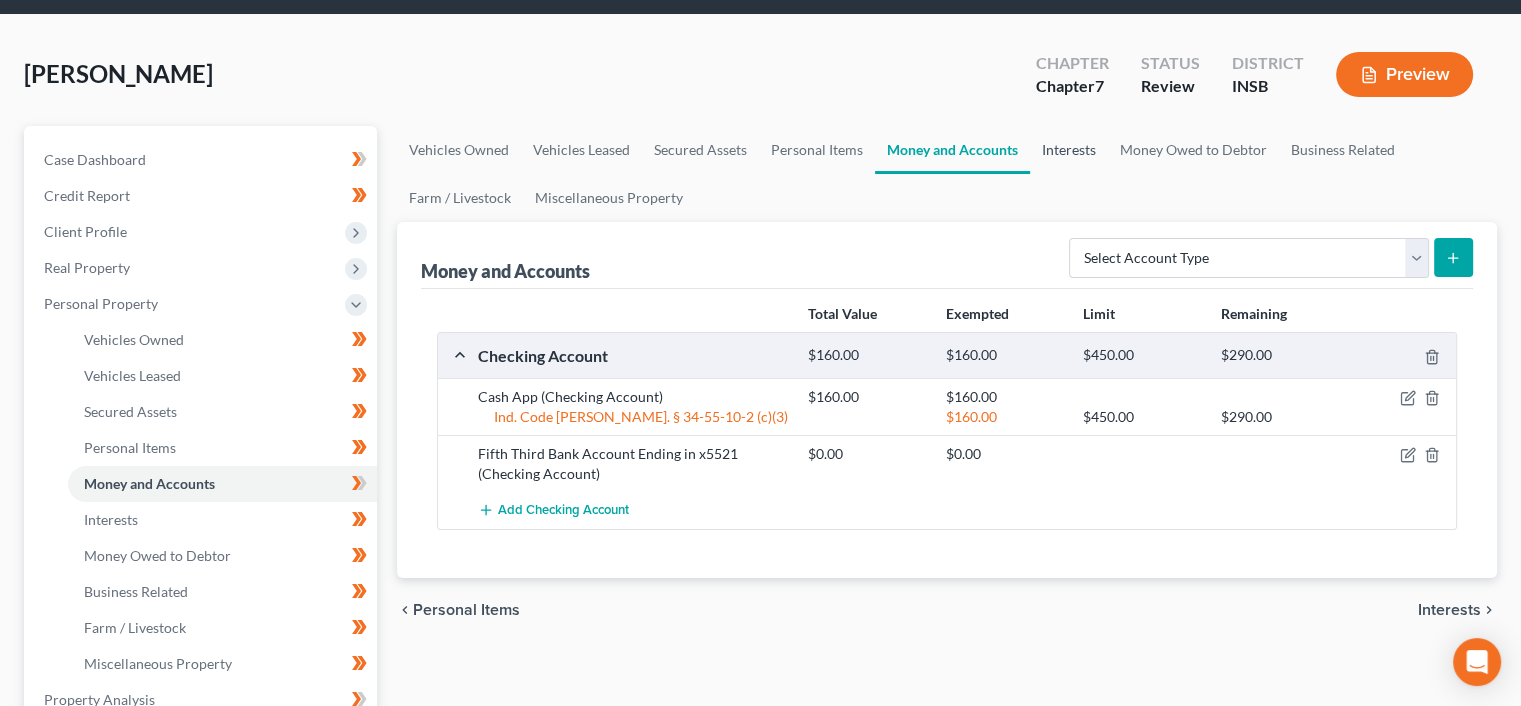click on "Interests" at bounding box center (1069, 150) 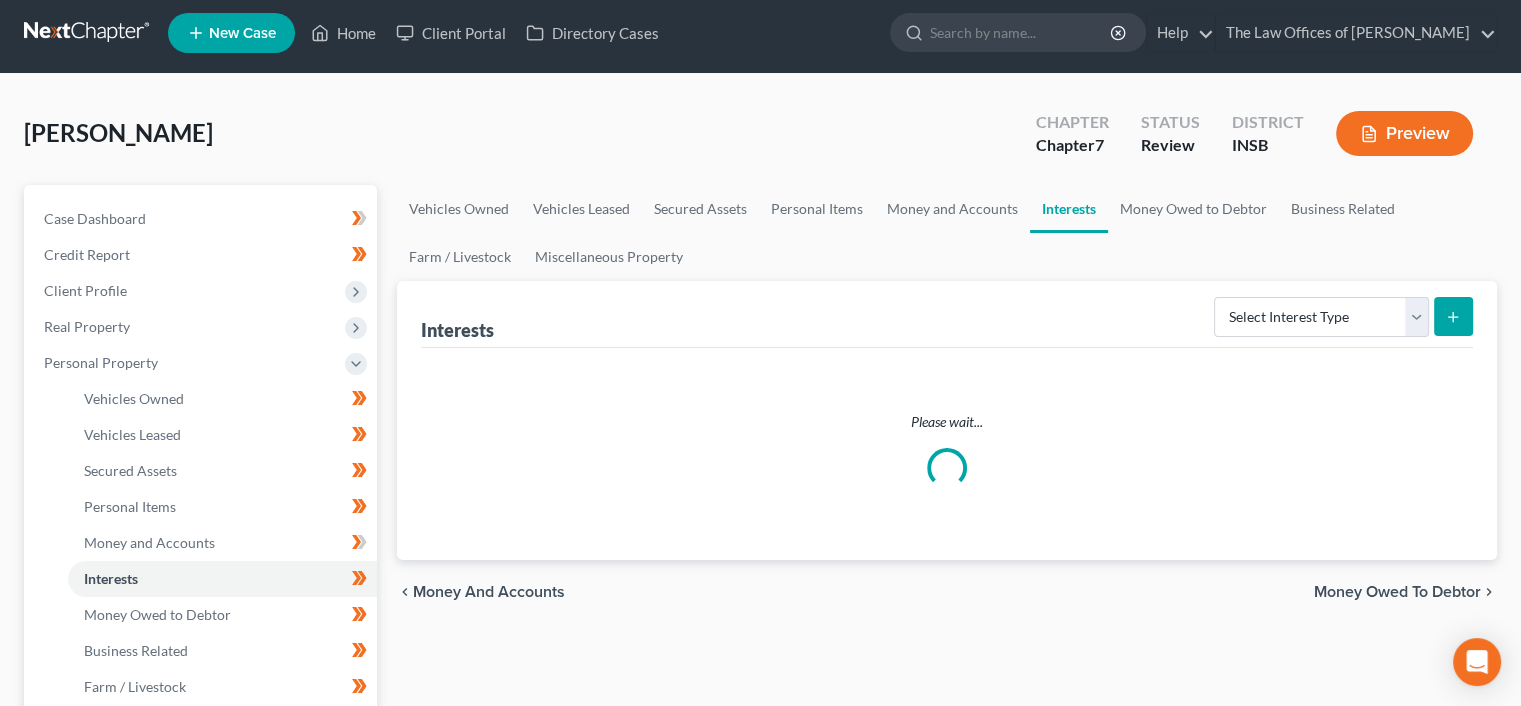 scroll, scrollTop: 0, scrollLeft: 0, axis: both 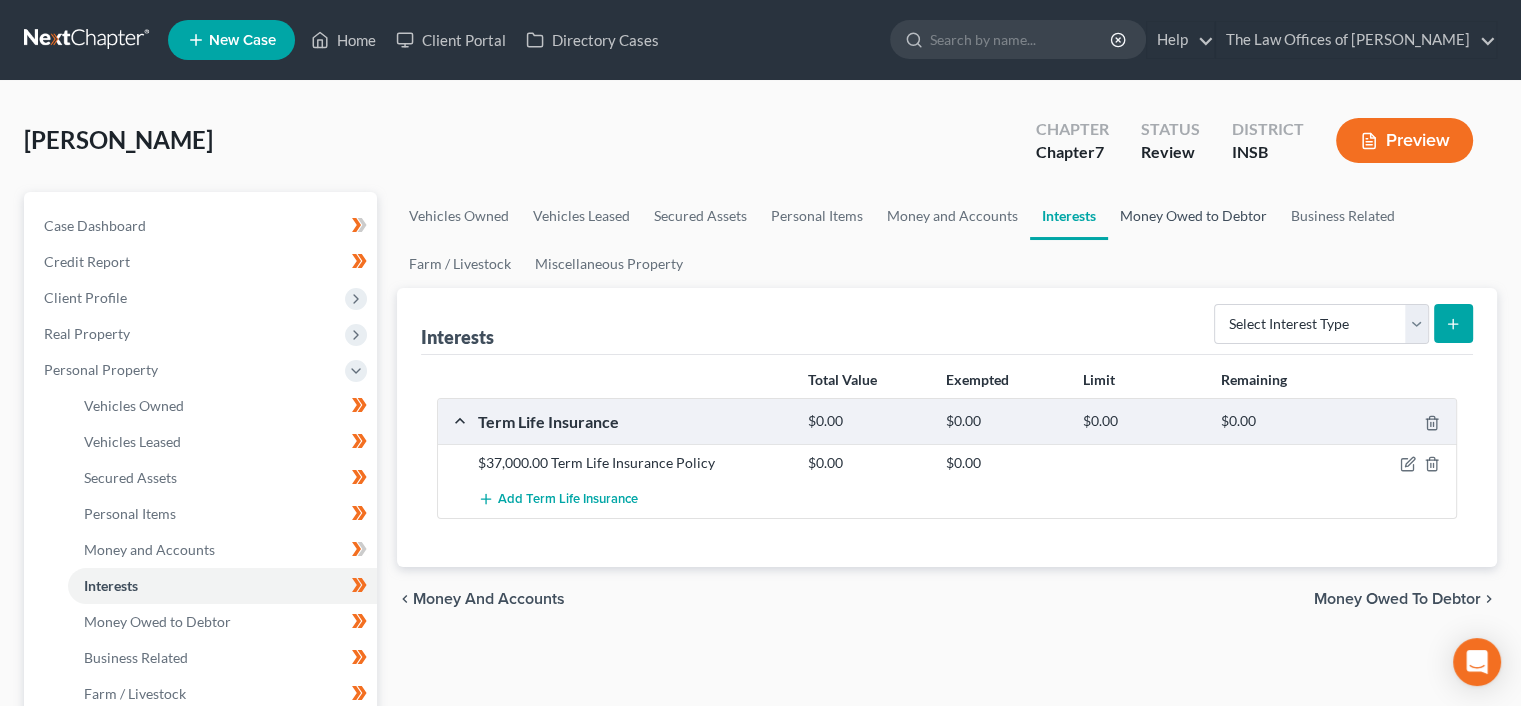 click on "Money Owed to Debtor" at bounding box center (1193, 216) 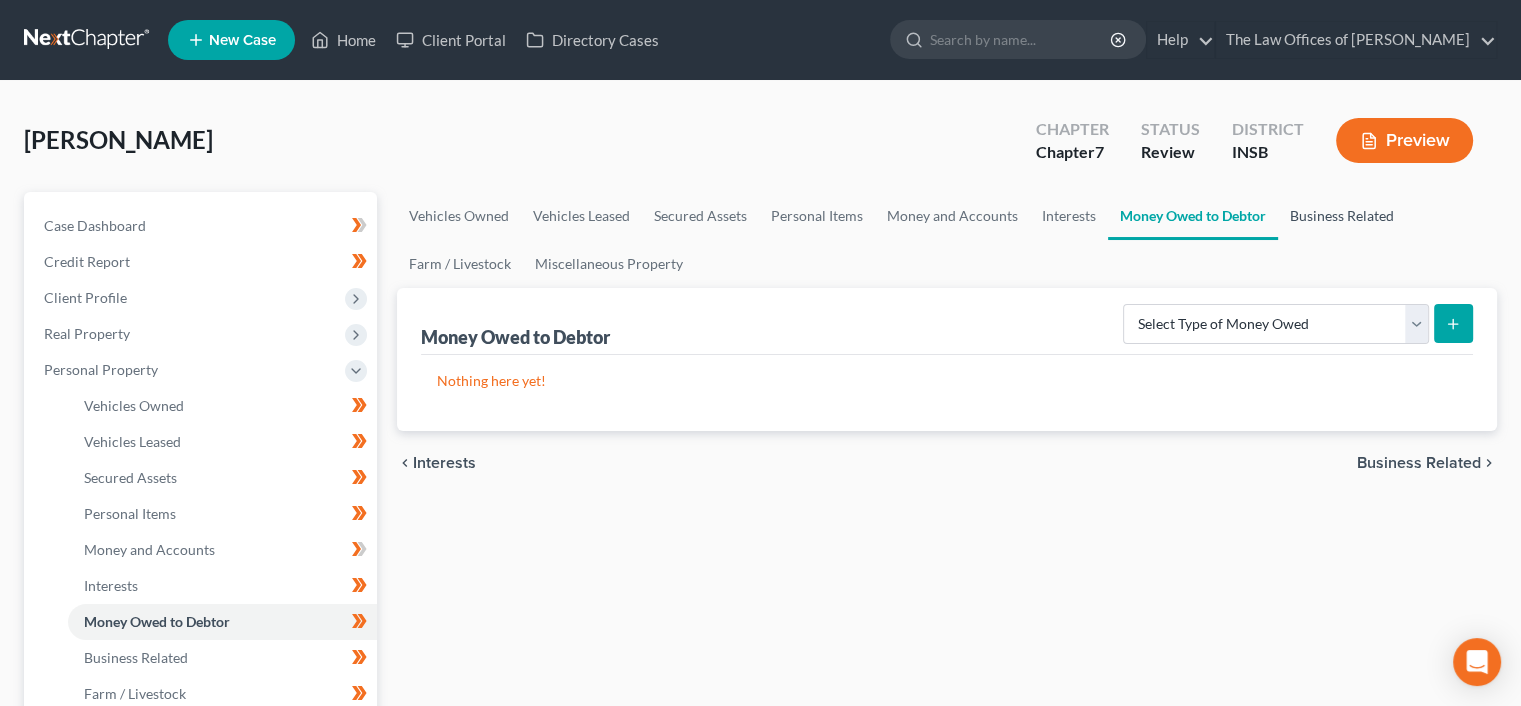 click on "Business Related" at bounding box center [1342, 216] 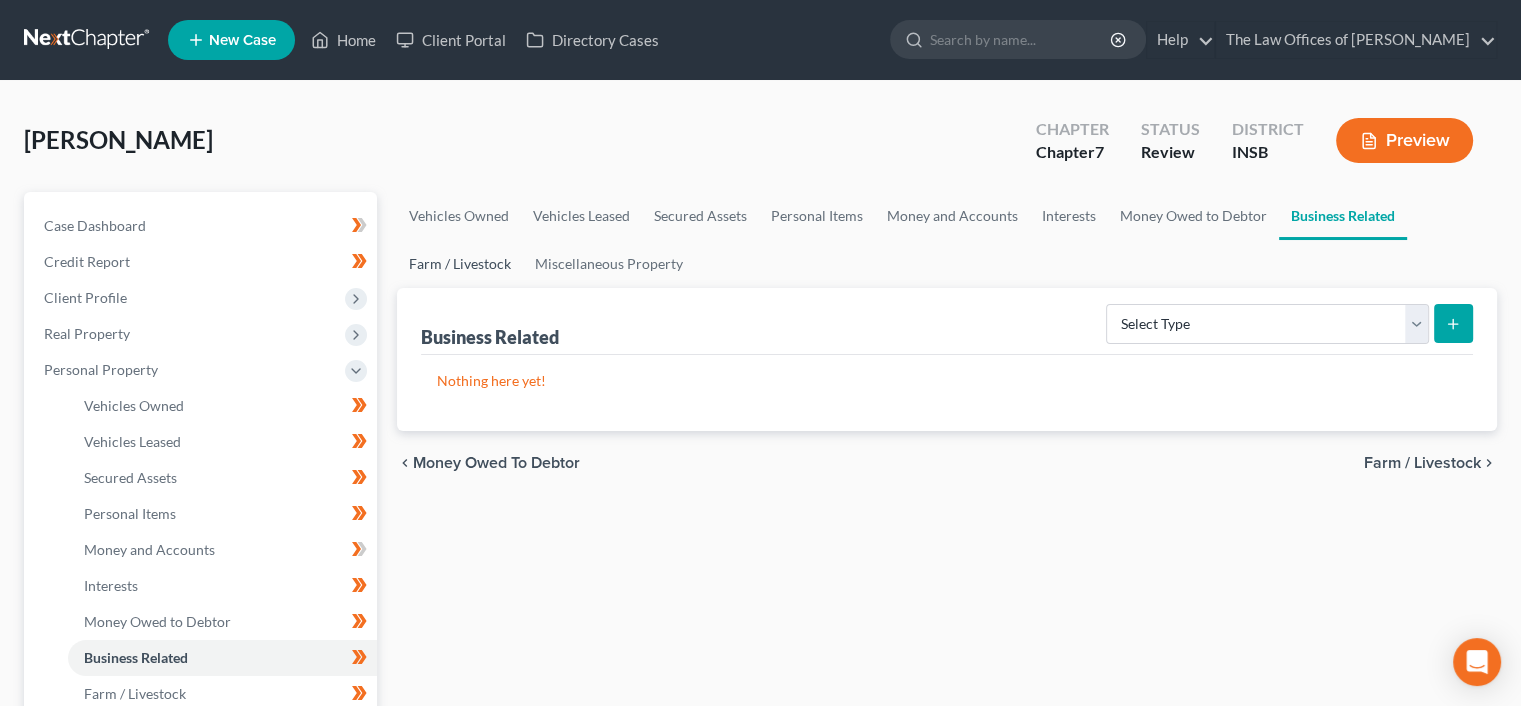 click on "Farm / Livestock" at bounding box center (460, 264) 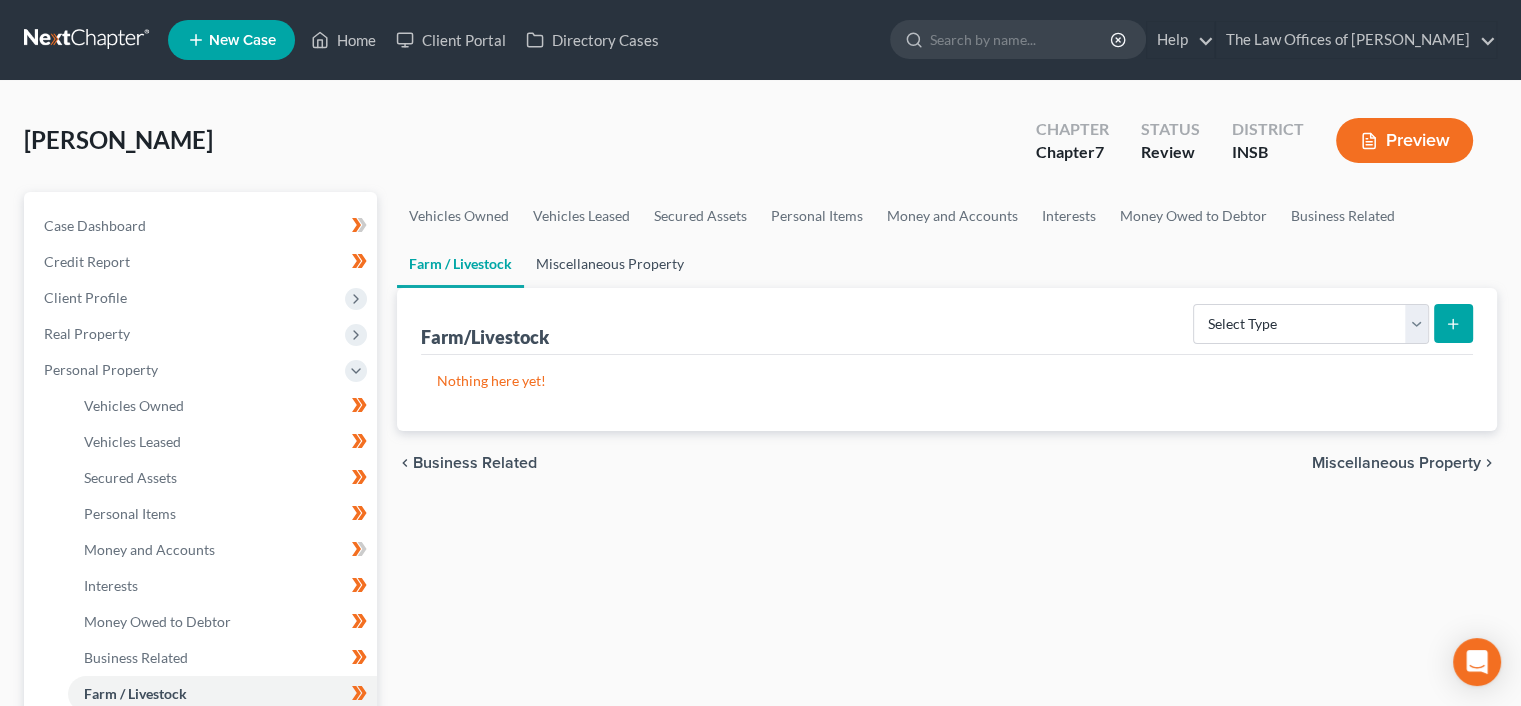 click on "Miscellaneous Property" at bounding box center (610, 264) 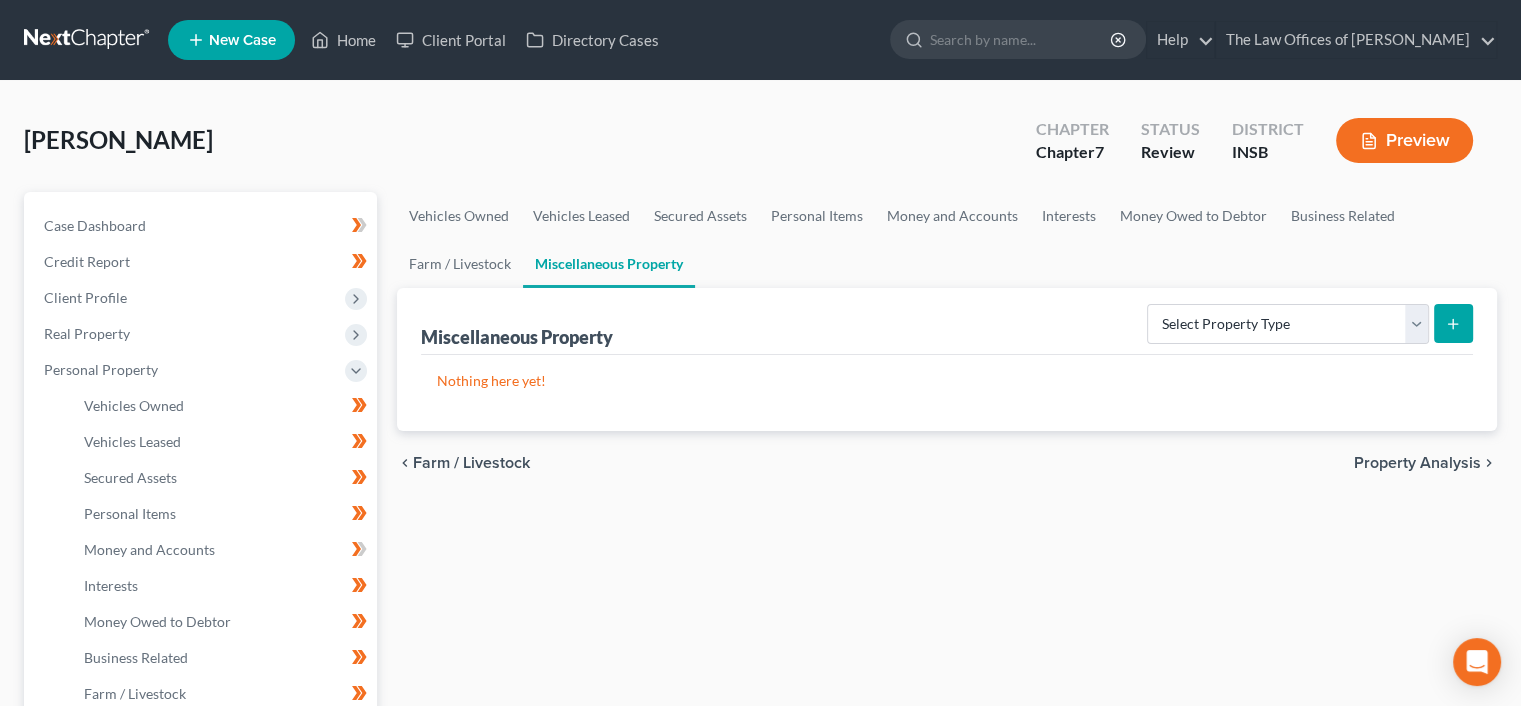click on "Property Analysis" at bounding box center (1417, 463) 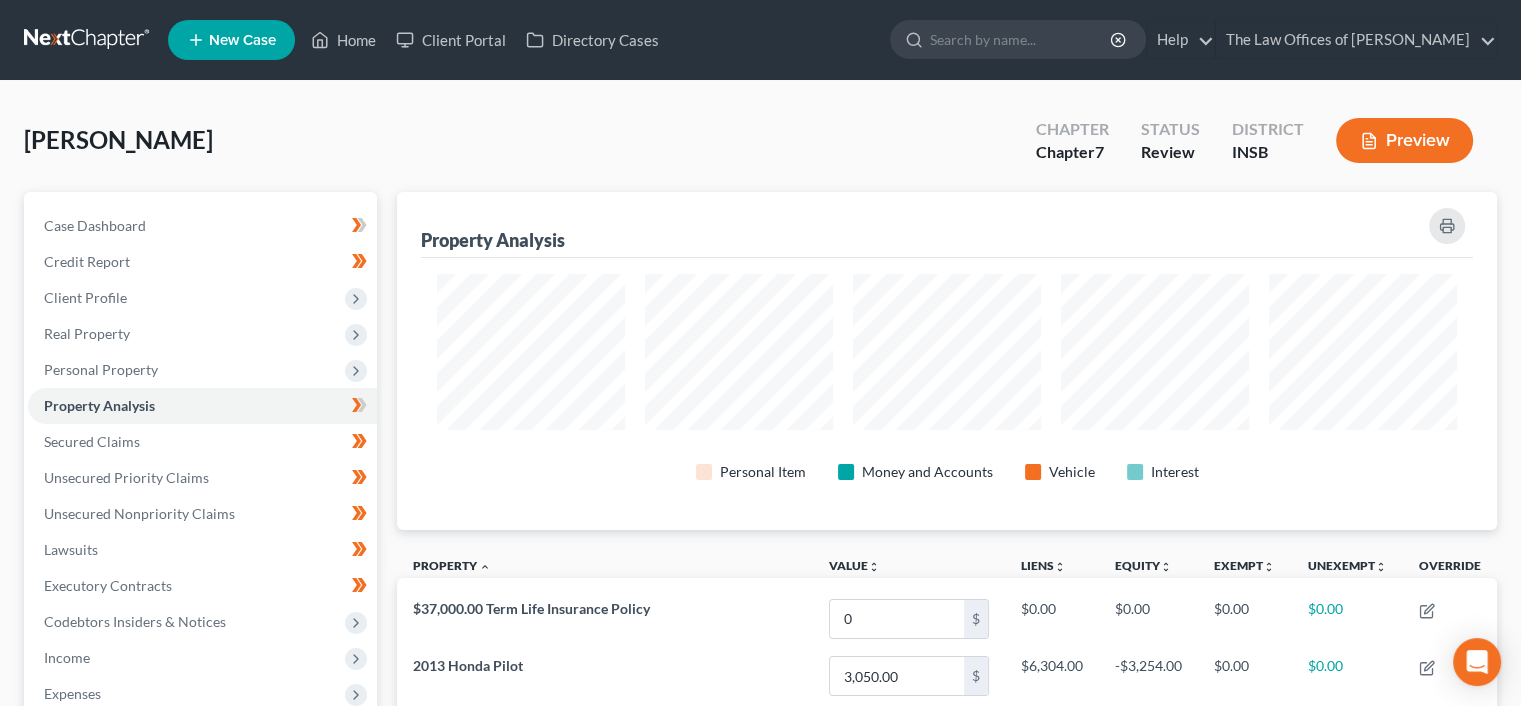 scroll, scrollTop: 999662, scrollLeft: 998900, axis: both 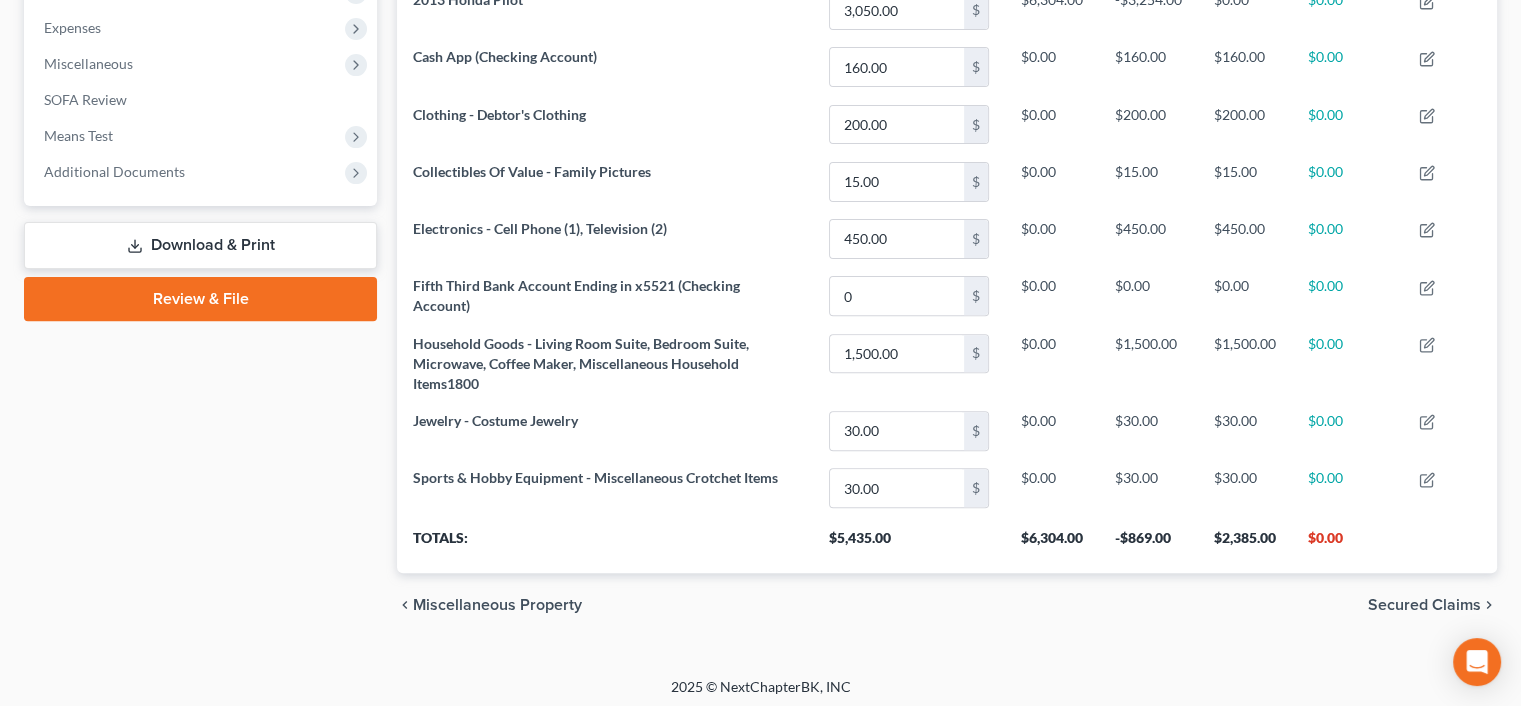click on "Secured Claims" at bounding box center [1424, 605] 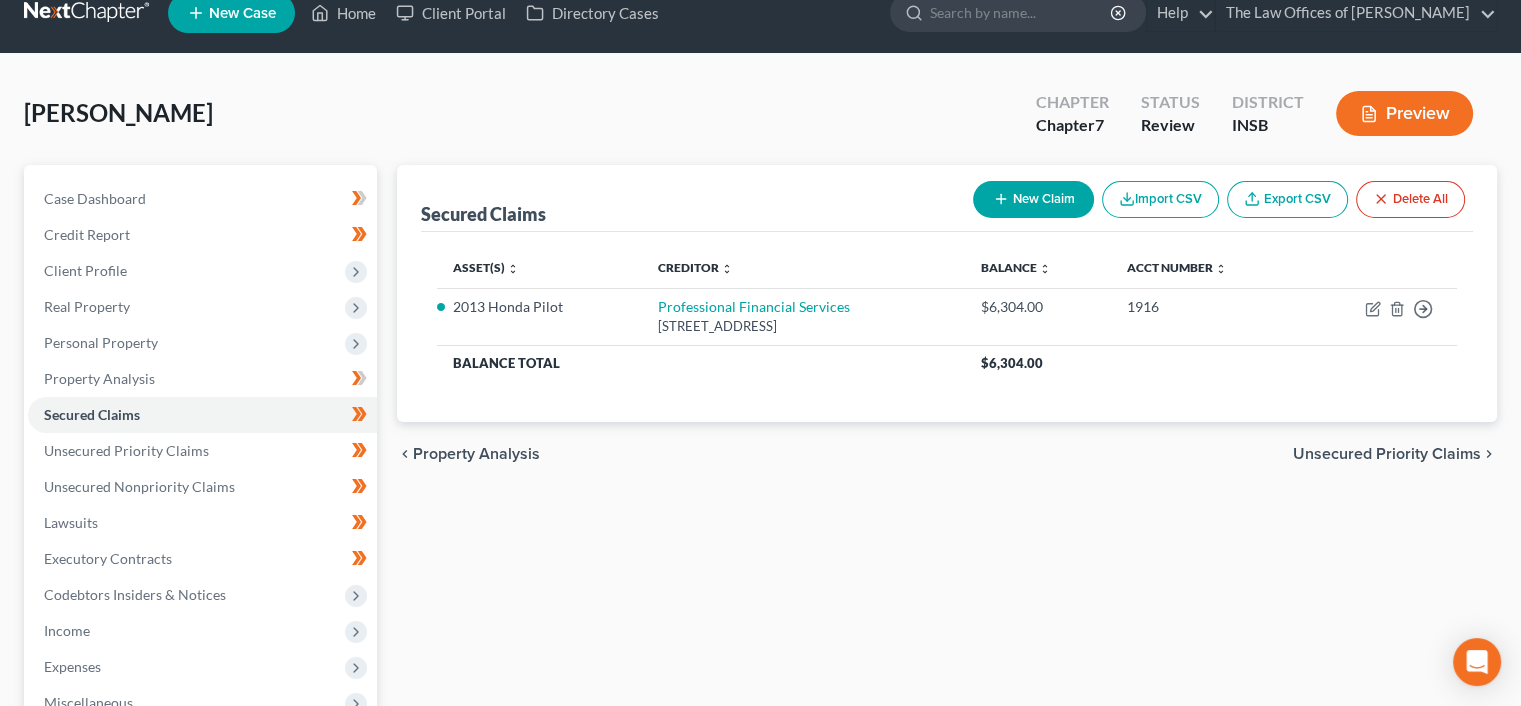 scroll, scrollTop: 0, scrollLeft: 0, axis: both 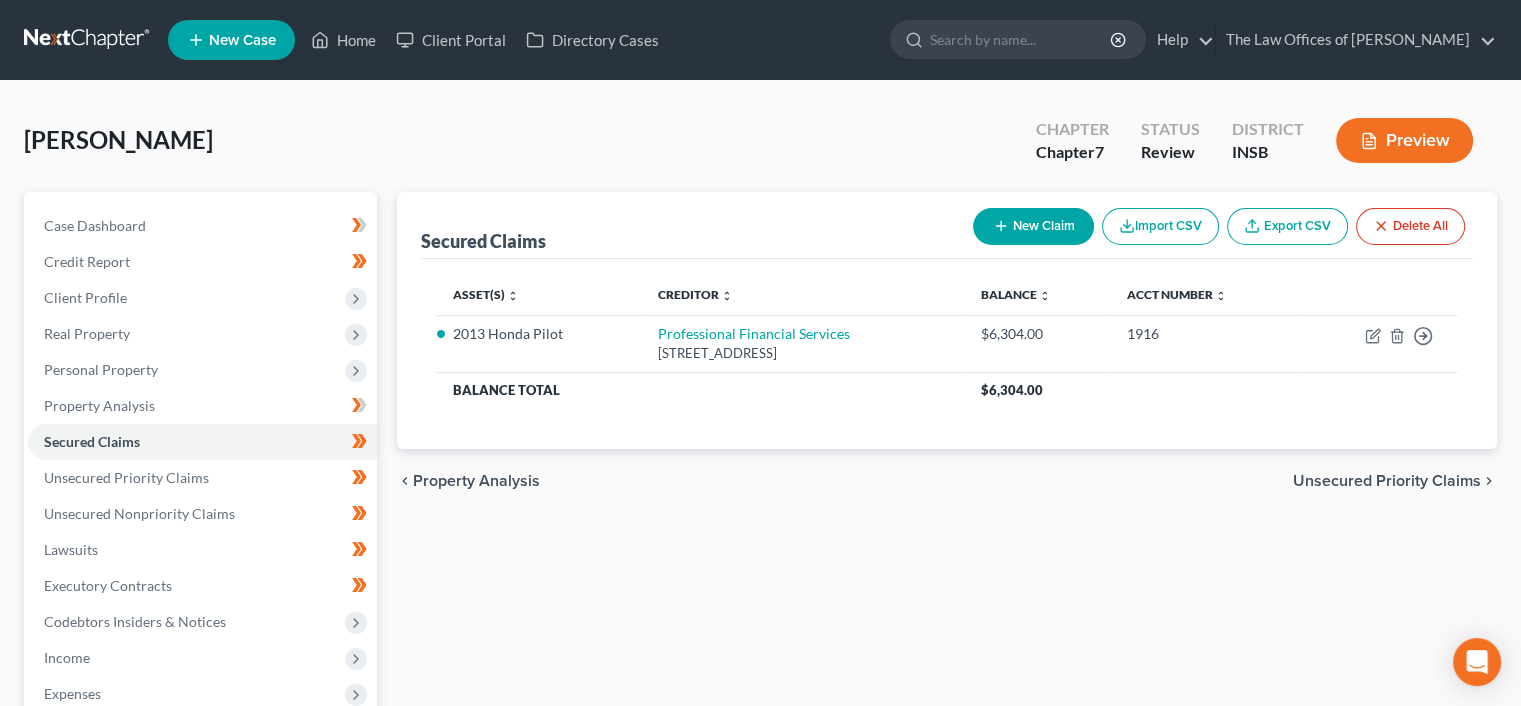 click on "Unsecured Priority Claims" at bounding box center [1387, 481] 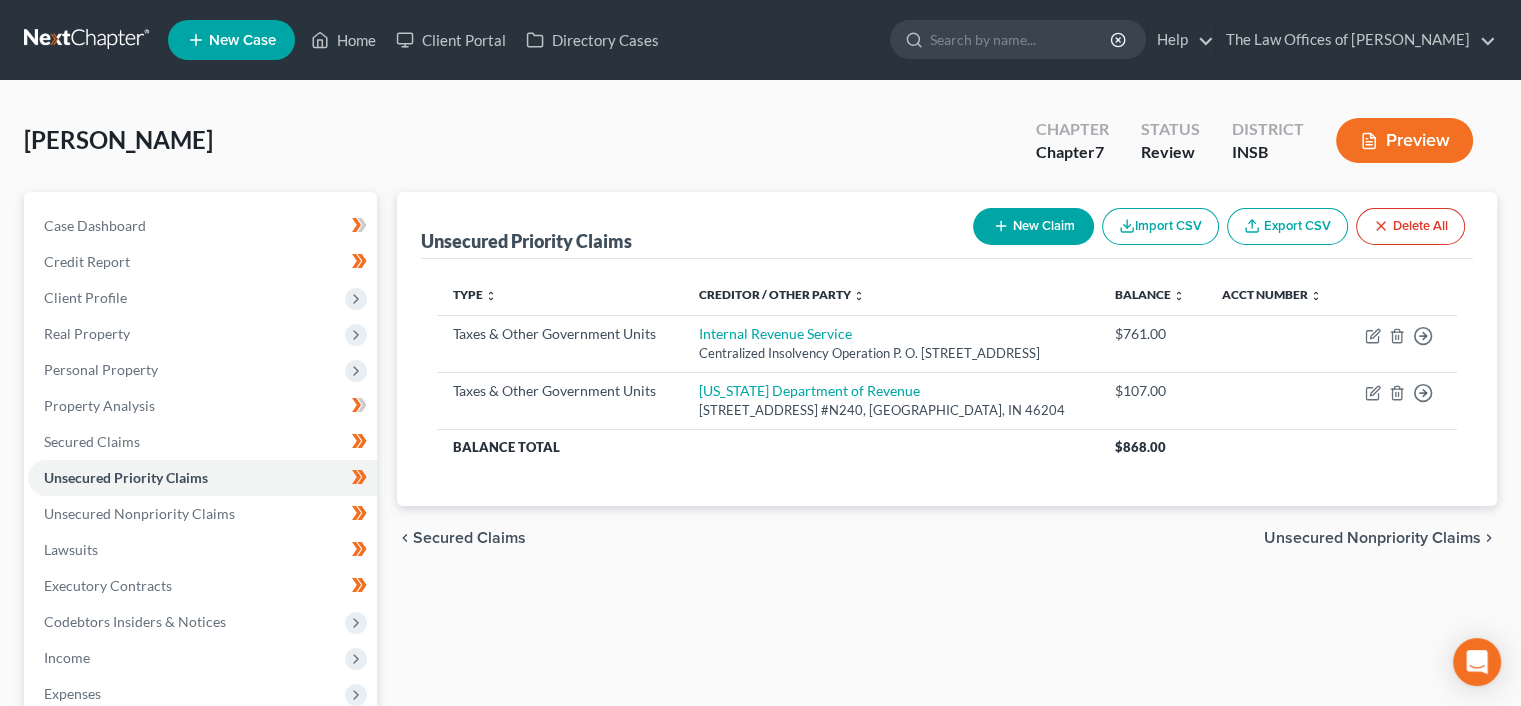 click on "Unsecured Nonpriority Claims" at bounding box center [1372, 538] 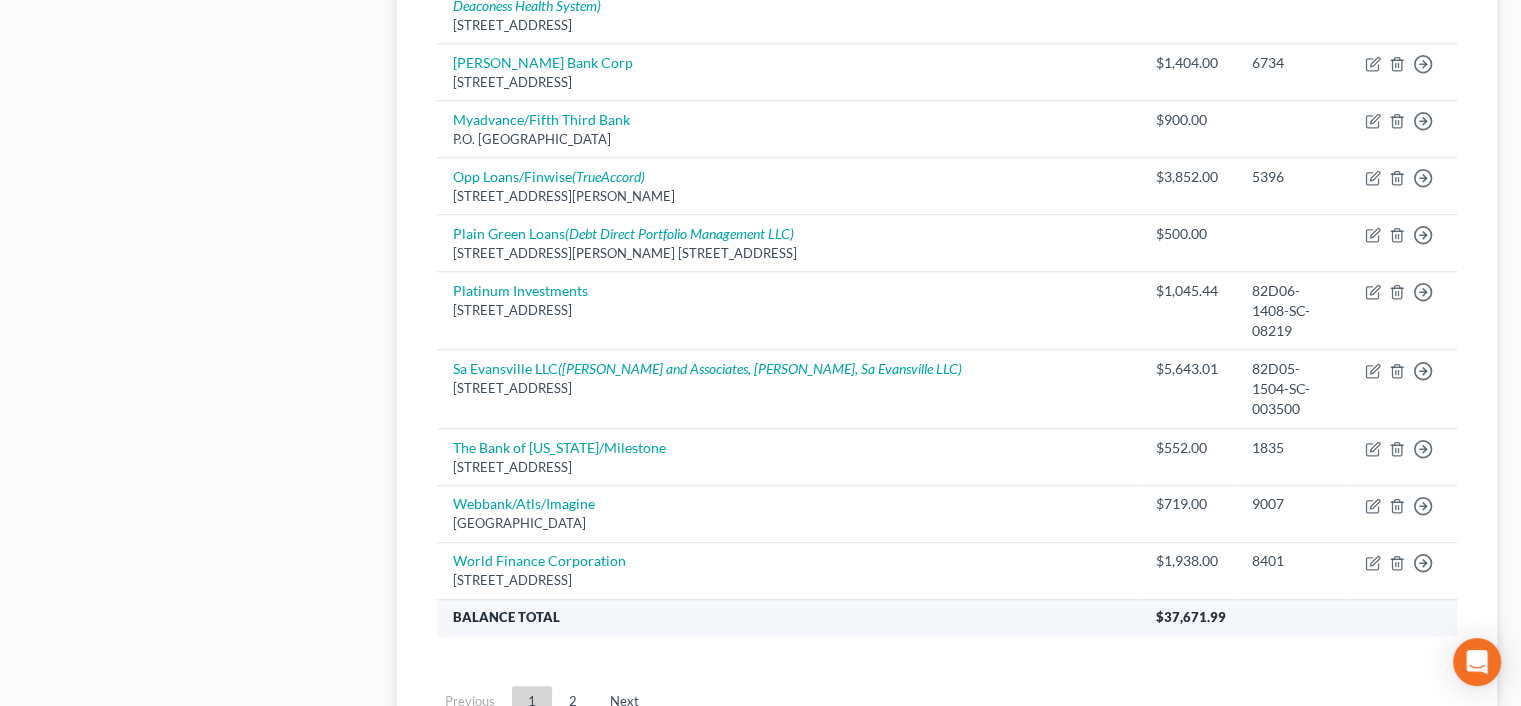 scroll, scrollTop: 1679, scrollLeft: 0, axis: vertical 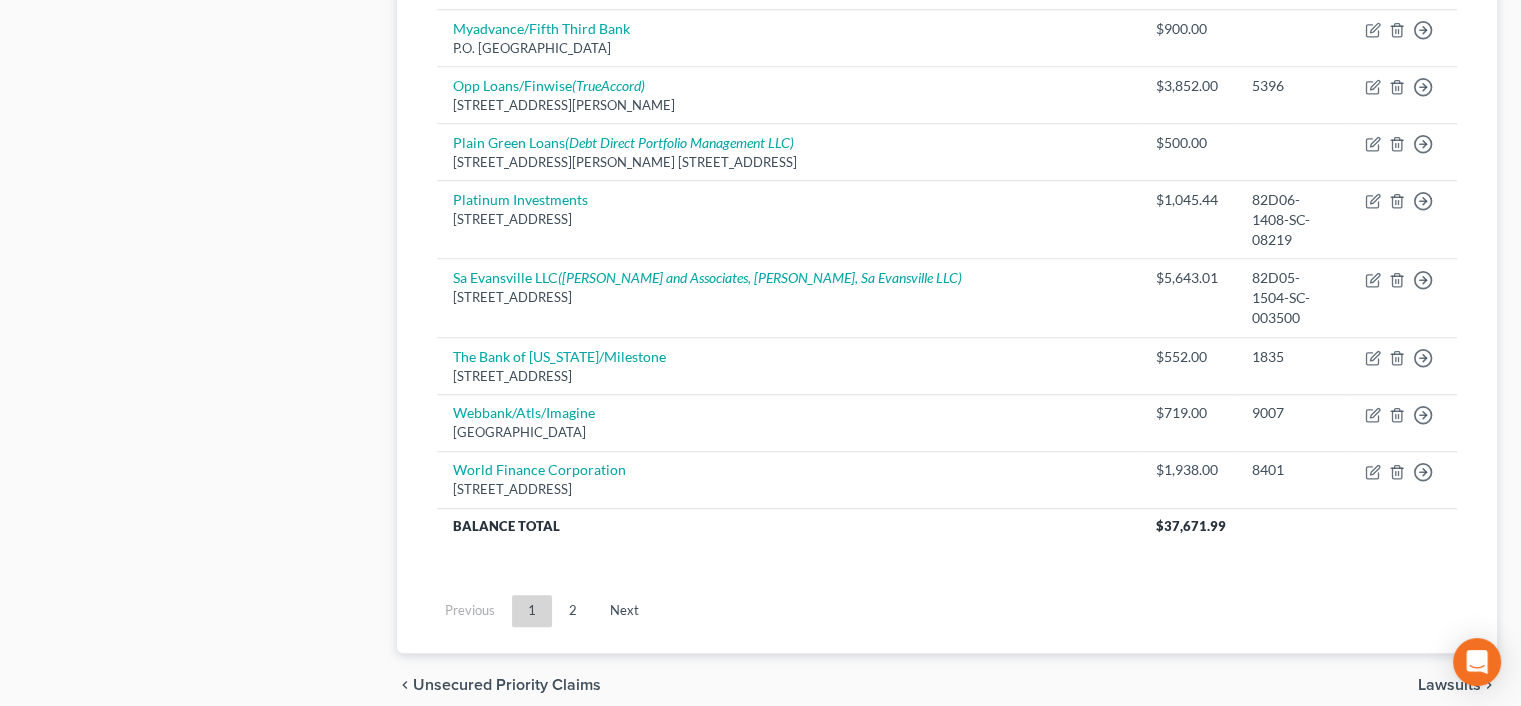click on "Lawsuits" at bounding box center [1449, 685] 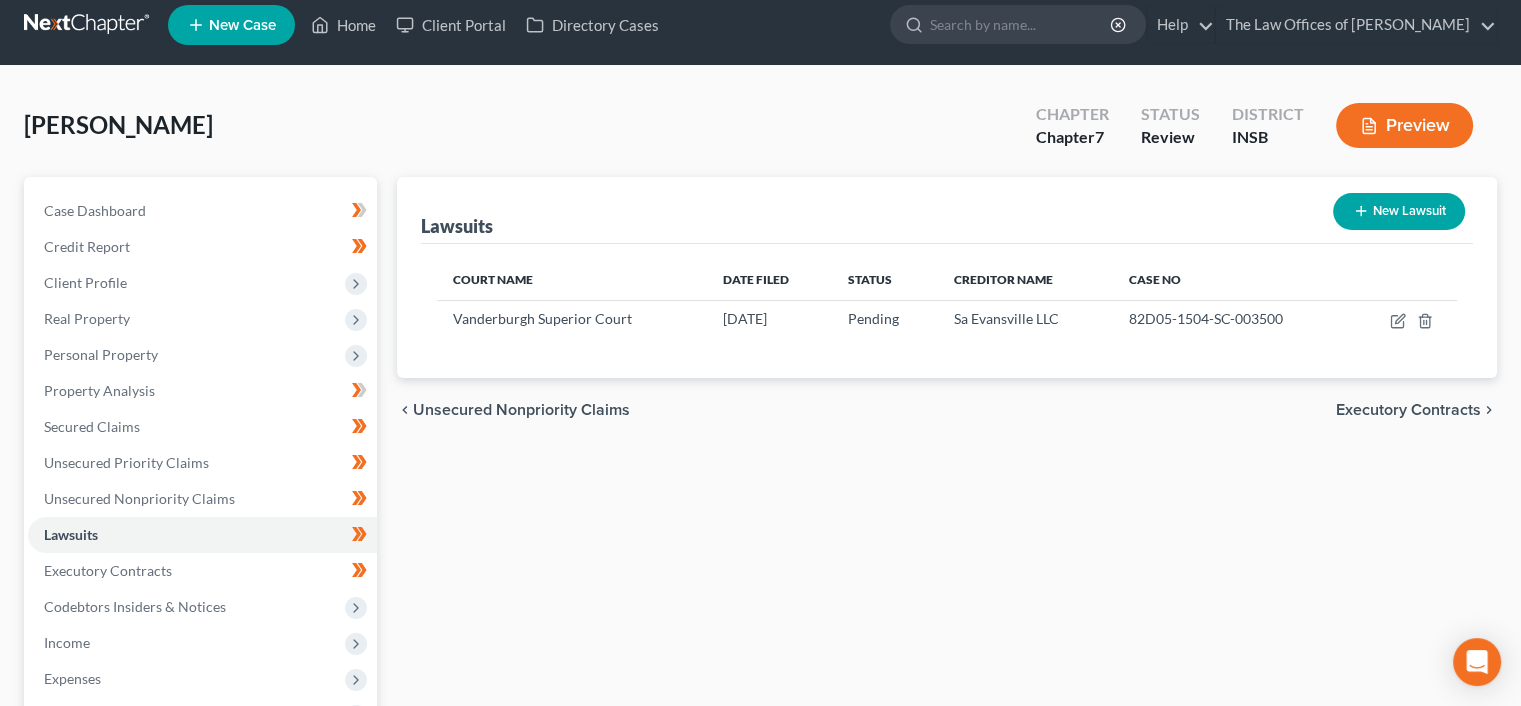 scroll, scrollTop: 0, scrollLeft: 0, axis: both 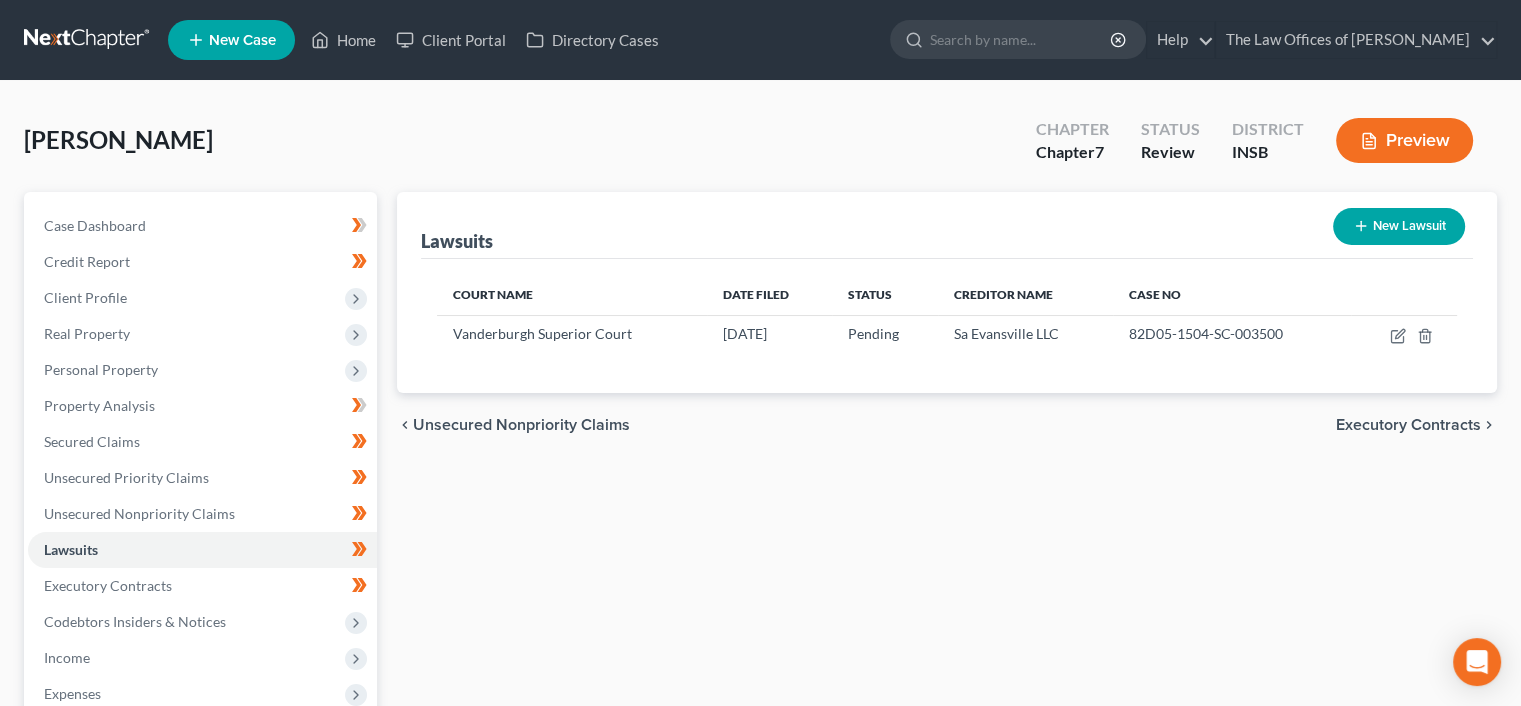 click on "chevron_left
Unsecured Nonpriority Claims
Executory Contracts
chevron_right" at bounding box center (947, 425) 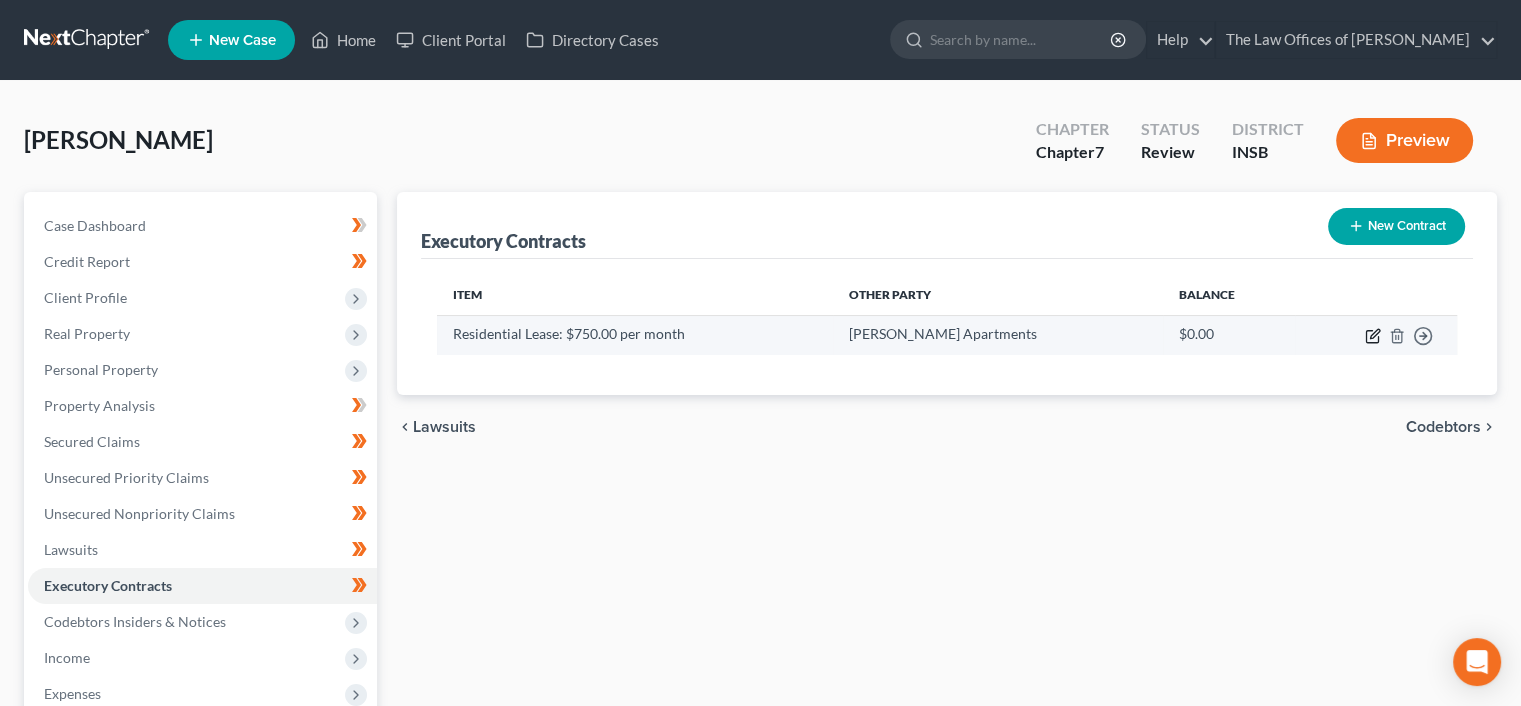 click 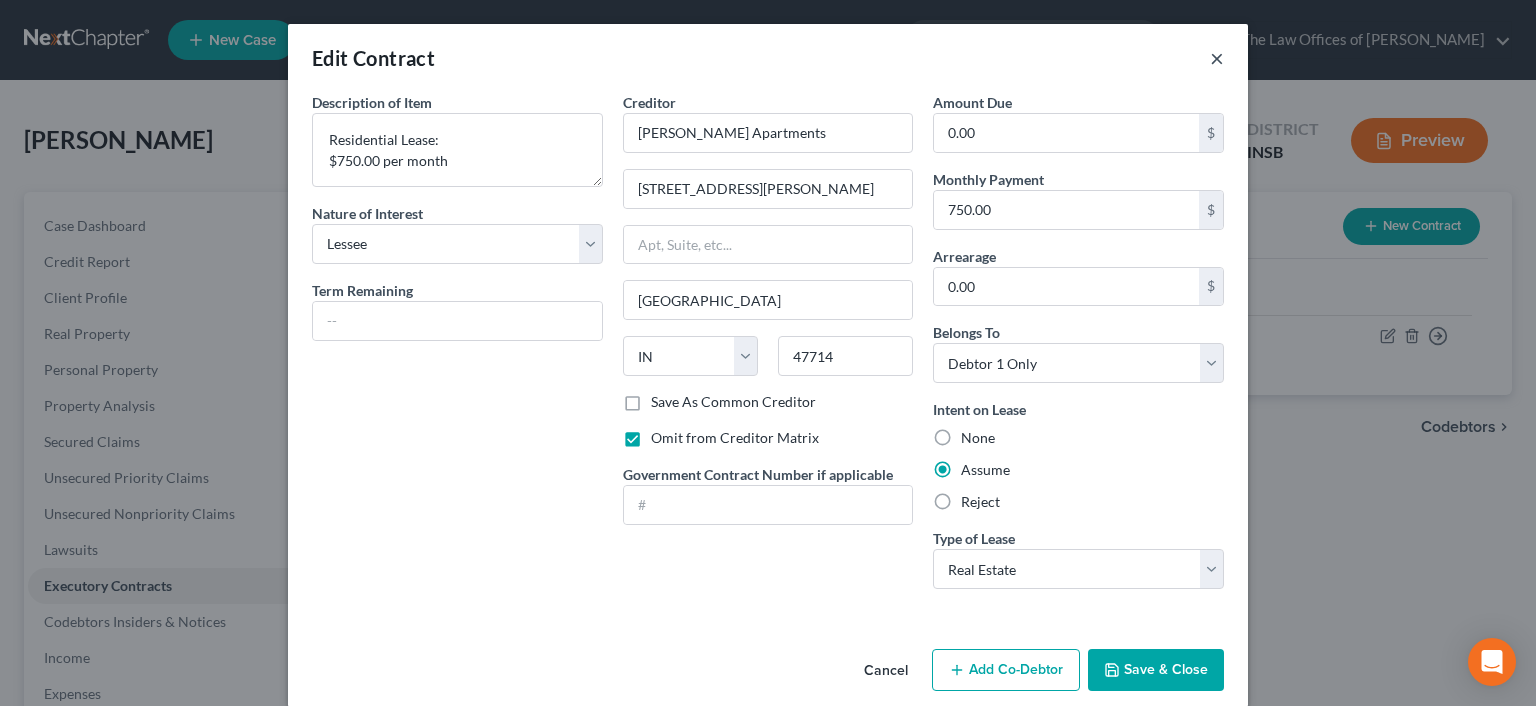click on "×" at bounding box center [1217, 58] 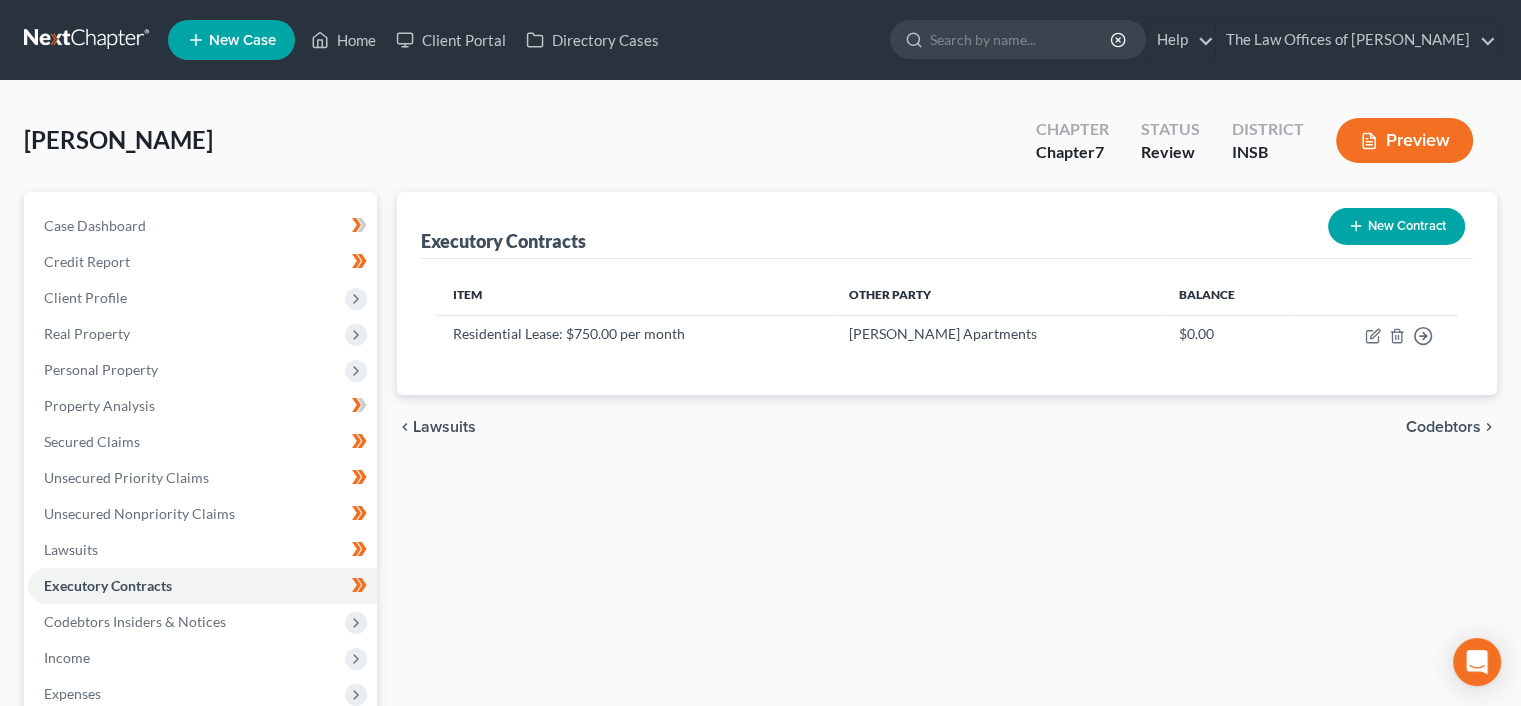 click on "chevron_left
Lawsuits
Codebtors
chevron_right" at bounding box center [947, 427] 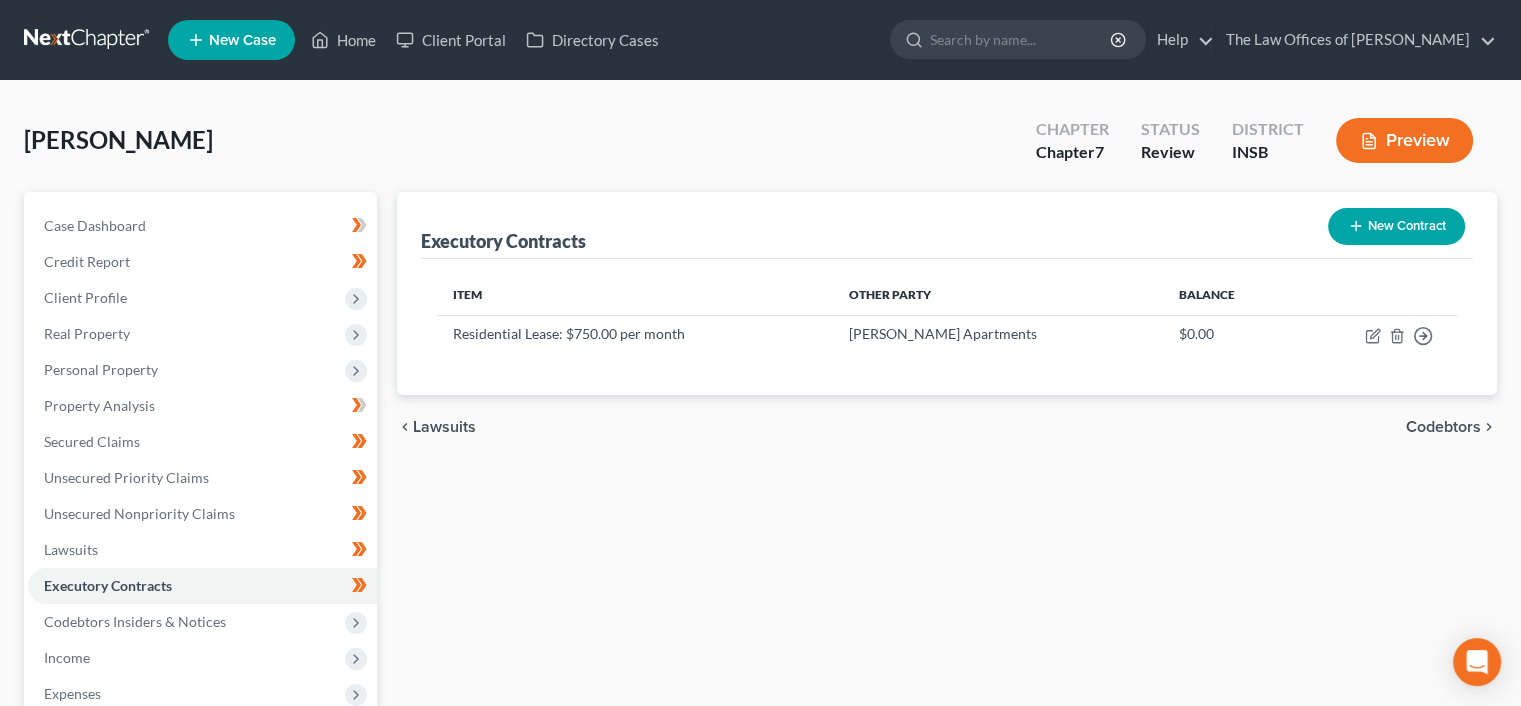 click on "Codebtors" at bounding box center (1443, 427) 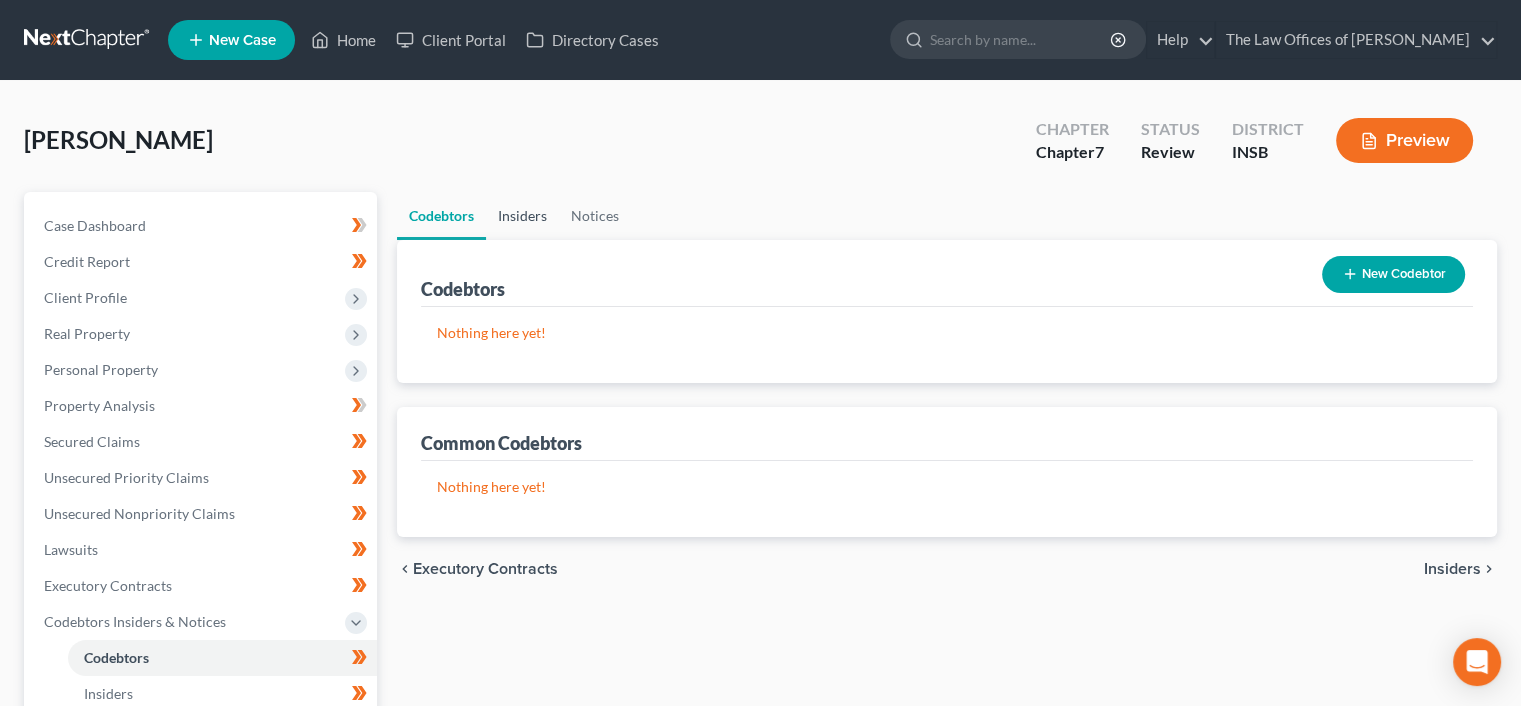 click on "Insiders" at bounding box center (522, 216) 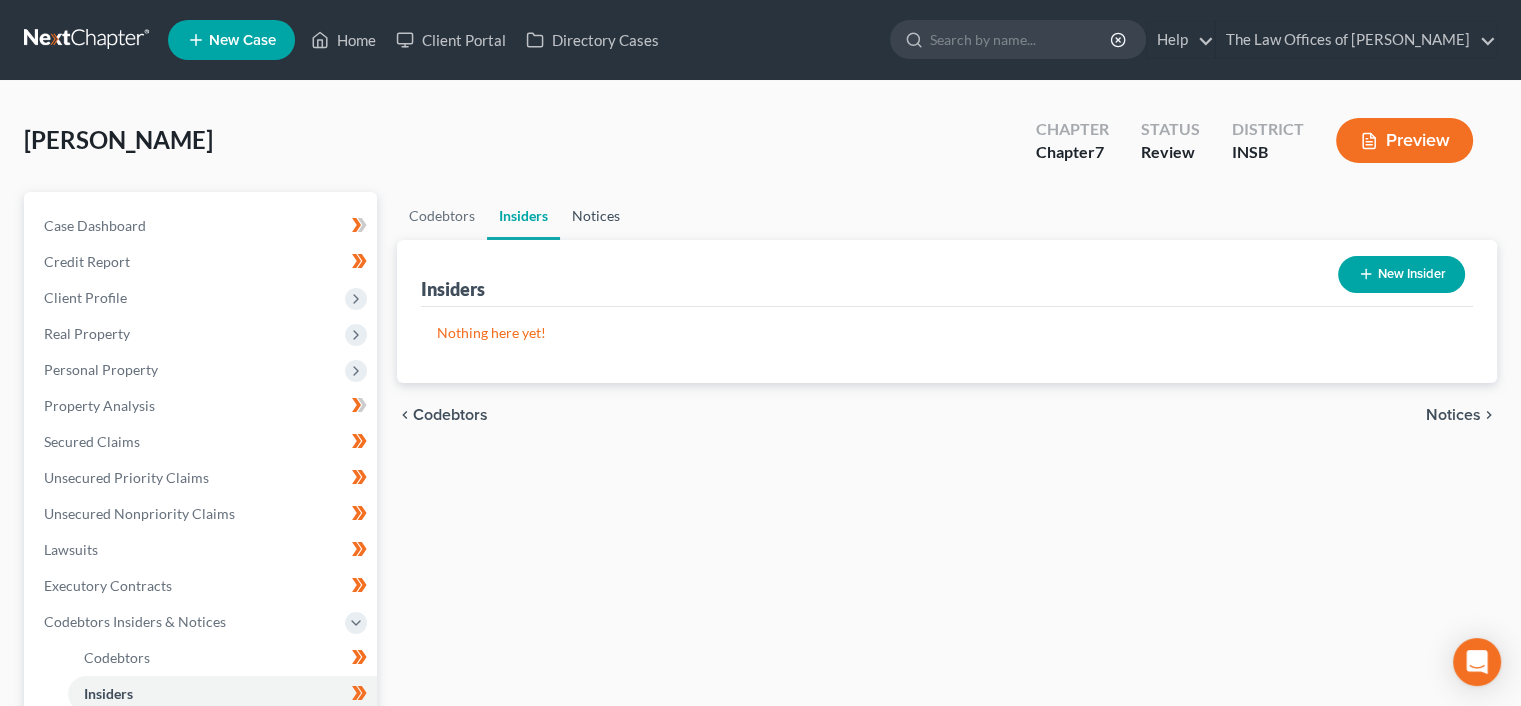 drag, startPoint x: 602, startPoint y: 208, endPoint x: 707, endPoint y: 234, distance: 108.17116 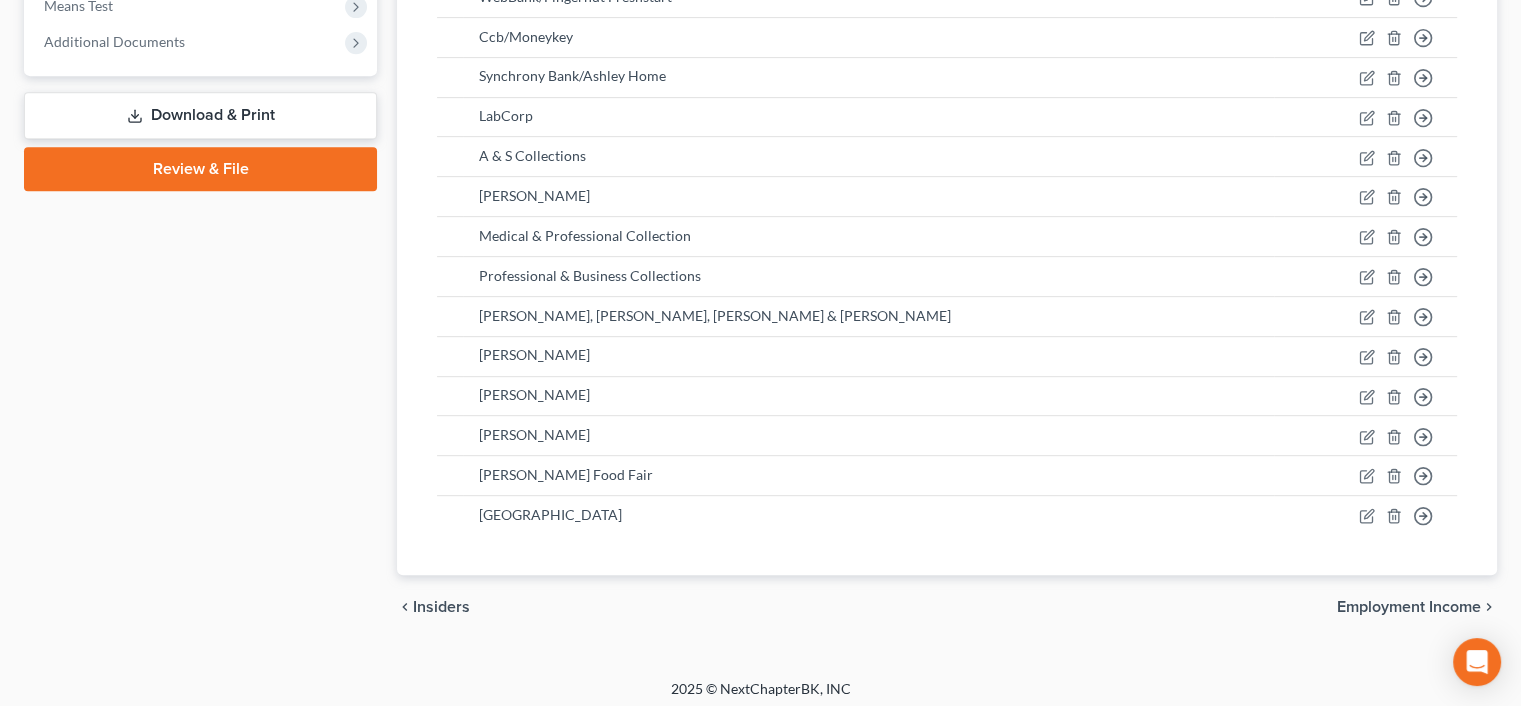 scroll, scrollTop: 912, scrollLeft: 0, axis: vertical 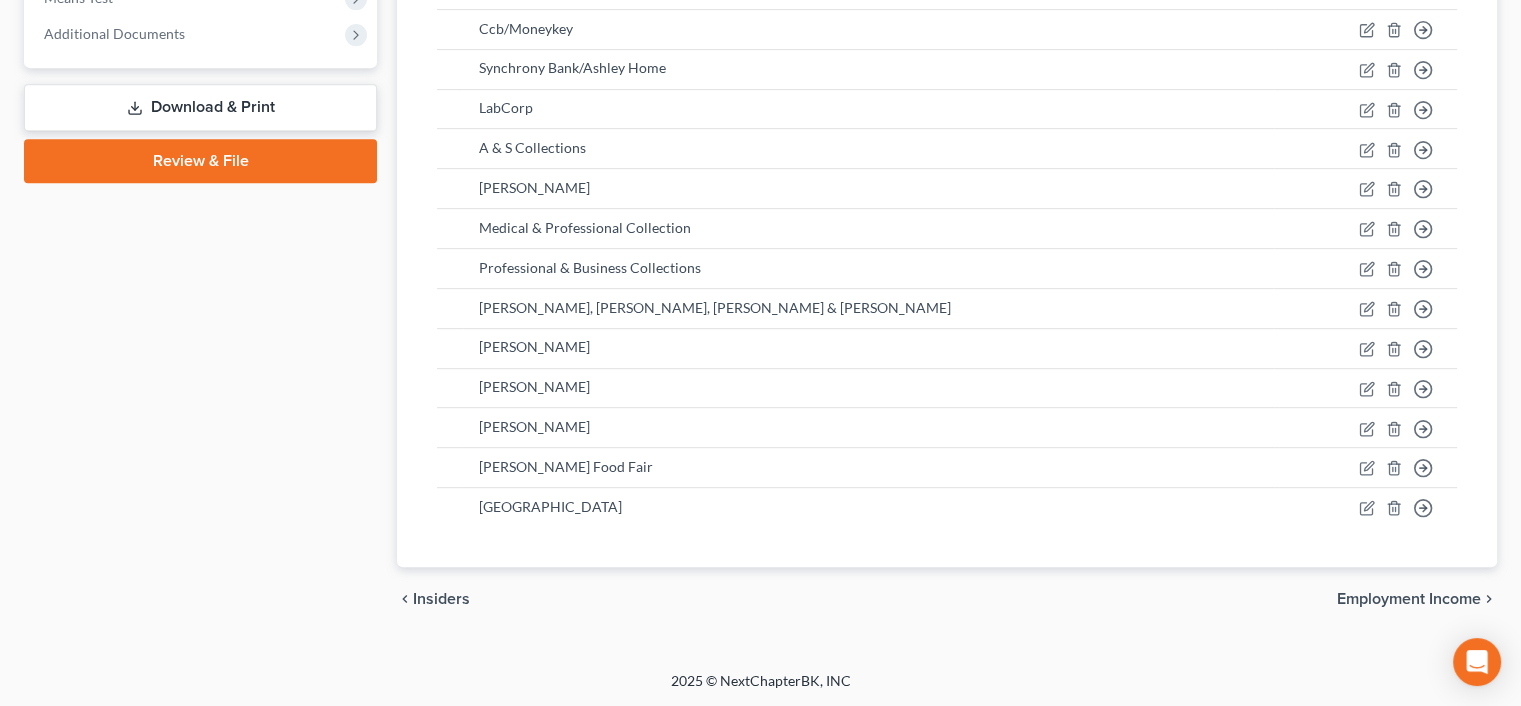 click on "Employment Income" at bounding box center [1409, 599] 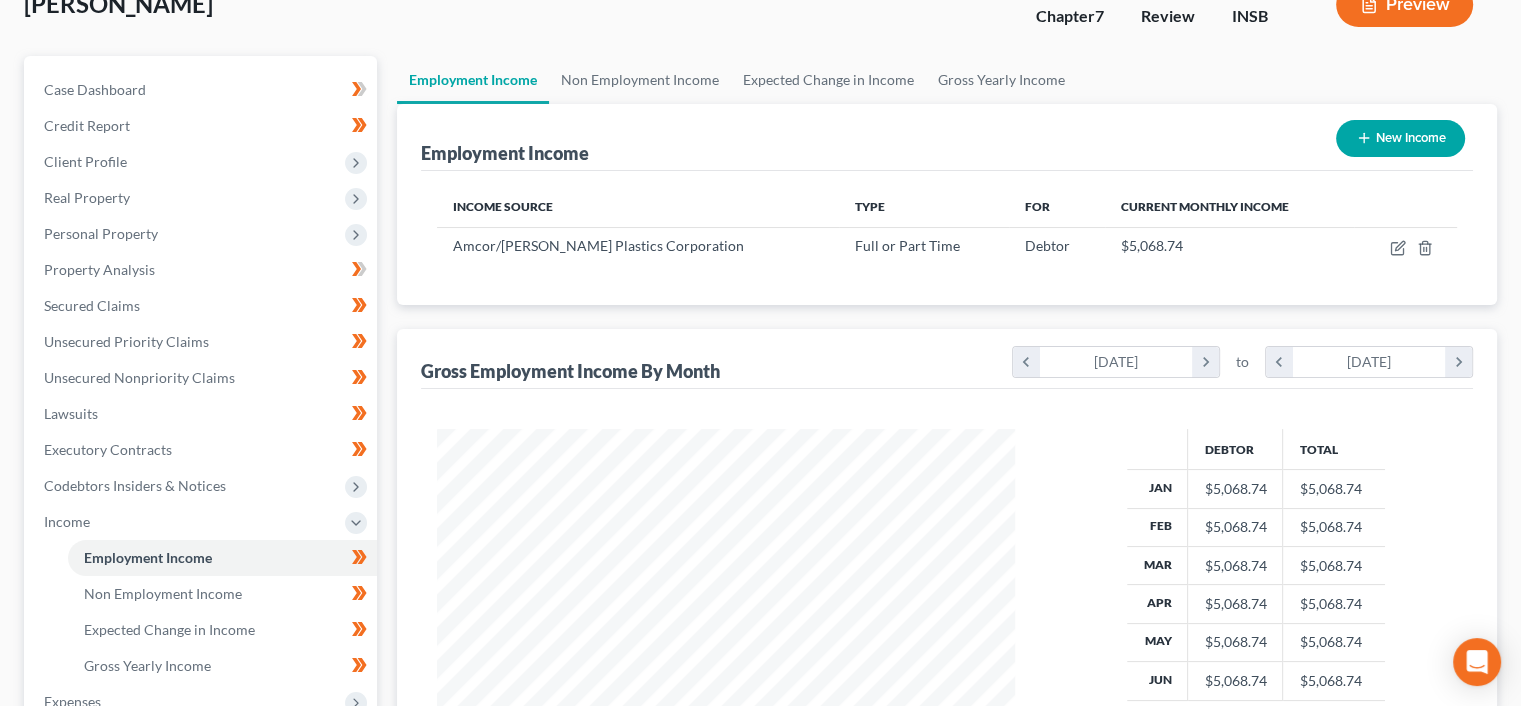 scroll, scrollTop: 6, scrollLeft: 0, axis: vertical 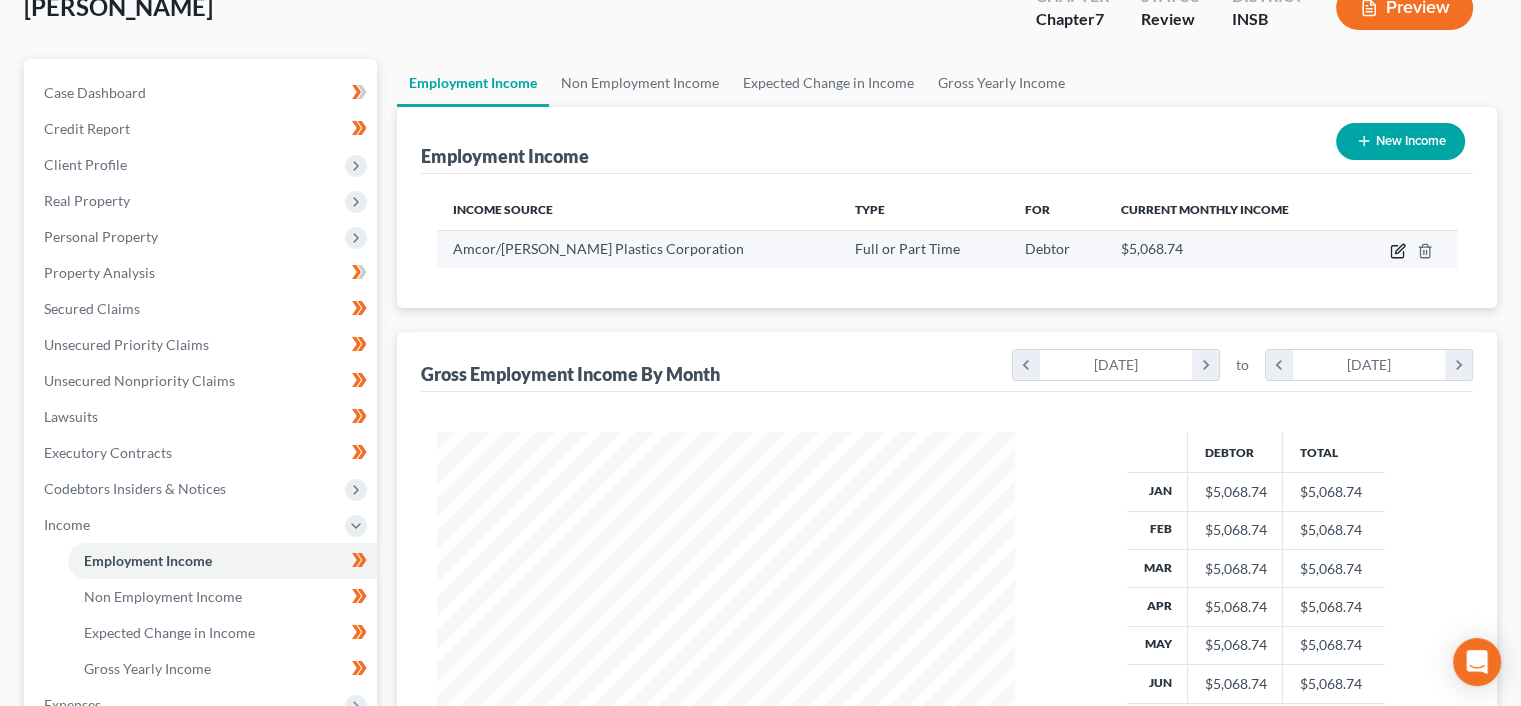 click 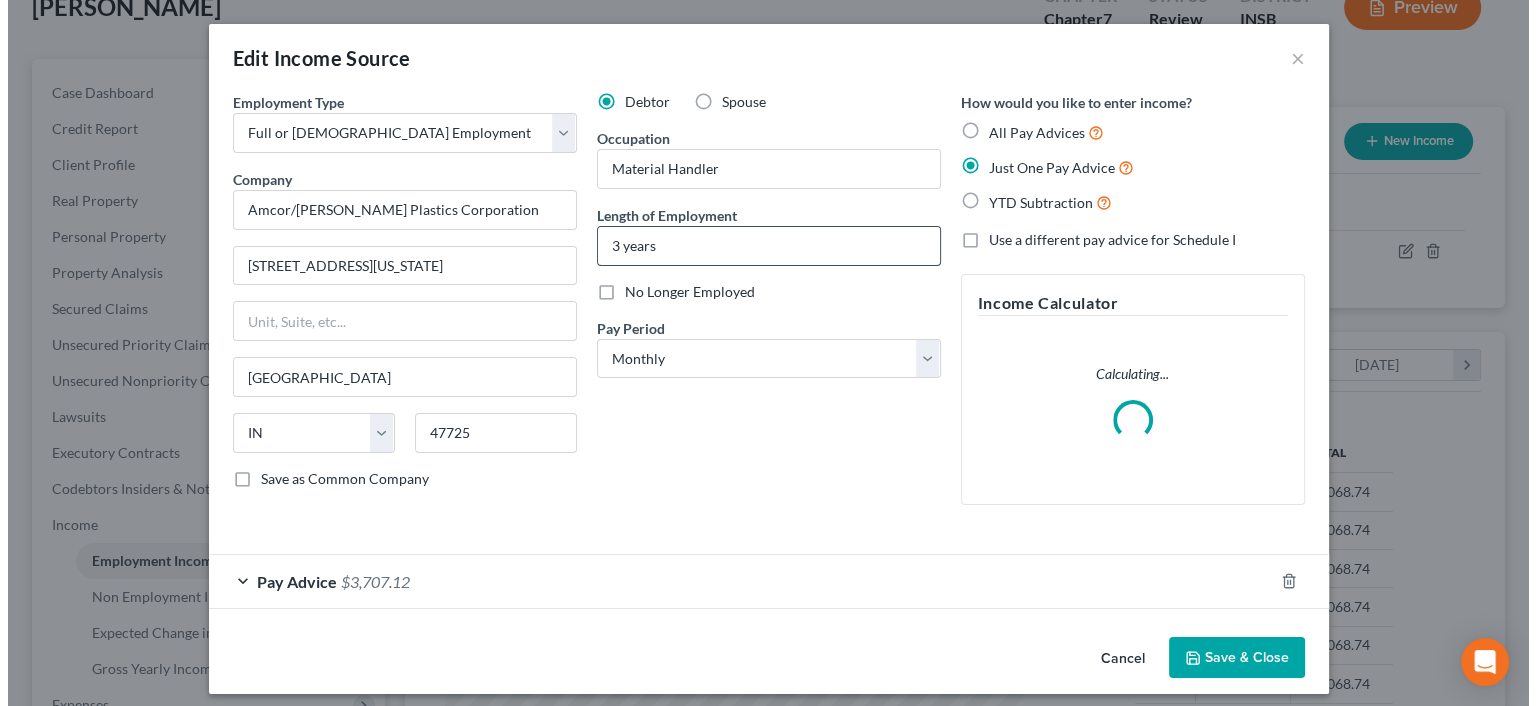 scroll, scrollTop: 999643, scrollLeft: 999375, axis: both 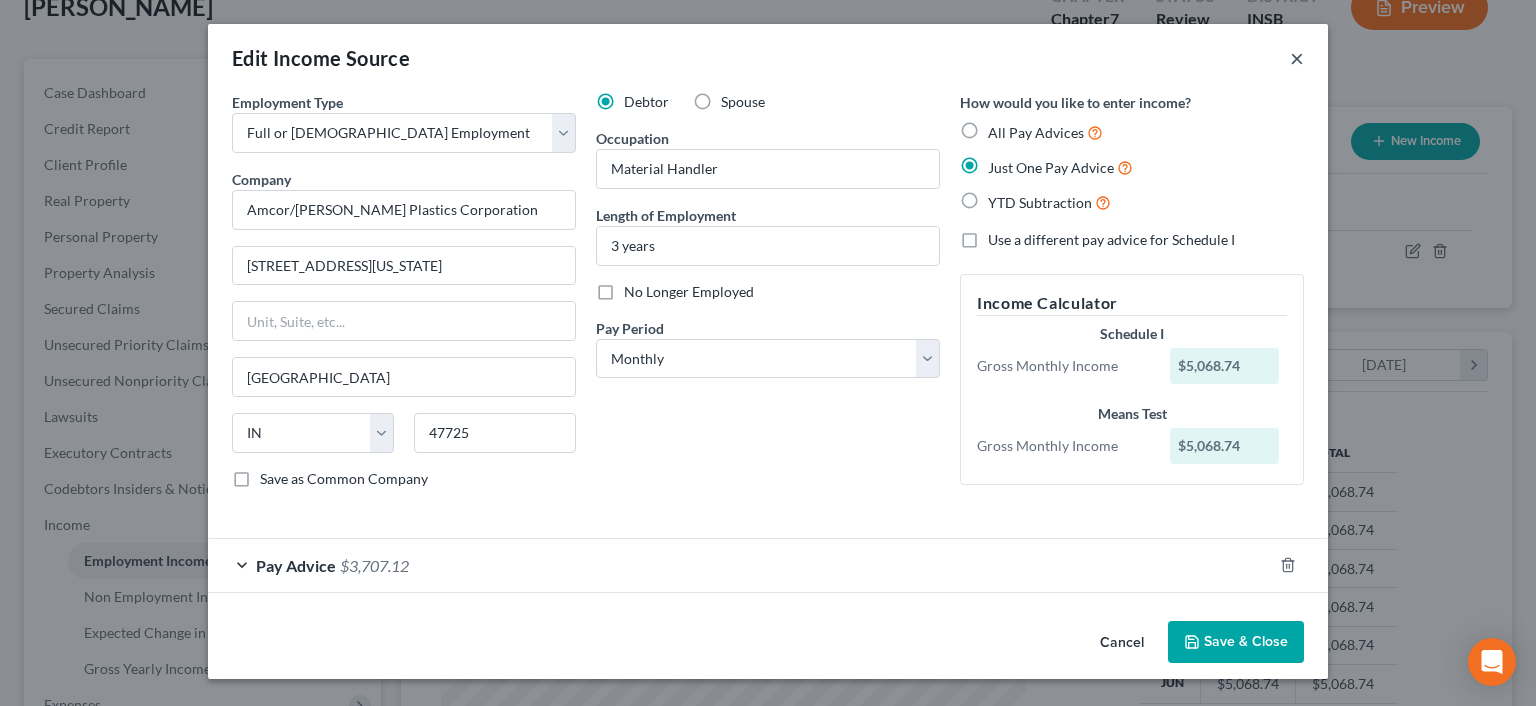 click on "×" at bounding box center [1297, 58] 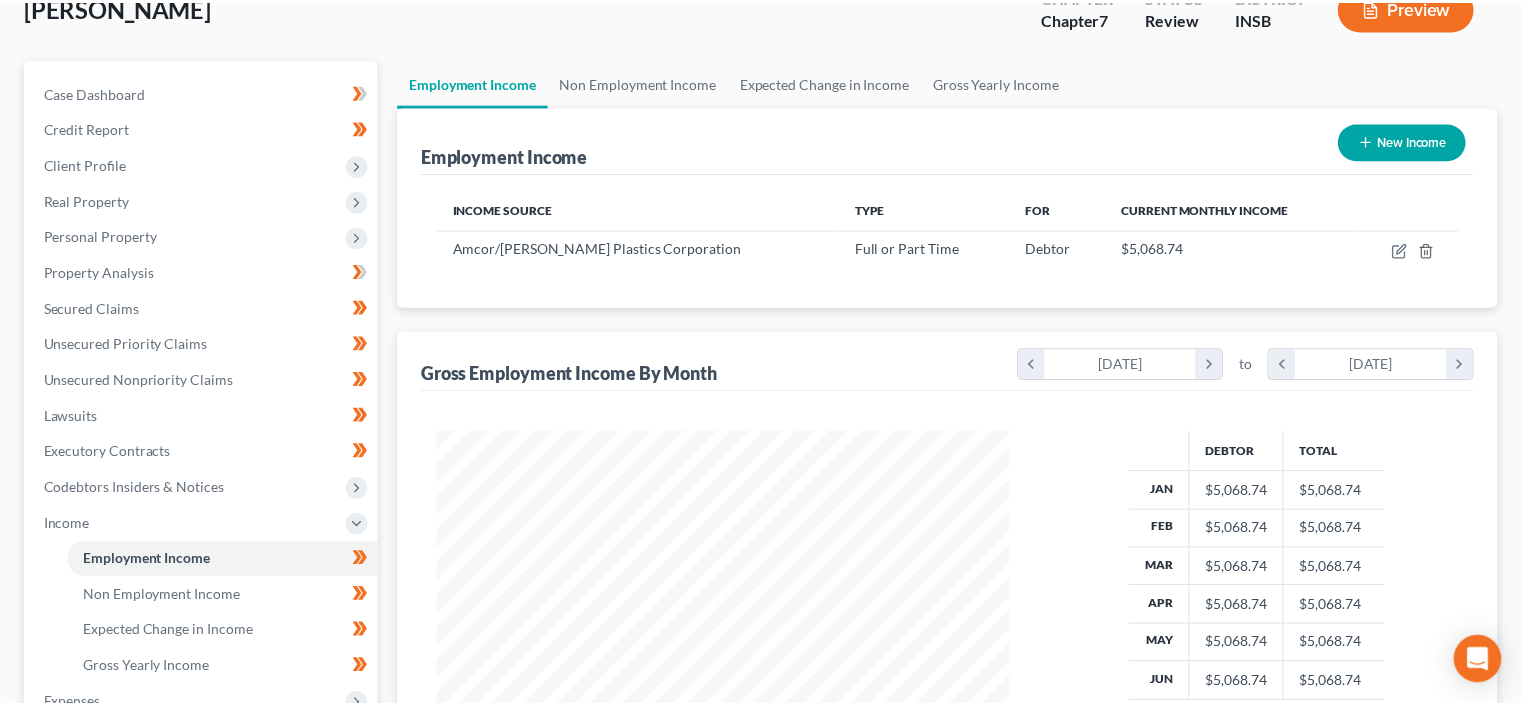 scroll, scrollTop: 356, scrollLeft: 617, axis: both 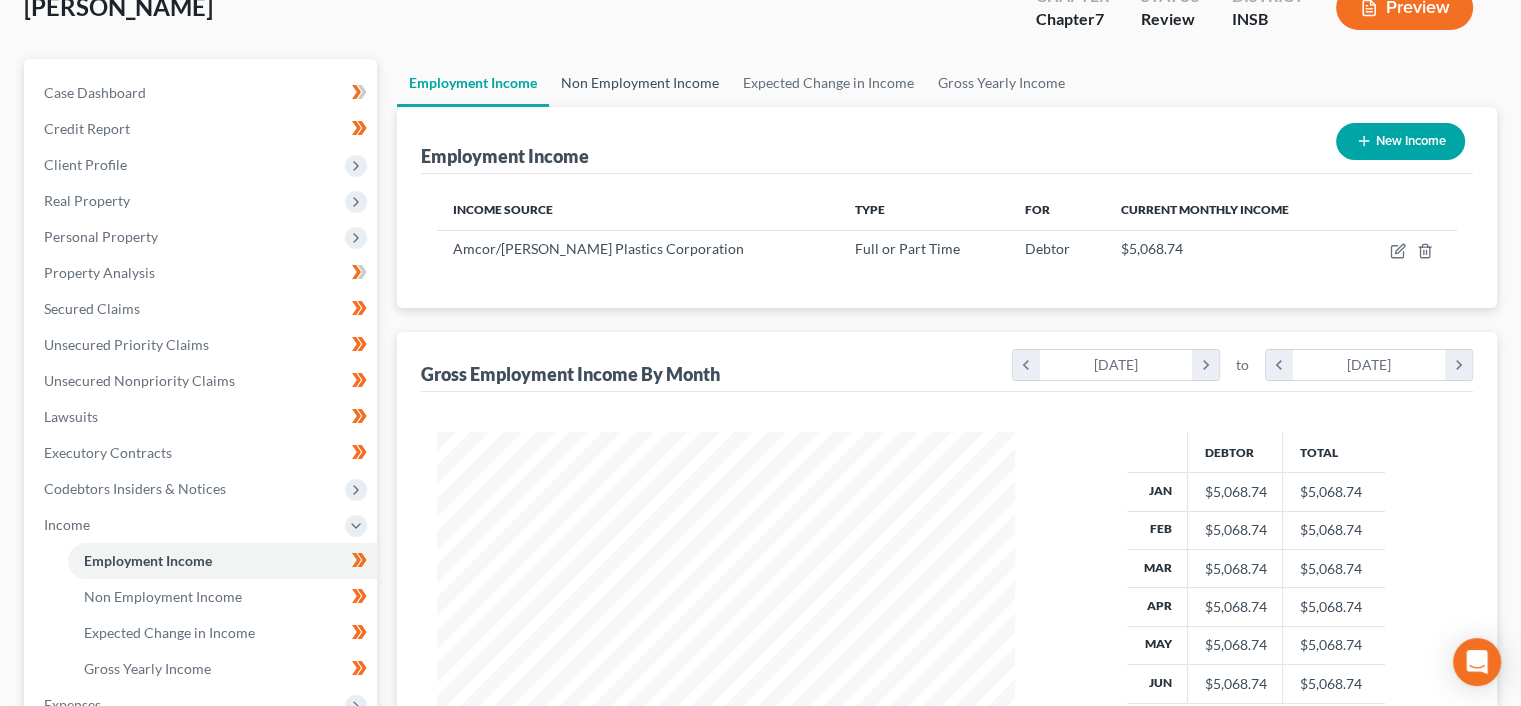click on "Non Employment Income" at bounding box center (640, 83) 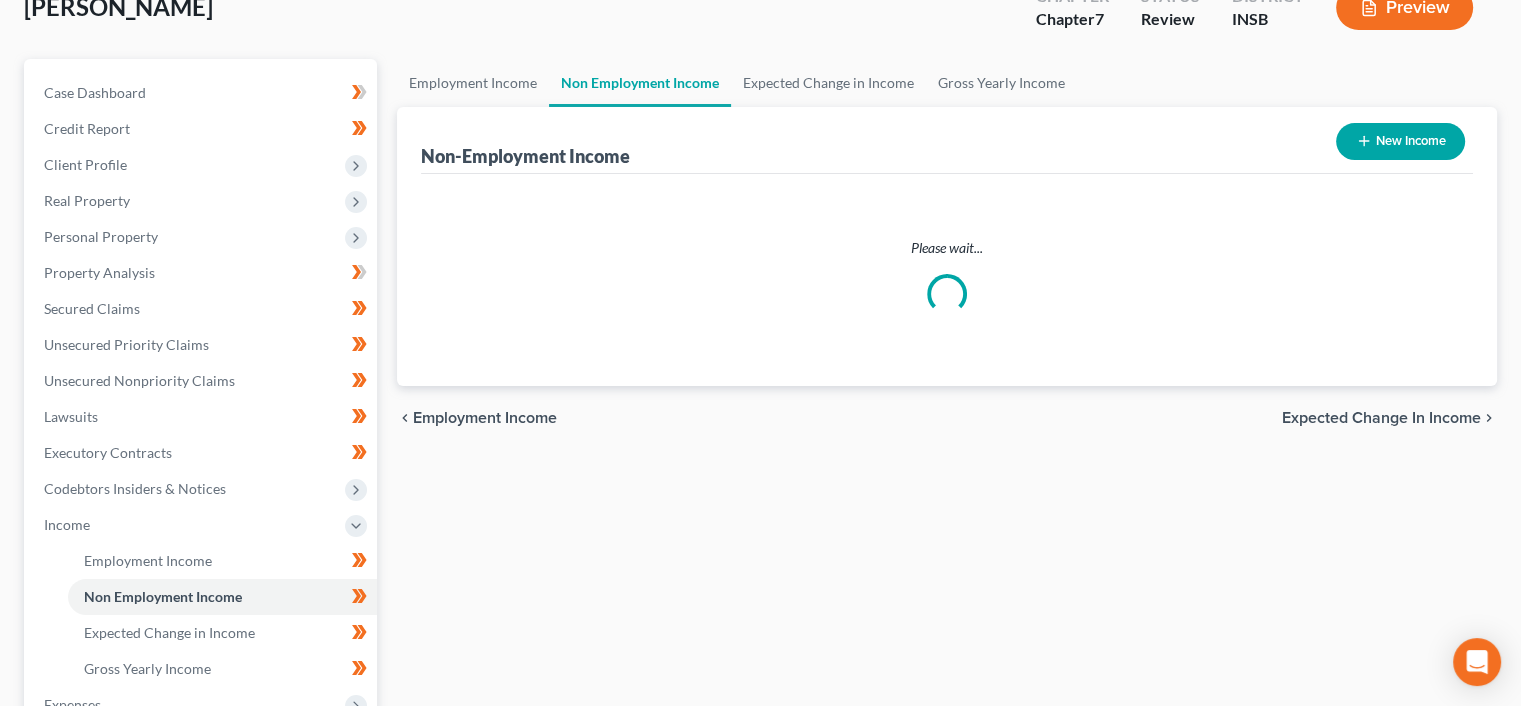 scroll, scrollTop: 0, scrollLeft: 0, axis: both 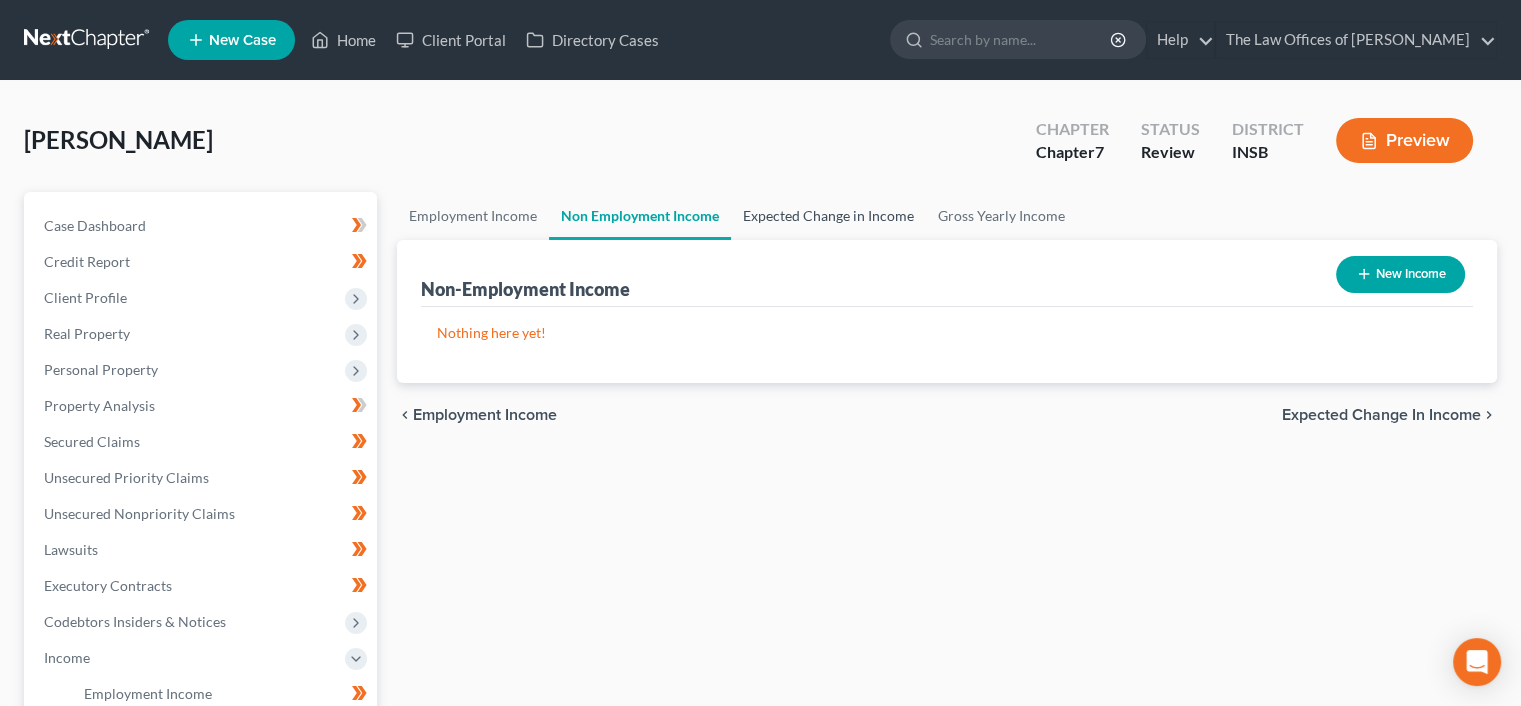 click on "Expected Change in Income" at bounding box center (828, 216) 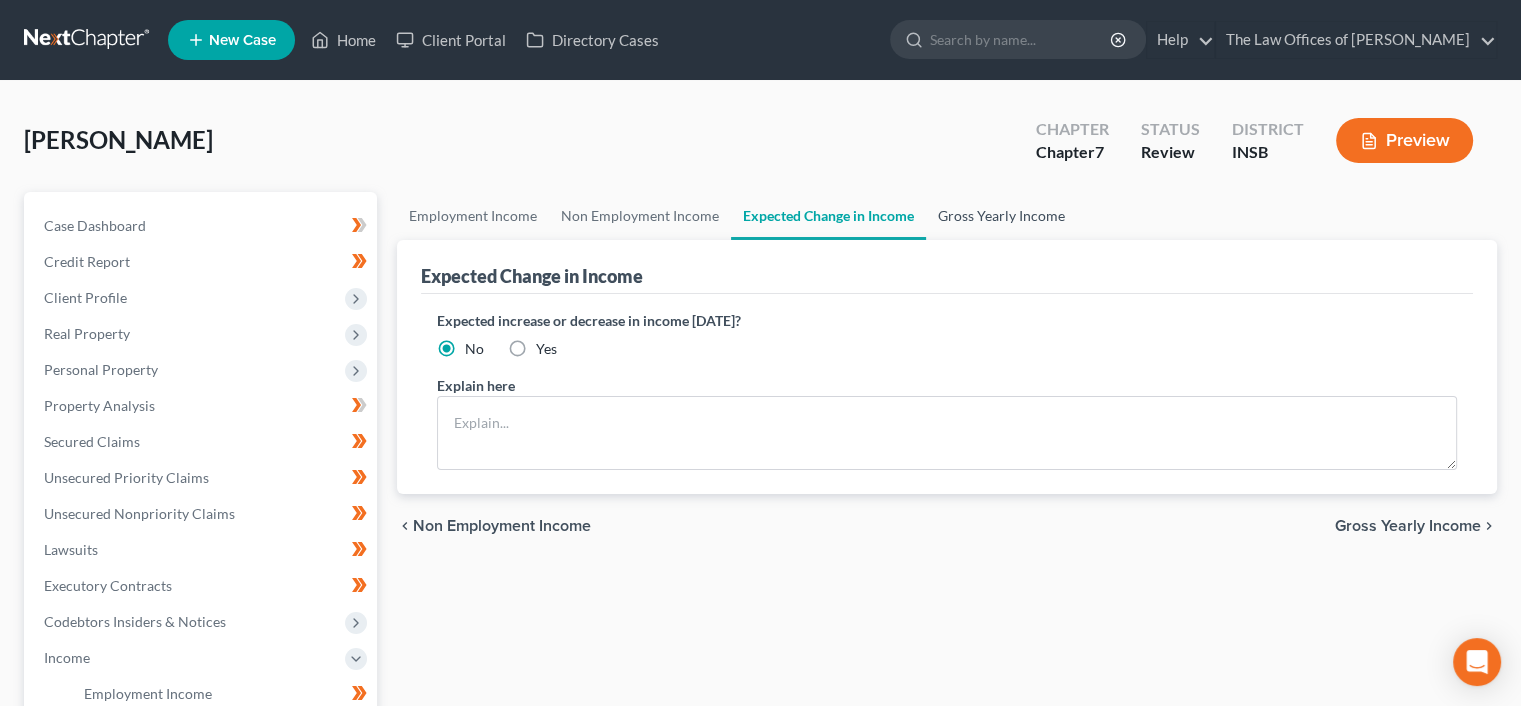 click on "Gross Yearly Income" at bounding box center [1001, 216] 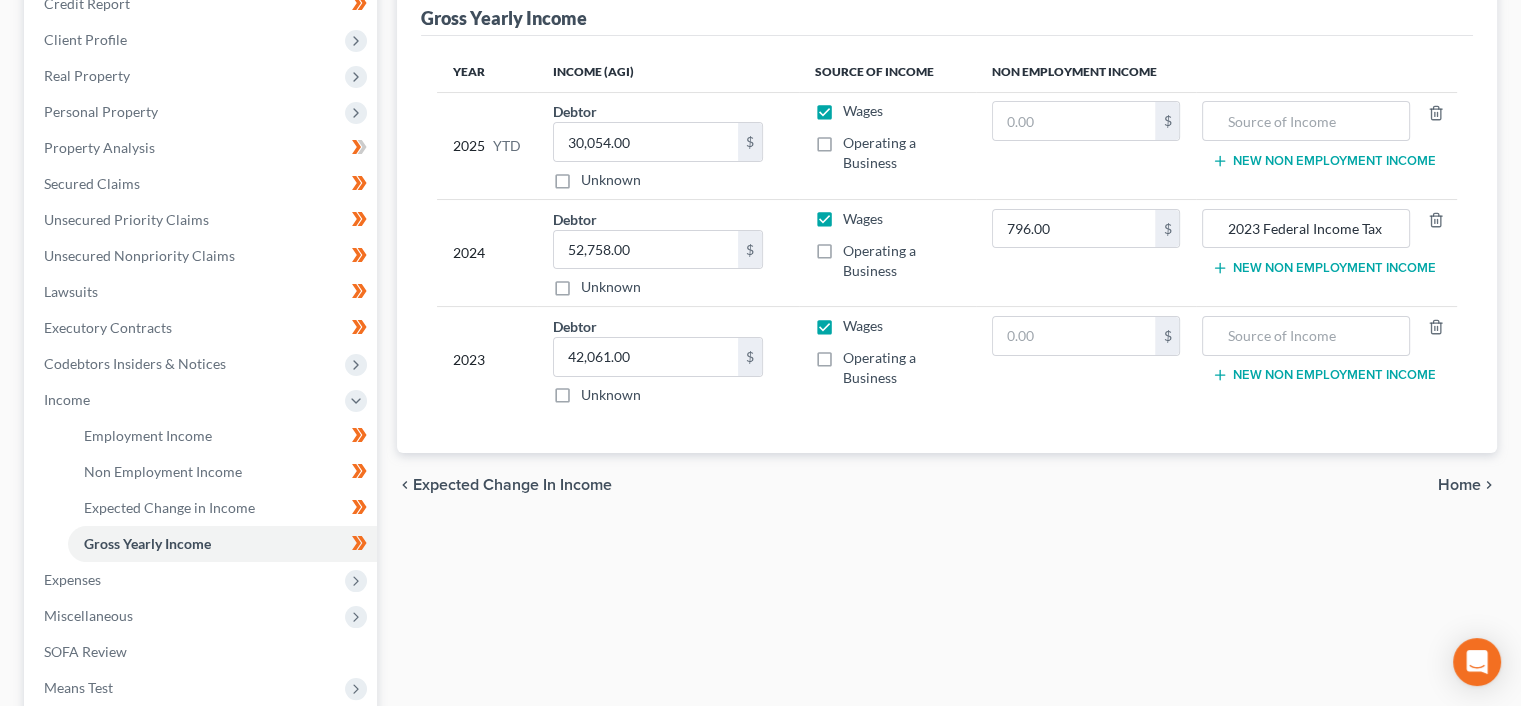 scroll, scrollTop: 266, scrollLeft: 0, axis: vertical 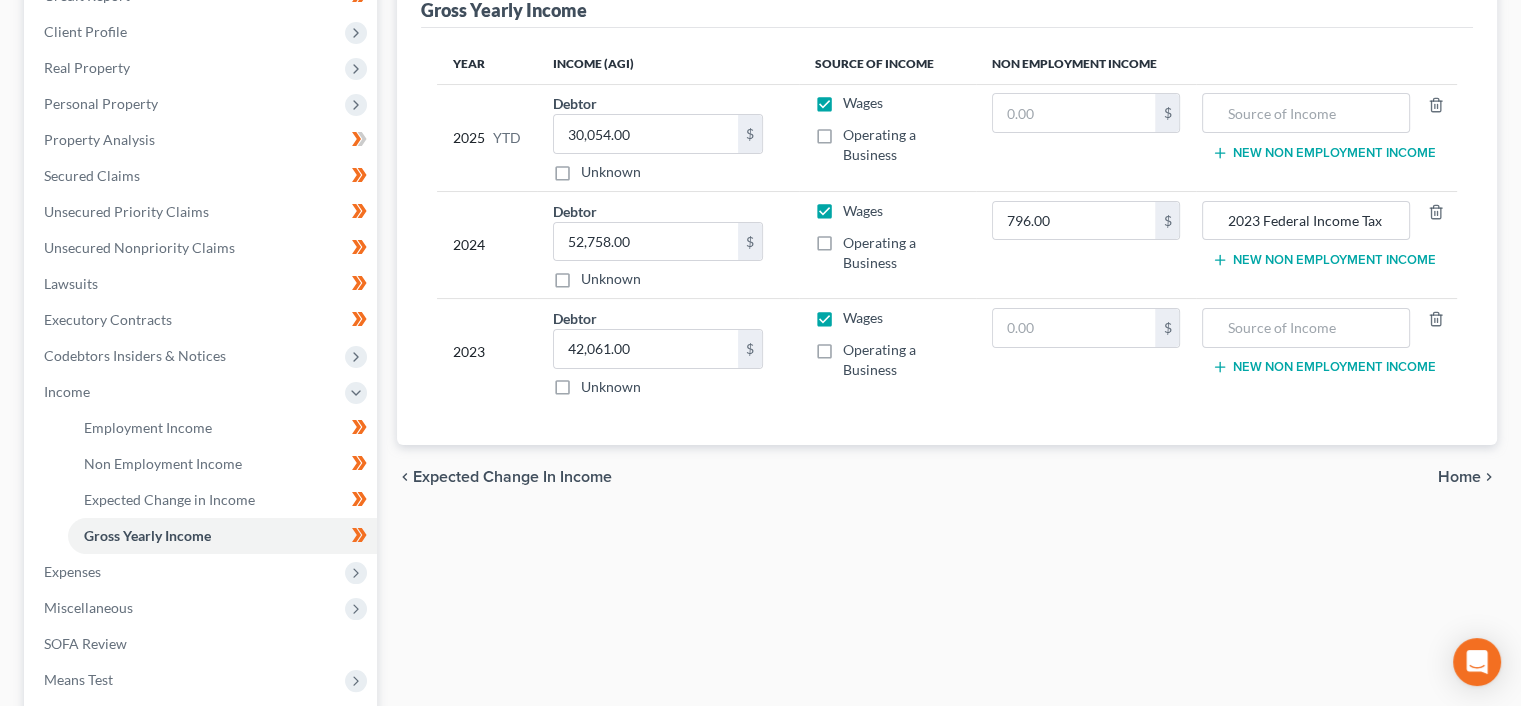 click on "Home" at bounding box center (1459, 477) 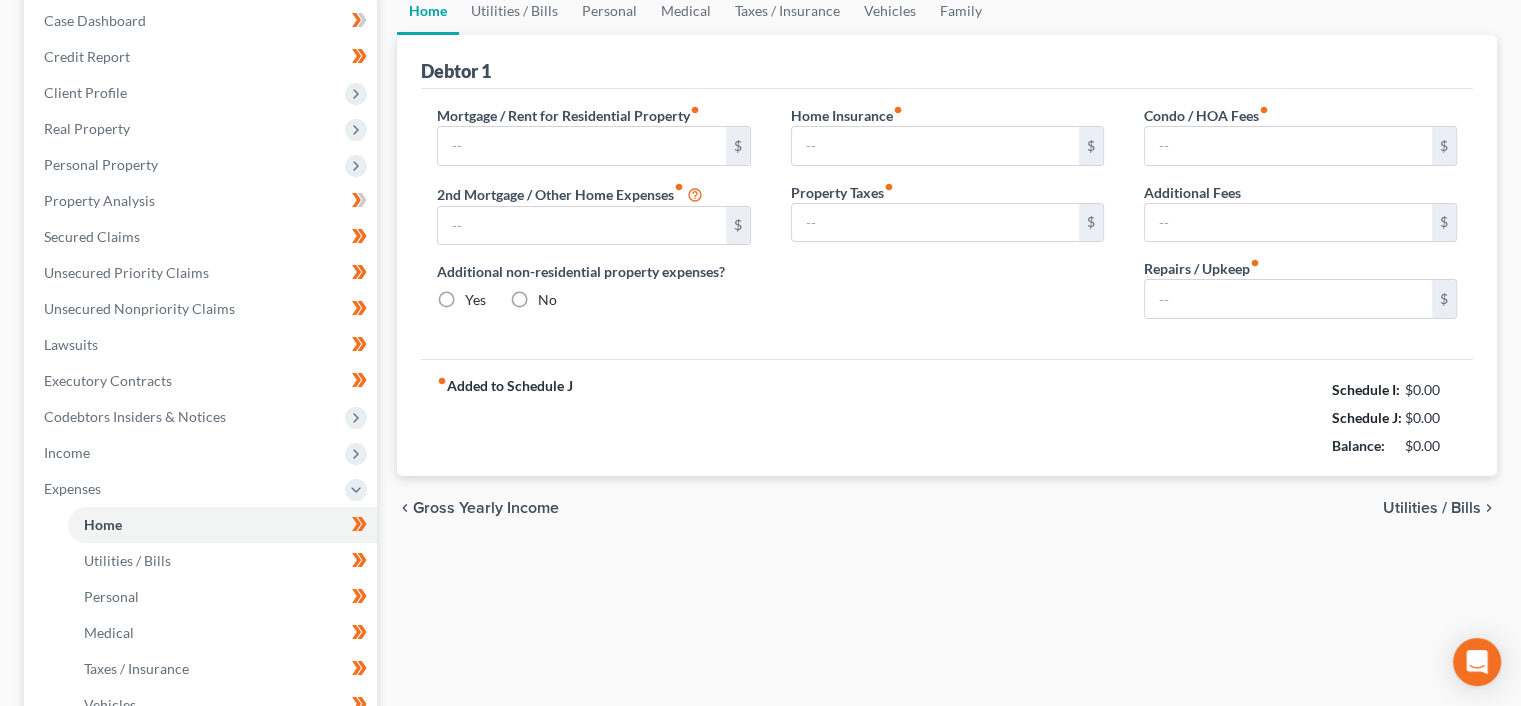 type on "750.00" 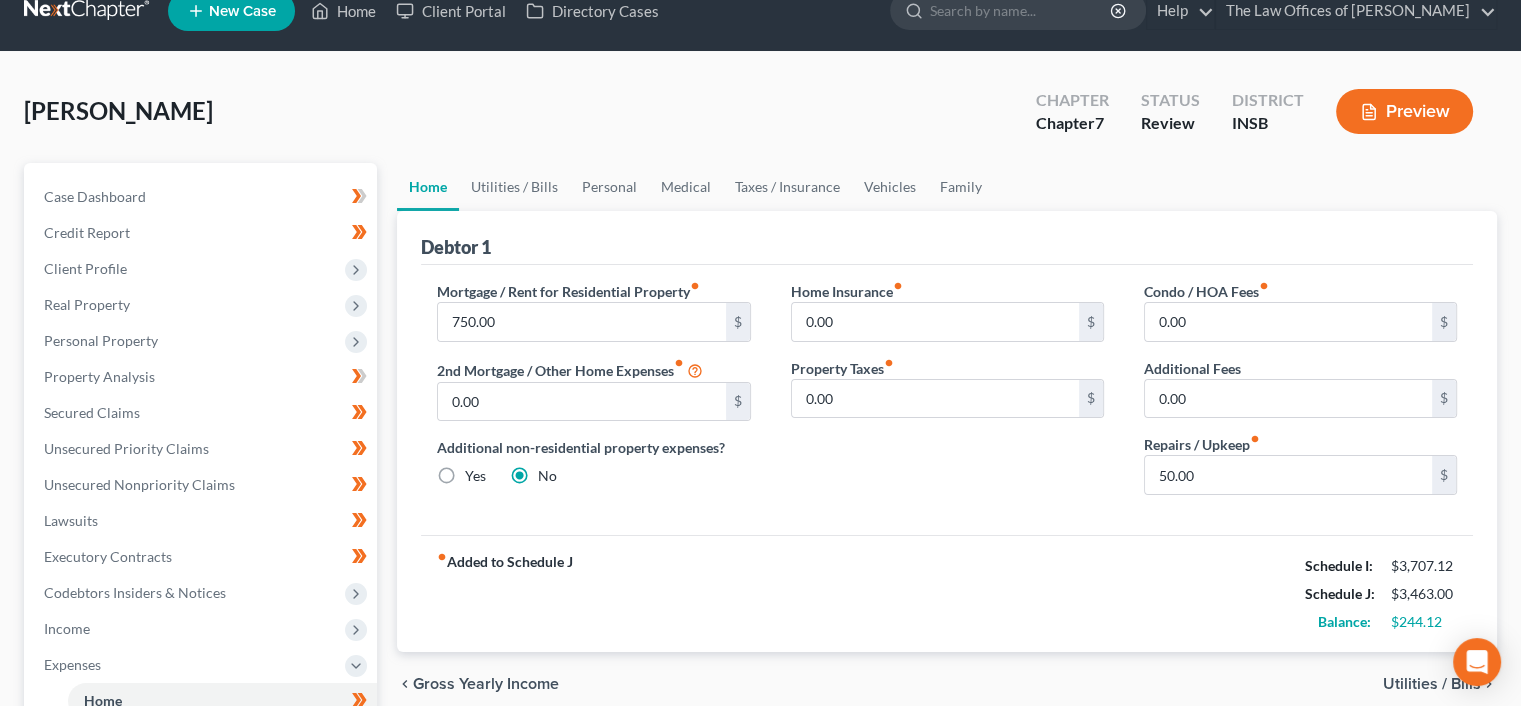 scroll, scrollTop: 0, scrollLeft: 0, axis: both 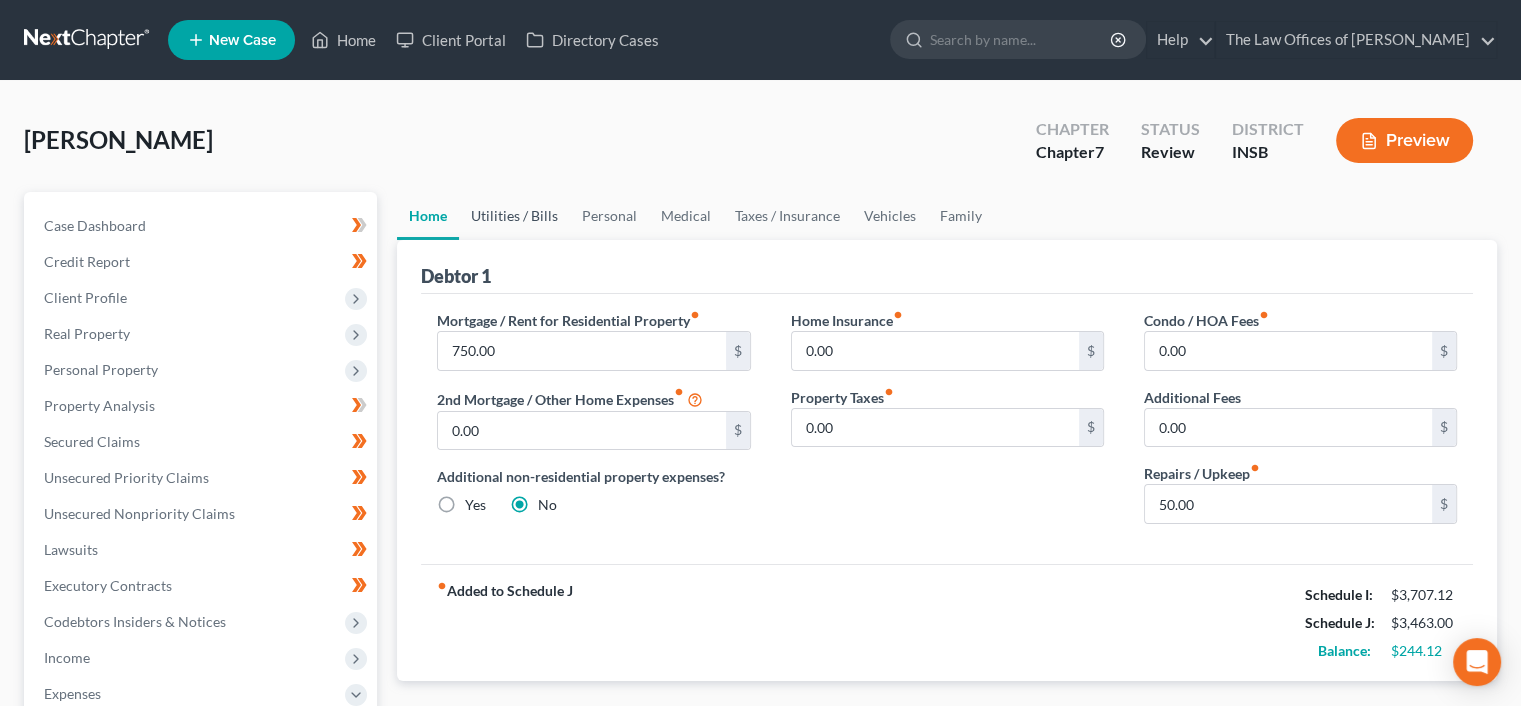 click on "Utilities / Bills" at bounding box center (514, 216) 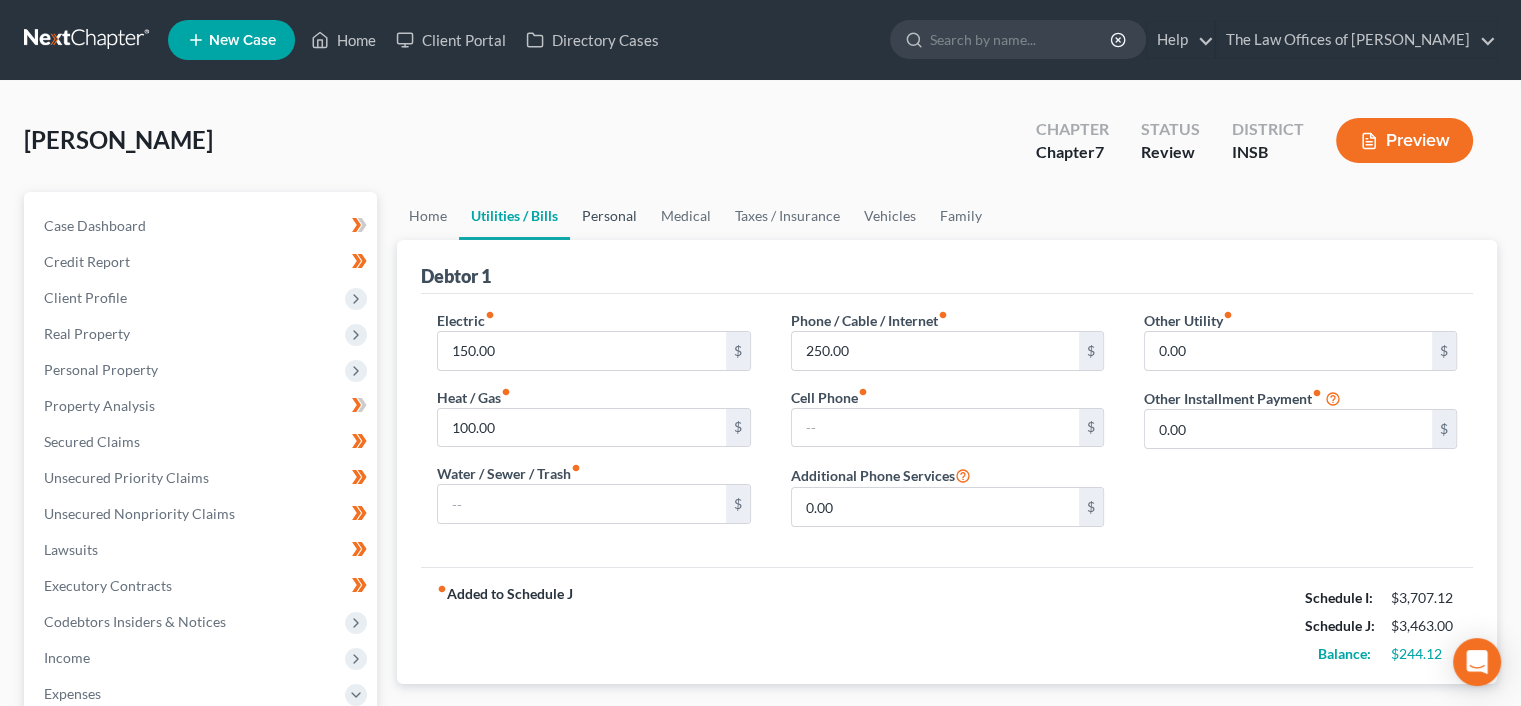 click on "Personal" at bounding box center [609, 216] 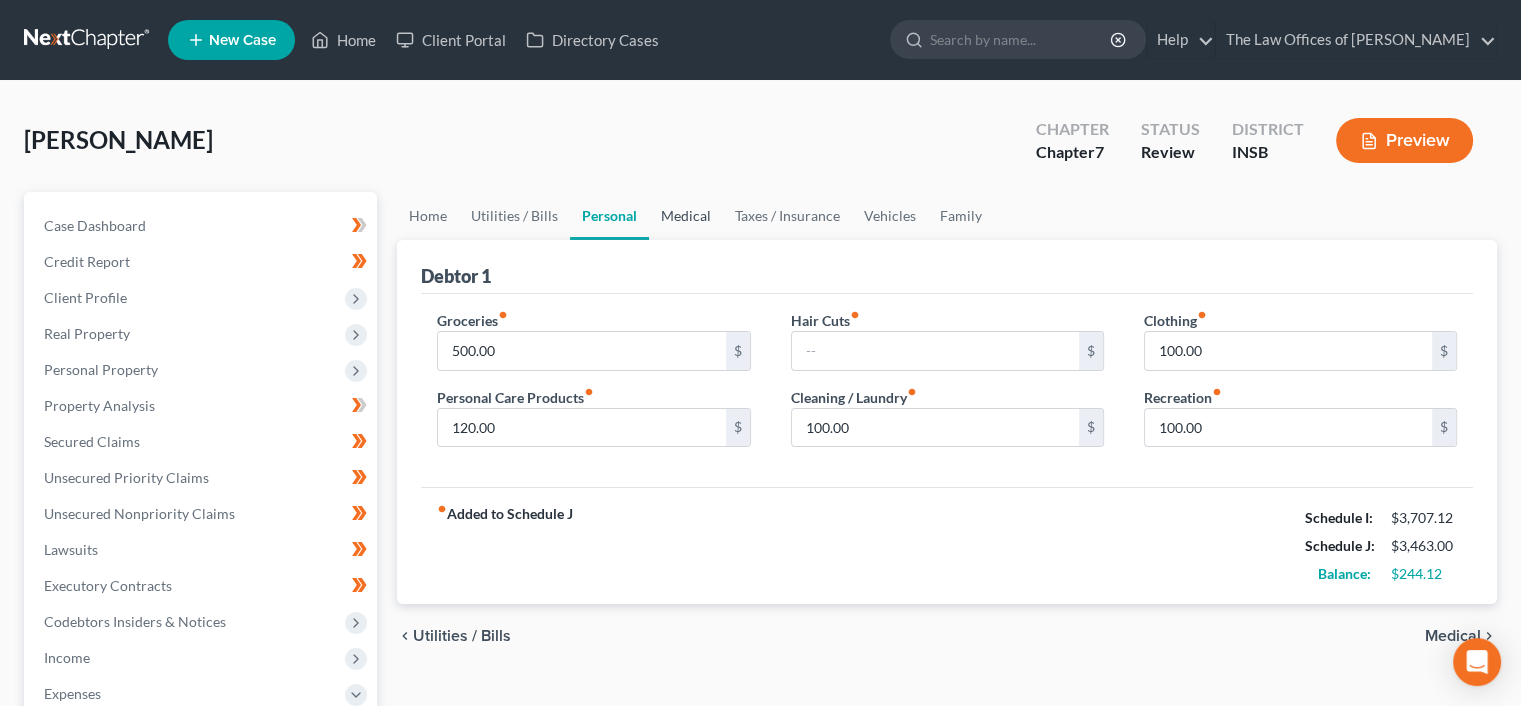 click on "Medical" at bounding box center [686, 216] 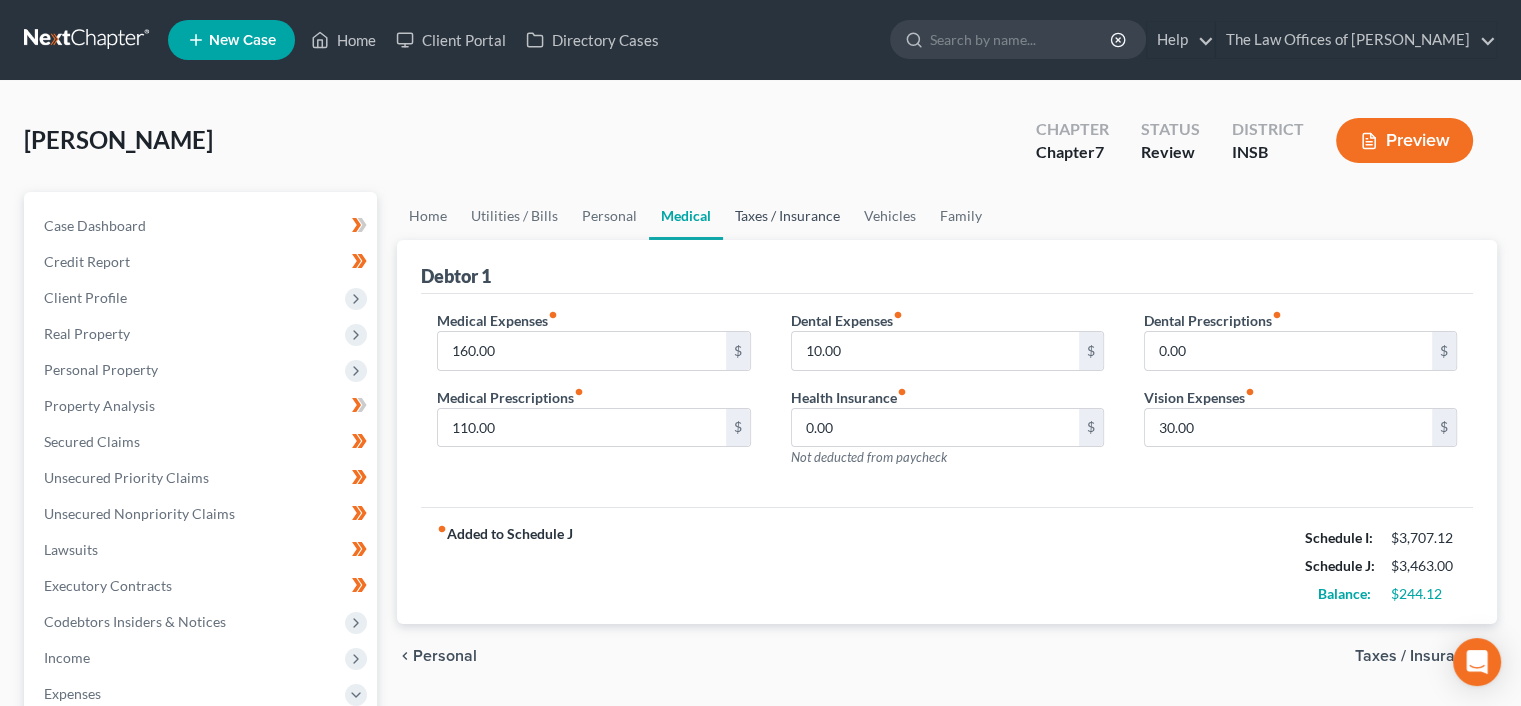 click on "Taxes / Insurance" at bounding box center (787, 216) 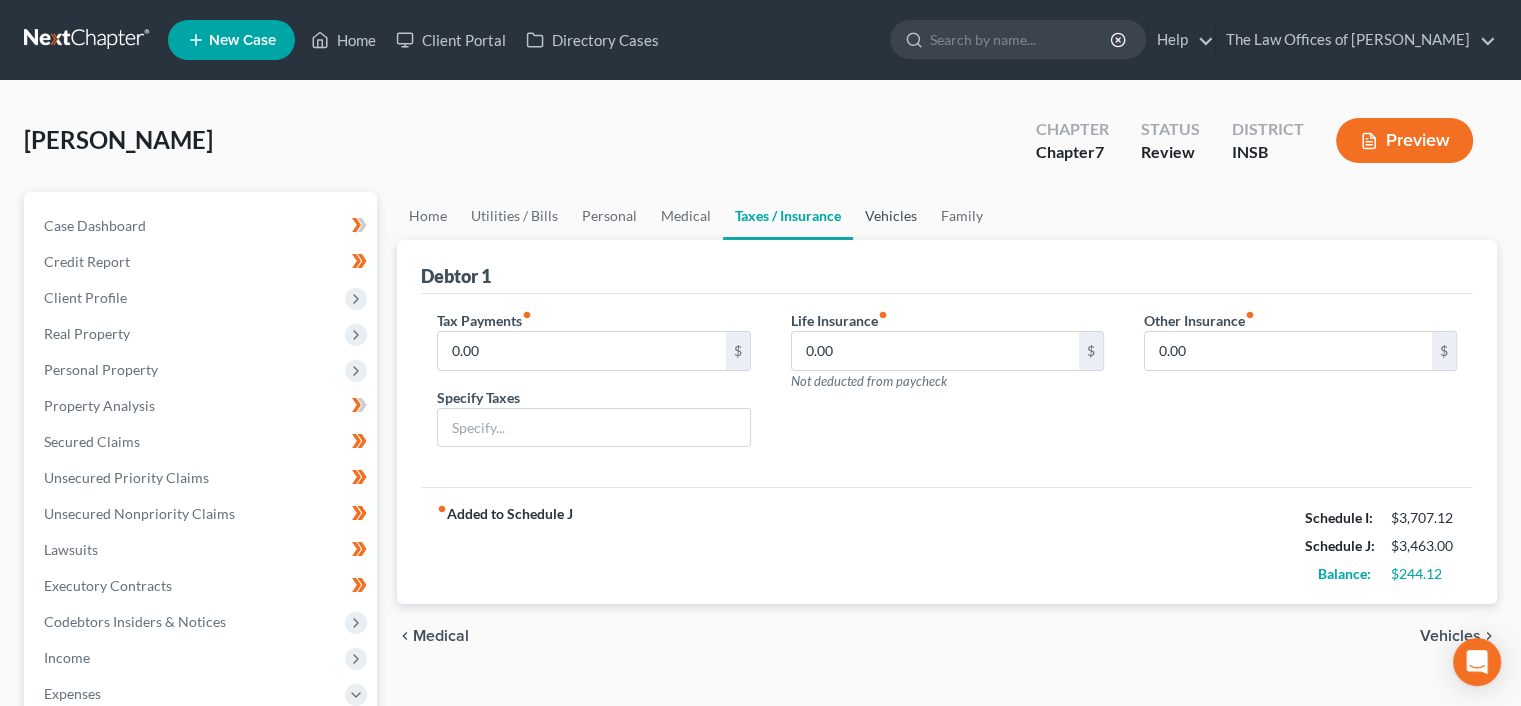 click on "Vehicles" at bounding box center [891, 216] 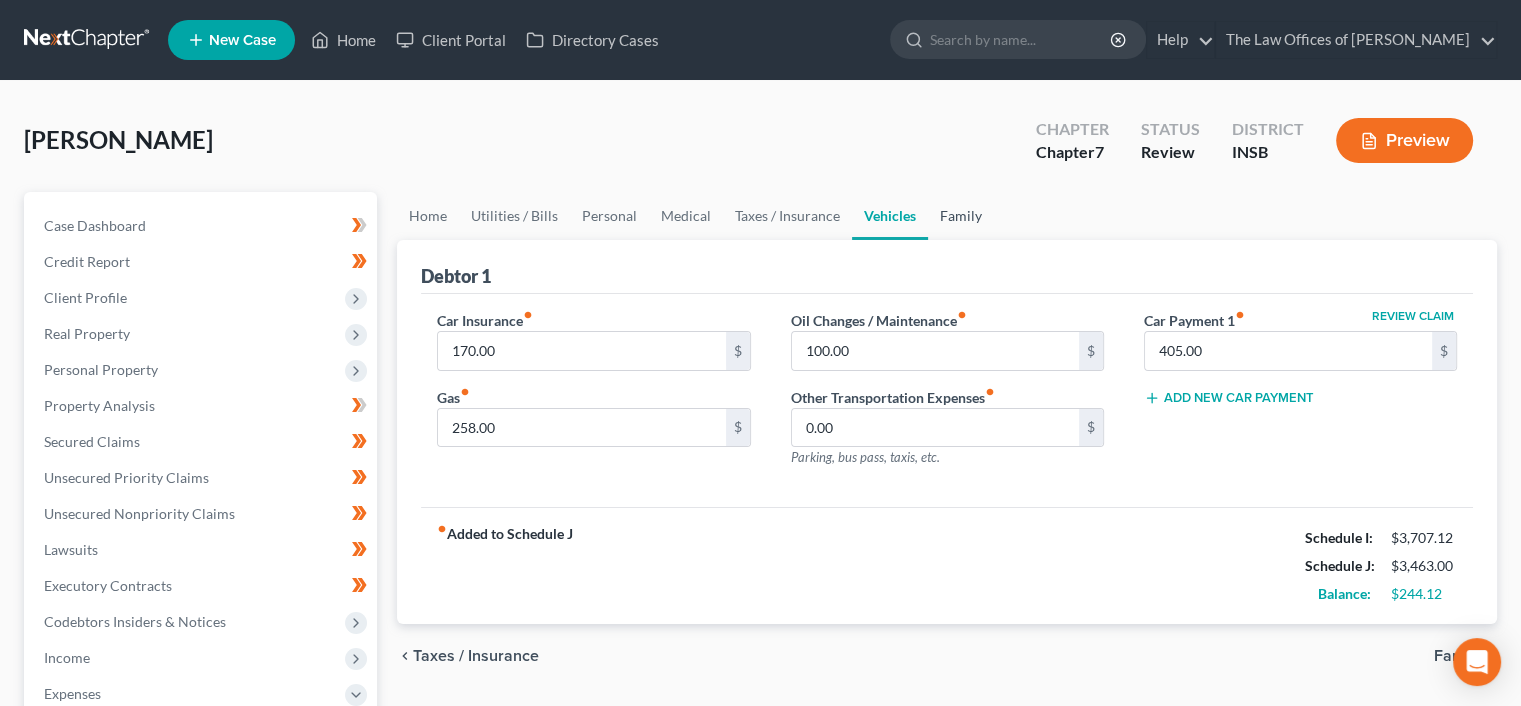 click on "Family" at bounding box center [961, 216] 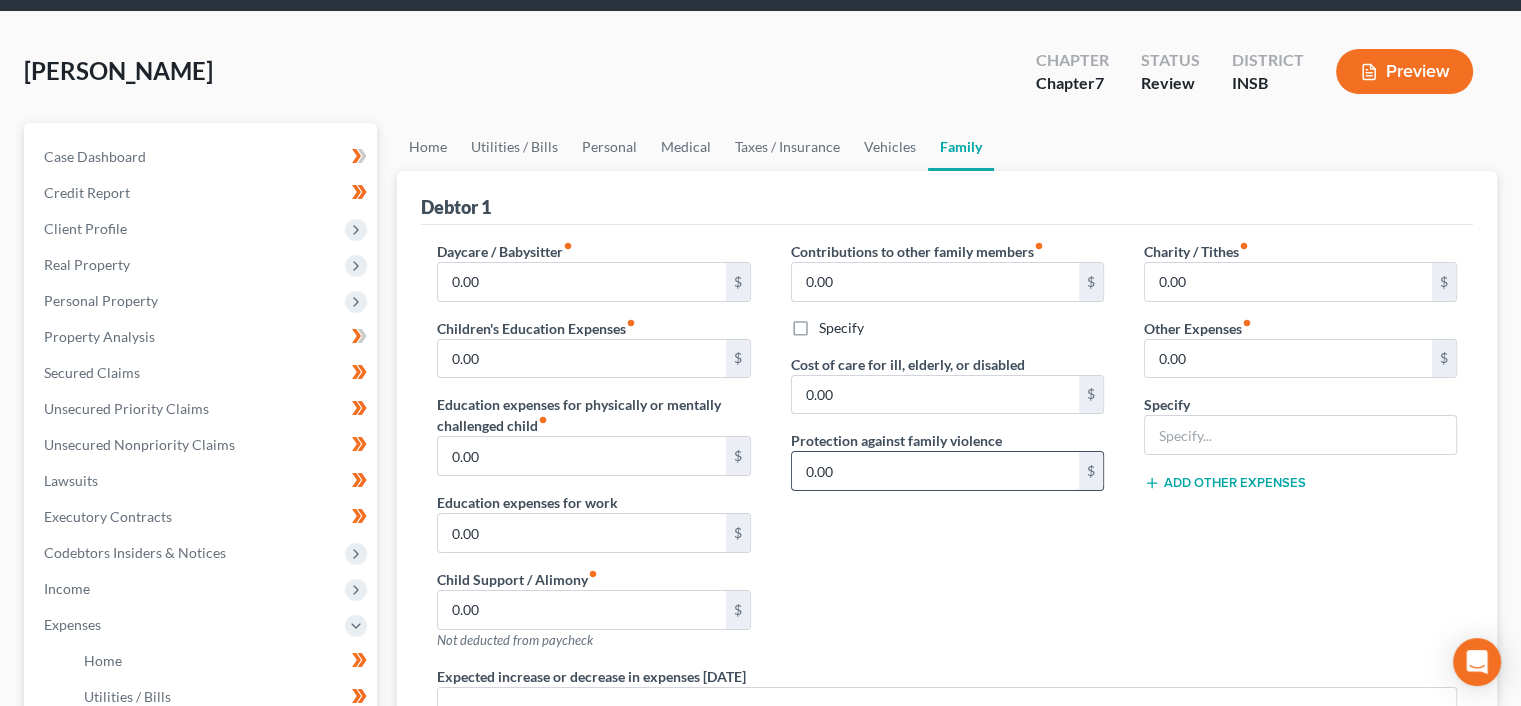 scroll, scrollTop: 66, scrollLeft: 0, axis: vertical 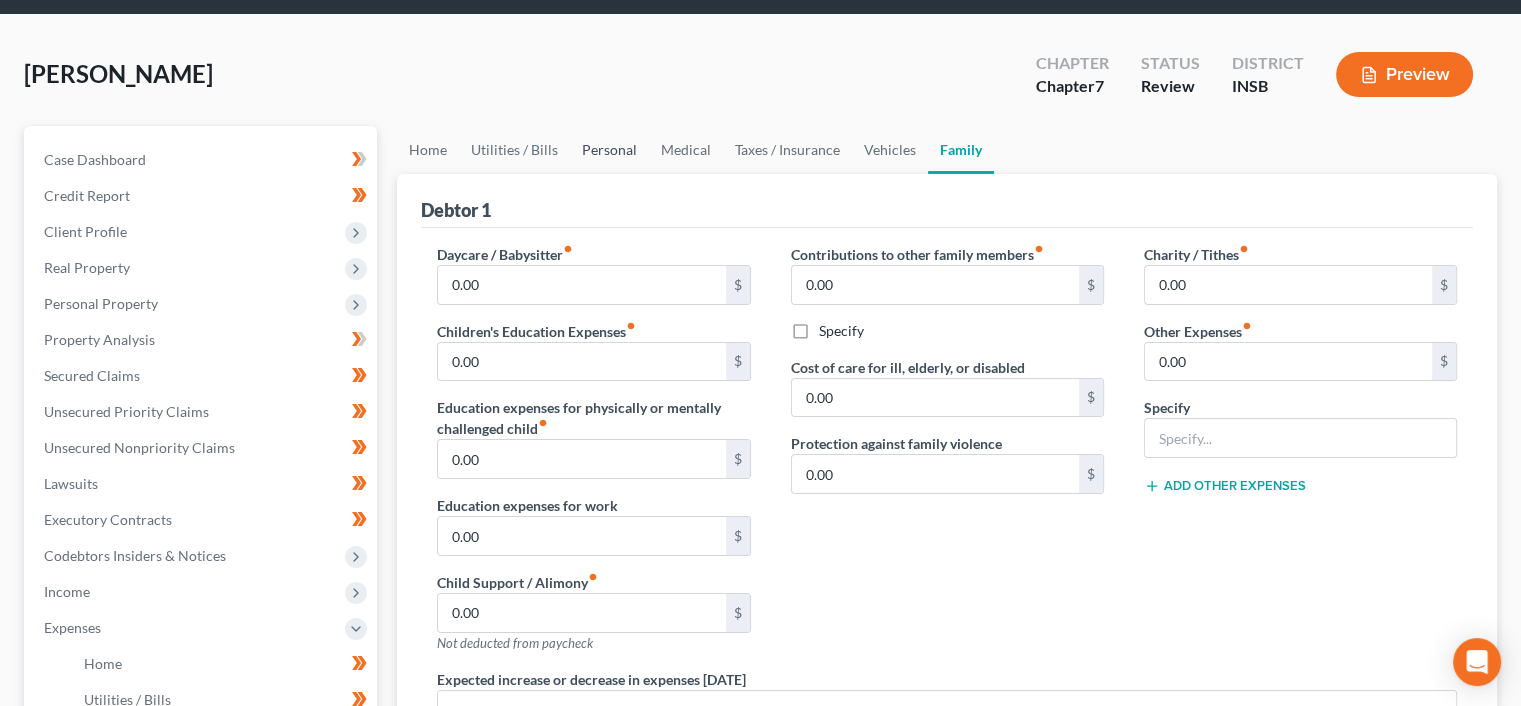 click on "Personal" at bounding box center [609, 150] 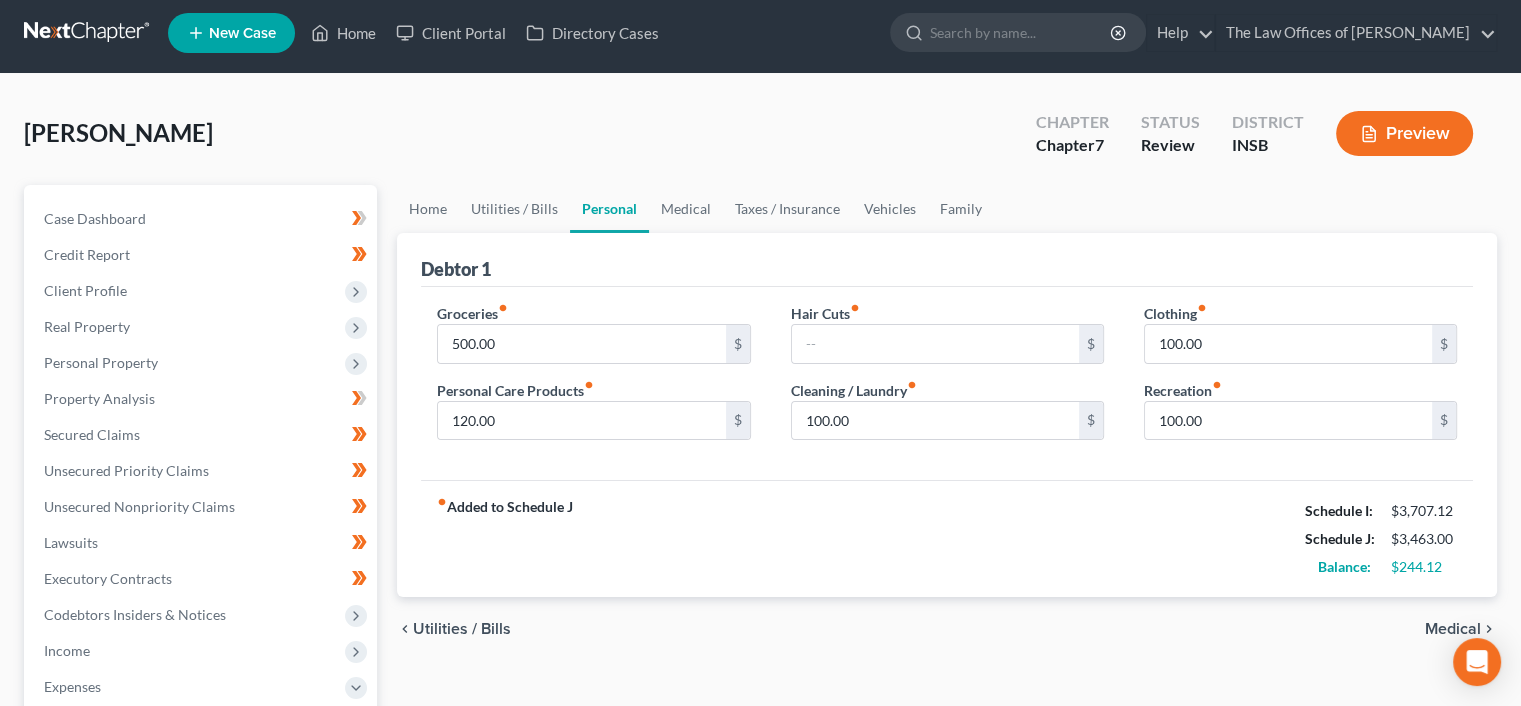 scroll, scrollTop: 0, scrollLeft: 0, axis: both 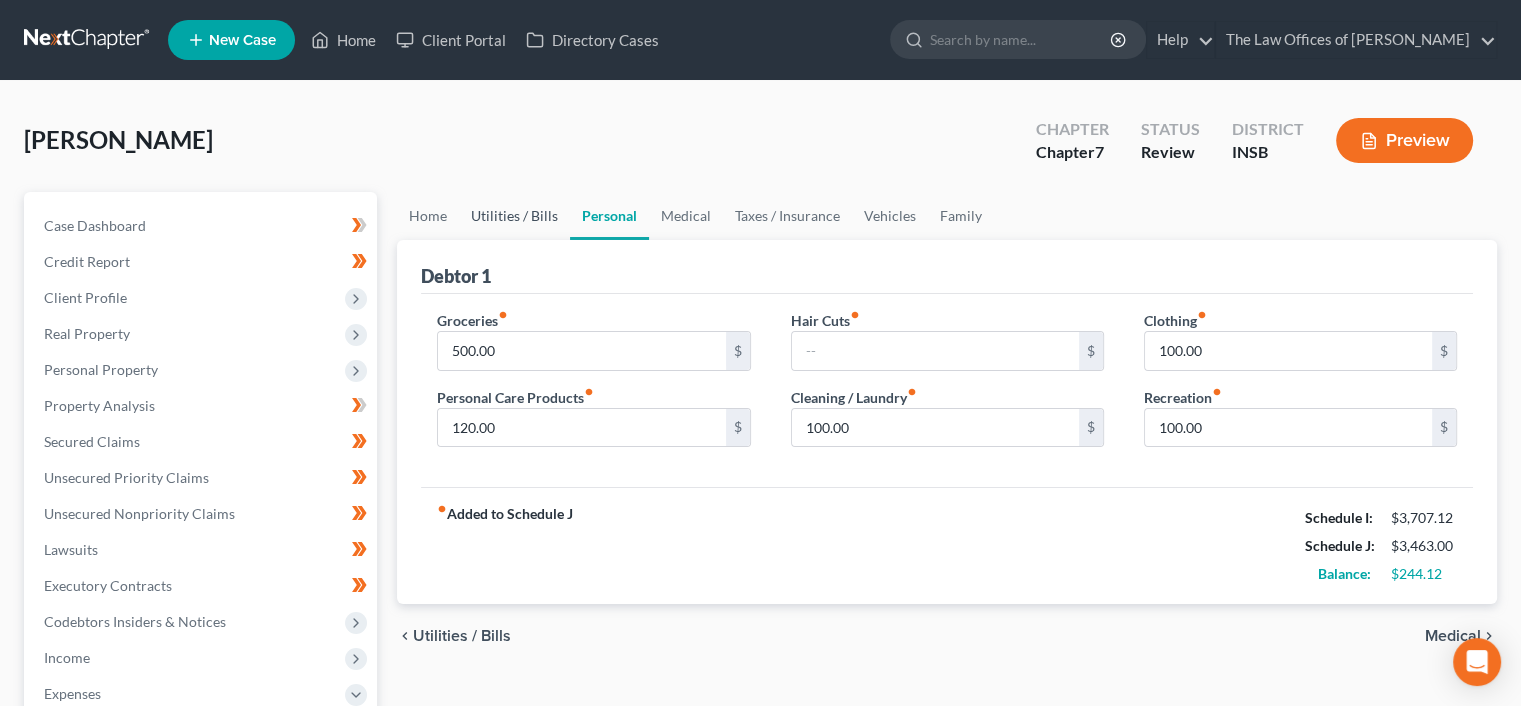 click on "Utilities / Bills" at bounding box center [514, 216] 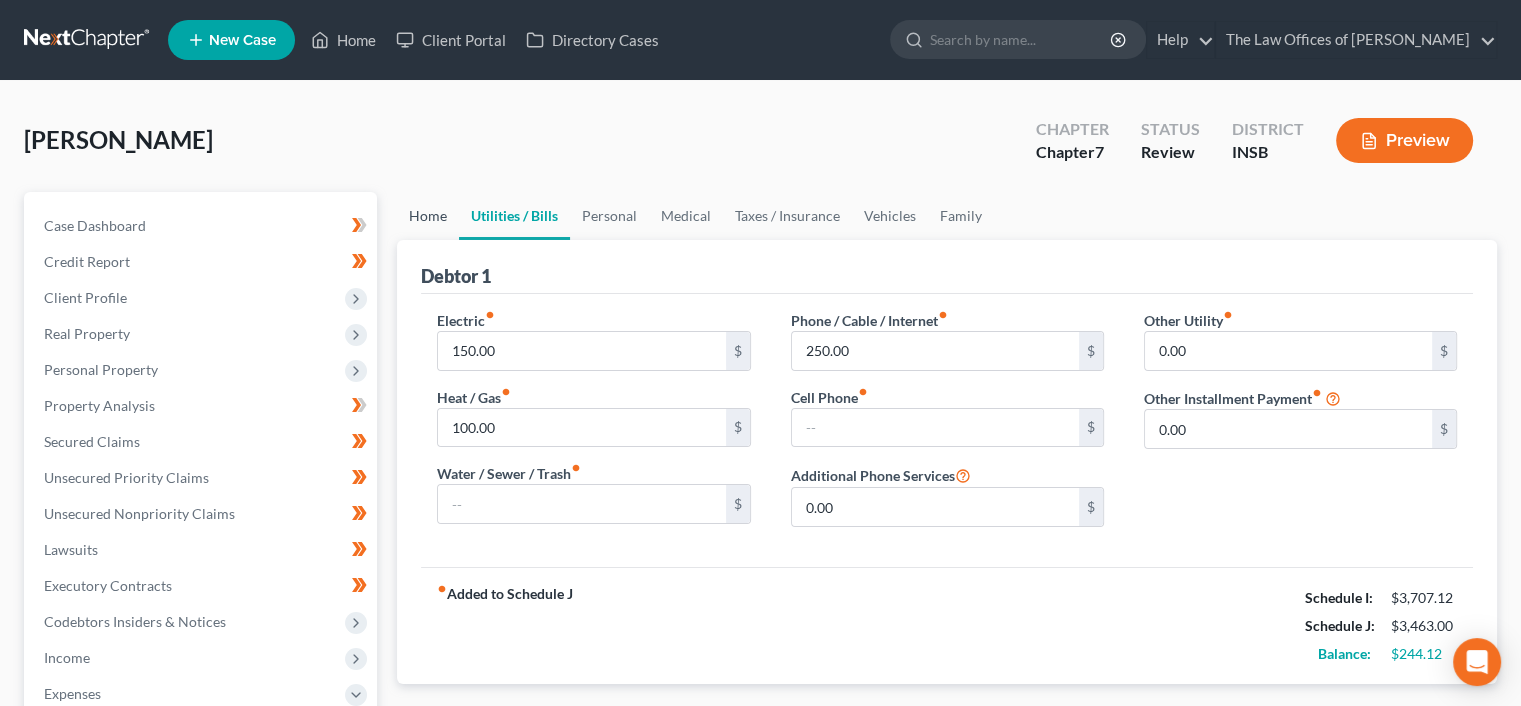 click on "Home" at bounding box center (428, 216) 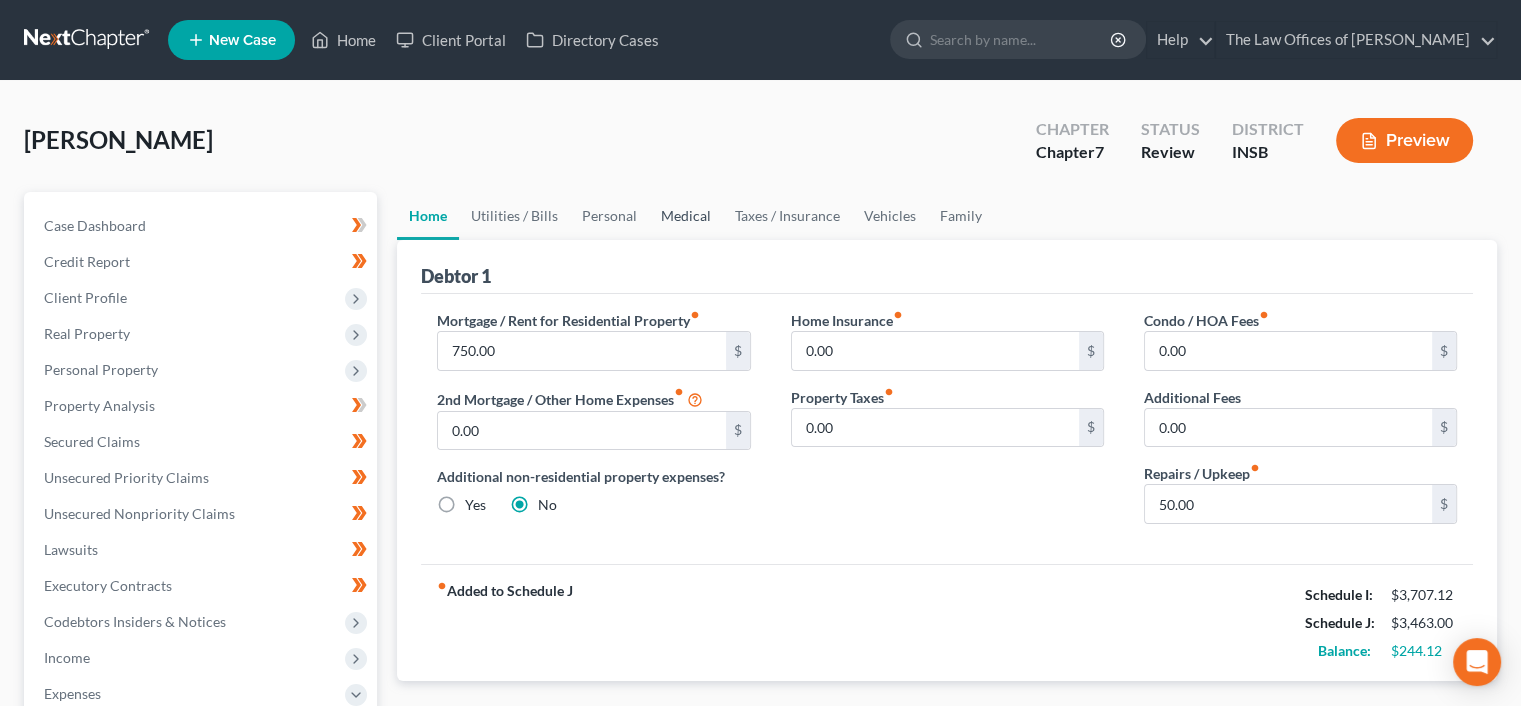 click on "Medical" at bounding box center [686, 216] 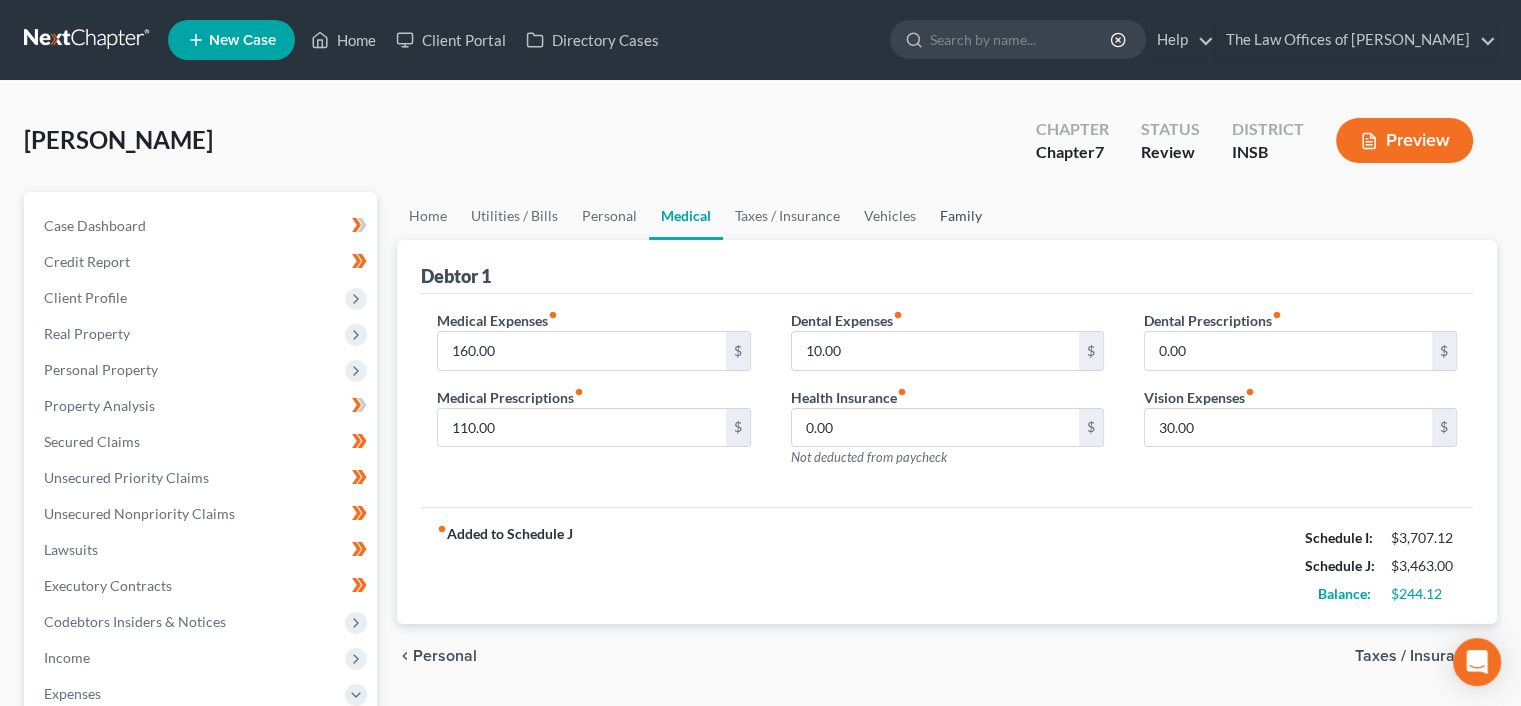 click on "Family" at bounding box center [961, 216] 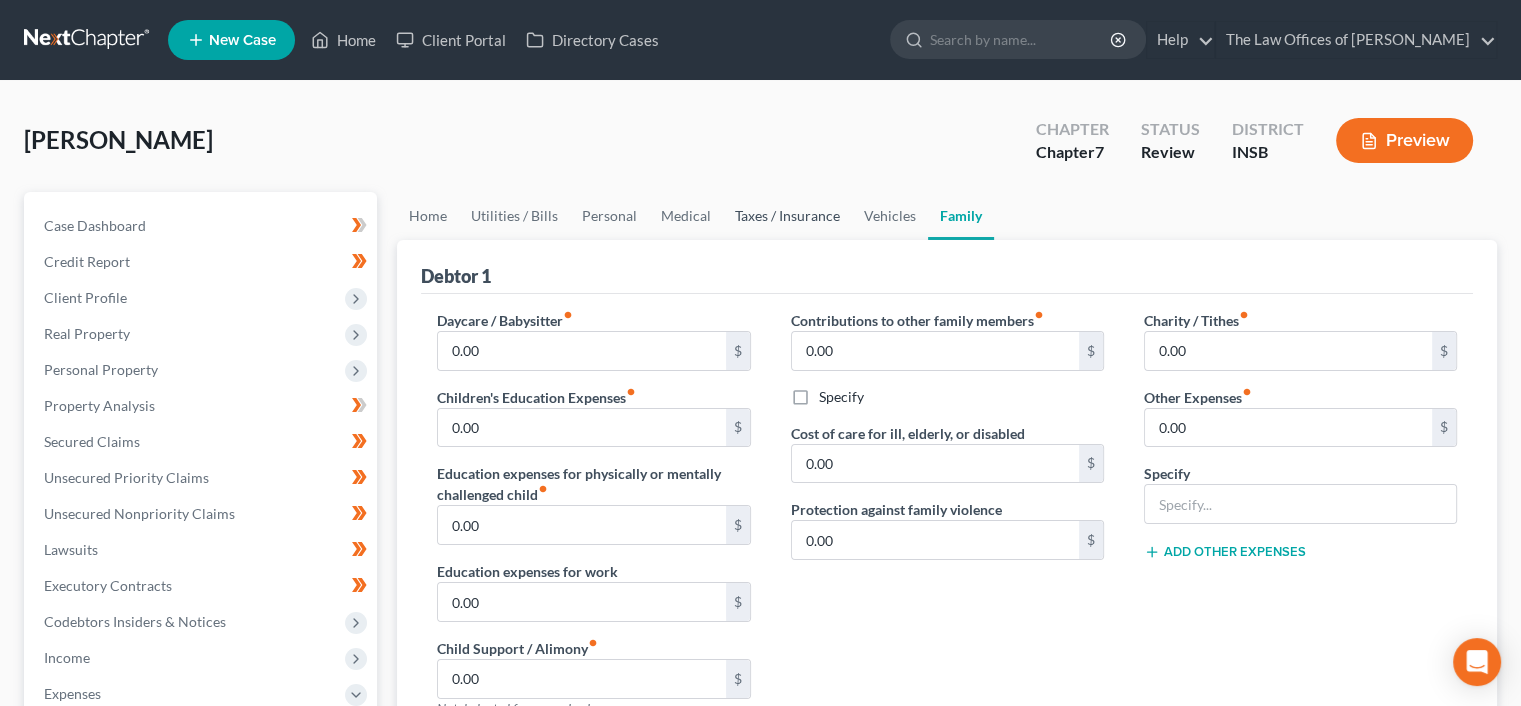 click on "Taxes / Insurance" at bounding box center (787, 216) 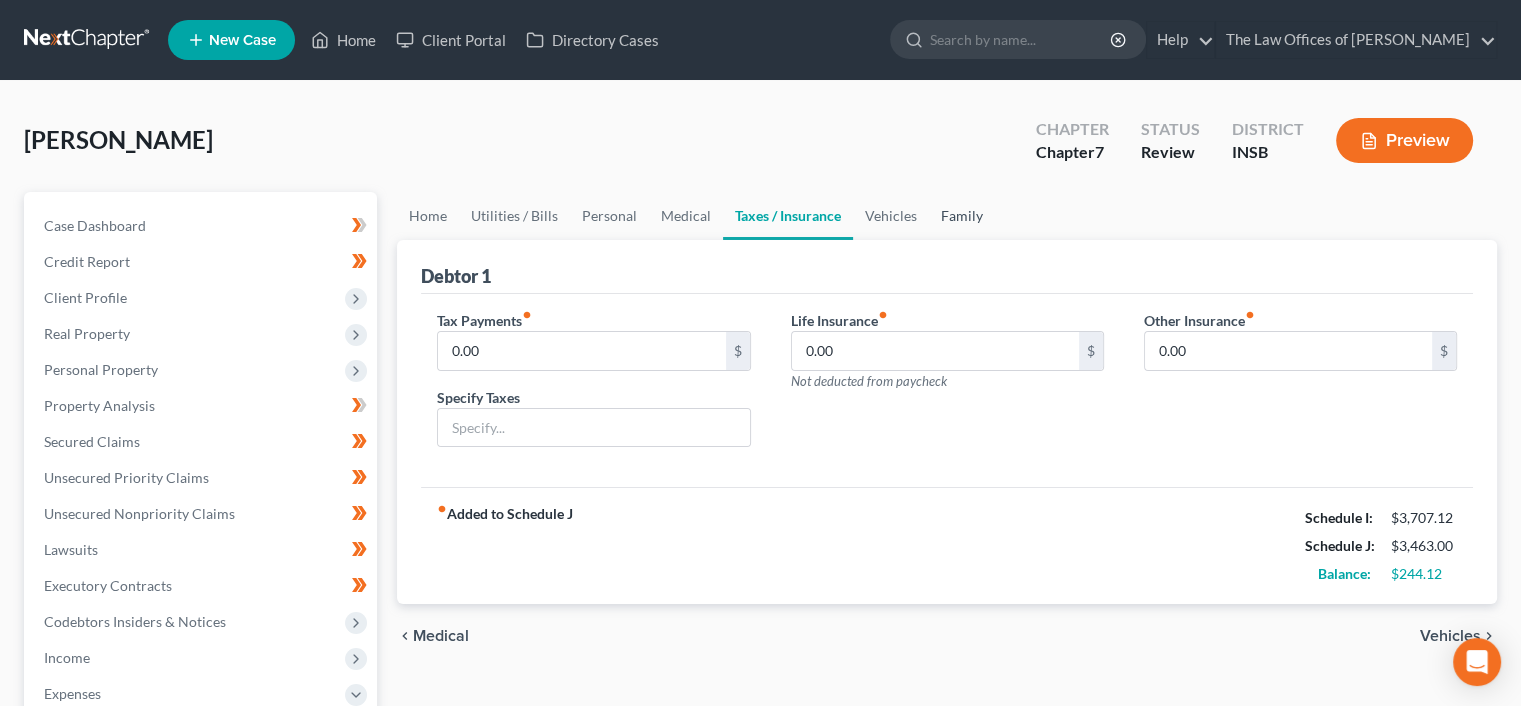 click on "Family" at bounding box center (962, 216) 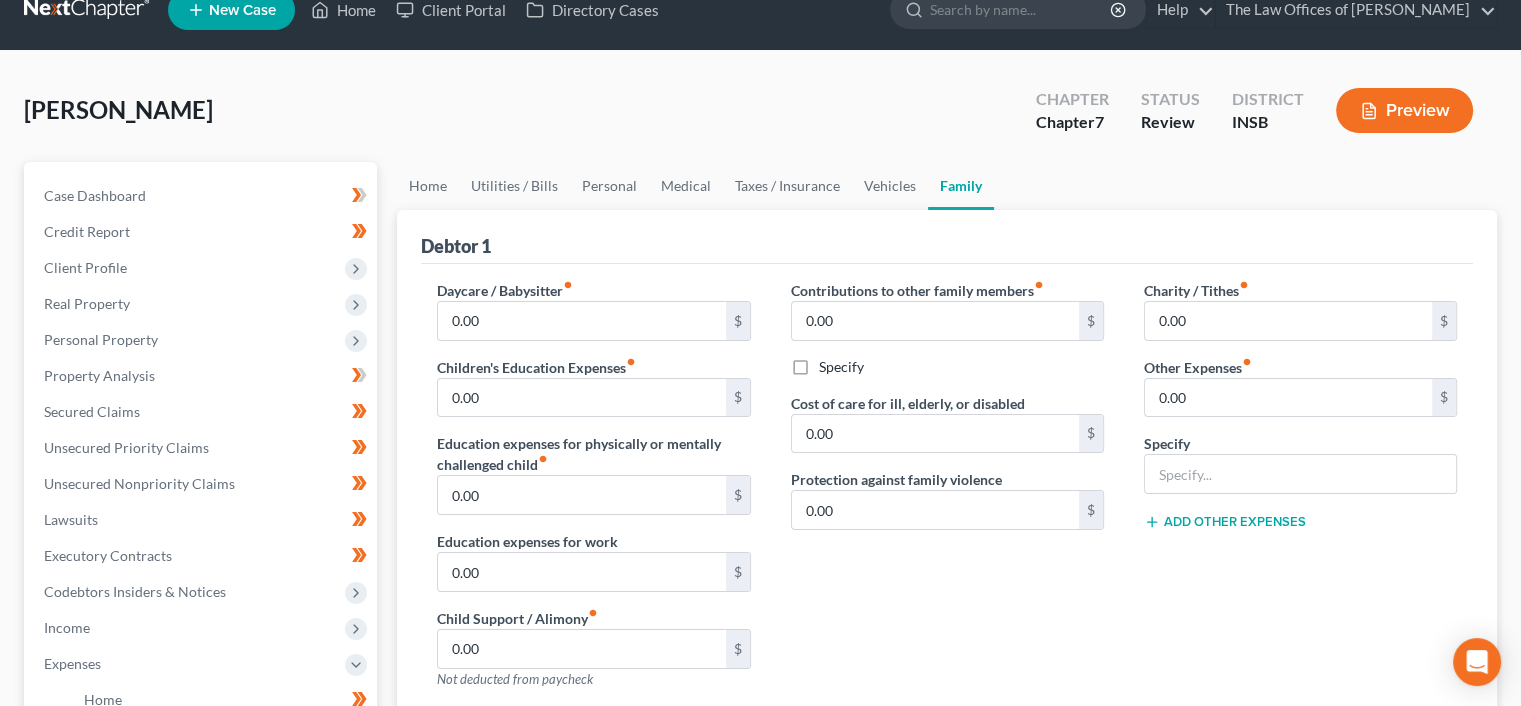 scroll, scrollTop: 0, scrollLeft: 0, axis: both 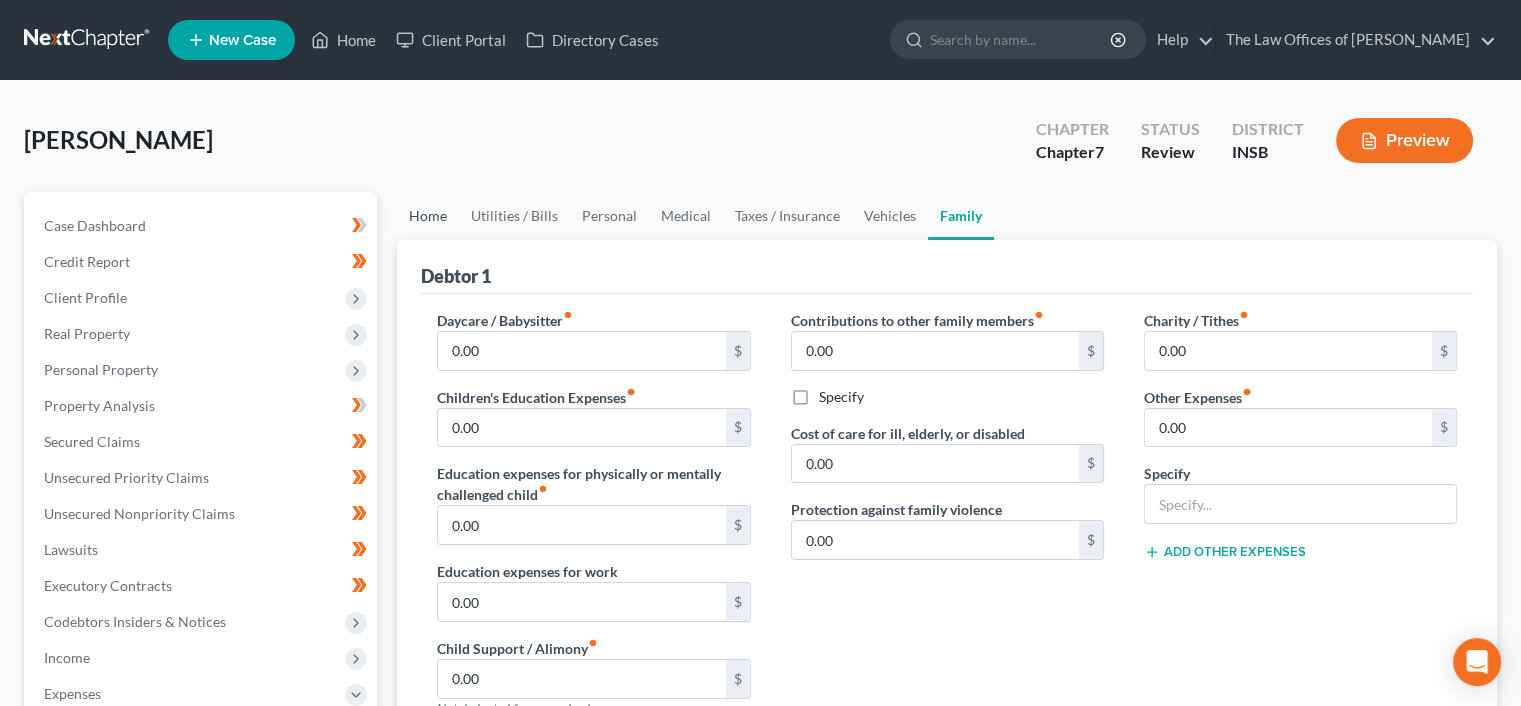 click on "Home" at bounding box center [428, 216] 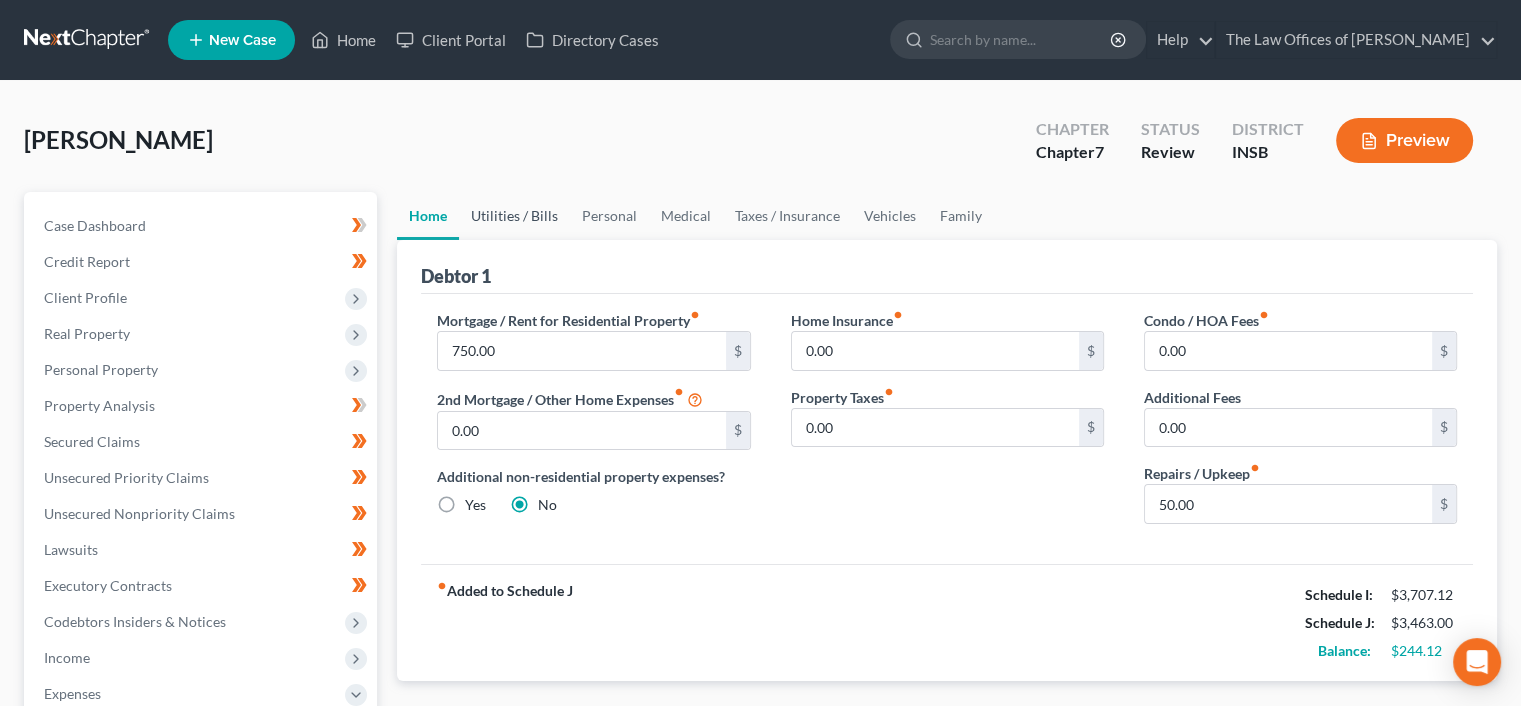 click on "Utilities / Bills" at bounding box center [514, 216] 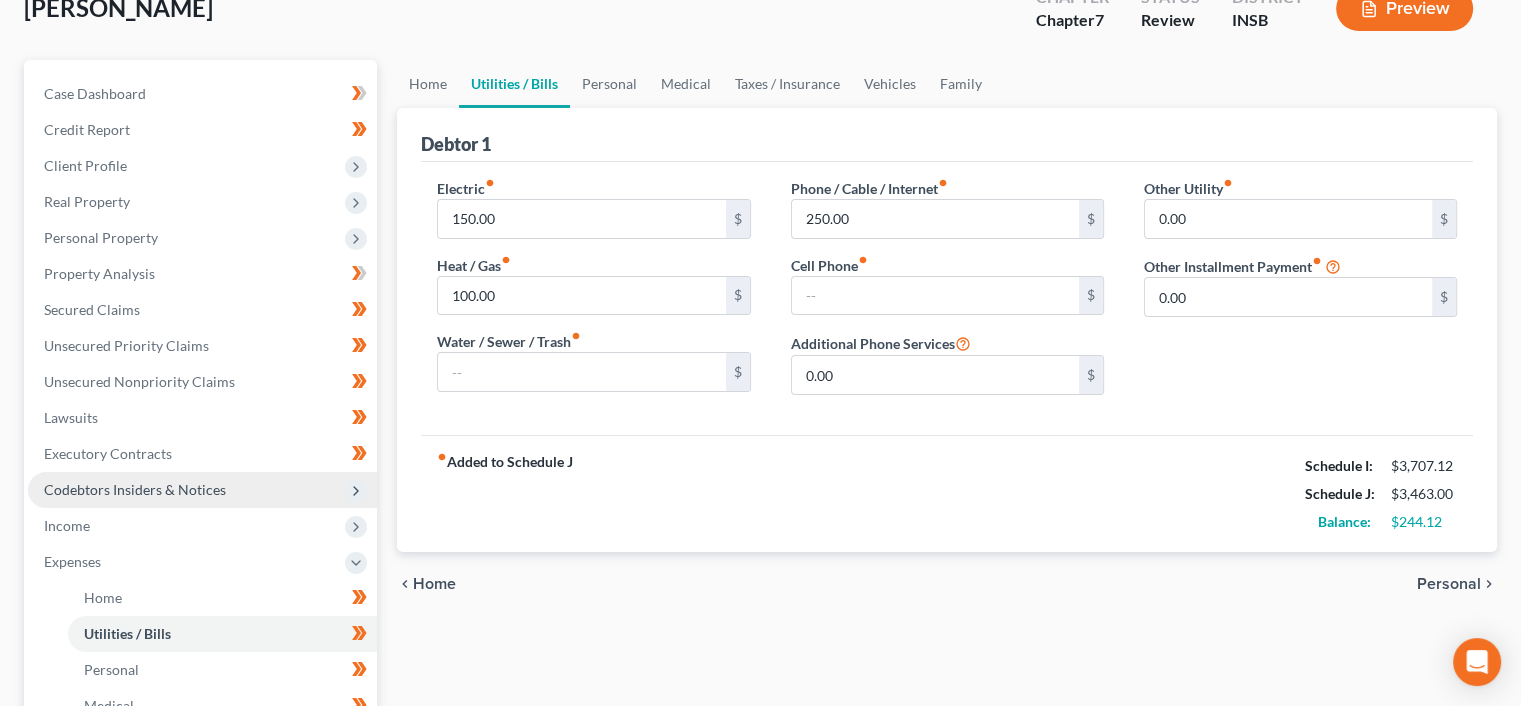 scroll, scrollTop: 133, scrollLeft: 0, axis: vertical 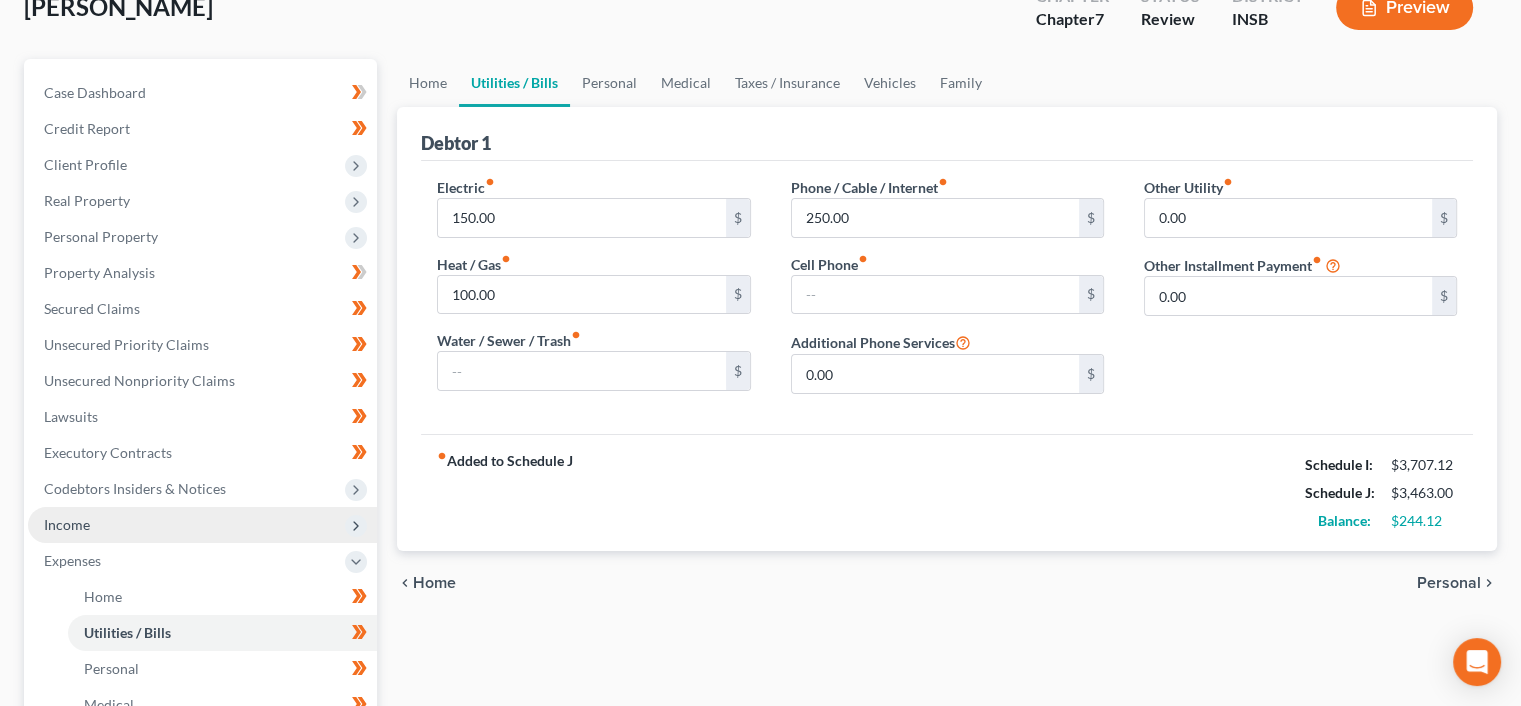 click on "Income" at bounding box center [202, 525] 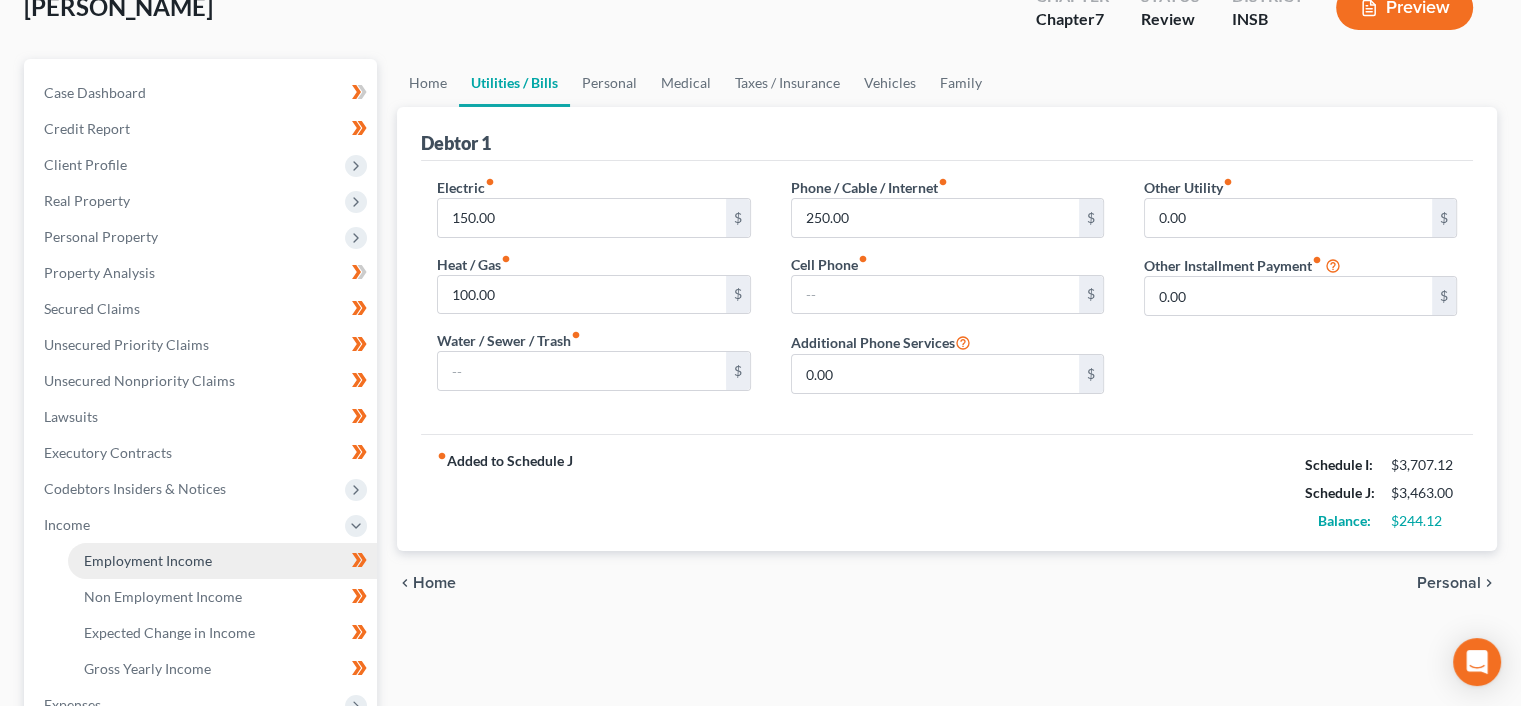 click on "Employment Income" at bounding box center (222, 561) 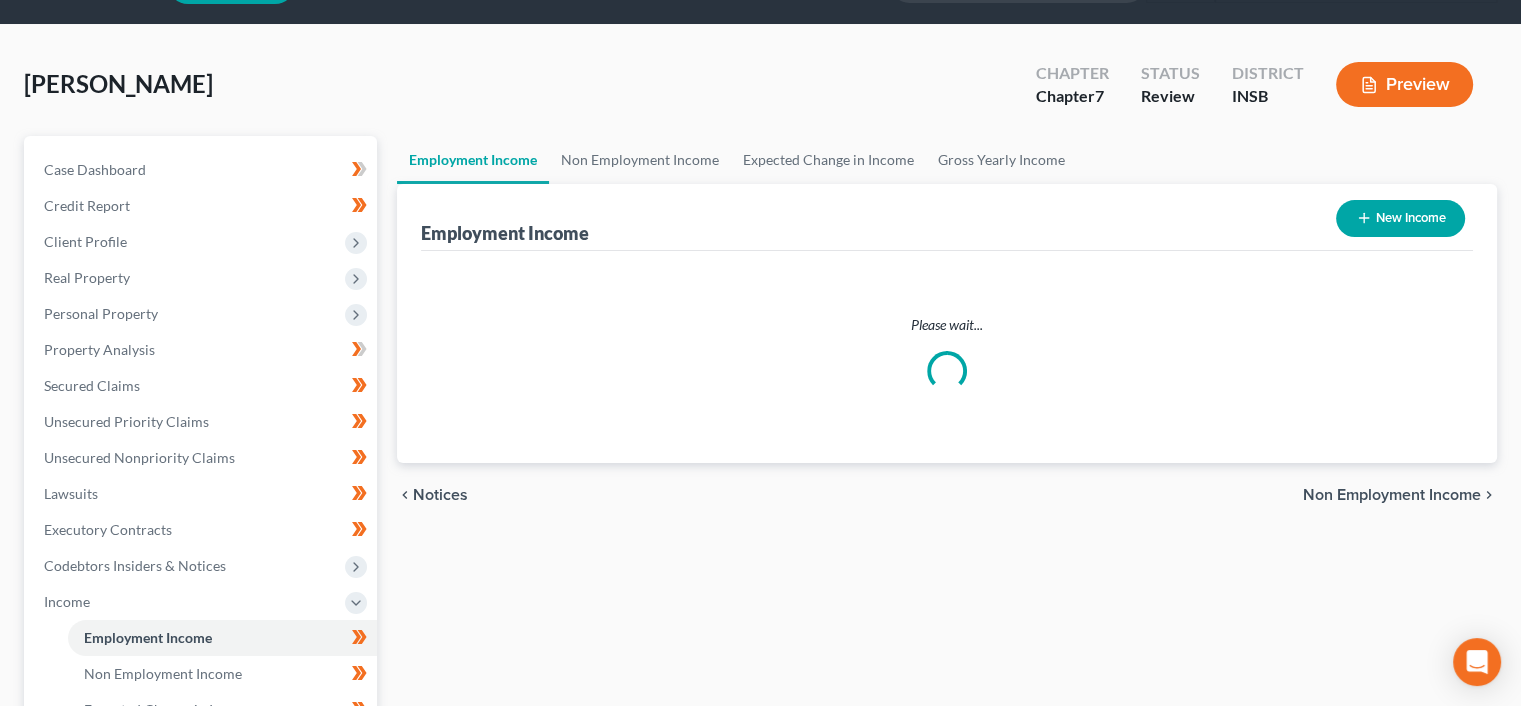 scroll, scrollTop: 0, scrollLeft: 0, axis: both 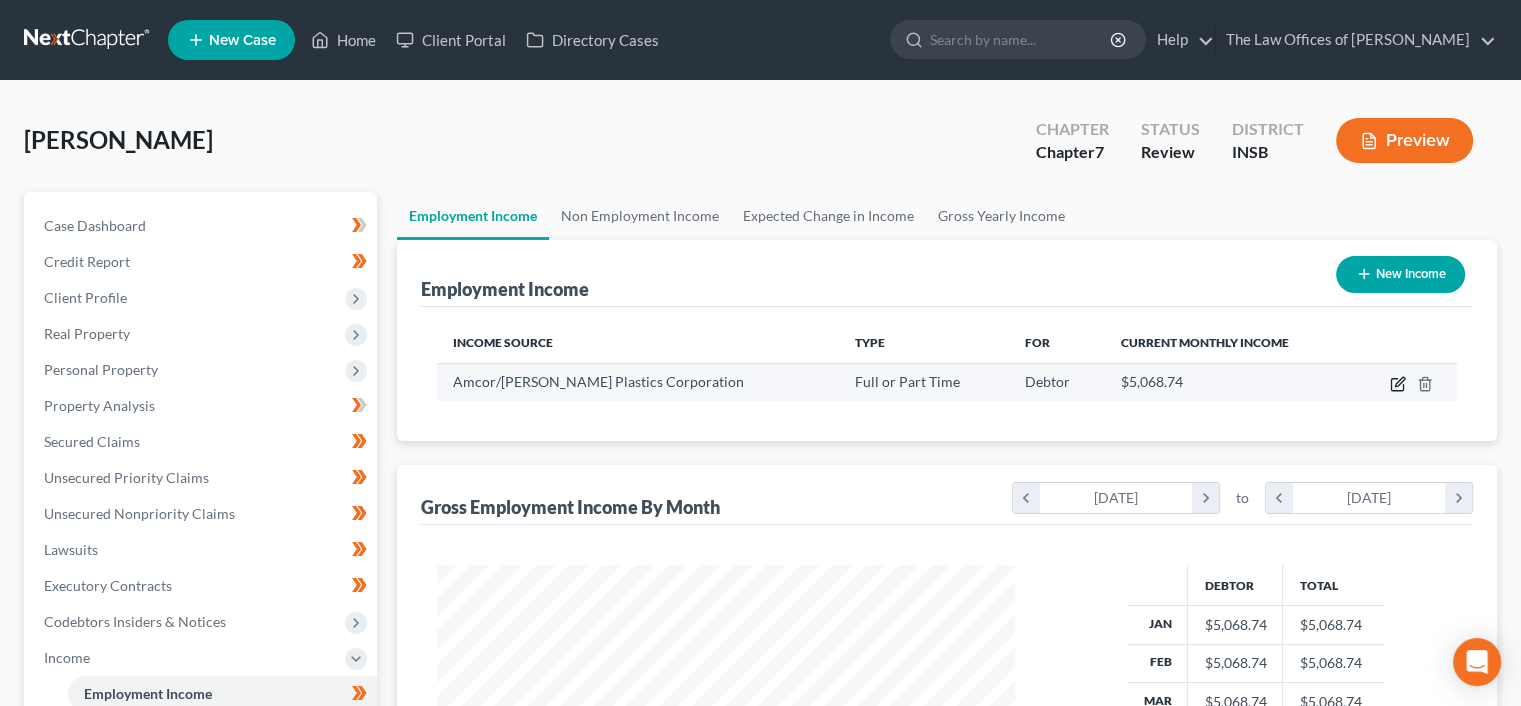 click 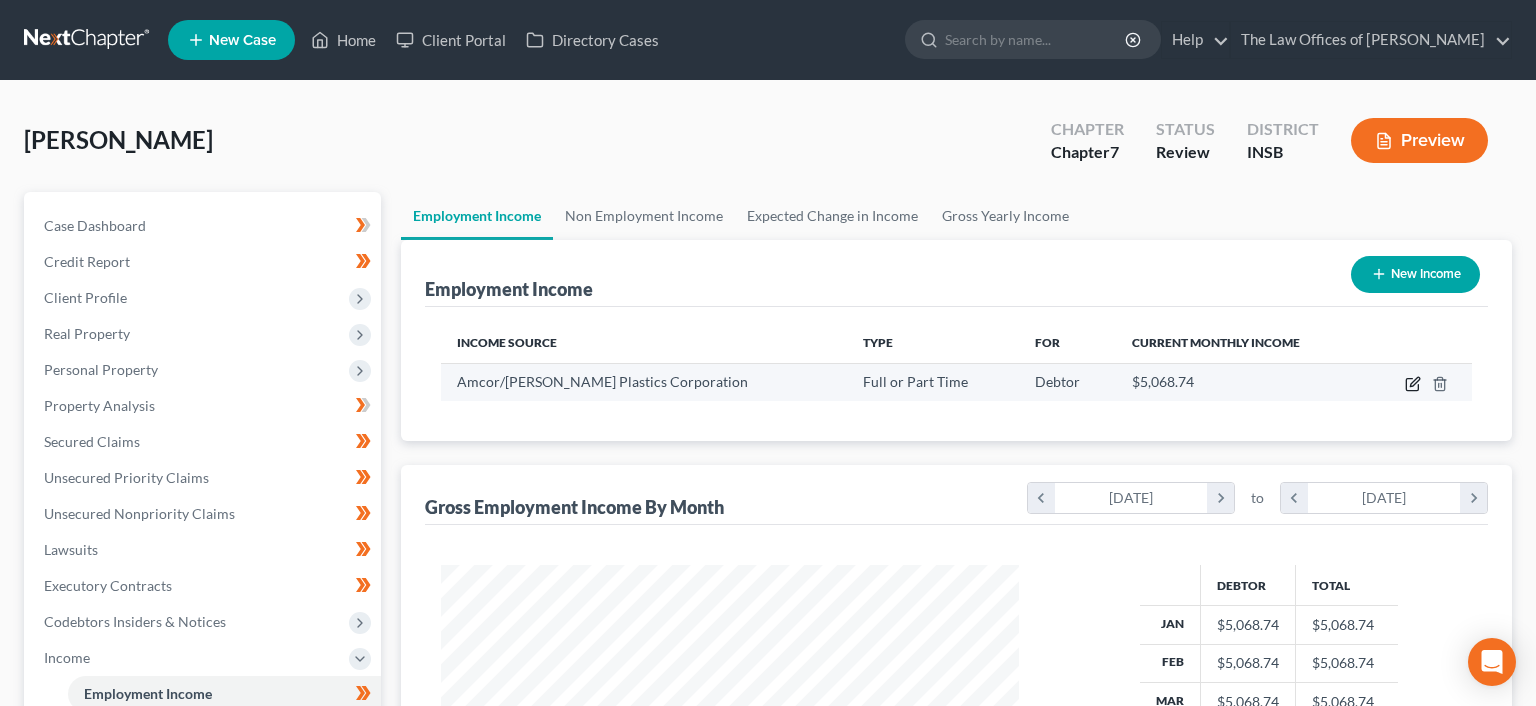 select on "0" 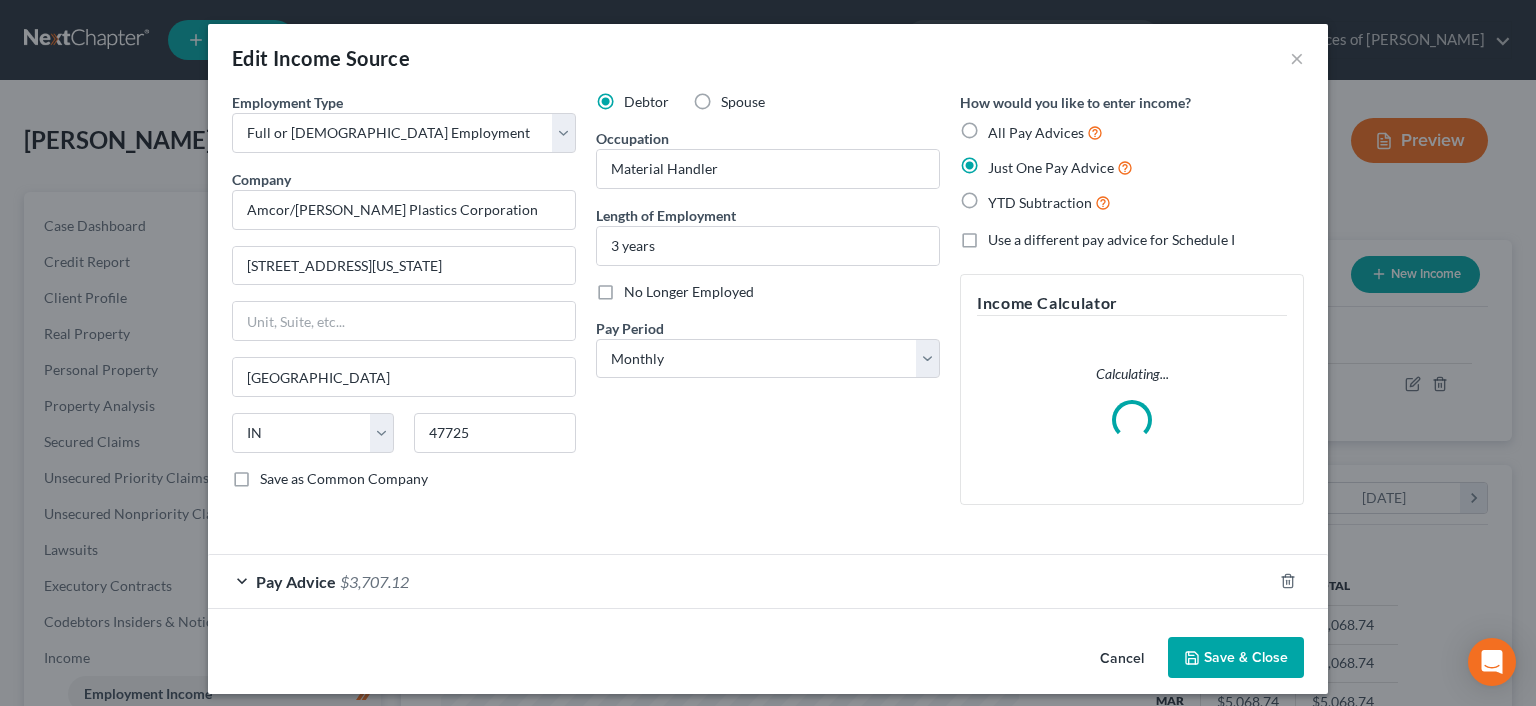 scroll, scrollTop: 999643, scrollLeft: 999375, axis: both 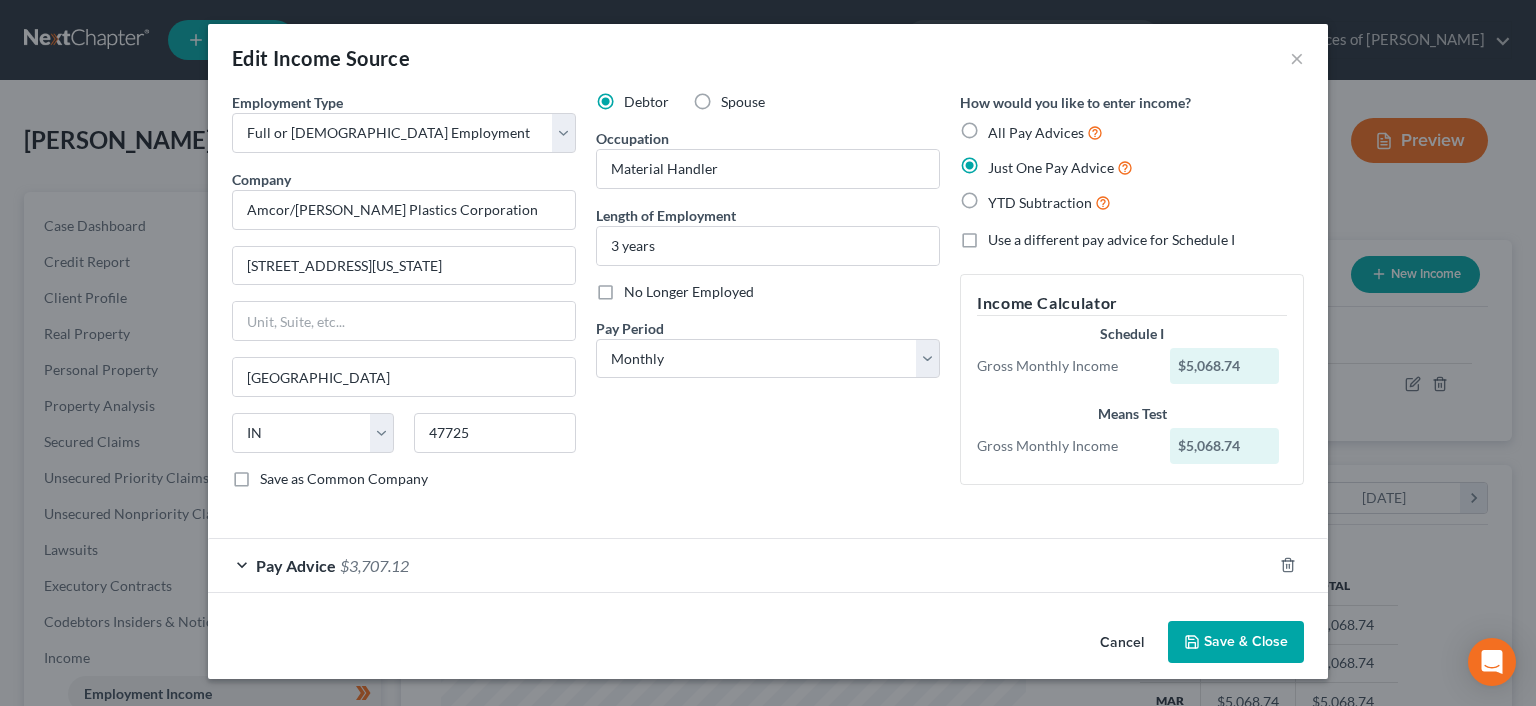 click on "$3,707.12" at bounding box center (374, 565) 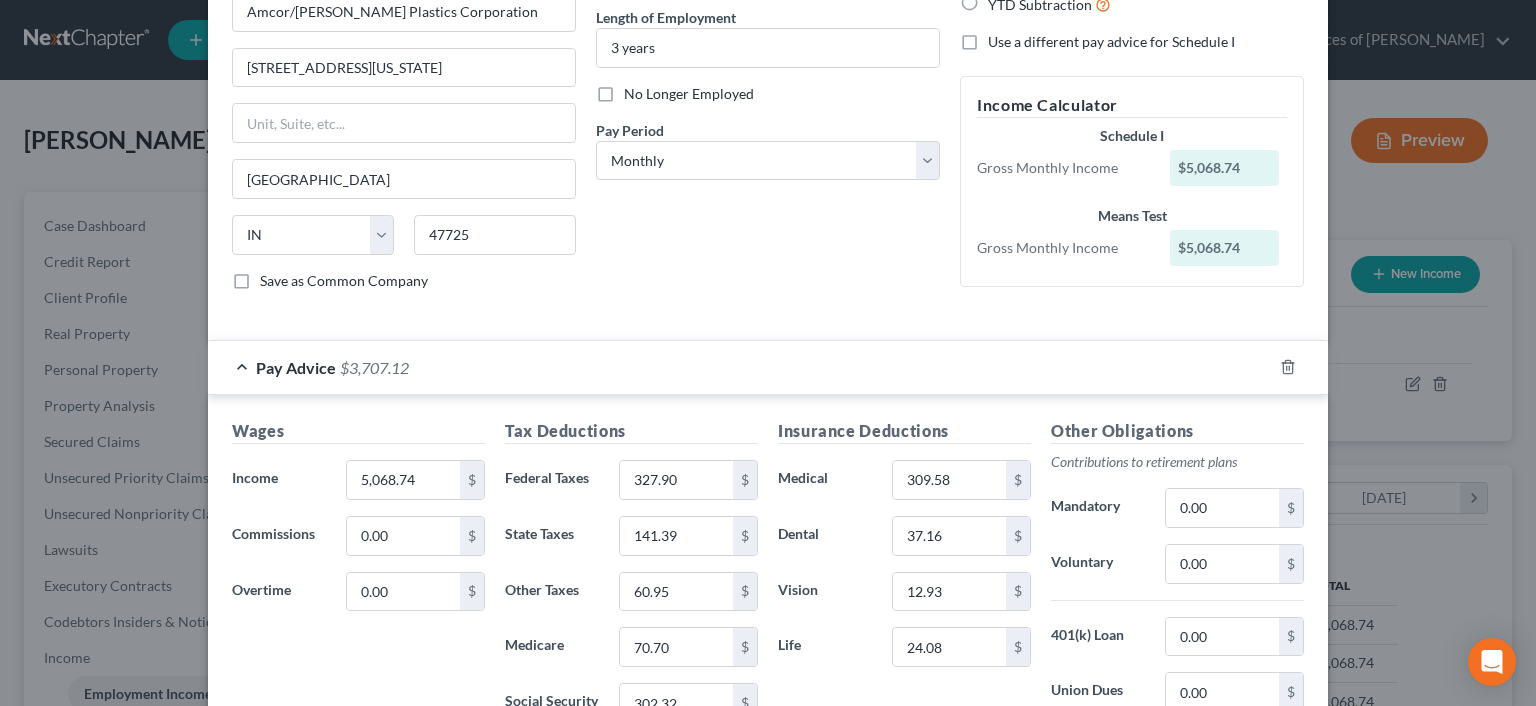 scroll, scrollTop: 200, scrollLeft: 0, axis: vertical 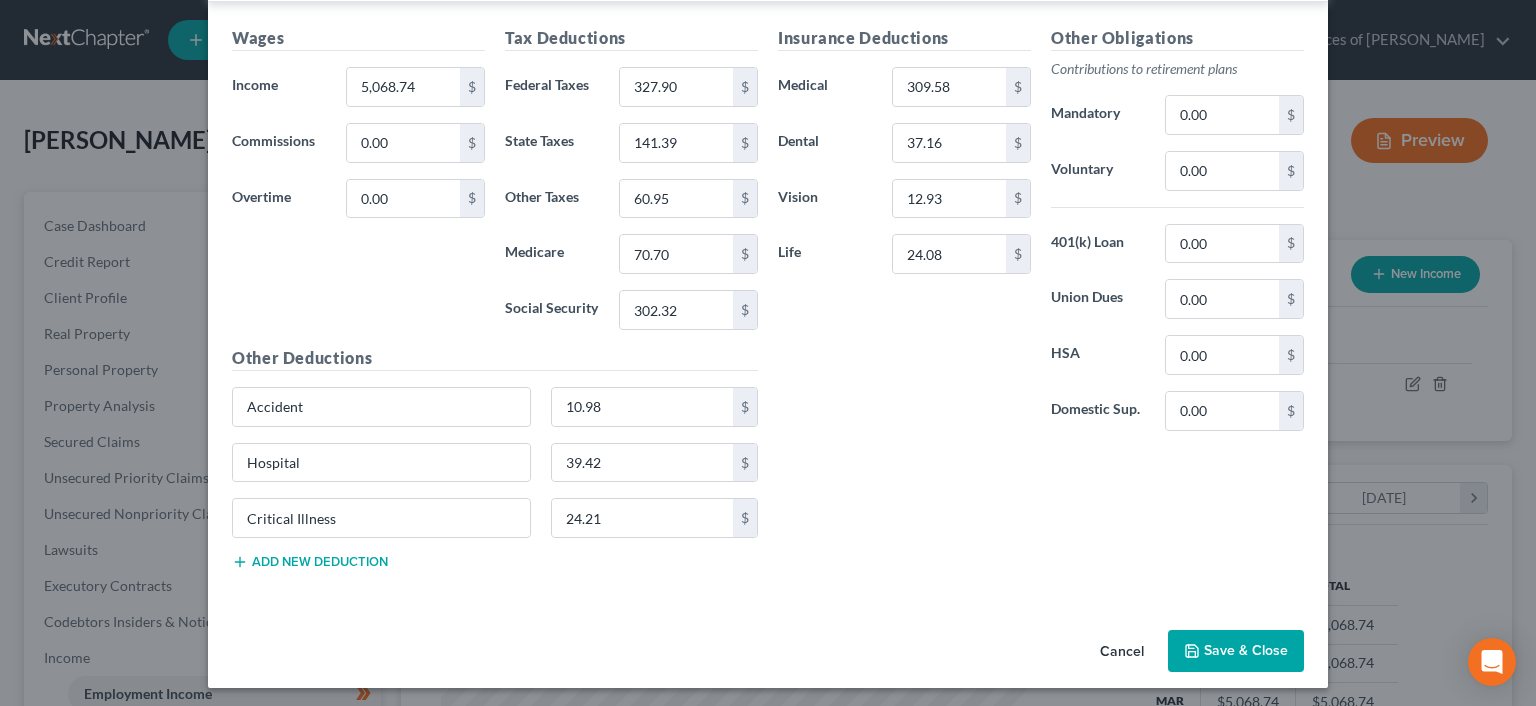click on "Save & Close" at bounding box center [1236, 651] 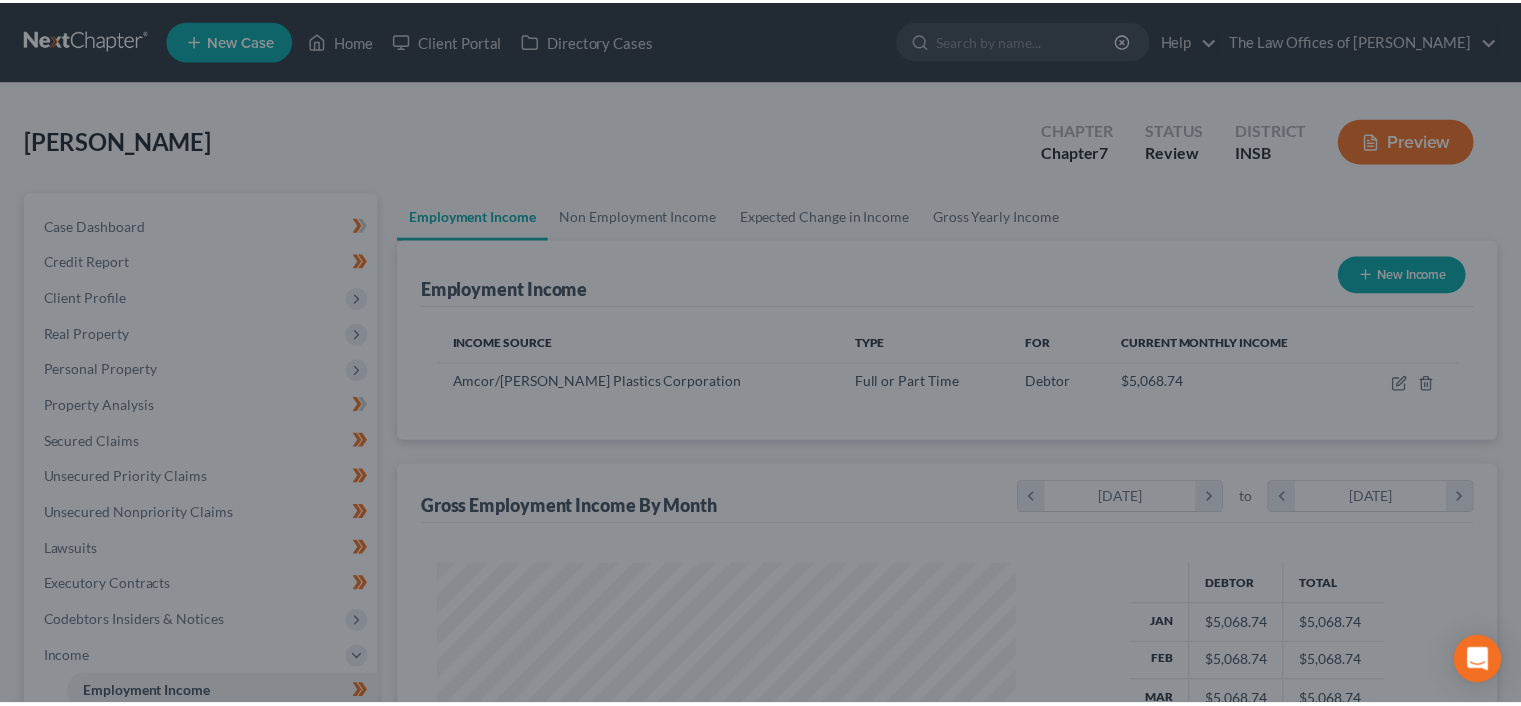 scroll, scrollTop: 356, scrollLeft: 617, axis: both 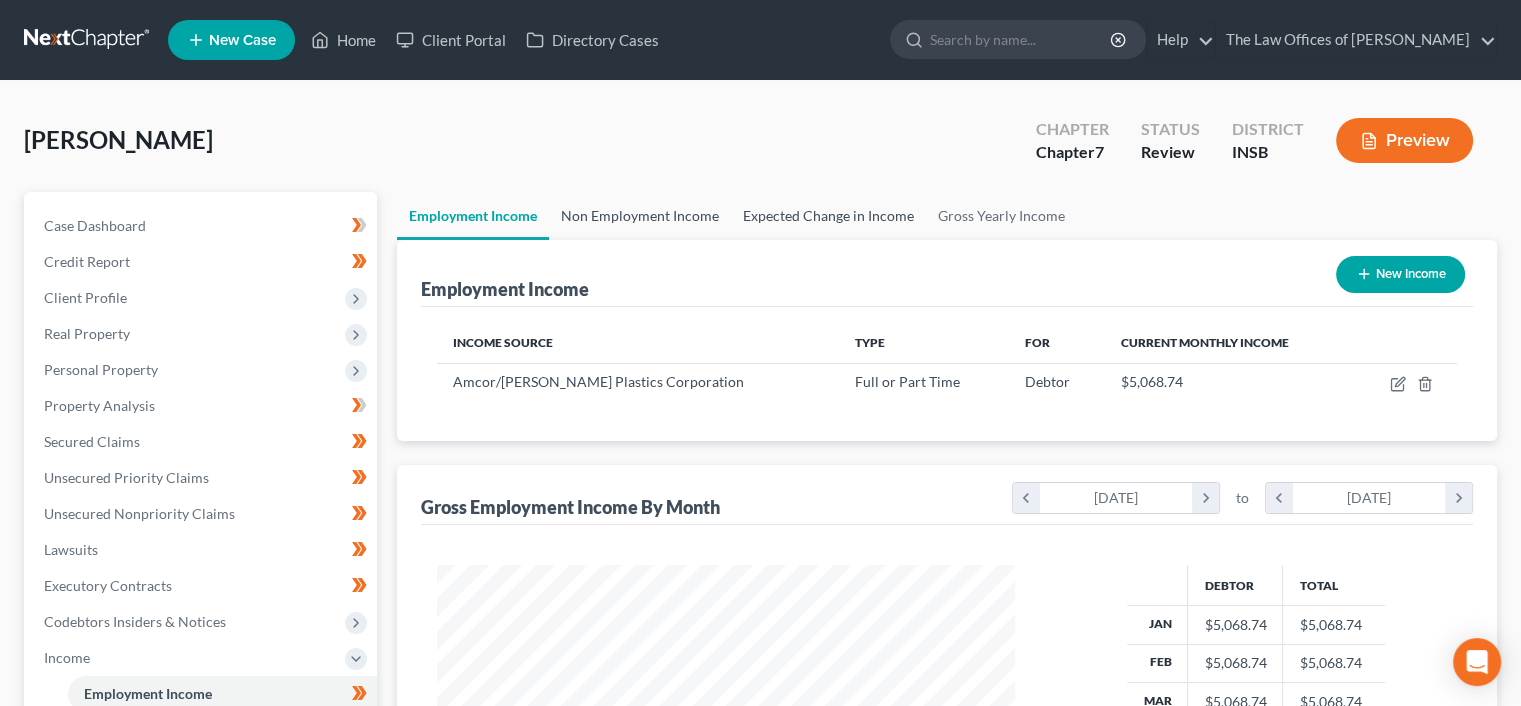 click on "Non Employment Income" at bounding box center (640, 216) 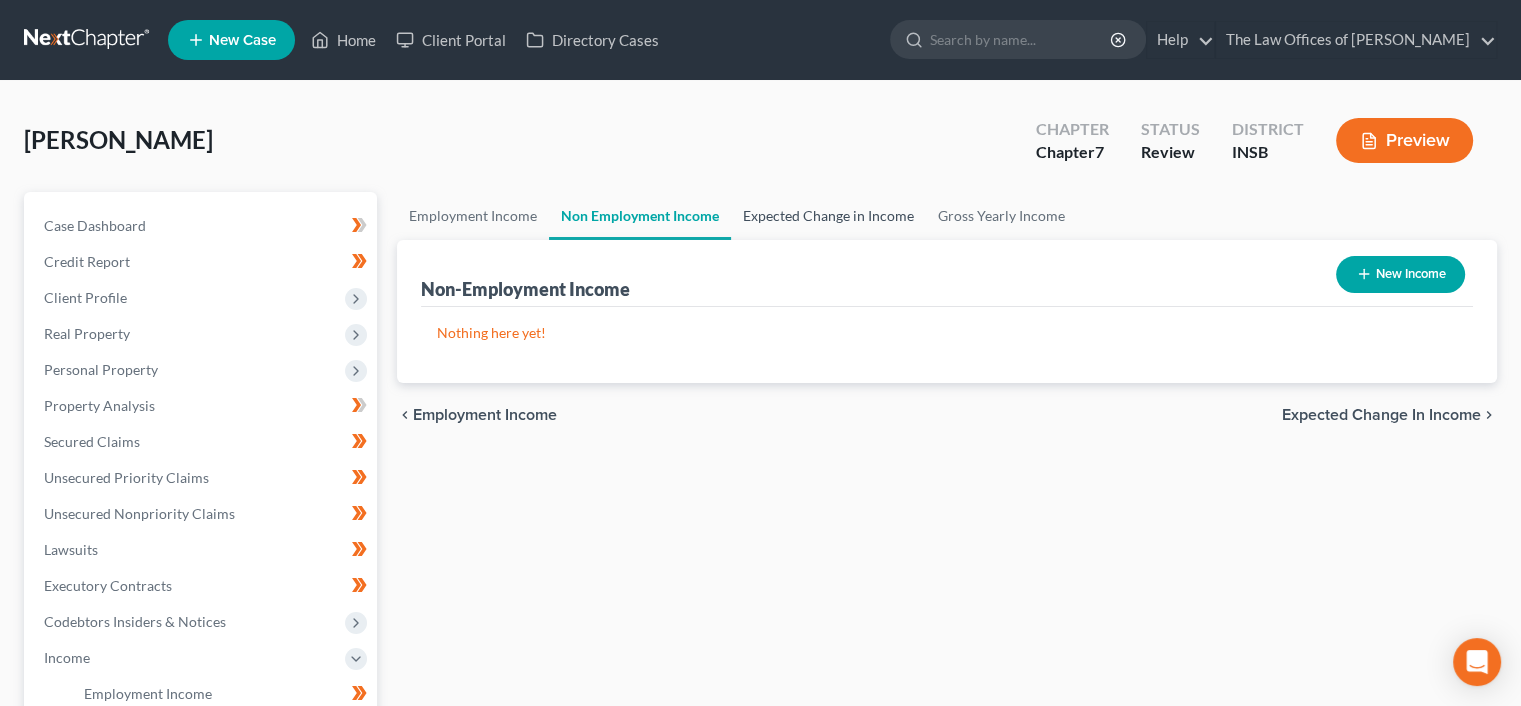 click on "Expected Change in Income" at bounding box center [828, 216] 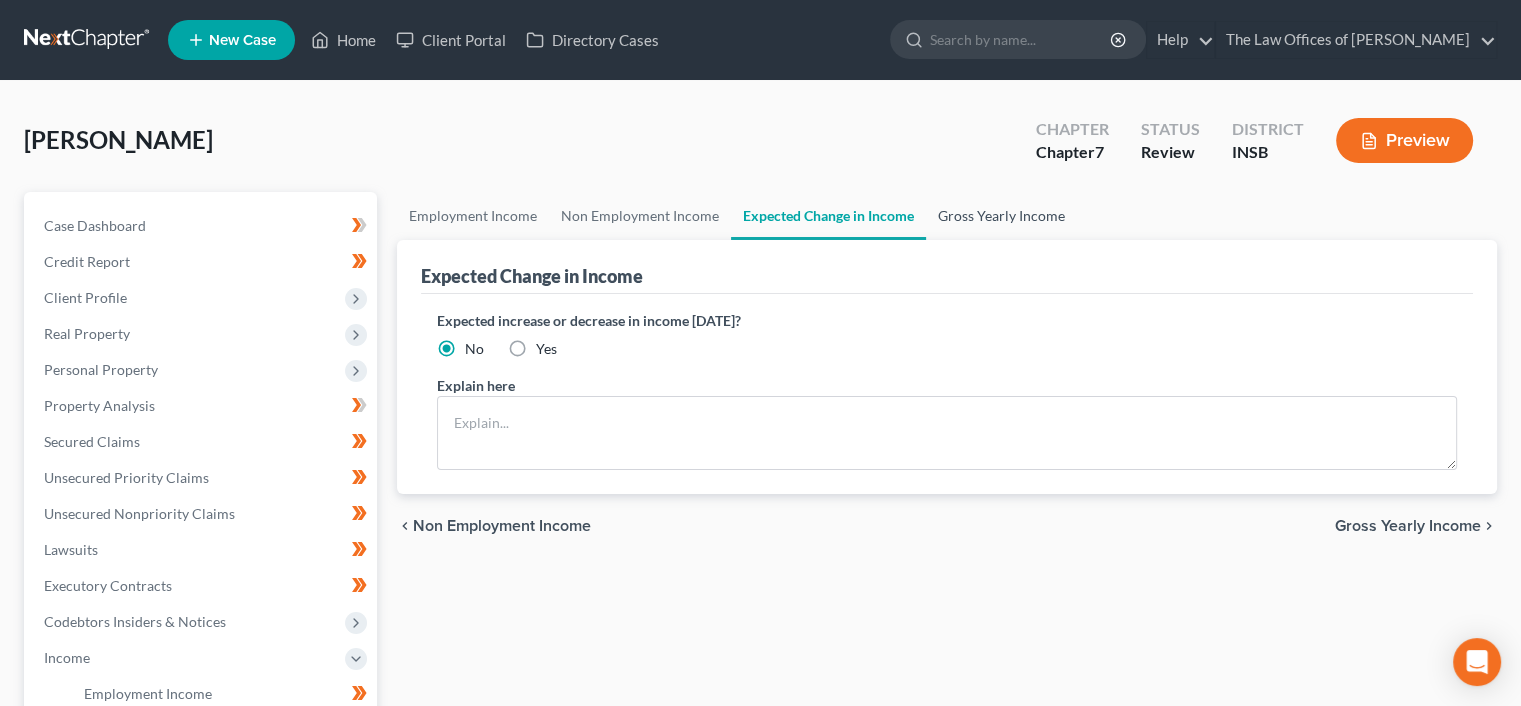 click on "Gross Yearly Income" at bounding box center (1001, 216) 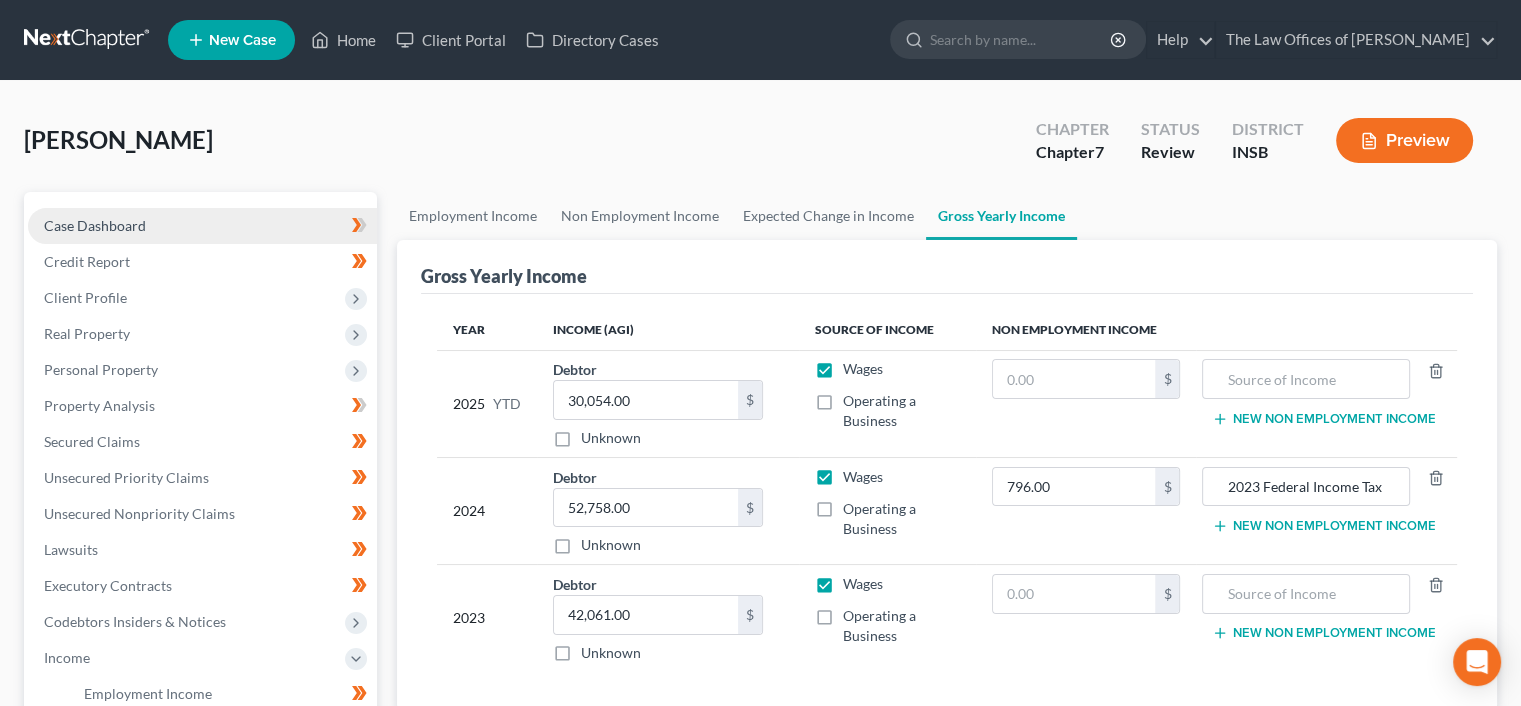click on "Case Dashboard" at bounding box center [202, 226] 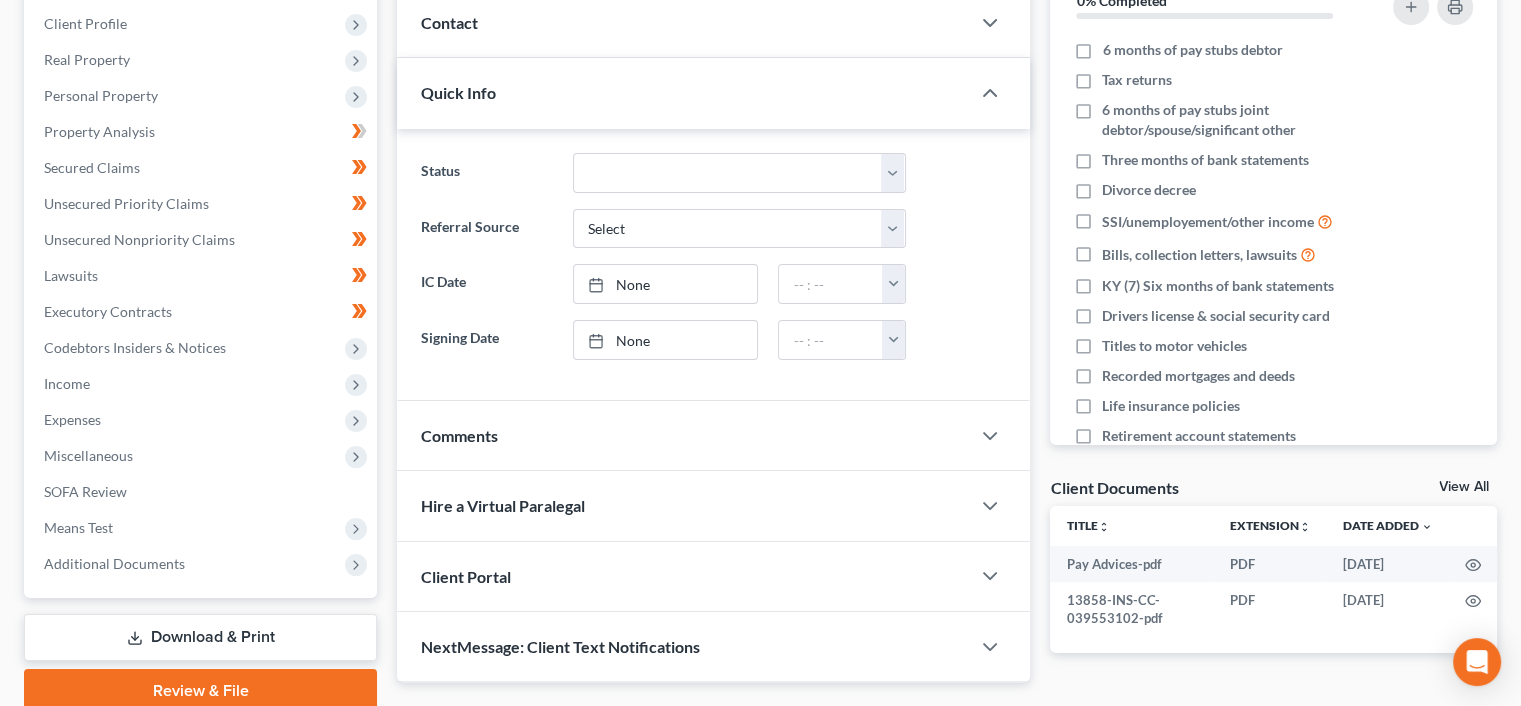 scroll, scrollTop: 333, scrollLeft: 0, axis: vertical 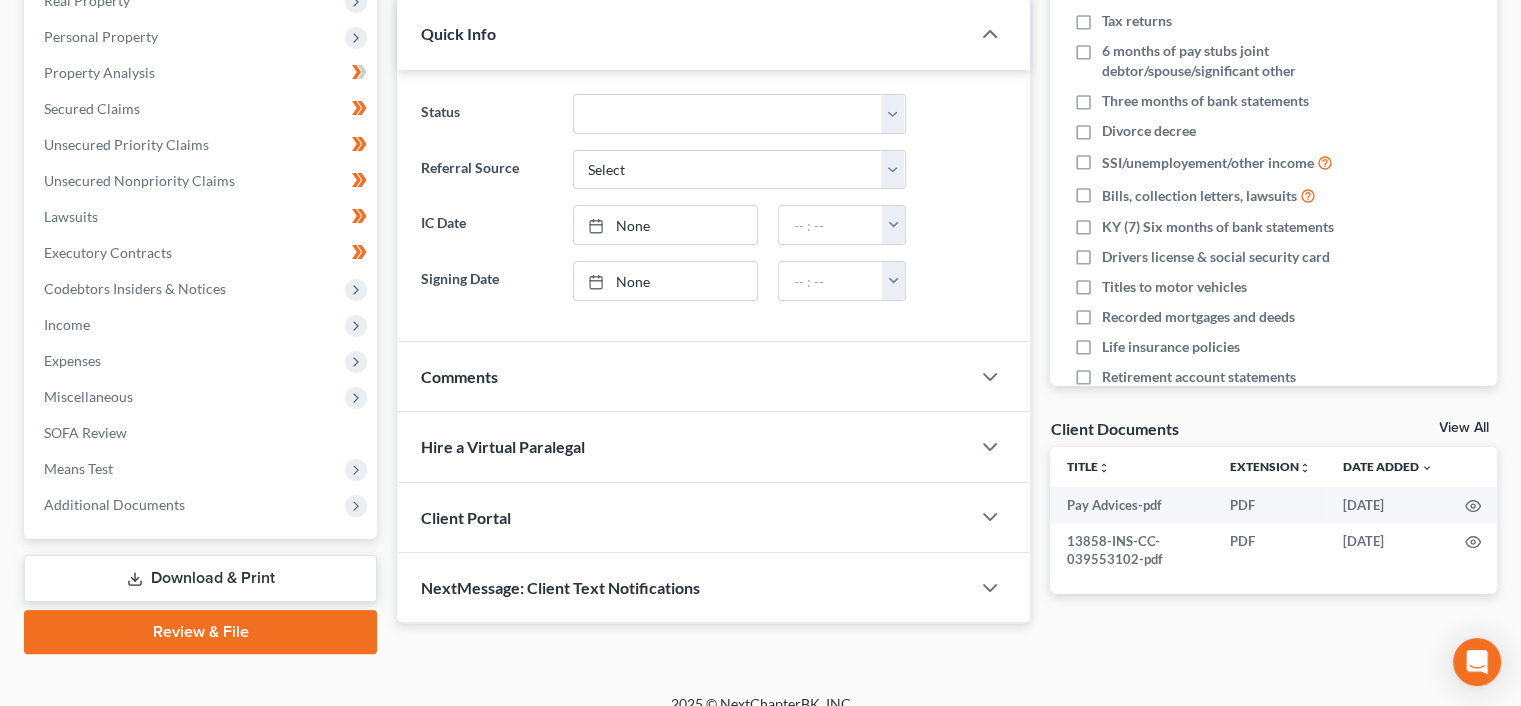 click on "Comments" at bounding box center (459, 376) 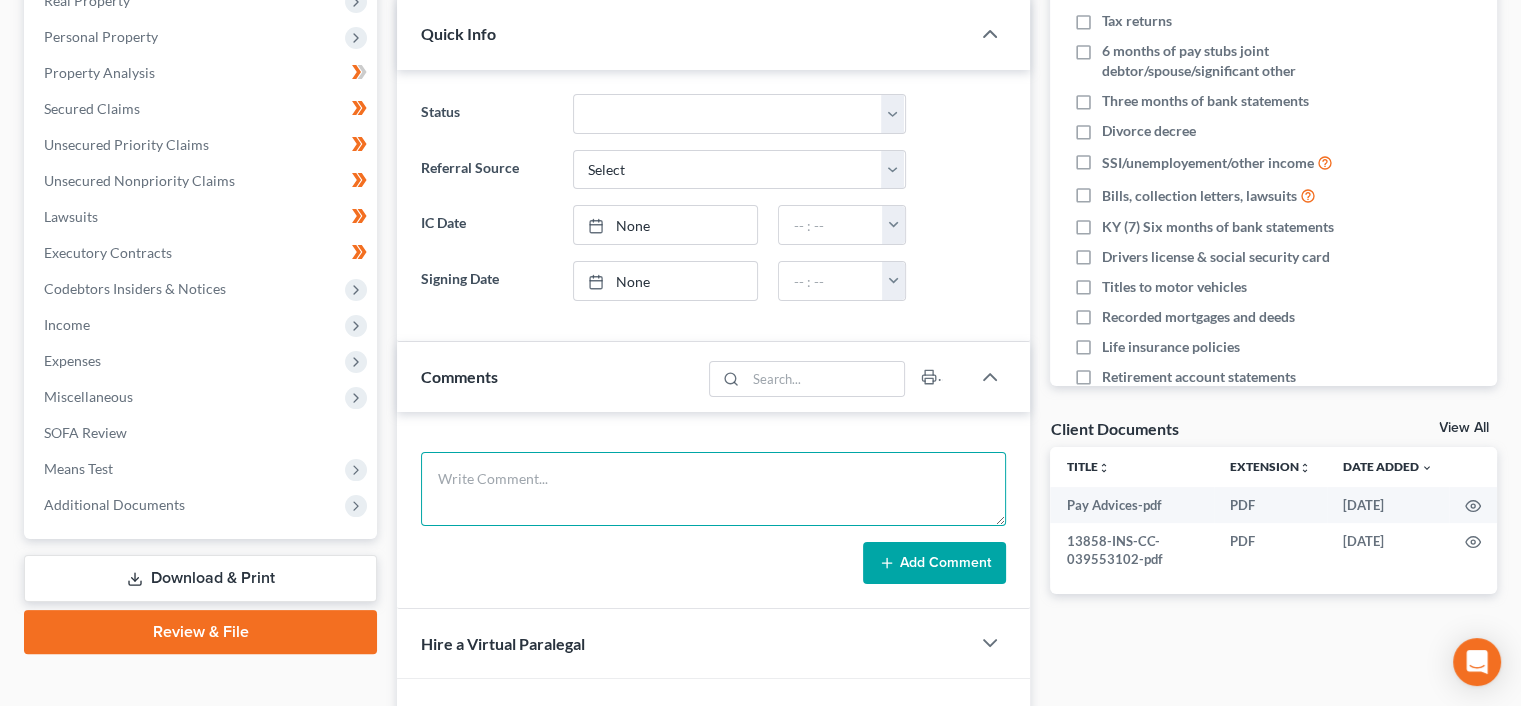 click at bounding box center (713, 489) 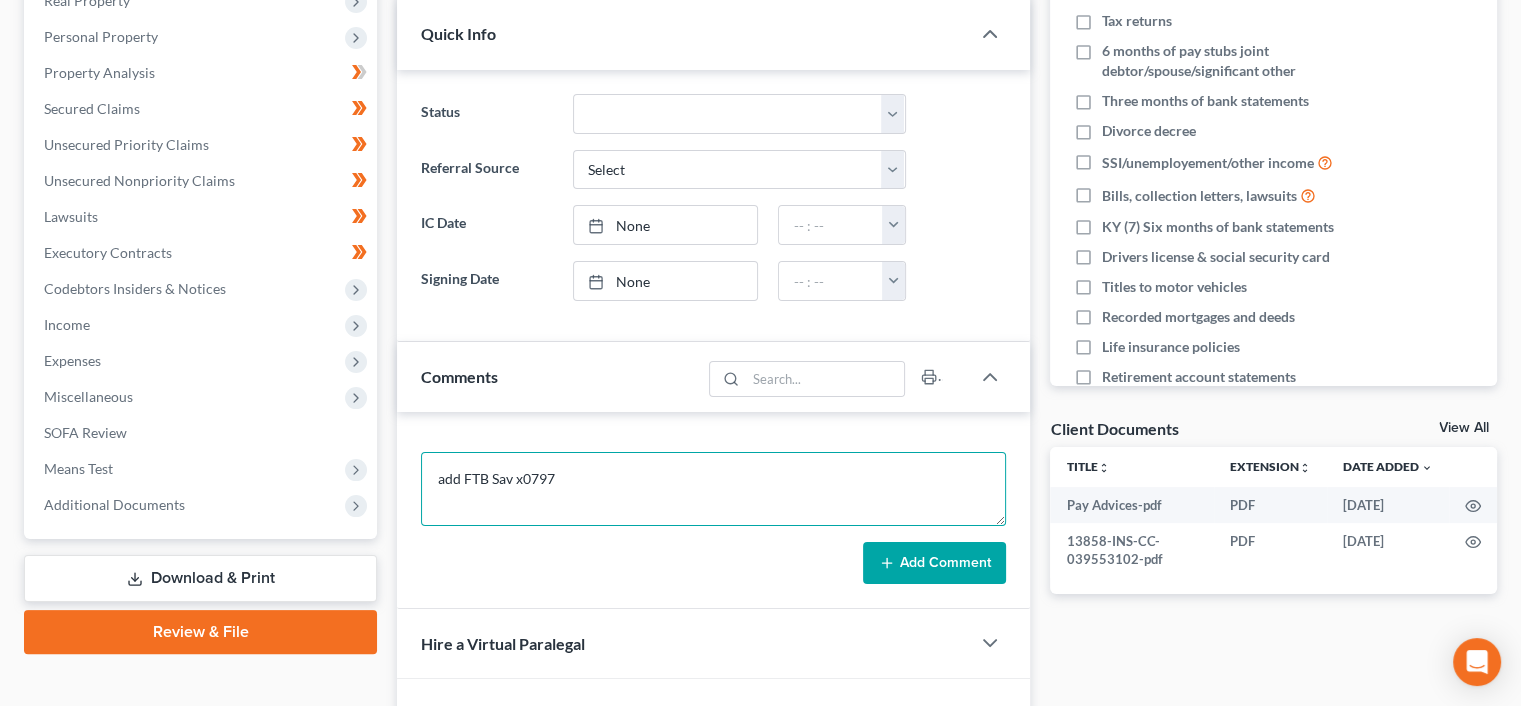 scroll, scrollTop: 4, scrollLeft: 0, axis: vertical 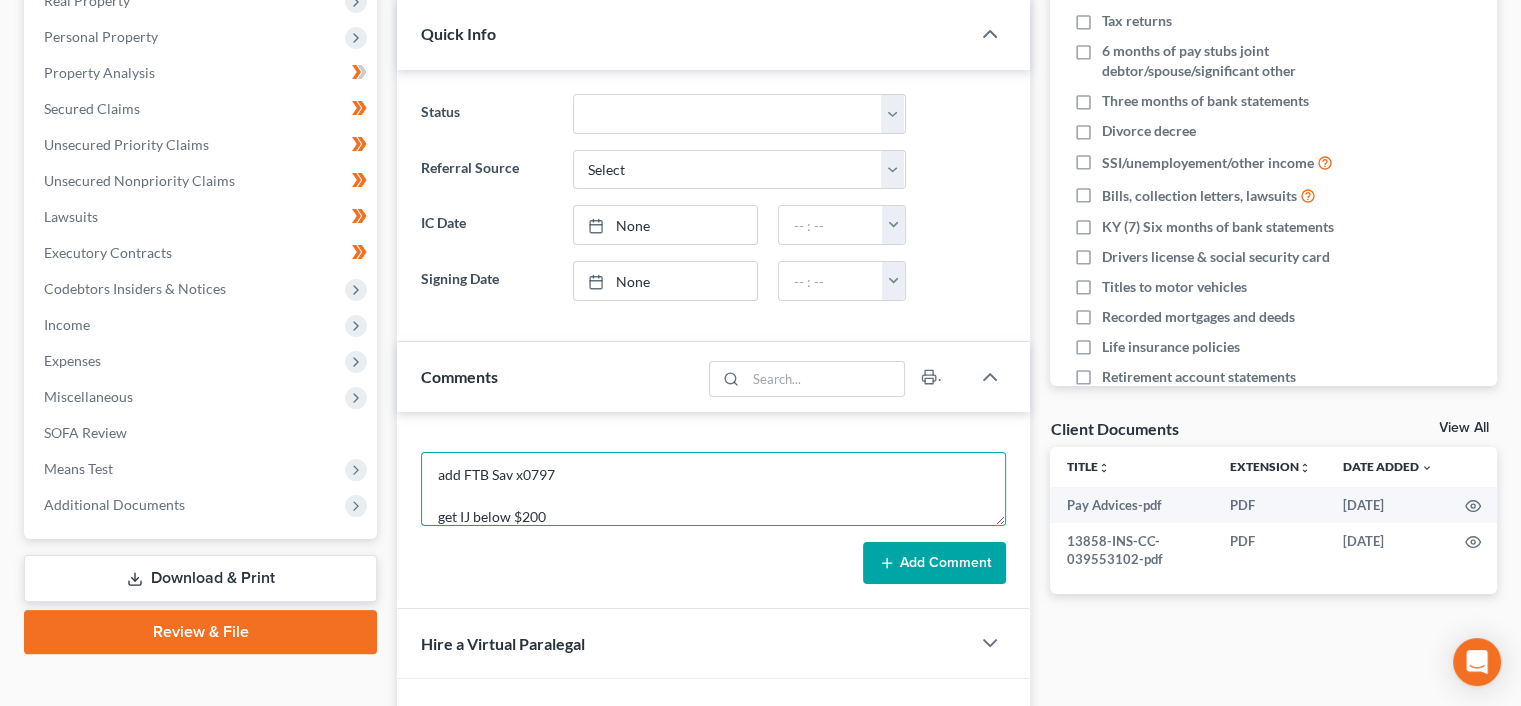 type on "add FTB Sav x0797
get IJ below $200" 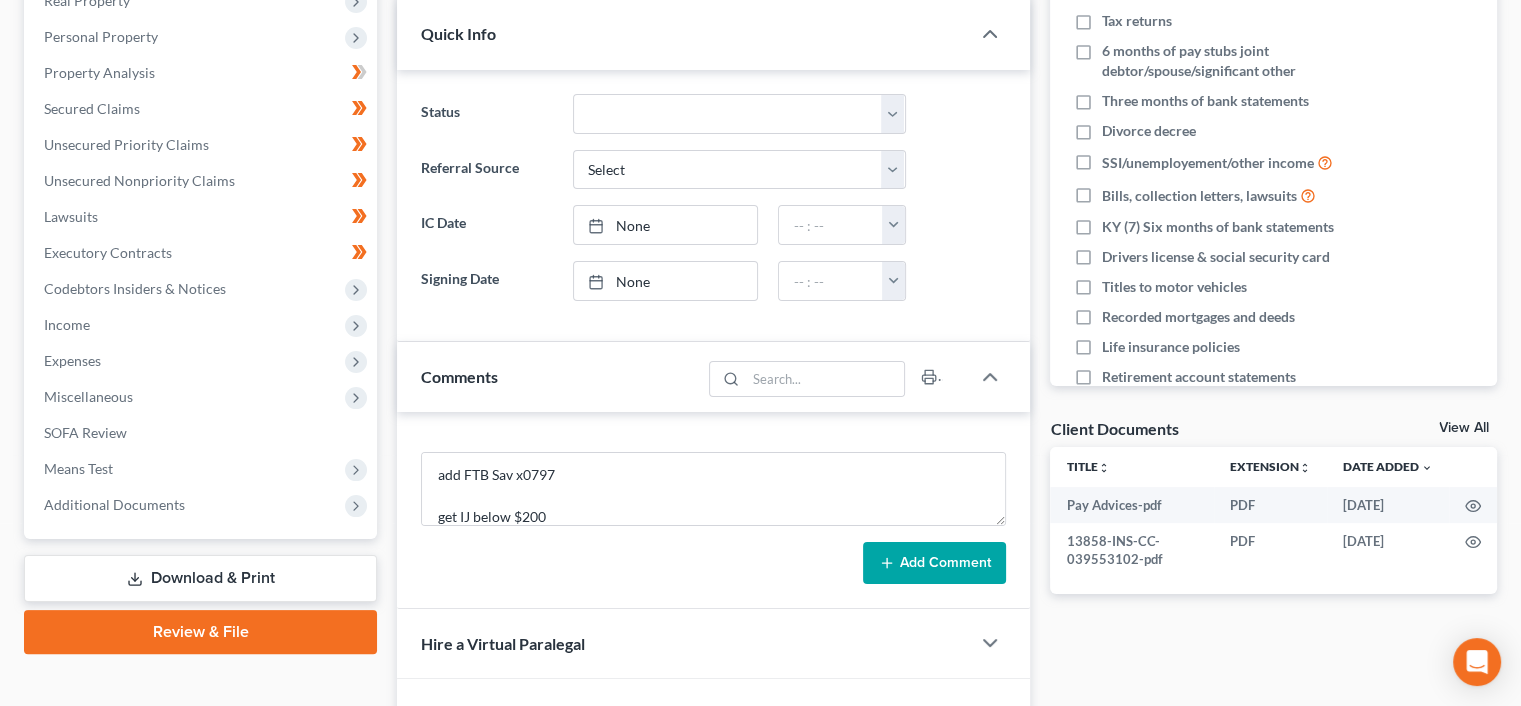 click on "Add Comment" at bounding box center [934, 563] 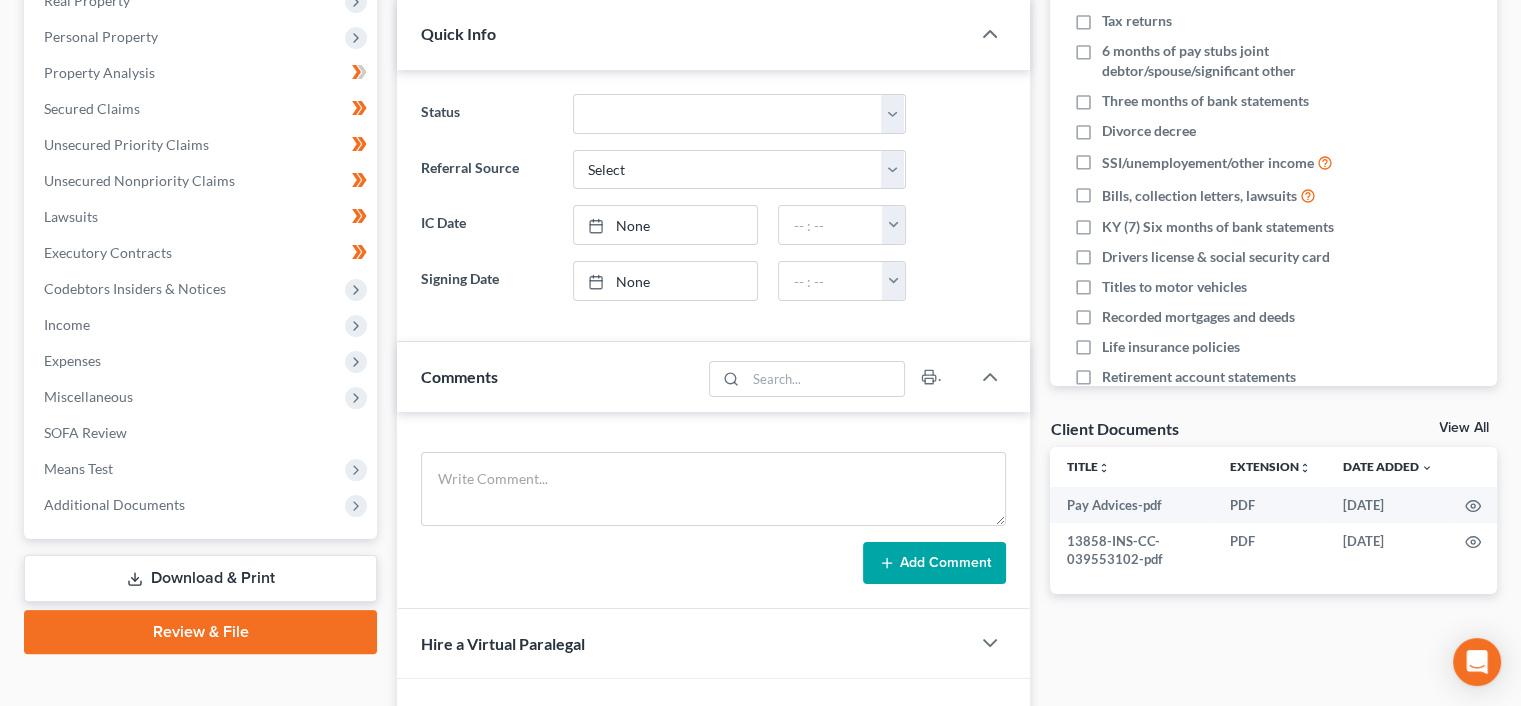 scroll, scrollTop: 0, scrollLeft: 0, axis: both 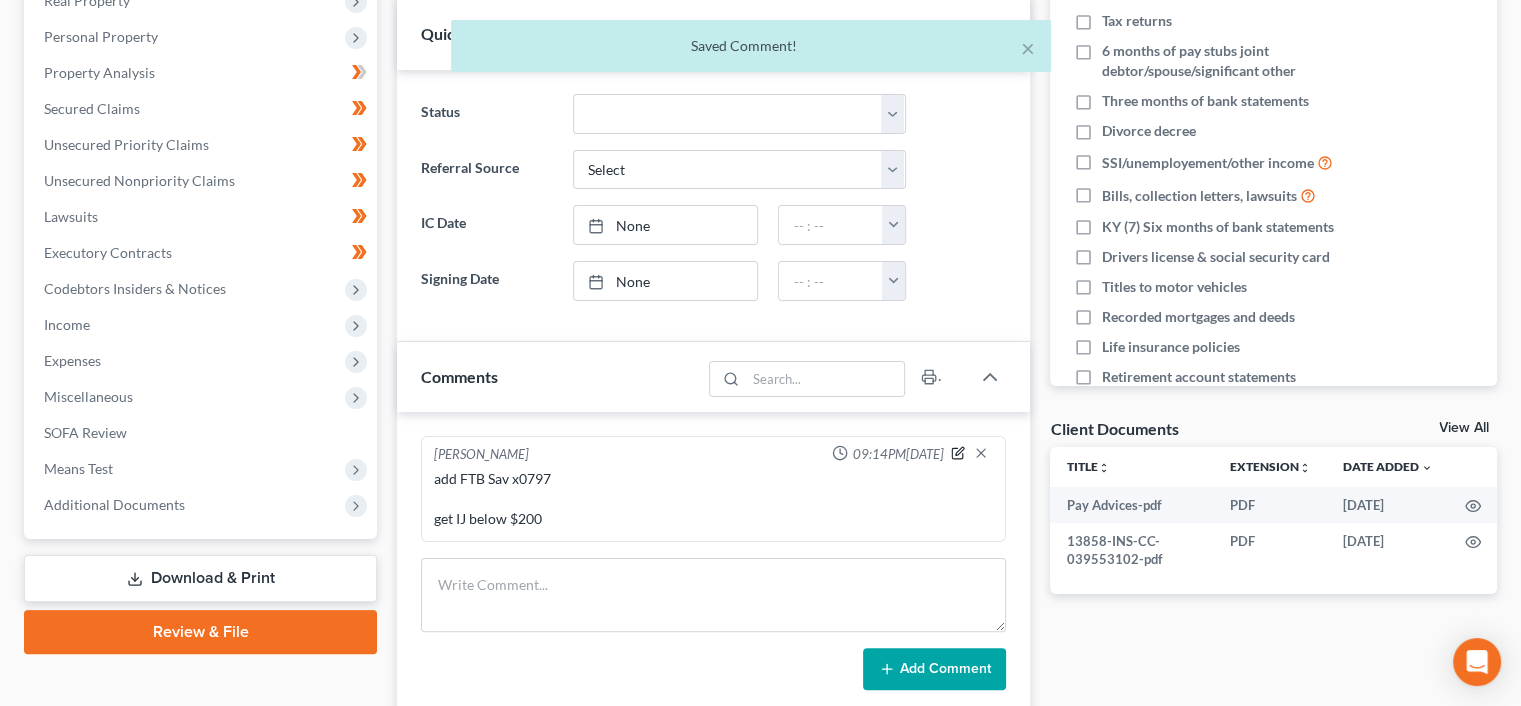 click 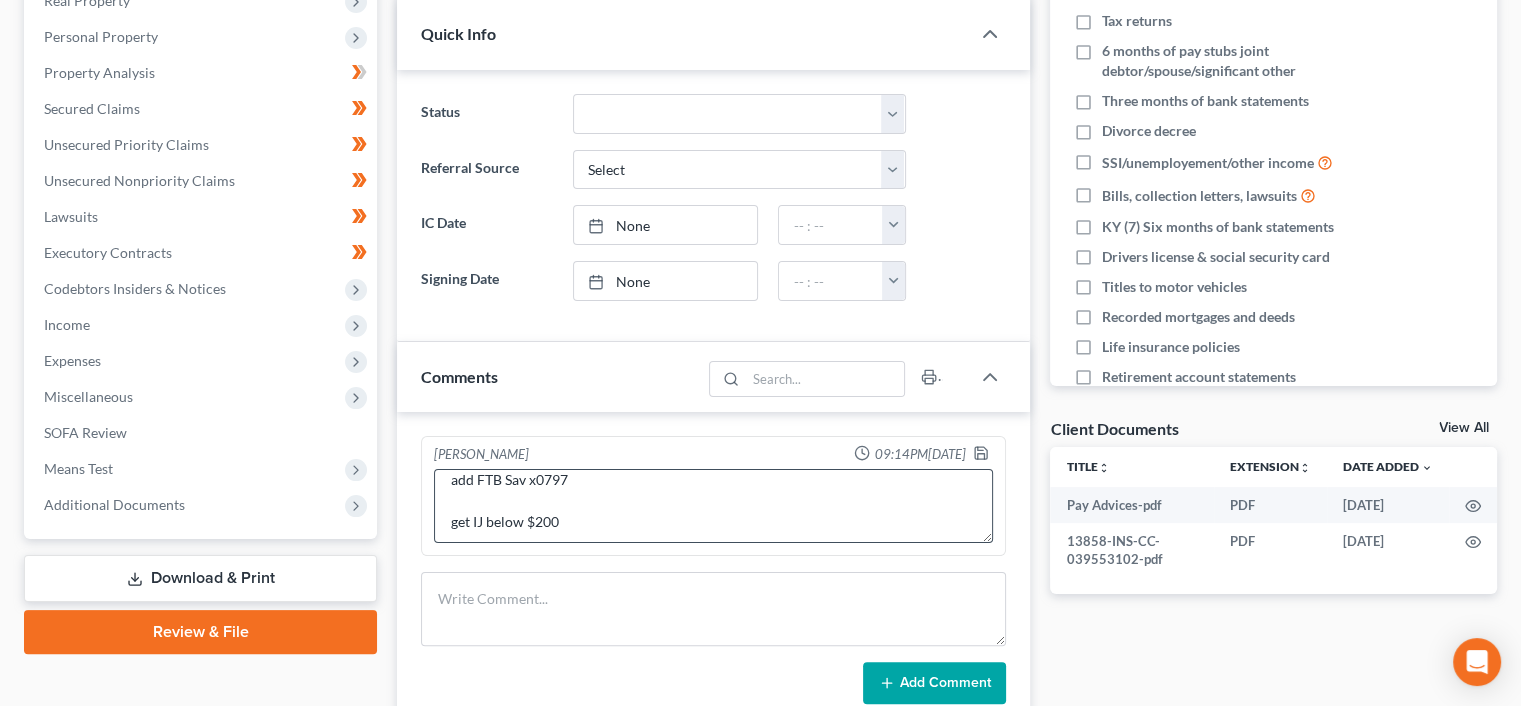 scroll, scrollTop: 20, scrollLeft: 0, axis: vertical 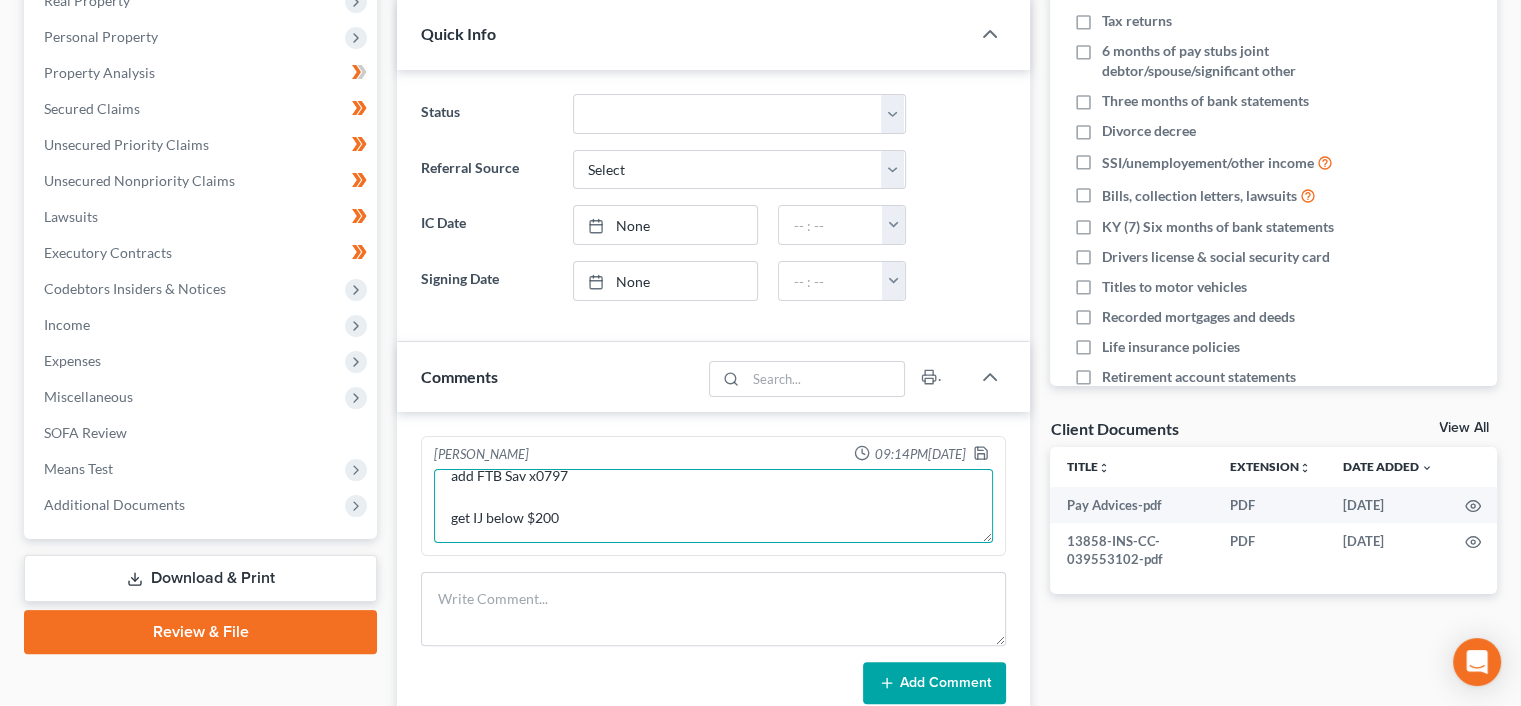 click on "add FTB Sav x0797
get IJ below $200" at bounding box center [713, 506] 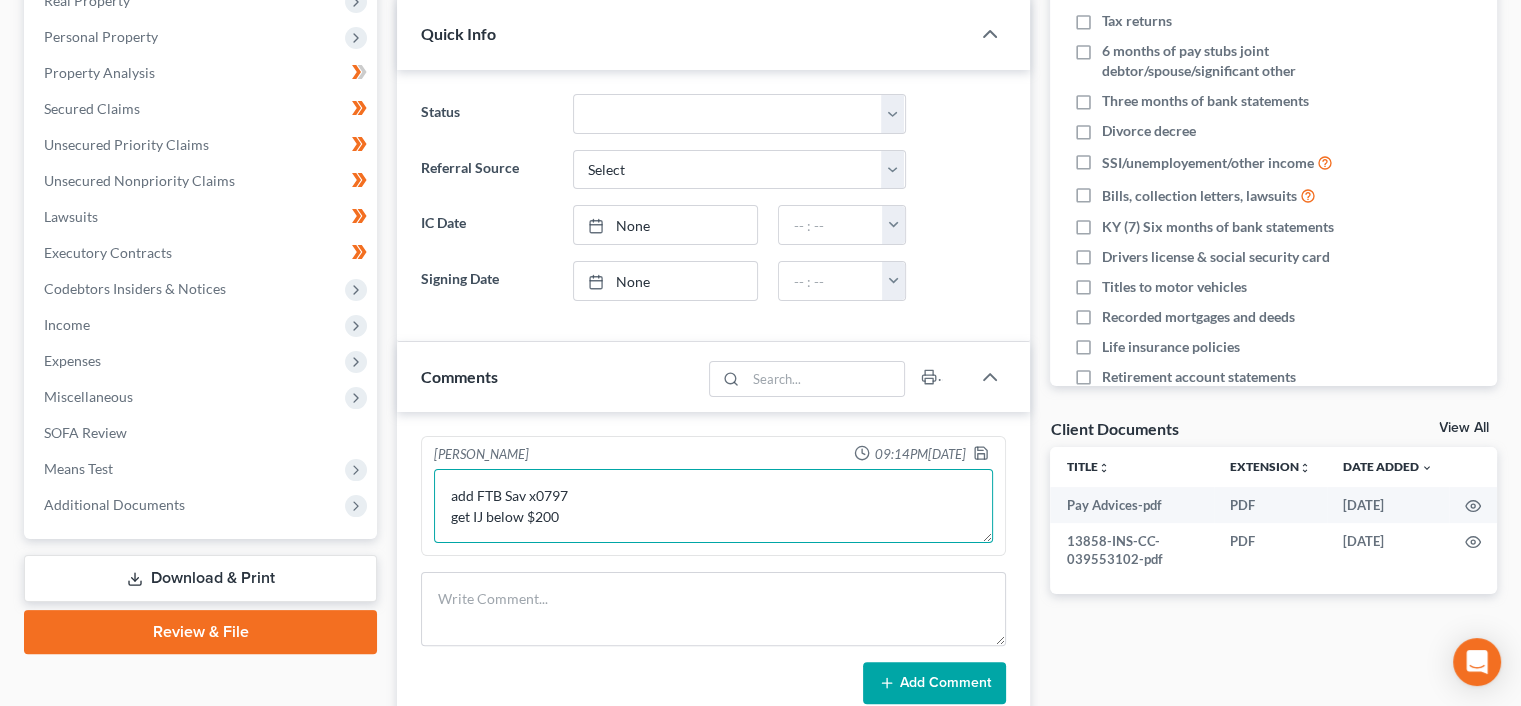 scroll, scrollTop: 4, scrollLeft: 0, axis: vertical 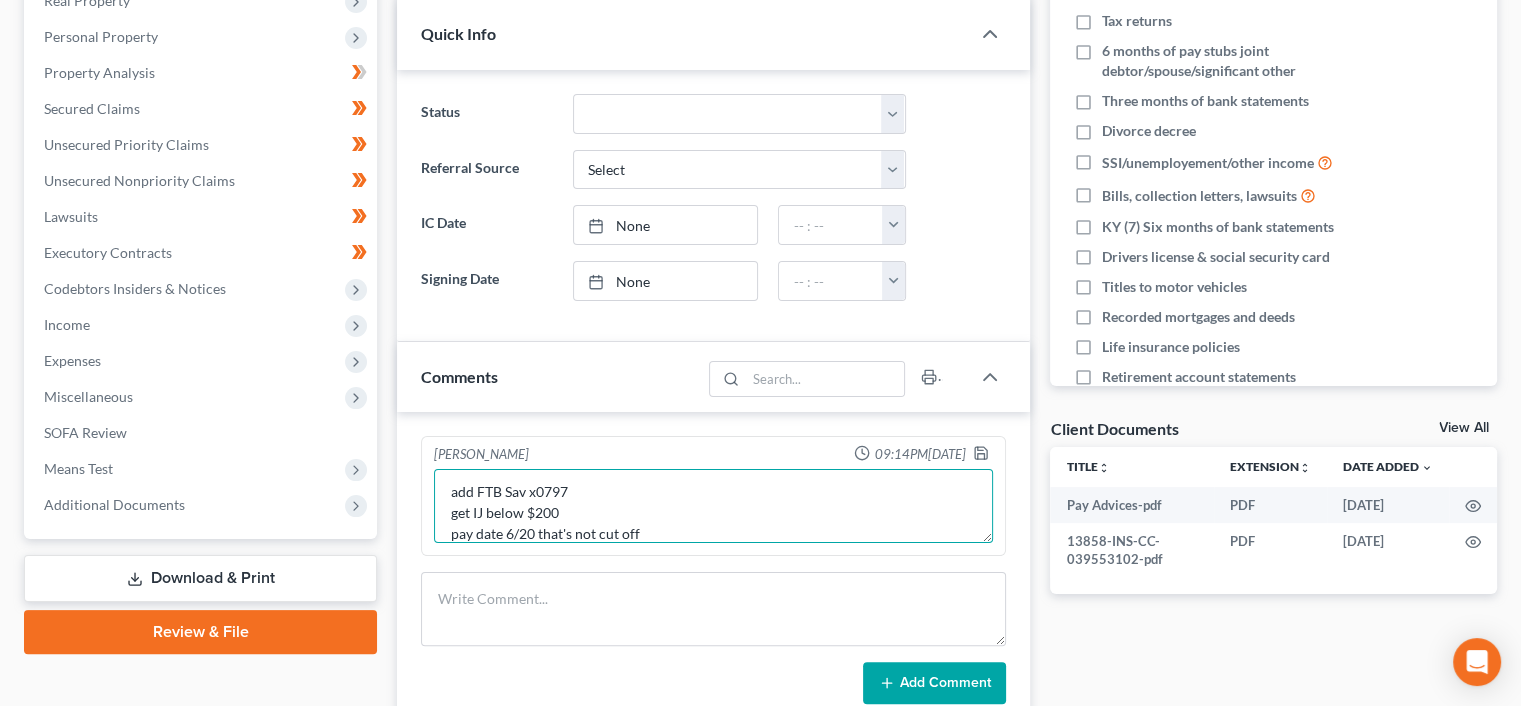 type on "add FTB Sav x0797
get IJ below $200
pay date 6/20 that's not cut off" 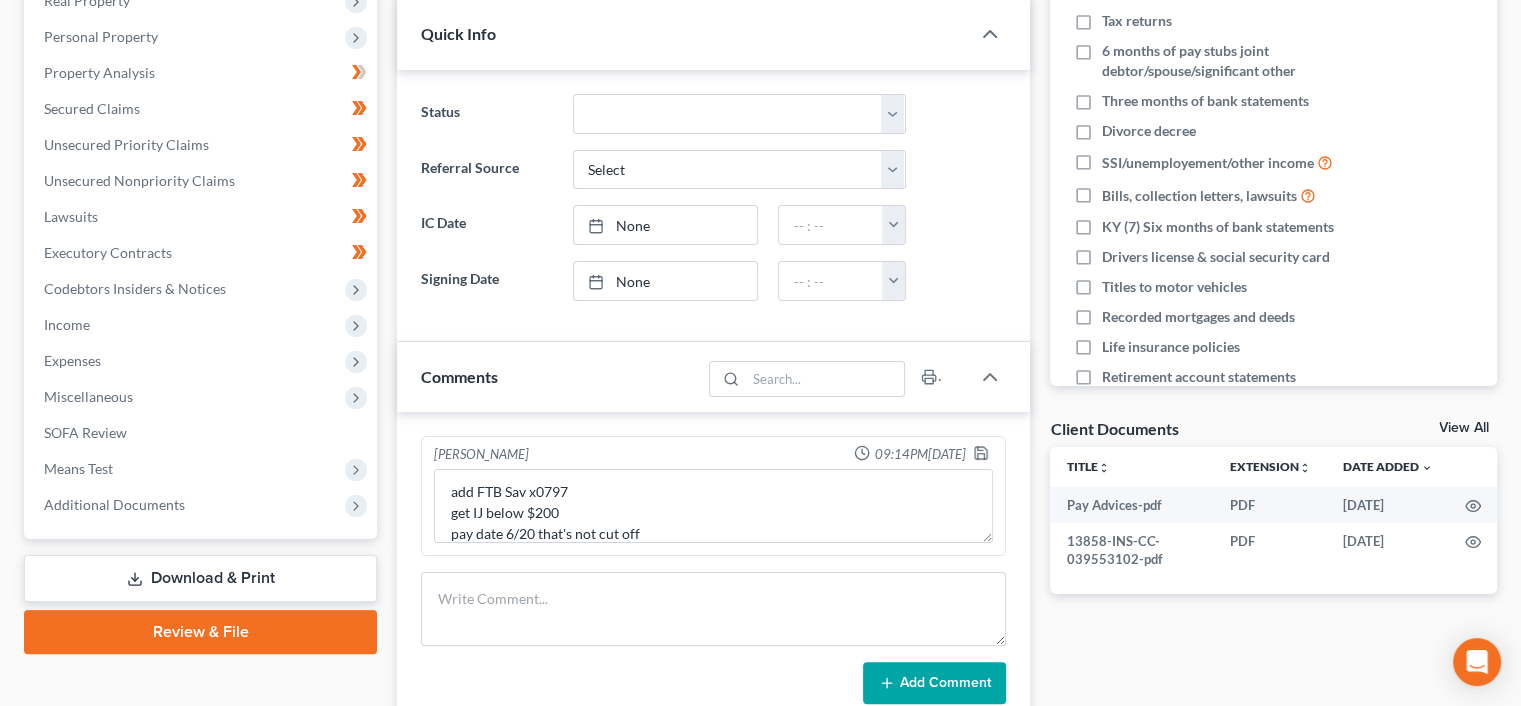 click on "Add Comment" at bounding box center (934, 683) 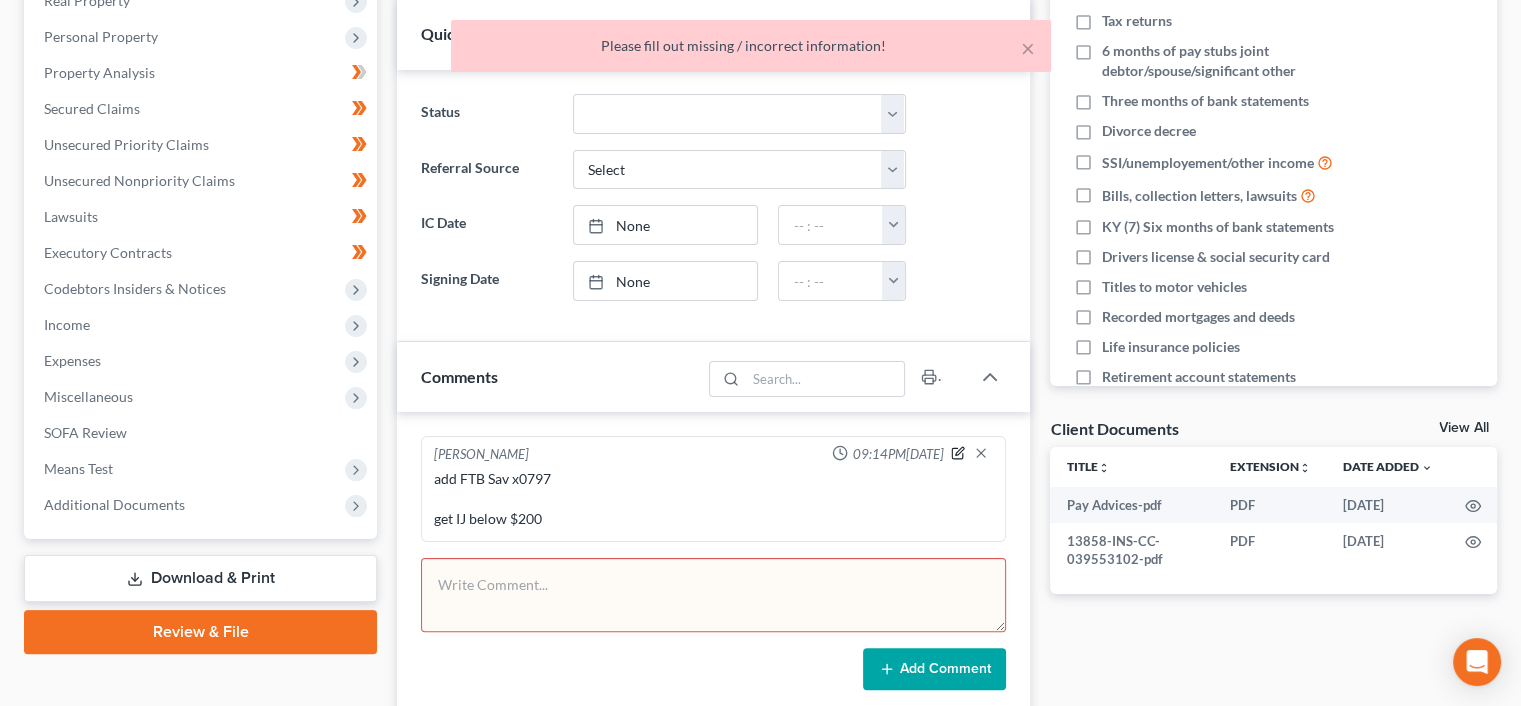 click 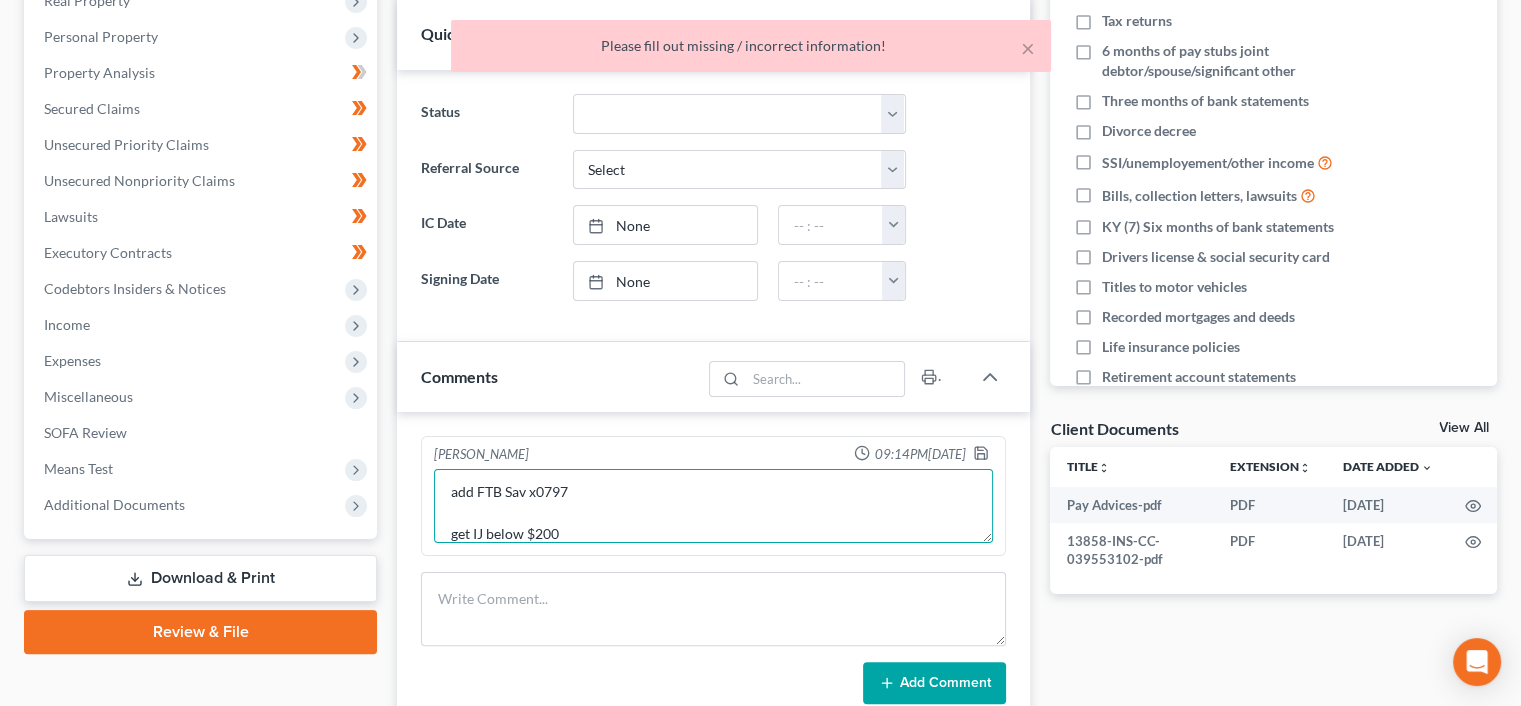 click on "add FTB Sav x0797
get IJ below $200" at bounding box center [713, 506] 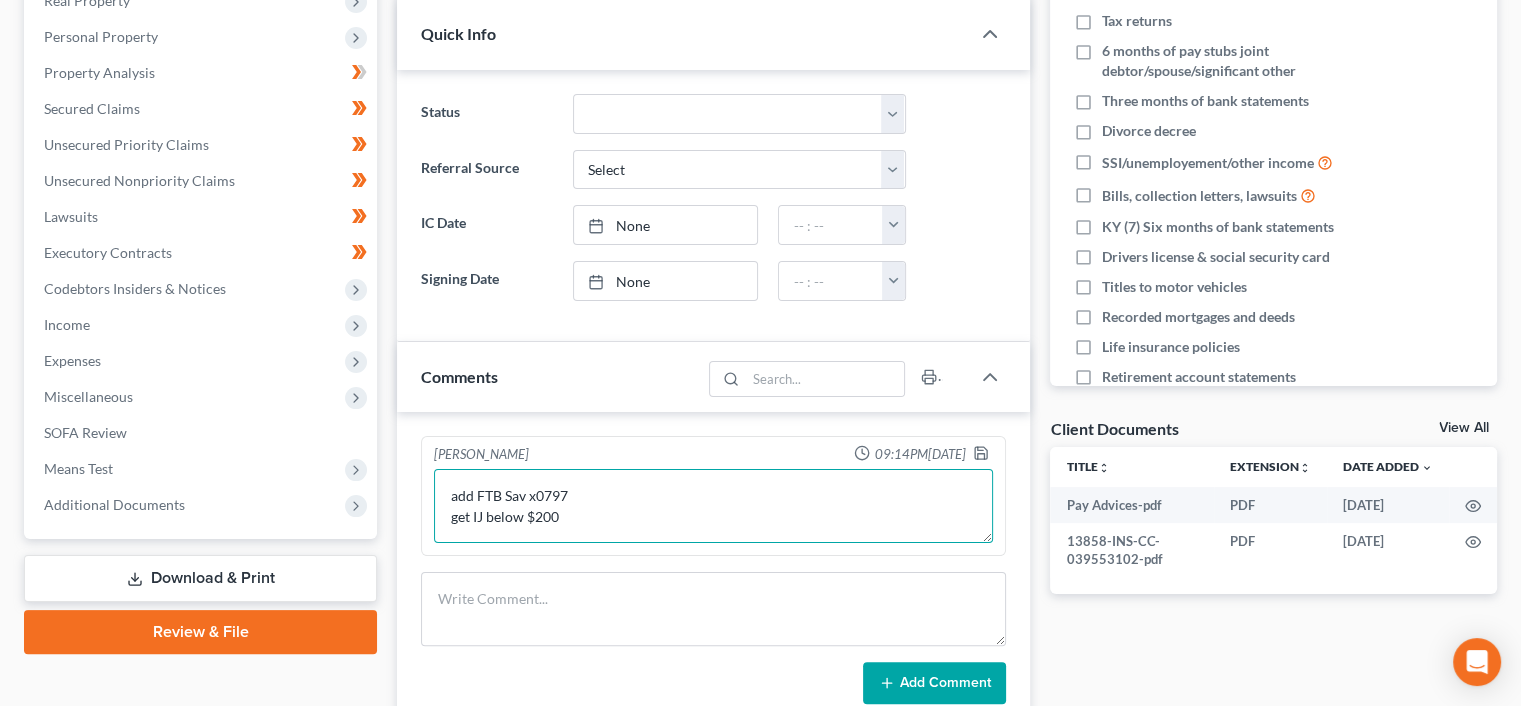 scroll, scrollTop: 4, scrollLeft: 0, axis: vertical 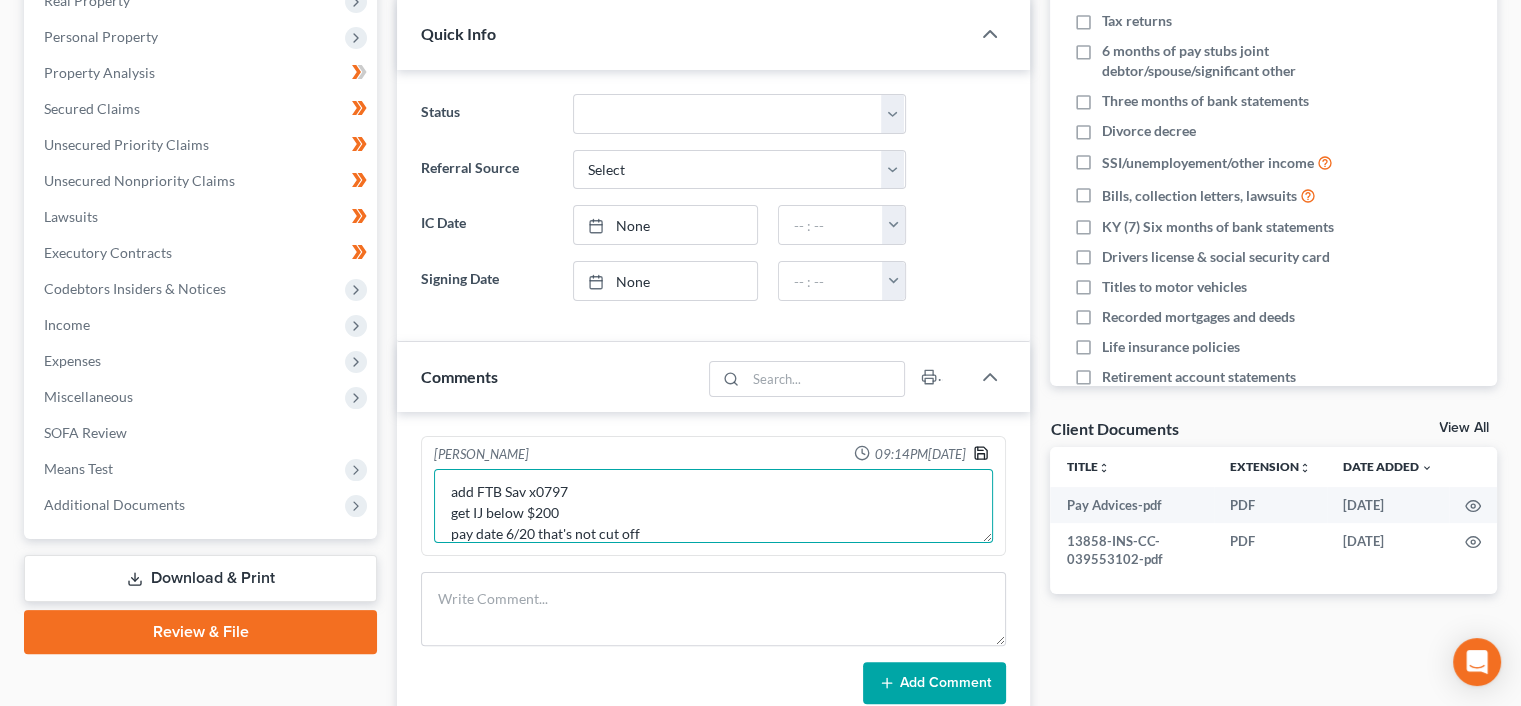 type on "add FTB Sav x0797
get IJ below $200
pay date 6/20 that's not cut off" 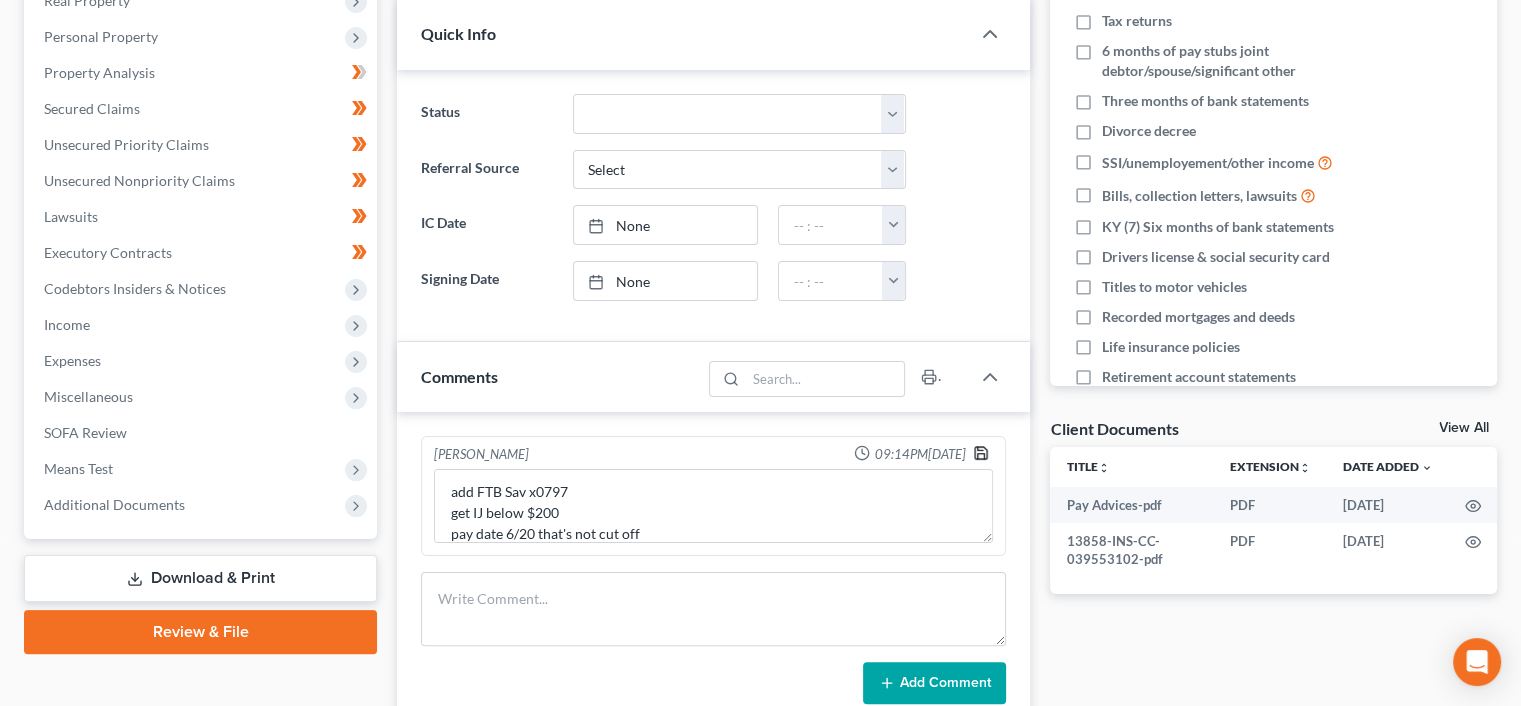 click 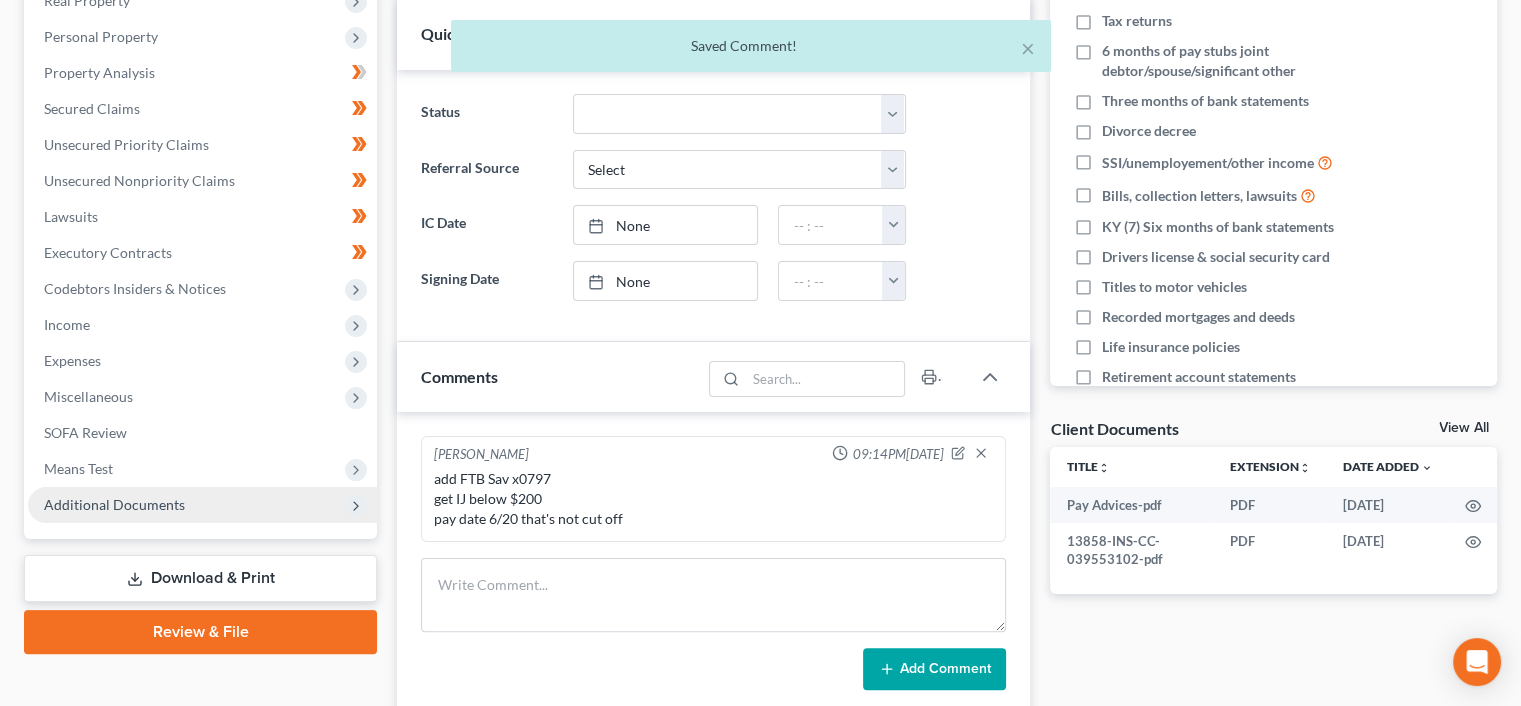 click on "Additional Documents" at bounding box center (114, 504) 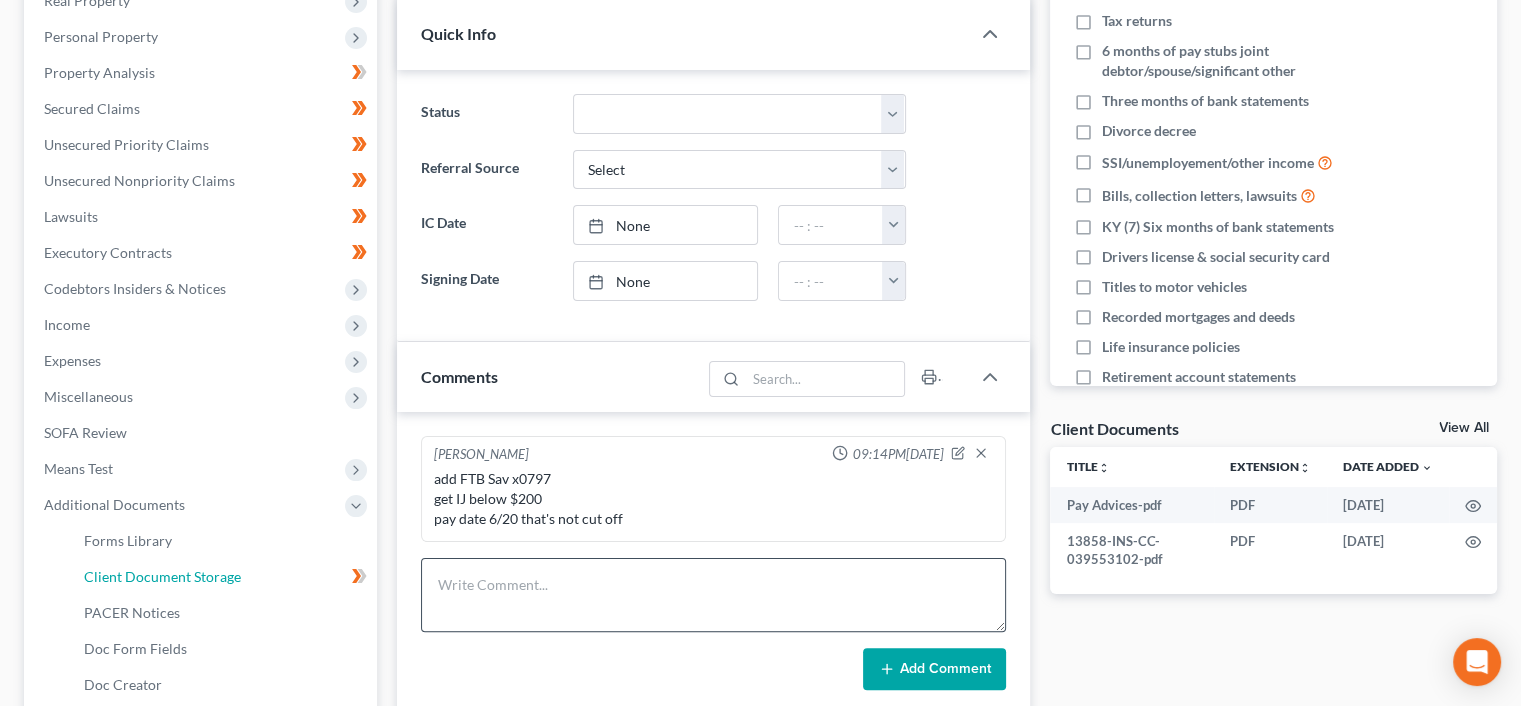 drag, startPoint x: 192, startPoint y: 579, endPoint x: 984, endPoint y: 588, distance: 792.05115 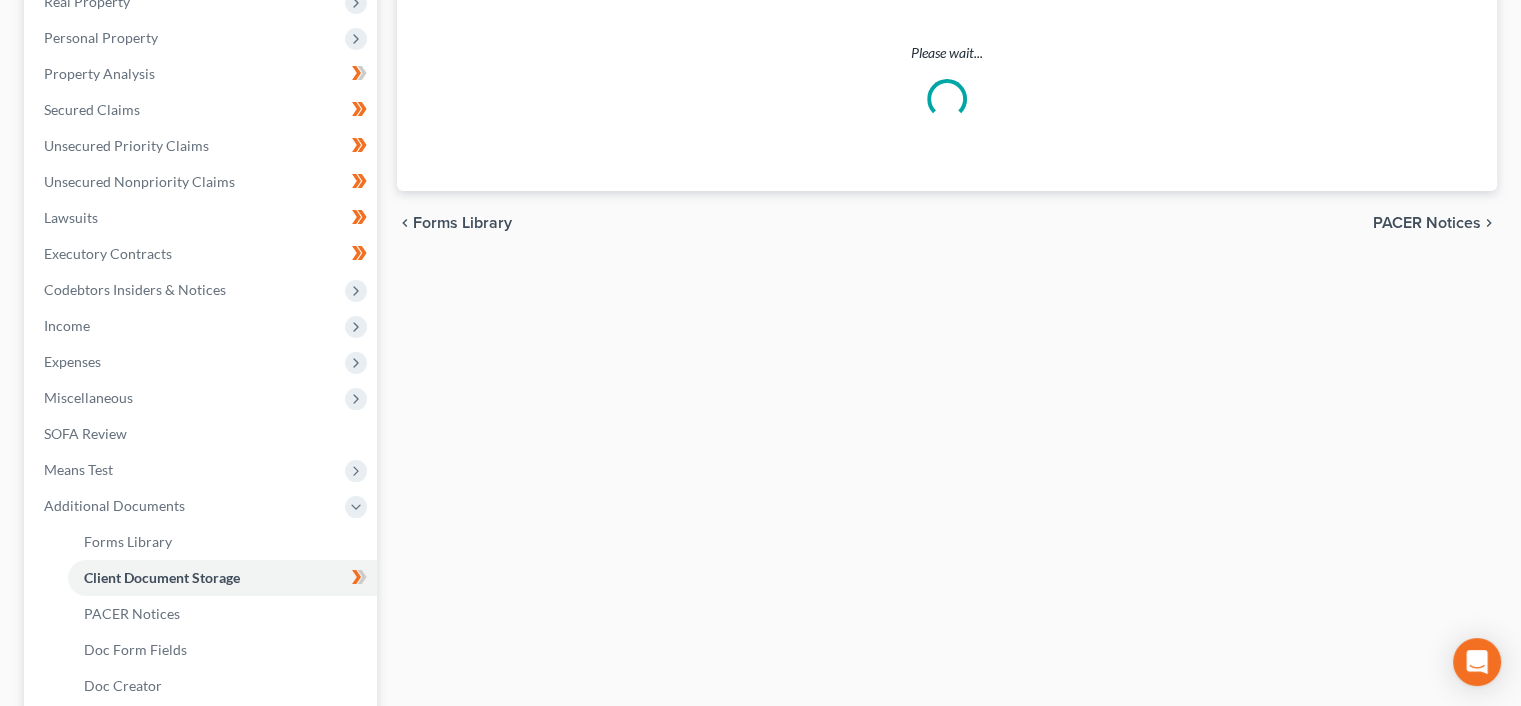 select on "9" 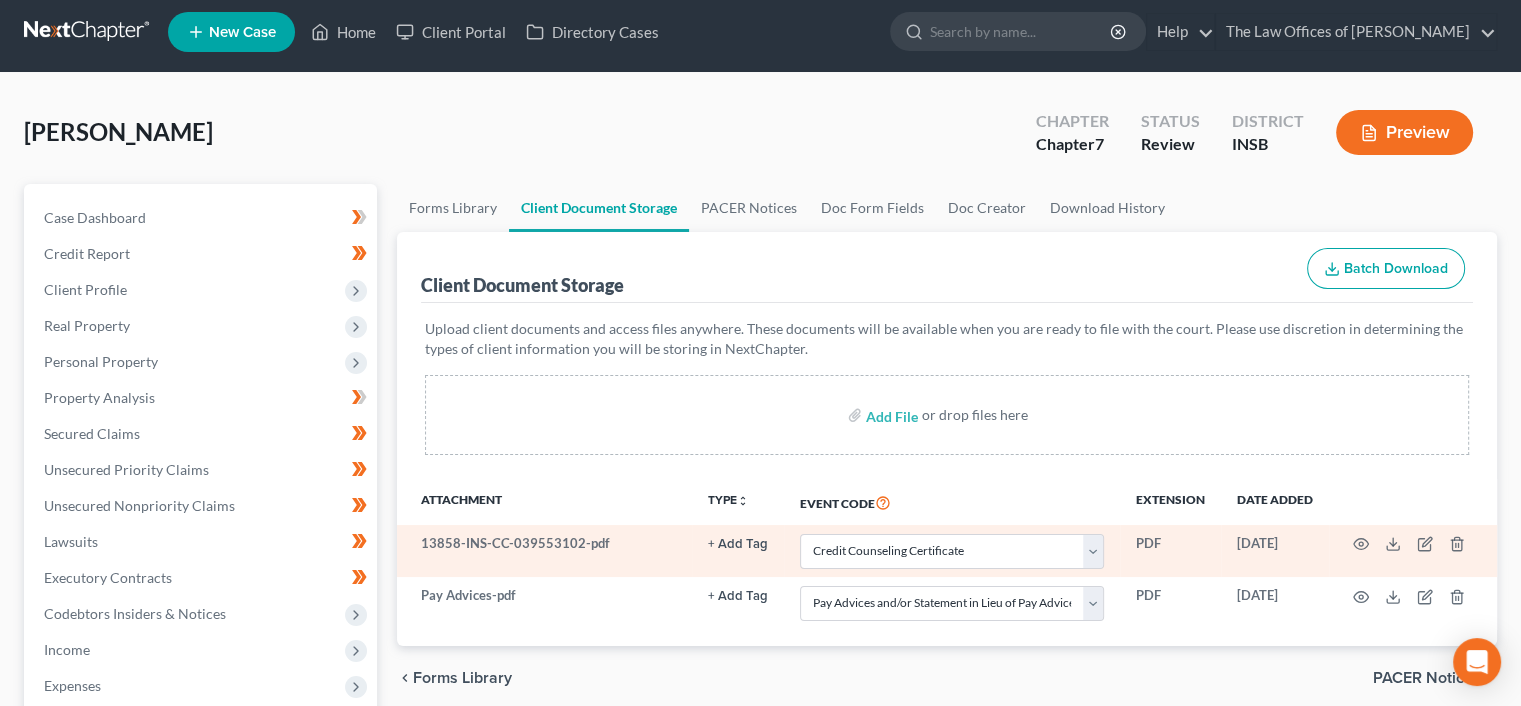 scroll, scrollTop: 0, scrollLeft: 0, axis: both 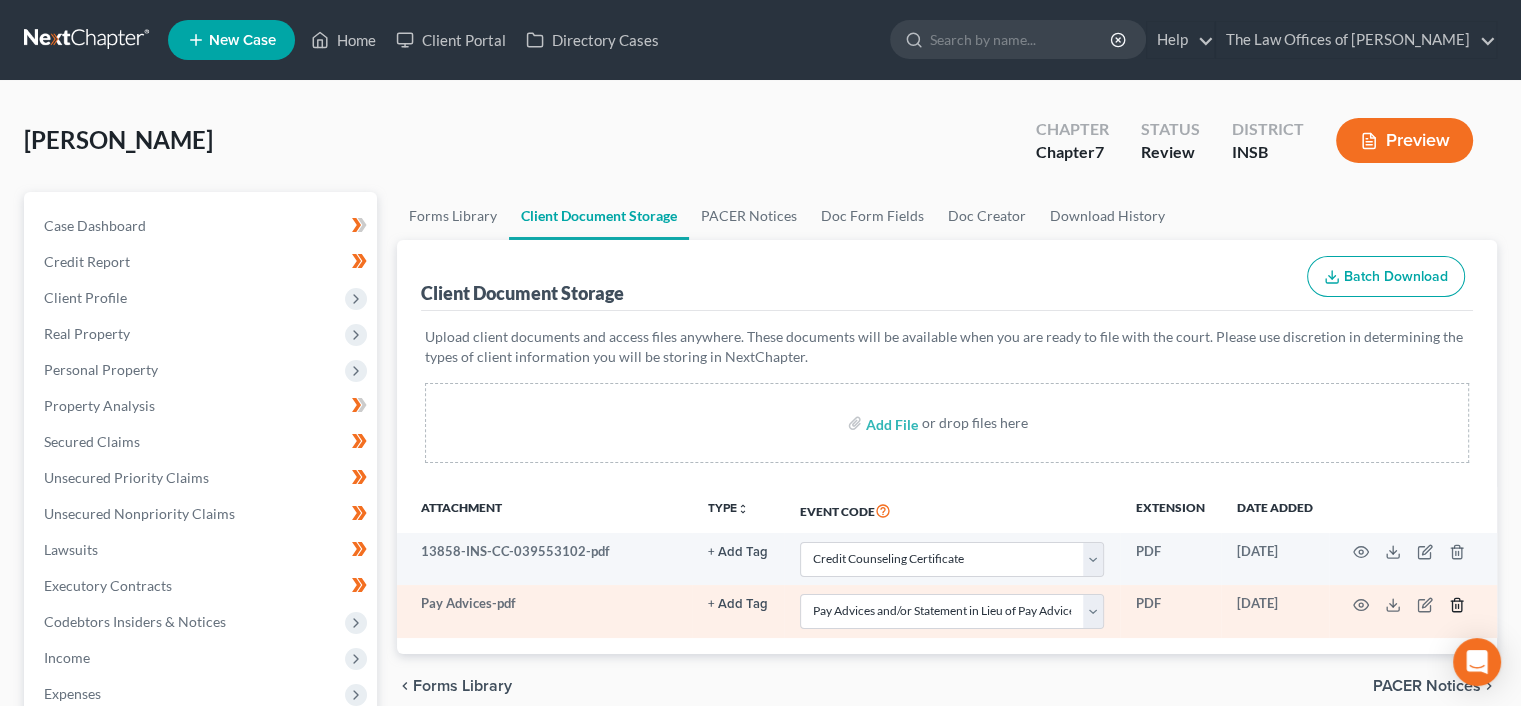 click 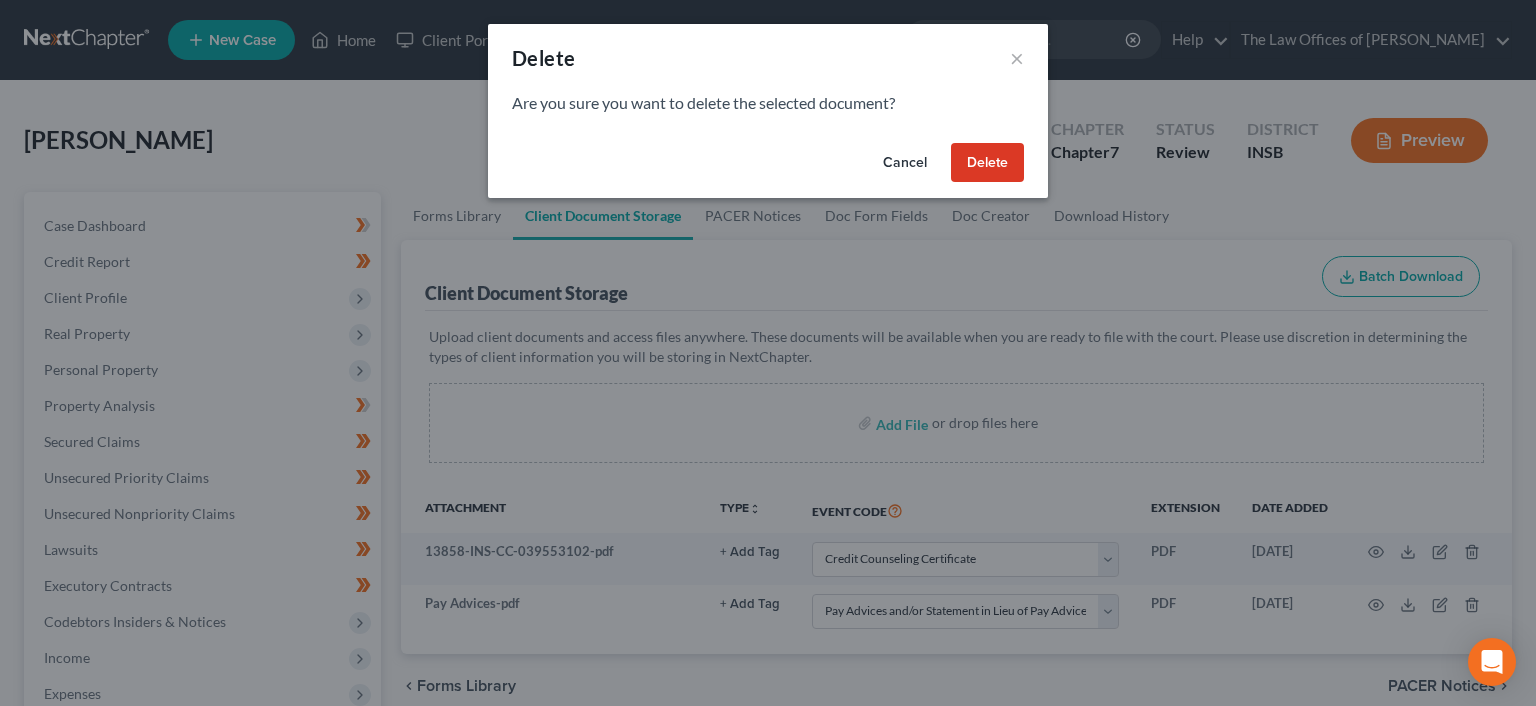 click on "Cancel
Delete" at bounding box center (768, 167) 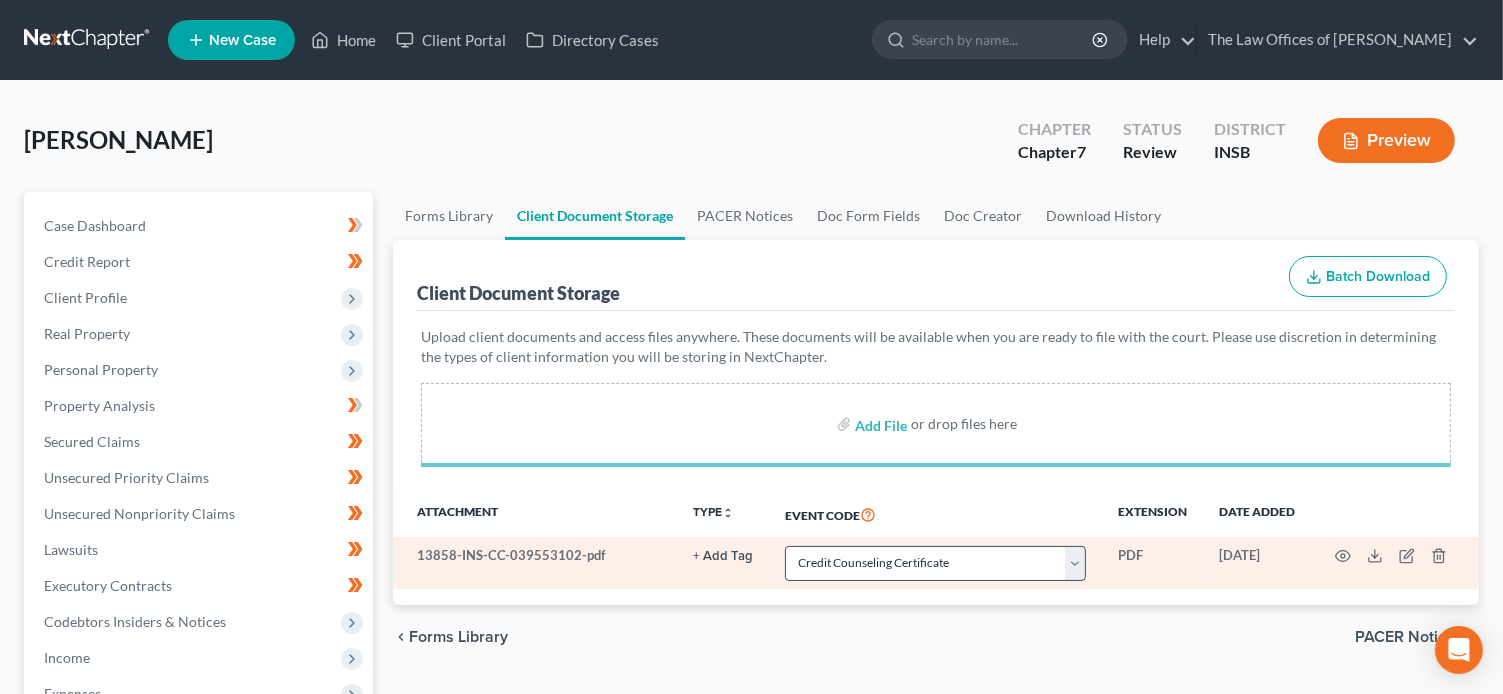select on "9" 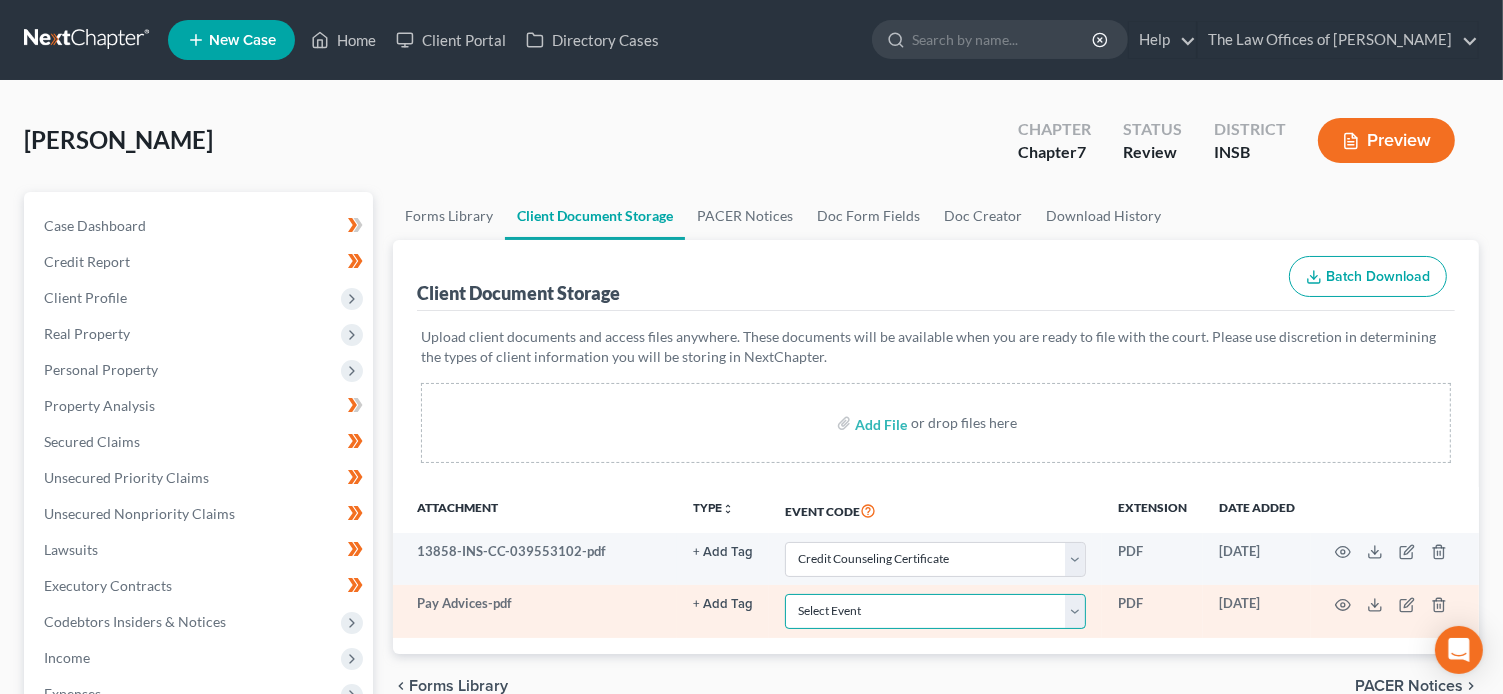 click on "Select Event 20 Largest Unsecured Creditors Amended/Corrected Petition Ch 7 Means Test Calculation (Form 122A-2) Ch 7 Statement of Current Monthly Income/Statement of Exemption (Form 122A-1 and 122A-1Supp) Chapter 11 Statement of Current Monthly Income (Form 122B) Chapter 13 Calculation of Disposable Income (Form 122C-2) Chapter 13 Plan - Original/Corrected Original Chapter 13 Statement of Current Monthly Income and Calculation of Commitment Period (Form 122C-1) Corporate Ownership Statement Credit Counseling Certificate Creditor List - Verification Creditor Upload - Amended Disclosure of Compensation Equity Security Holders, List of Income & Expense Statement Pay Advices and/or Statement in Lieu of Pay Advices Pay Advices or Statement in Lieu for Non-Filing Spouse Pay Filing Fee in Installments, Application to Rights & Responsibilities - Chapter 13 Schedule(s) - Amended Schedule(s) - Amended (Corrected - Fee Previously Paid) Schedule(s) - Incomplete Filings Only Secured Creditor List (Chapter 11 Cases)" at bounding box center (935, 611) 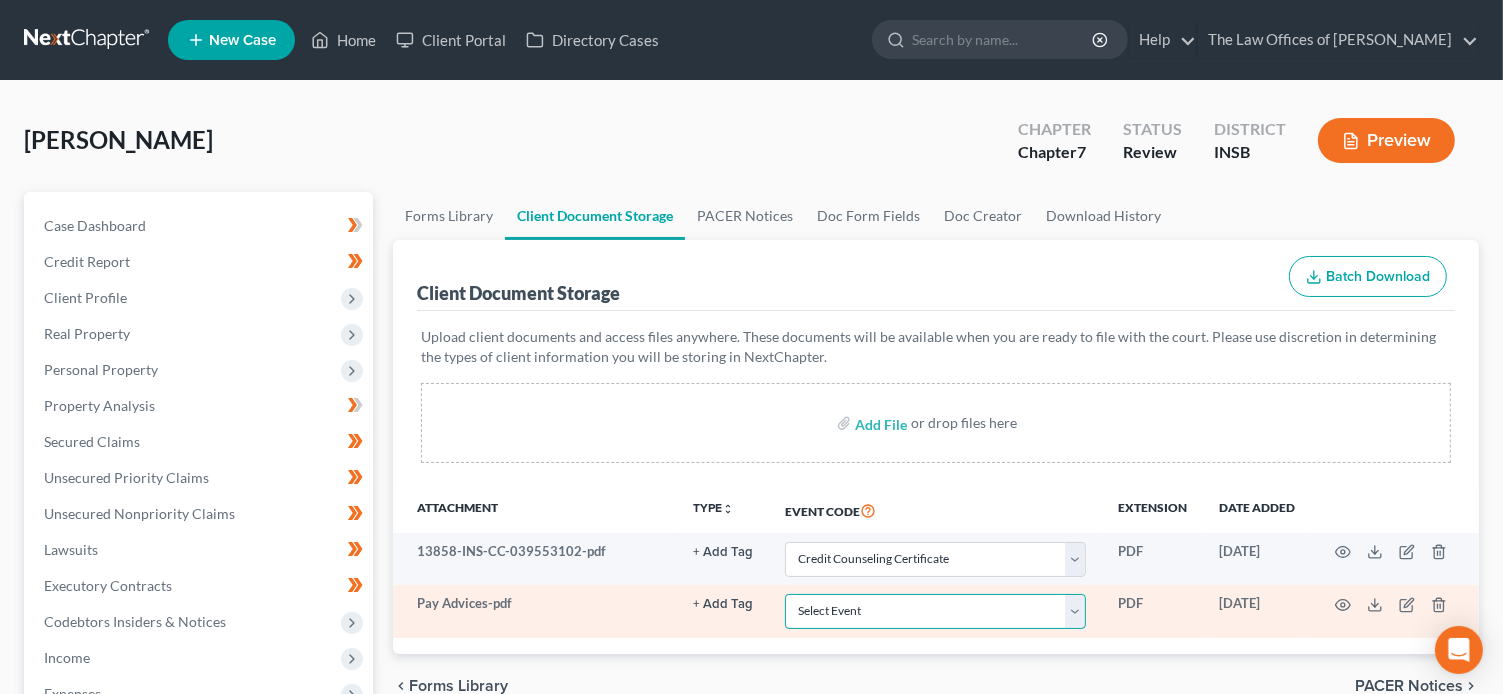 select on "15" 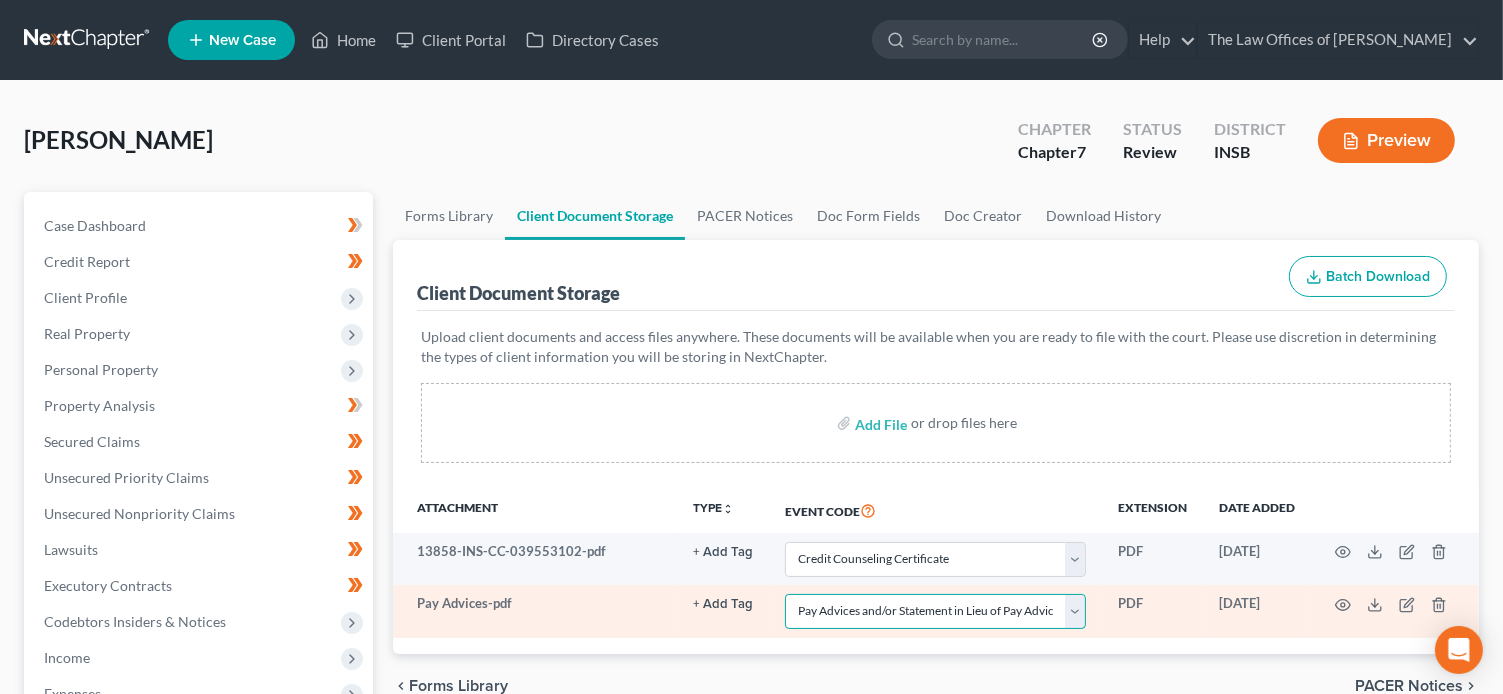 click on "Select Event 20 Largest Unsecured Creditors Amended/Corrected Petition Ch 7 Means Test Calculation (Form 122A-2) Ch 7 Statement of Current Monthly Income/Statement of Exemption (Form 122A-1 and 122A-1Supp) Chapter 11 Statement of Current Monthly Income (Form 122B) Chapter 13 Calculation of Disposable Income (Form 122C-2) Chapter 13 Plan - Original/Corrected Original Chapter 13 Statement of Current Monthly Income and Calculation of Commitment Period (Form 122C-1) Corporate Ownership Statement Credit Counseling Certificate Creditor List - Verification Creditor Upload - Amended Disclosure of Compensation Equity Security Holders, List of Income & Expense Statement Pay Advices and/or Statement in Lieu of Pay Advices Pay Advices or Statement in Lieu for Non-Filing Spouse Pay Filing Fee in Installments, Application to Rights & Responsibilities - Chapter 13 Schedule(s) - Amended Schedule(s) - Amended (Corrected - Fee Previously Paid) Schedule(s) - Incomplete Filings Only Secured Creditor List (Chapter 11 Cases)" at bounding box center (935, 611) 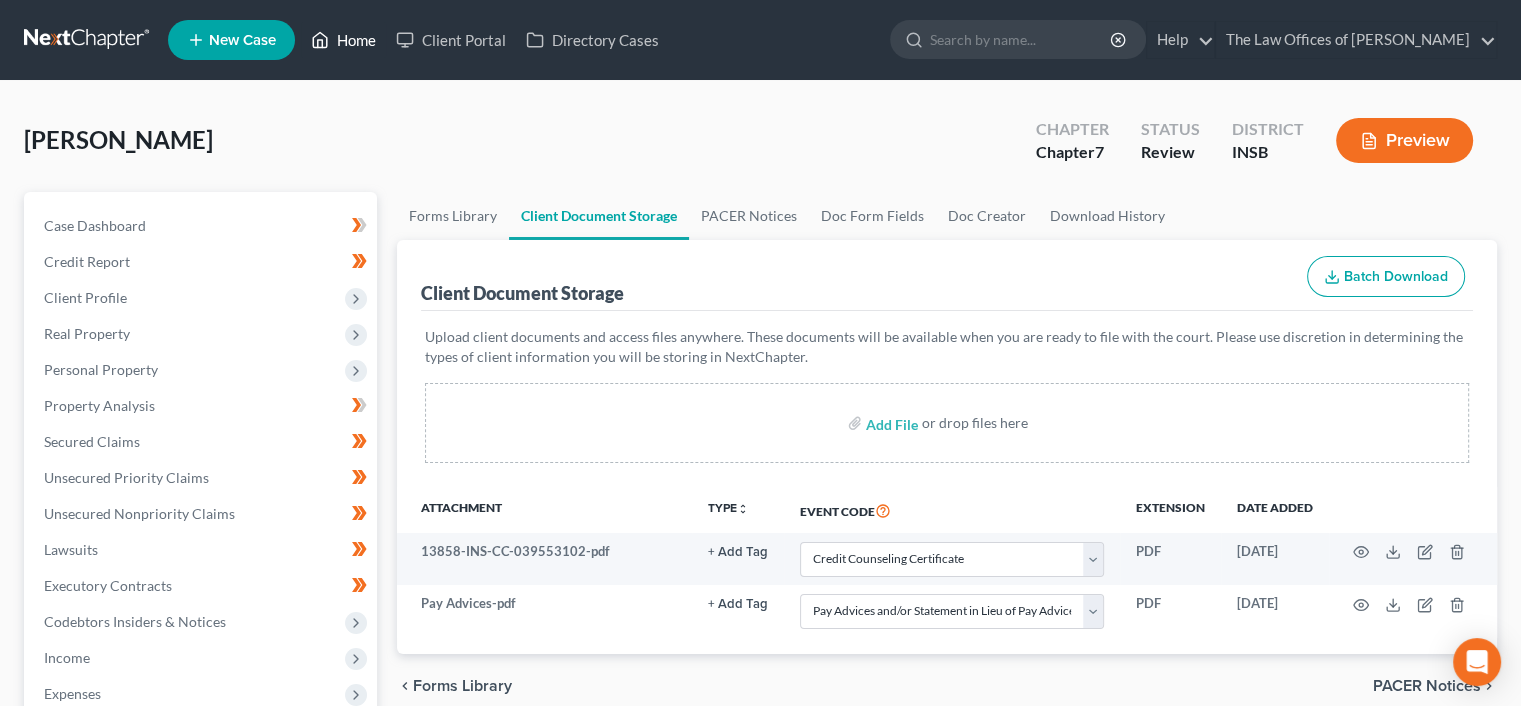 click on "Home" at bounding box center (343, 40) 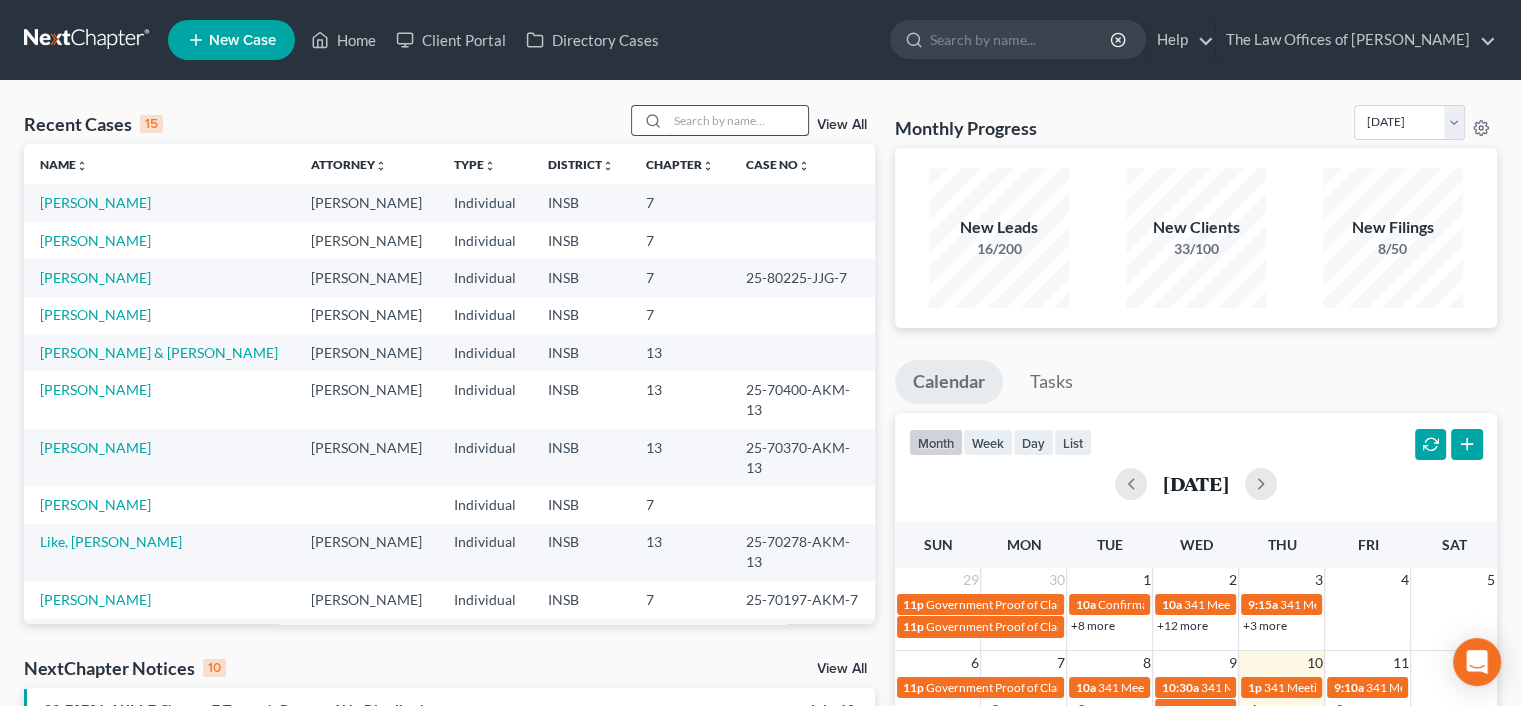 click at bounding box center (738, 120) 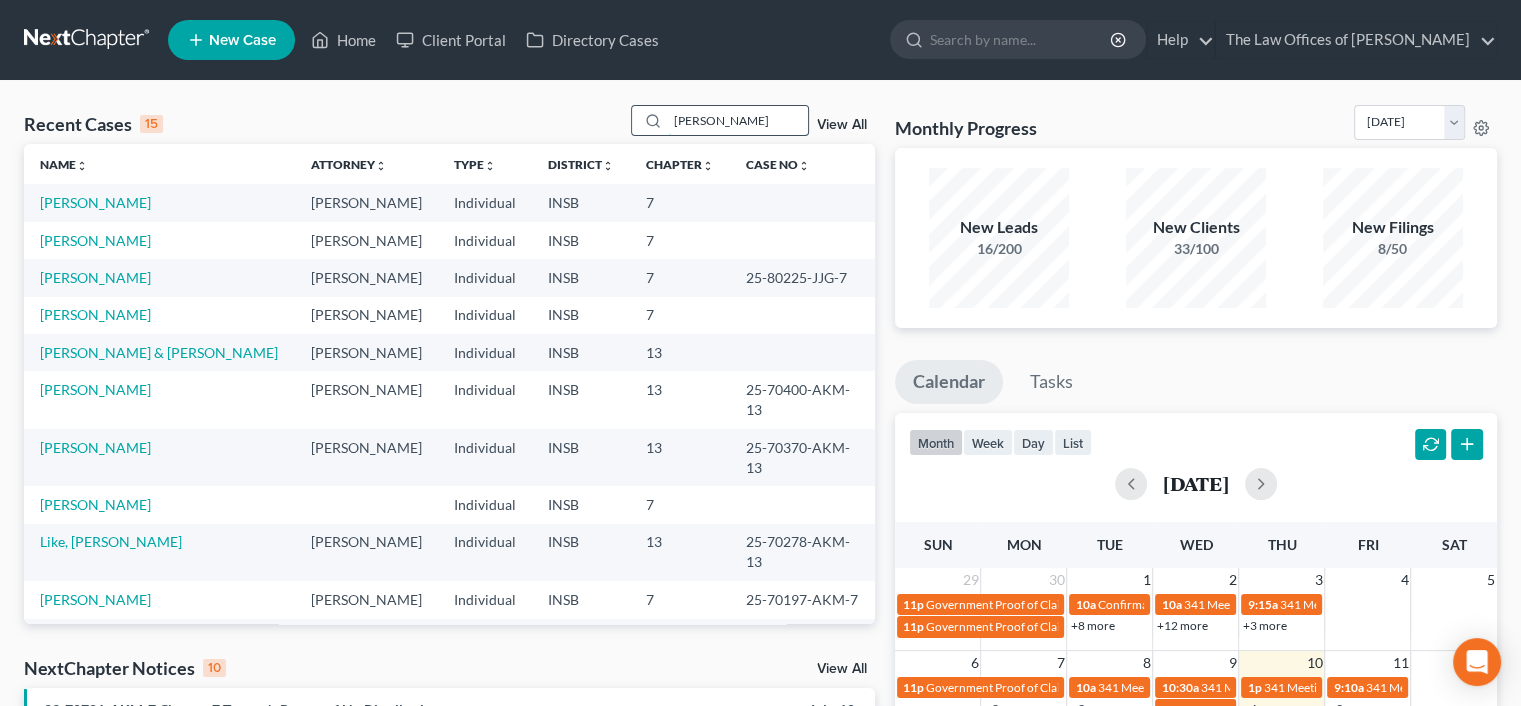 type on "[PERSON_NAME]" 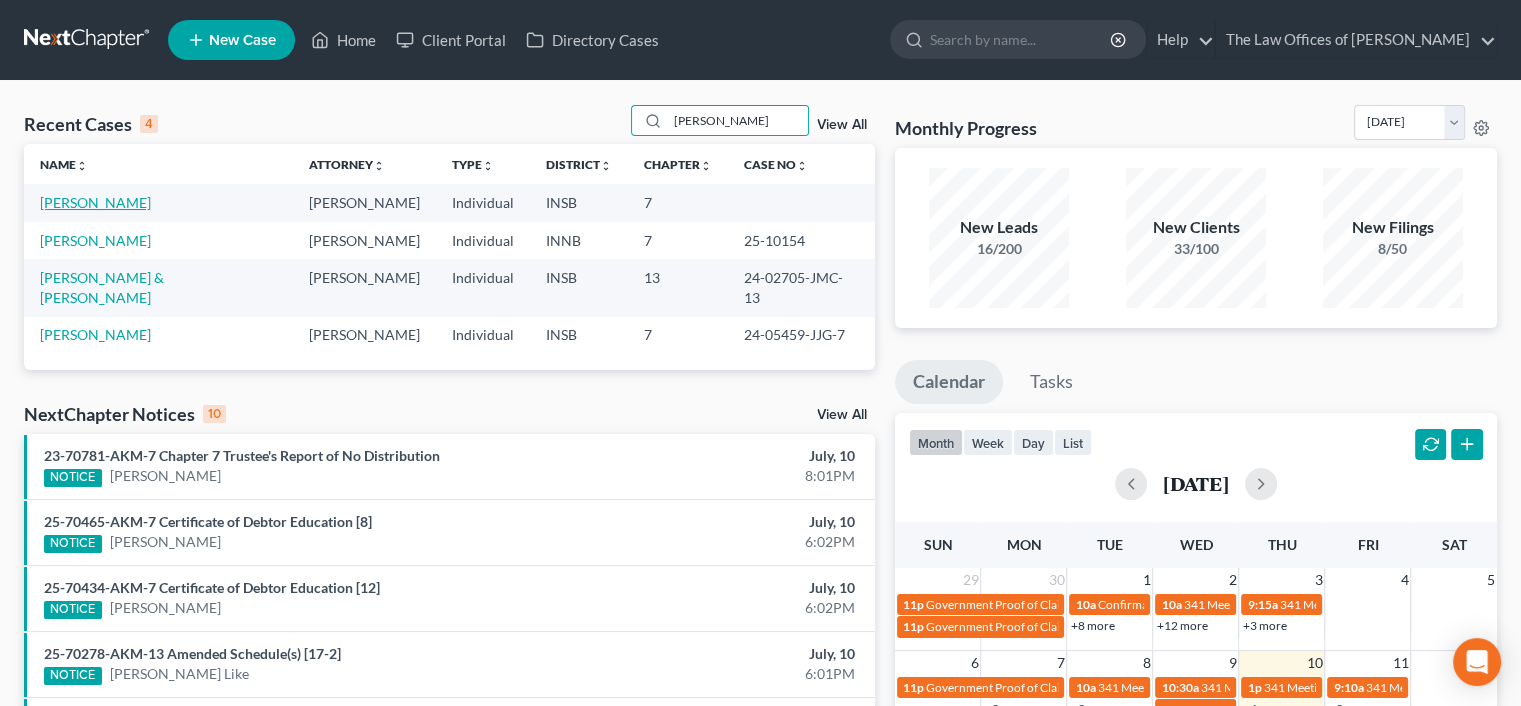 click on "[PERSON_NAME]" at bounding box center [95, 202] 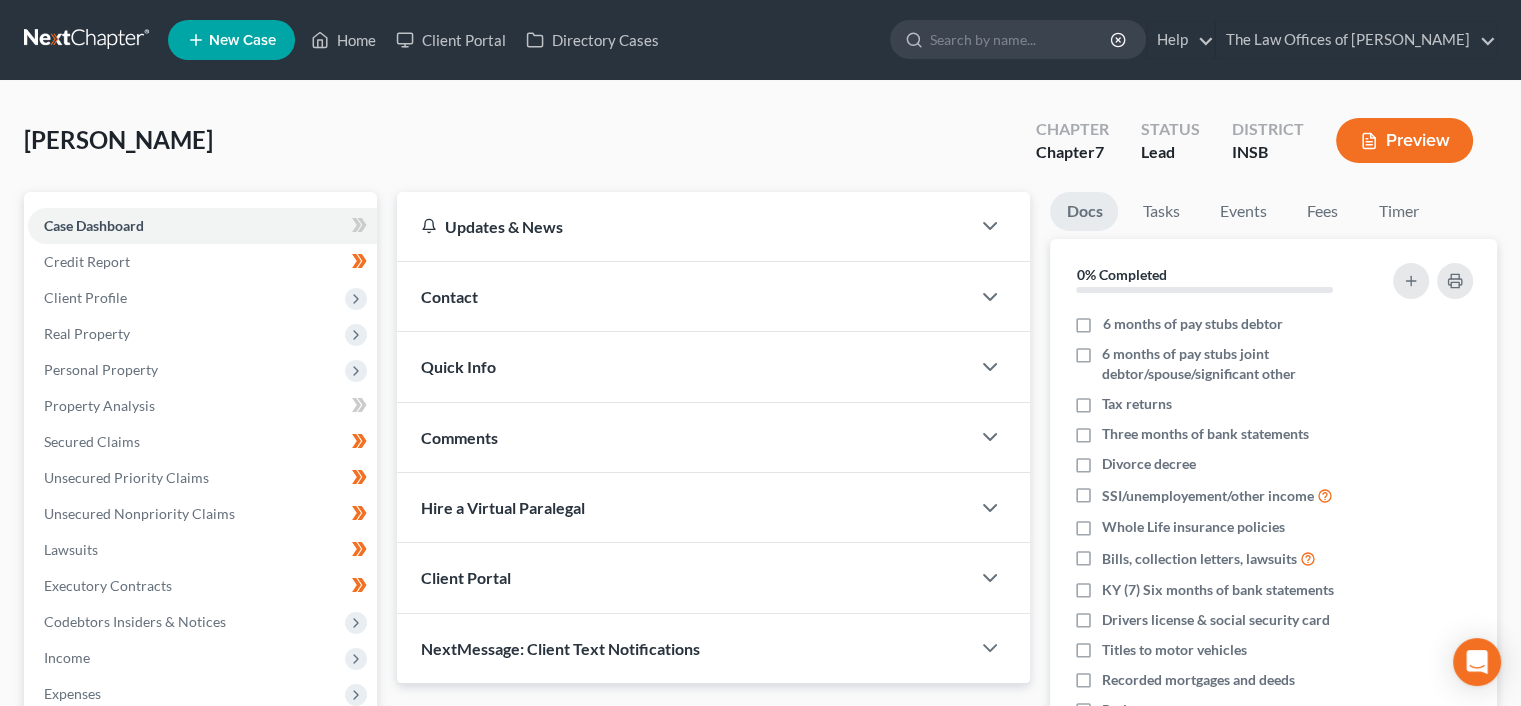 click on "Quick Info" at bounding box center [683, 366] 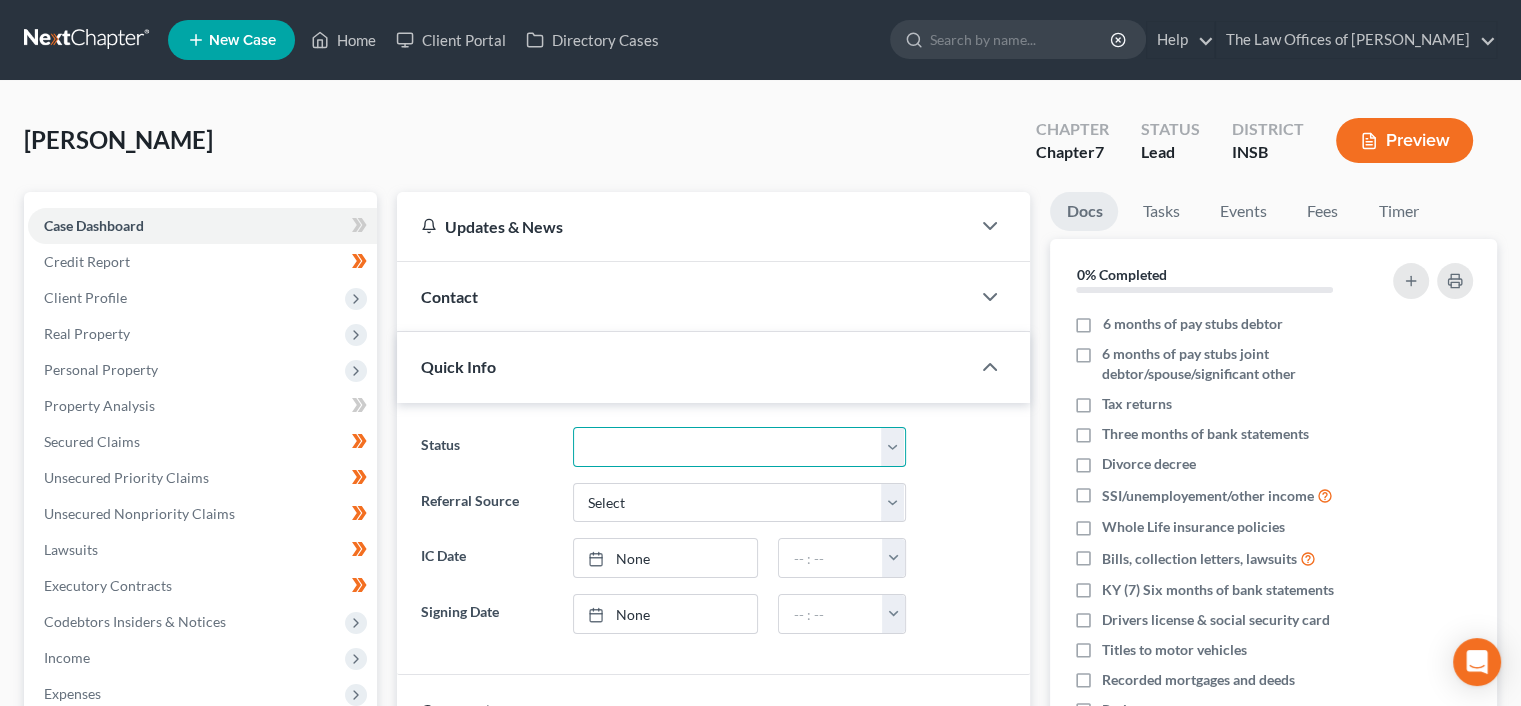 drag, startPoint x: 672, startPoint y: 436, endPoint x: 666, endPoint y: 427, distance: 10.816654 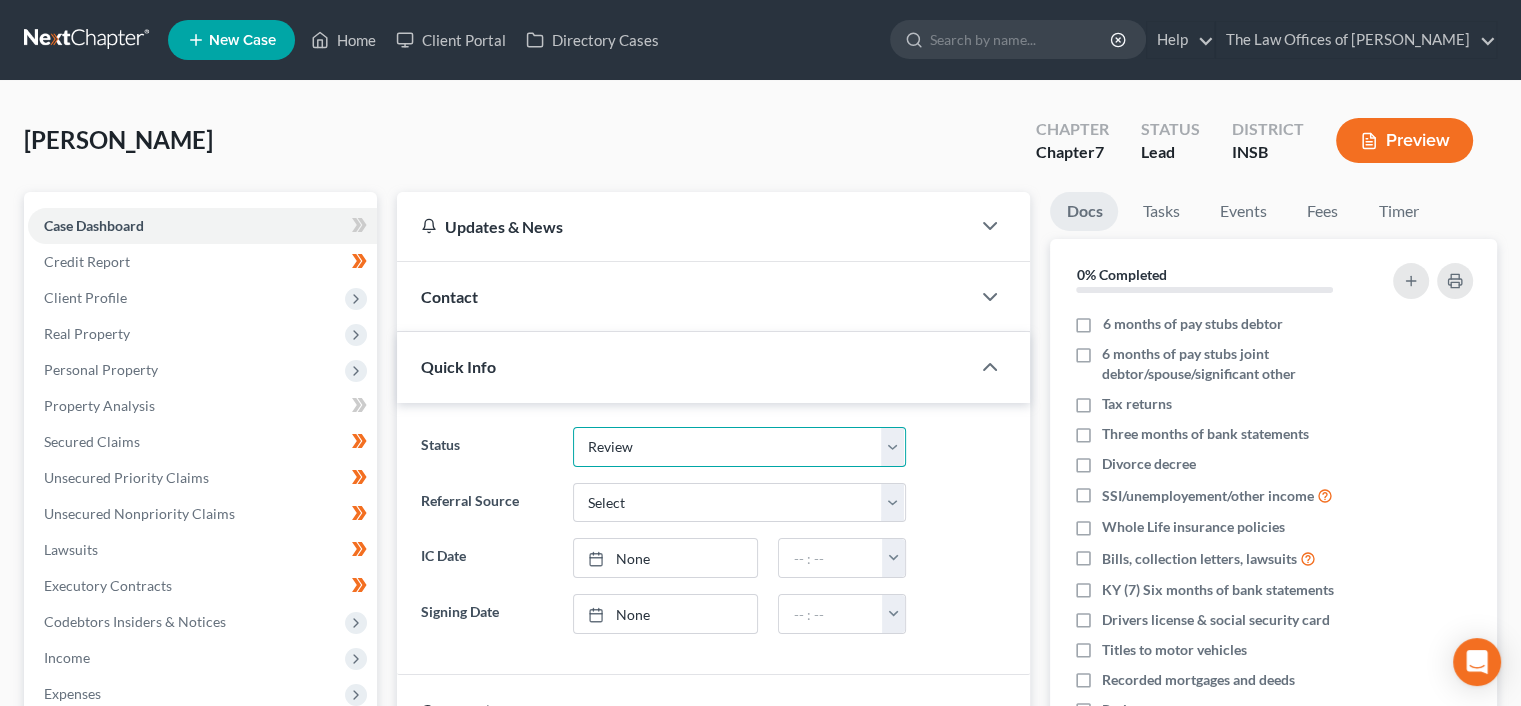 click on "Confirmed Discharged Dismissed Filed In Progress Means Test Objection to Confirmation Plan Favorable Plan Unfavorable Ready to File Review Withdrawn As Counsel" at bounding box center [739, 447] 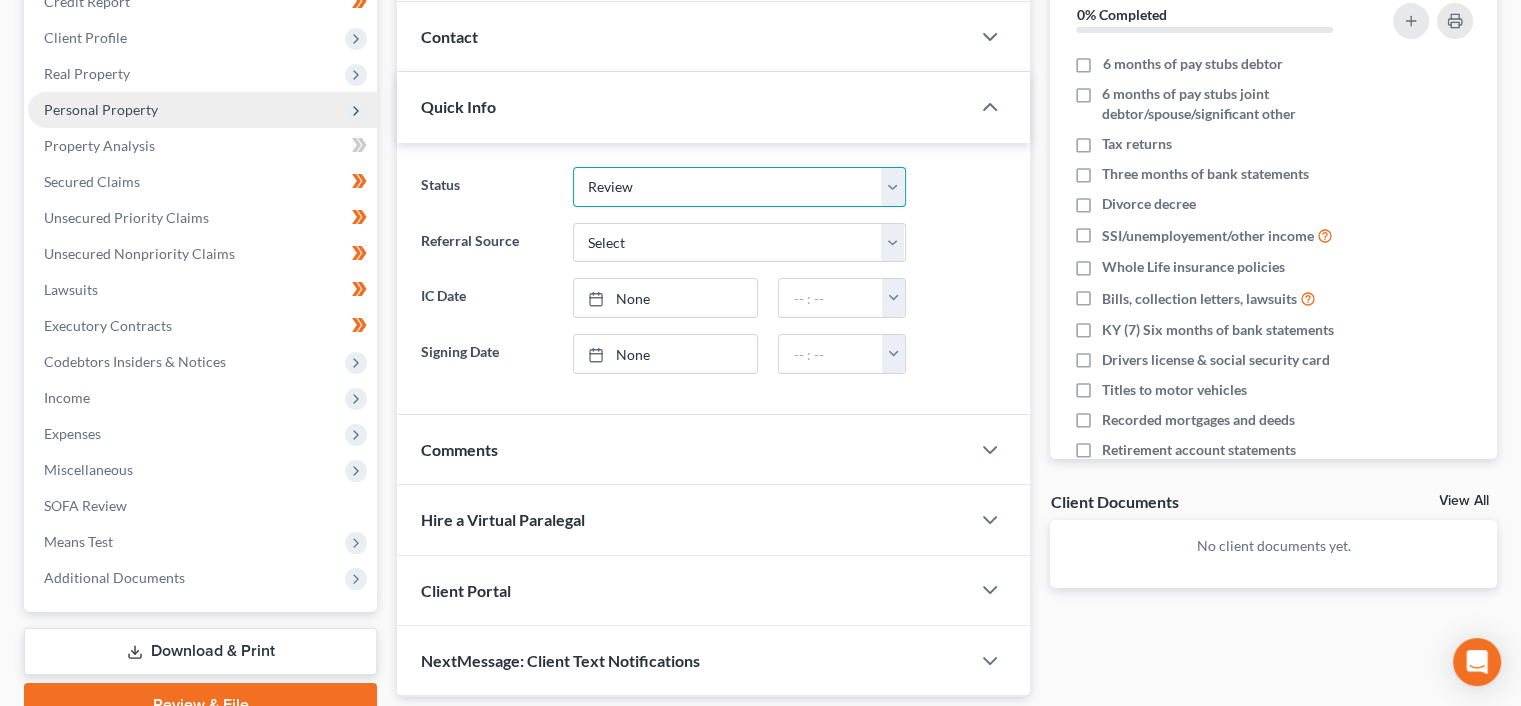 scroll, scrollTop: 266, scrollLeft: 0, axis: vertical 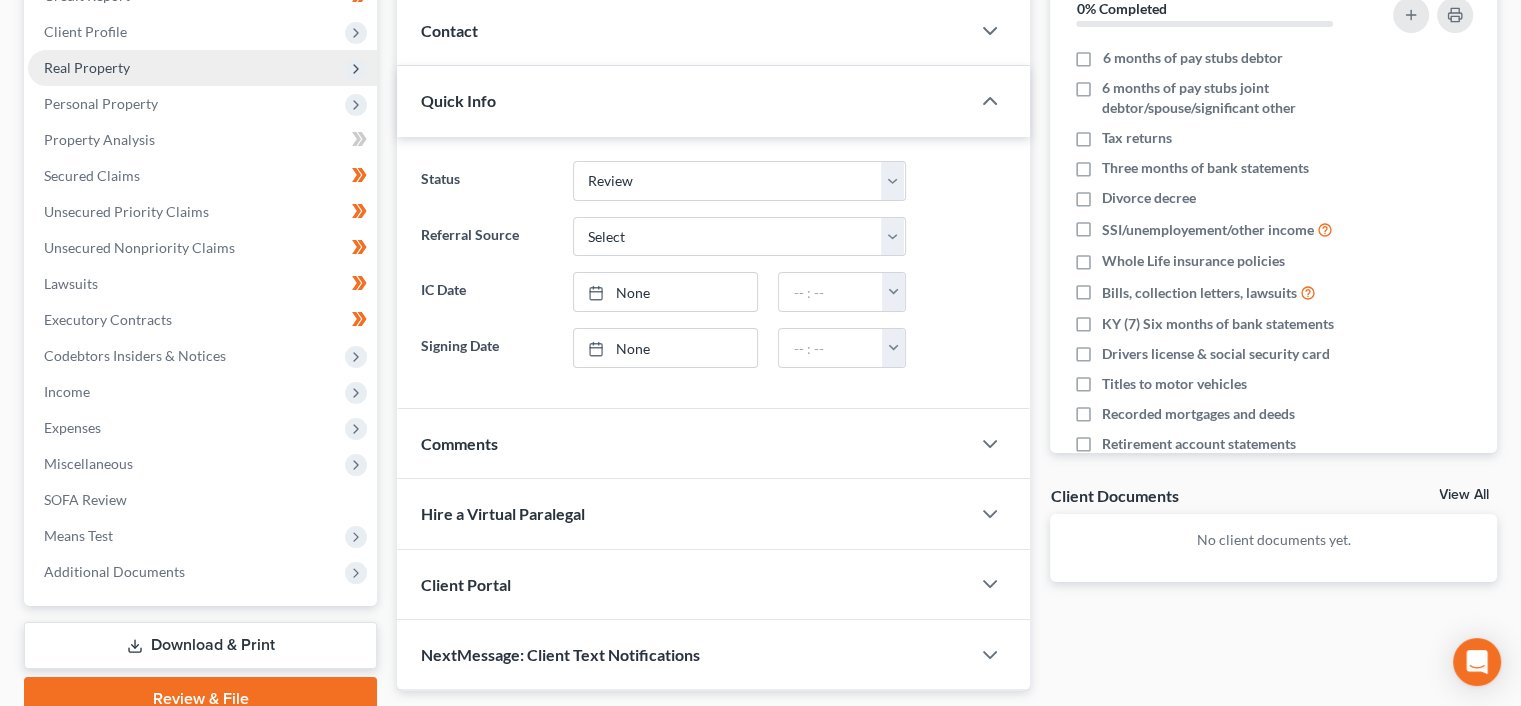 drag, startPoint x: 146, startPoint y: 29, endPoint x: 168, endPoint y: 64, distance: 41.340054 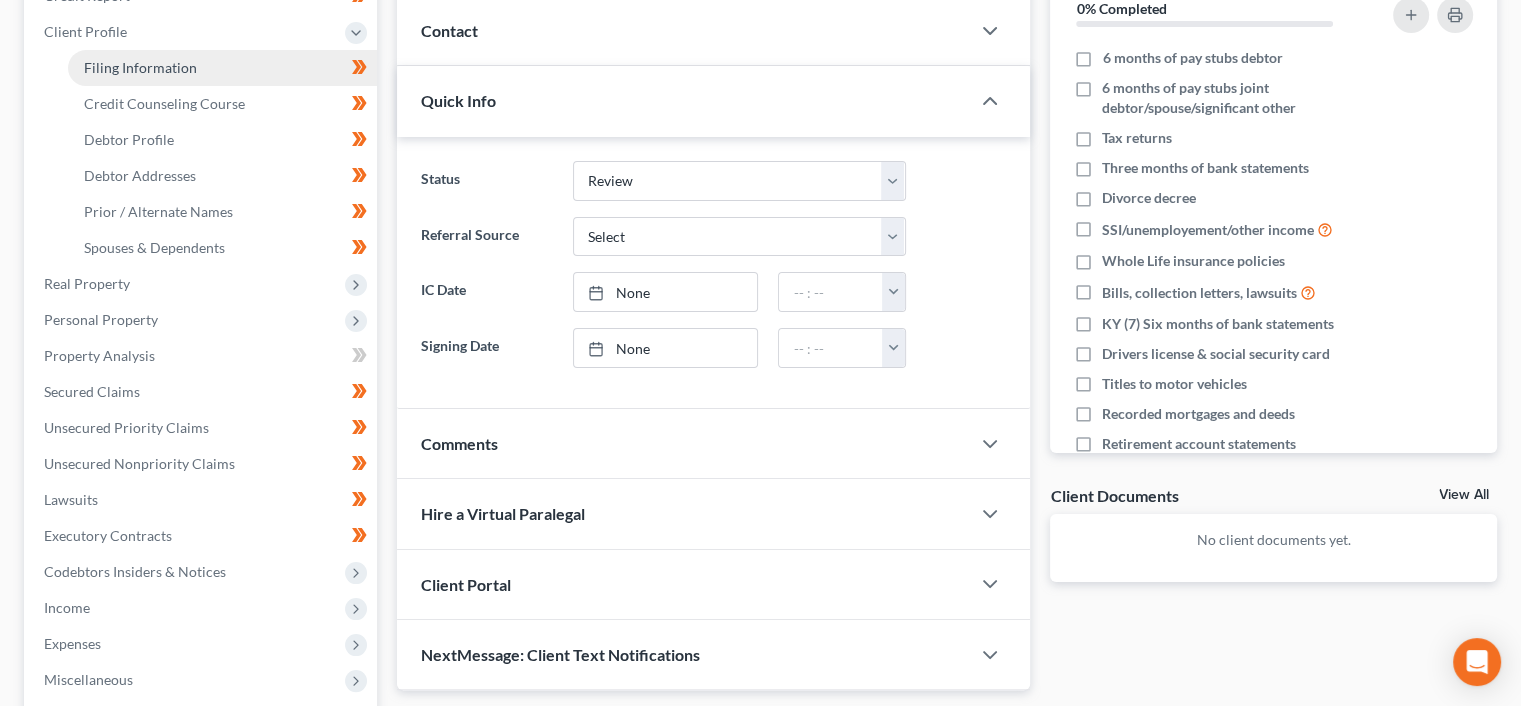 click on "Filing Information" at bounding box center [140, 67] 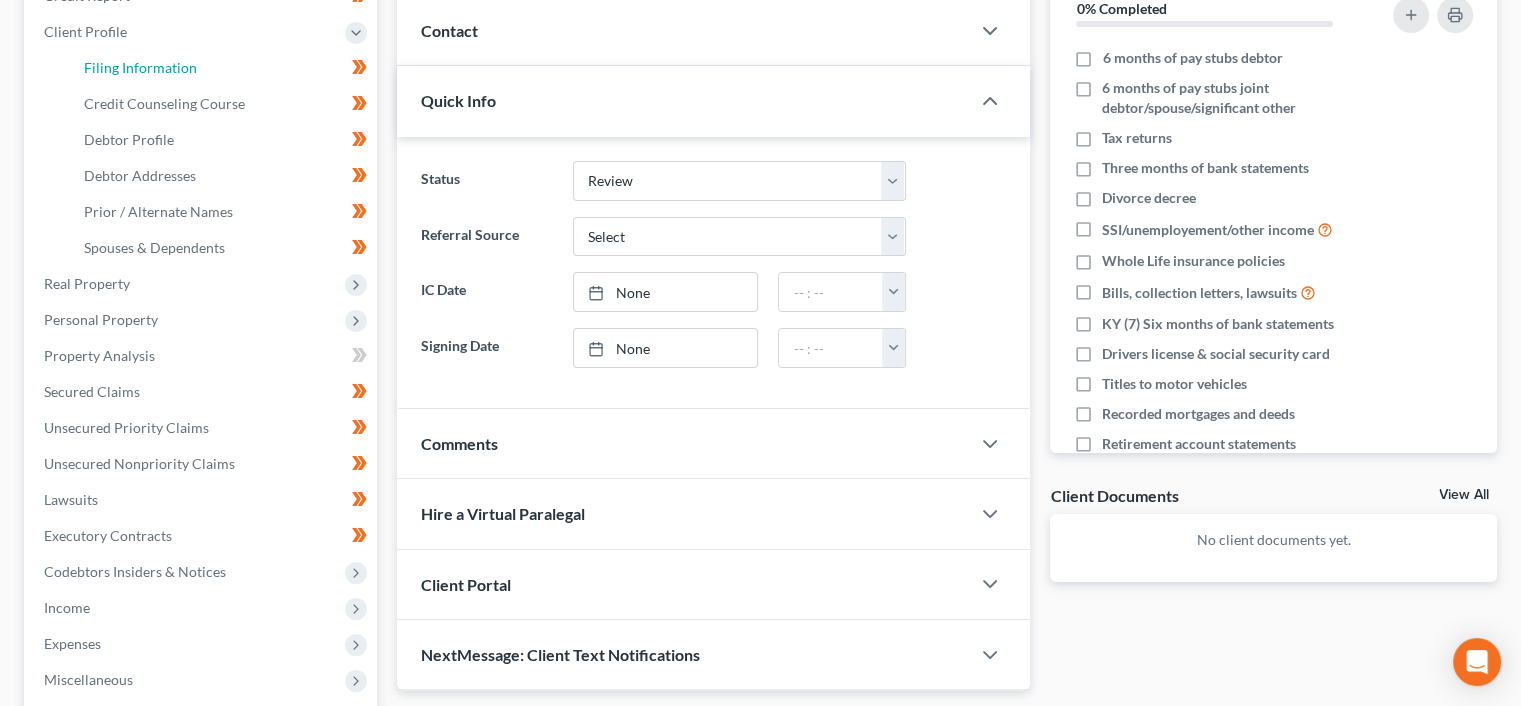 select on "1" 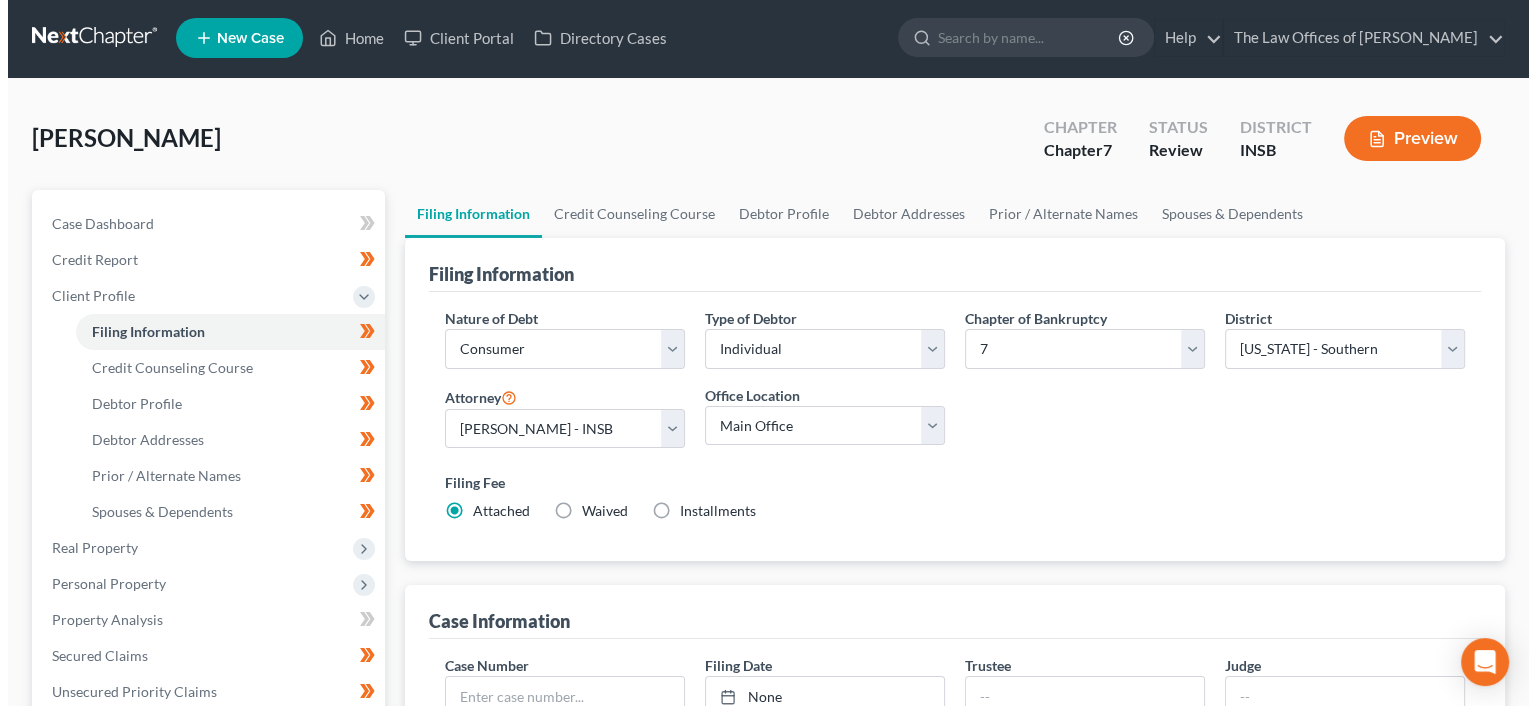scroll, scrollTop: 0, scrollLeft: 0, axis: both 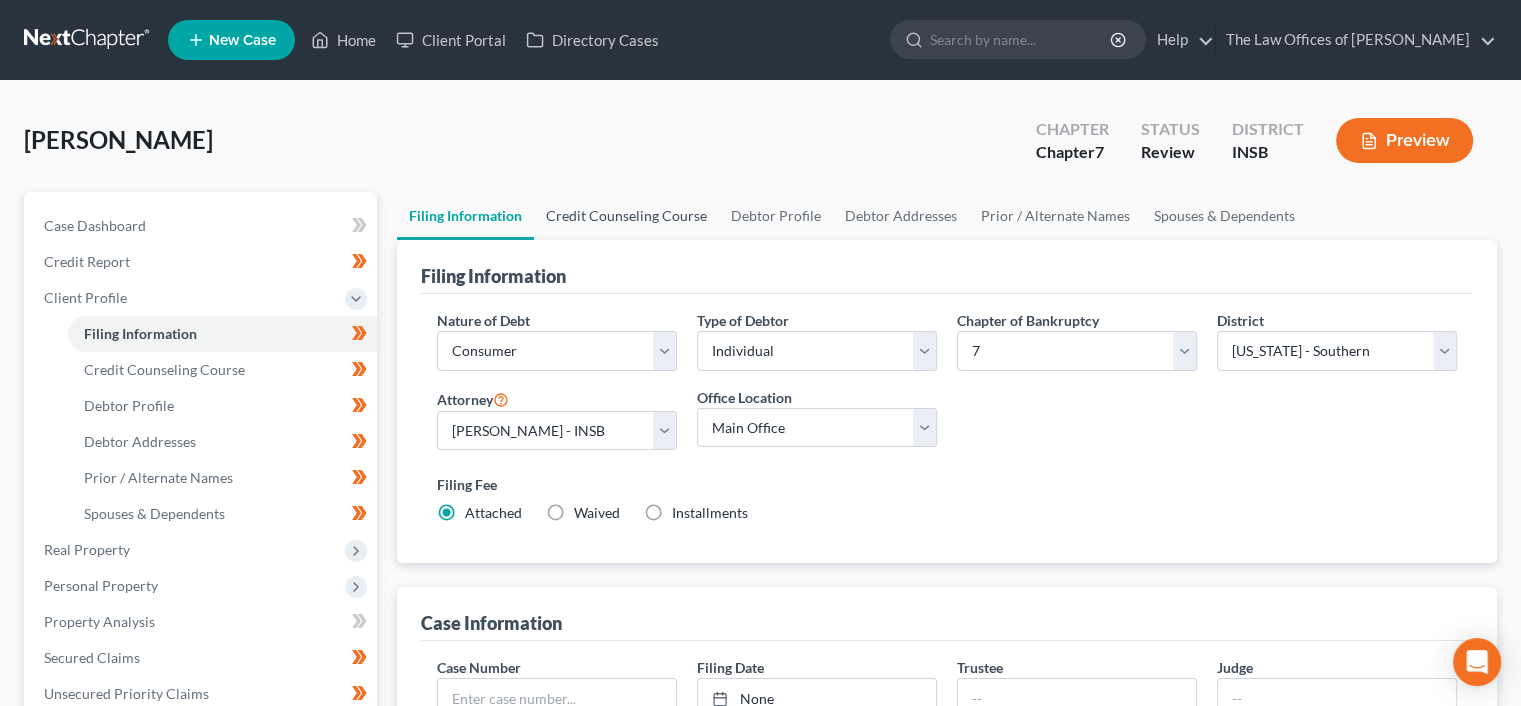 click on "Credit Counseling Course" at bounding box center (626, 216) 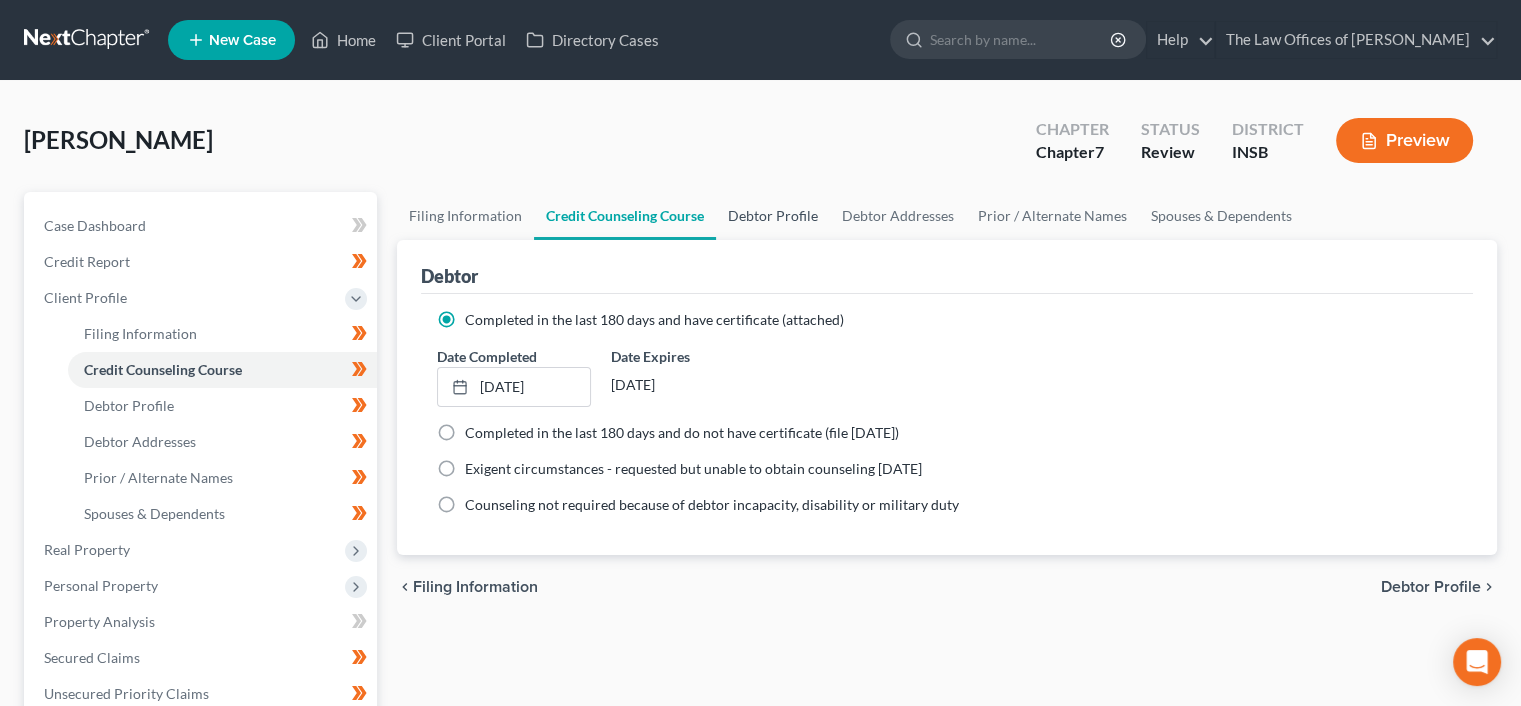 click on "Debtor Profile" at bounding box center (773, 216) 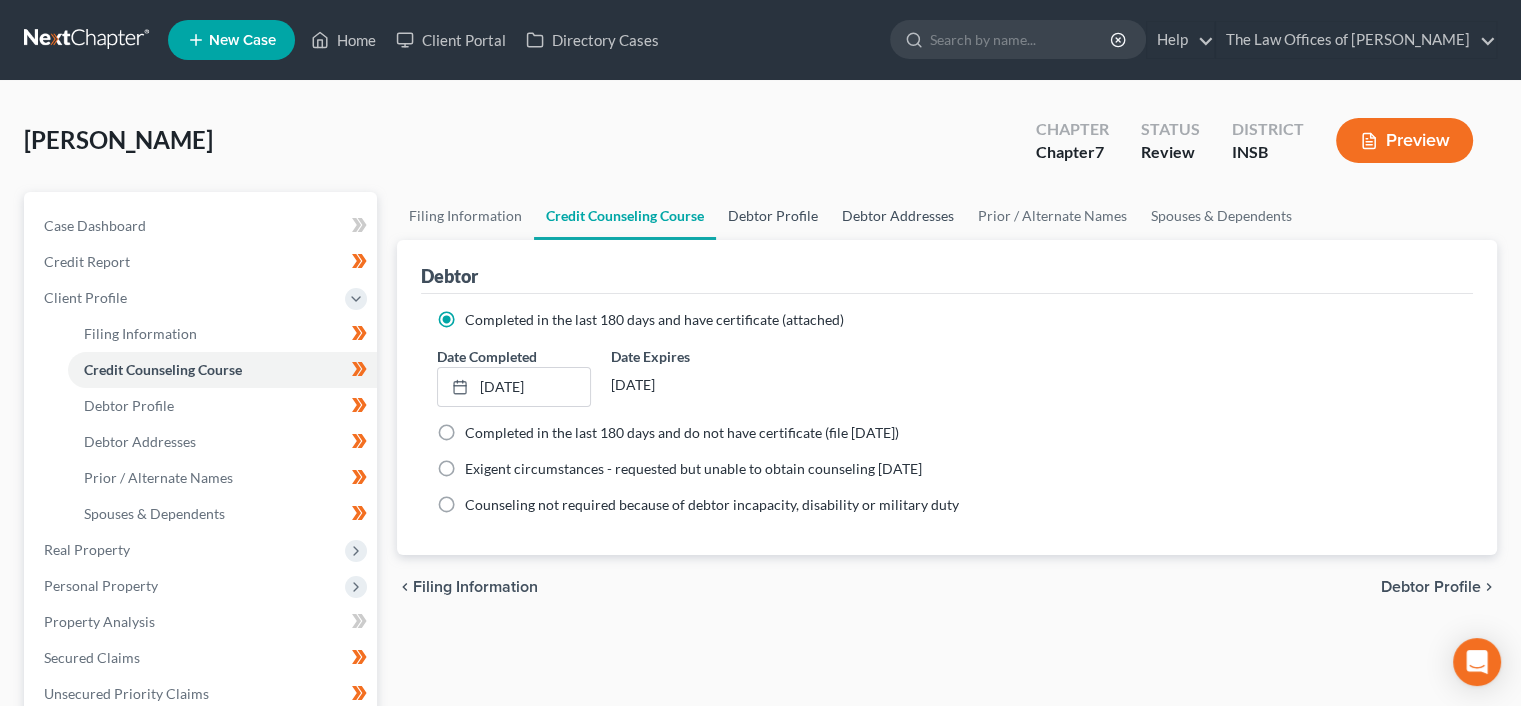 select on "2" 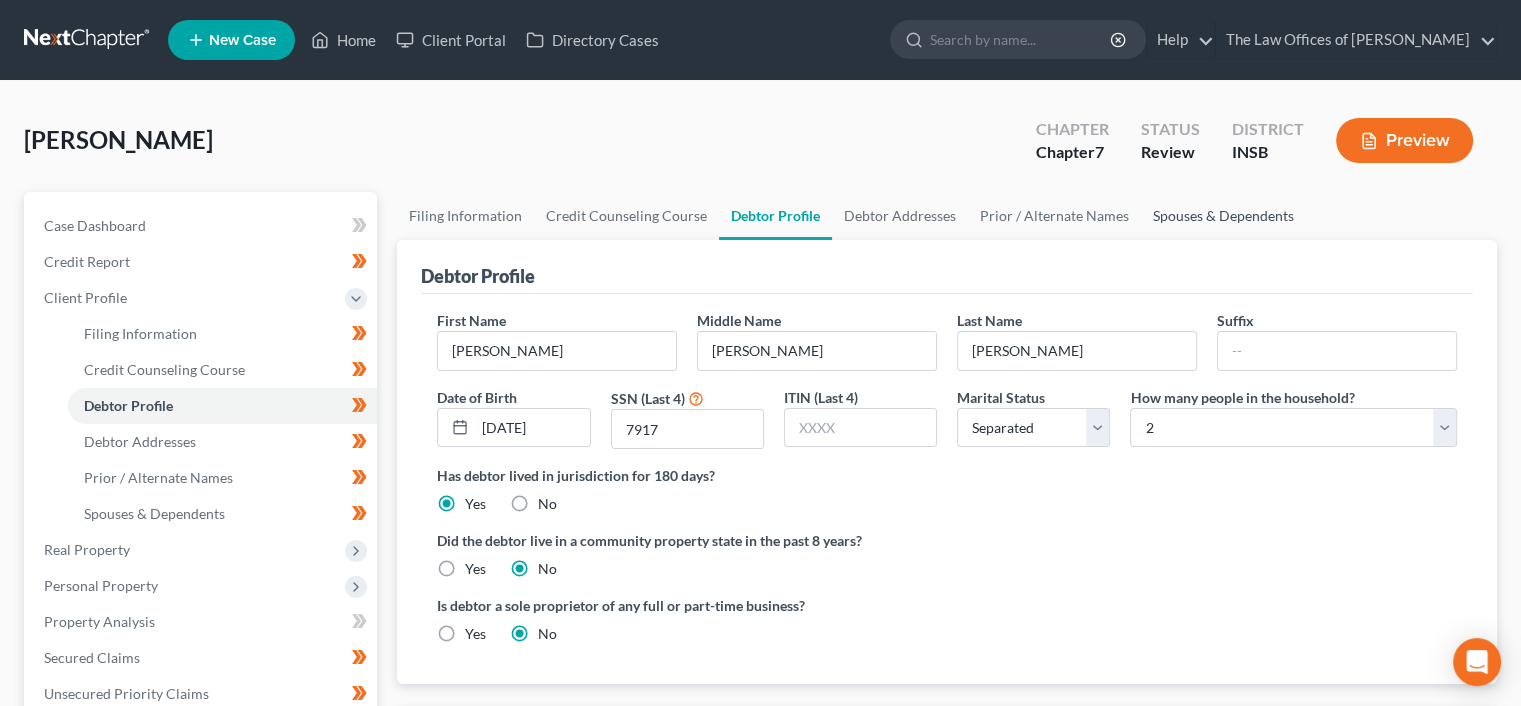 click on "Spouses & Dependents" at bounding box center [1223, 216] 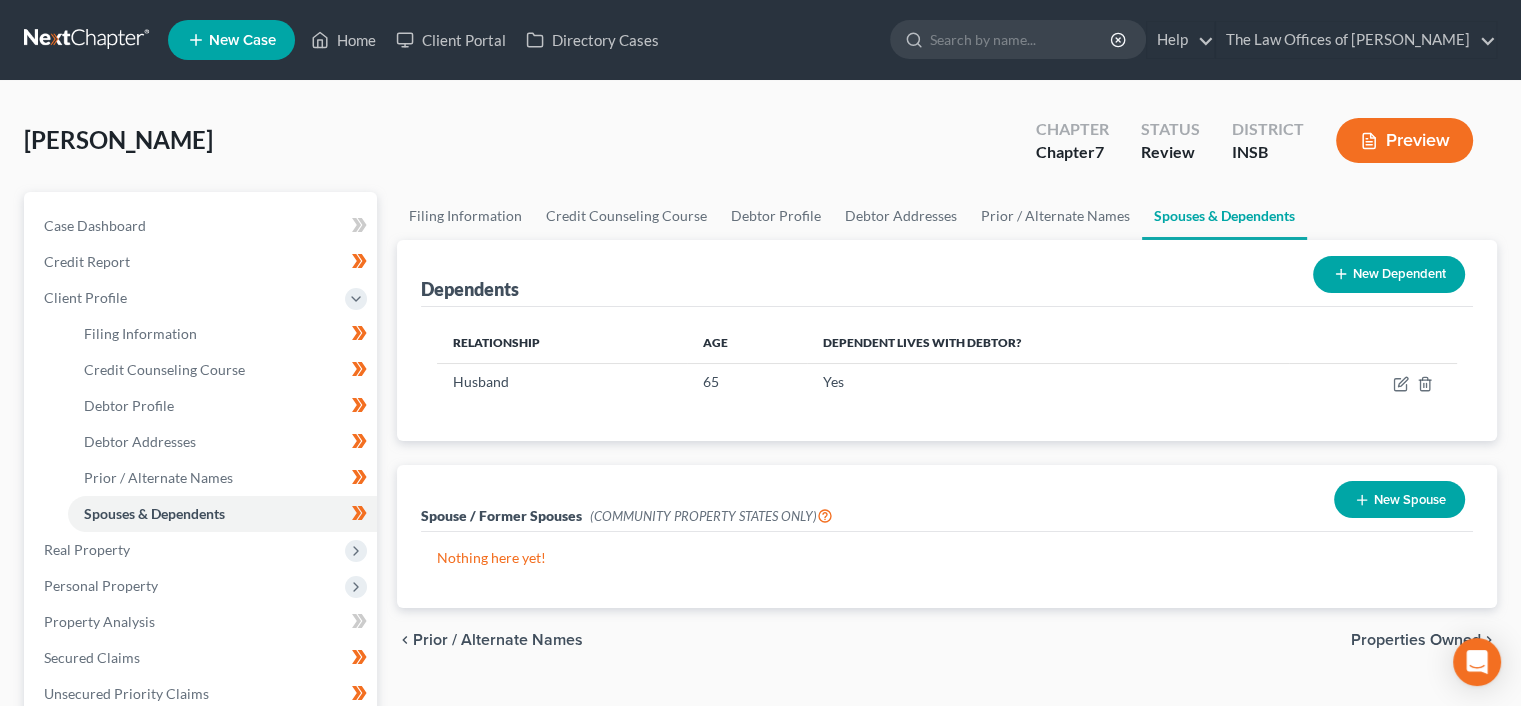 click on "Properties Owned" at bounding box center [1416, 640] 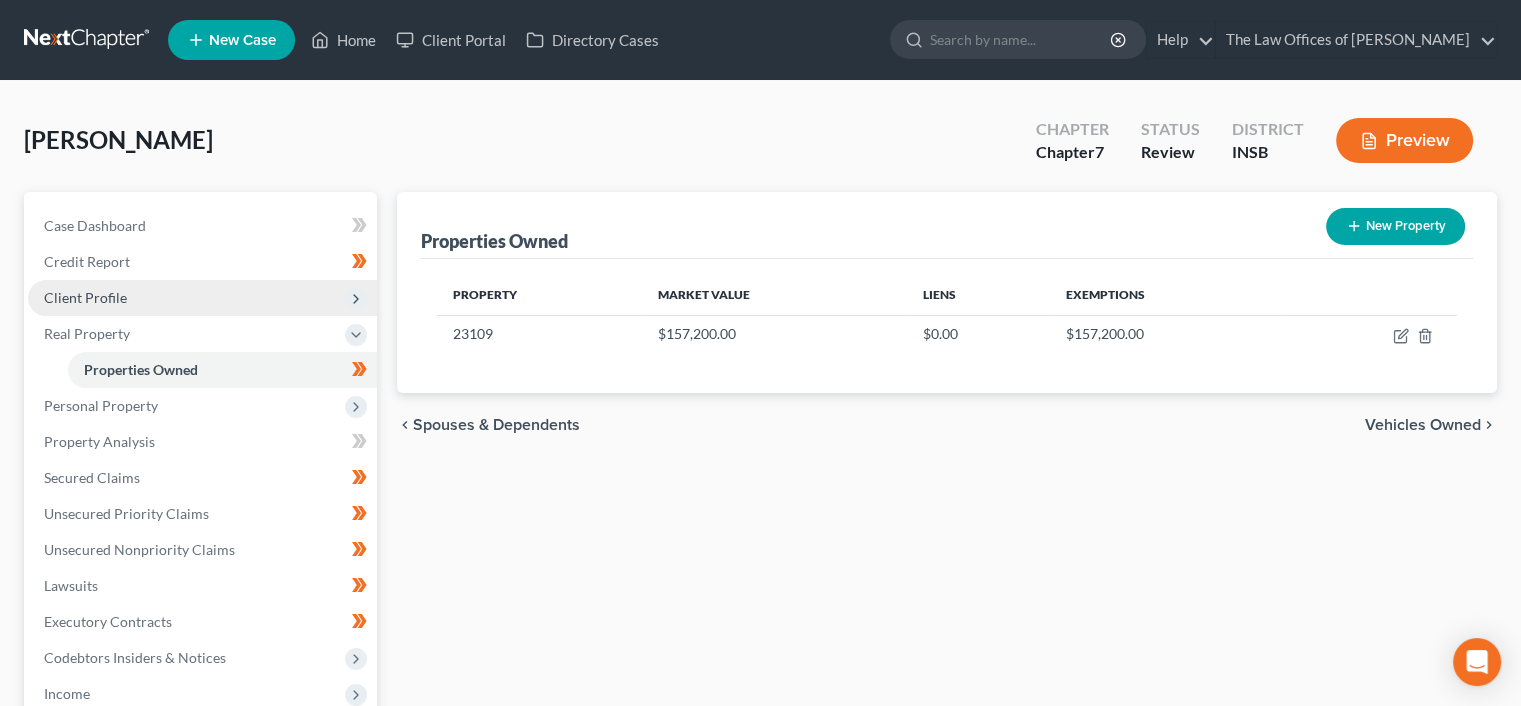 click on "Client Profile" at bounding box center [202, 298] 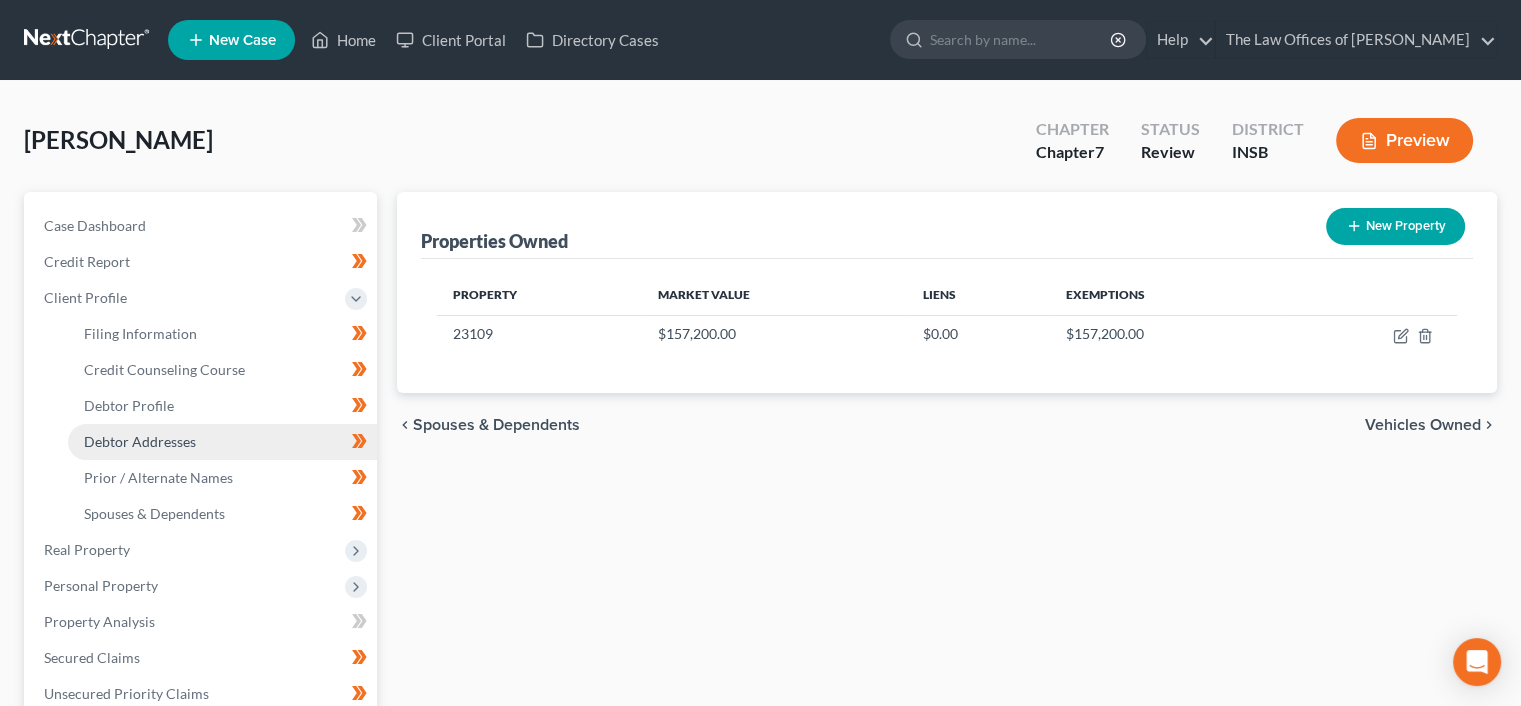 click on "Debtor Addresses" at bounding box center [140, 441] 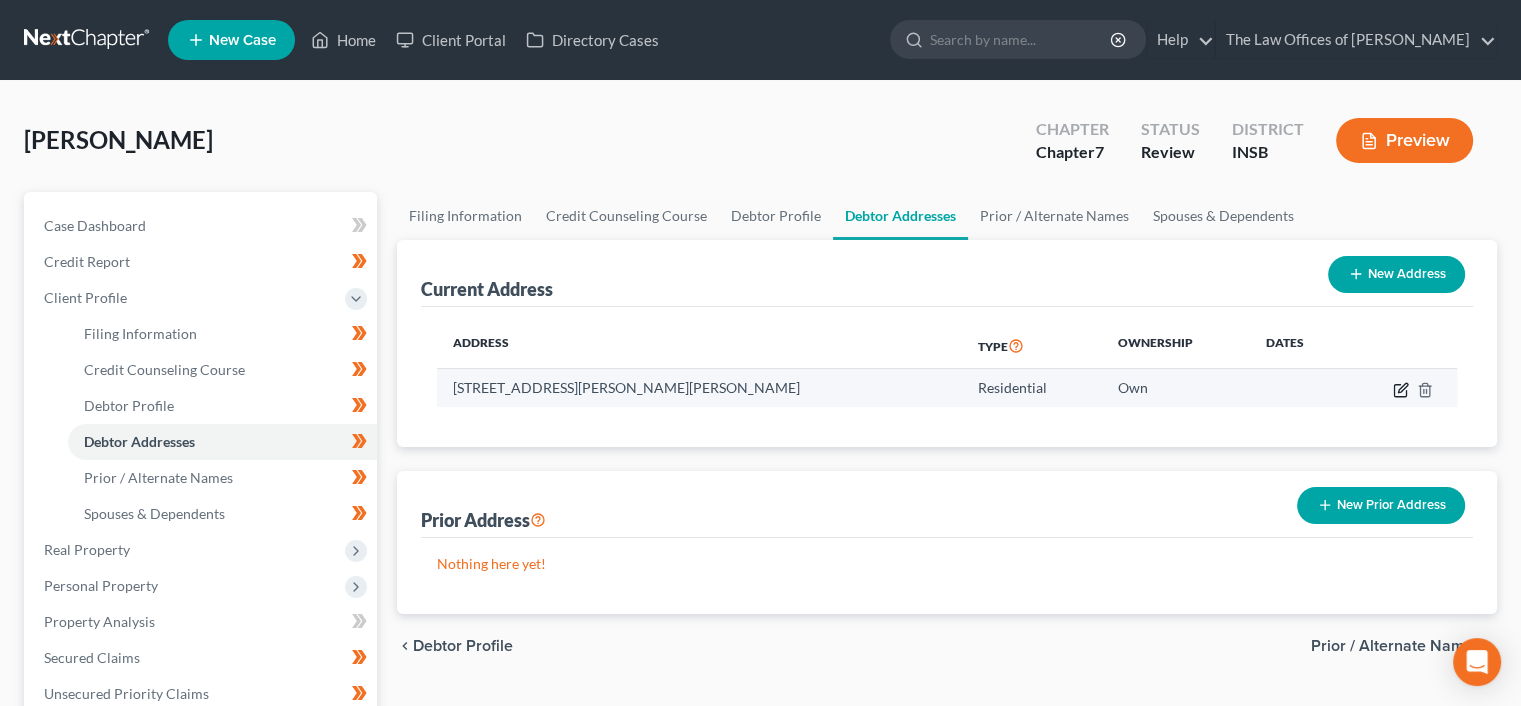 click 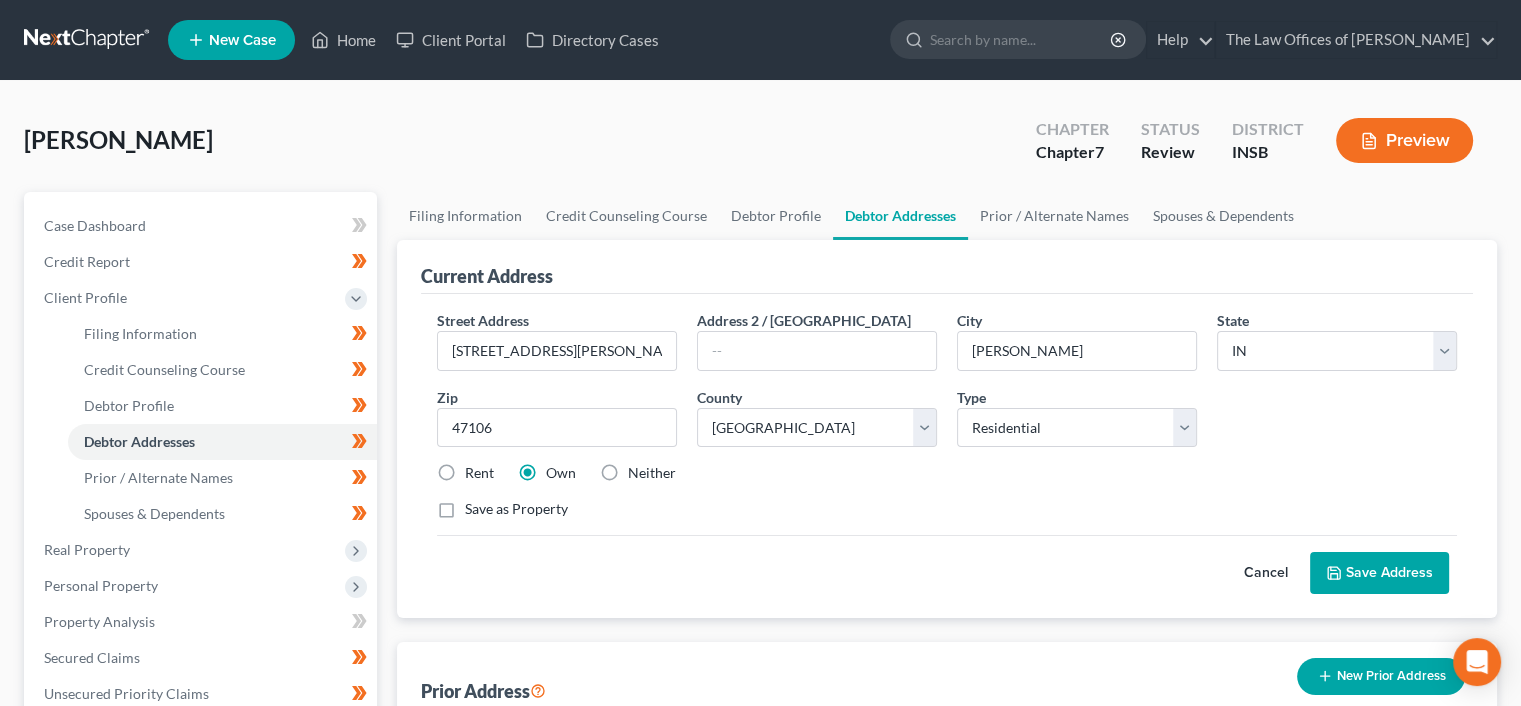 click on "Save Address" at bounding box center [1379, 573] 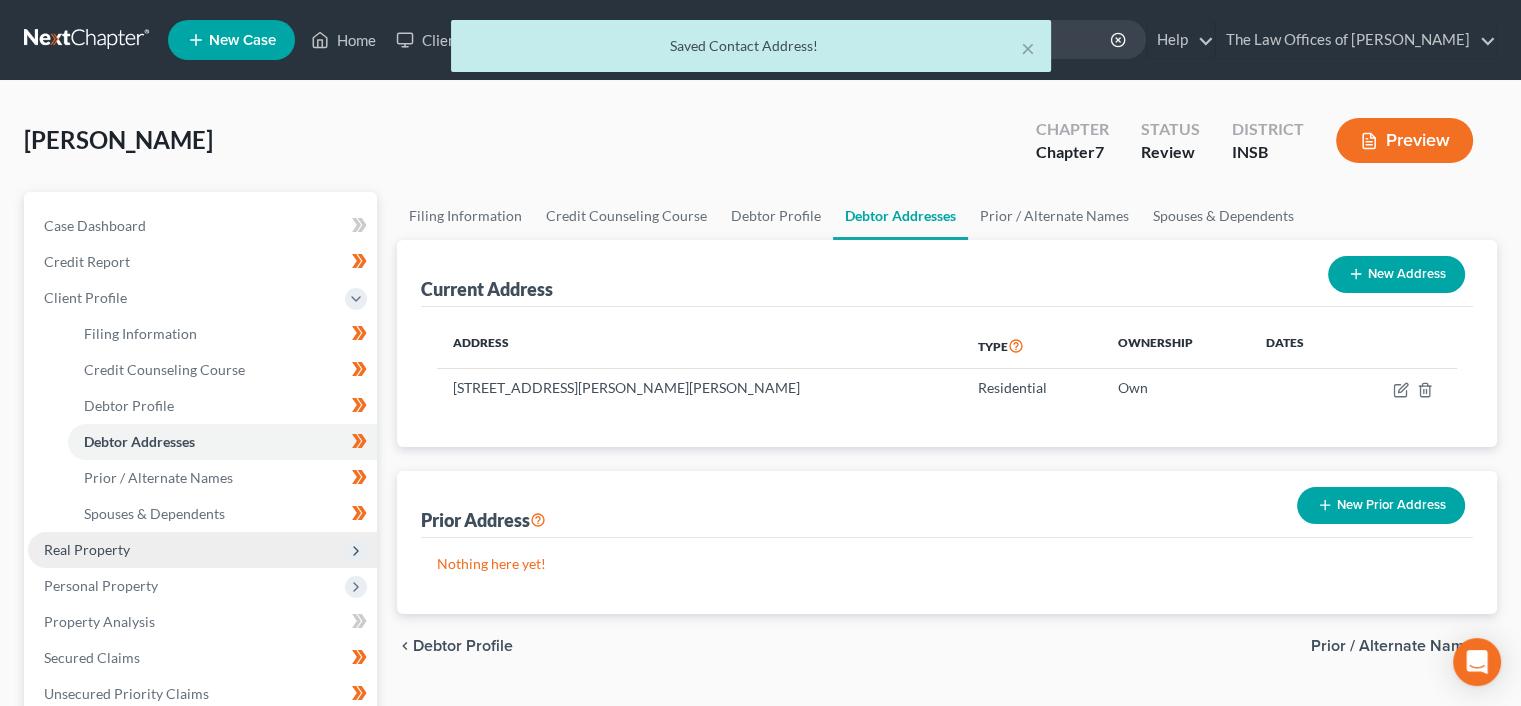 click on "Real Property" at bounding box center [202, 550] 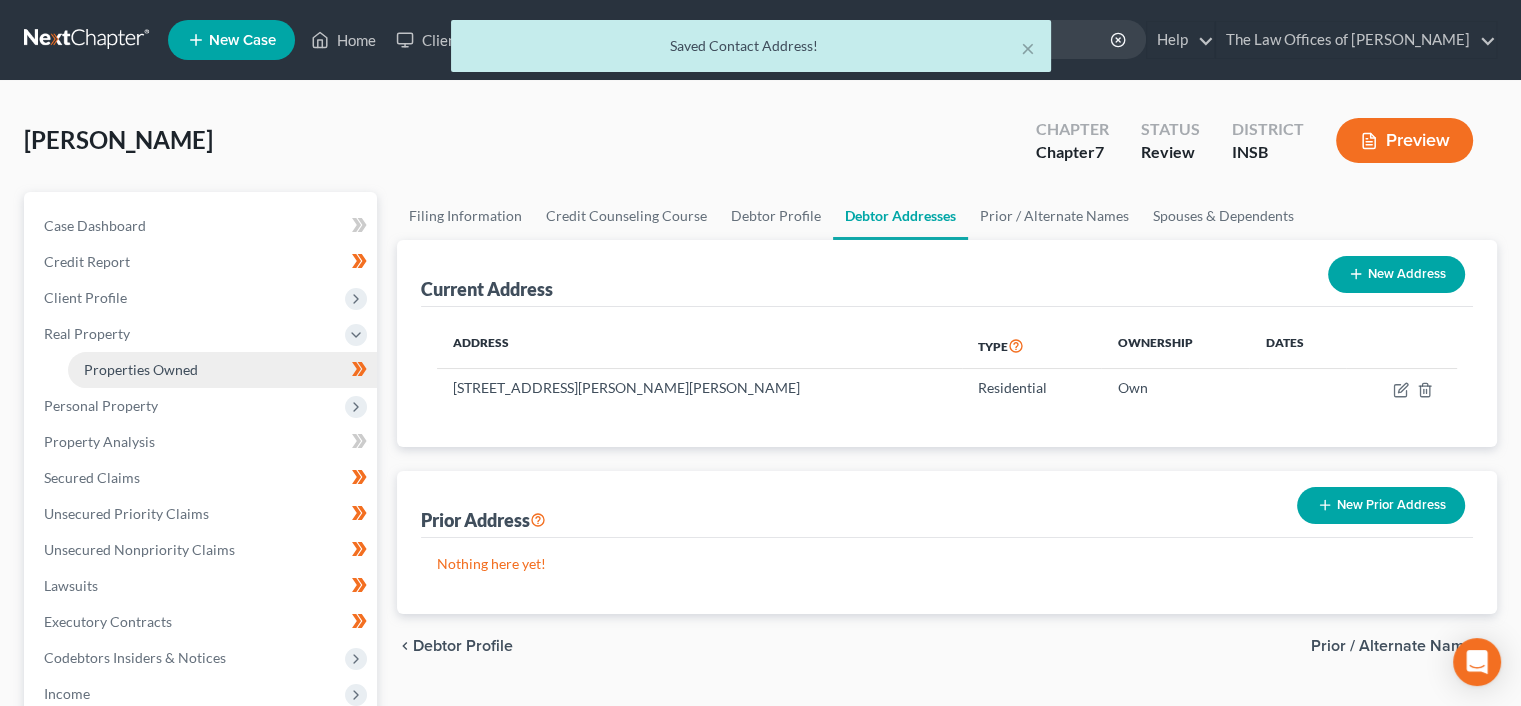 click on "Properties Owned" at bounding box center (222, 370) 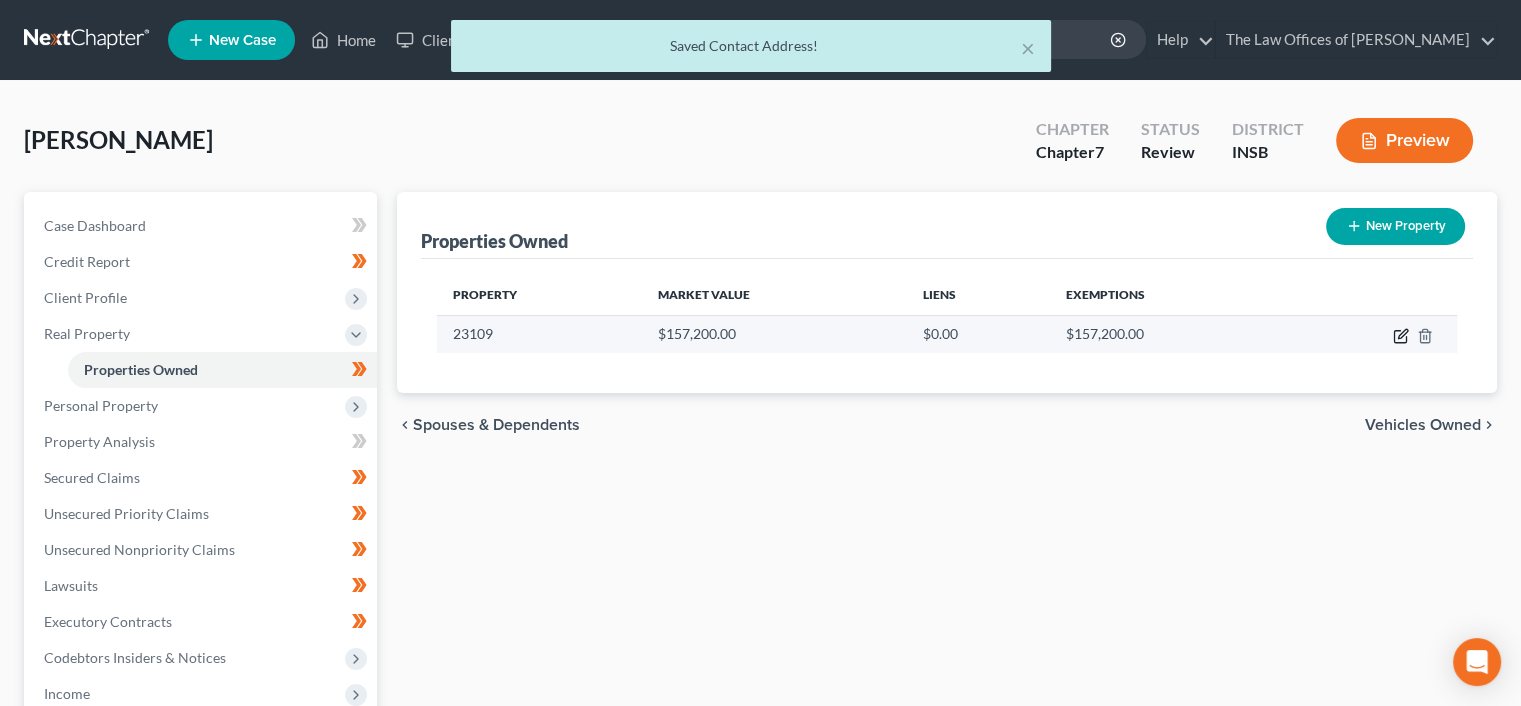 click 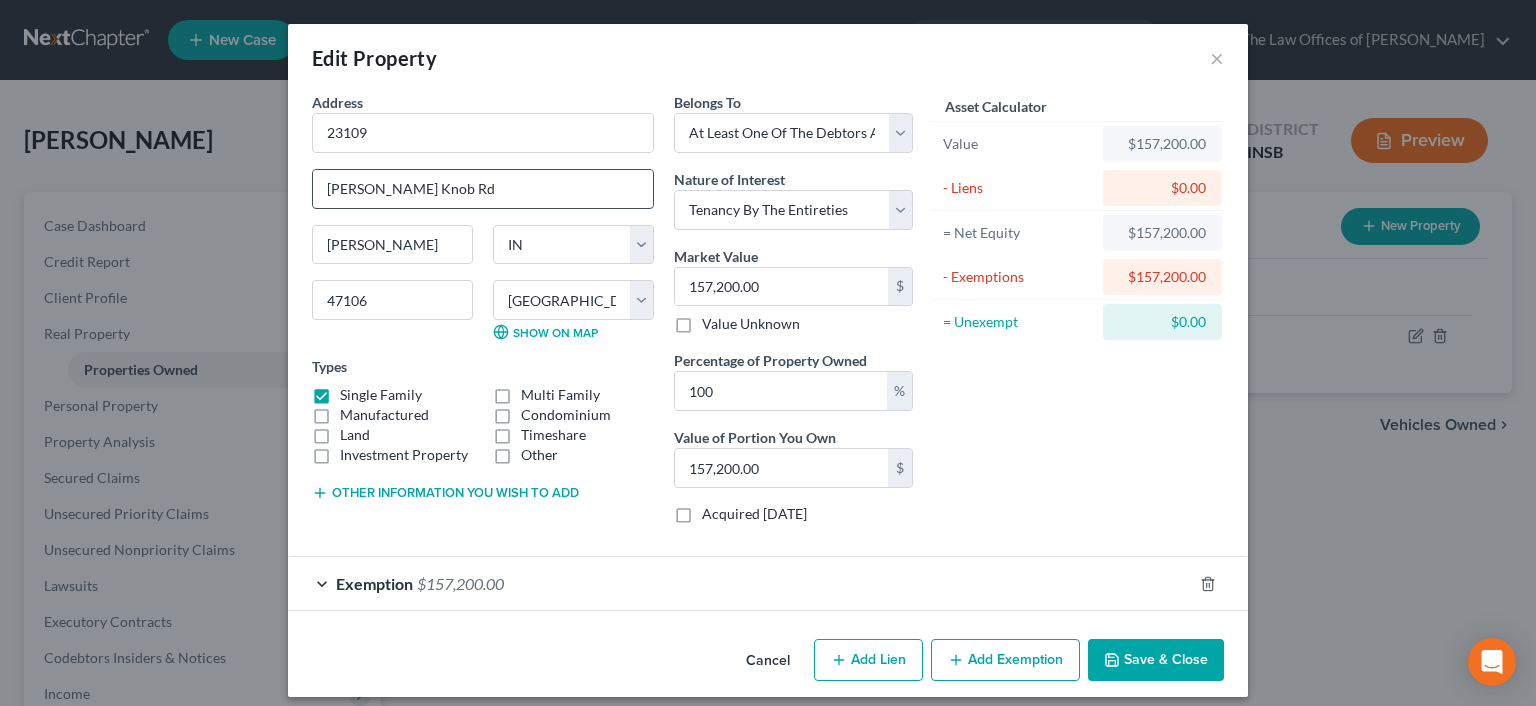 drag, startPoint x: 389, startPoint y: 191, endPoint x: 365, endPoint y: 179, distance: 26.832815 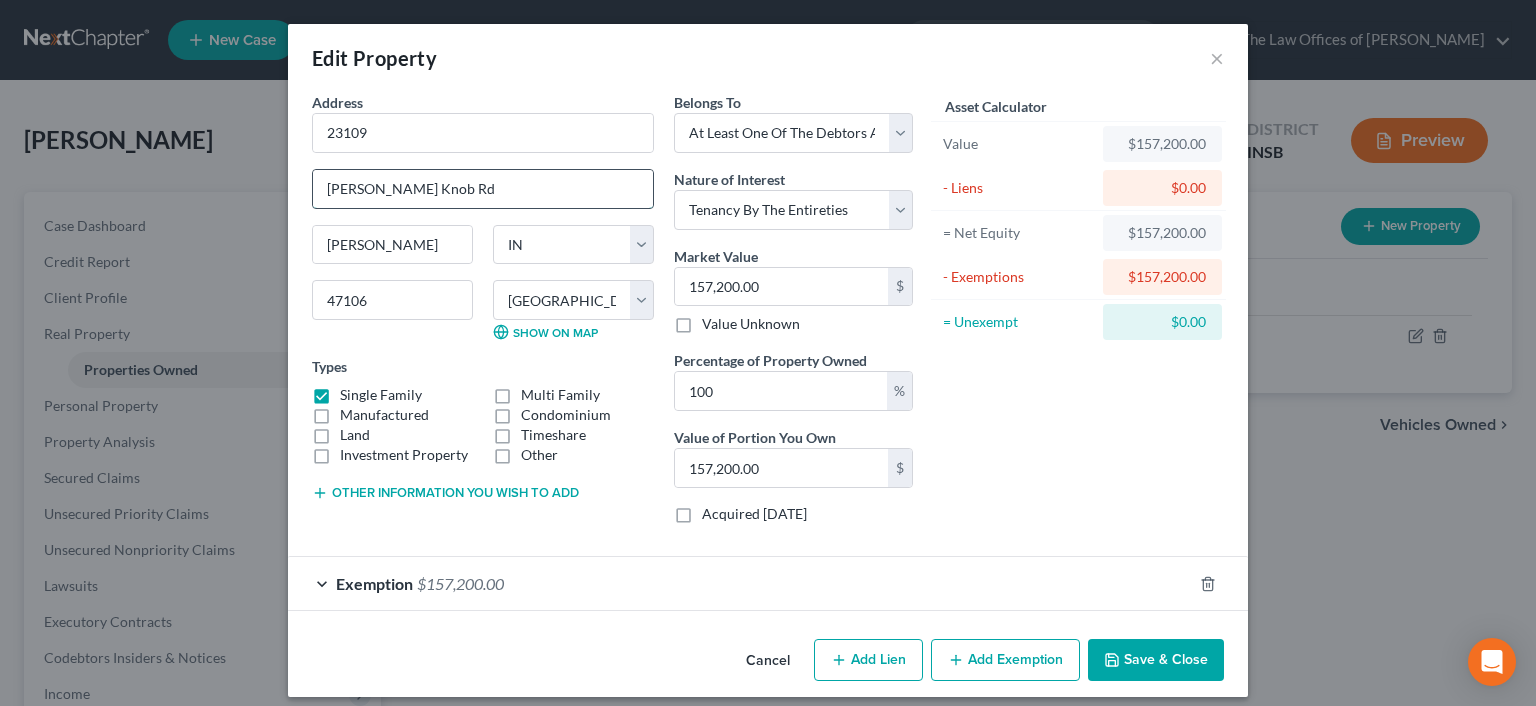 click on "Address
*
23109 [PERSON_NAME][GEOGRAPHIC_DATA] [GEOGRAPHIC_DATA][PERSON_NAME][GEOGRAPHIC_DATA] [US_STATE][GEOGRAPHIC_DATA] [GEOGRAPHIC_DATA] [GEOGRAPHIC_DATA] [GEOGRAPHIC_DATA] [GEOGRAPHIC_DATA] [GEOGRAPHIC_DATA] DE [GEOGRAPHIC_DATA] [GEOGRAPHIC_DATA] [GEOGRAPHIC_DATA] [GEOGRAPHIC_DATA] [GEOGRAPHIC_DATA] ID [GEOGRAPHIC_DATA] IN [GEOGRAPHIC_DATA] [GEOGRAPHIC_DATA] [GEOGRAPHIC_DATA] [GEOGRAPHIC_DATA] [GEOGRAPHIC_DATA] [GEOGRAPHIC_DATA] [GEOGRAPHIC_DATA] [GEOGRAPHIC_DATA] [GEOGRAPHIC_DATA] [GEOGRAPHIC_DATA] [GEOGRAPHIC_DATA] [GEOGRAPHIC_DATA] [GEOGRAPHIC_DATA] [GEOGRAPHIC_DATA] [GEOGRAPHIC_DATA] [GEOGRAPHIC_DATA] [GEOGRAPHIC_DATA] [GEOGRAPHIC_DATA] [GEOGRAPHIC_DATA] [GEOGRAPHIC_DATA] [GEOGRAPHIC_DATA] [GEOGRAPHIC_DATA] [GEOGRAPHIC_DATA] [GEOGRAPHIC_DATA] [GEOGRAPHIC_DATA] [GEOGRAPHIC_DATA] [GEOGRAPHIC_DATA] [GEOGRAPHIC_DATA] [GEOGRAPHIC_DATA] [GEOGRAPHIC_DATA] VI [GEOGRAPHIC_DATA] [GEOGRAPHIC_DATA] [GEOGRAPHIC_DATA] [GEOGRAPHIC_DATA] [GEOGRAPHIC_DATA] [GEOGRAPHIC_DATA] 47106 County [GEOGRAPHIC_DATA] [GEOGRAPHIC_DATA] [GEOGRAPHIC_DATA] [GEOGRAPHIC_DATA] [GEOGRAPHIC_DATA] [GEOGRAPHIC_DATA] [GEOGRAPHIC_DATA] [GEOGRAPHIC_DATA] [GEOGRAPHIC_DATA] [GEOGRAPHIC_DATA] [GEOGRAPHIC_DATA] [GEOGRAPHIC_DATA] [GEOGRAPHIC_DATA] [GEOGRAPHIC_DATA] [GEOGRAPHIC_DATA] [GEOGRAPHIC_DATA] [GEOGRAPHIC_DATA] [US_STATE][GEOGRAPHIC_DATA] [GEOGRAPHIC_DATA] [GEOGRAPHIC_DATA] [GEOGRAPHIC_DATA] [GEOGRAPHIC_DATA] [GEOGRAPHIC_DATA] [GEOGRAPHIC_DATA] [GEOGRAPHIC_DATA] [GEOGRAPHIC_DATA] [GEOGRAPHIC_DATA] [GEOGRAPHIC_DATA] [GEOGRAPHIC_DATA] [GEOGRAPHIC_DATA] [GEOGRAPHIC_DATA] [GEOGRAPHIC_DATA] [GEOGRAPHIC_DATA] [GEOGRAPHIC_DATA] [GEOGRAPHIC_DATA] [GEOGRAPHIC_DATA] [GEOGRAPHIC_DATA] [GEOGRAPHIC_DATA] [GEOGRAPHIC_DATA] [GEOGRAPHIC_DATA] [GEOGRAPHIC_DATA] [GEOGRAPHIC_DATA] [GEOGRAPHIC_DATA] [GEOGRAPHIC_DATA] [GEOGRAPHIC_DATA] [GEOGRAPHIC_DATA] [GEOGRAPHIC_DATA] [GEOGRAPHIC_DATA] [GEOGRAPHIC_DATA] [GEOGRAPHIC_DATA] [GEOGRAPHIC_DATA] [GEOGRAPHIC_DATA] [GEOGRAPHIC_DATA] [GEOGRAPHIC_DATA]" at bounding box center (768, 361) 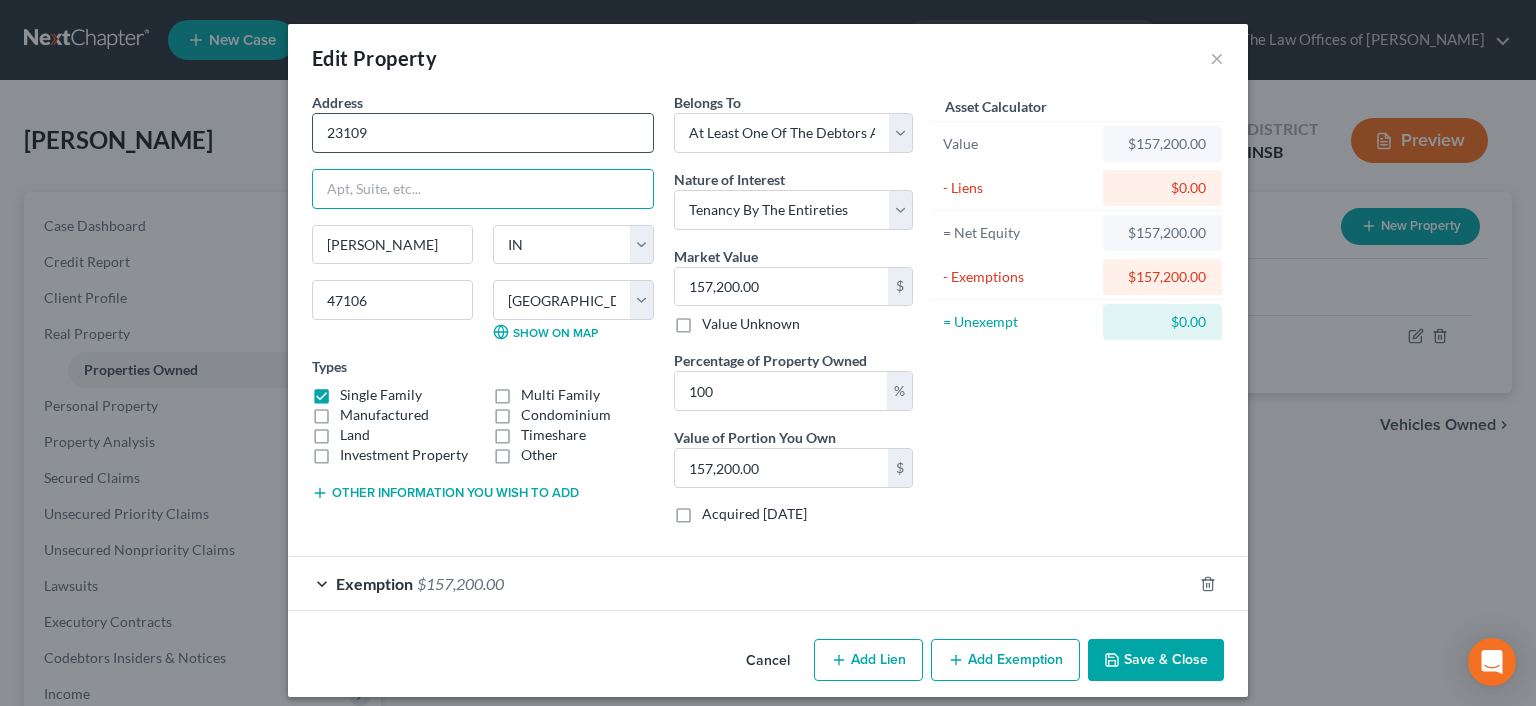 type 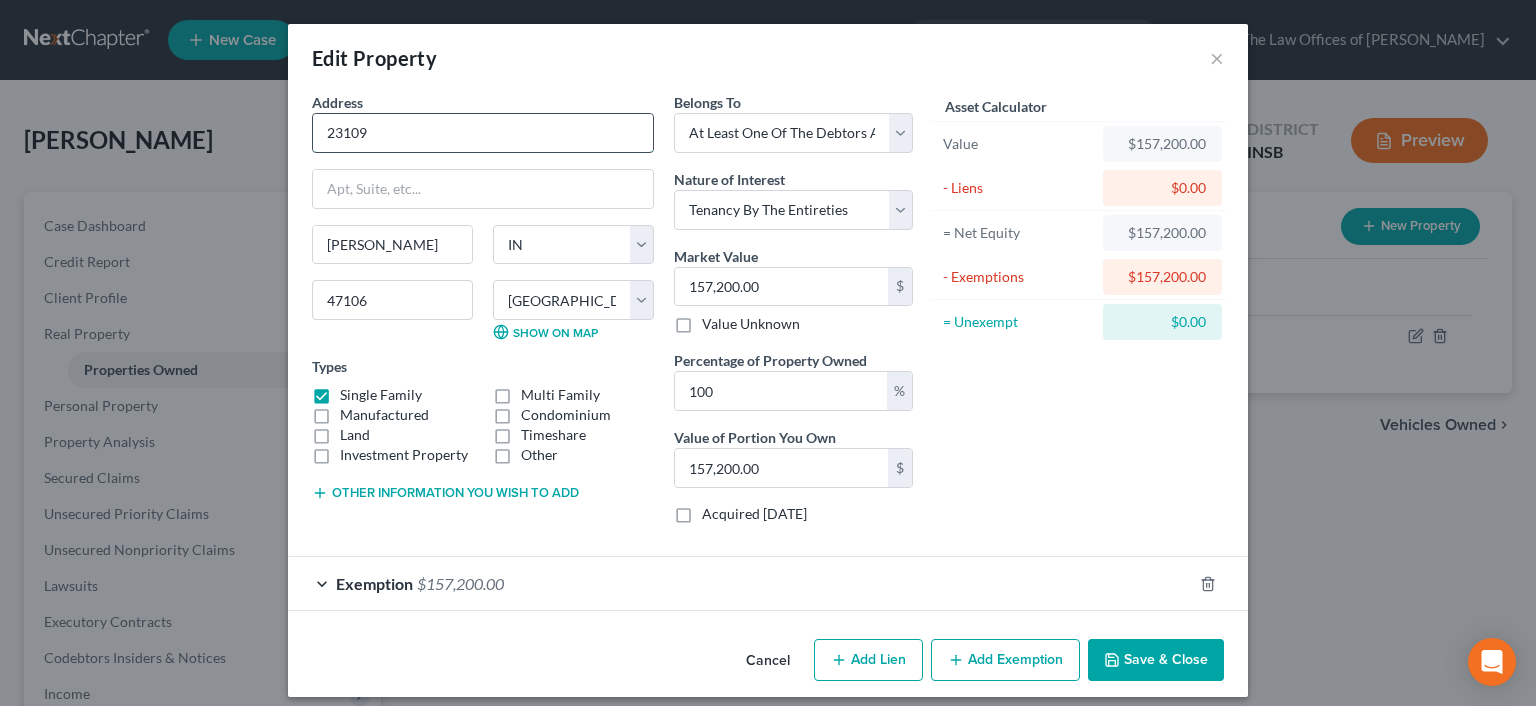 click on "23109" at bounding box center (483, 133) 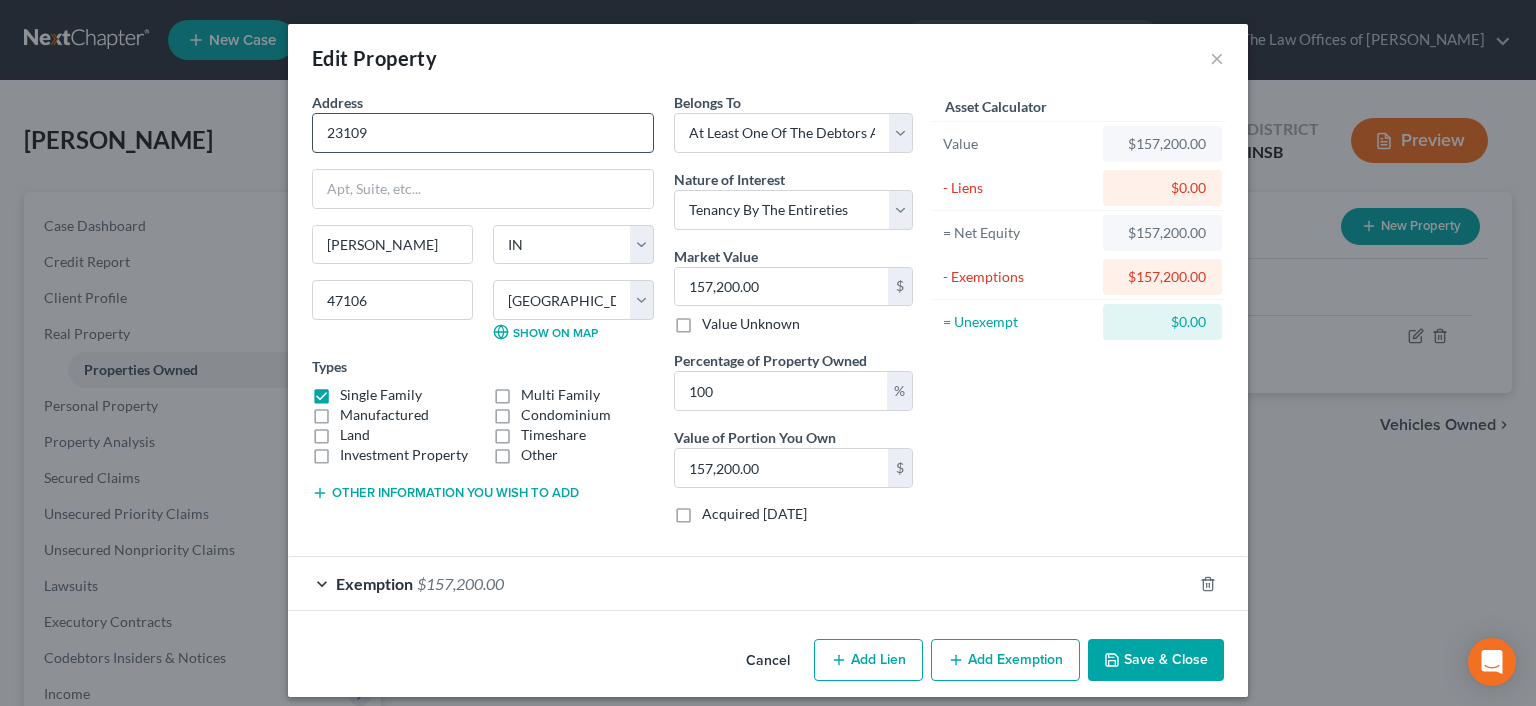 paste on "[PERSON_NAME] Knob Rd" 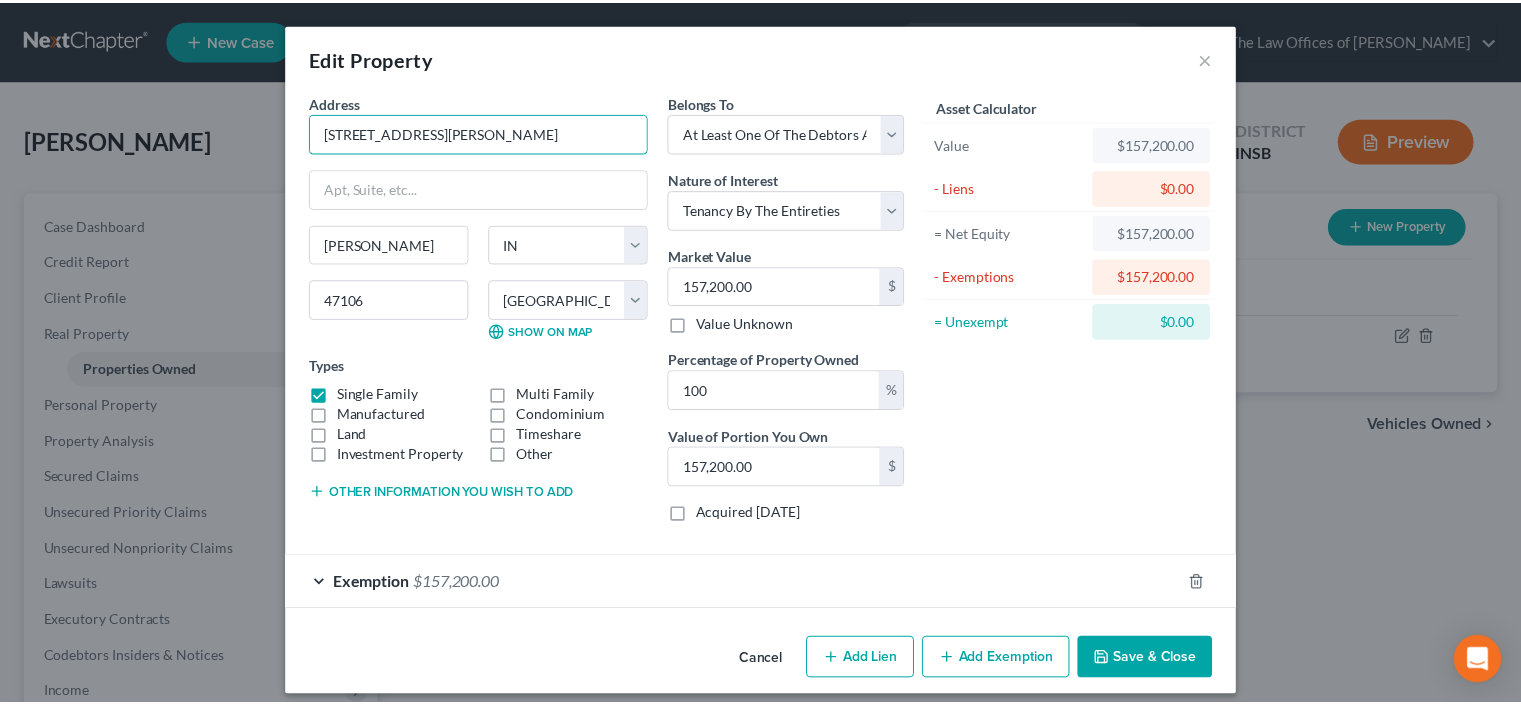 scroll, scrollTop: 12, scrollLeft: 0, axis: vertical 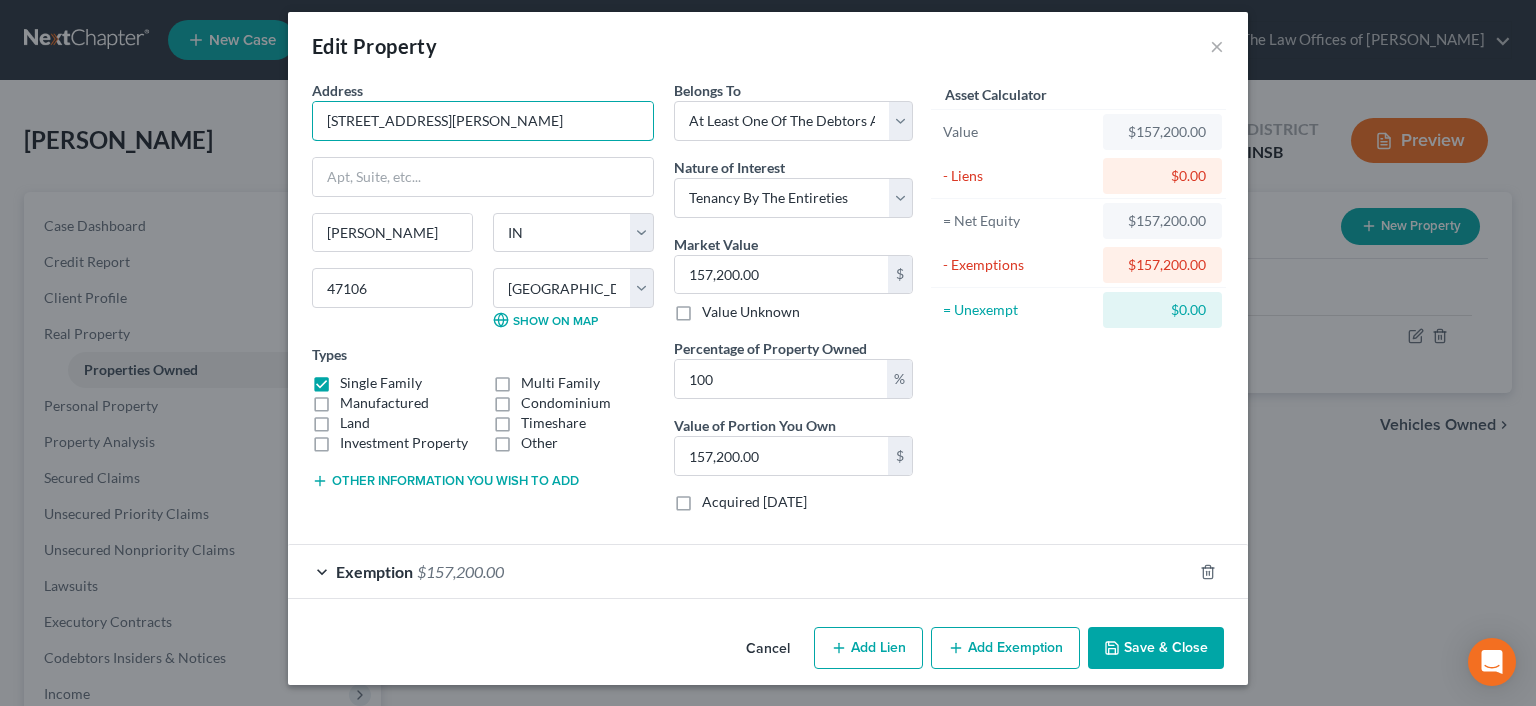 type on "[STREET_ADDRESS][PERSON_NAME]" 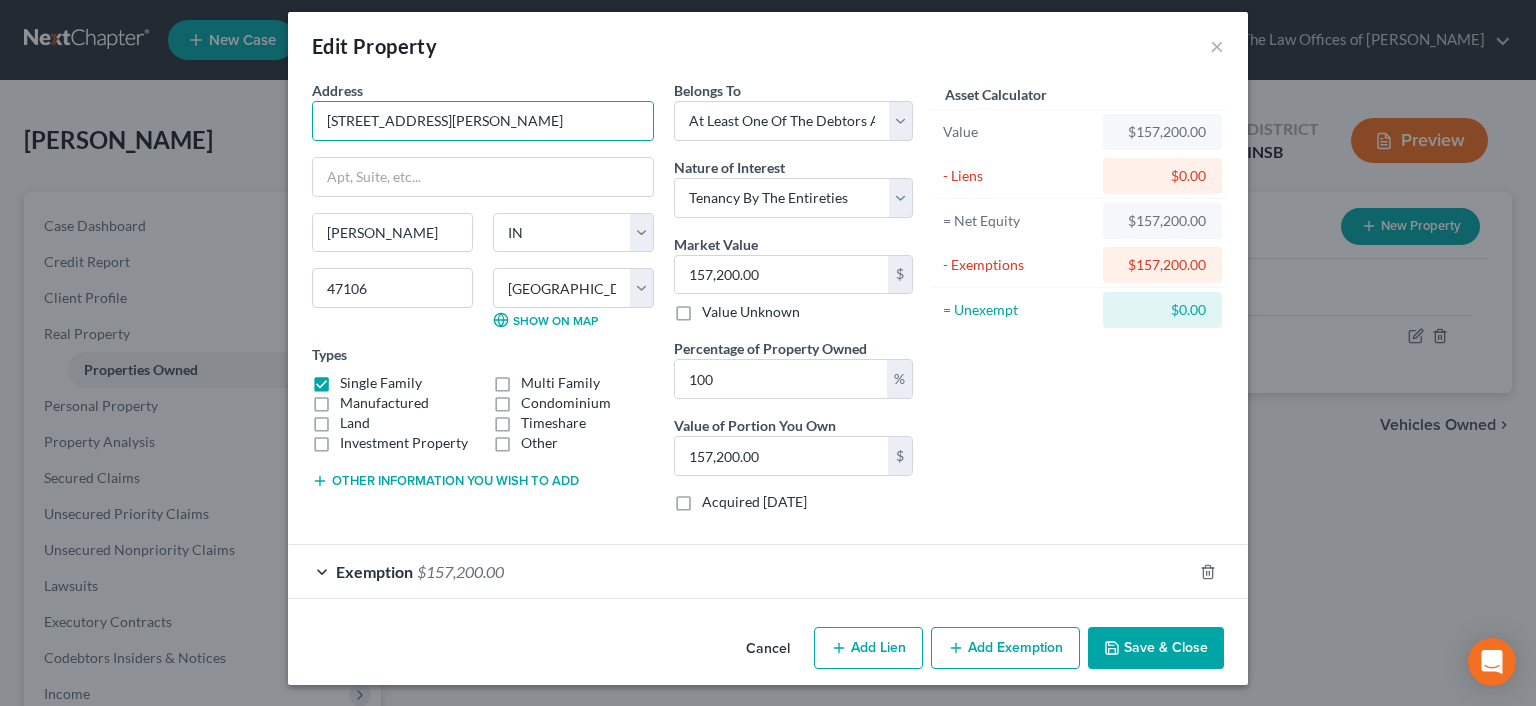 click on "Save & Close" at bounding box center [1156, 648] 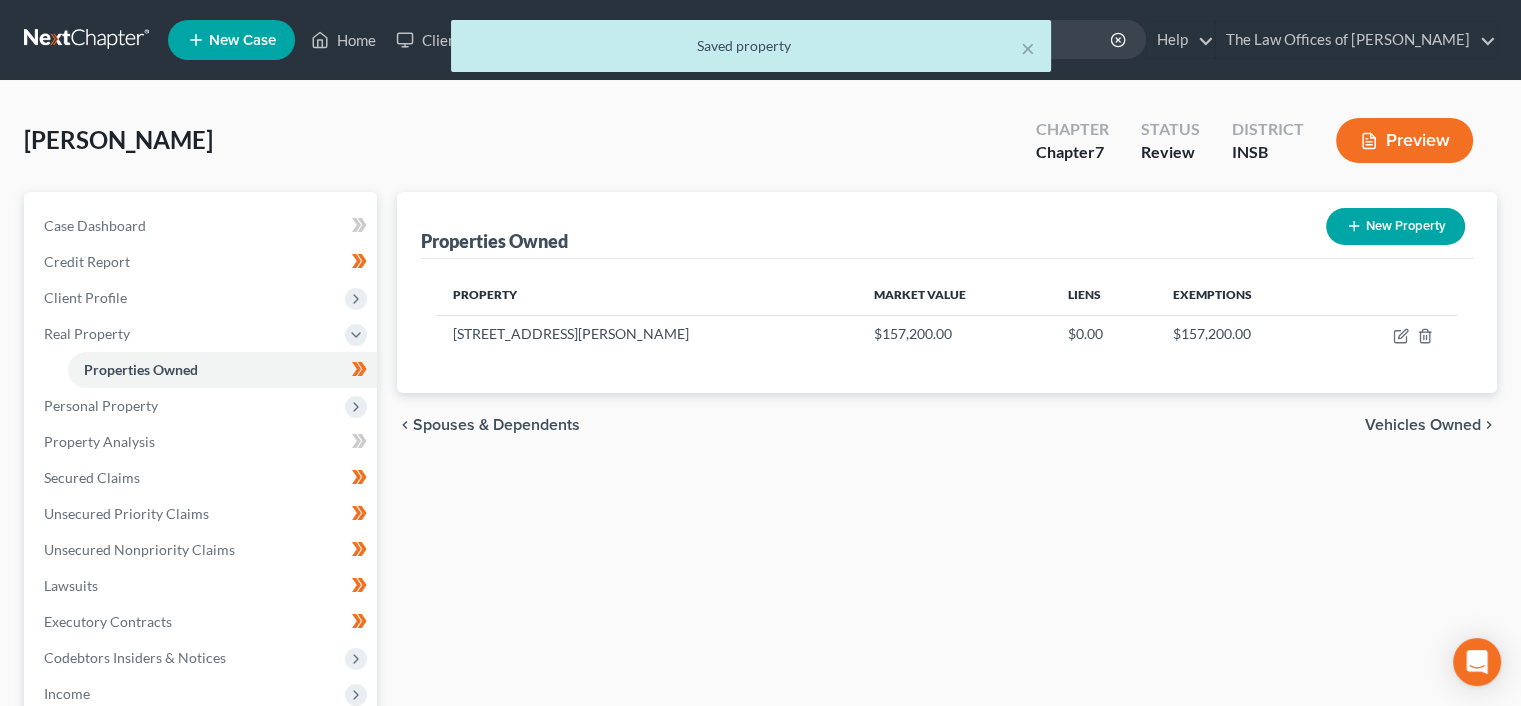 click on "Vehicles Owned" at bounding box center [1423, 425] 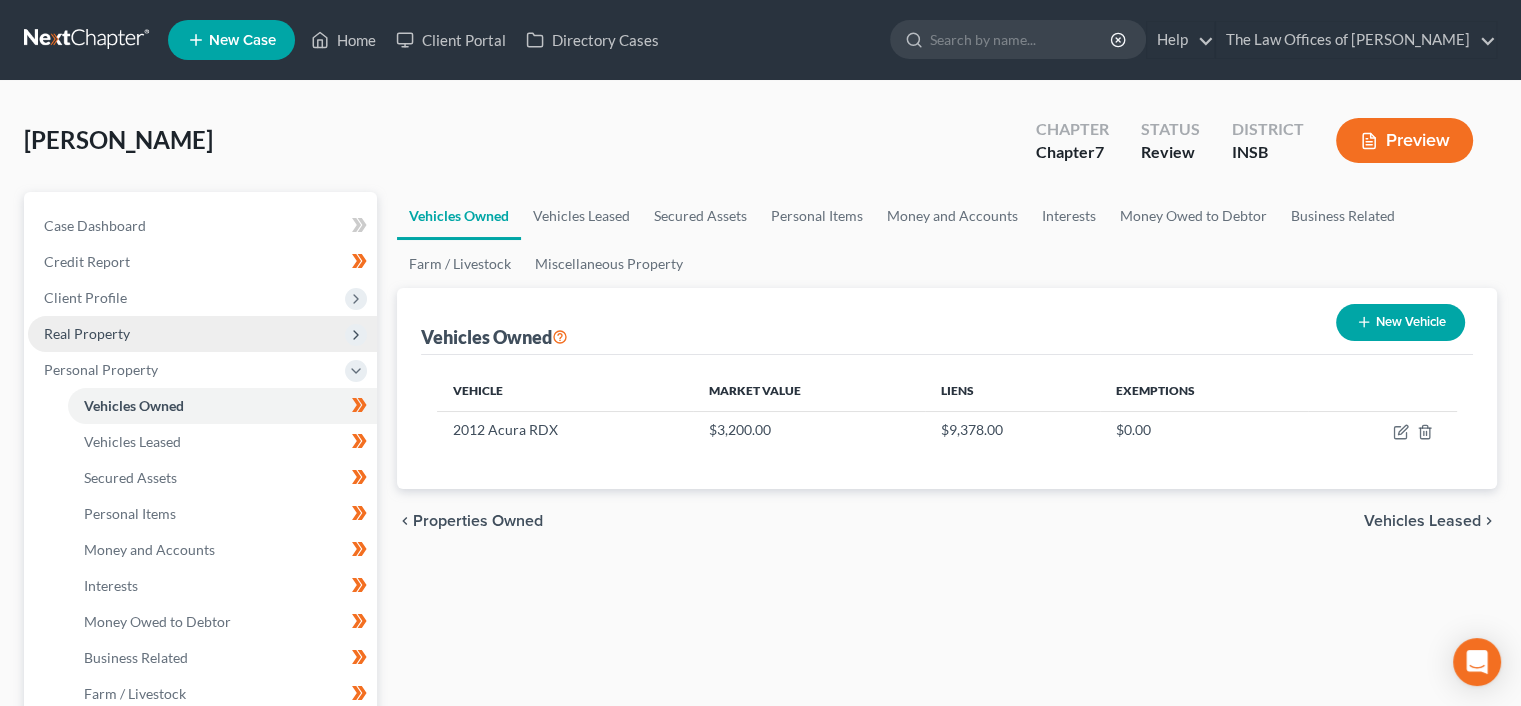 click on "Real Property" at bounding box center (202, 334) 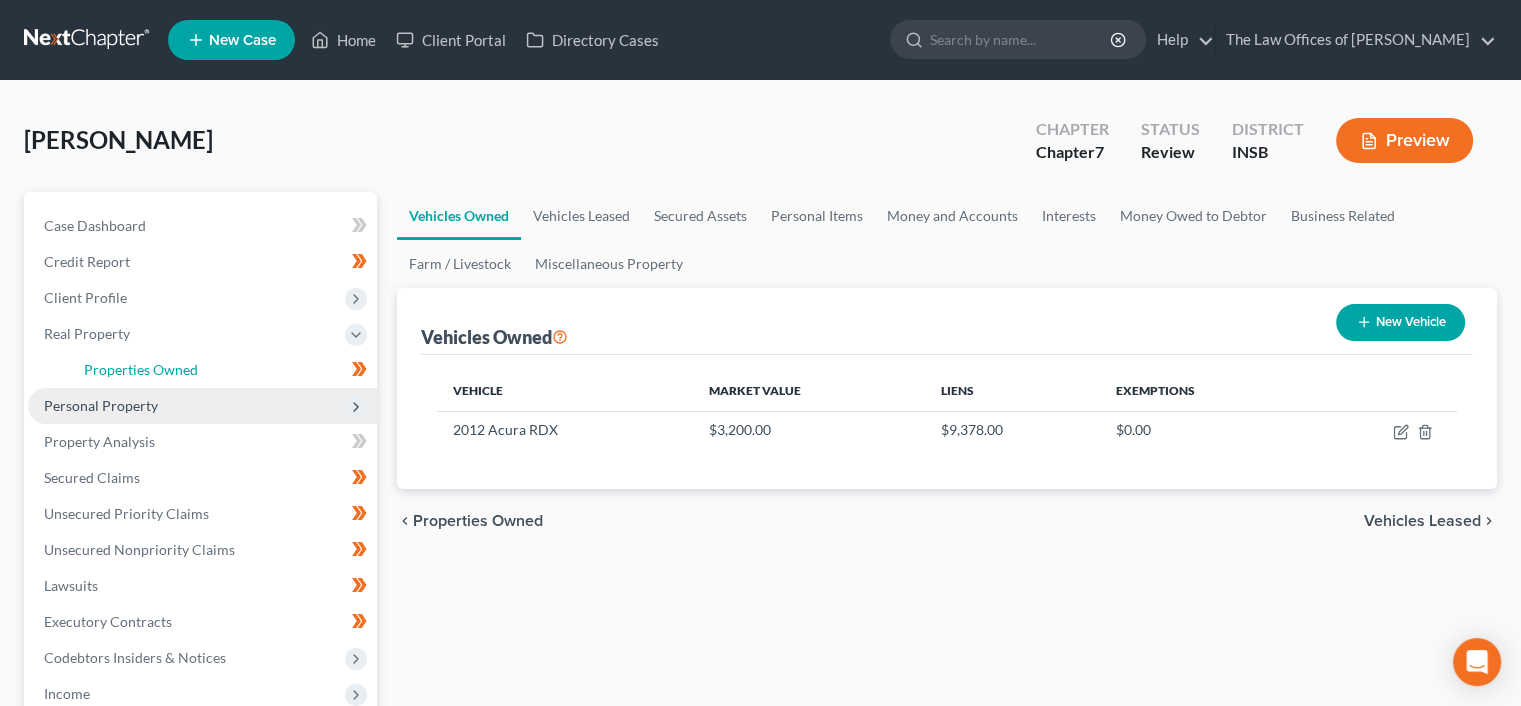 click on "Properties Owned" at bounding box center [141, 369] 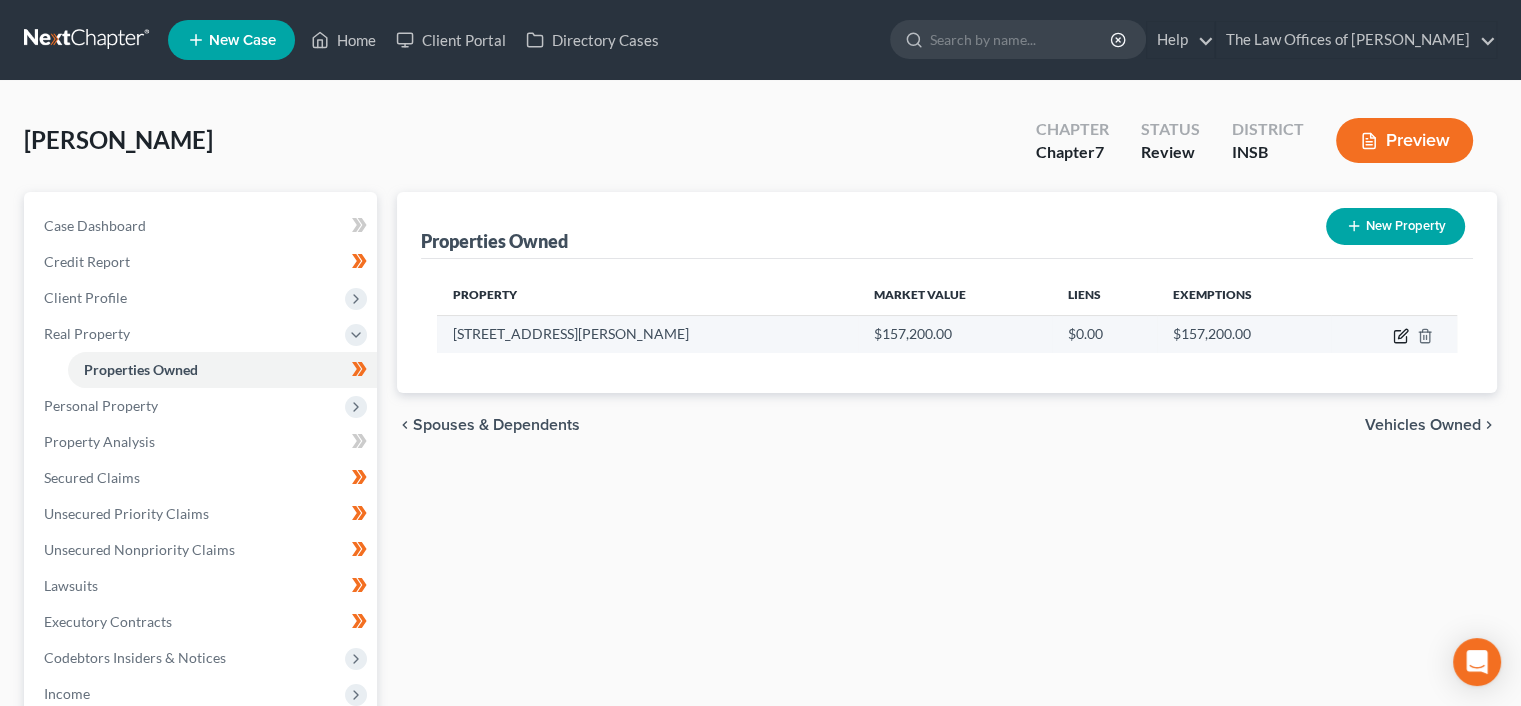 click 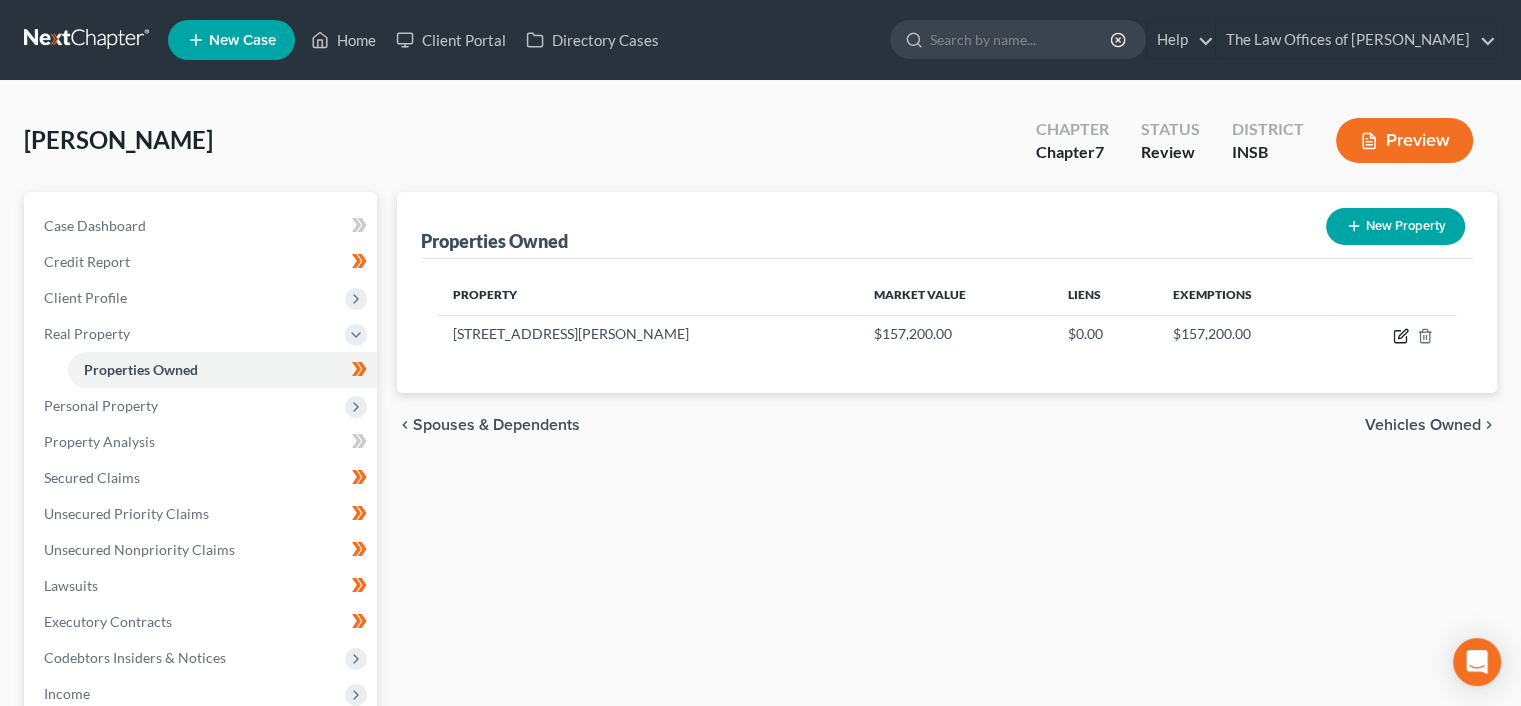 select on "15" 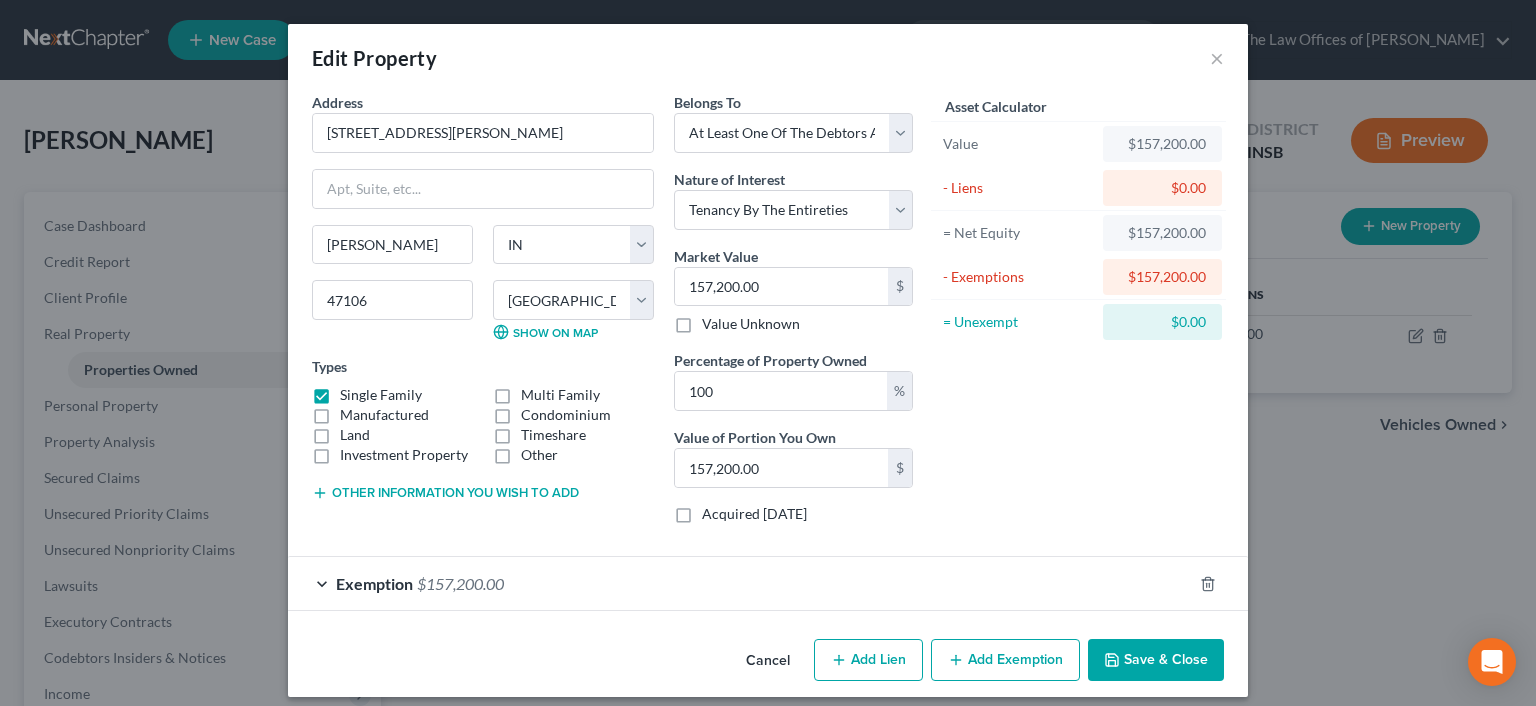click on "Other information you wish to add" at bounding box center [445, 493] 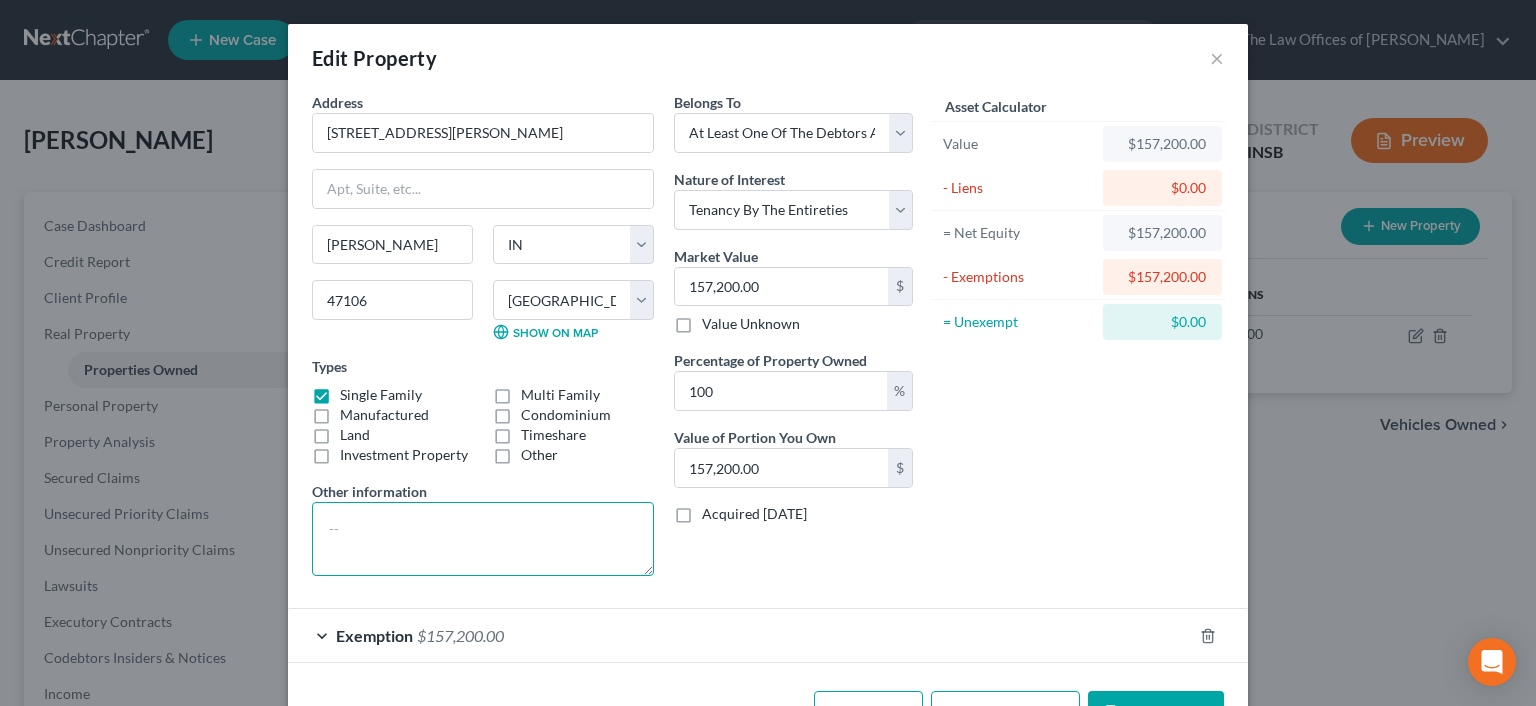 click at bounding box center (483, 539) 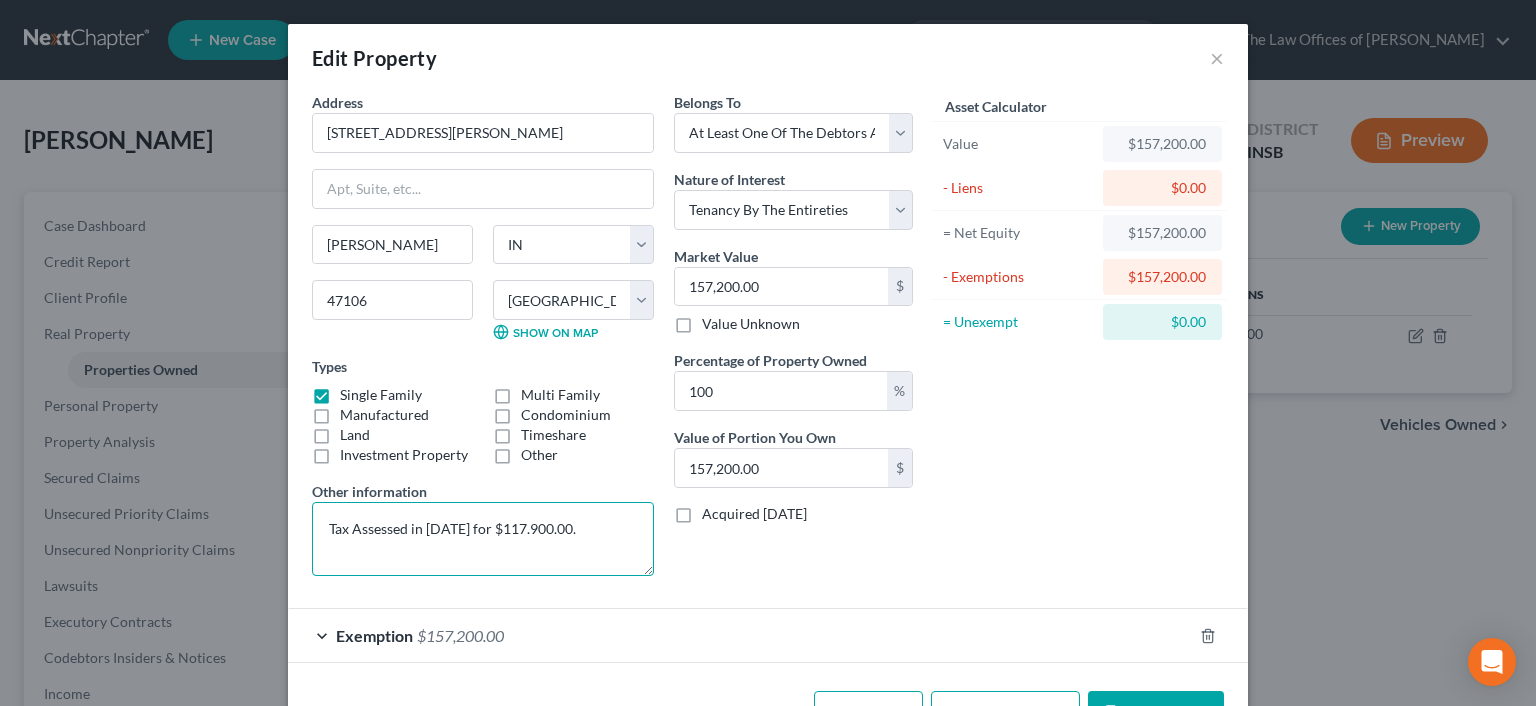 type on "Tax Assessed in [DATE] for $117.900.00." 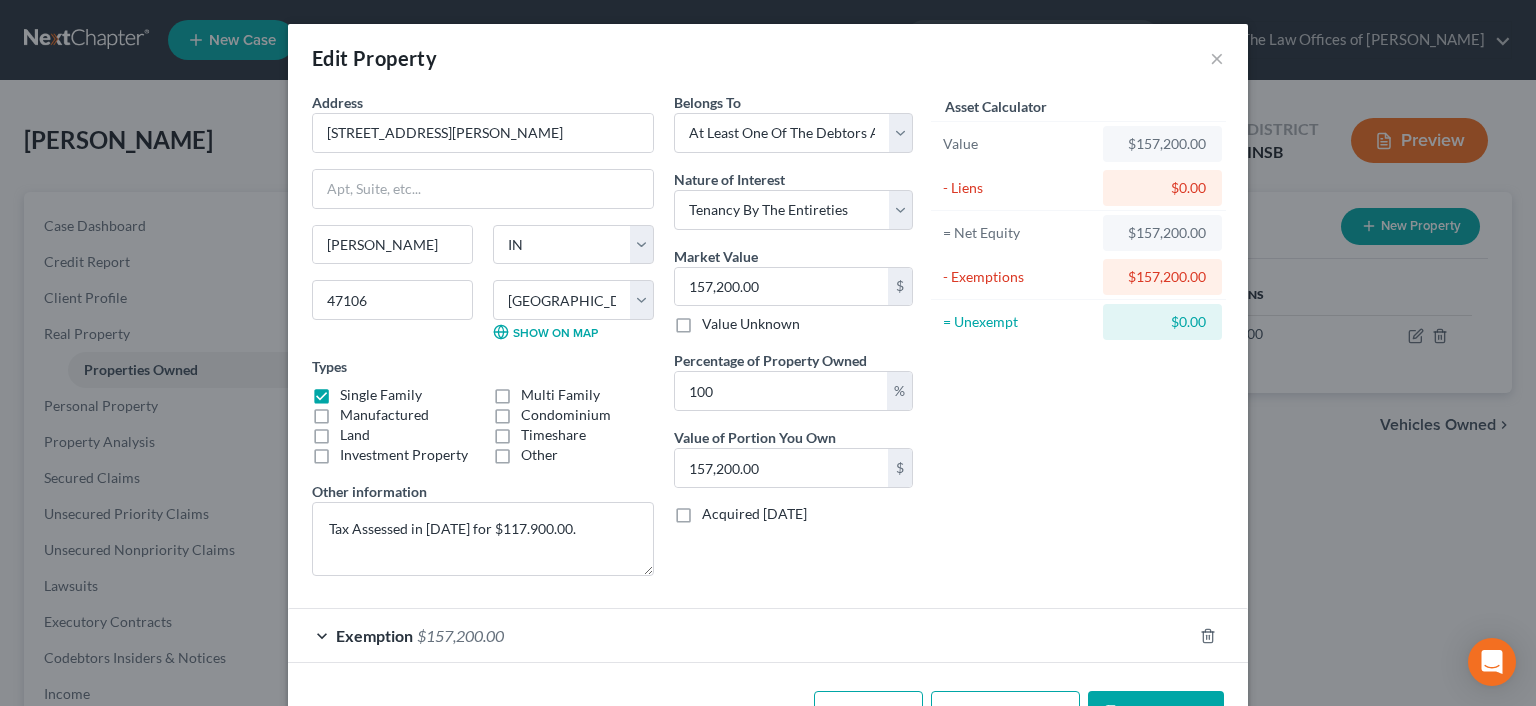 click on "Save & Close" at bounding box center [1156, 712] 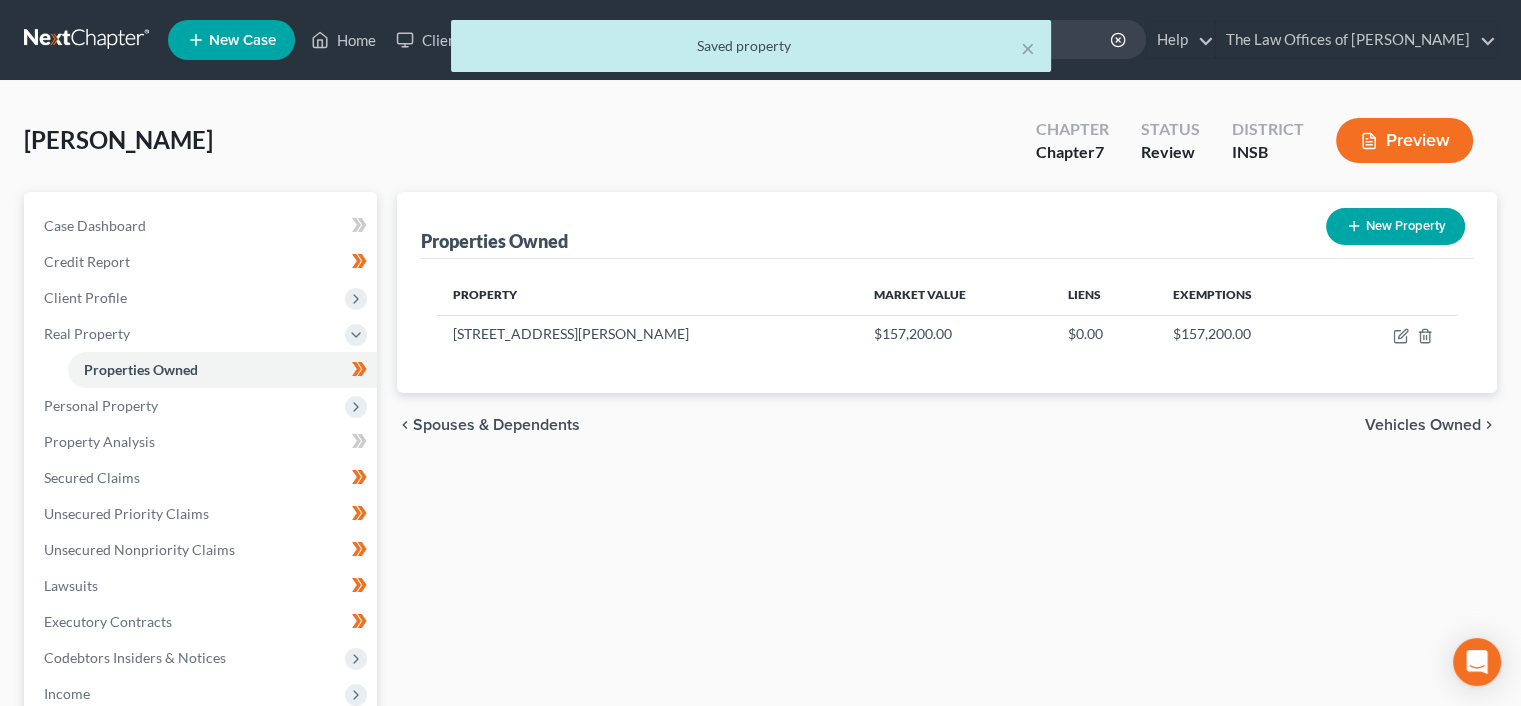 click on "Vehicles Owned" at bounding box center [1423, 425] 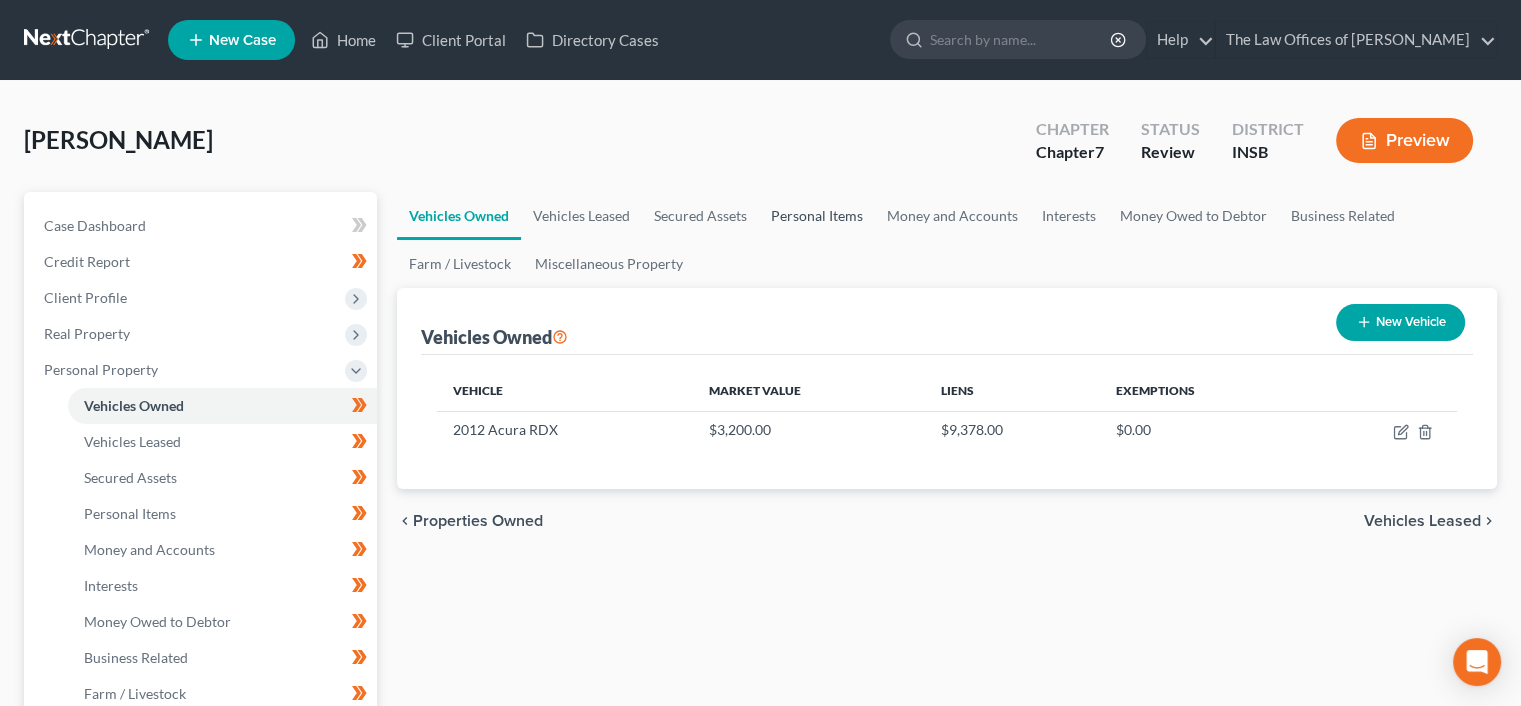 drag, startPoint x: 801, startPoint y: 219, endPoint x: 860, endPoint y: 320, distance: 116.970085 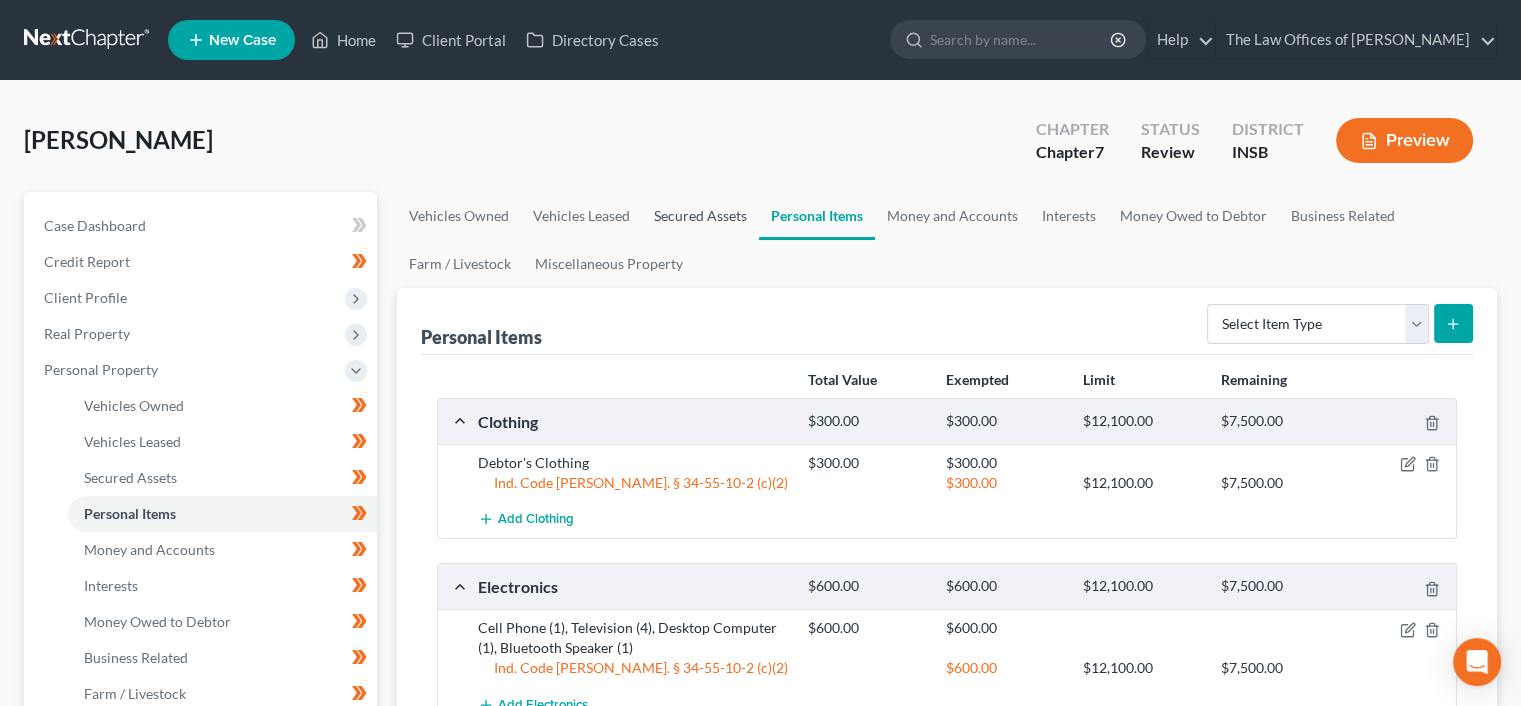 click on "Secured Assets" at bounding box center (700, 216) 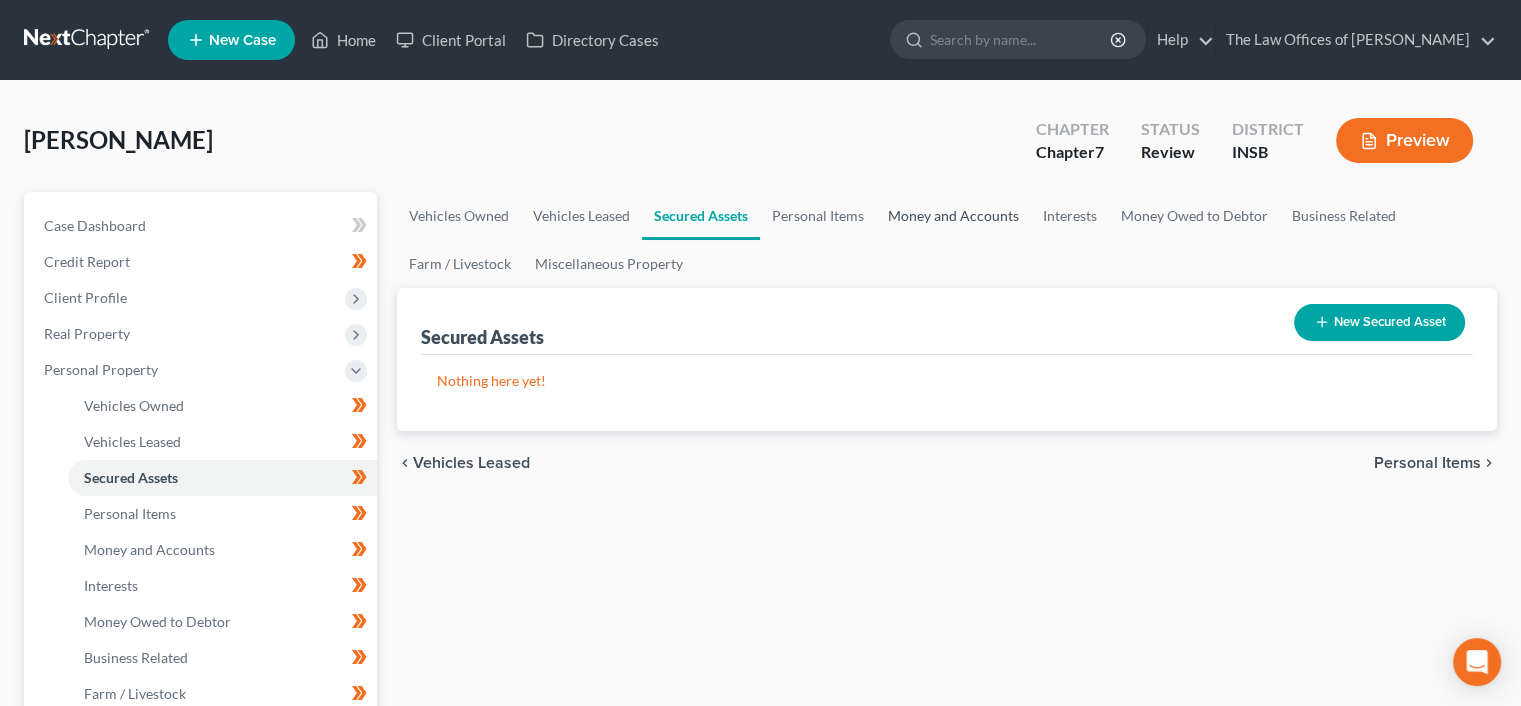 click on "Money and Accounts" at bounding box center [953, 216] 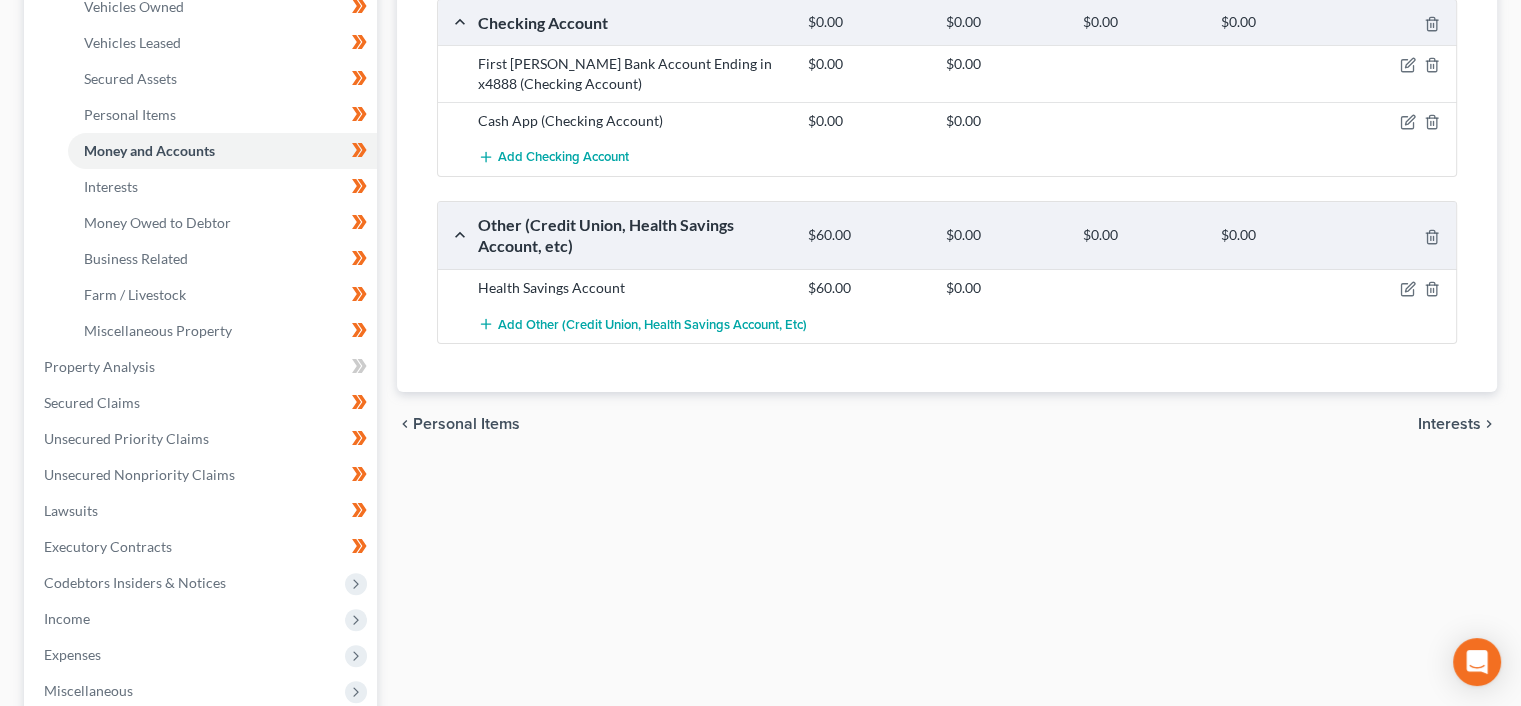 scroll, scrollTop: 400, scrollLeft: 0, axis: vertical 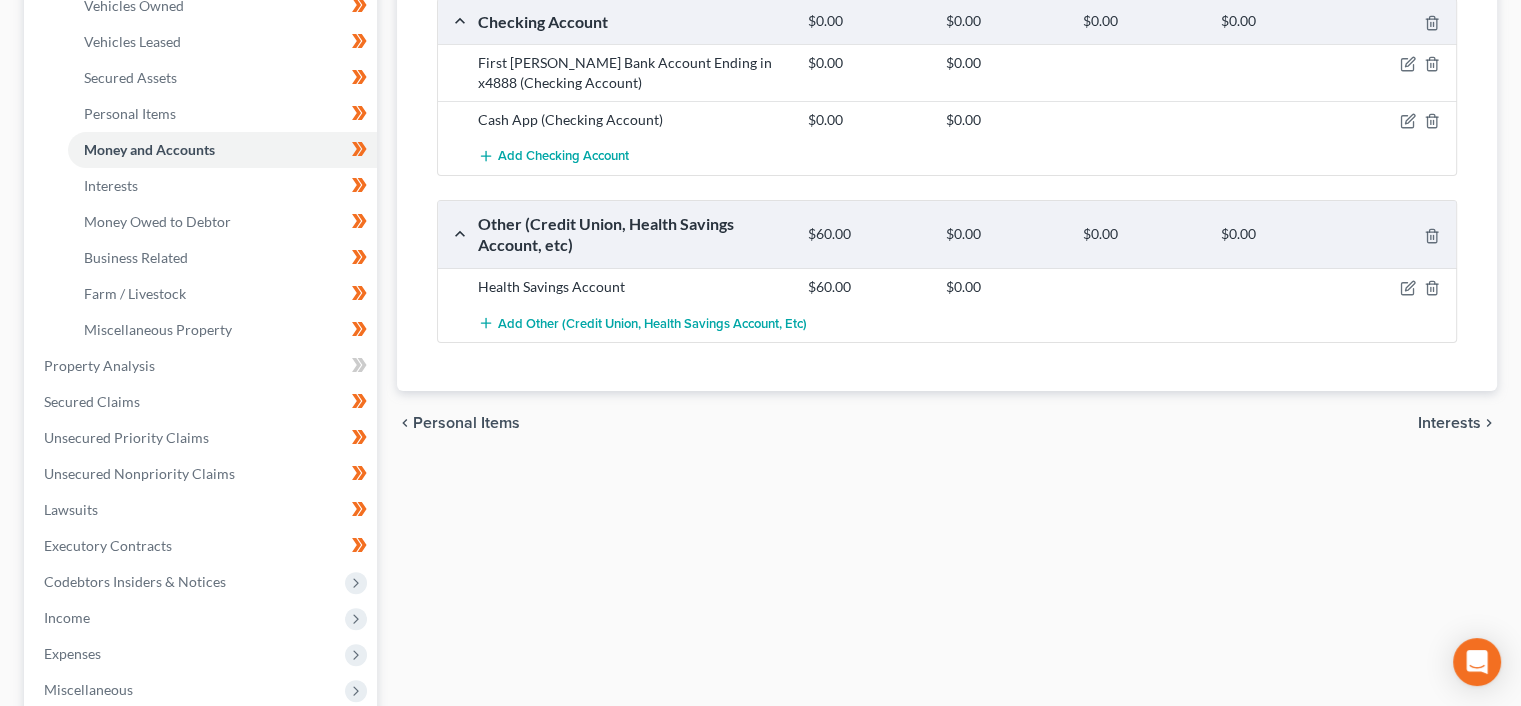 click on "Interests" at bounding box center (1449, 423) 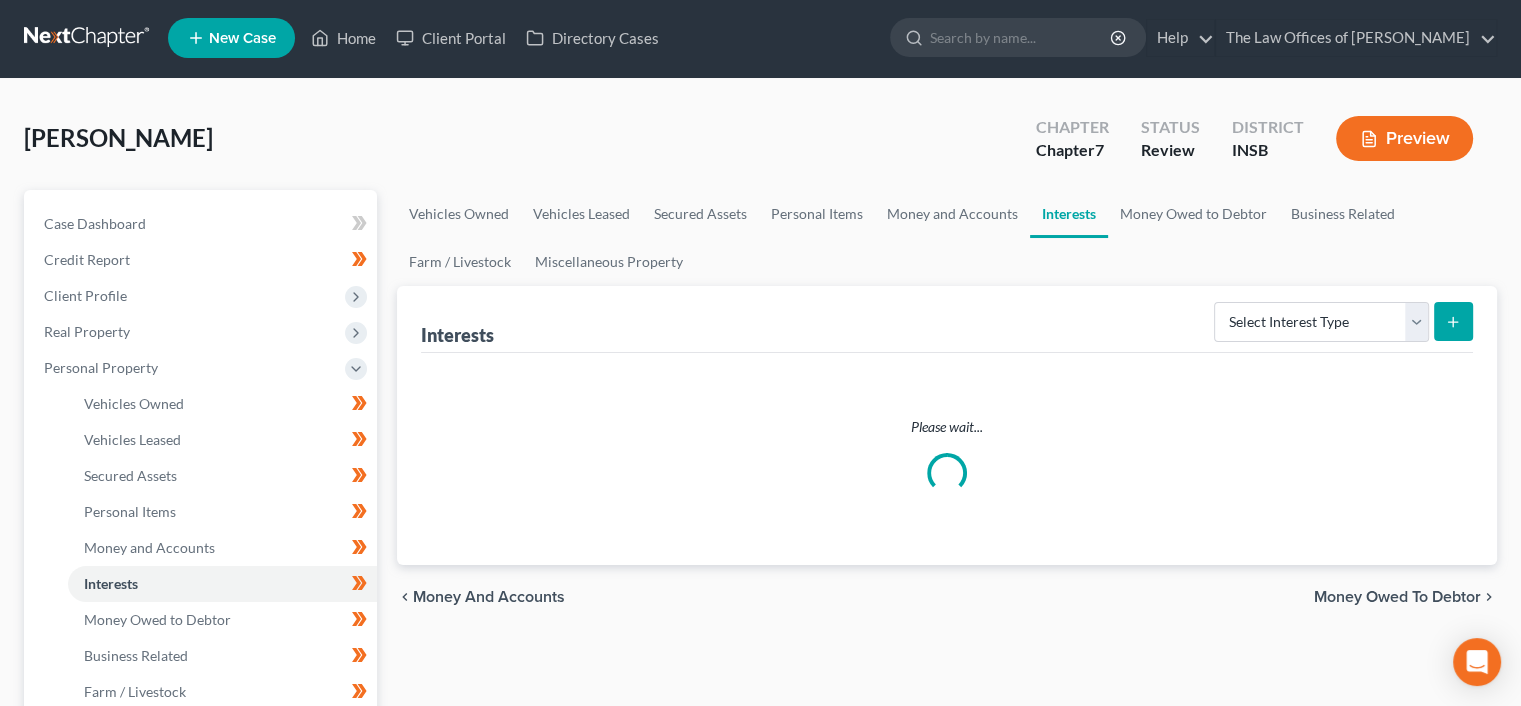 scroll, scrollTop: 0, scrollLeft: 0, axis: both 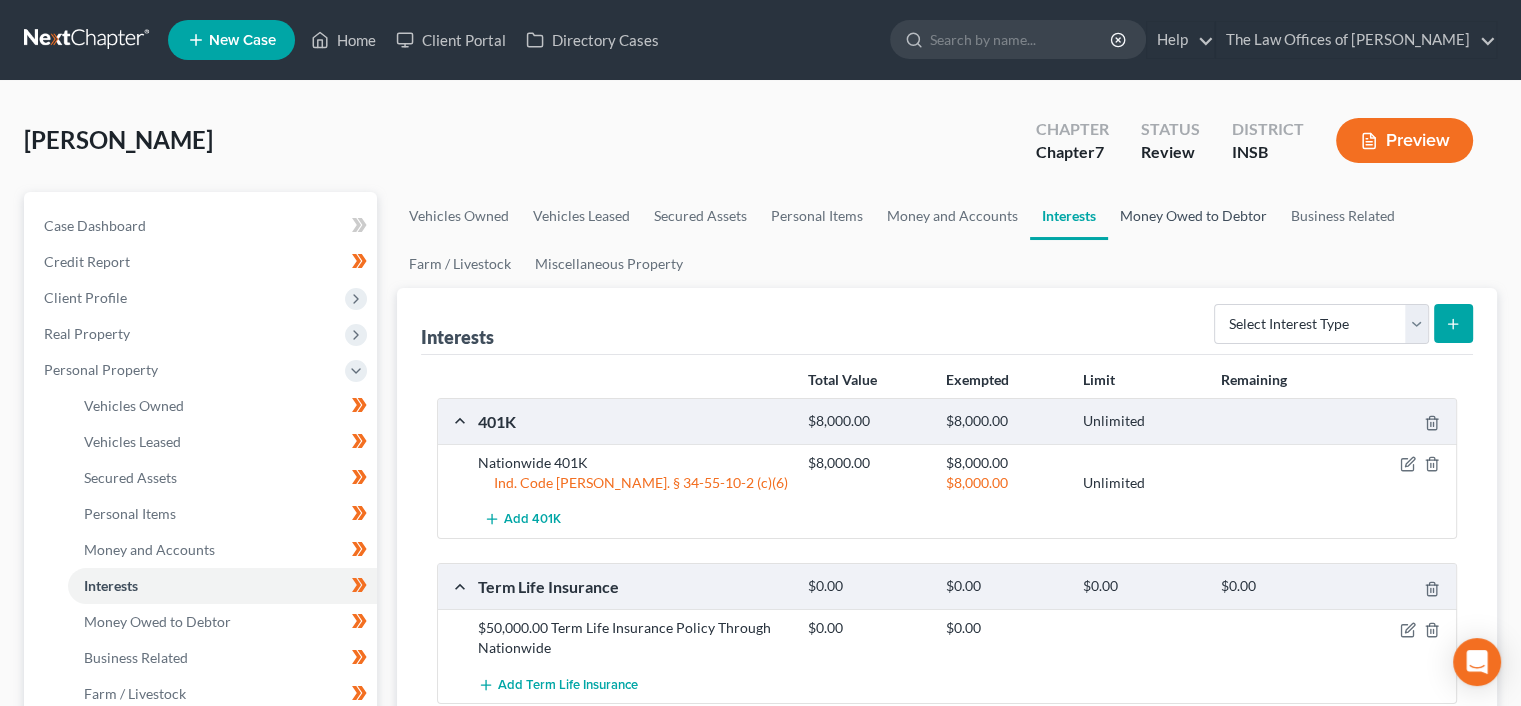 click on "Money Owed to Debtor" at bounding box center (1193, 216) 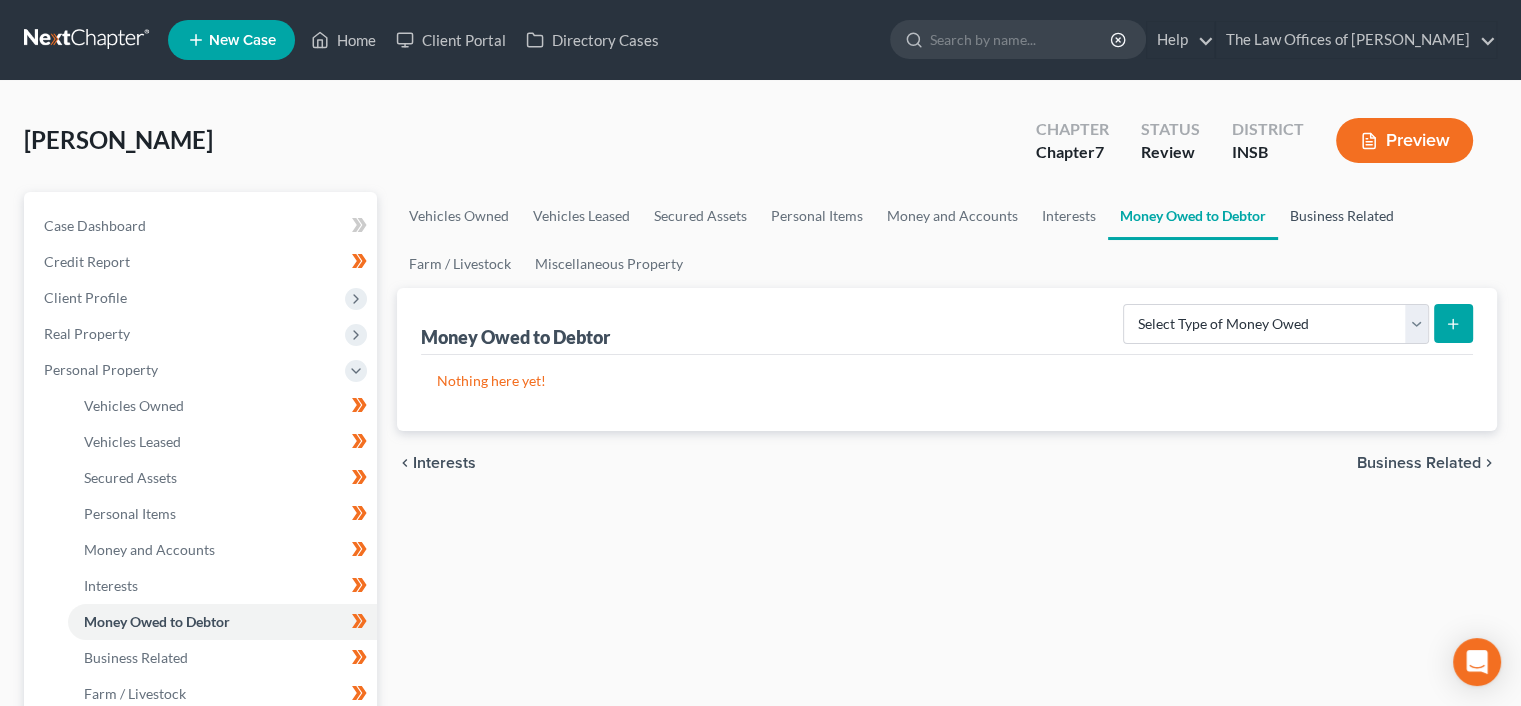 click on "Business Related" at bounding box center [1342, 216] 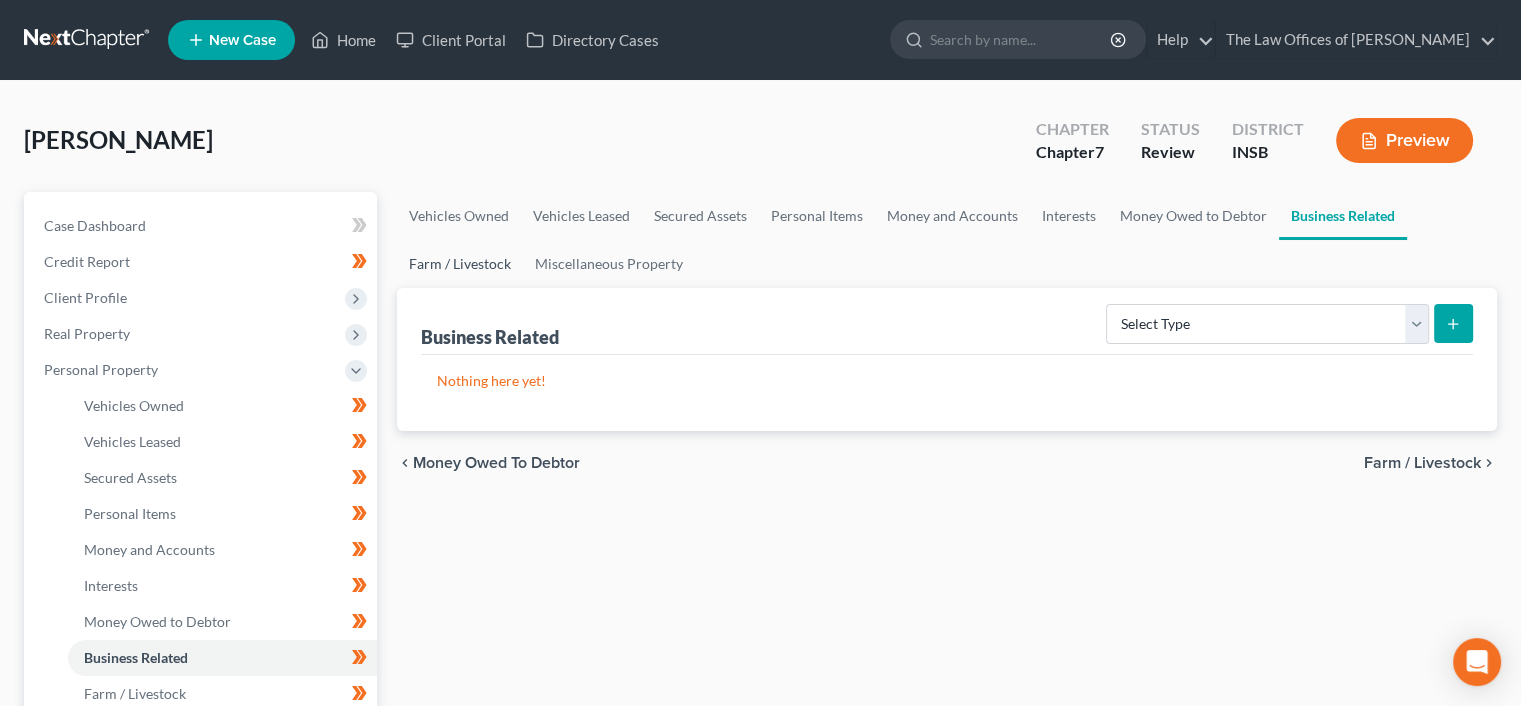 click on "Farm / Livestock" at bounding box center (460, 264) 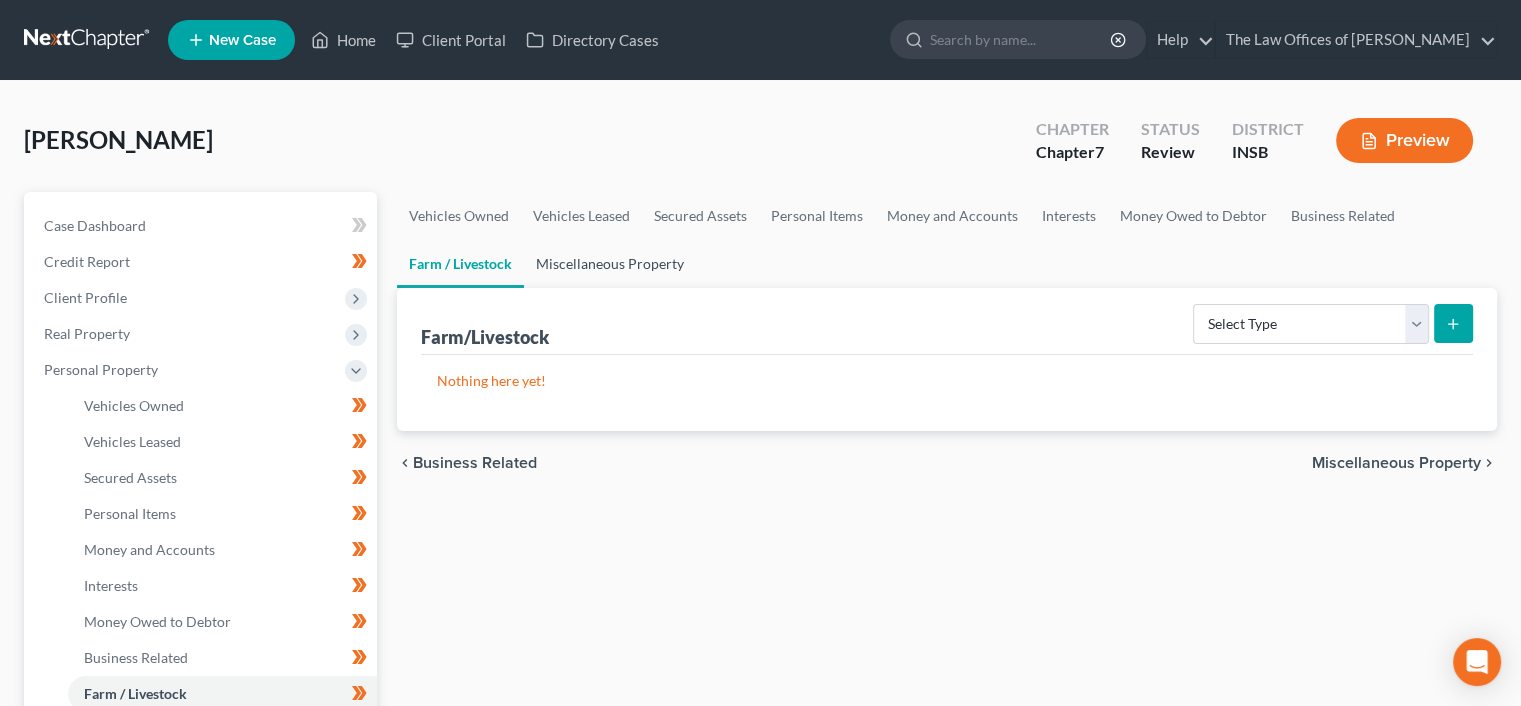 click on "Miscellaneous Property" at bounding box center (610, 264) 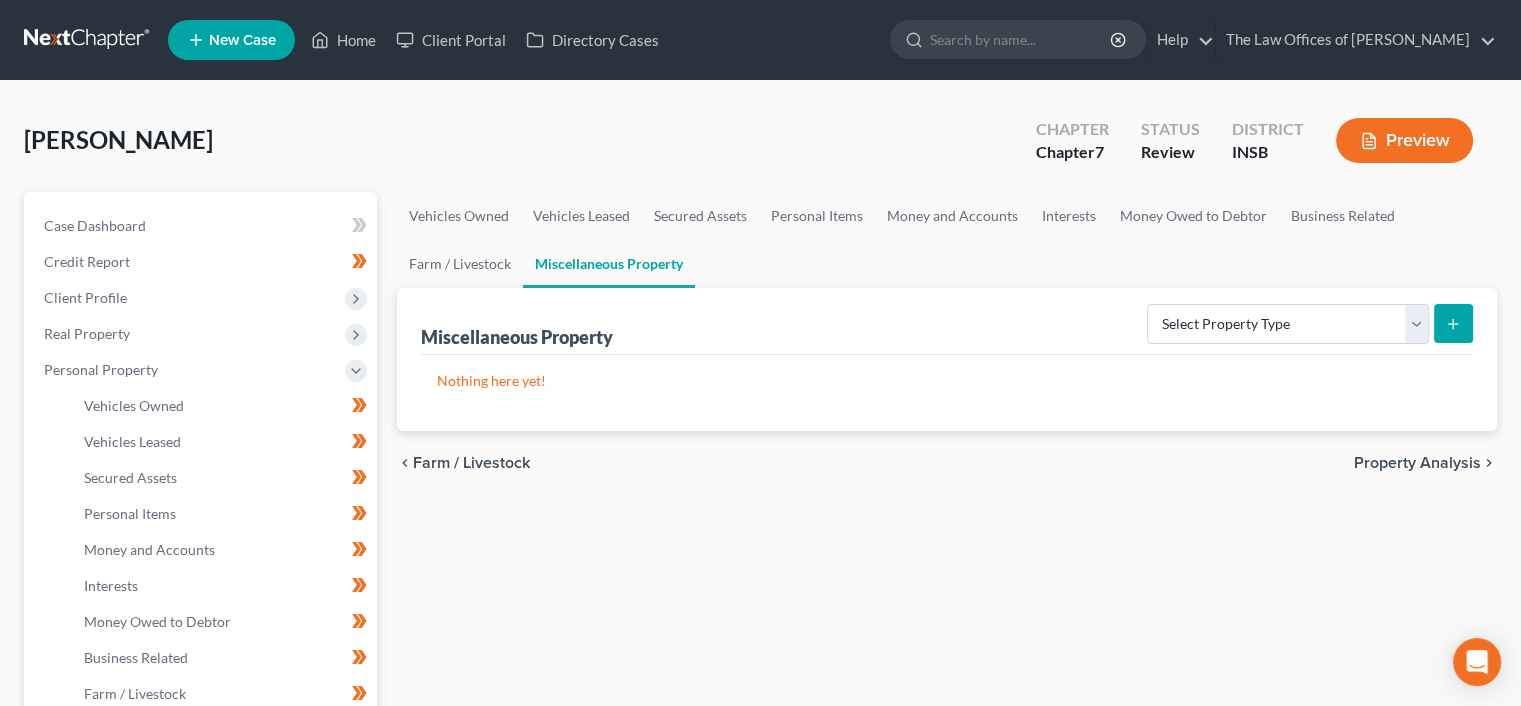 click on "Property Analysis" at bounding box center [1417, 463] 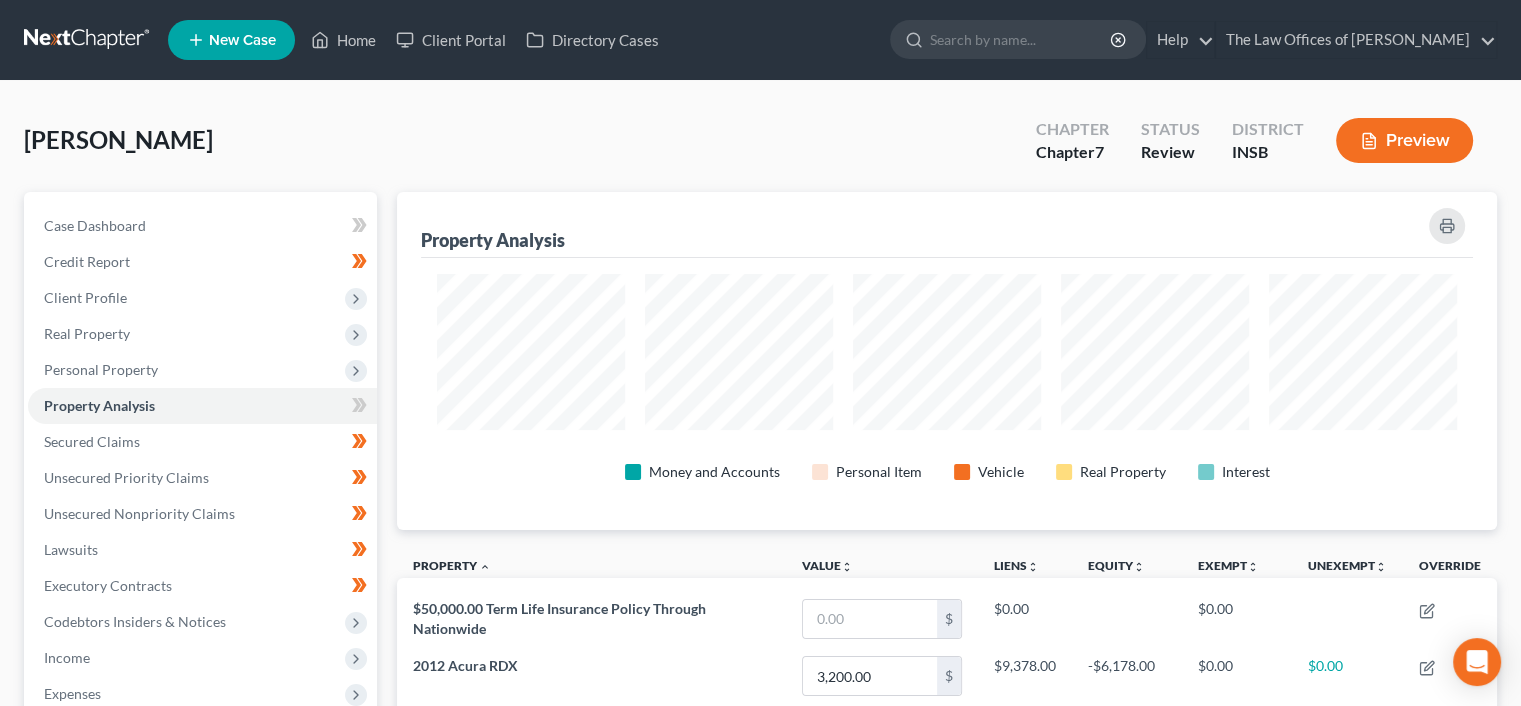 scroll, scrollTop: 999662, scrollLeft: 998900, axis: both 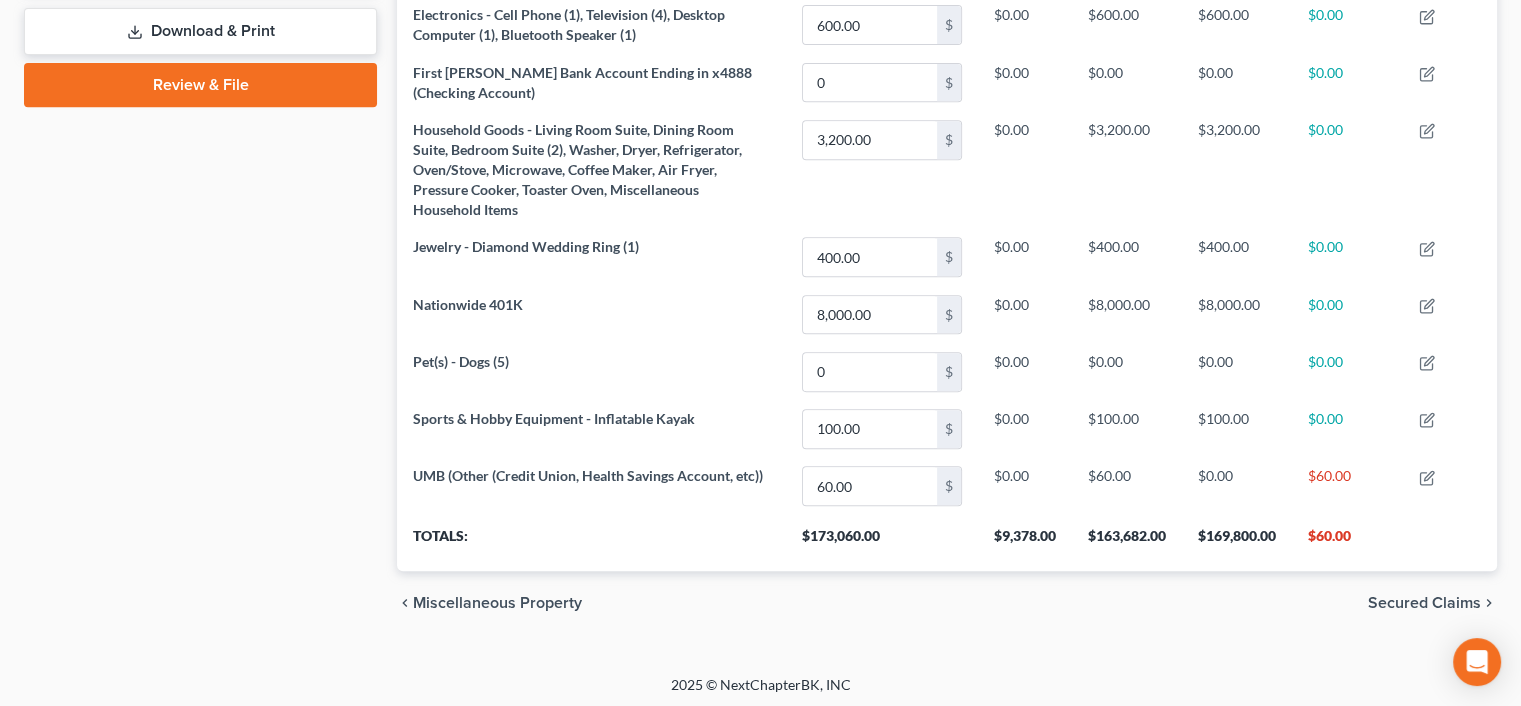 click on "Secured Claims" at bounding box center [1424, 603] 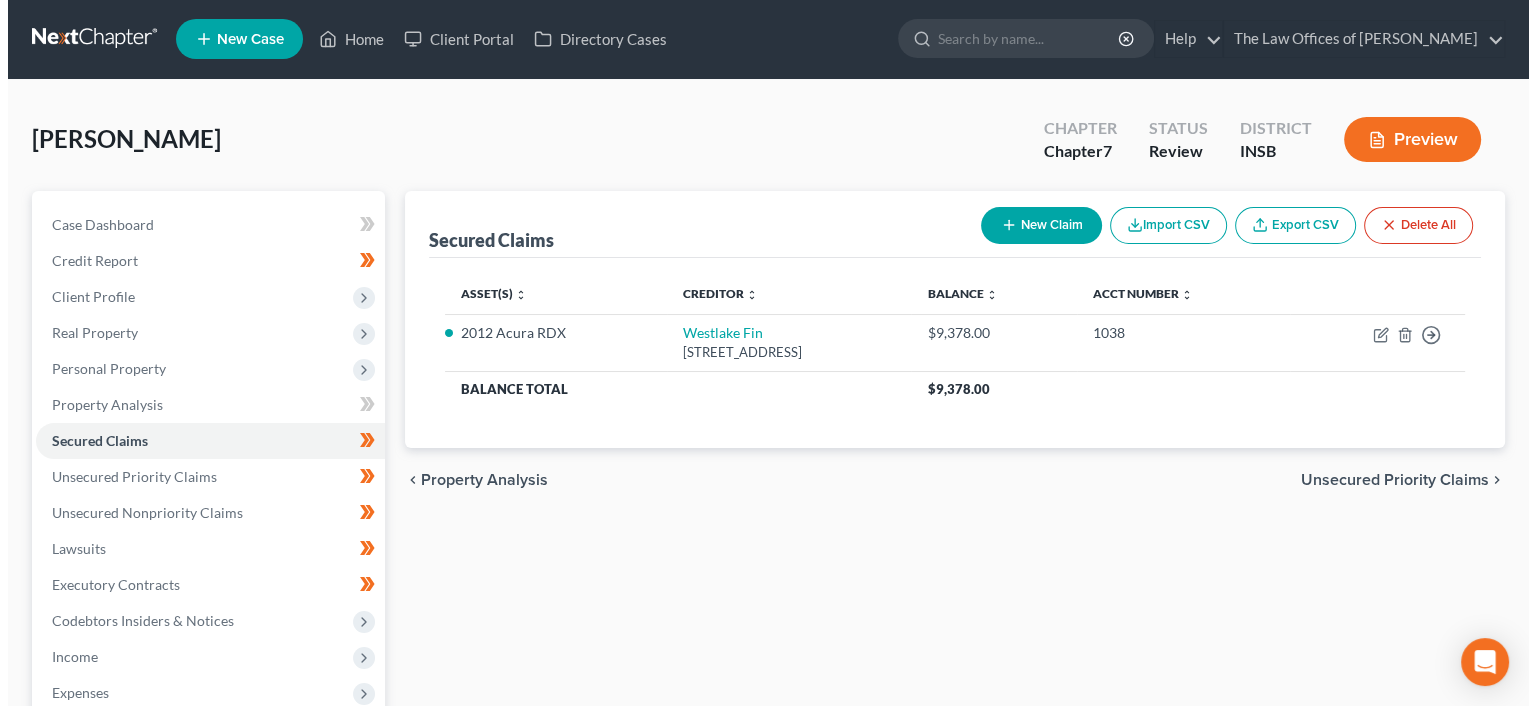 scroll, scrollTop: 0, scrollLeft: 0, axis: both 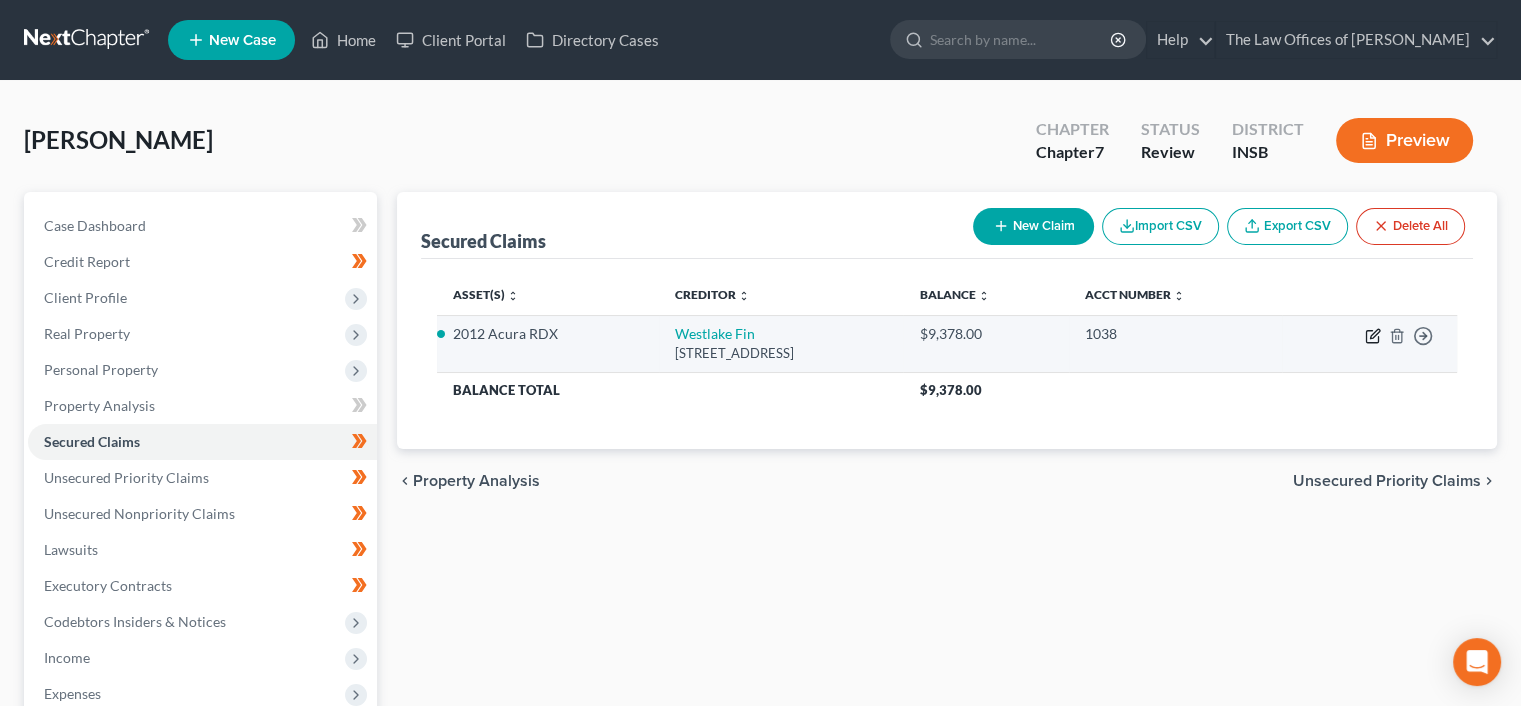 click 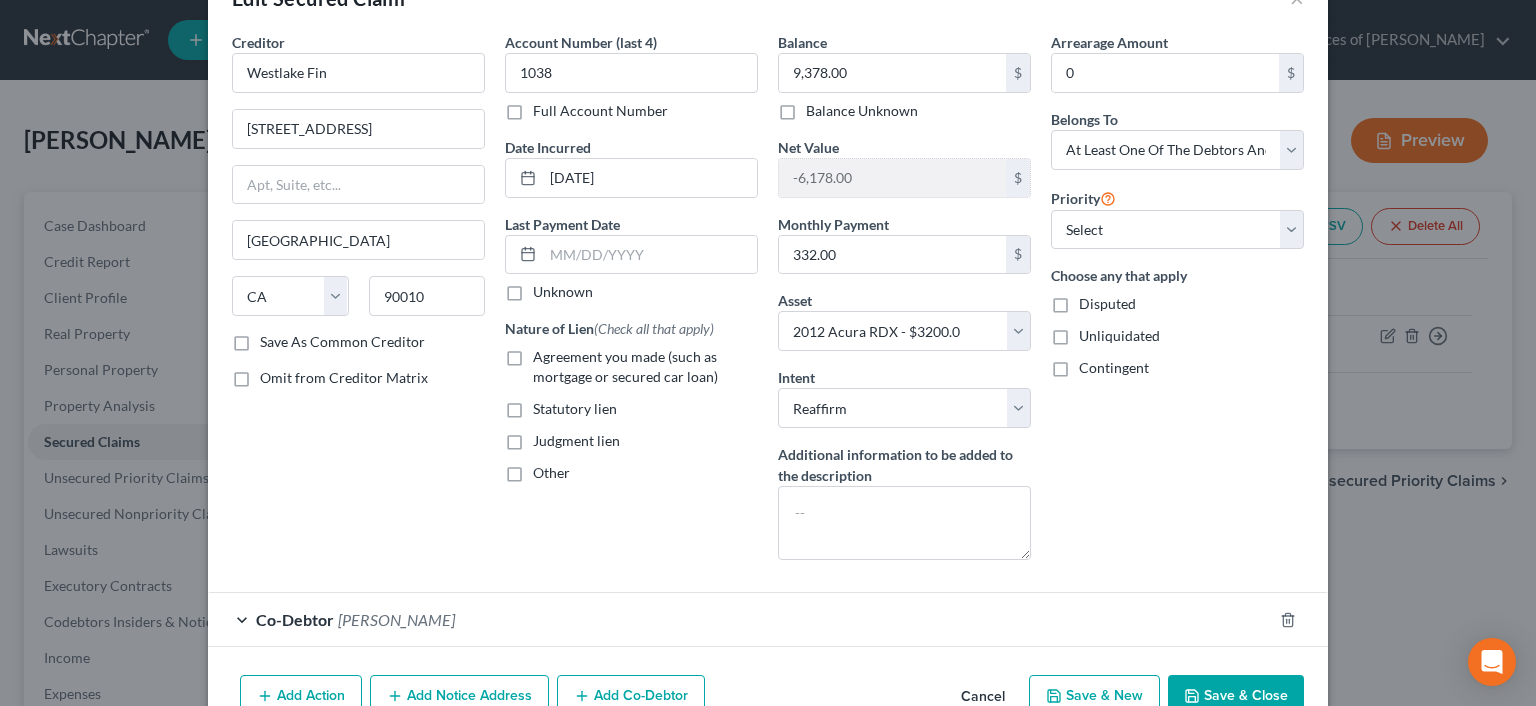 scroll, scrollTop: 124, scrollLeft: 0, axis: vertical 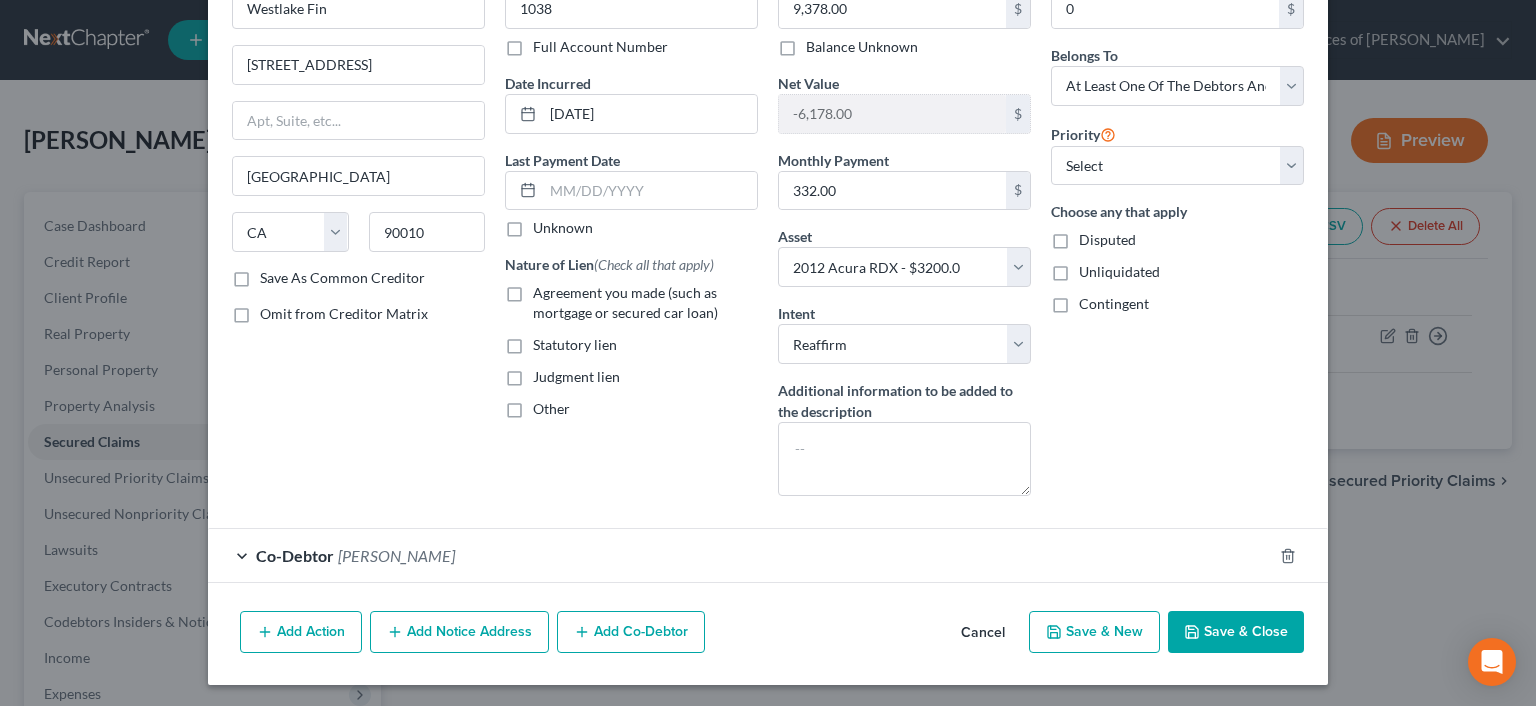 click on "Co-Debtor [PERSON_NAME]" at bounding box center (740, 555) 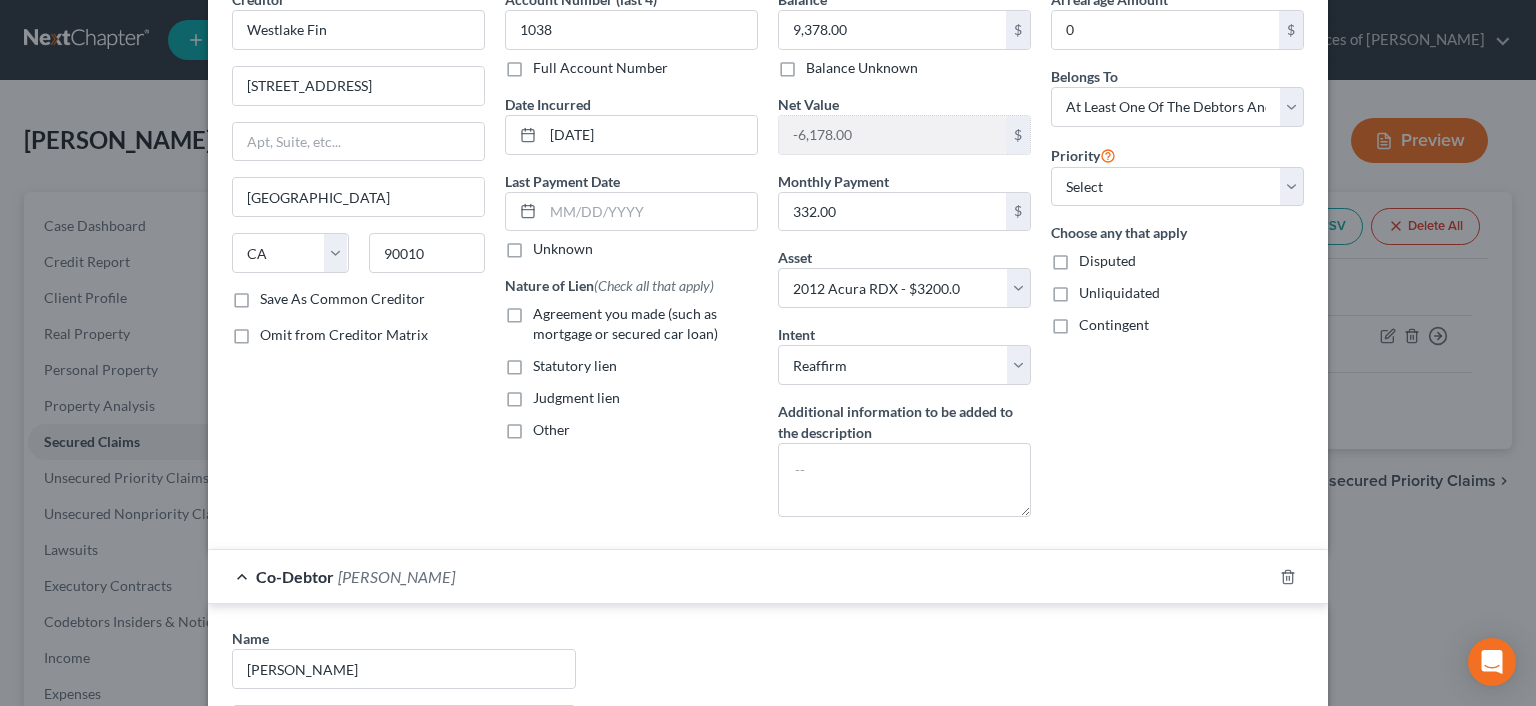 scroll, scrollTop: 0, scrollLeft: 0, axis: both 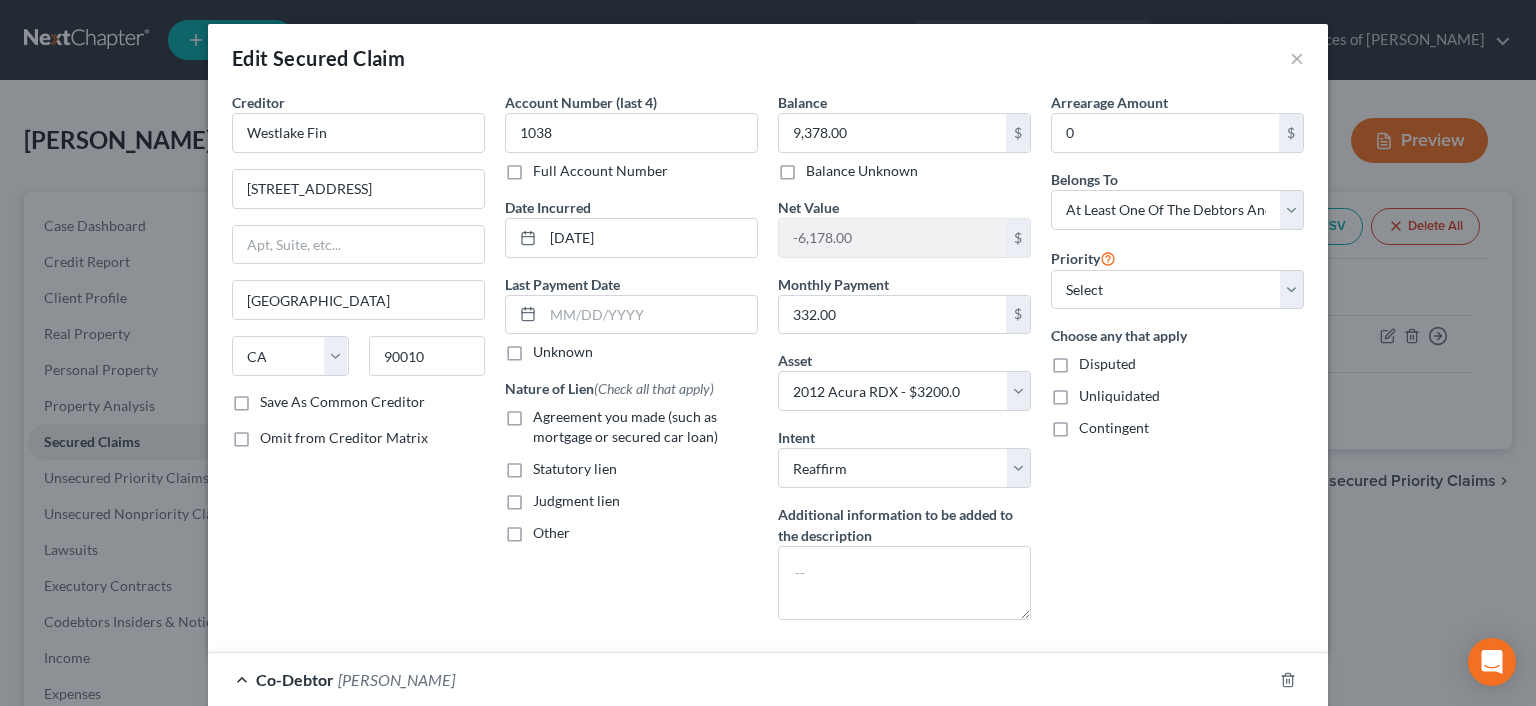 click on "Agreement you made (such as mortgage or secured car loan)" at bounding box center [625, 426] 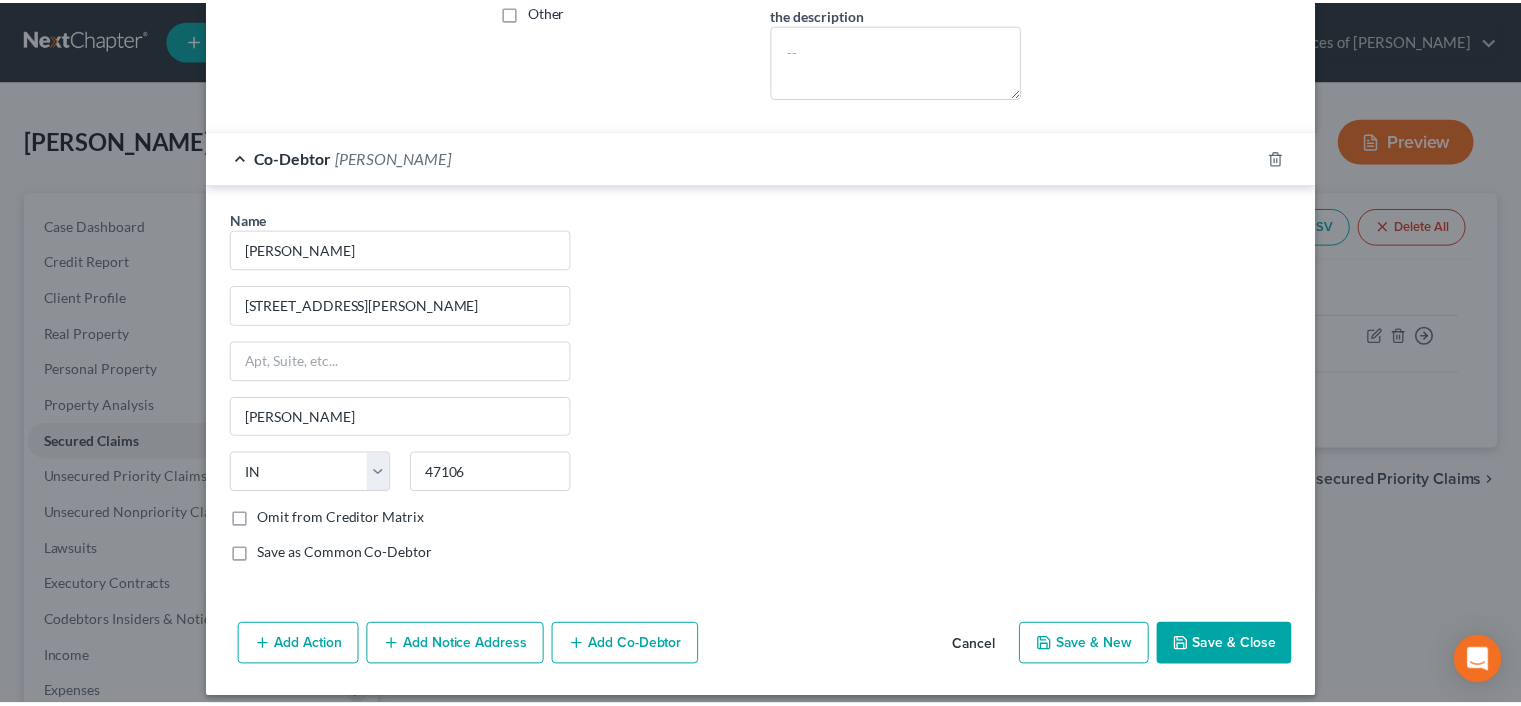 scroll, scrollTop: 534, scrollLeft: 0, axis: vertical 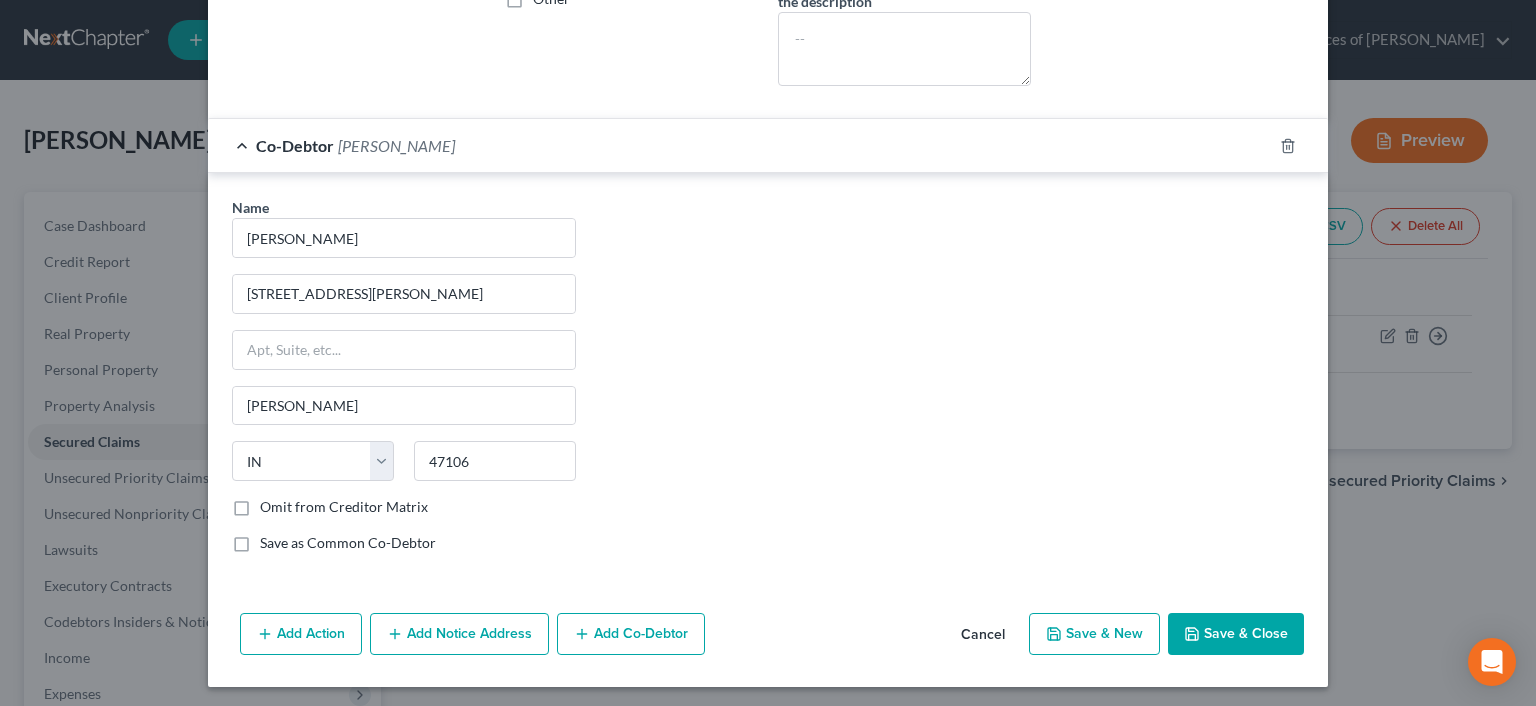 click on "Save & Close" at bounding box center [1236, 634] 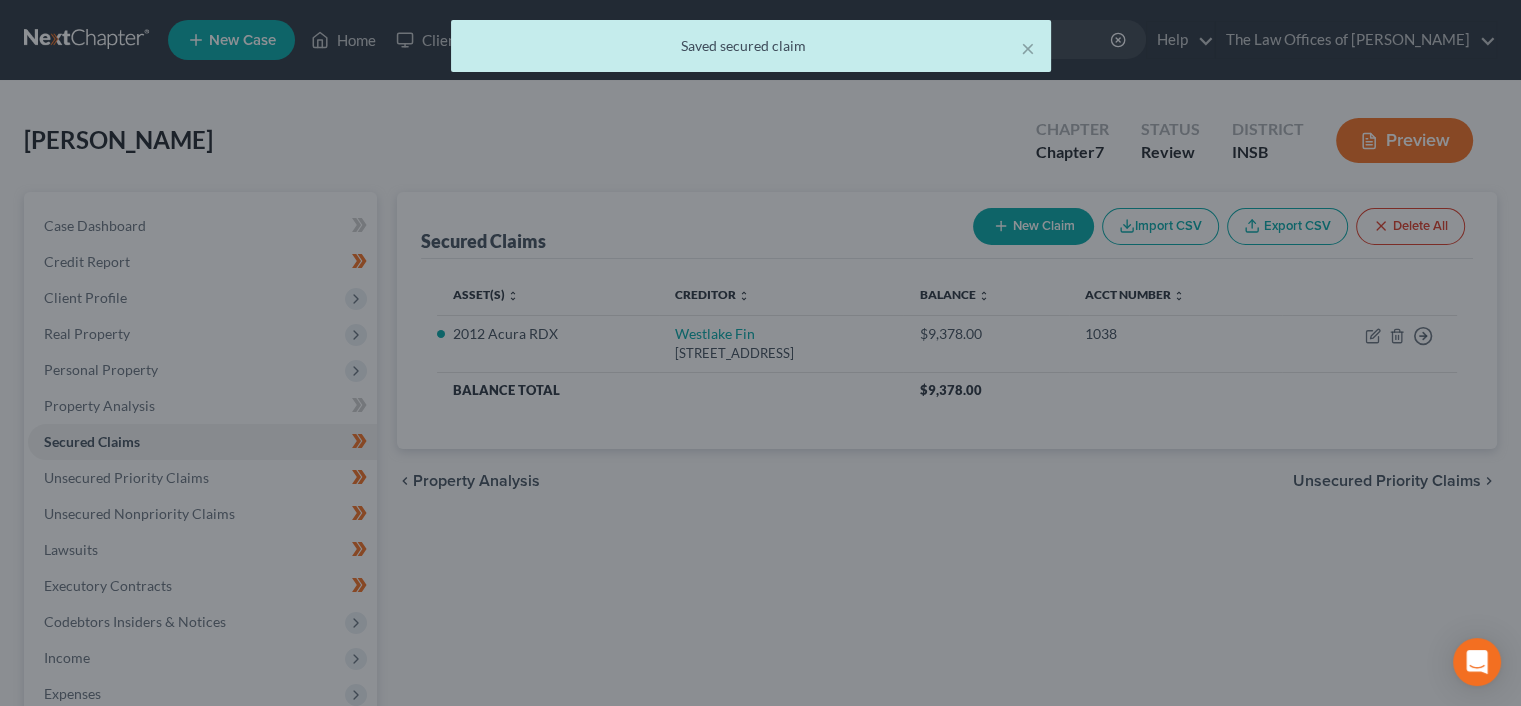 scroll, scrollTop: 0, scrollLeft: 0, axis: both 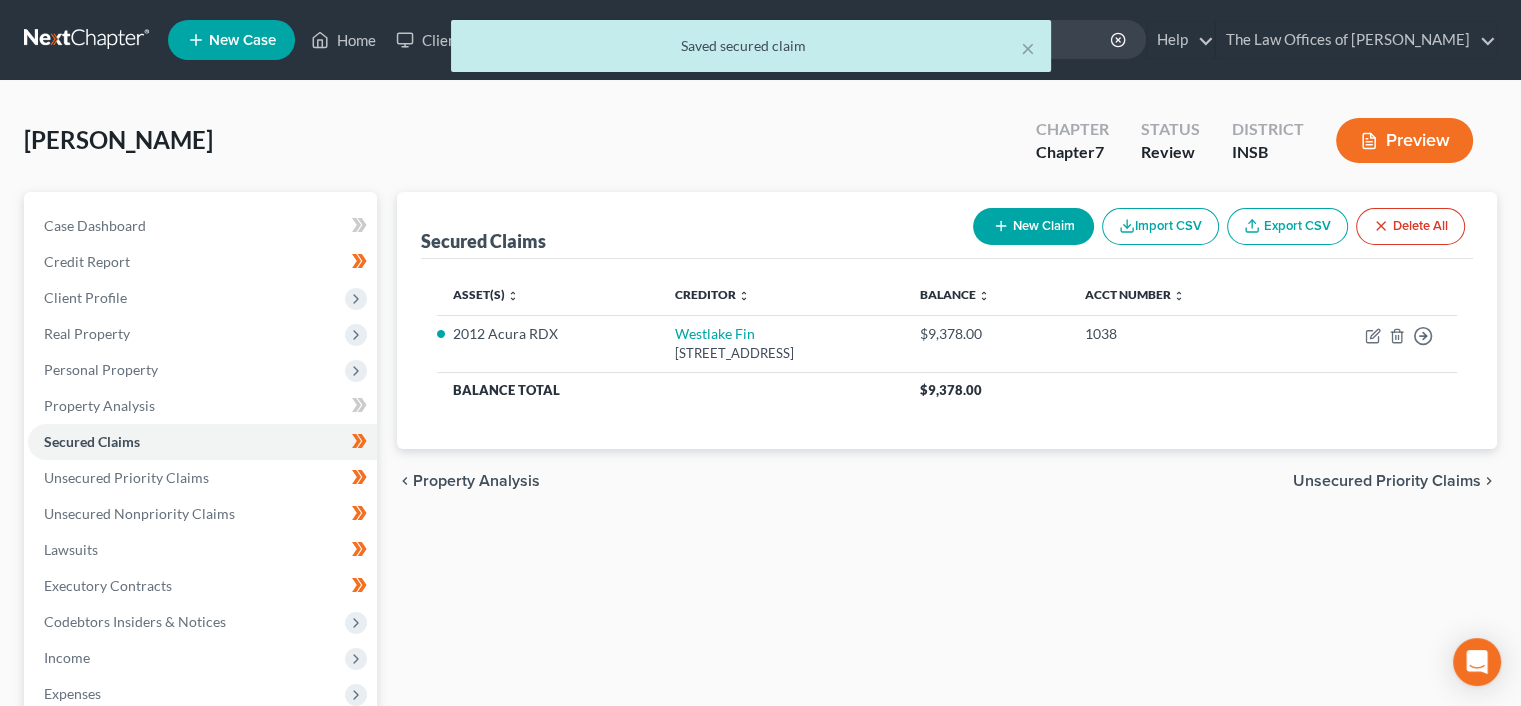 click on "Unsecured Priority Claims" at bounding box center [1387, 481] 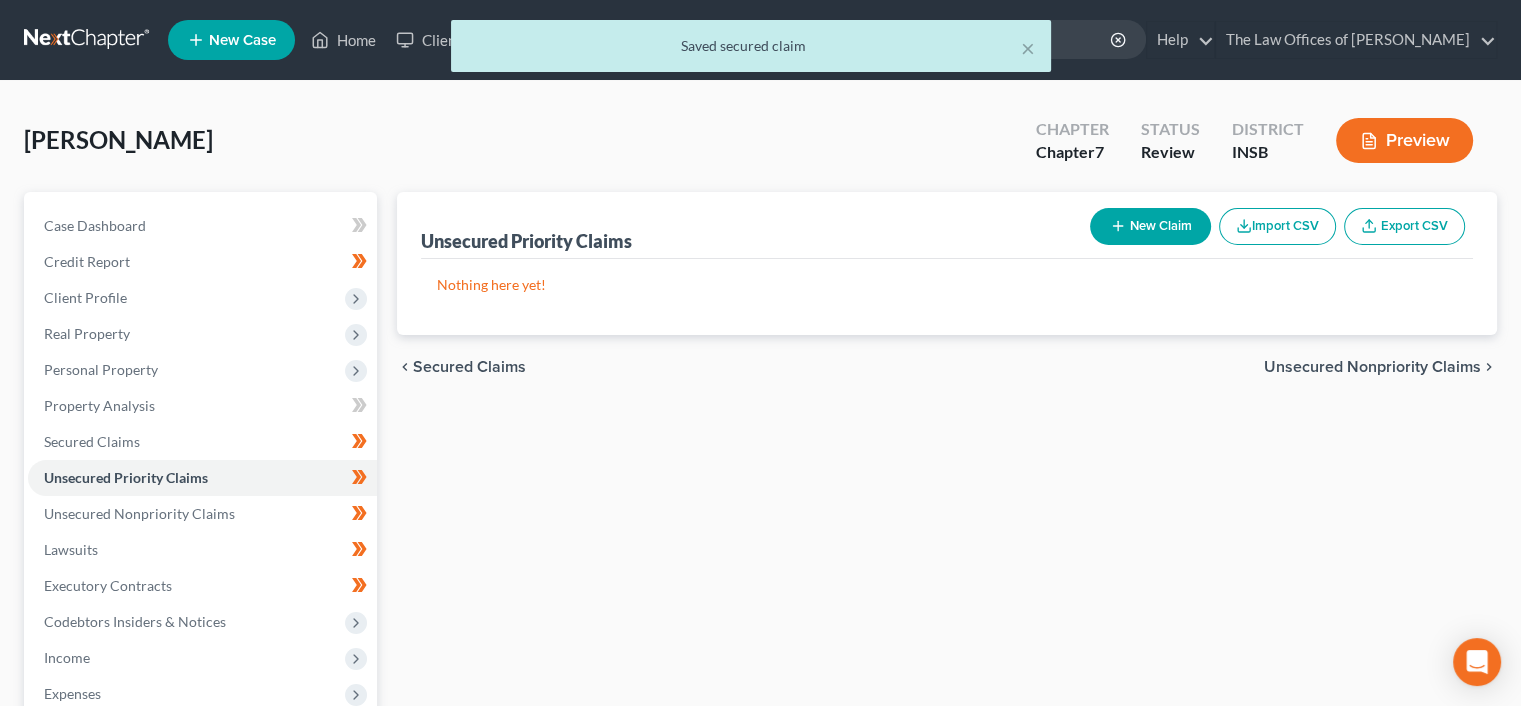 click on "Unsecured Nonpriority Claims" at bounding box center [1372, 367] 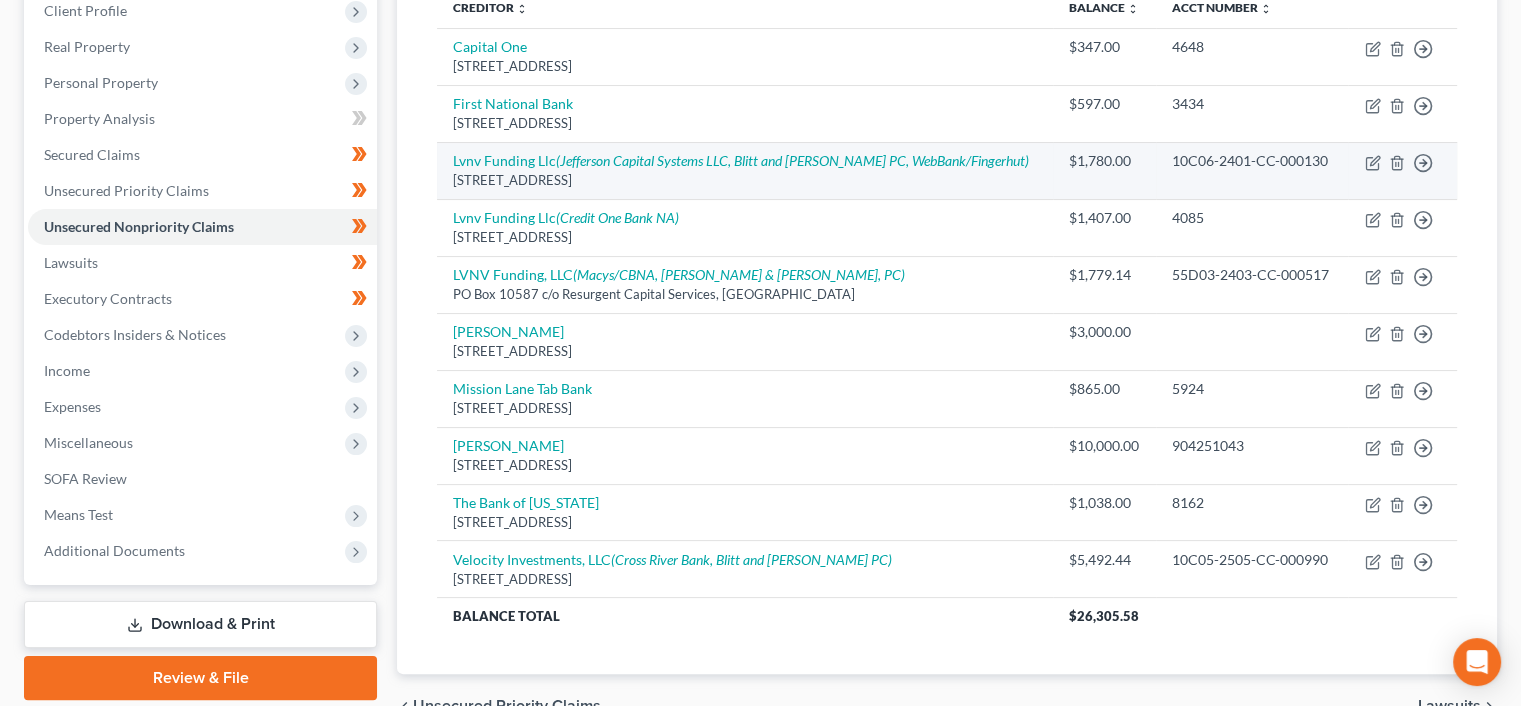 scroll, scrollTop: 392, scrollLeft: 0, axis: vertical 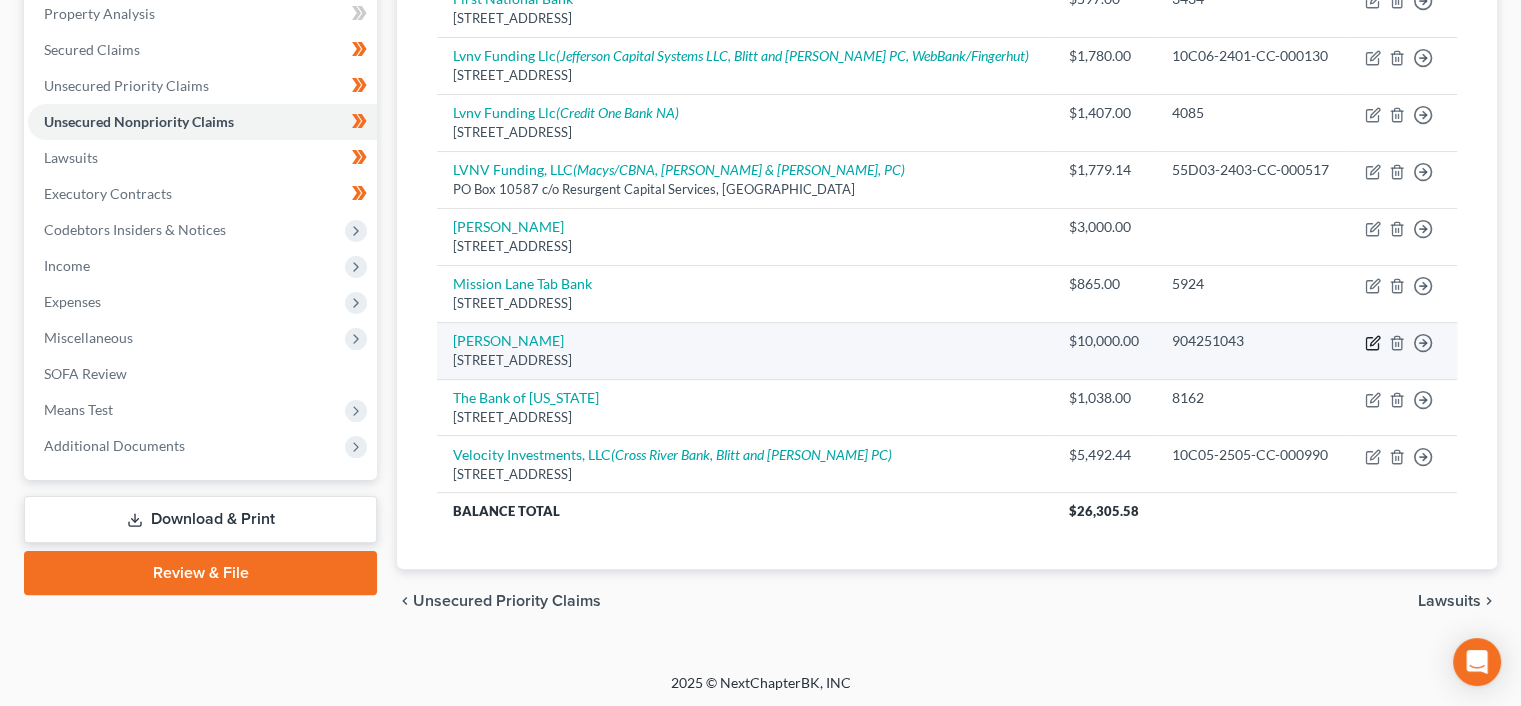 click 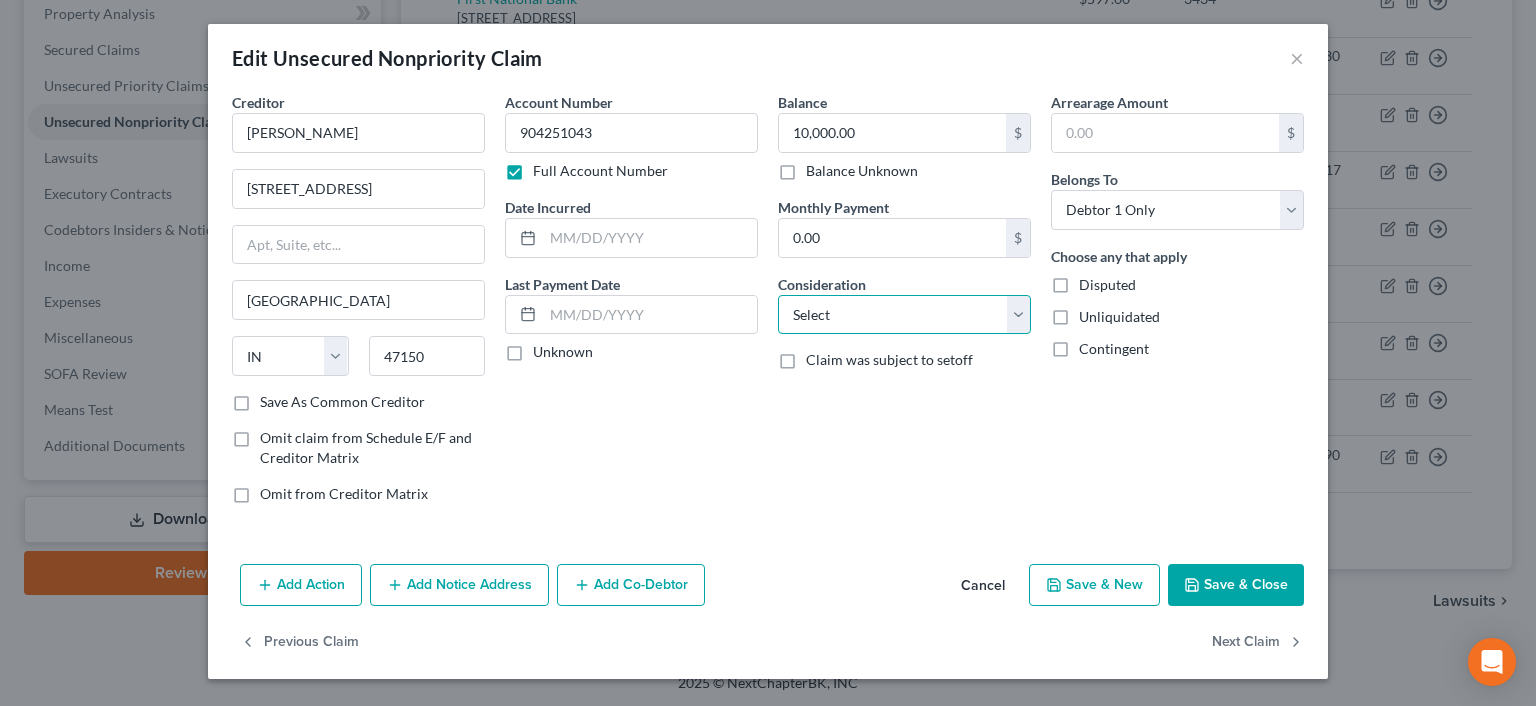 click on "Select Cable / Satellite Services Collection Agency Credit Card Debt Debt Counseling / Attorneys Deficiency Balance Domestic Support Obligations Home / Car Repairs Income Taxes Judgment Liens Medical Services Monies Loaned / Advanced Mortgage Obligation From Divorce Or Separation Obligation To Pensions Other Overdrawn Bank Account Promised To Help Pay Creditors Student Loans Suppliers And Vendors Telephone / Internet Services Utility Services" at bounding box center [904, 315] 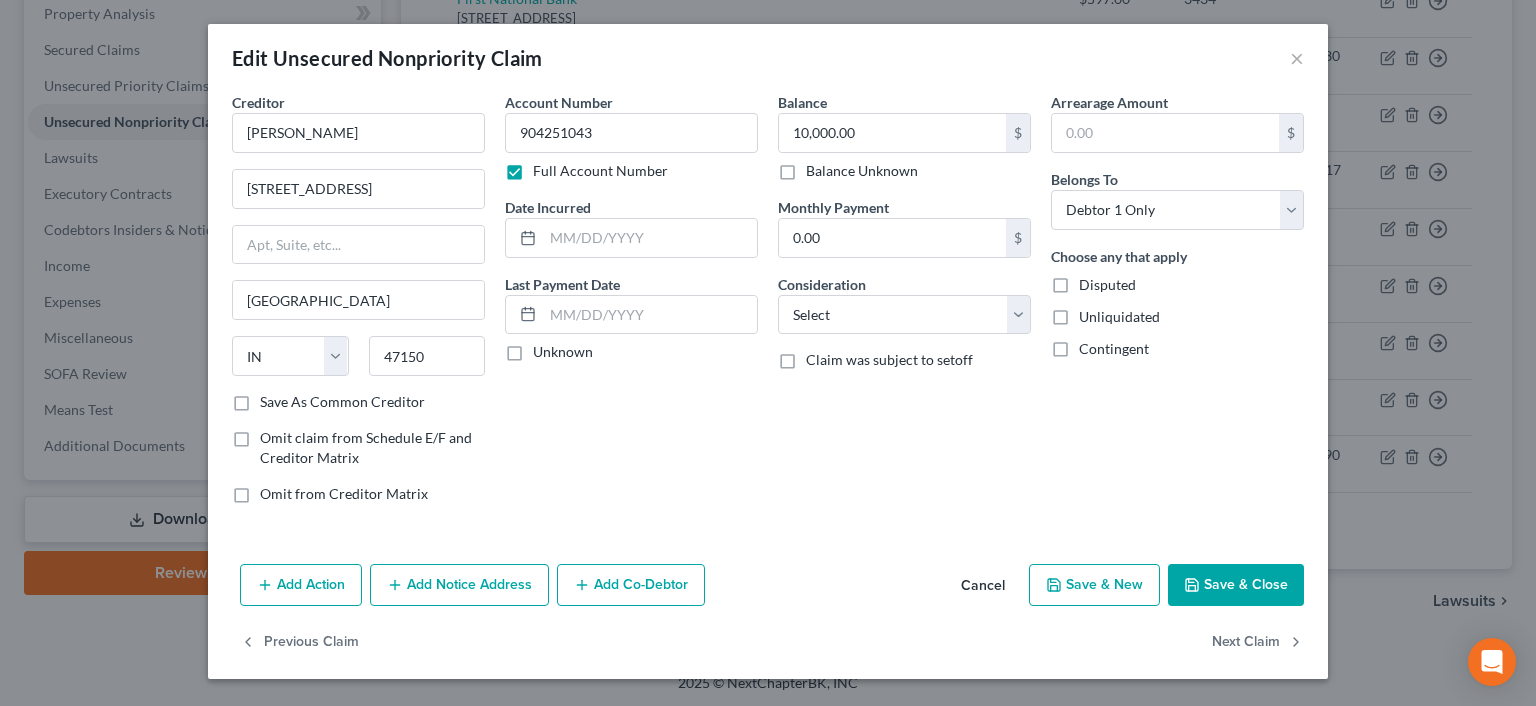 drag, startPoint x: 1005, startPoint y: 486, endPoint x: 1048, endPoint y: 463, distance: 48.76474 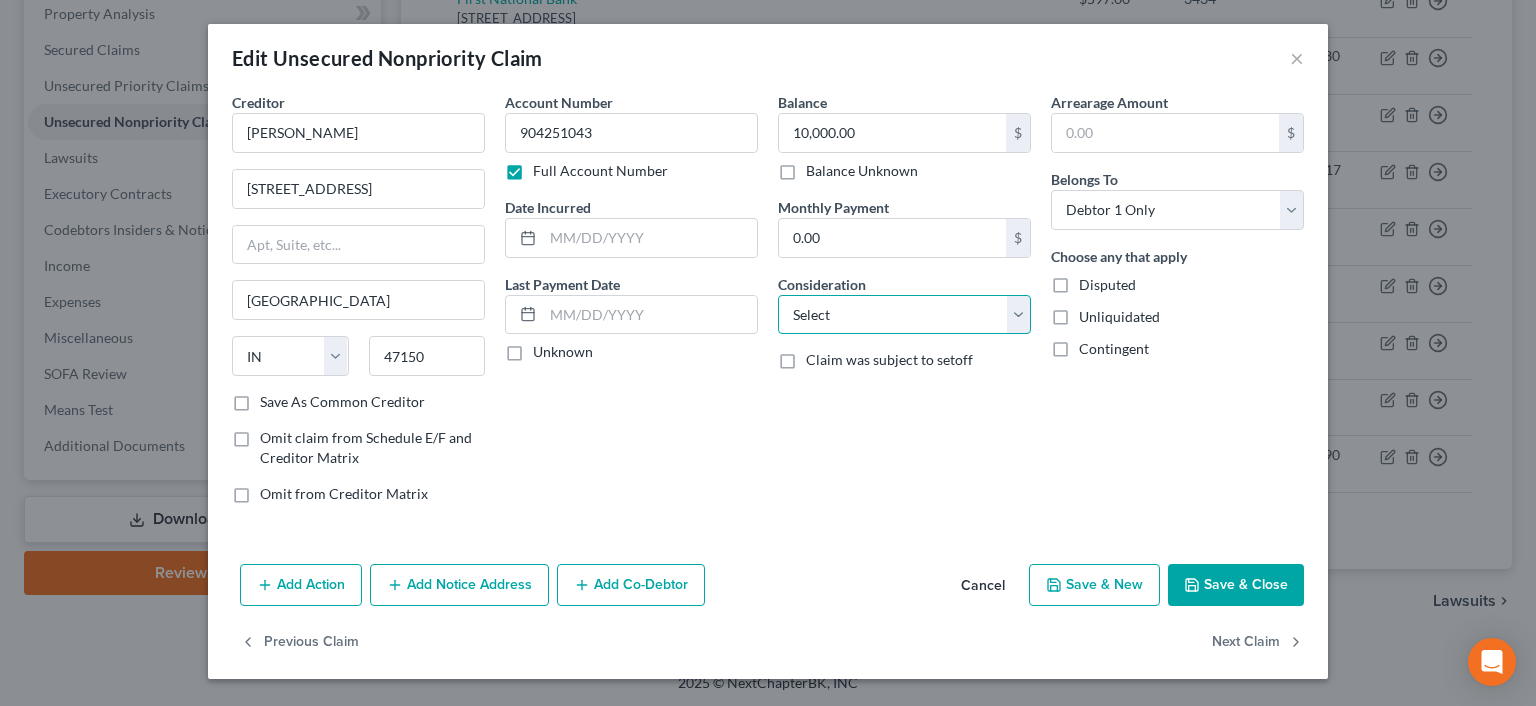 click on "Select Cable / Satellite Services Collection Agency Credit Card Debt Debt Counseling / Attorneys Deficiency Balance Domestic Support Obligations Home / Car Repairs Income Taxes Judgment Liens Medical Services Monies Loaned / Advanced Mortgage Obligation From Divorce Or Separation Obligation To Pensions Other Overdrawn Bank Account Promised To Help Pay Creditors Student Loans Suppliers And Vendors Telephone / Internet Services Utility Services" at bounding box center (904, 315) 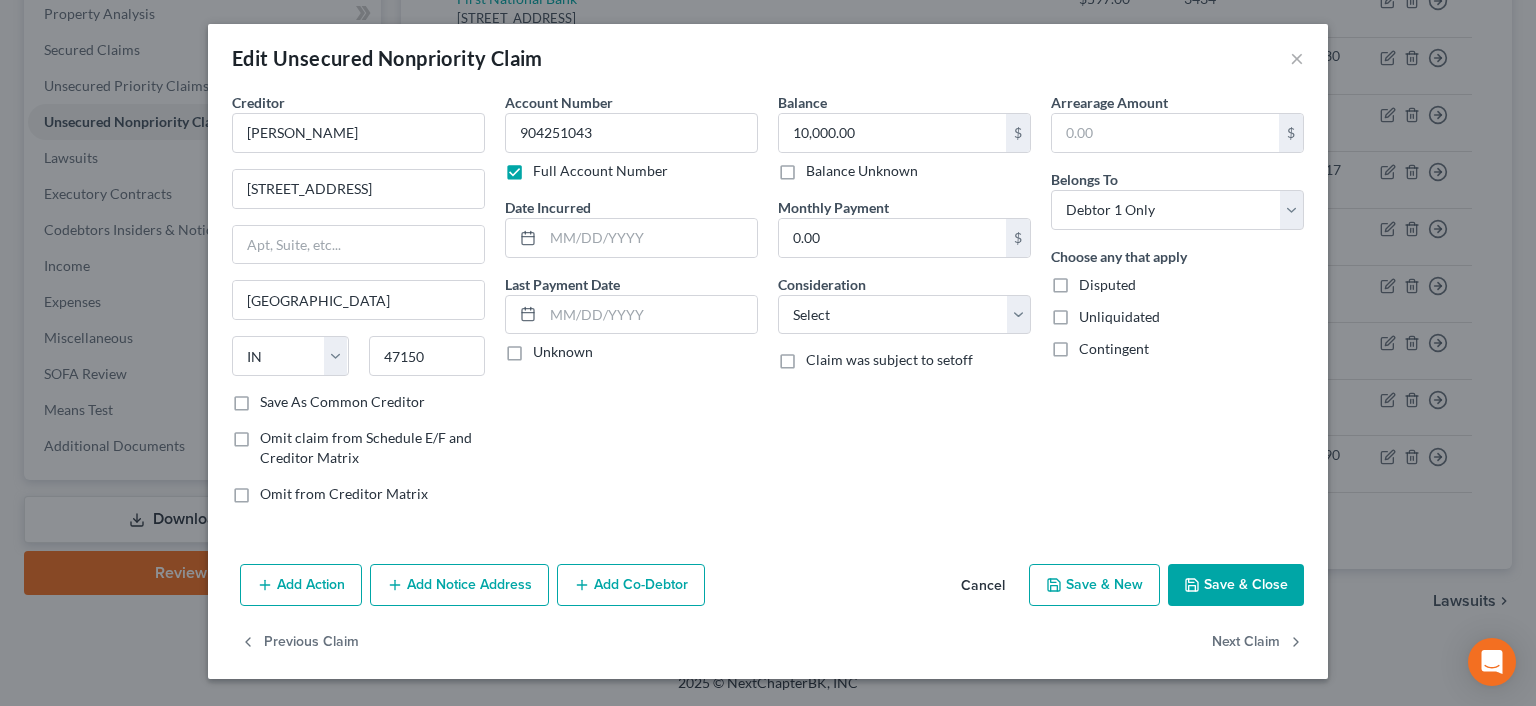 drag, startPoint x: 1011, startPoint y: 448, endPoint x: 1271, endPoint y: 673, distance: 343.83862 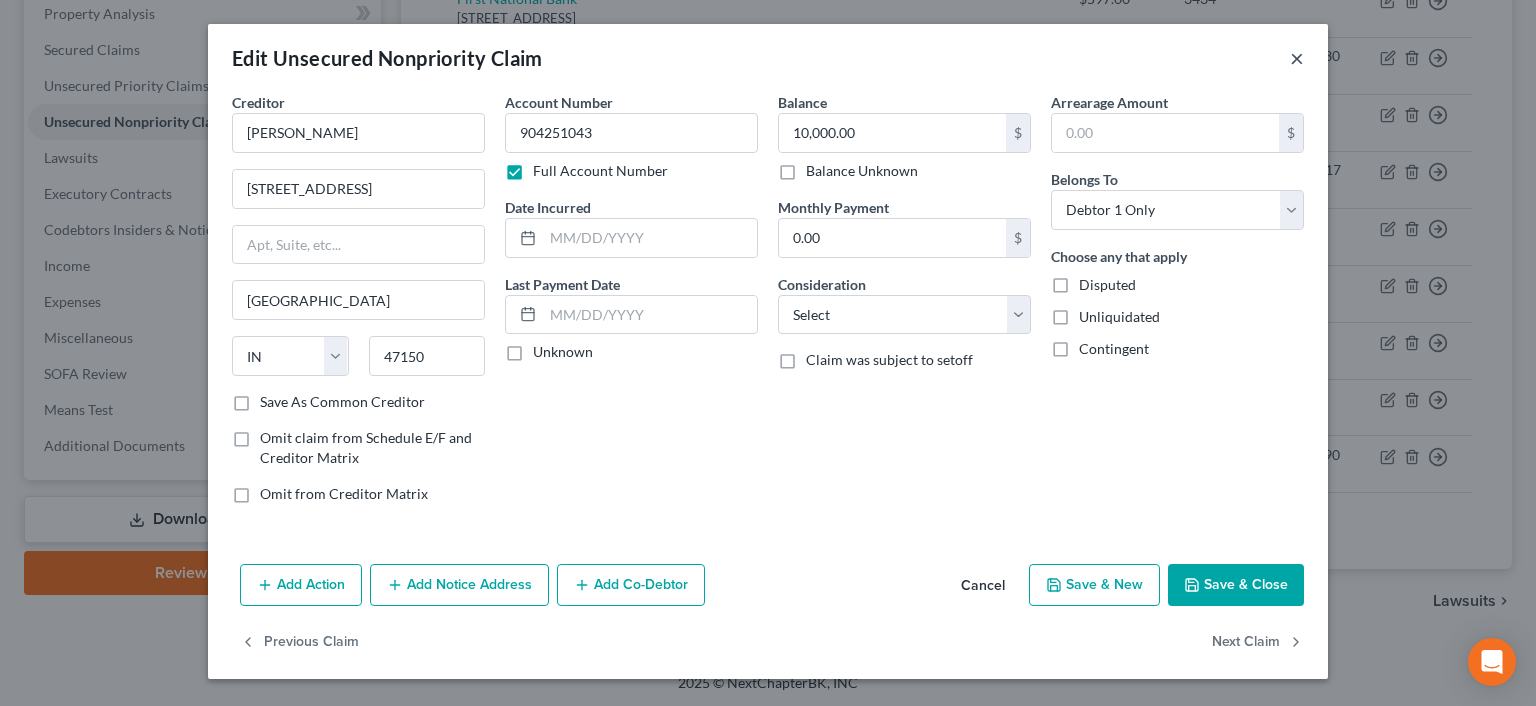 click on "×" at bounding box center (1297, 58) 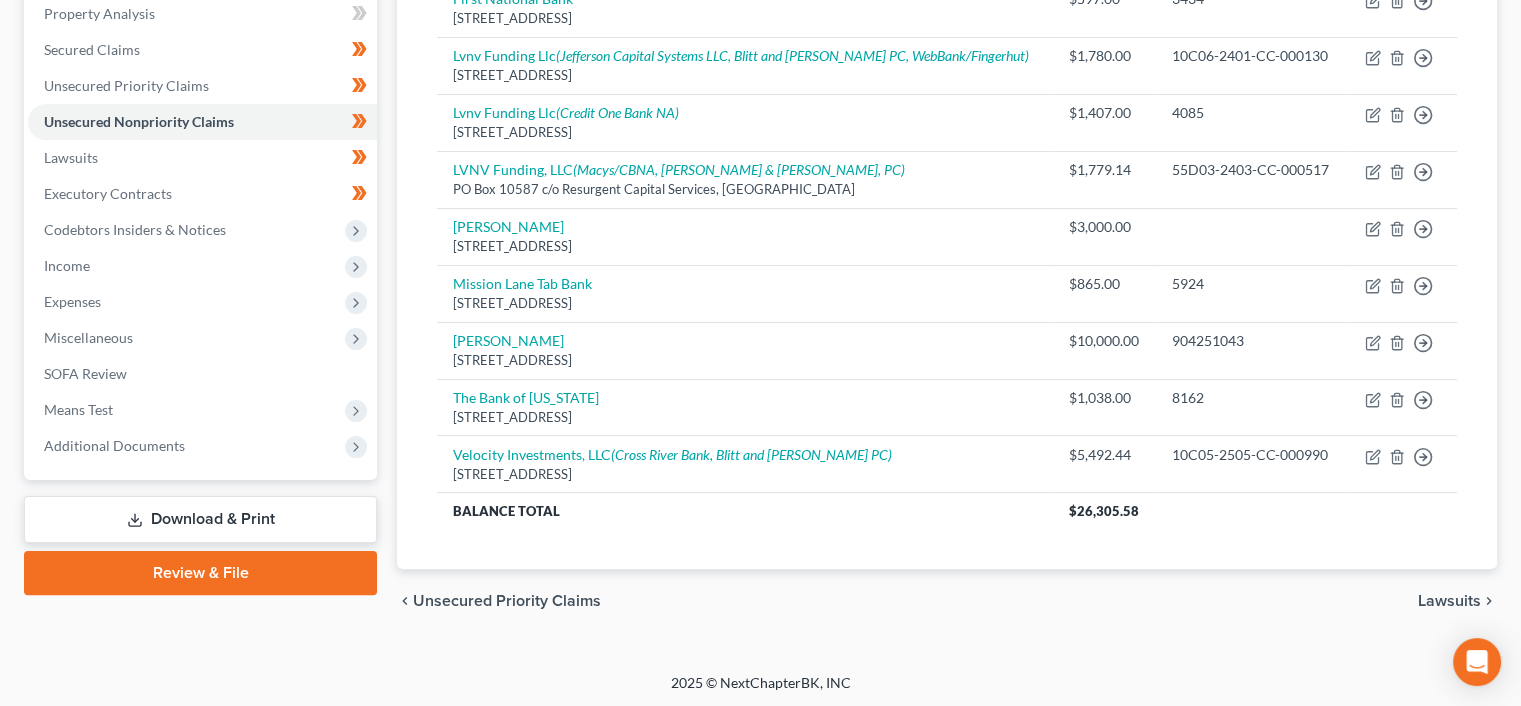 click on "Lawsuits" at bounding box center [1449, 601] 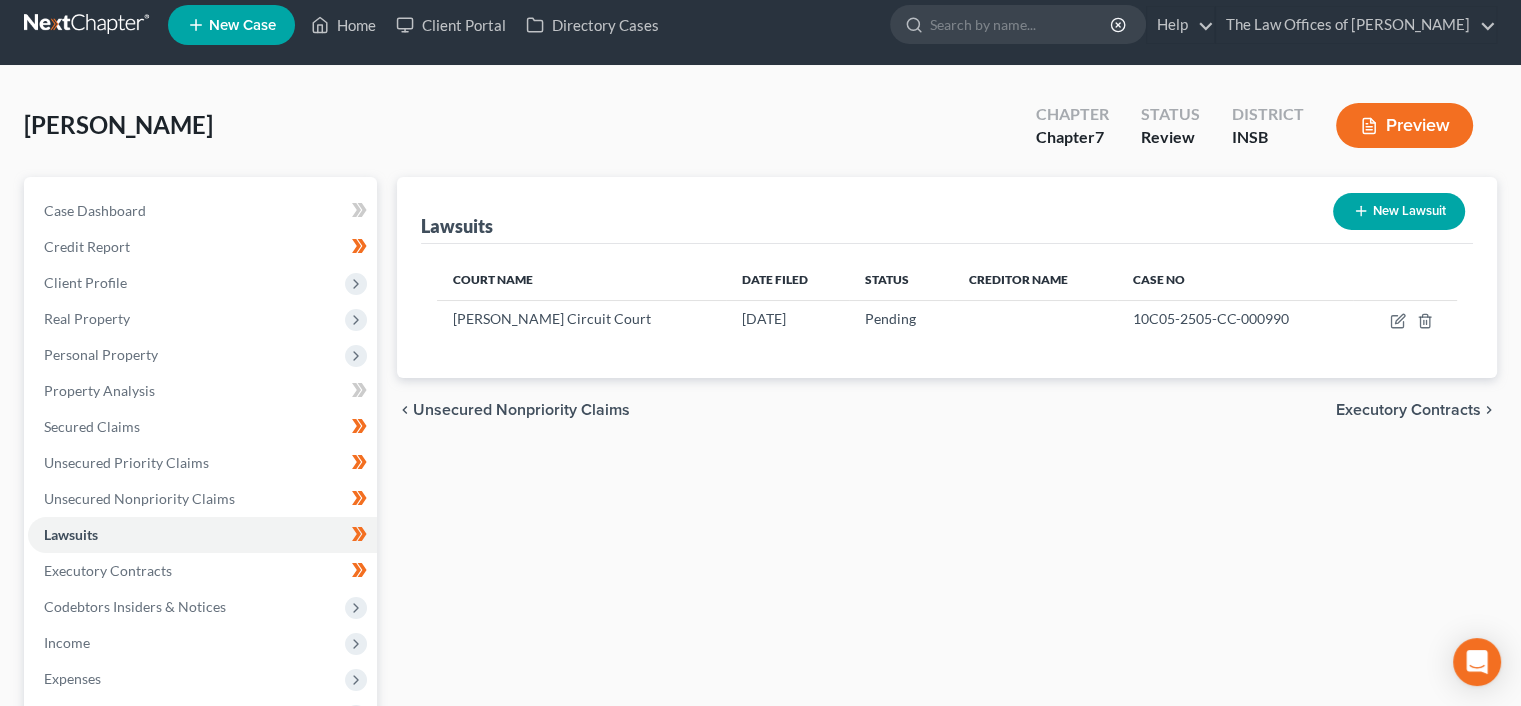 scroll, scrollTop: 0, scrollLeft: 0, axis: both 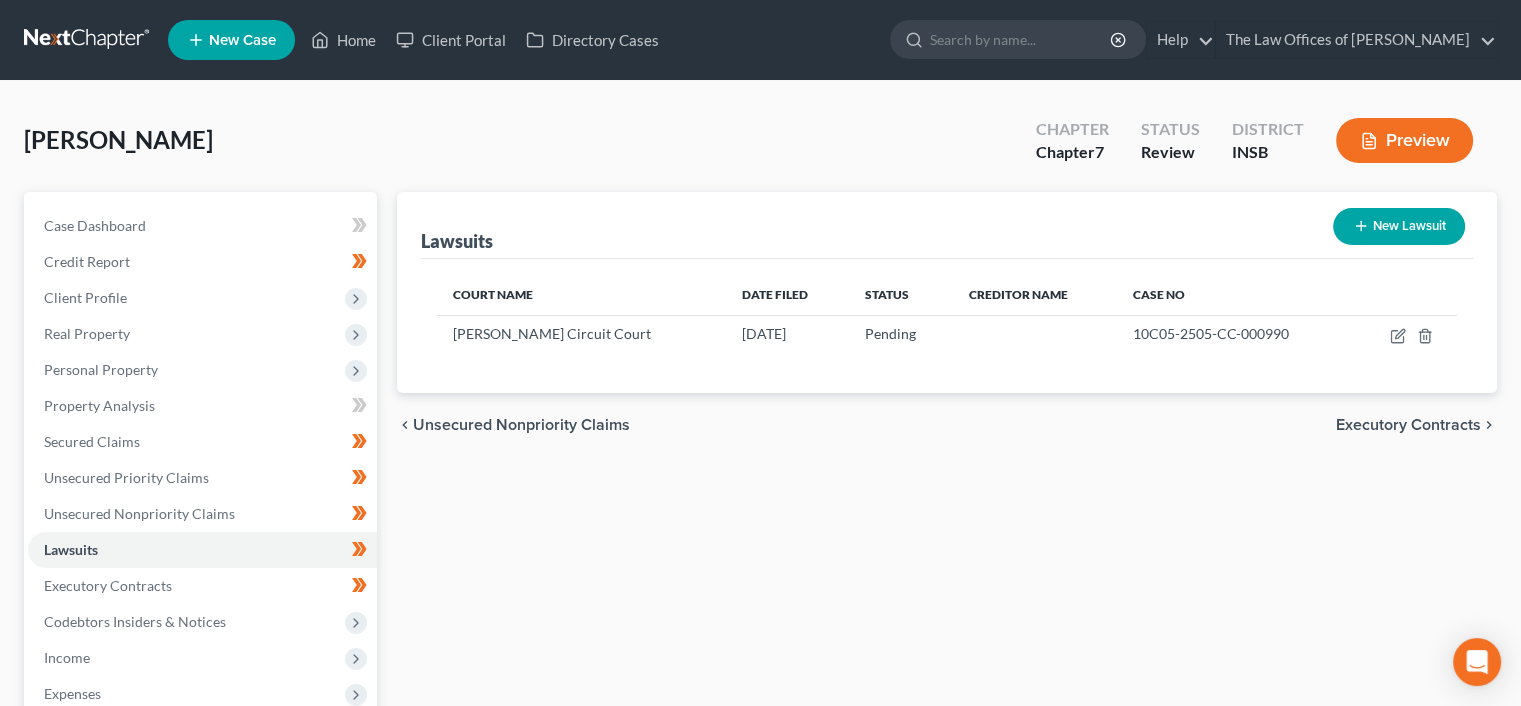 click on "Executory Contracts" at bounding box center (1408, 425) 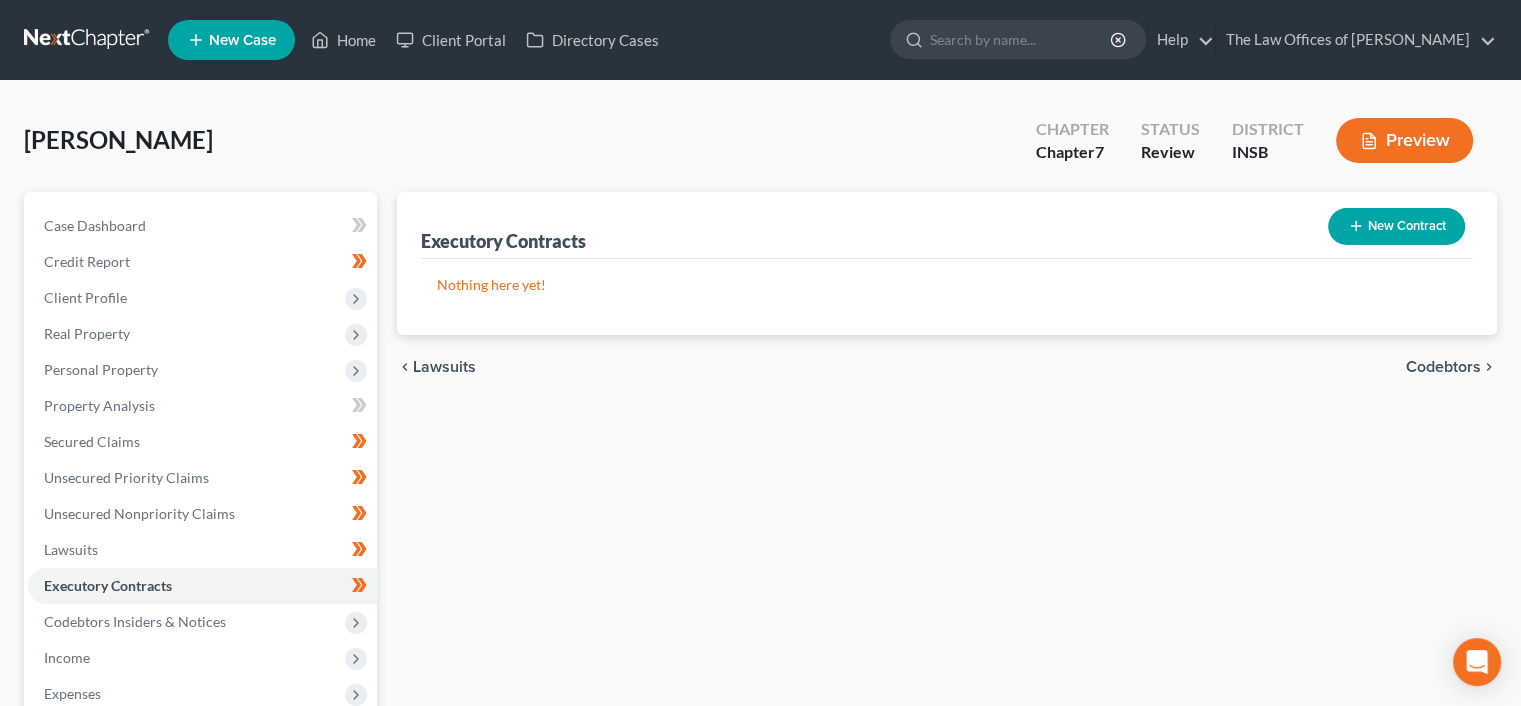 click on "Codebtors" at bounding box center [1443, 367] 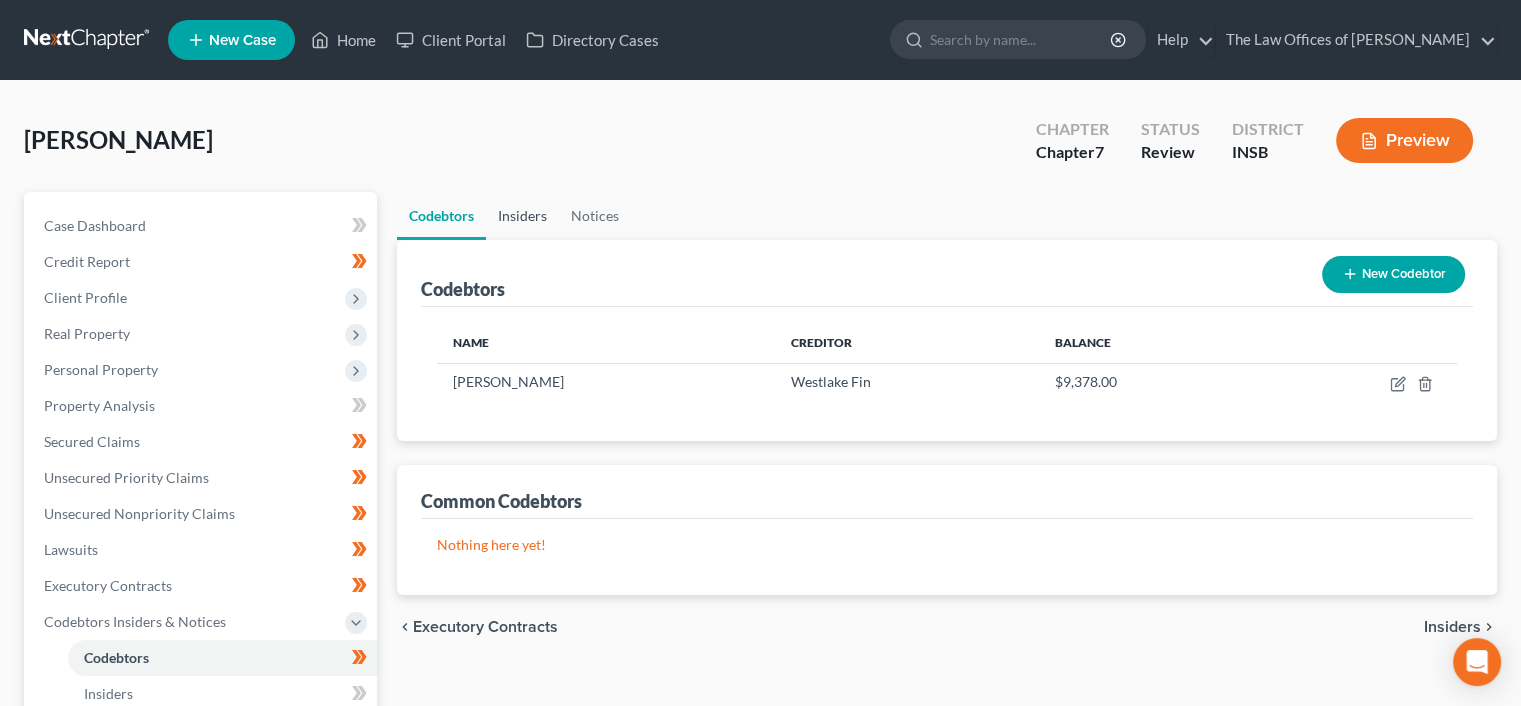 click on "Insiders" at bounding box center (522, 216) 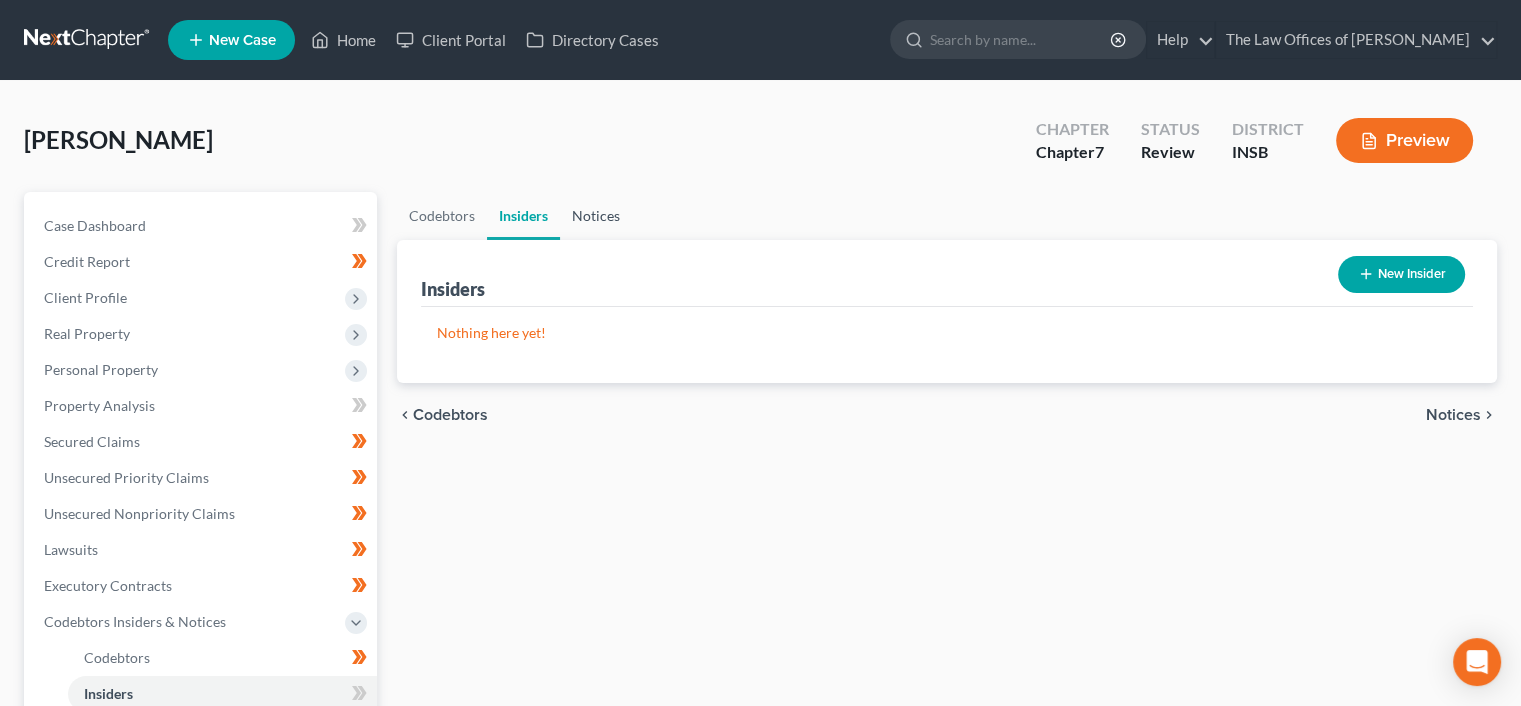 click on "Notices" at bounding box center (596, 216) 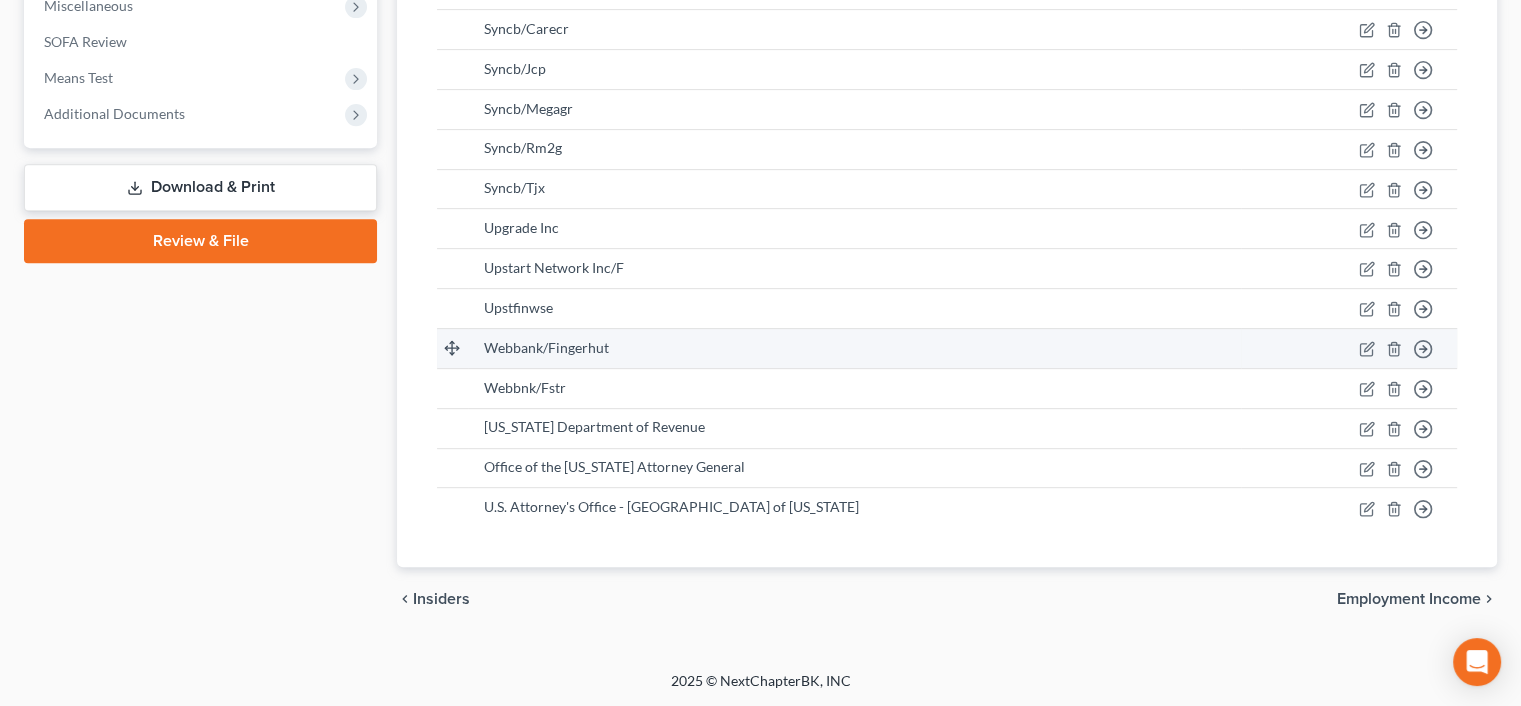 scroll, scrollTop: 832, scrollLeft: 0, axis: vertical 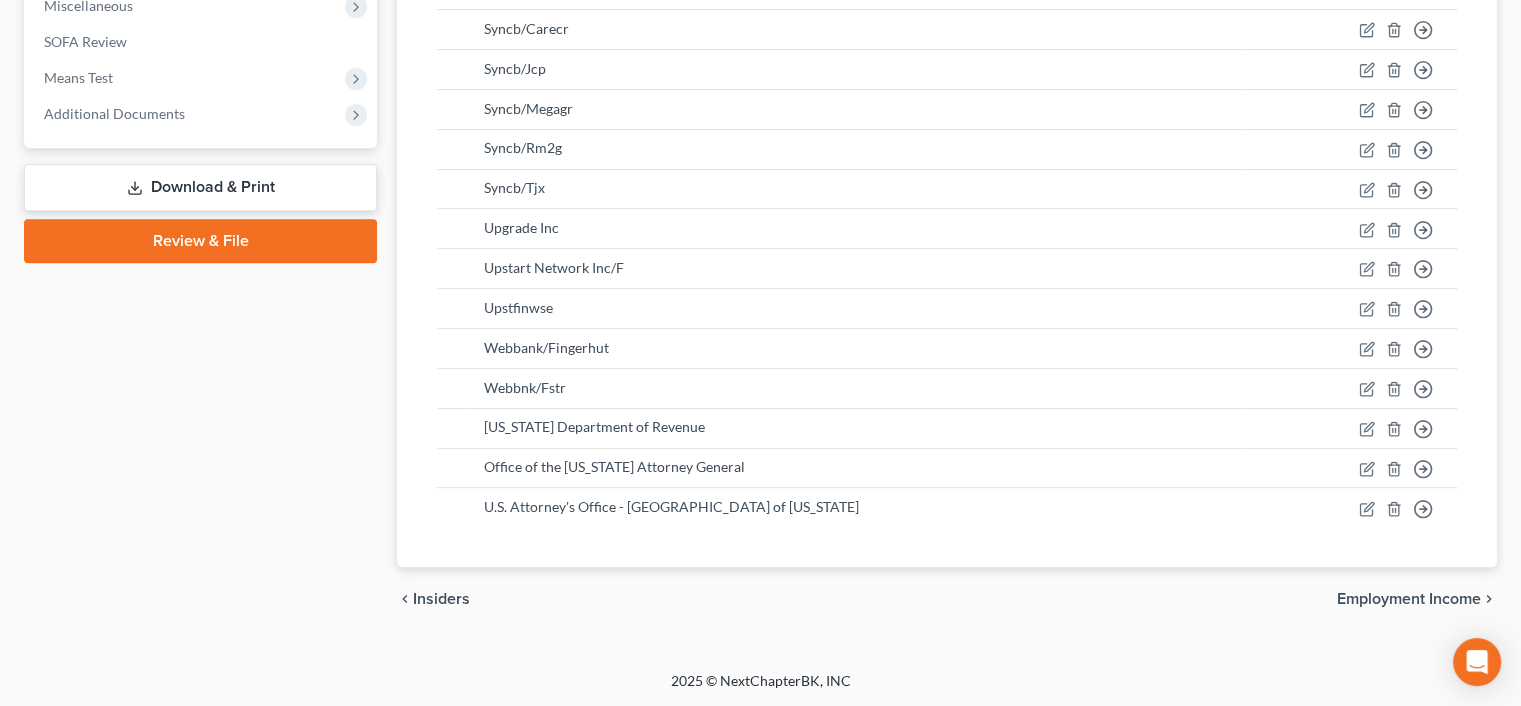 click on "Employment Income" at bounding box center [1409, 599] 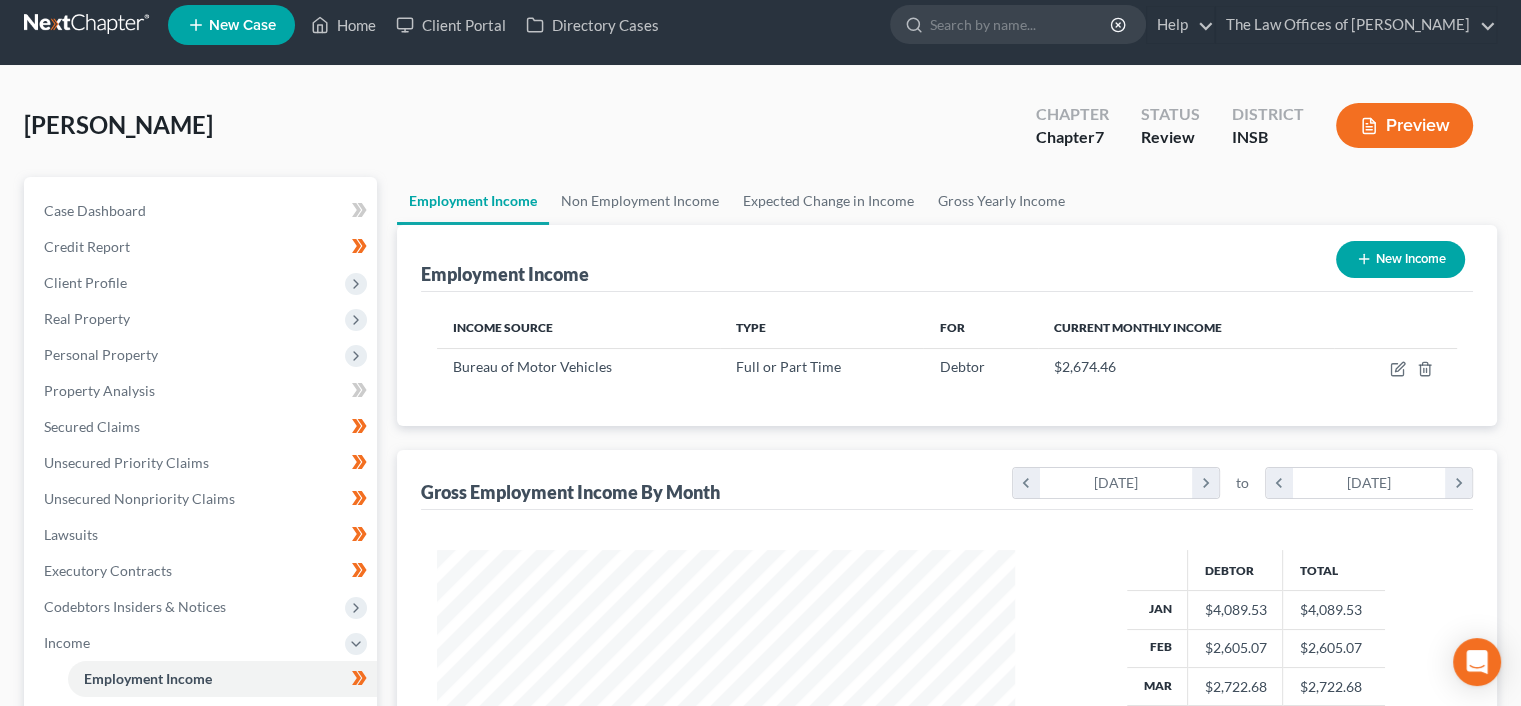 scroll, scrollTop: 0, scrollLeft: 0, axis: both 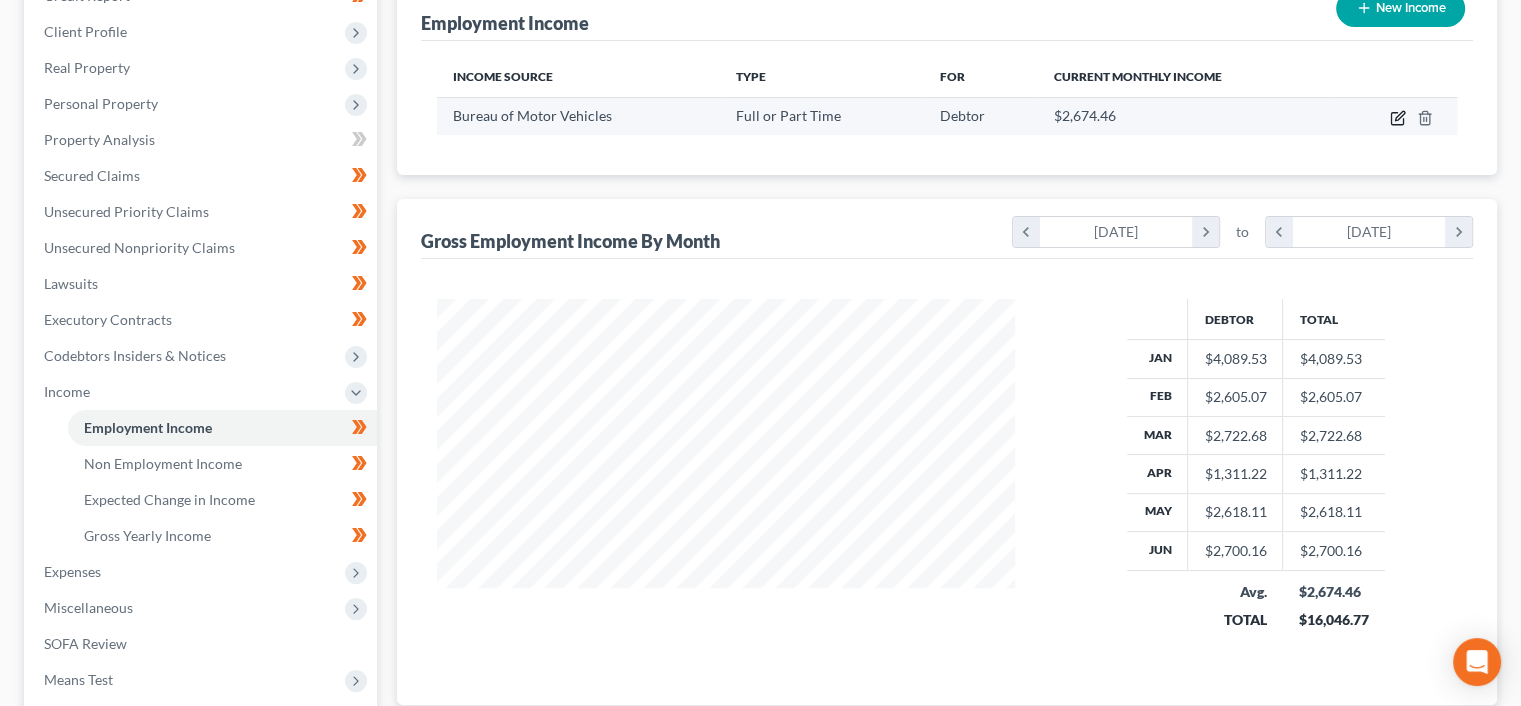 click 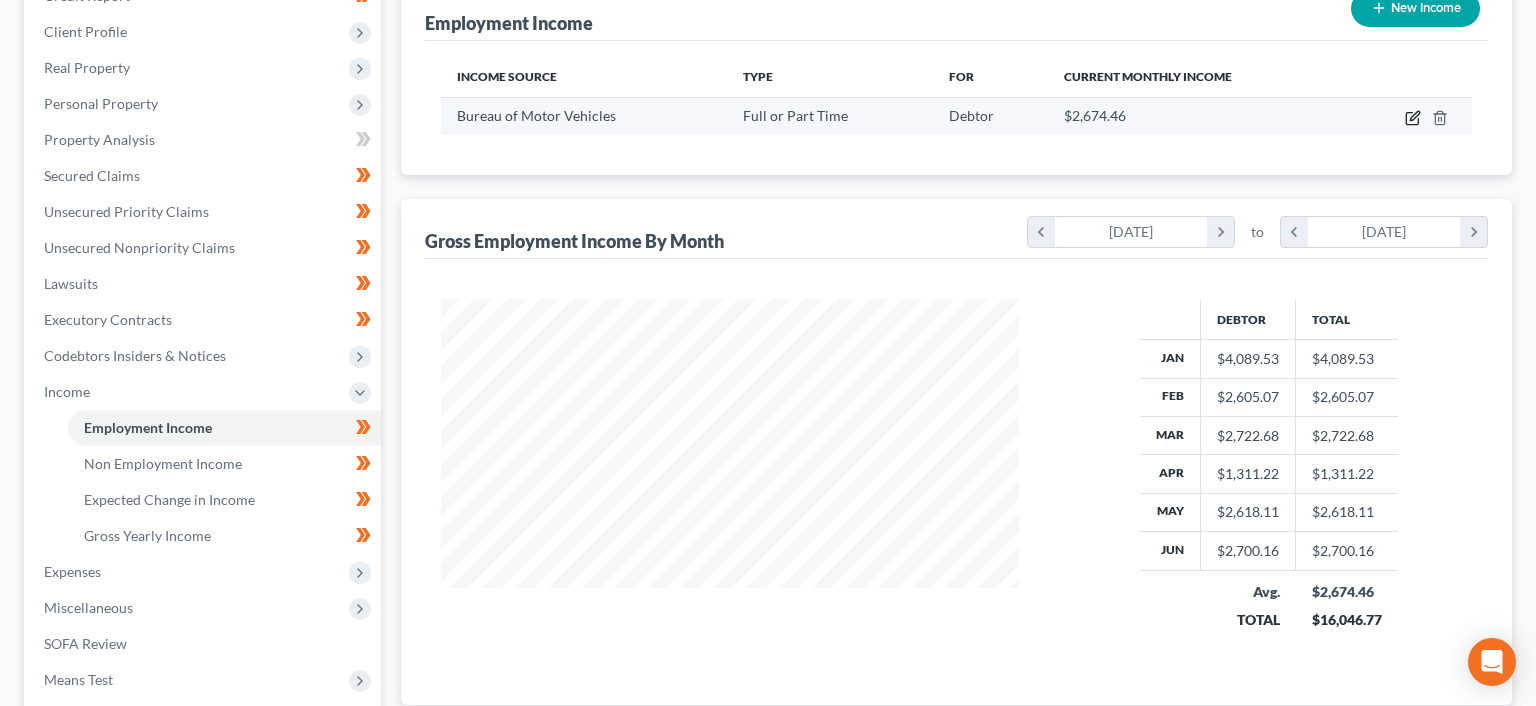select on "0" 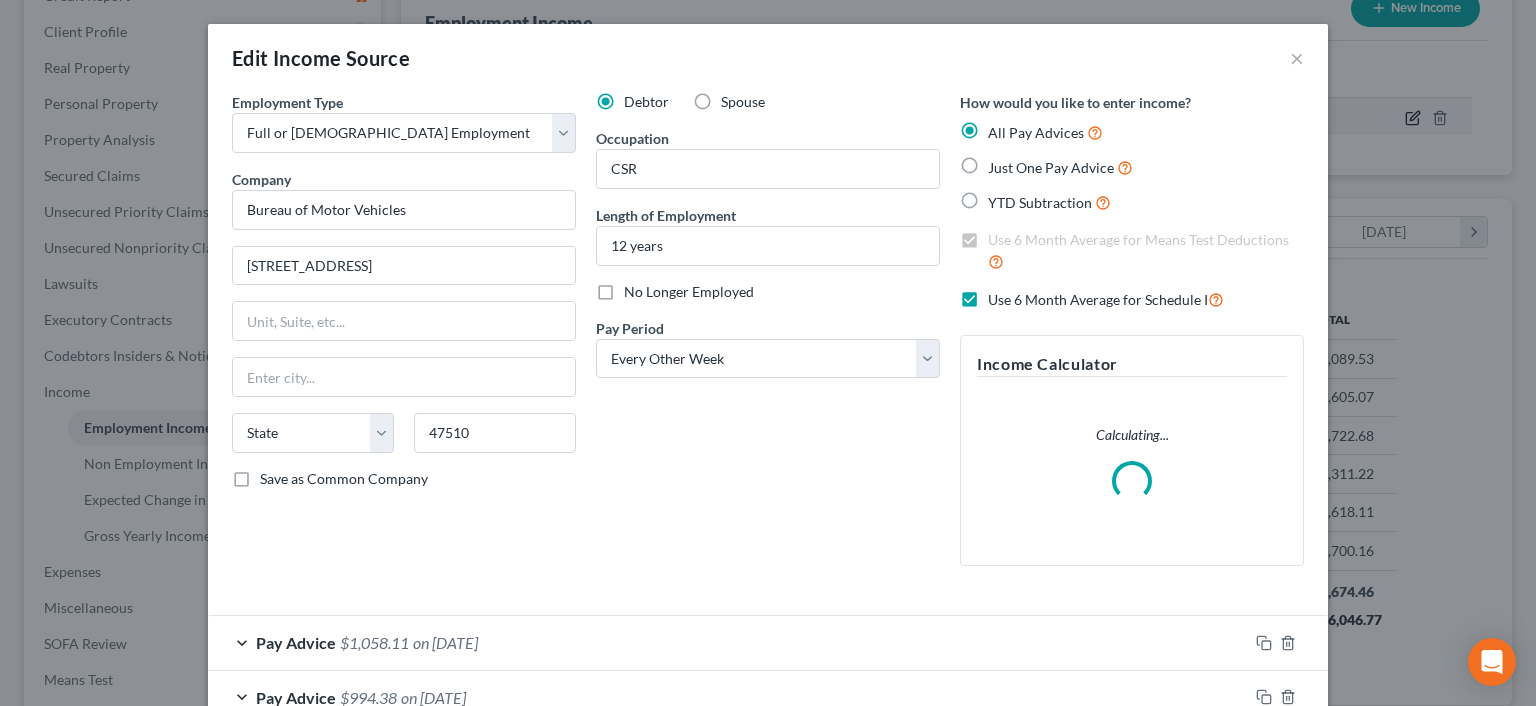 scroll, scrollTop: 999643, scrollLeft: 999375, axis: both 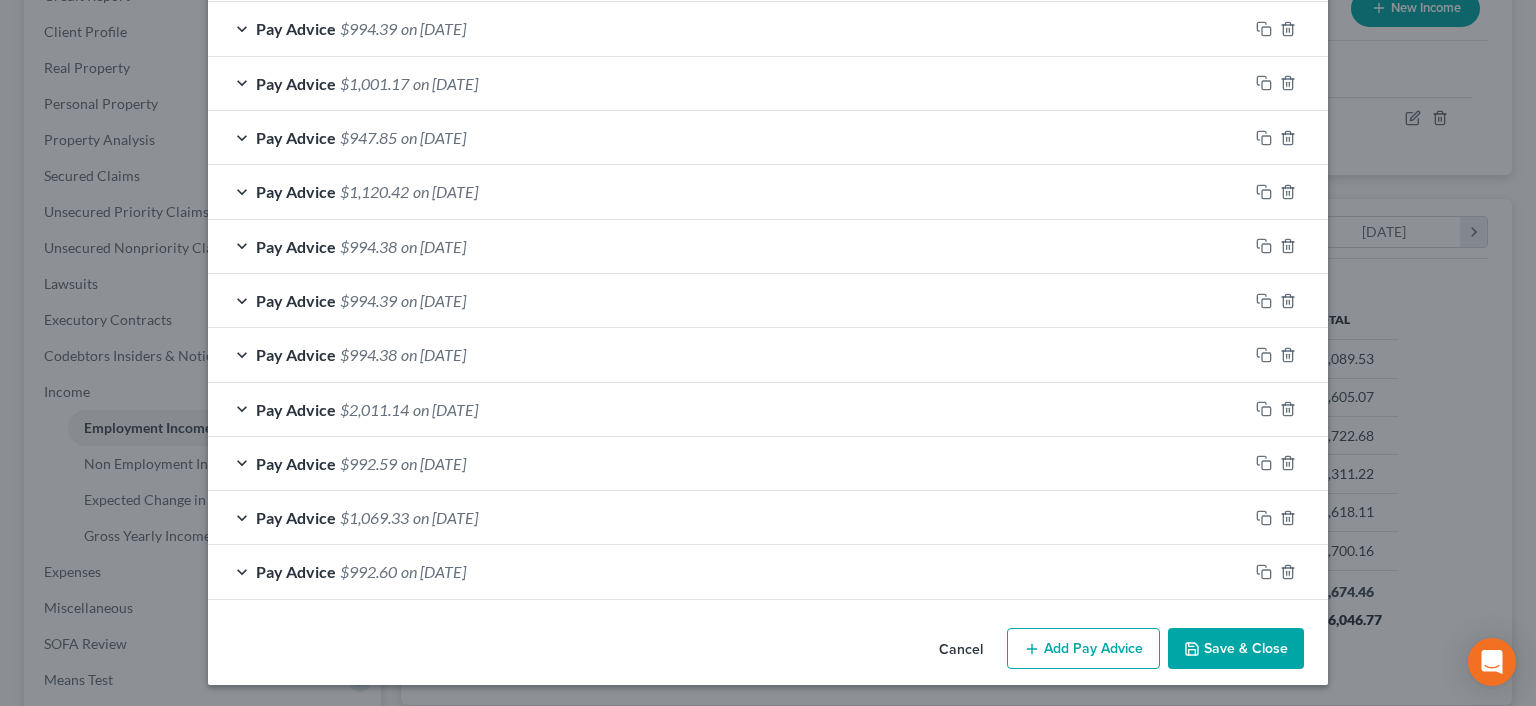 click on "Cancel Add Pay Advice Save & Close" at bounding box center [768, 653] 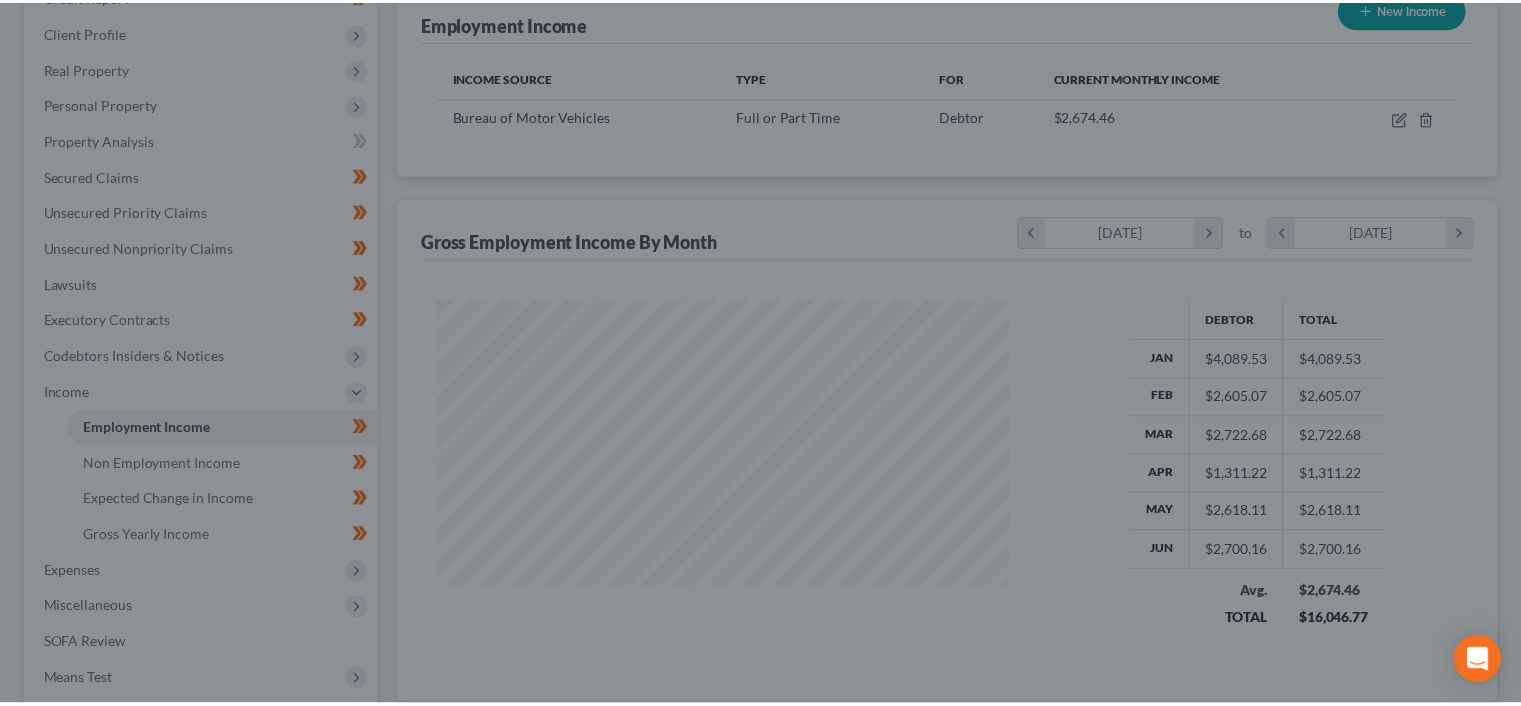 scroll, scrollTop: 356, scrollLeft: 617, axis: both 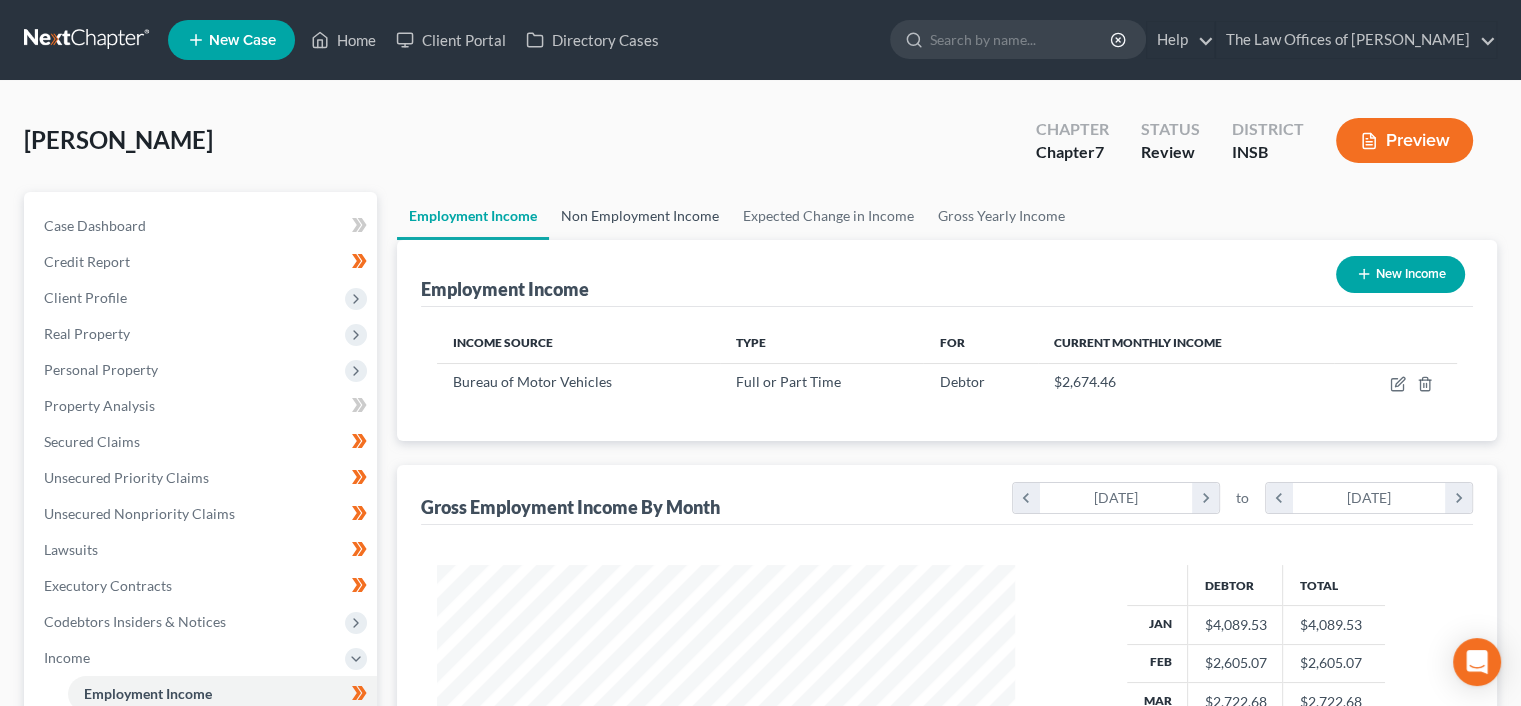 click on "Non Employment Income" at bounding box center [640, 216] 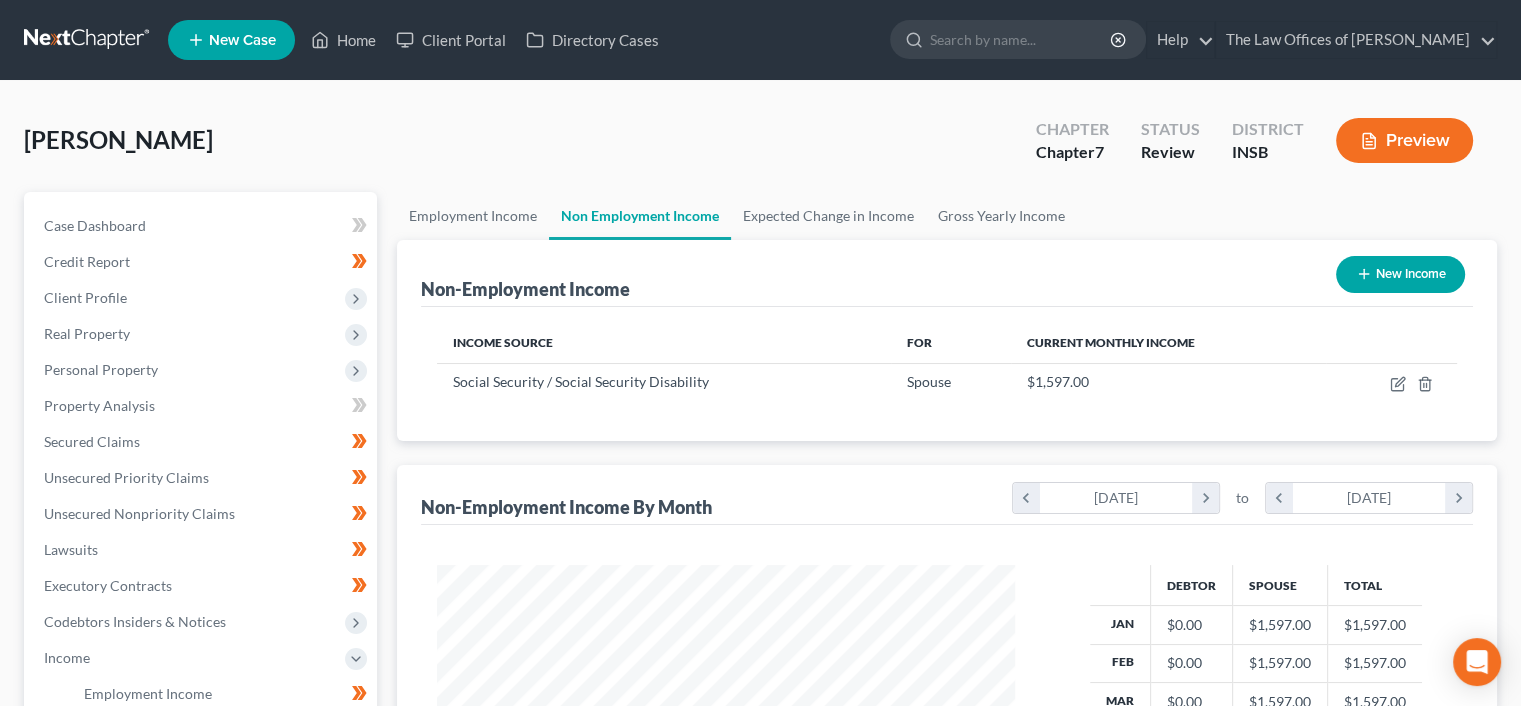 scroll, scrollTop: 999643, scrollLeft: 999381, axis: both 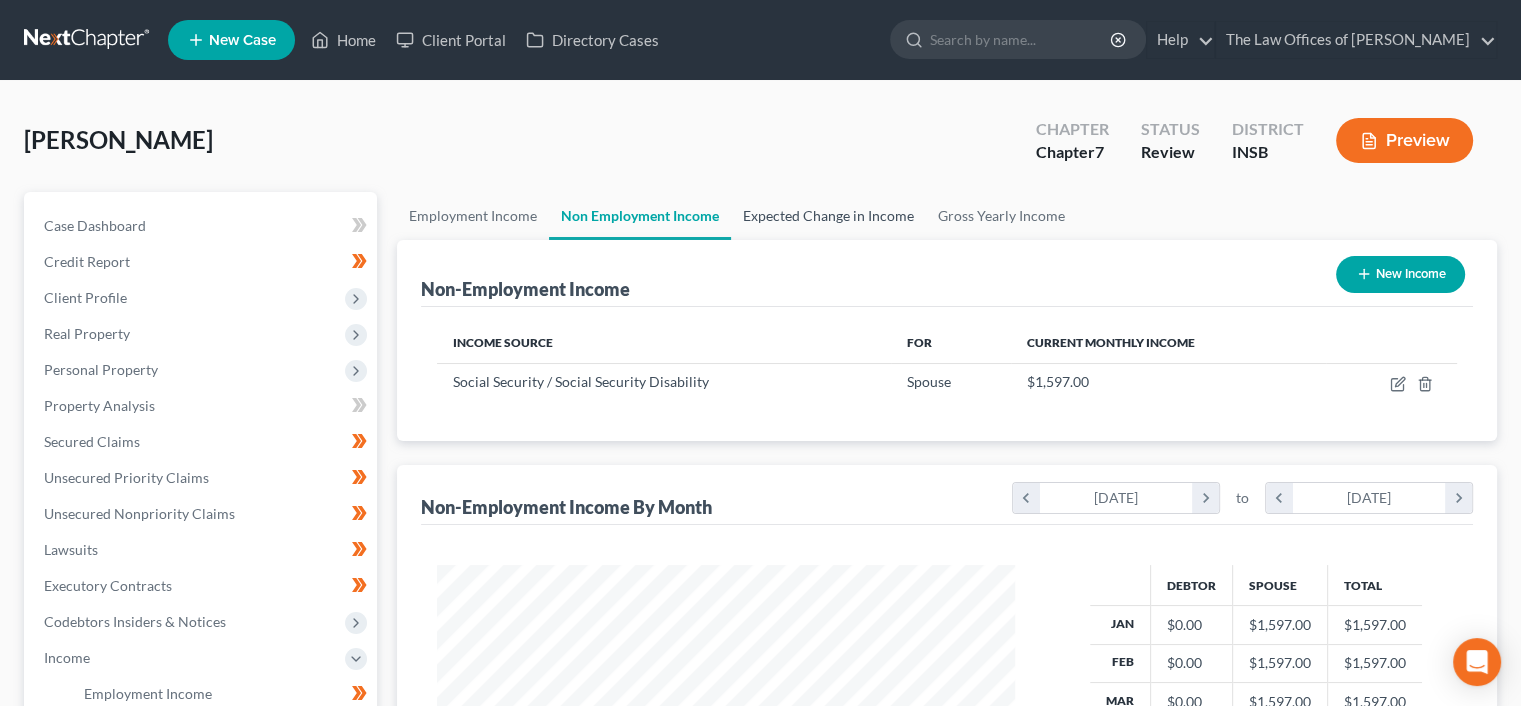 click on "Expected Change in Income" at bounding box center (828, 216) 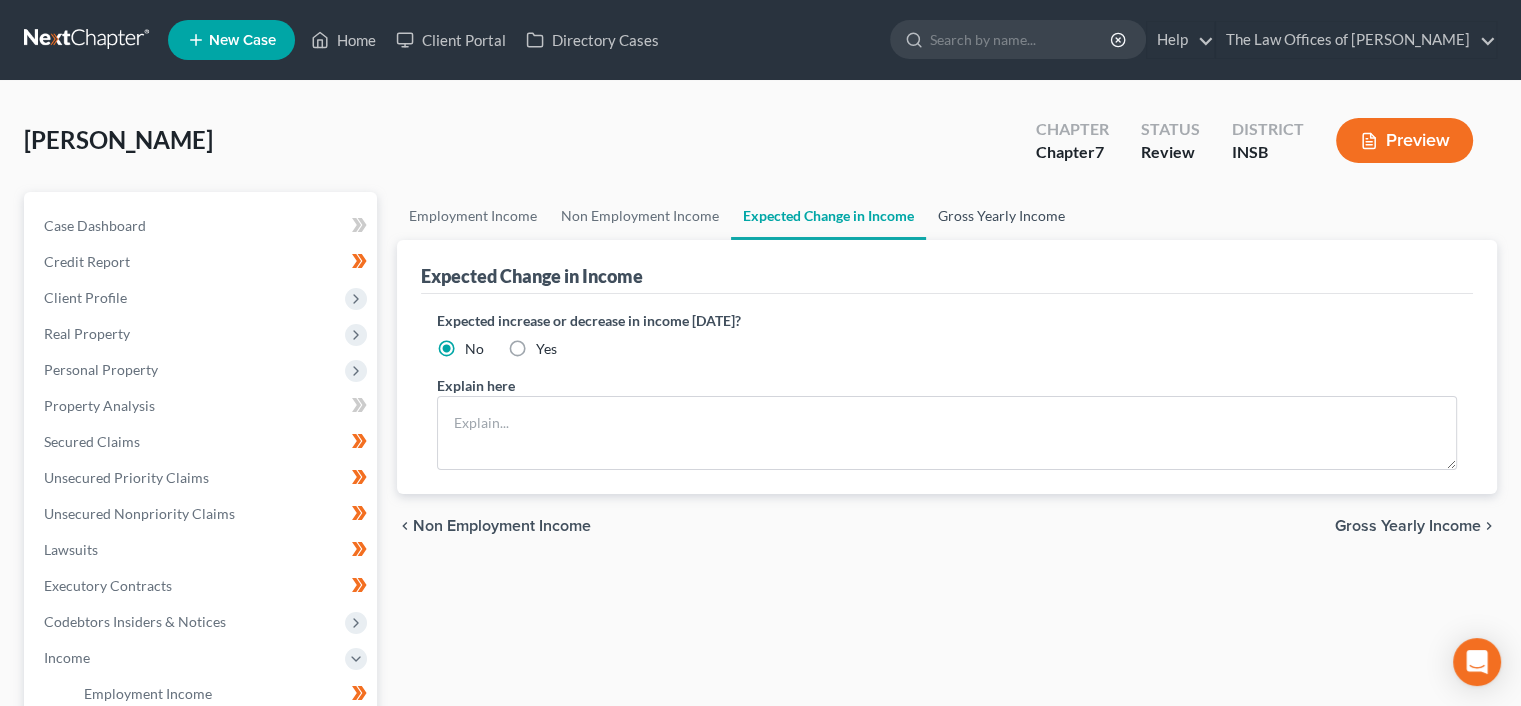 click on "Gross Yearly Income" at bounding box center [1001, 216] 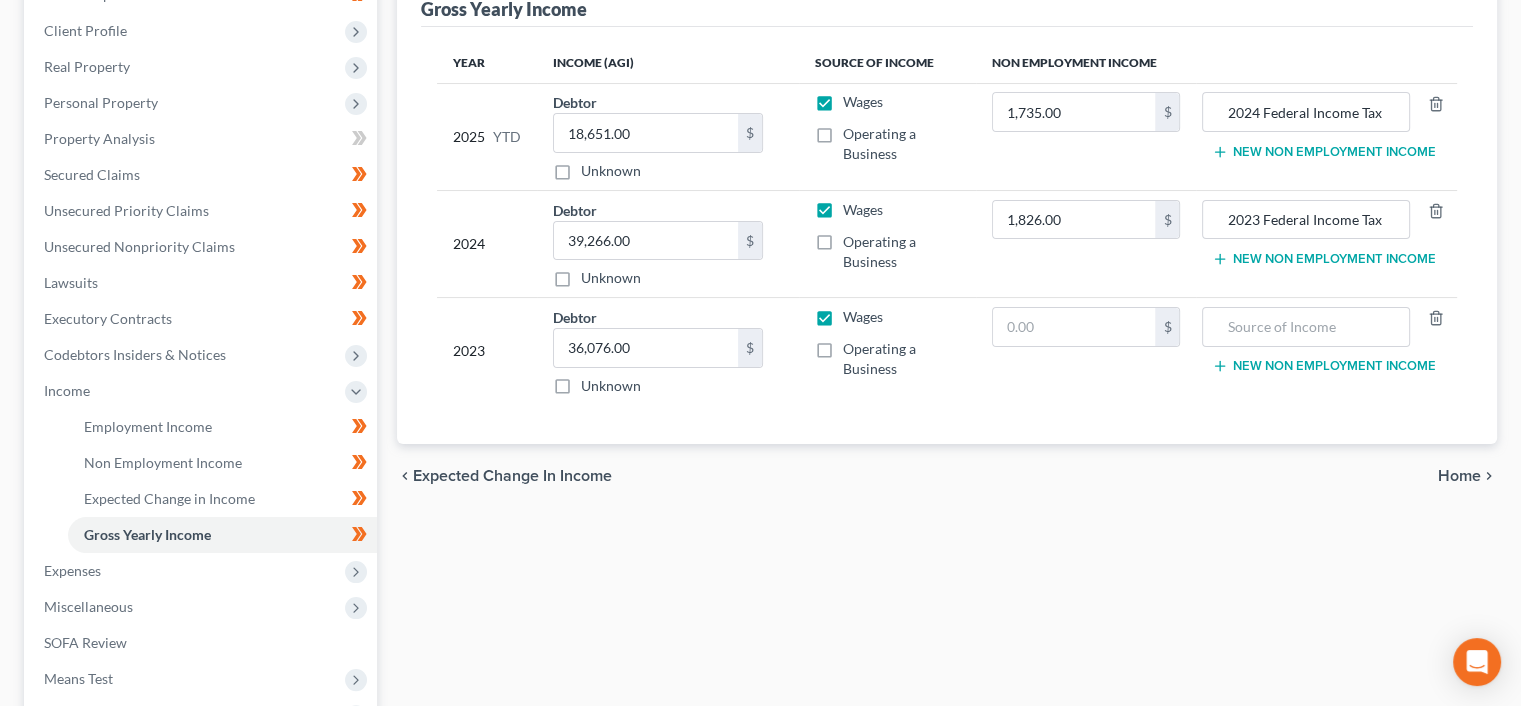 scroll, scrollTop: 266, scrollLeft: 0, axis: vertical 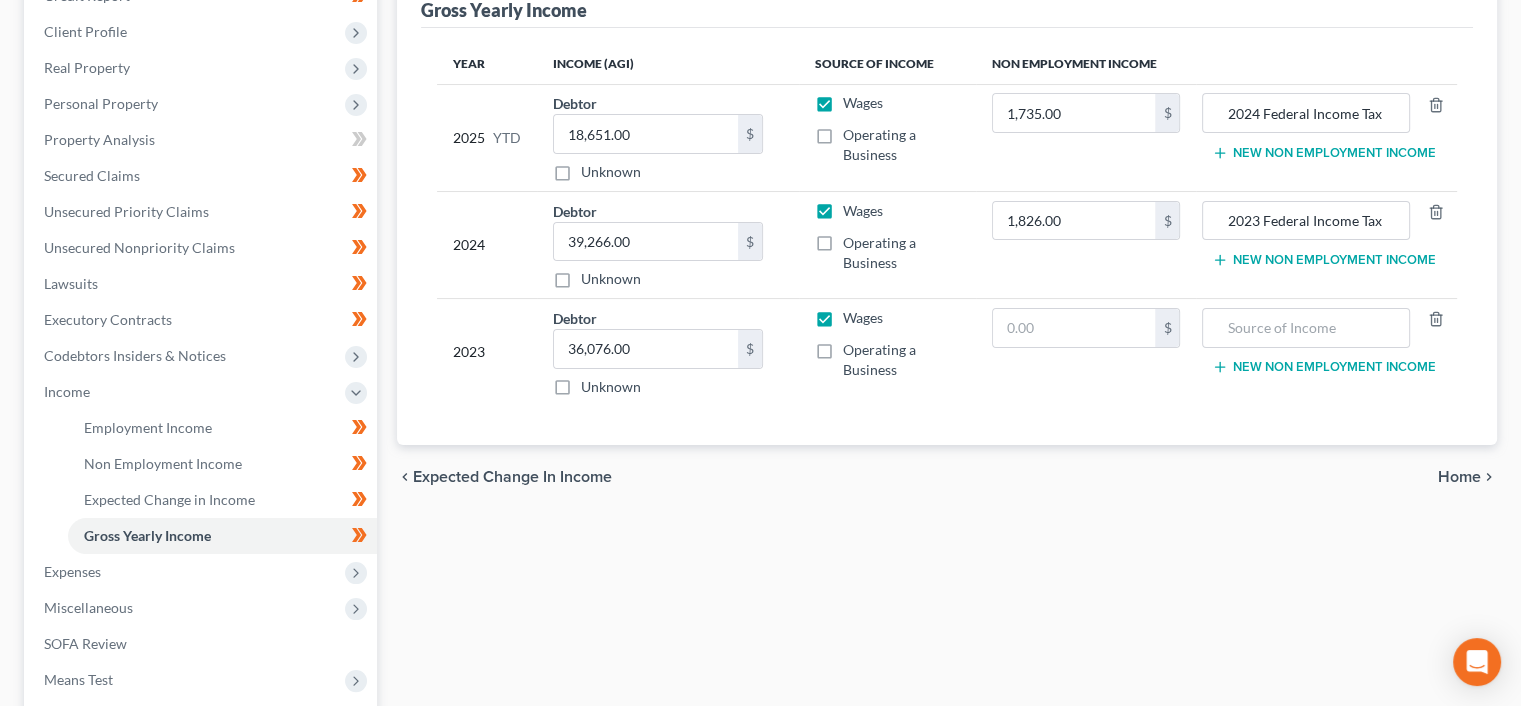 click on "Home" at bounding box center [1459, 477] 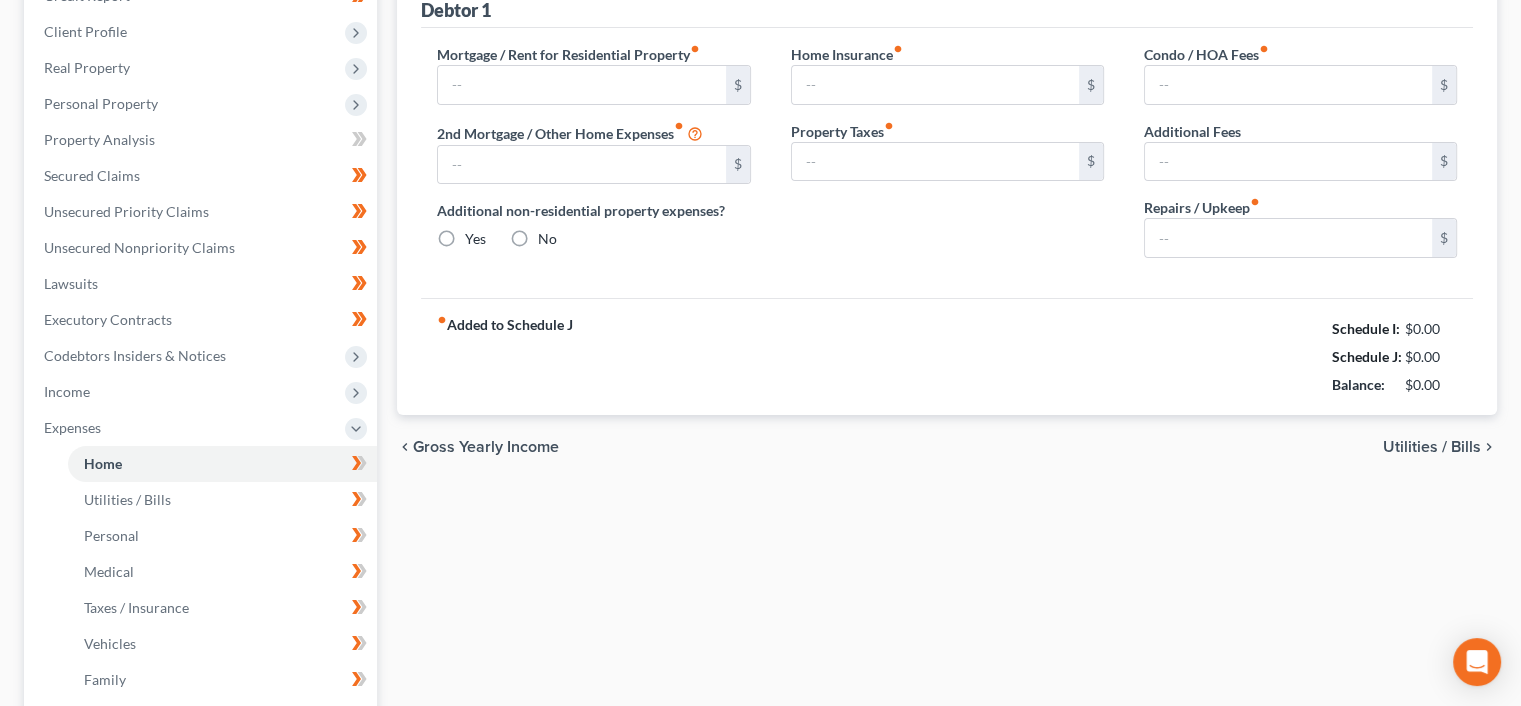 type on "0.00" 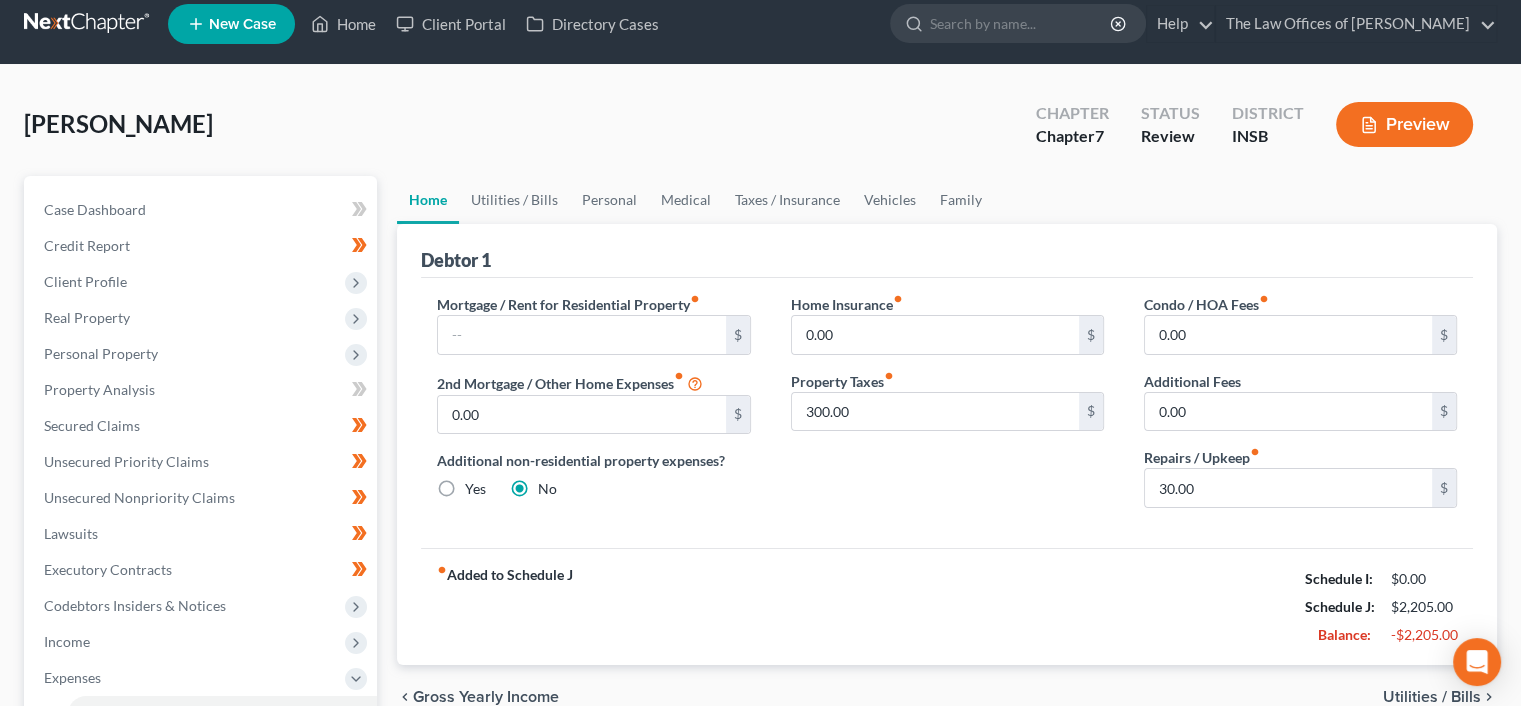 scroll, scrollTop: 0, scrollLeft: 0, axis: both 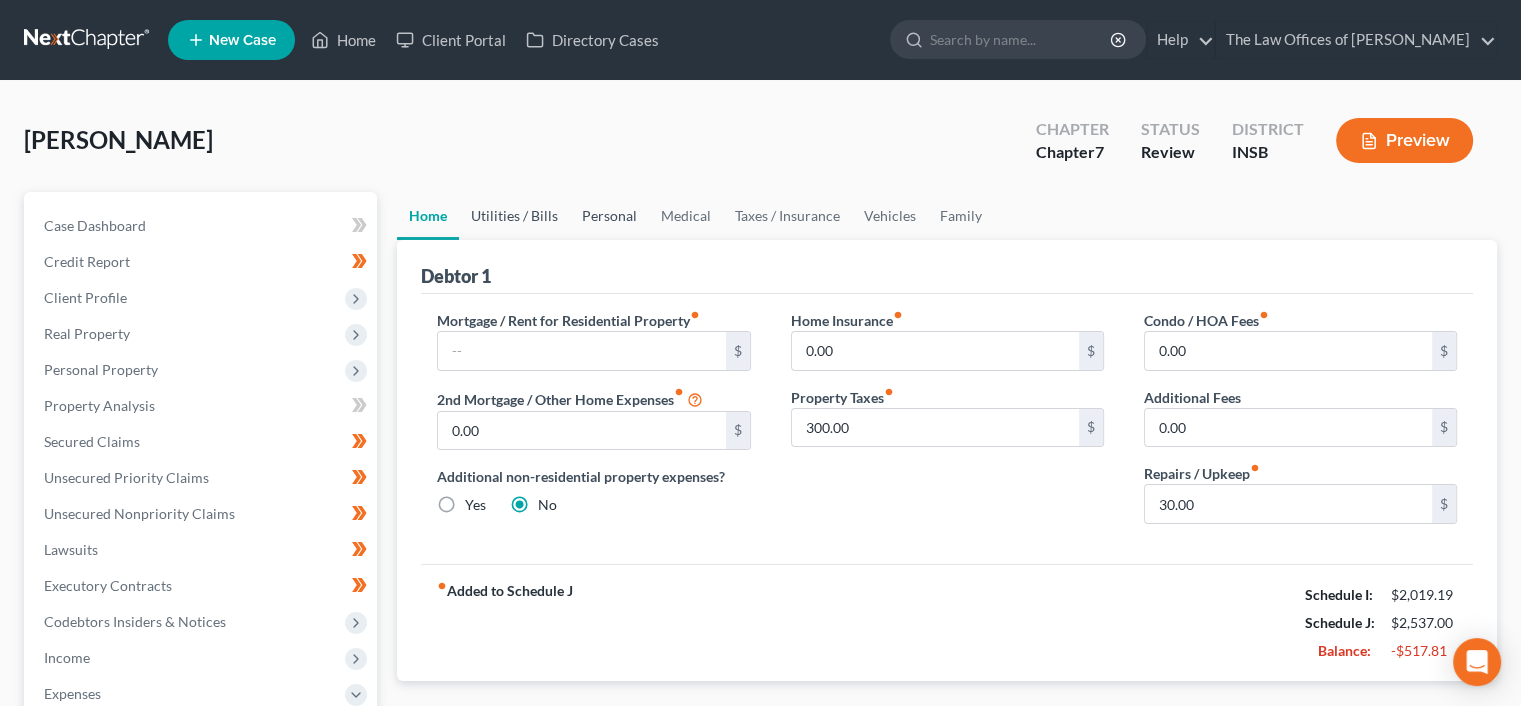 click on "Utilities / Bills" at bounding box center [514, 216] 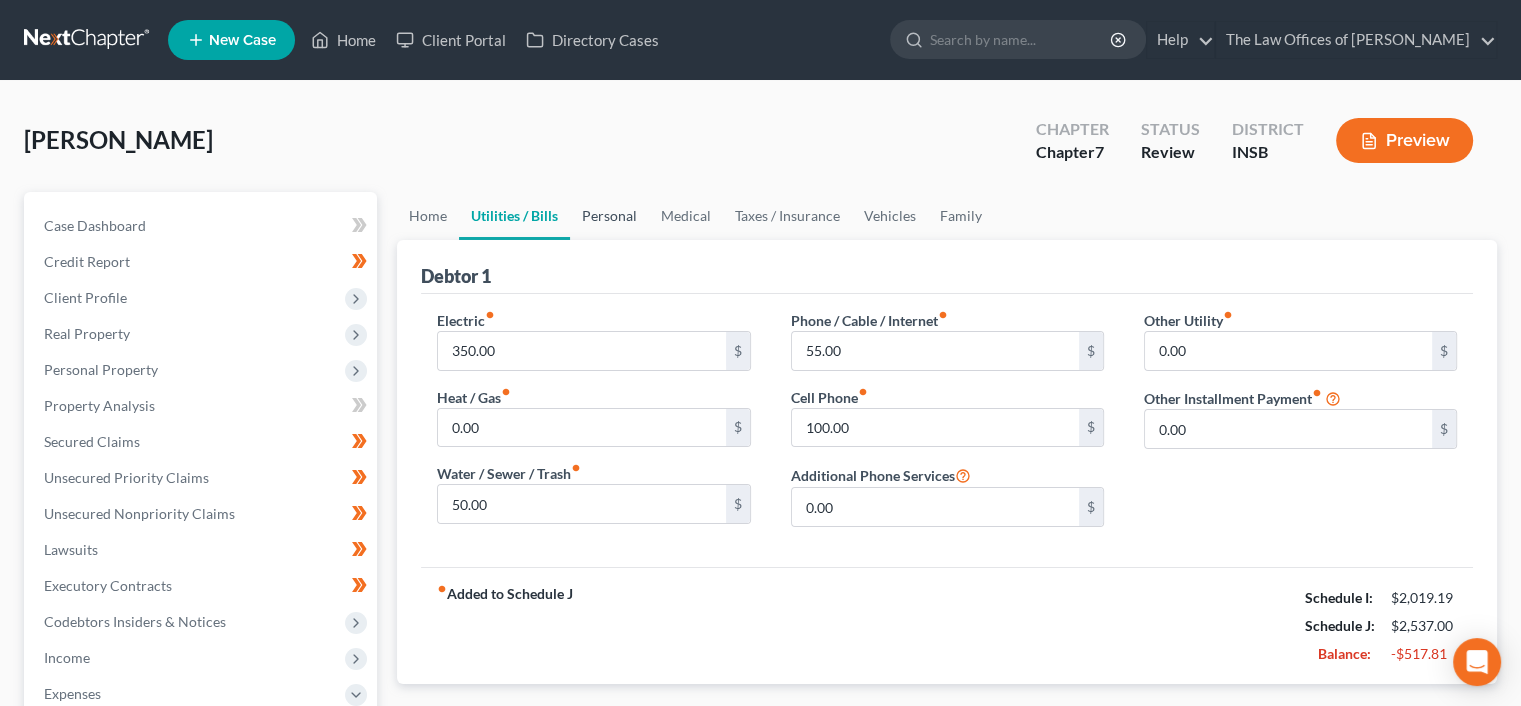 click on "Personal" at bounding box center [609, 216] 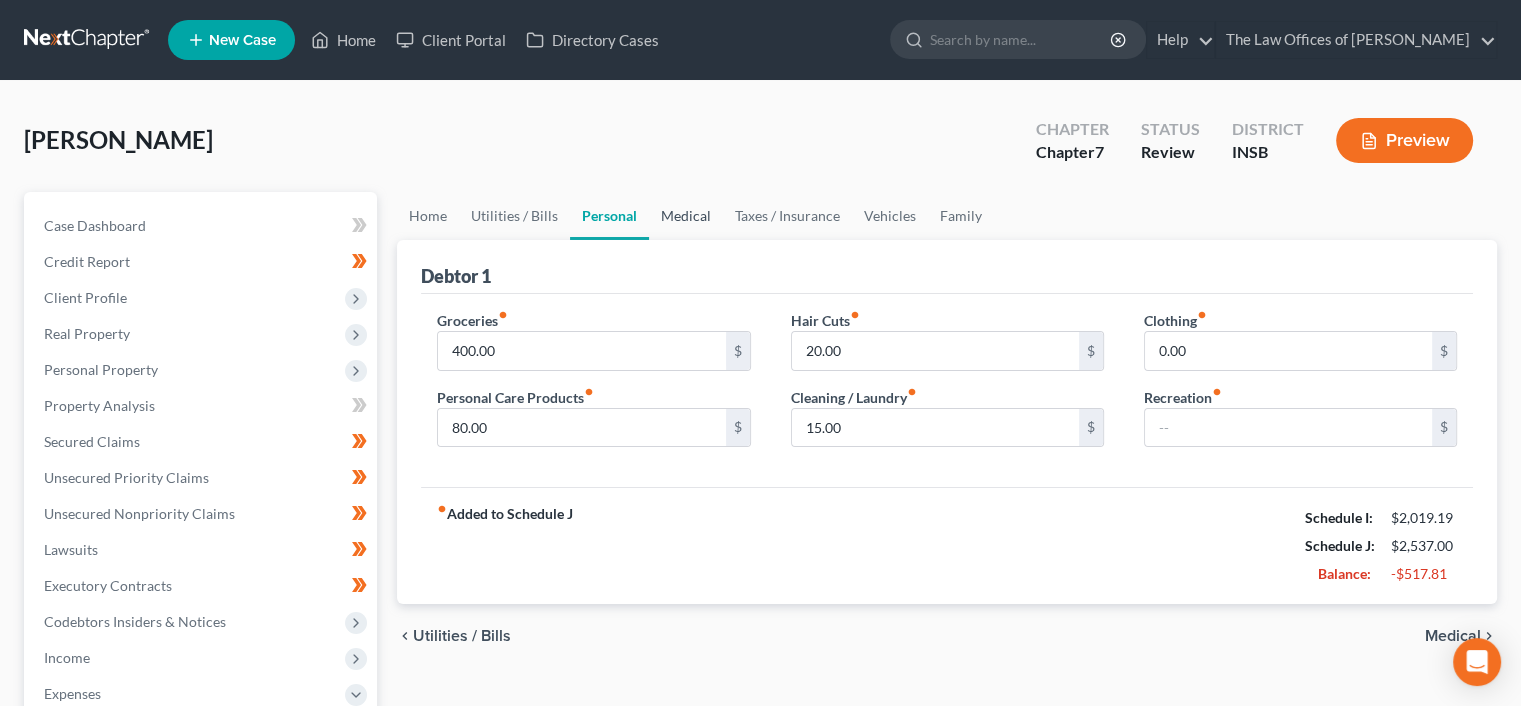 click on "Medical" at bounding box center [686, 216] 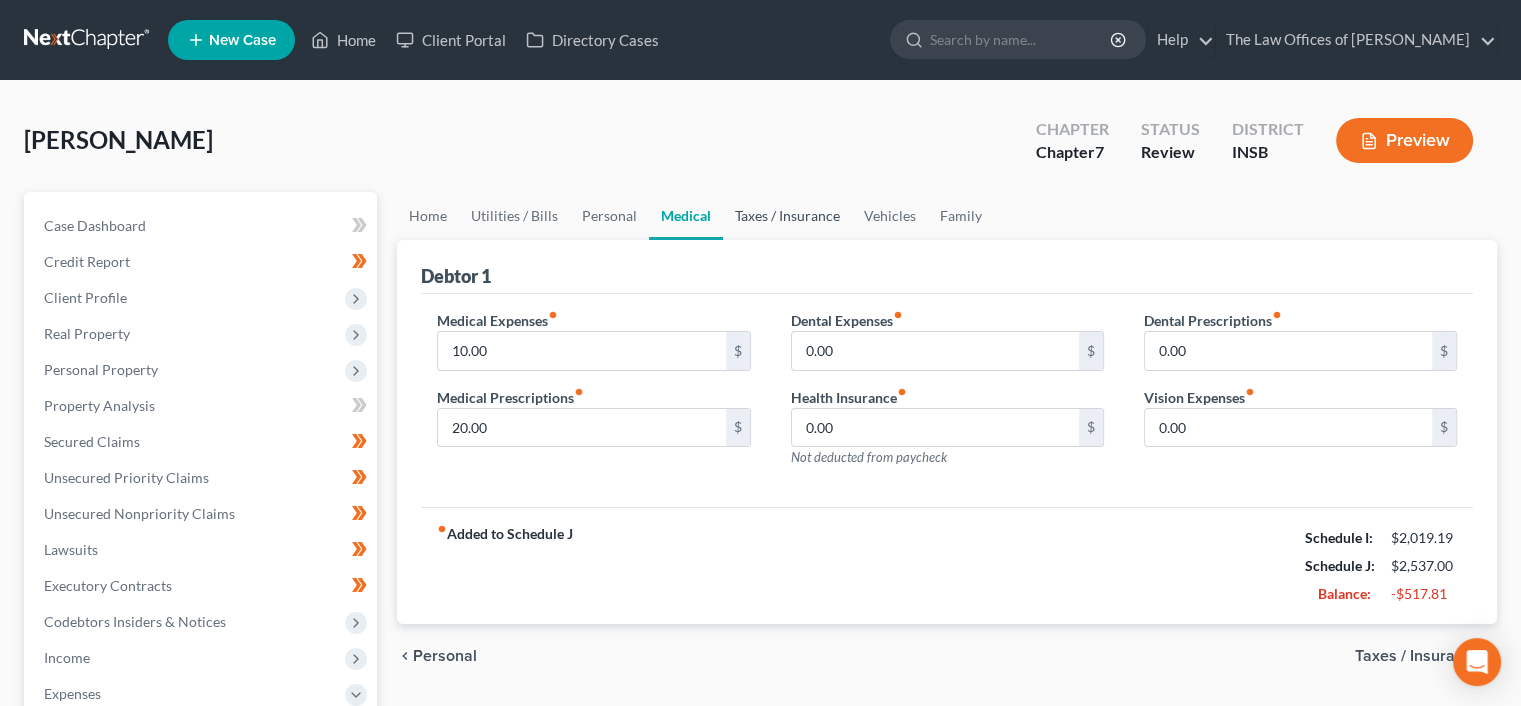 click on "Taxes / Insurance" at bounding box center [787, 216] 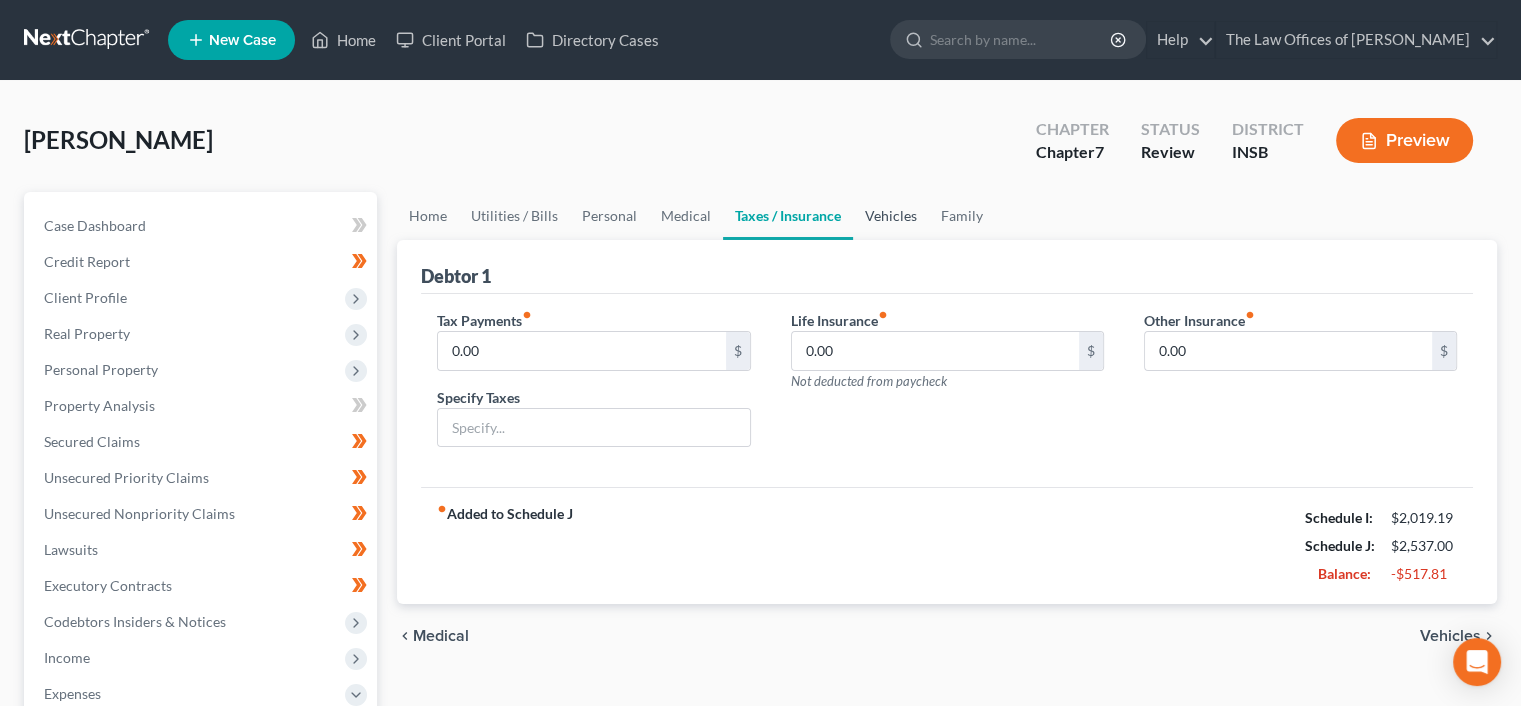 click on "Vehicles" at bounding box center [891, 216] 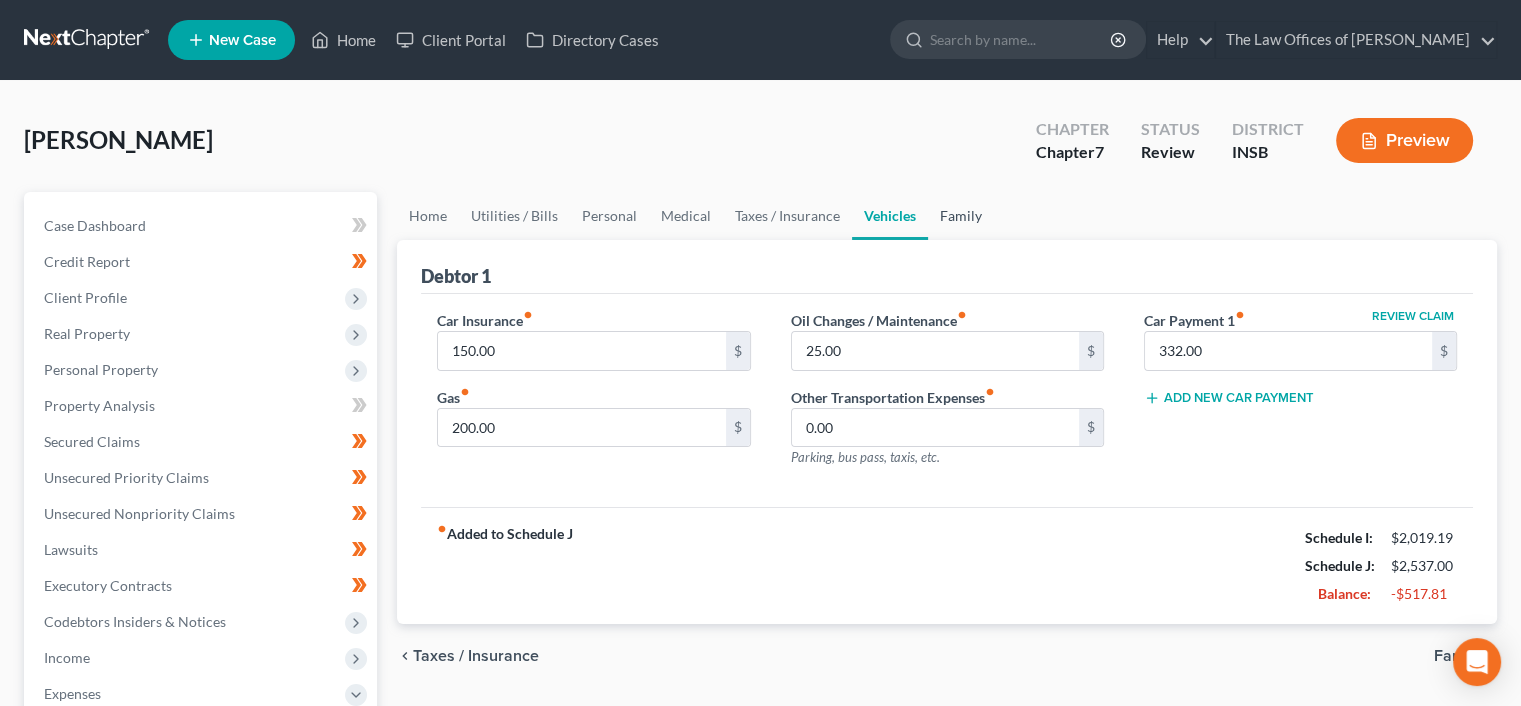 click on "Family" at bounding box center [961, 216] 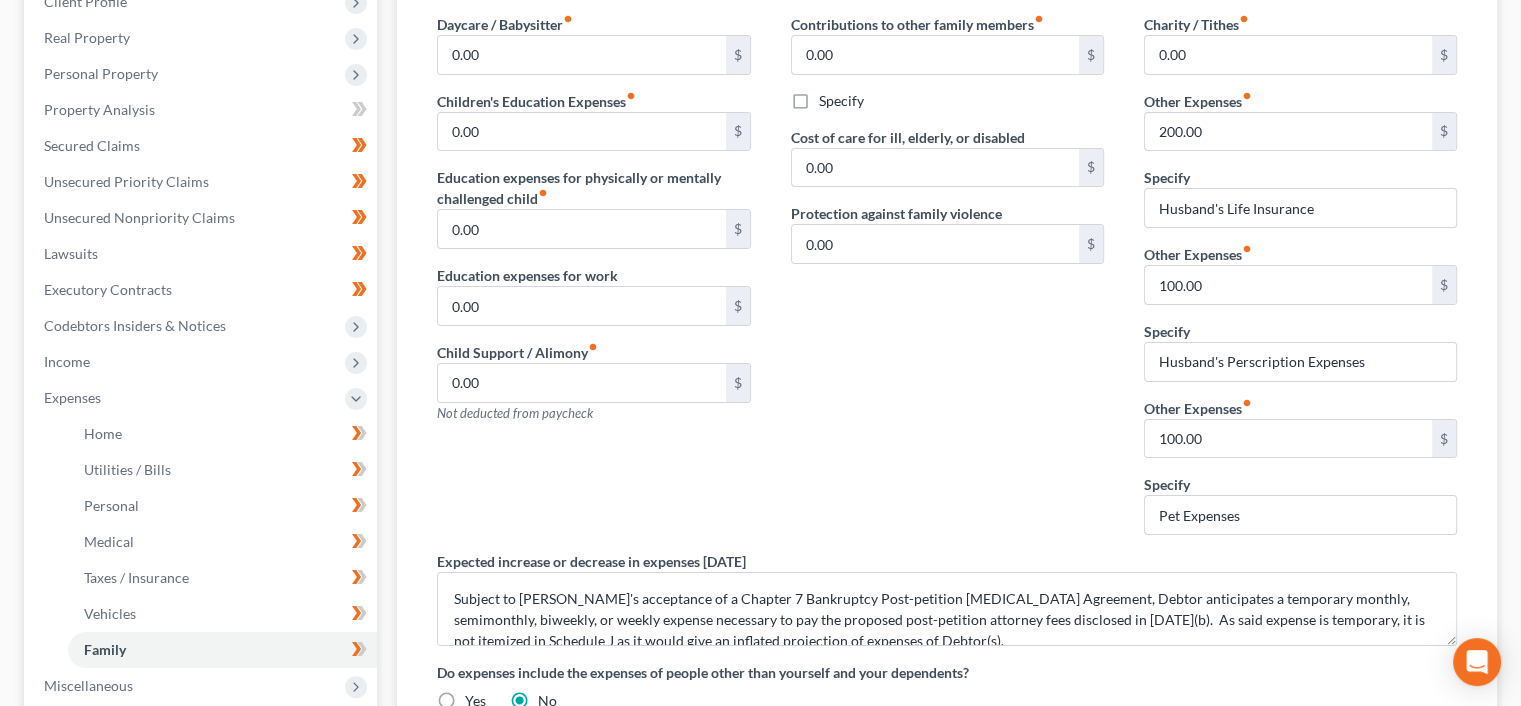 scroll, scrollTop: 133, scrollLeft: 0, axis: vertical 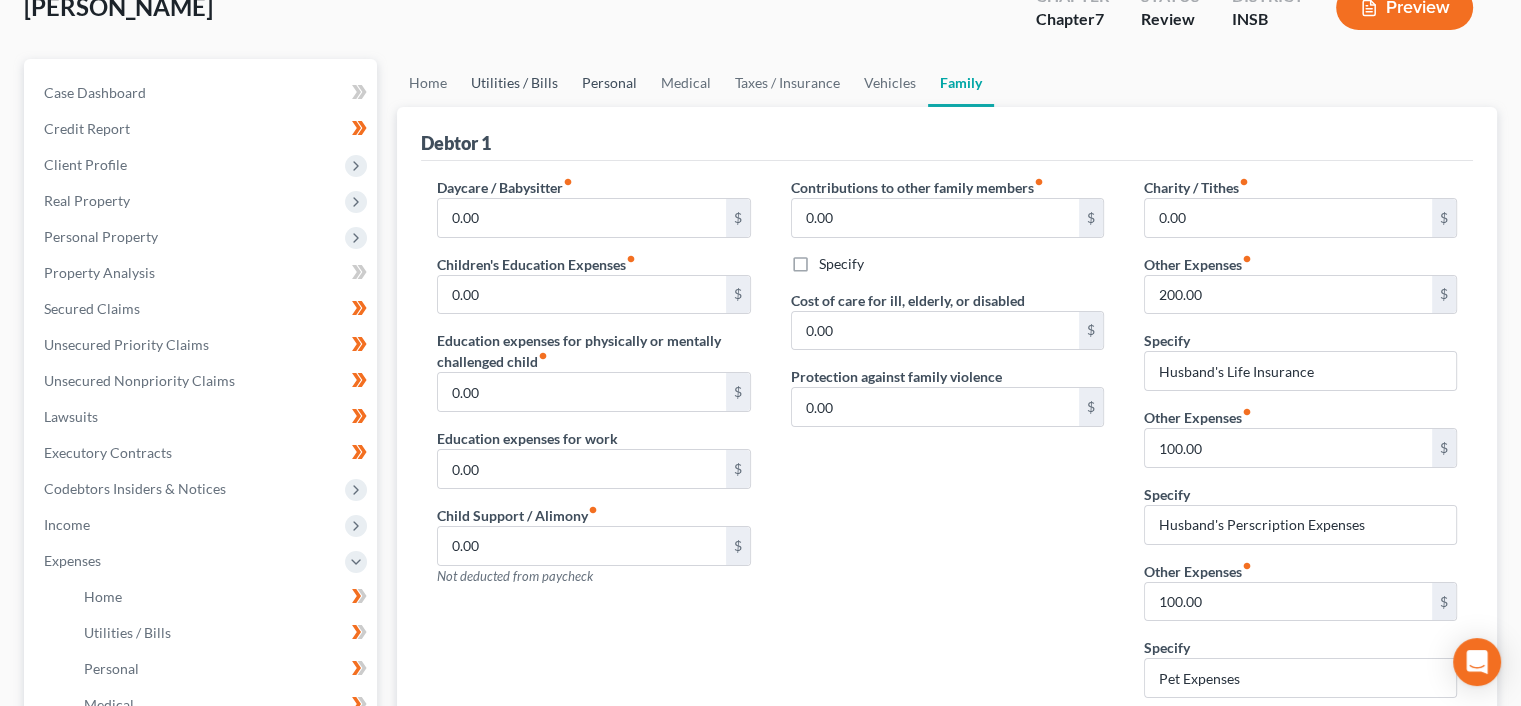 drag, startPoint x: 624, startPoint y: 82, endPoint x: 544, endPoint y: 79, distance: 80.05623 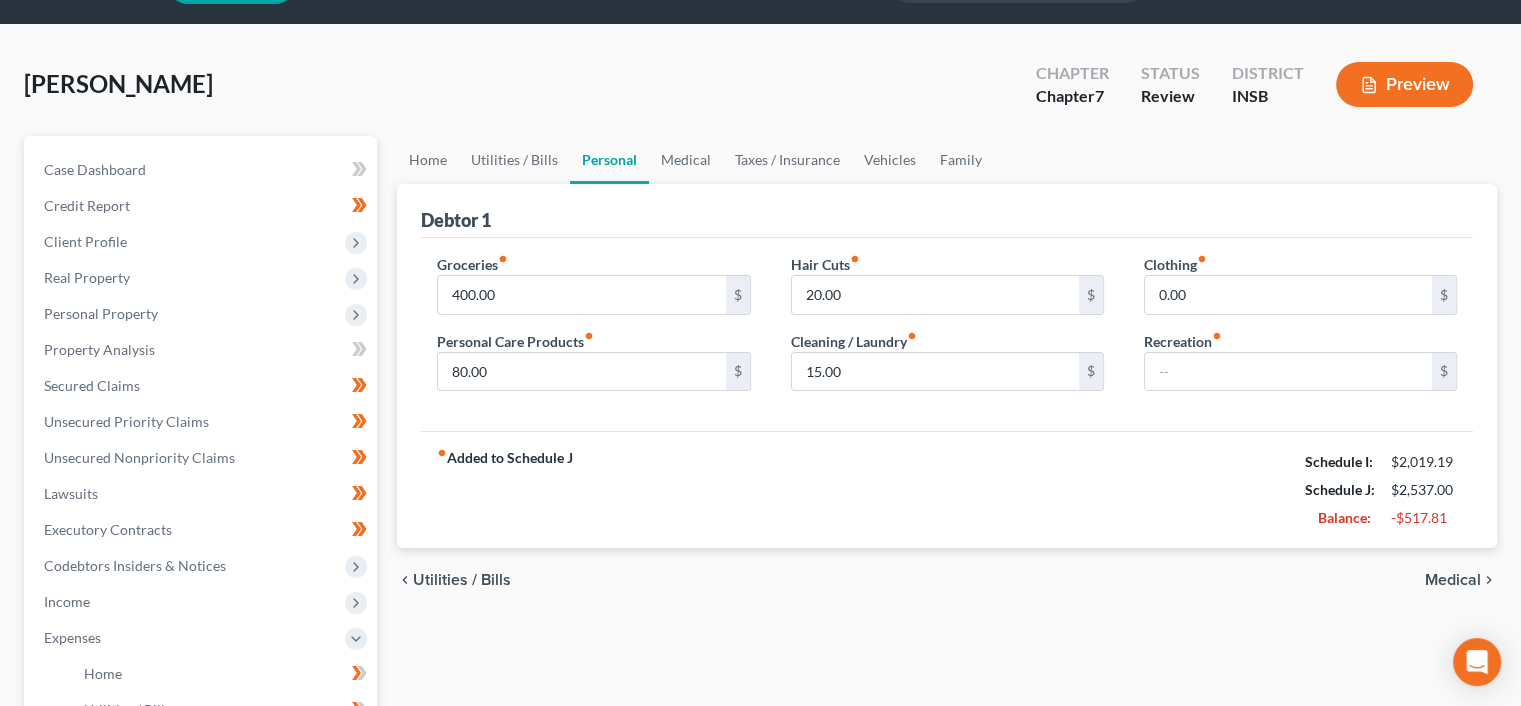 scroll, scrollTop: 0, scrollLeft: 0, axis: both 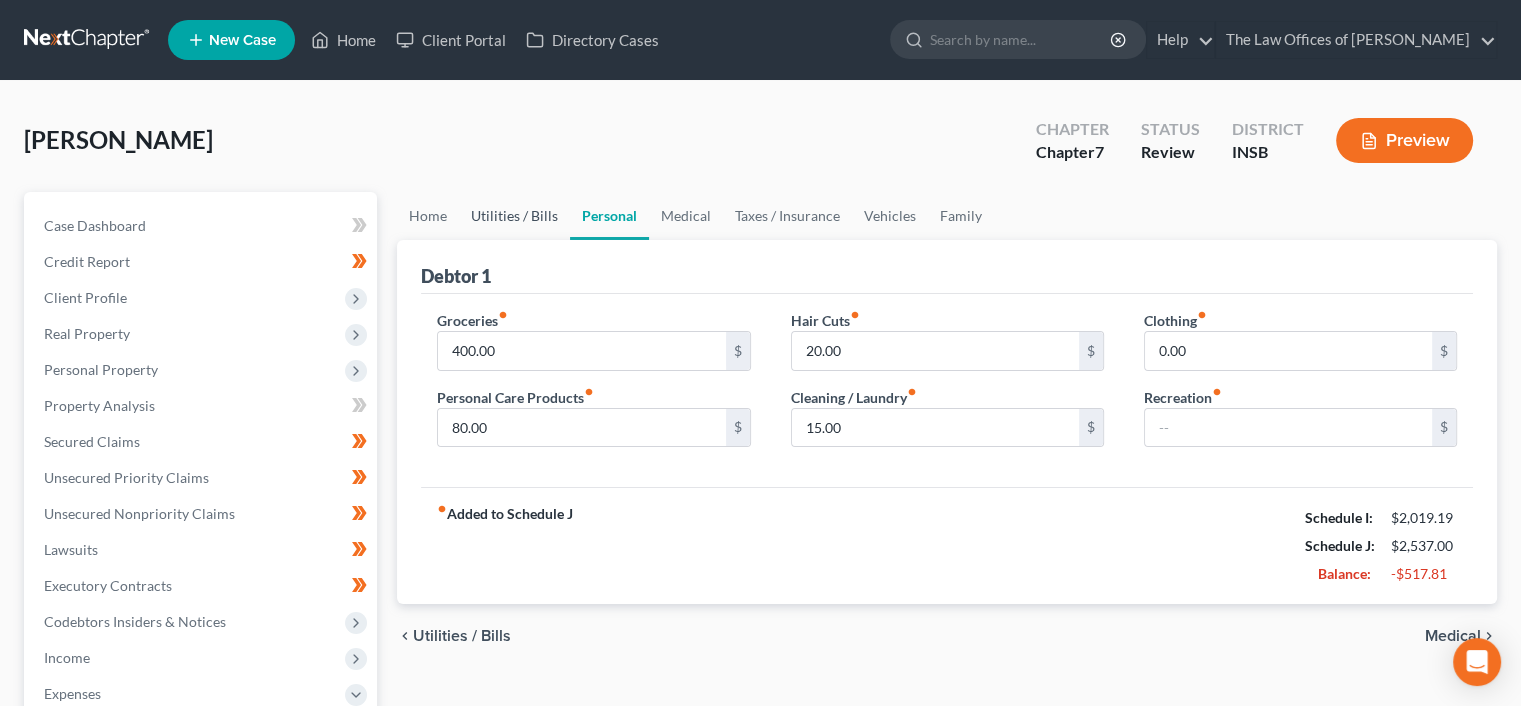 click on "Utilities / Bills" at bounding box center (514, 216) 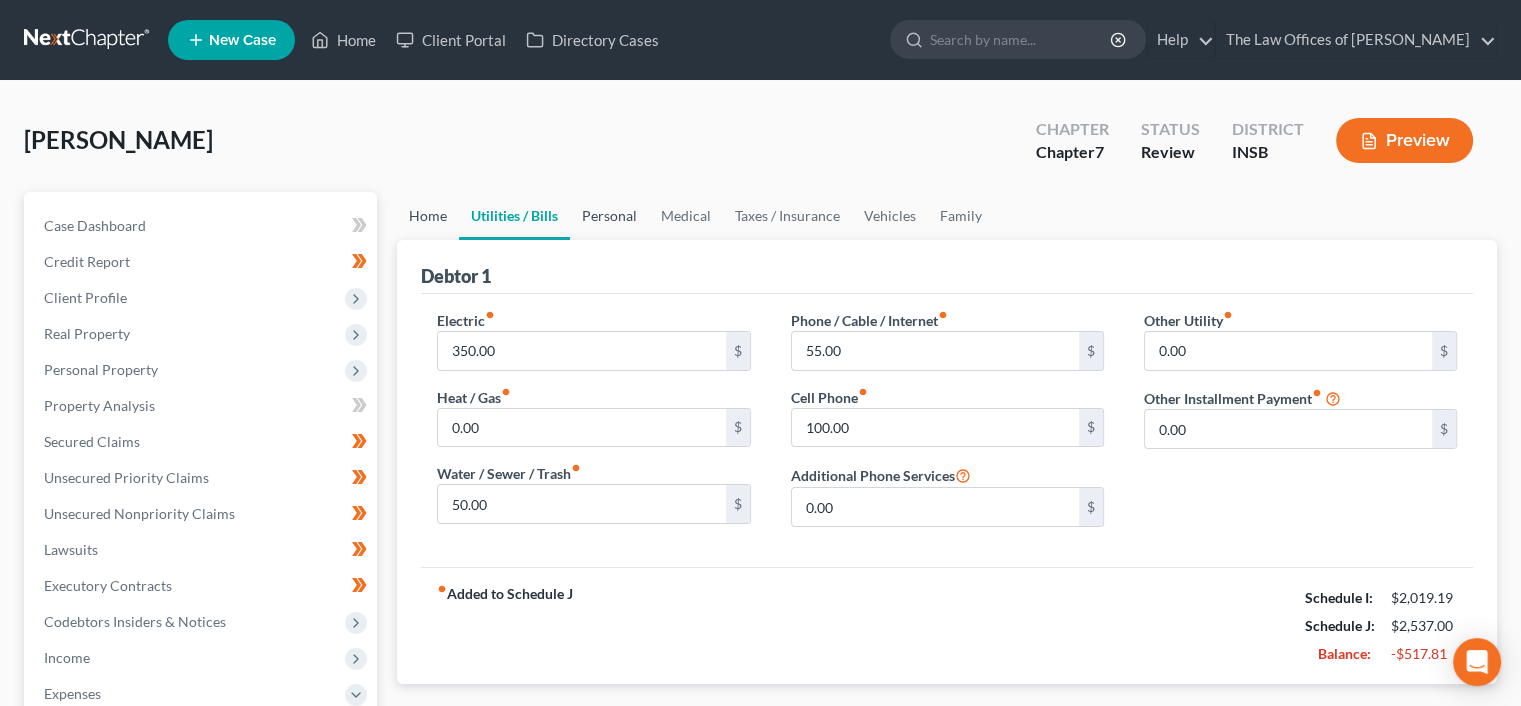click on "Home" at bounding box center (428, 216) 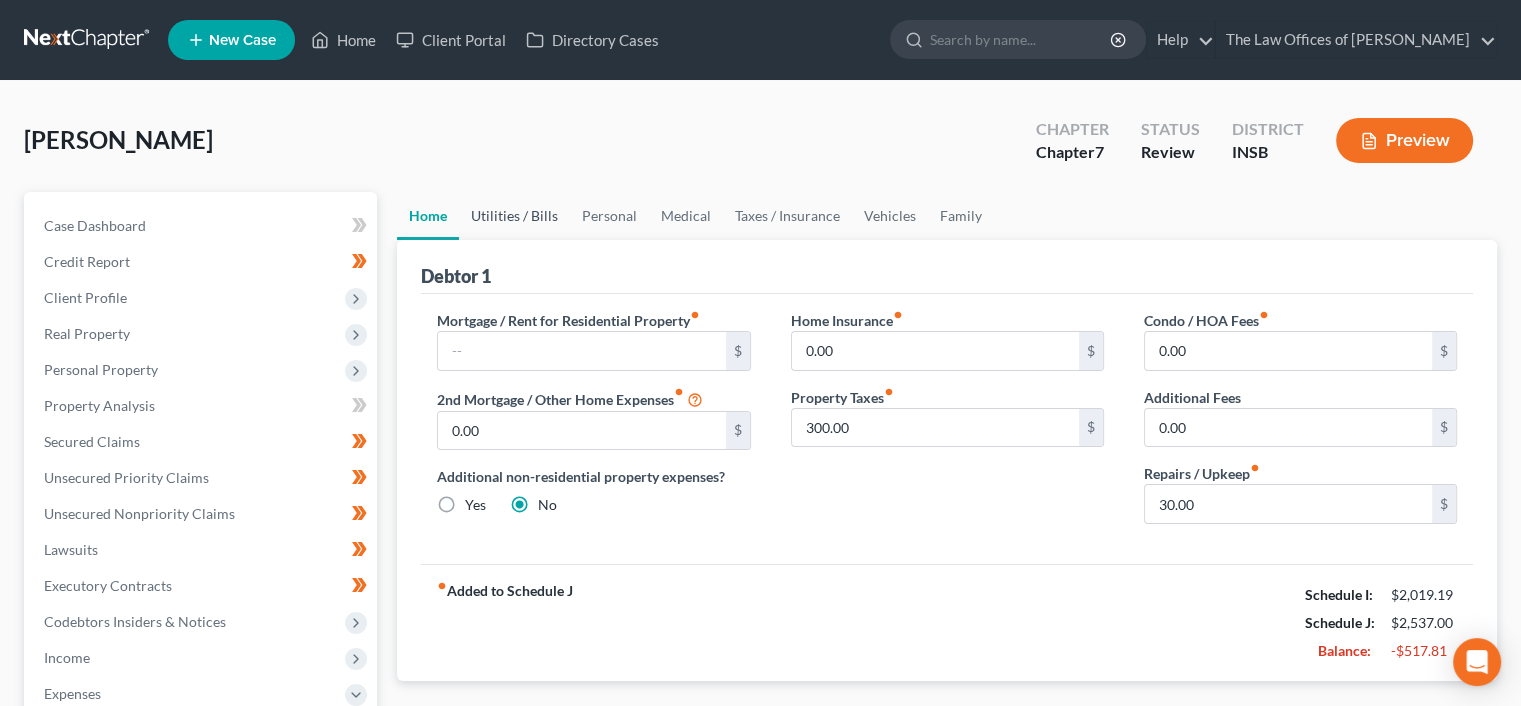 click on "Utilities / Bills" at bounding box center (514, 216) 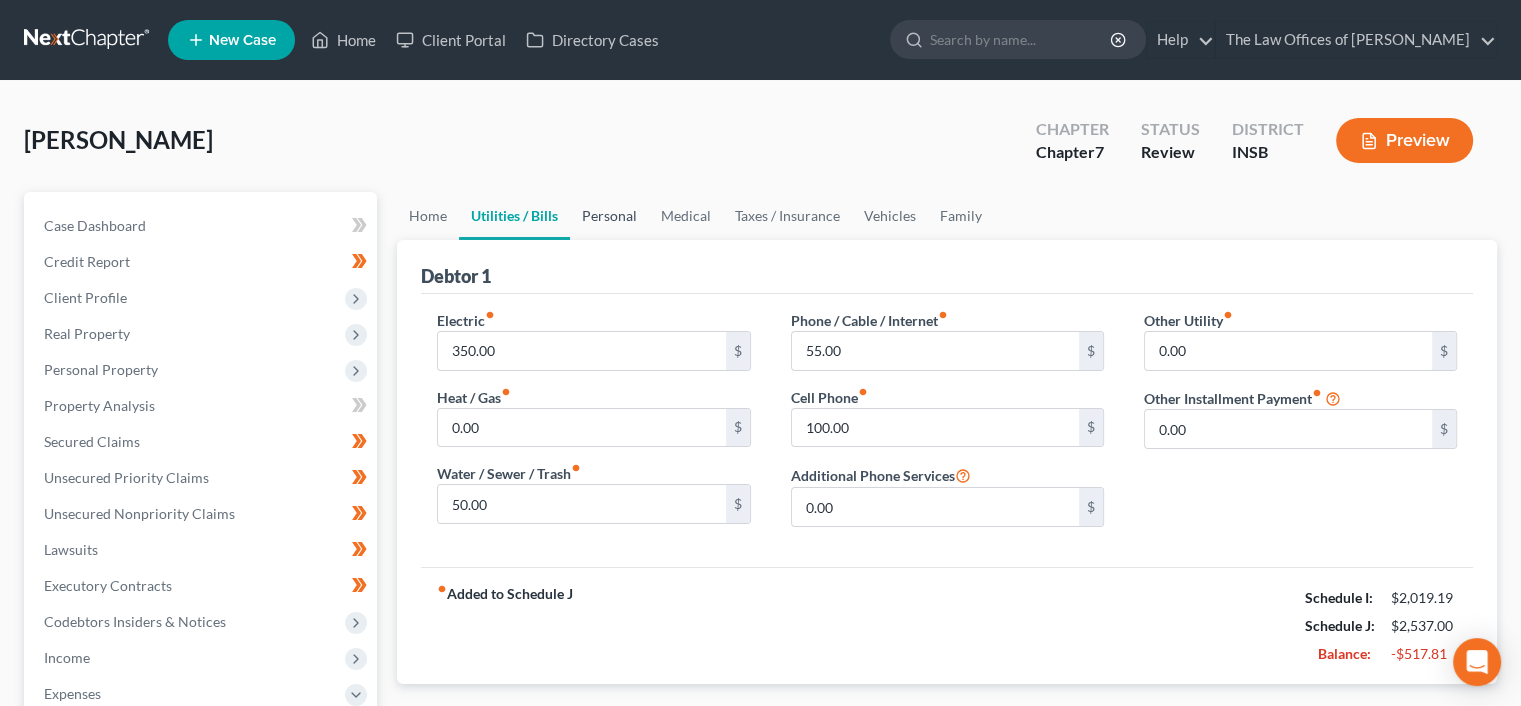 click on "Personal" at bounding box center [609, 216] 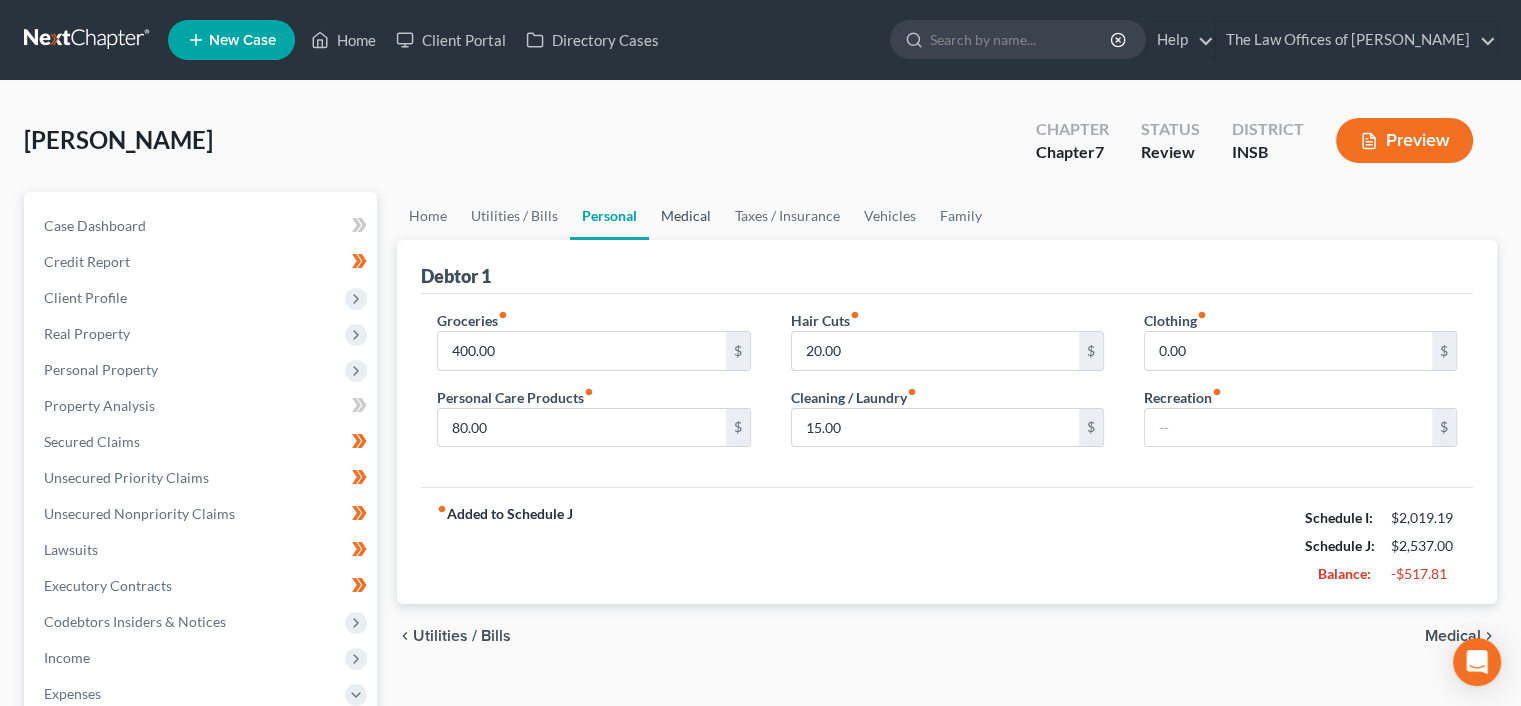 click on "Medical" at bounding box center [686, 216] 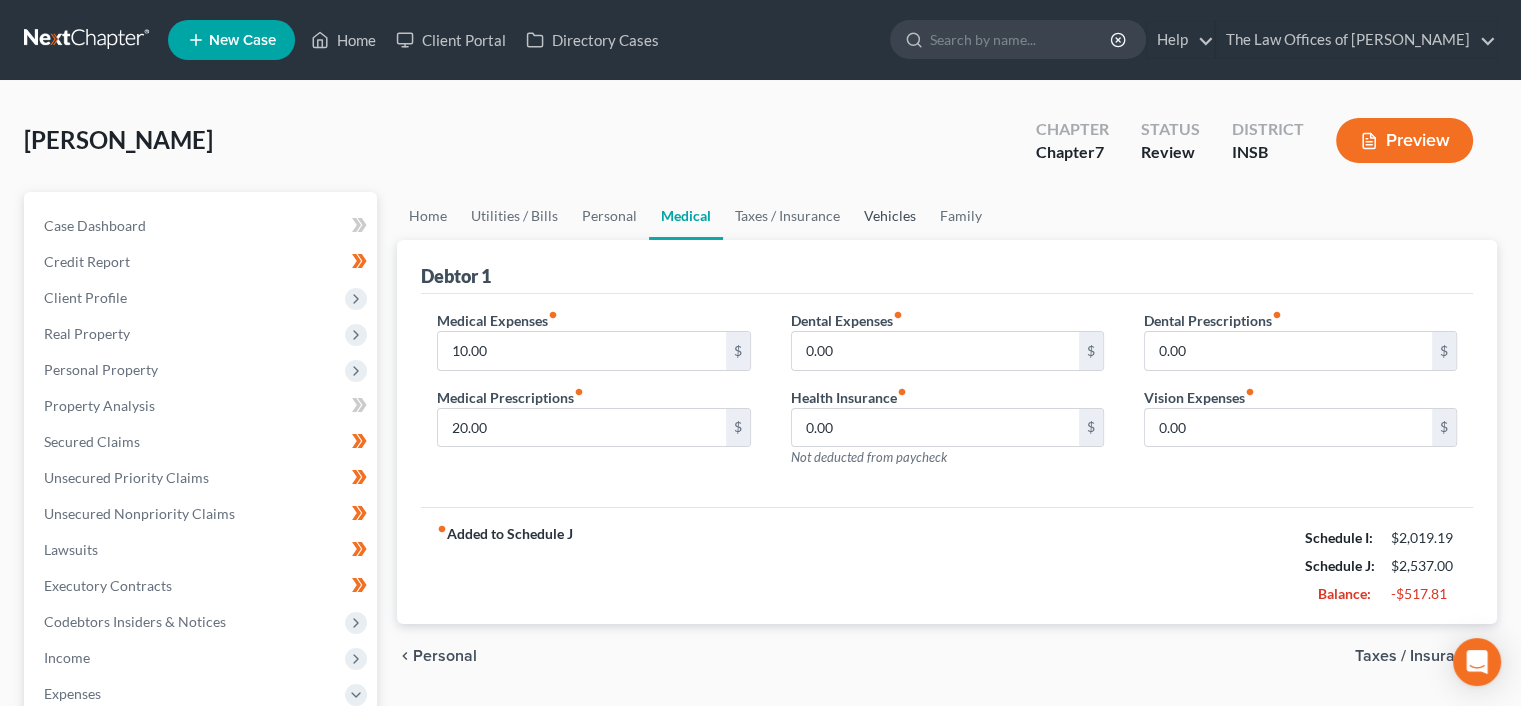 click on "Vehicles" at bounding box center [890, 216] 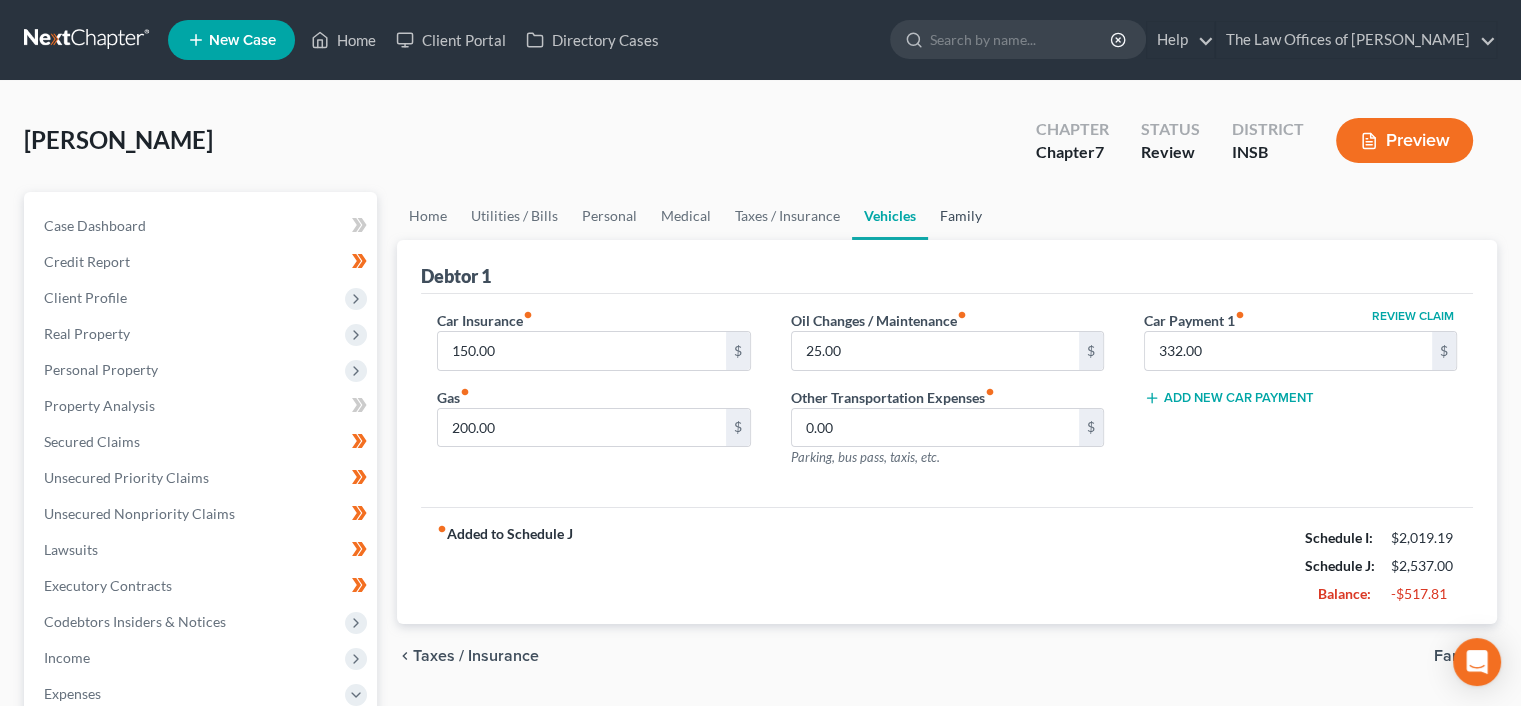 click on "Family" at bounding box center [961, 216] 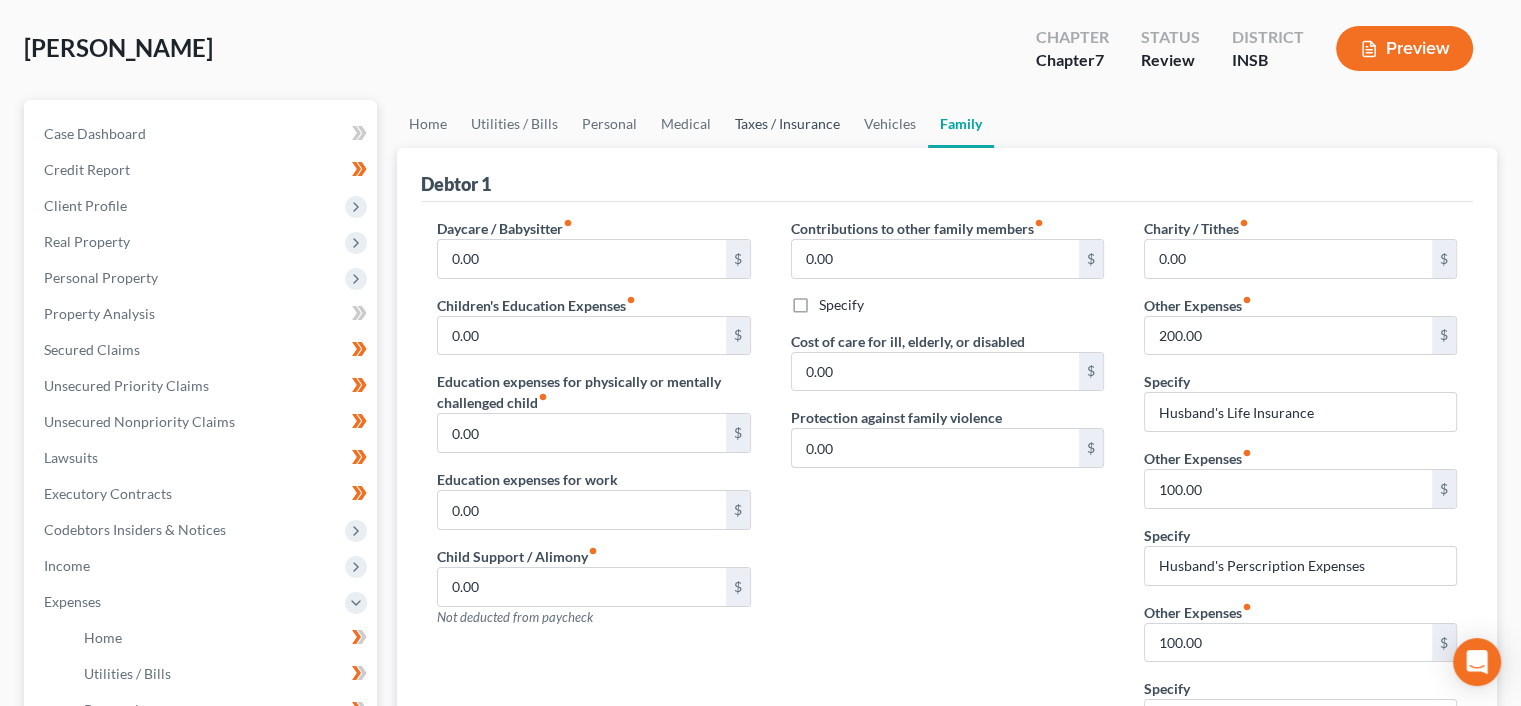 scroll, scrollTop: 66, scrollLeft: 0, axis: vertical 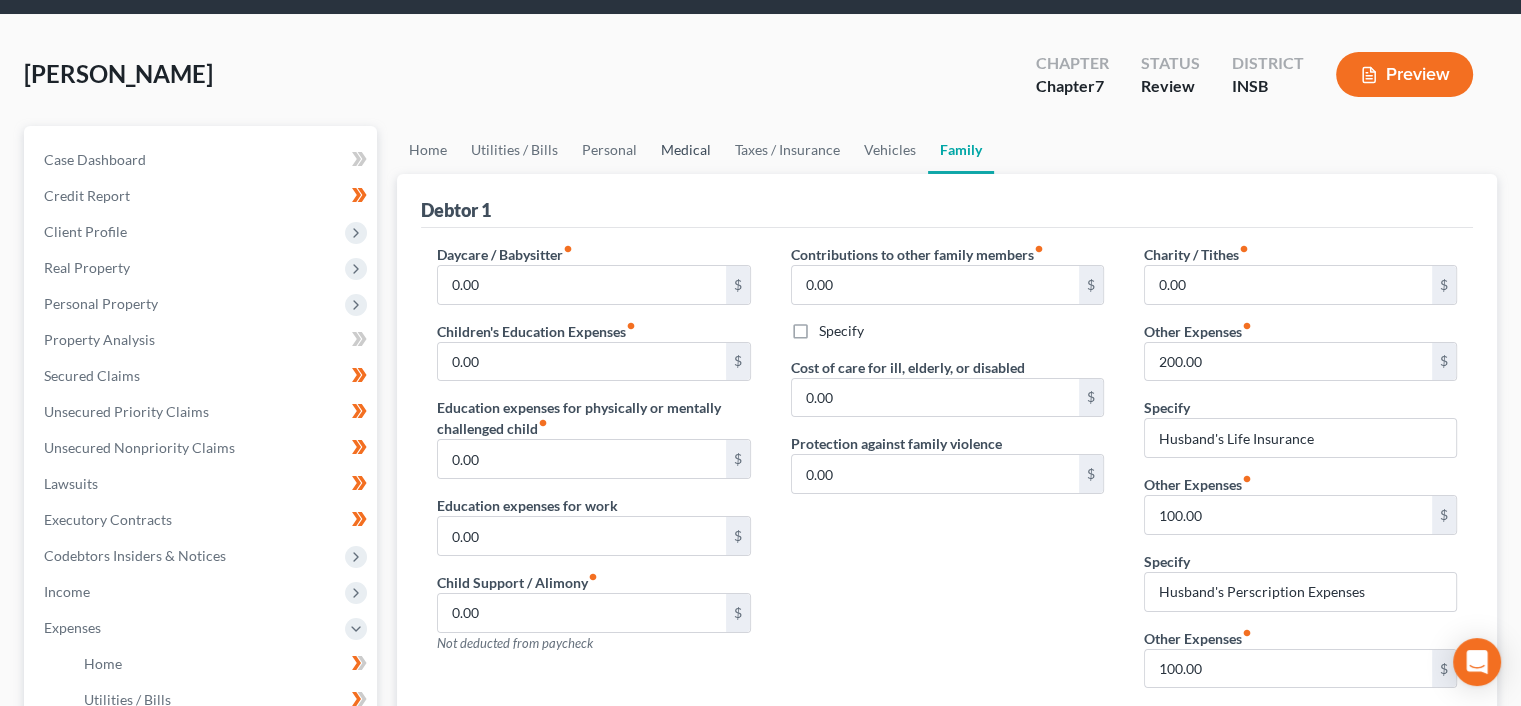 click on "Medical" at bounding box center (686, 150) 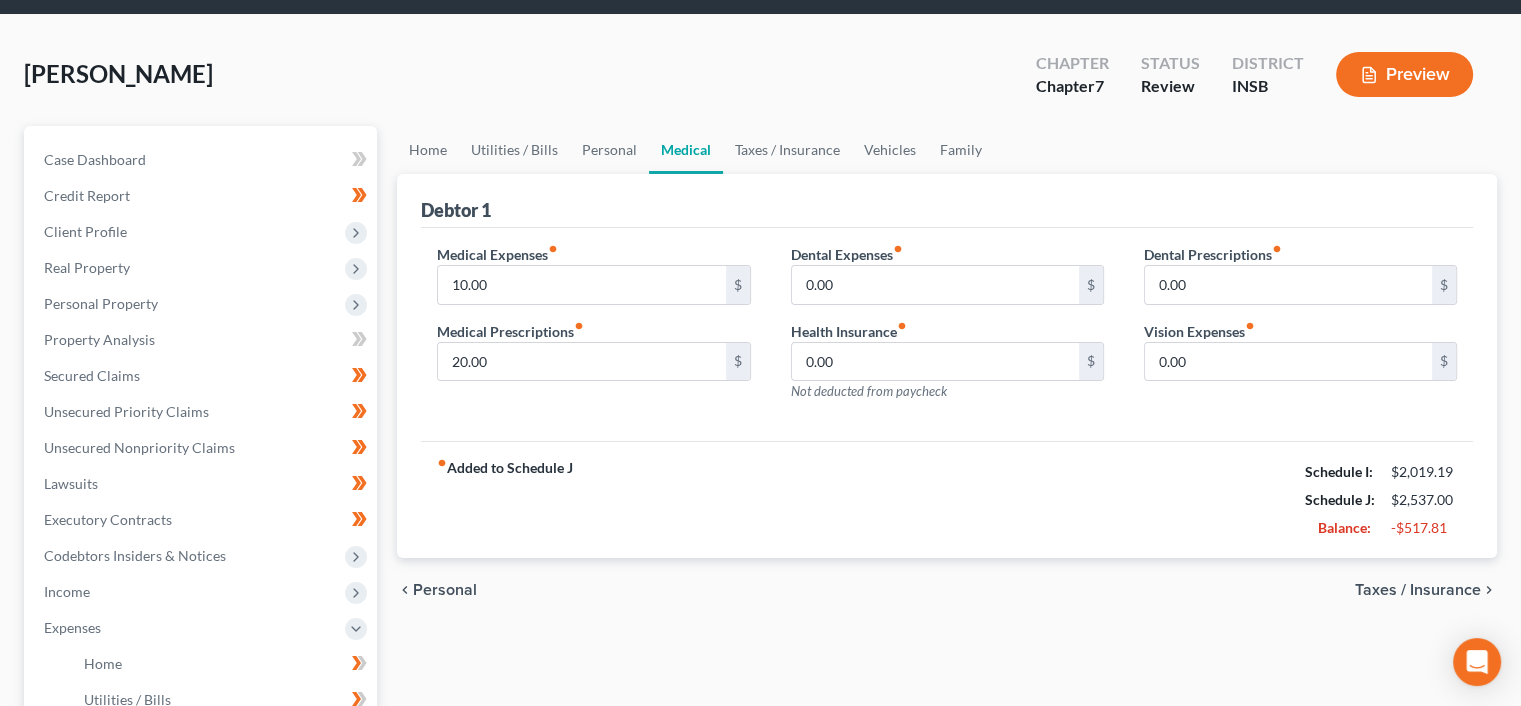 scroll, scrollTop: 0, scrollLeft: 0, axis: both 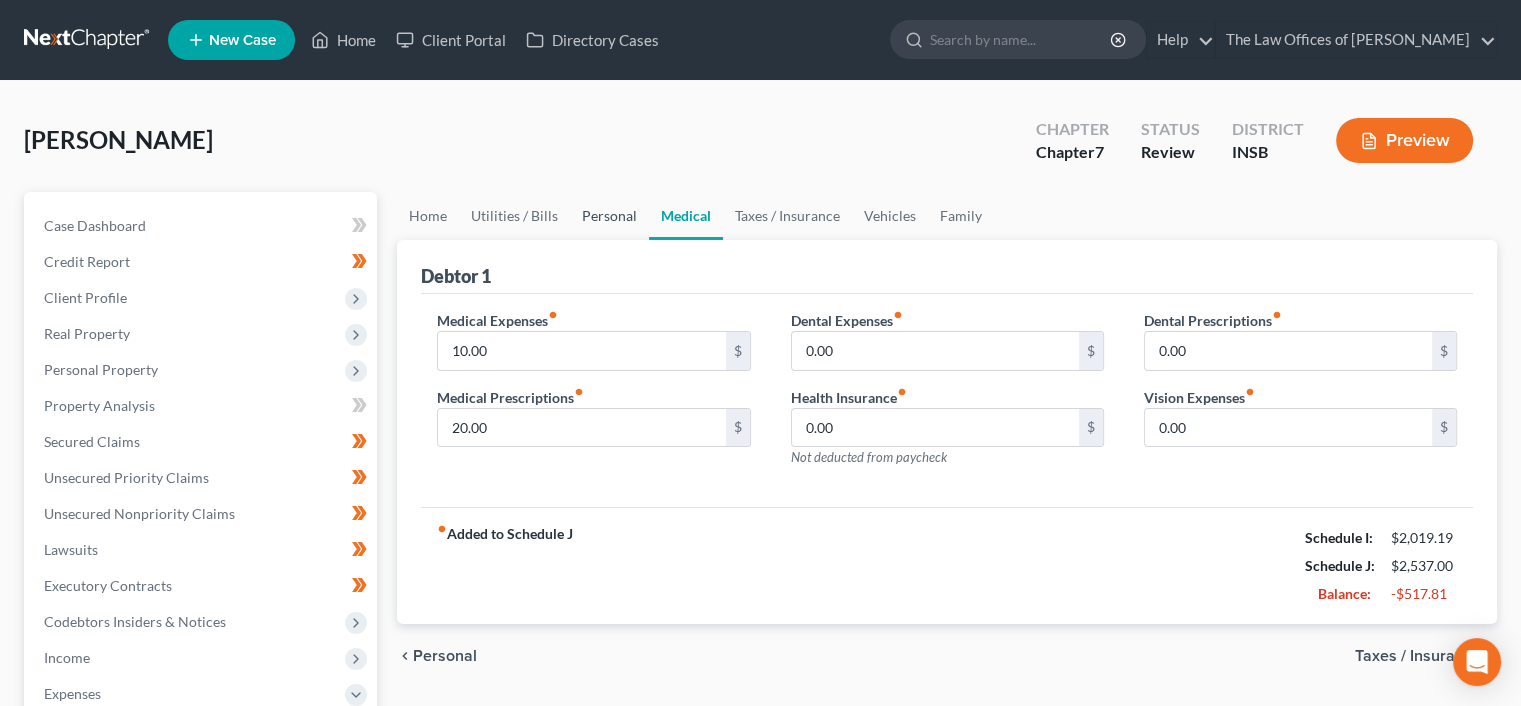 click on "Personal" at bounding box center (609, 216) 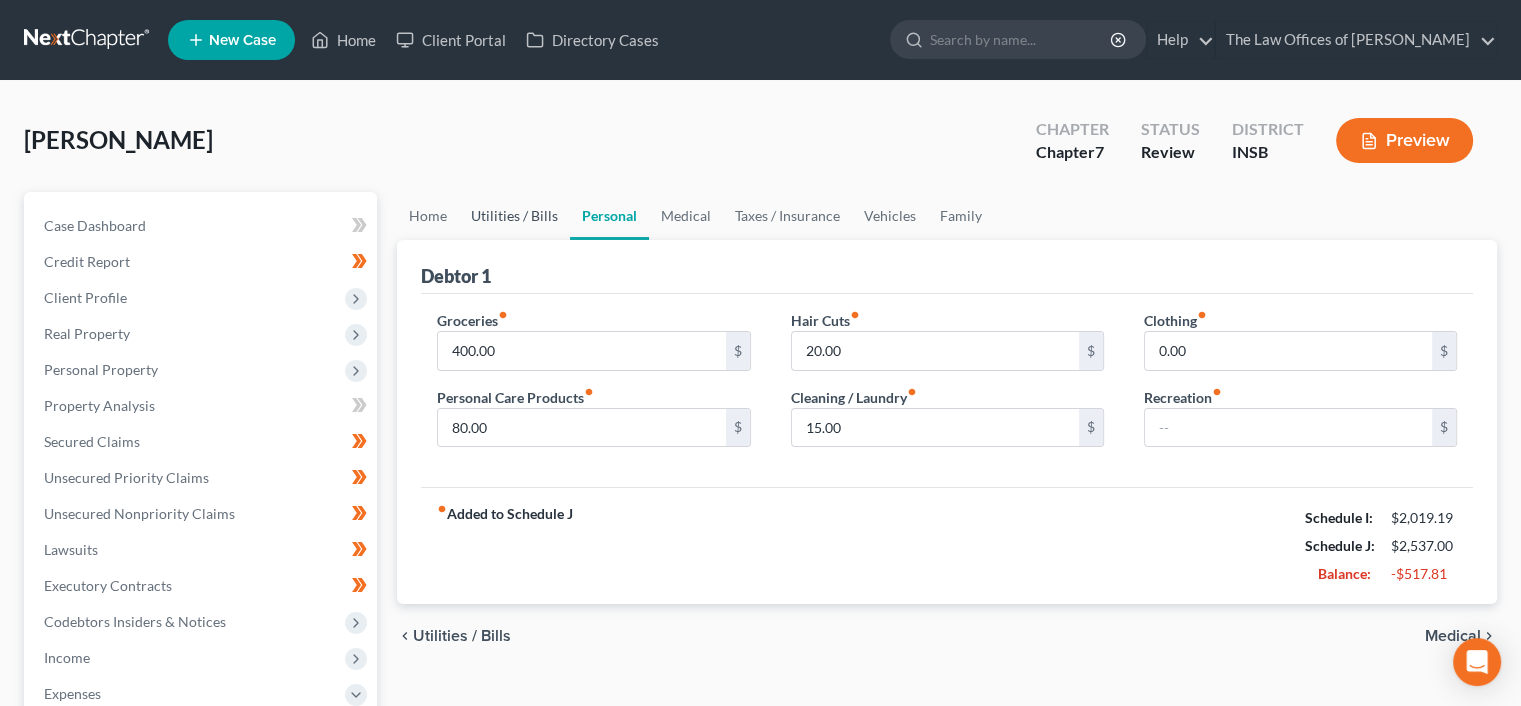 click on "Utilities / Bills" at bounding box center [514, 216] 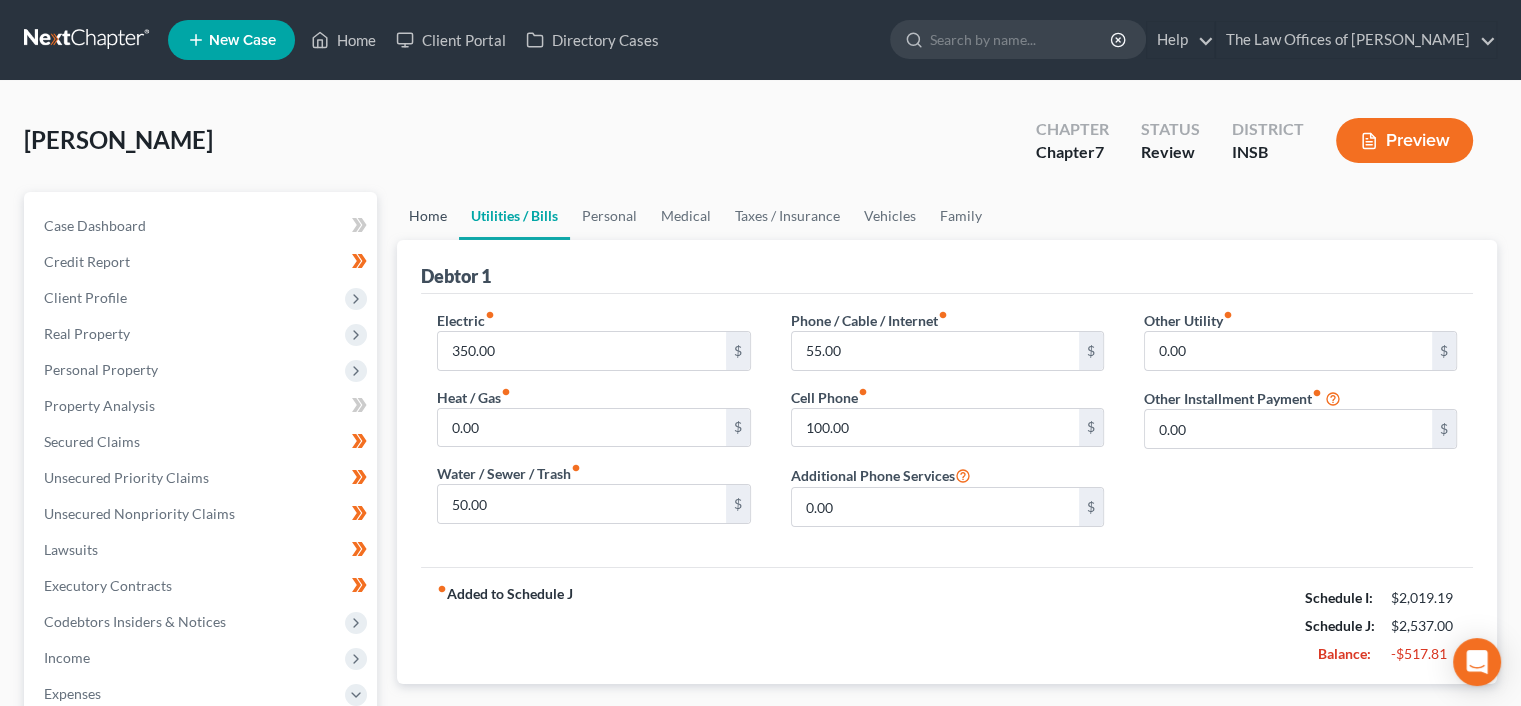 drag, startPoint x: 436, startPoint y: 214, endPoint x: 4, endPoint y: 219, distance: 432.02893 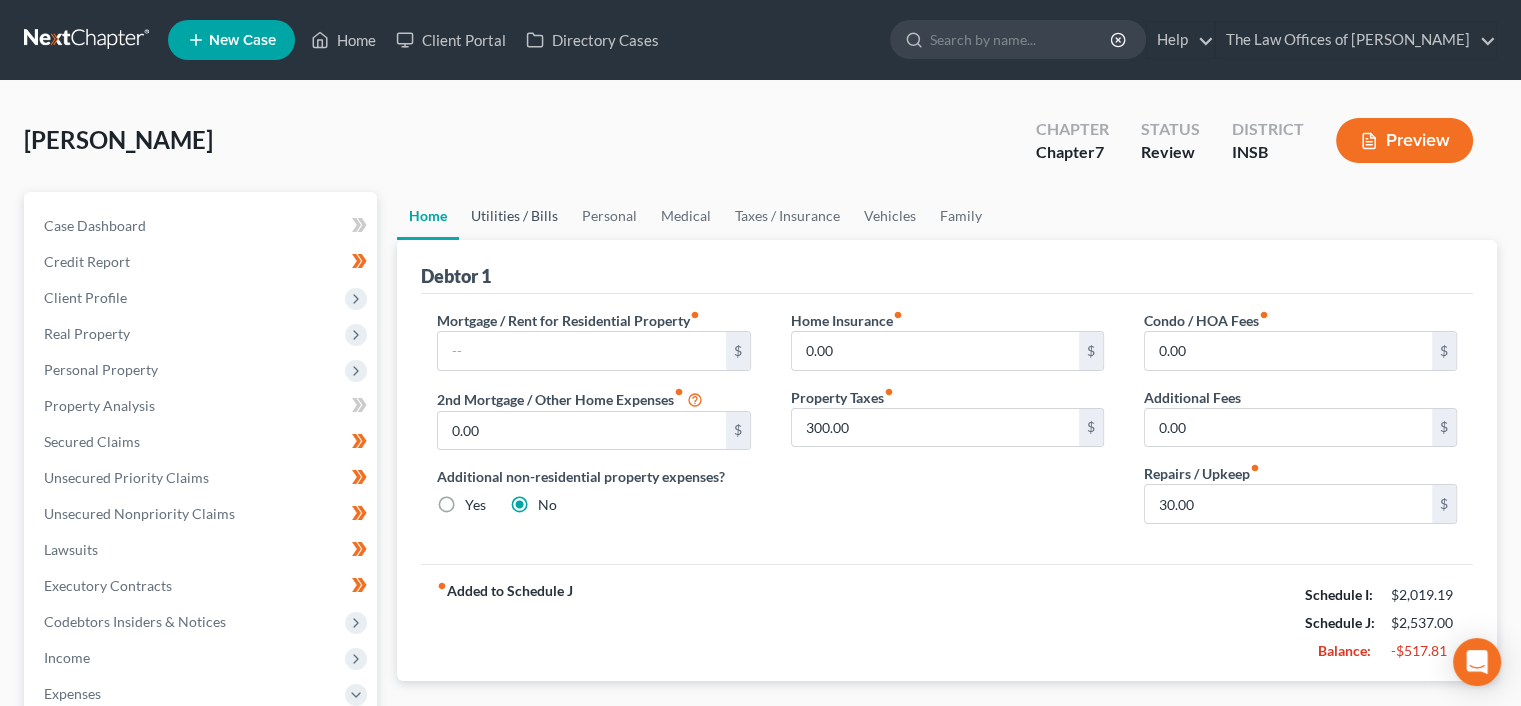 drag, startPoint x: 503, startPoint y: 209, endPoint x: 2, endPoint y: 155, distance: 503.90176 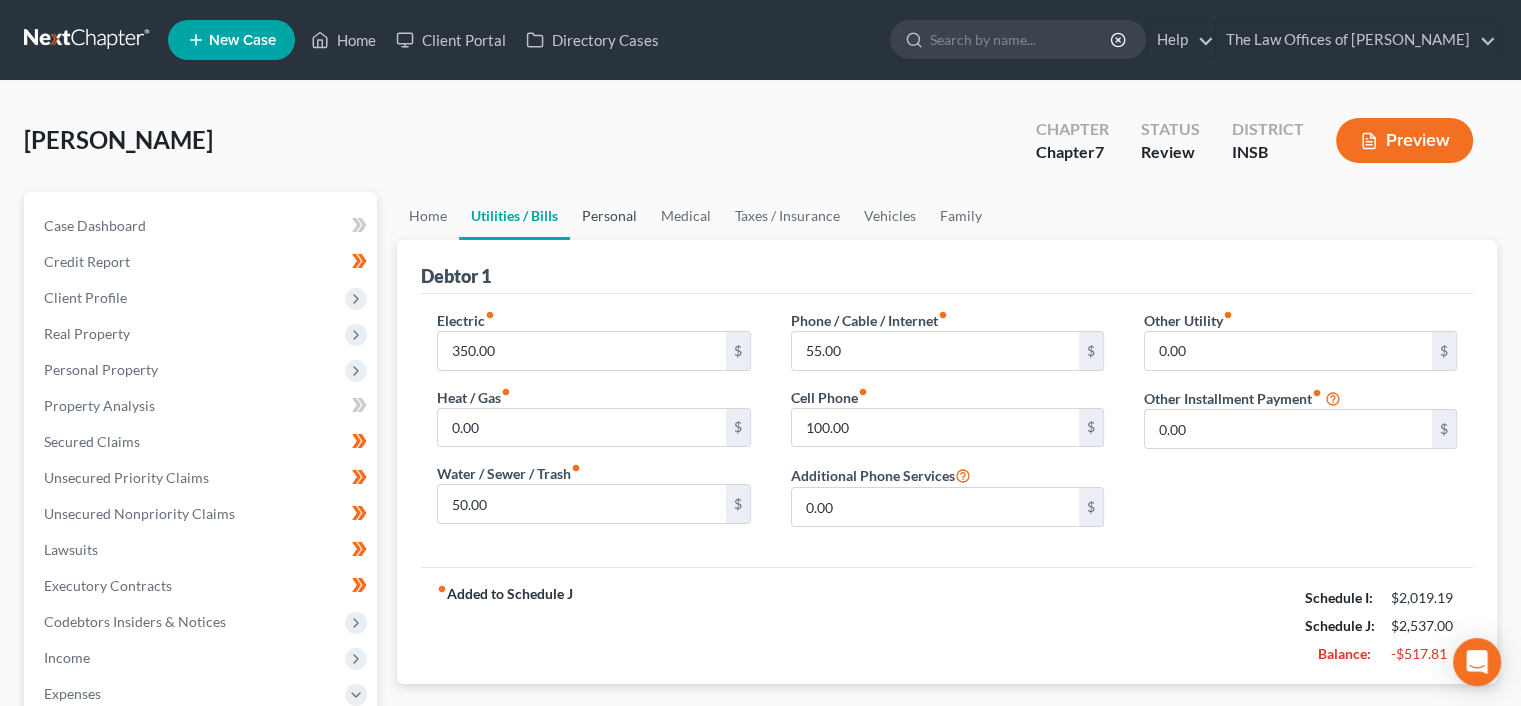 drag, startPoint x: 620, startPoint y: 210, endPoint x: 101, endPoint y: 163, distance: 521.1238 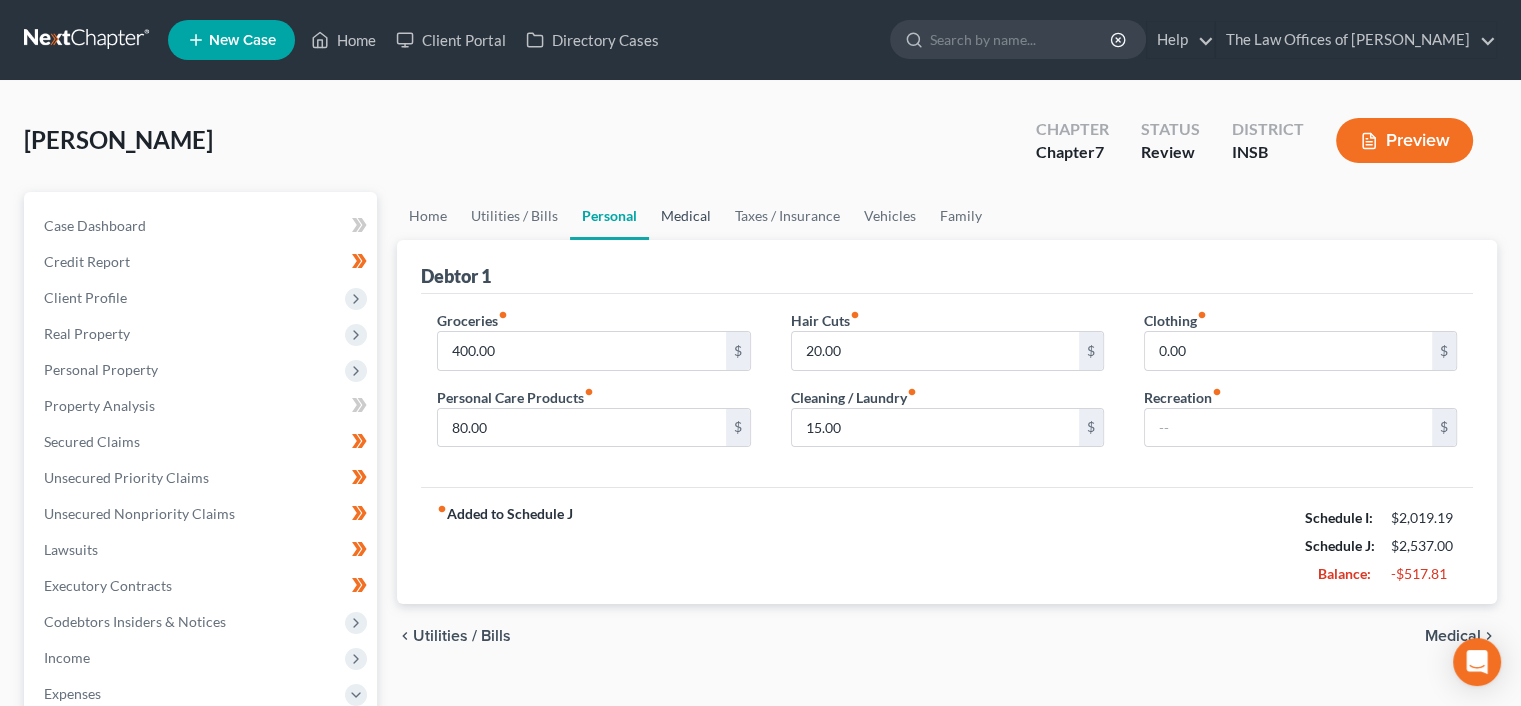 drag, startPoint x: 664, startPoint y: 218, endPoint x: 5, endPoint y: 211, distance: 659.0372 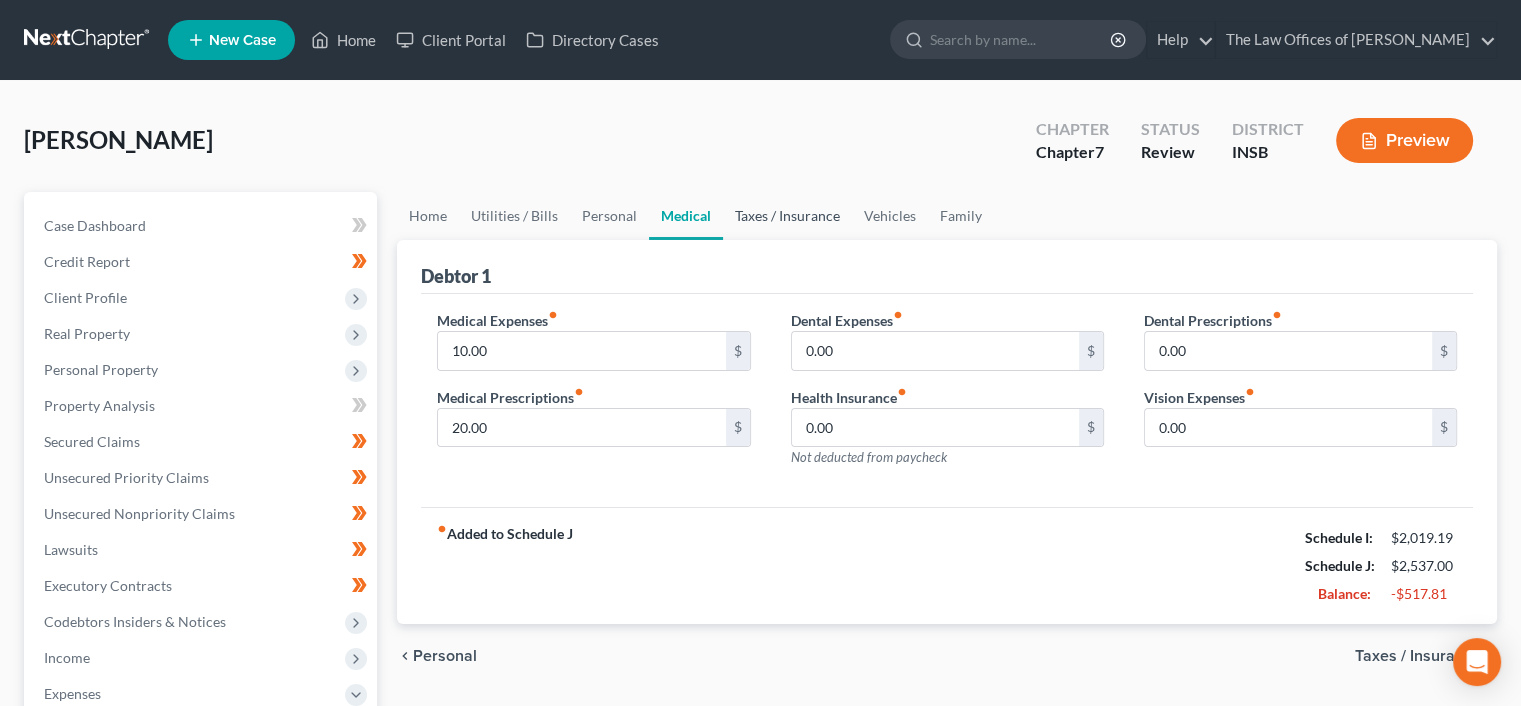 click on "Taxes / Insurance" at bounding box center [787, 216] 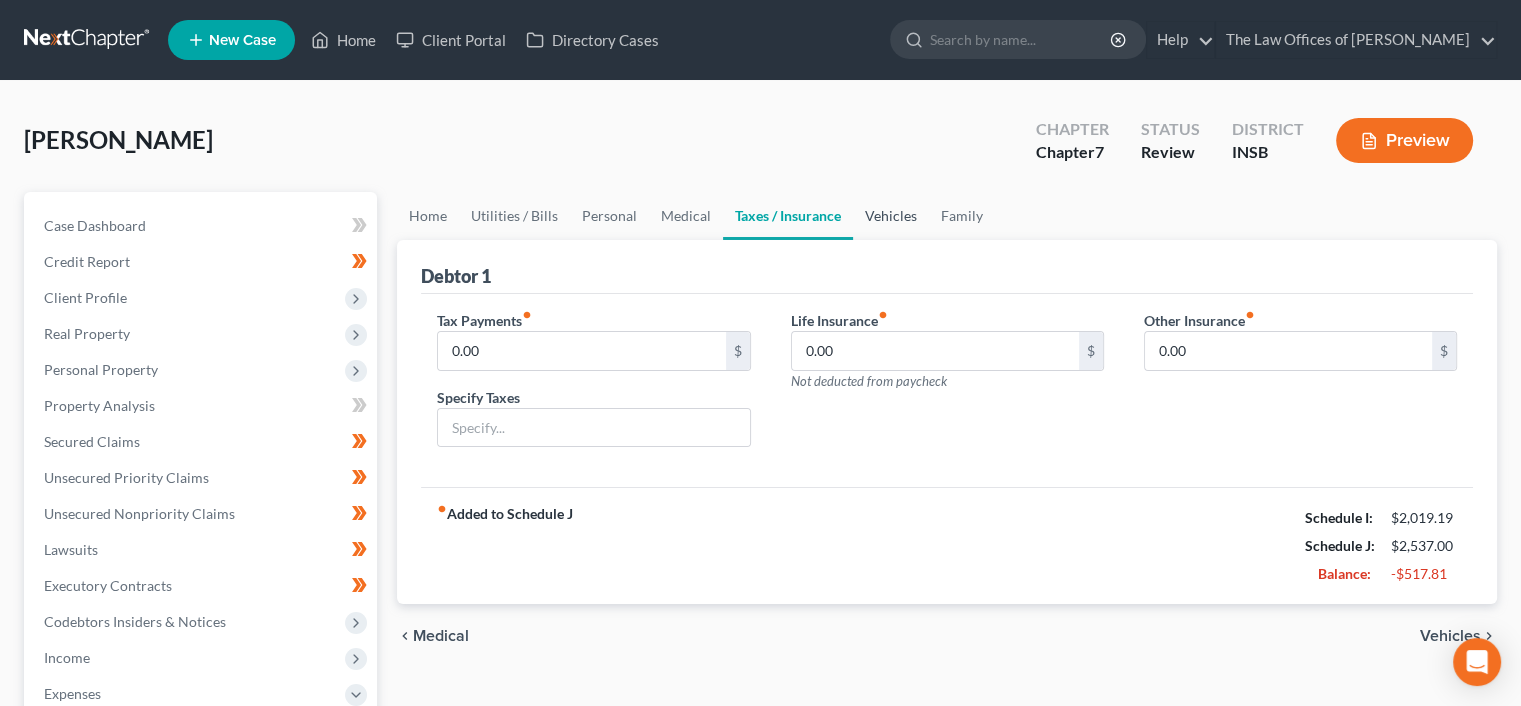 click on "Vehicles" at bounding box center (891, 216) 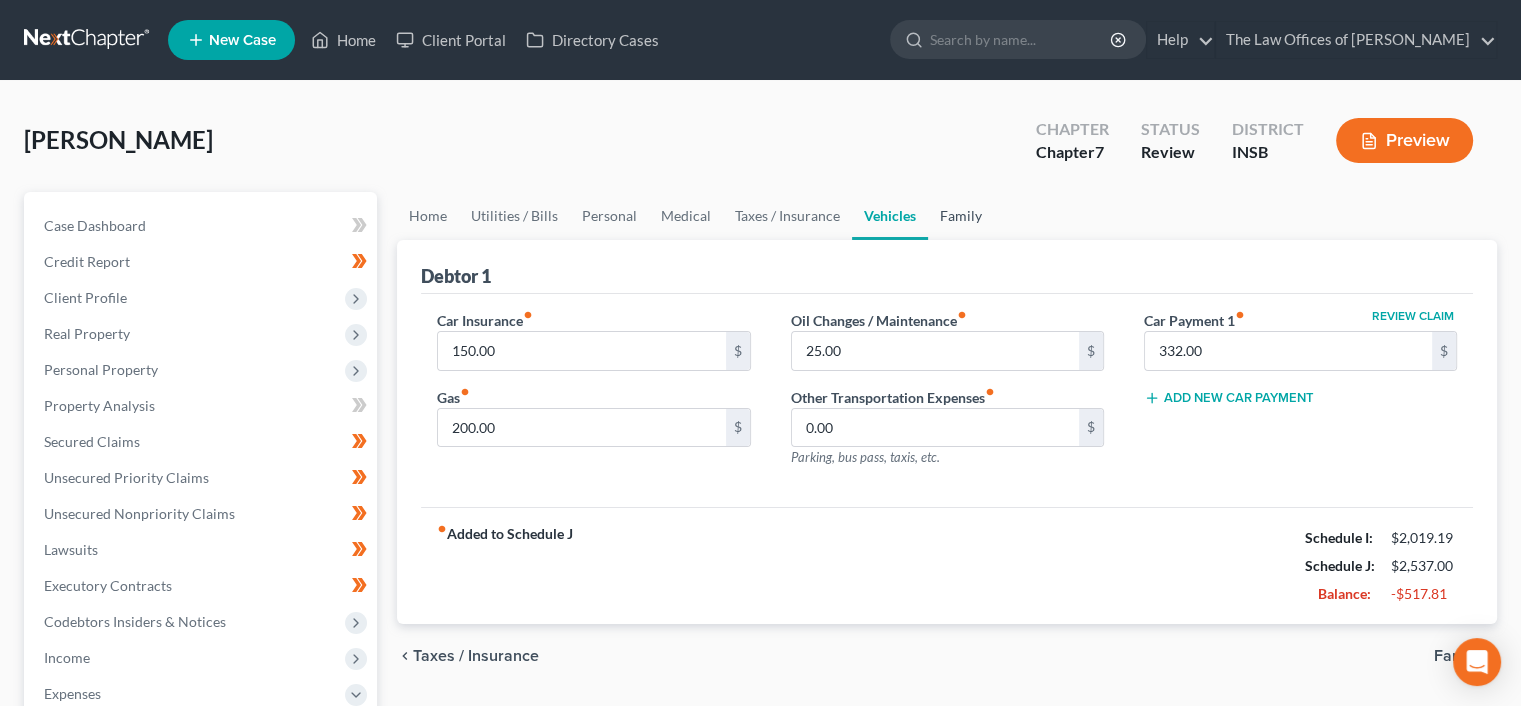 drag, startPoint x: 972, startPoint y: 219, endPoint x: 777, endPoint y: 311, distance: 215.61308 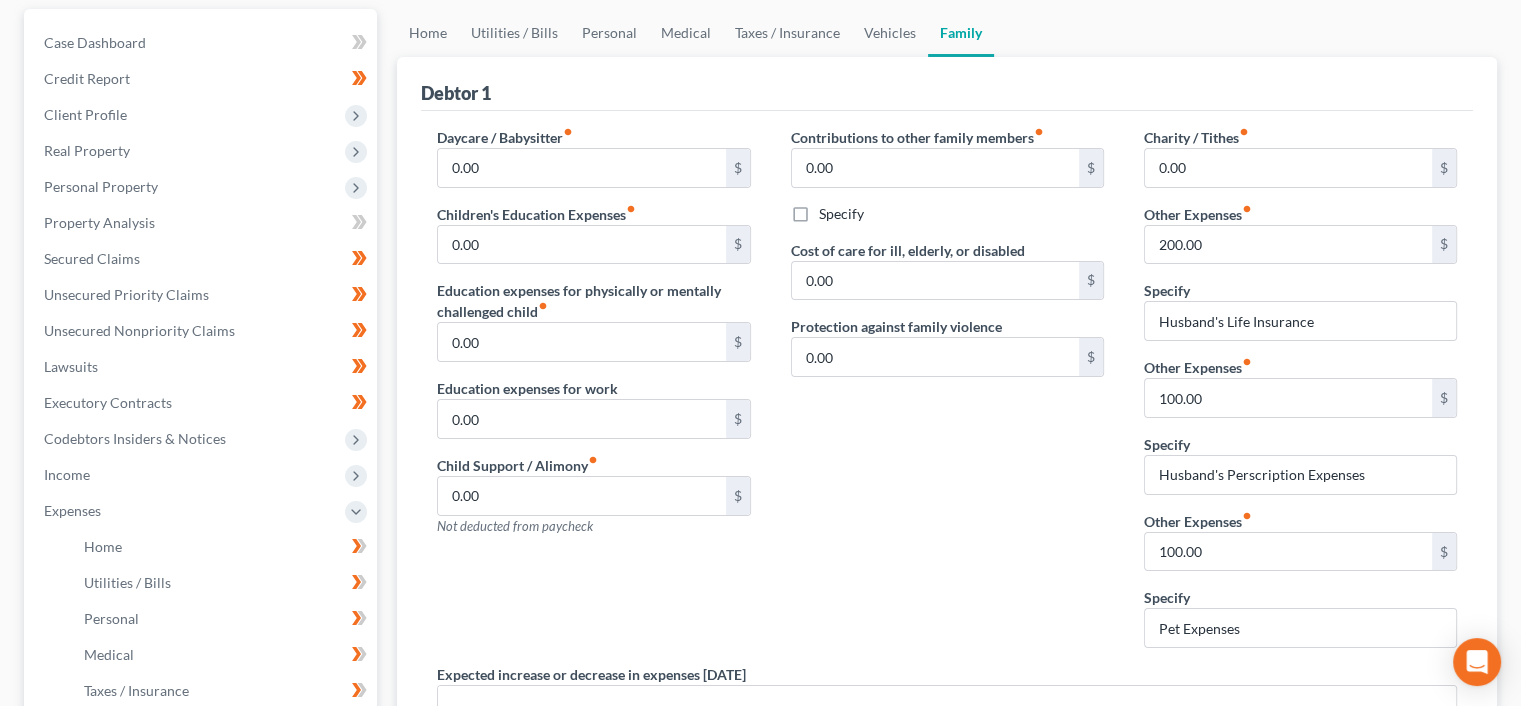 scroll, scrollTop: 141, scrollLeft: 0, axis: vertical 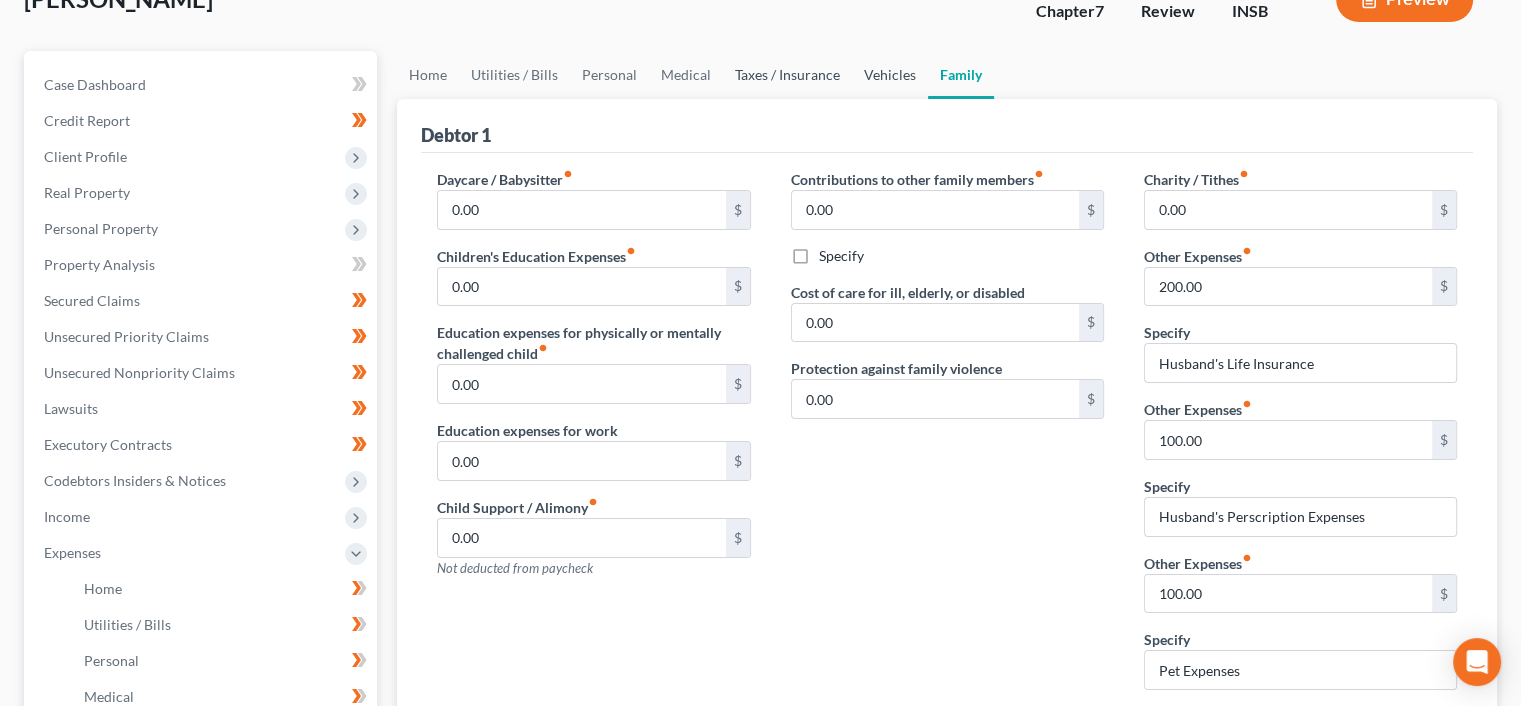 drag, startPoint x: 867, startPoint y: 75, endPoint x: 827, endPoint y: 76, distance: 40.012497 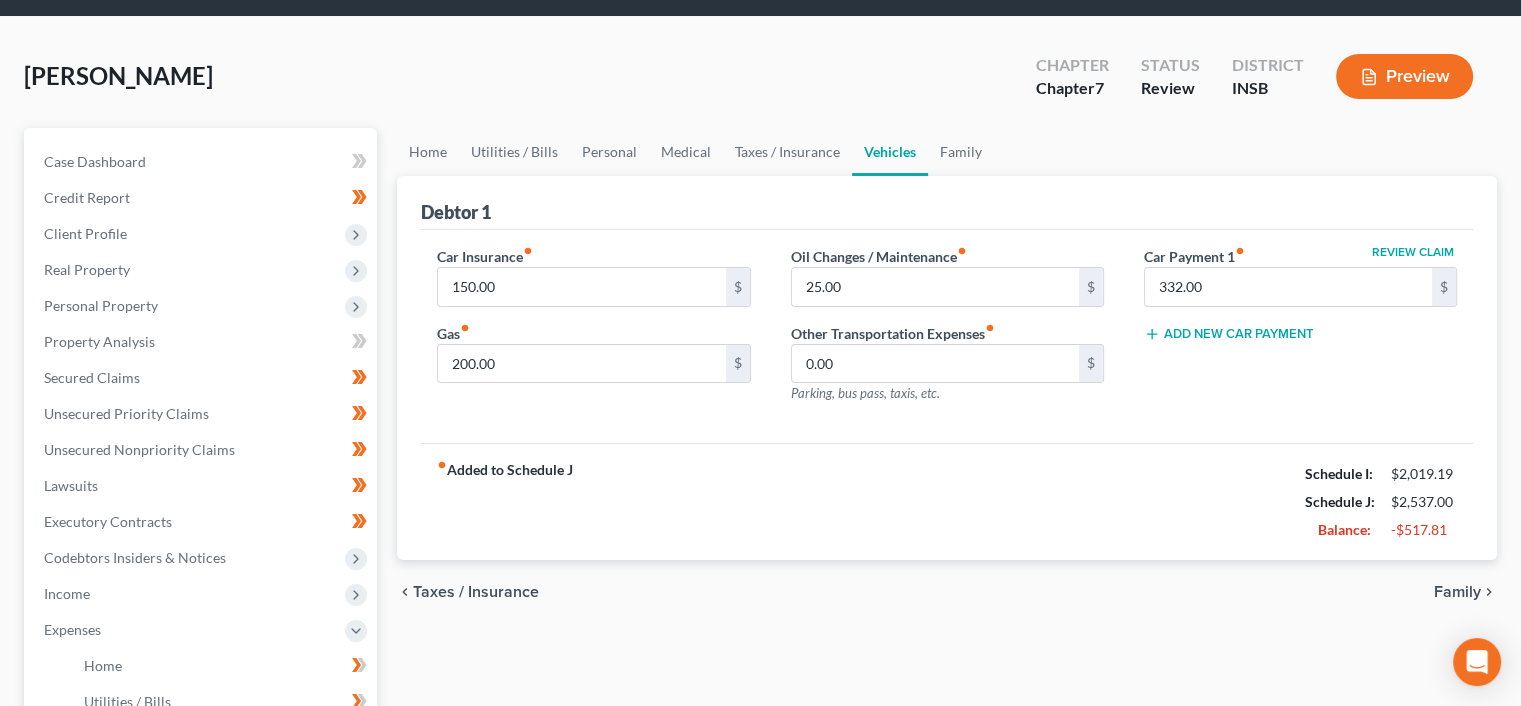 scroll, scrollTop: 0, scrollLeft: 0, axis: both 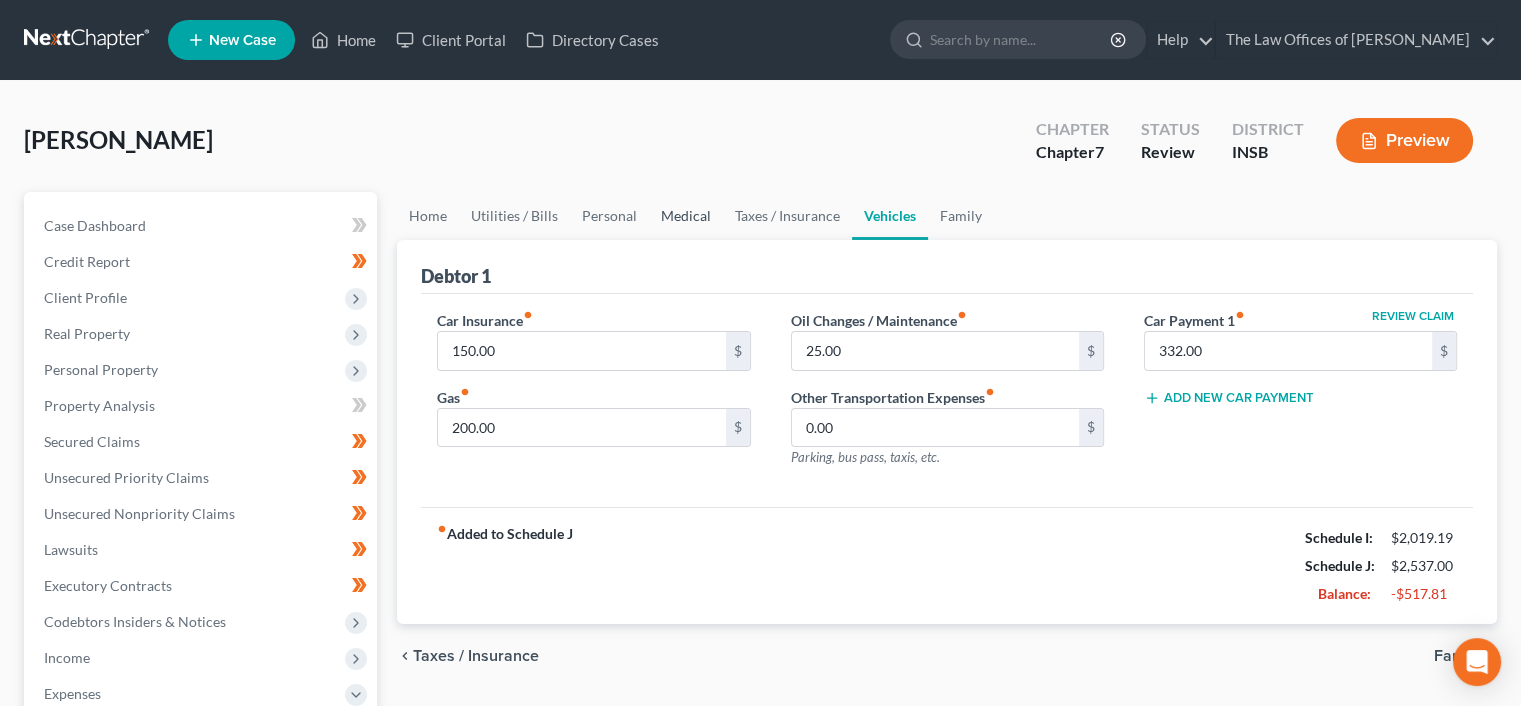 click on "Medical" at bounding box center [686, 216] 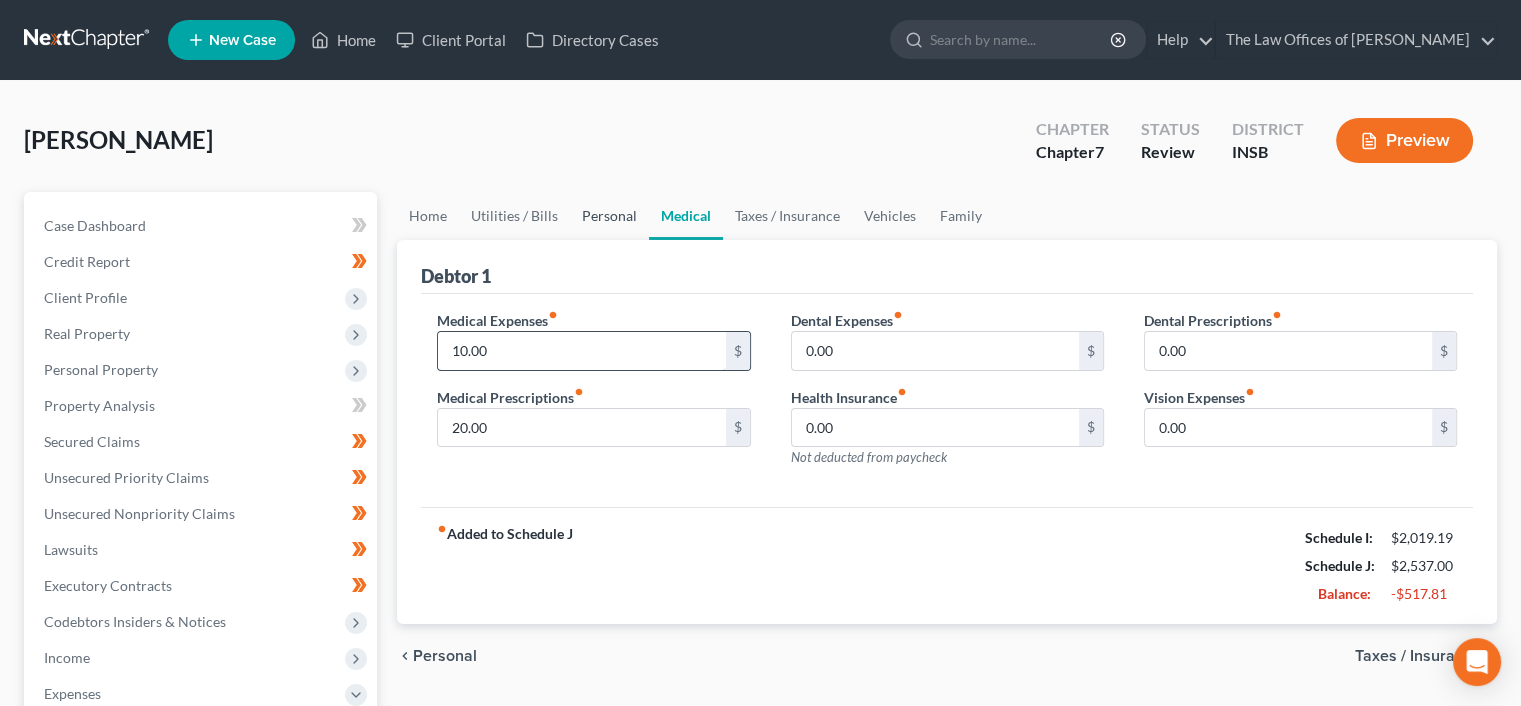 drag, startPoint x: 581, startPoint y: 225, endPoint x: 627, endPoint y: 339, distance: 122.93088 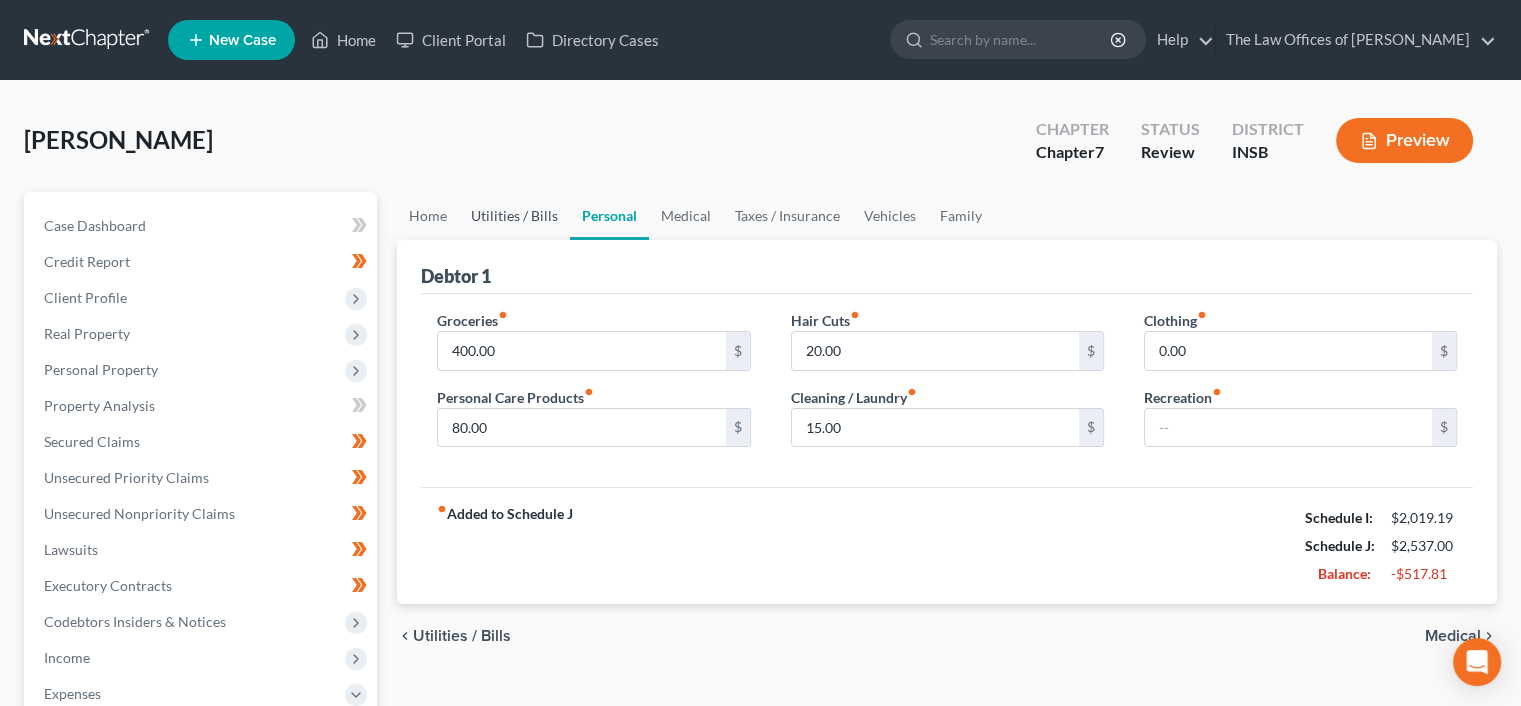drag, startPoint x: 536, startPoint y: 210, endPoint x: 2, endPoint y: 167, distance: 535.72845 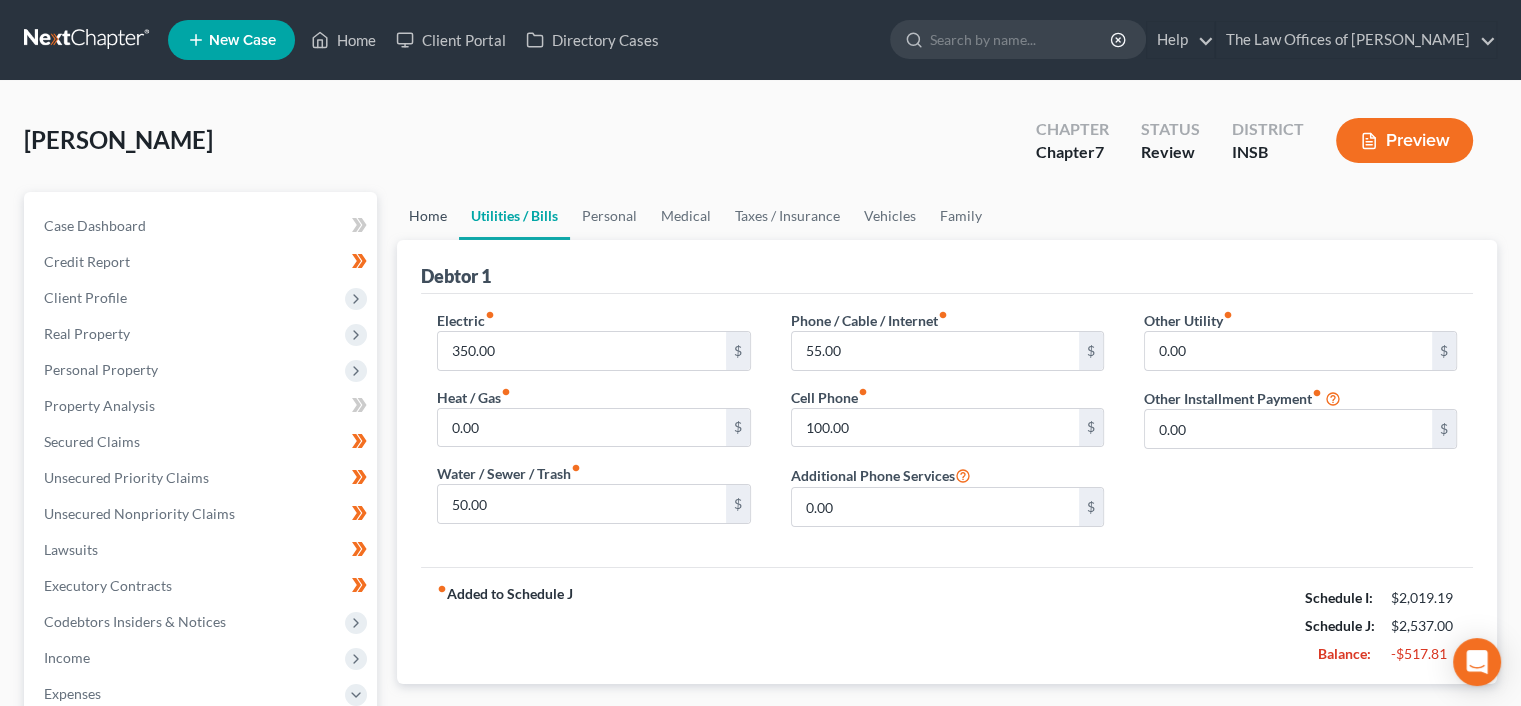 drag, startPoint x: 427, startPoint y: 212, endPoint x: 764, endPoint y: 320, distance: 353.88275 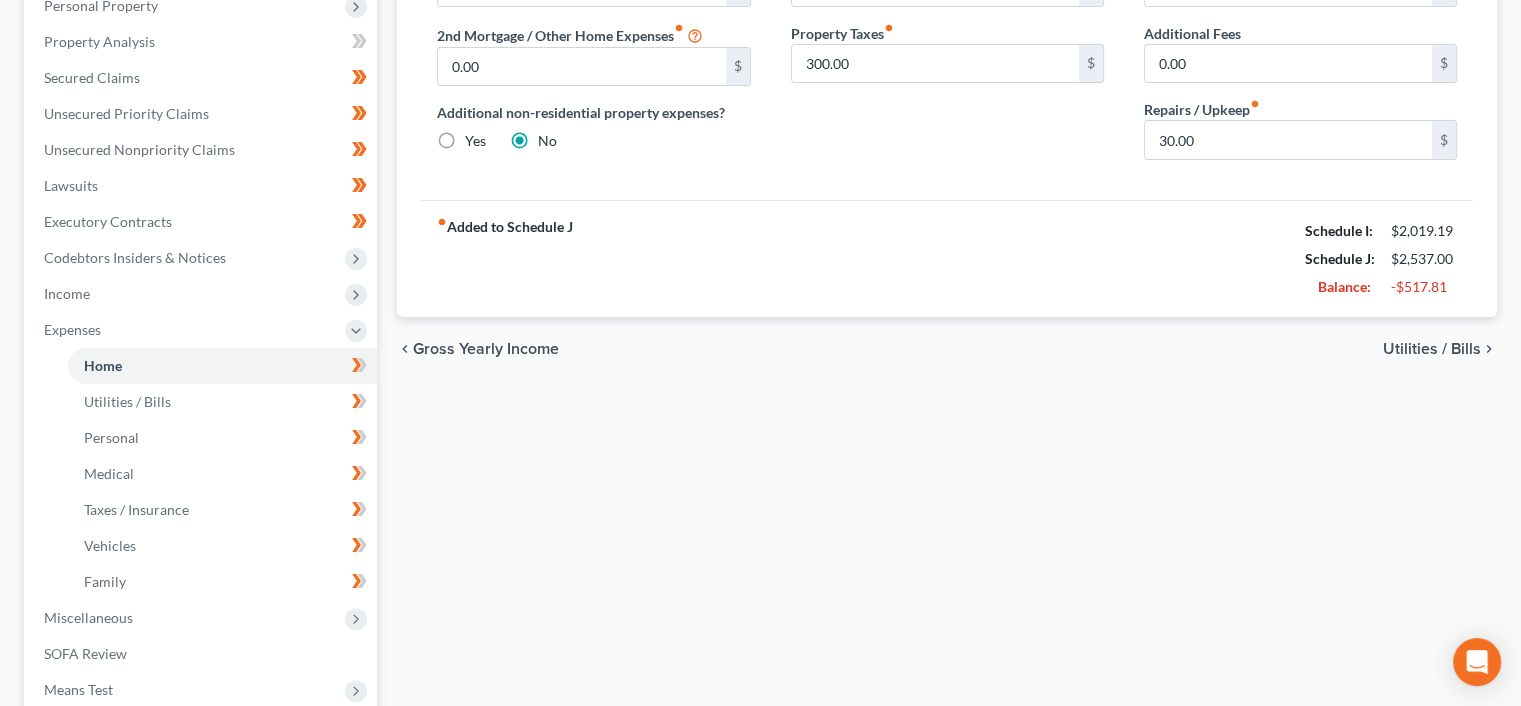 scroll, scrollTop: 400, scrollLeft: 0, axis: vertical 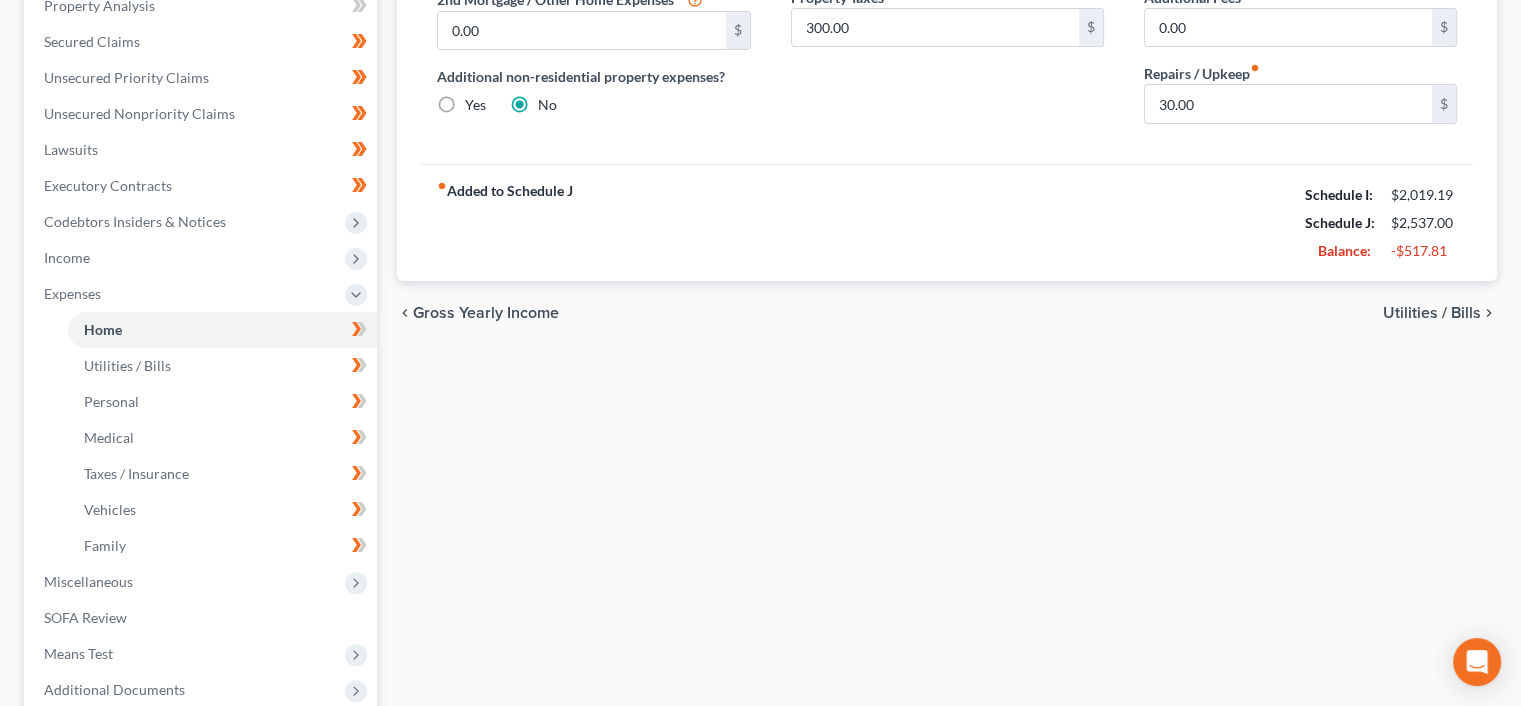 click on "Utilities / Bills" at bounding box center (1432, 313) 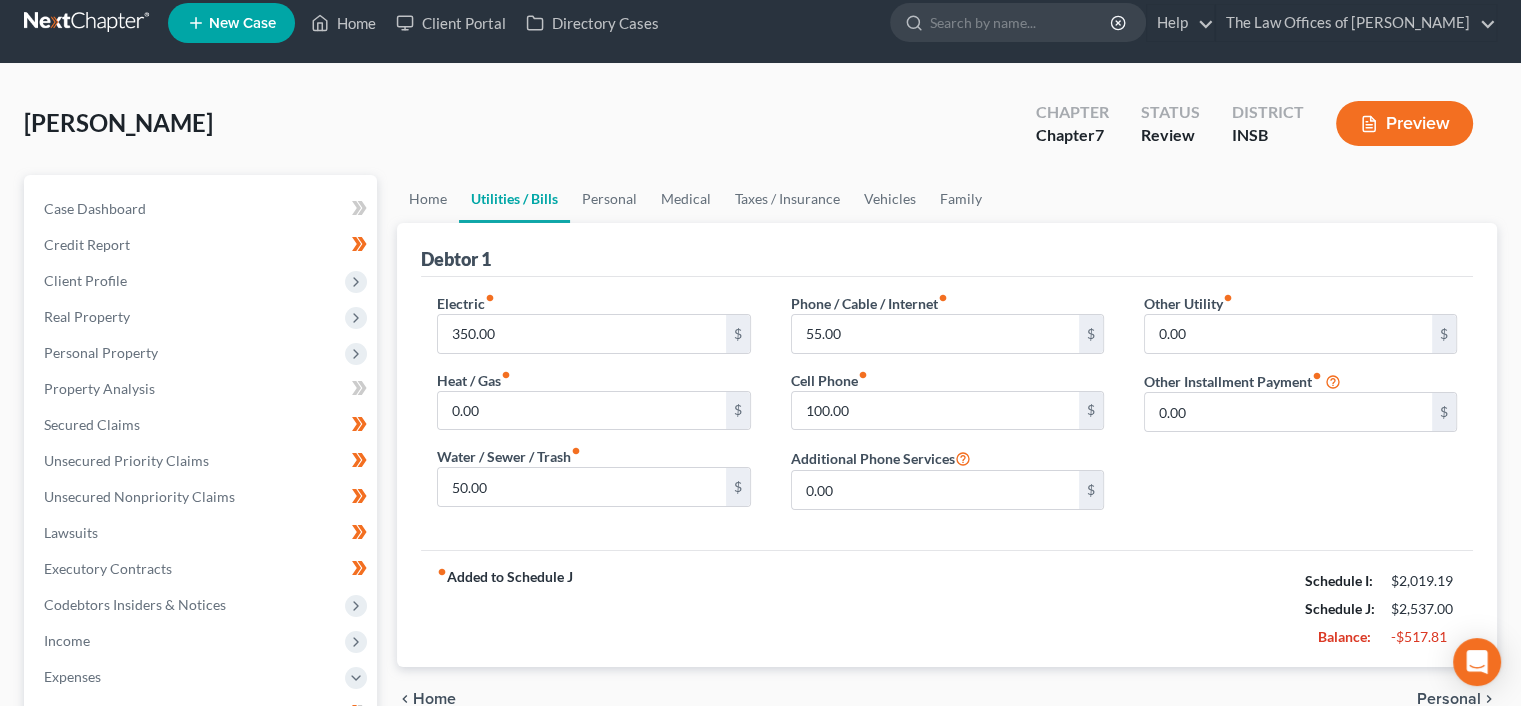 scroll, scrollTop: 0, scrollLeft: 0, axis: both 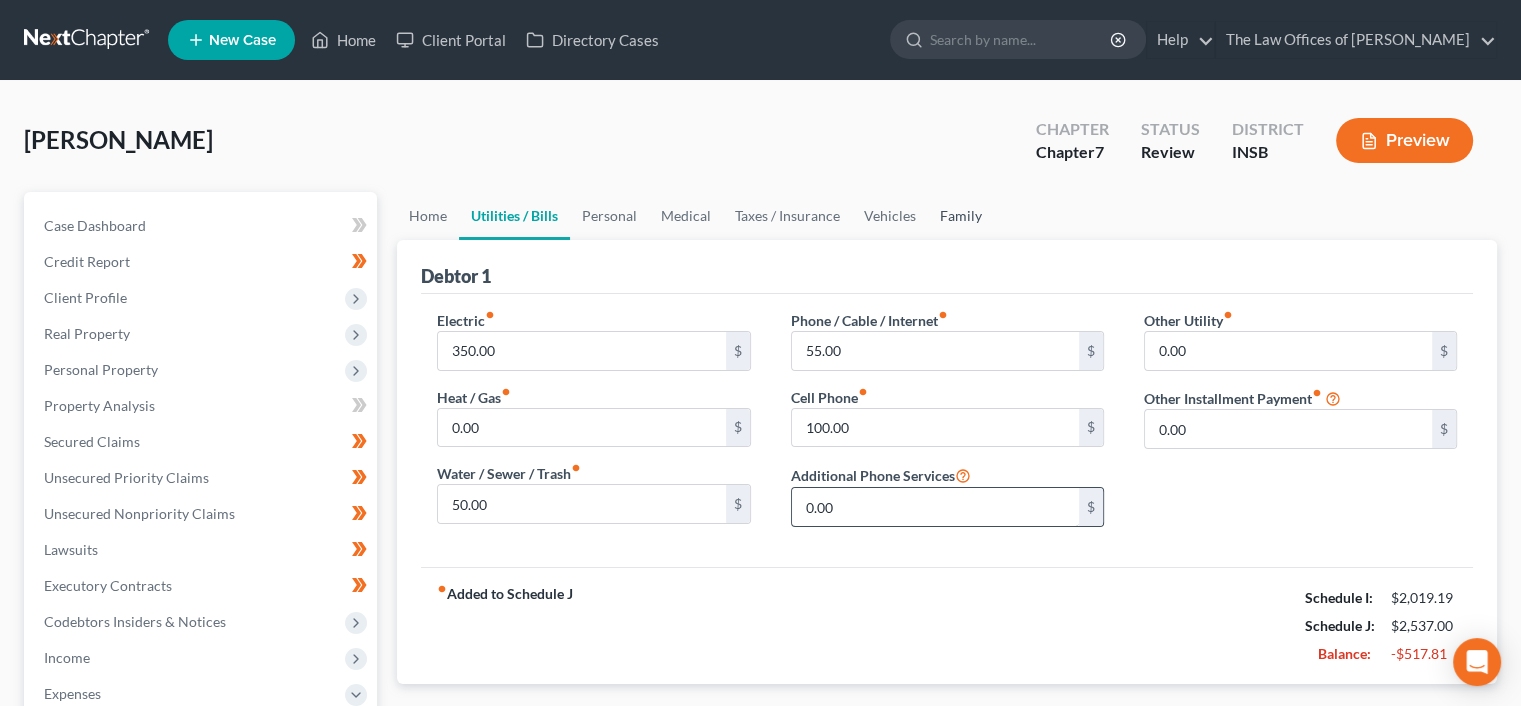 click on "Family" at bounding box center (961, 216) 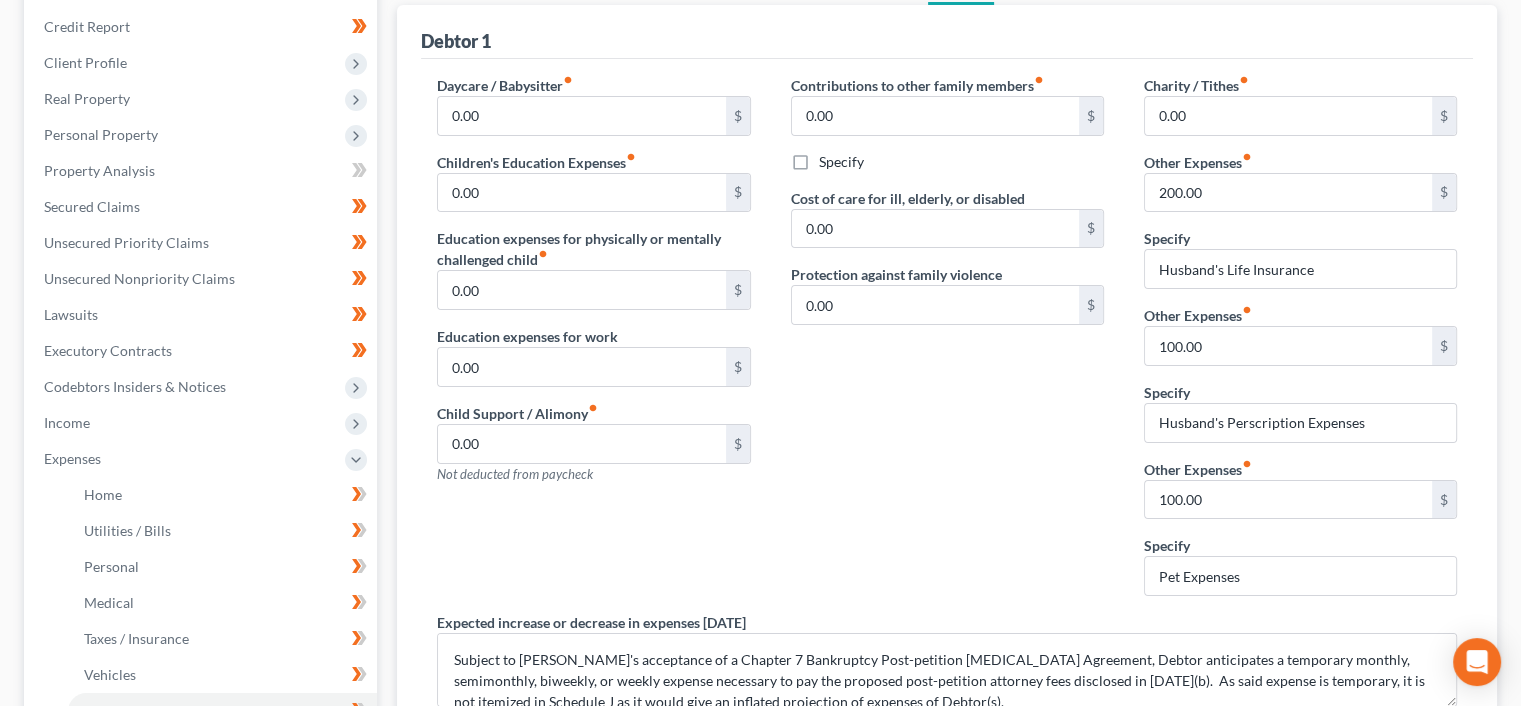 scroll, scrollTop: 533, scrollLeft: 0, axis: vertical 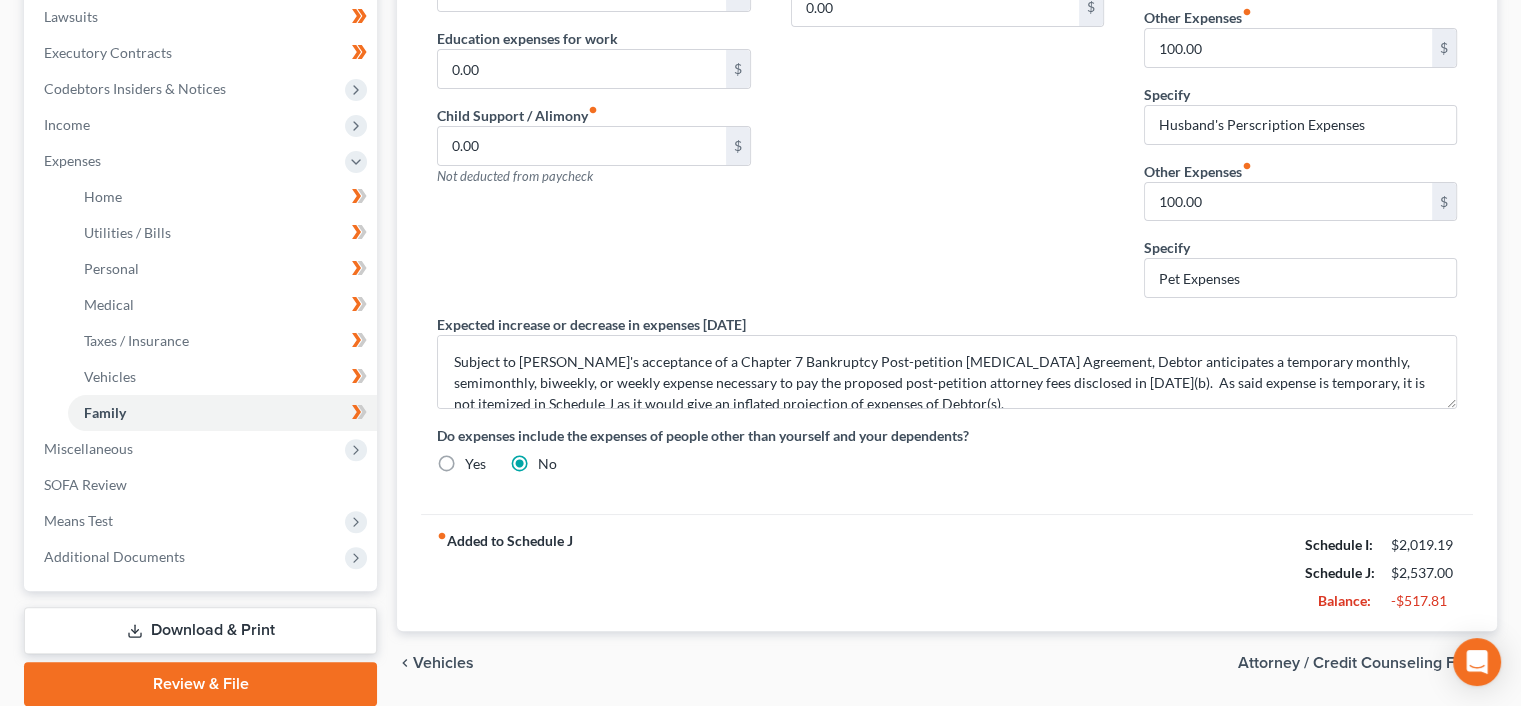 click on "Attorney / Credit Counseling Fees" at bounding box center [1359, 663] 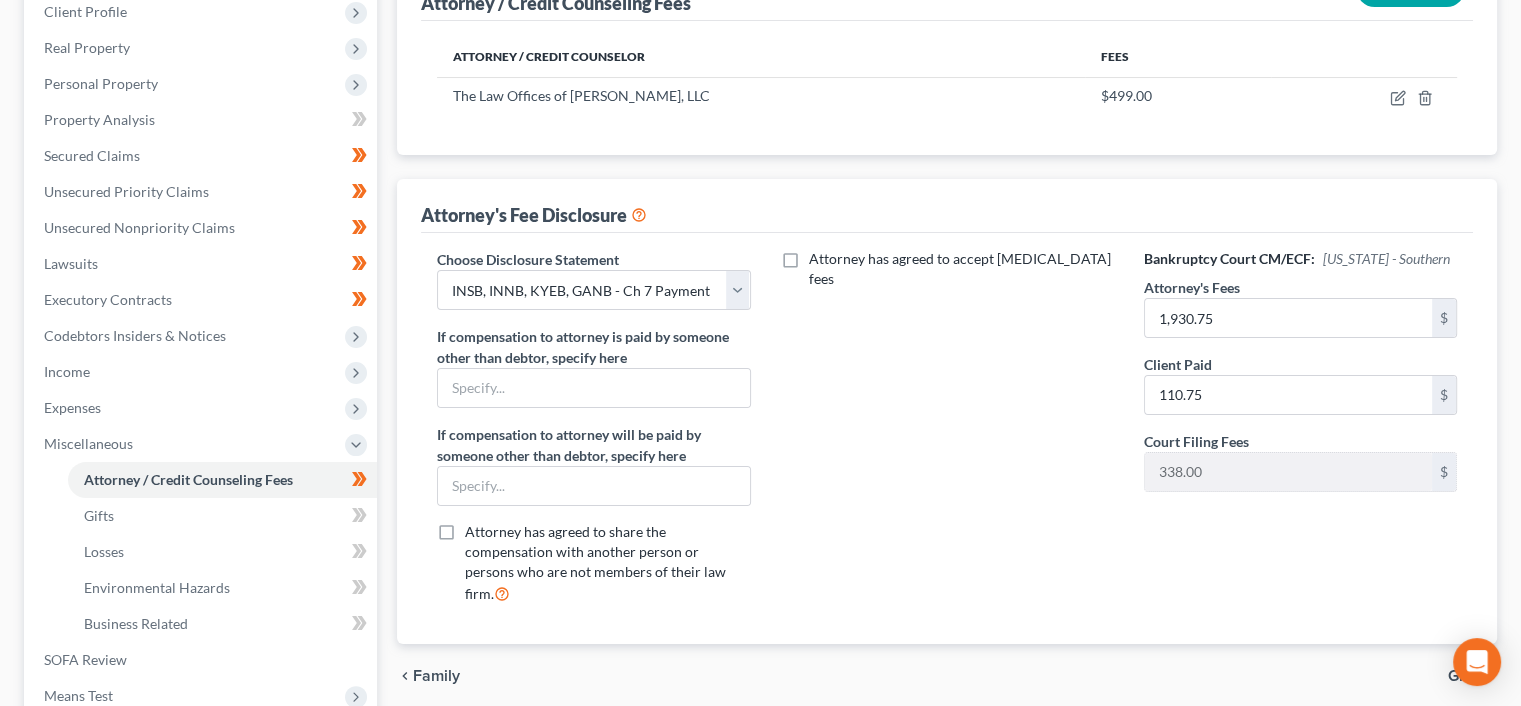 scroll, scrollTop: 400, scrollLeft: 0, axis: vertical 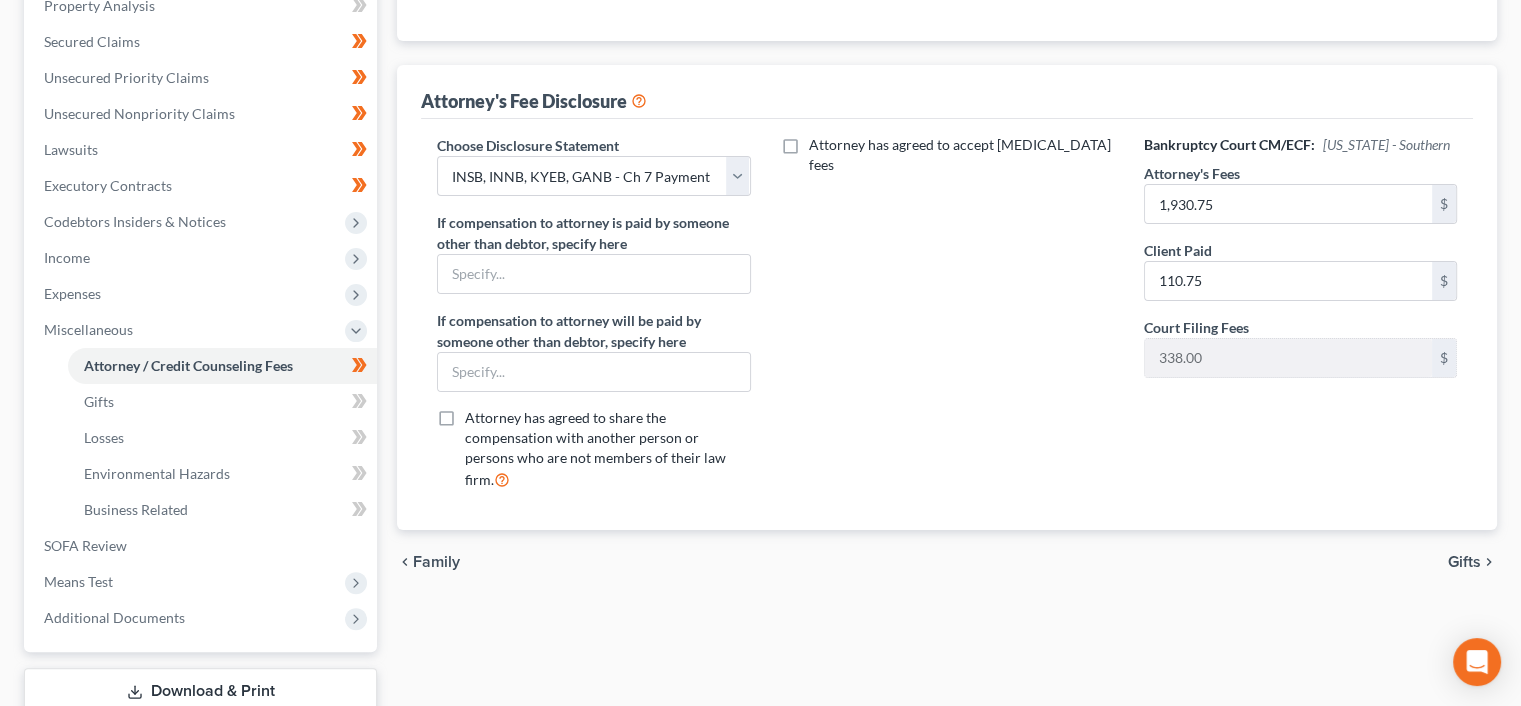 click on "chevron_left
Family
Gifts
chevron_right" at bounding box center [947, 562] 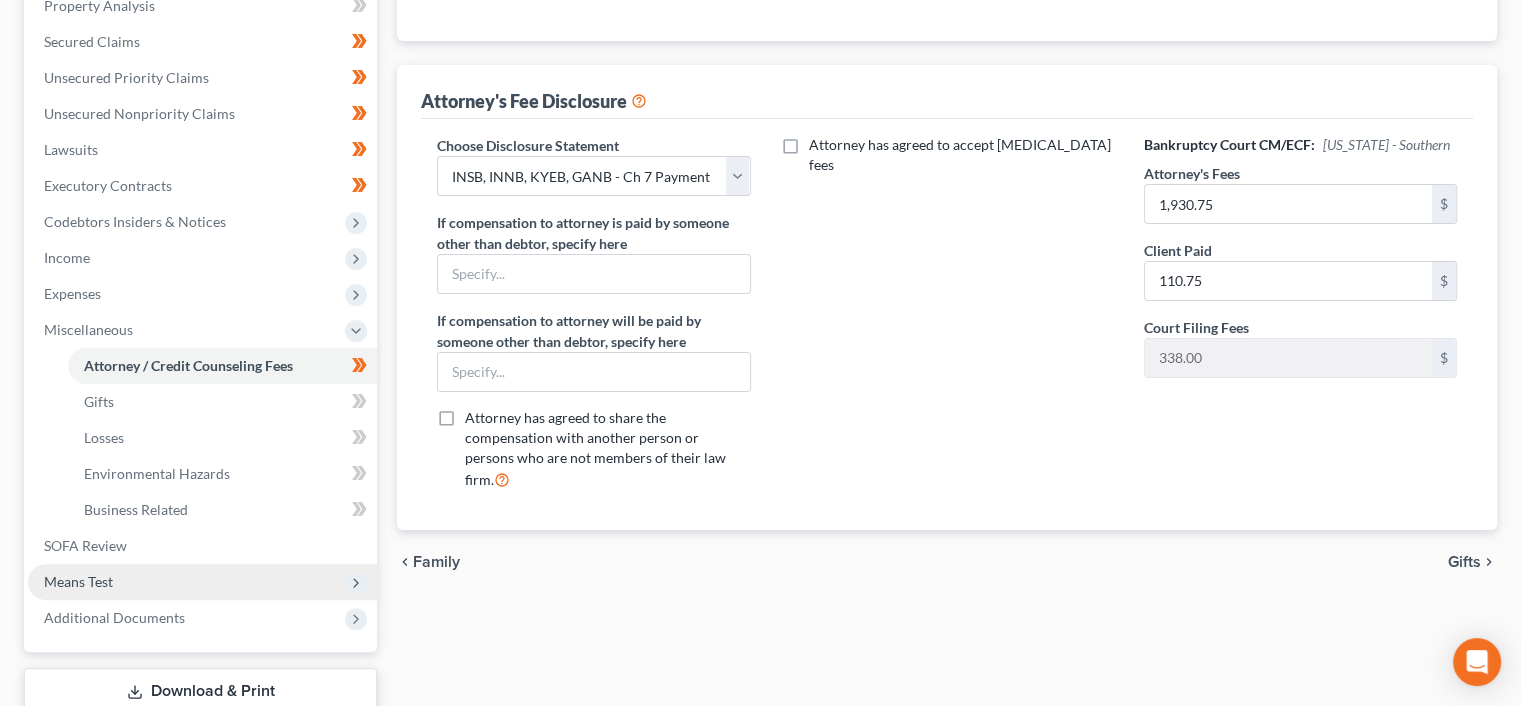 click on "Means Test" at bounding box center (78, 581) 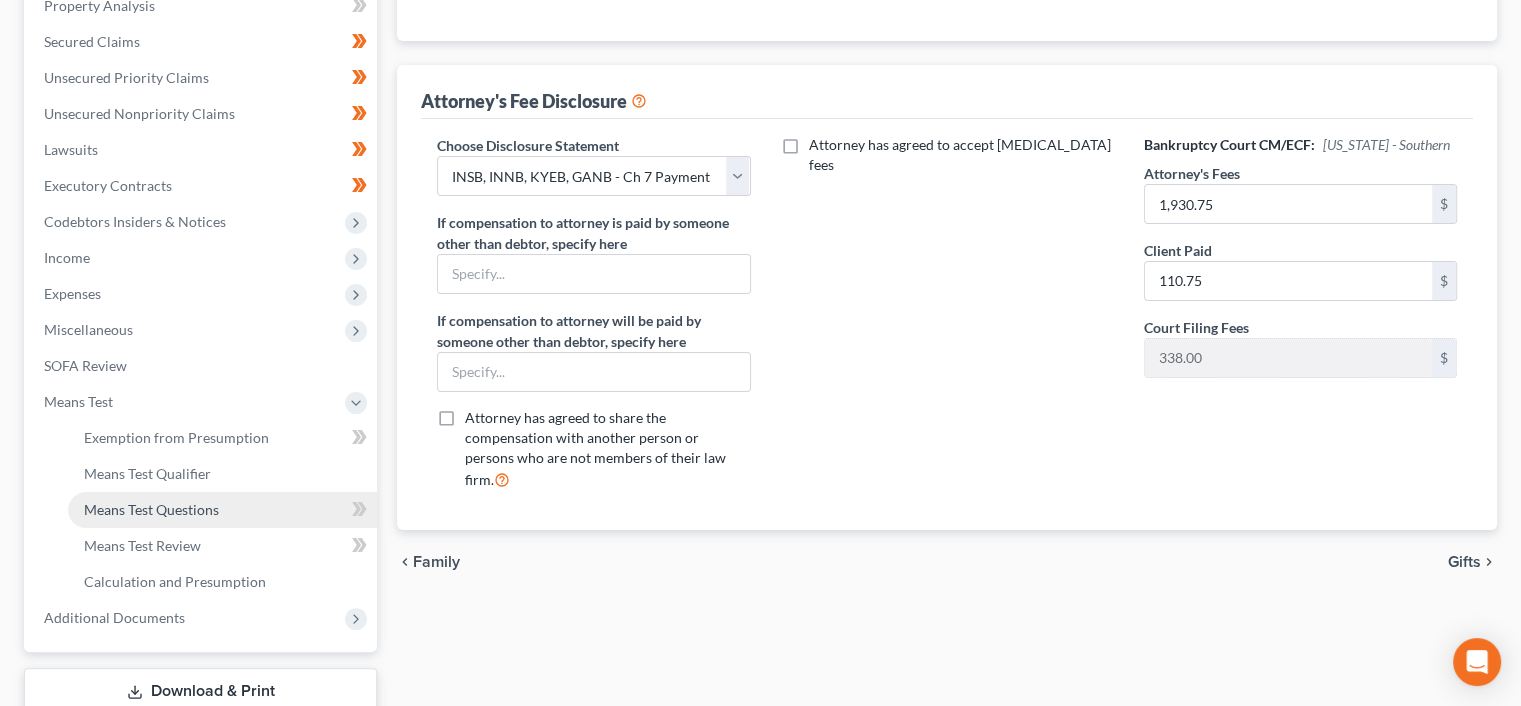 click on "Means Test Questions" at bounding box center (151, 509) 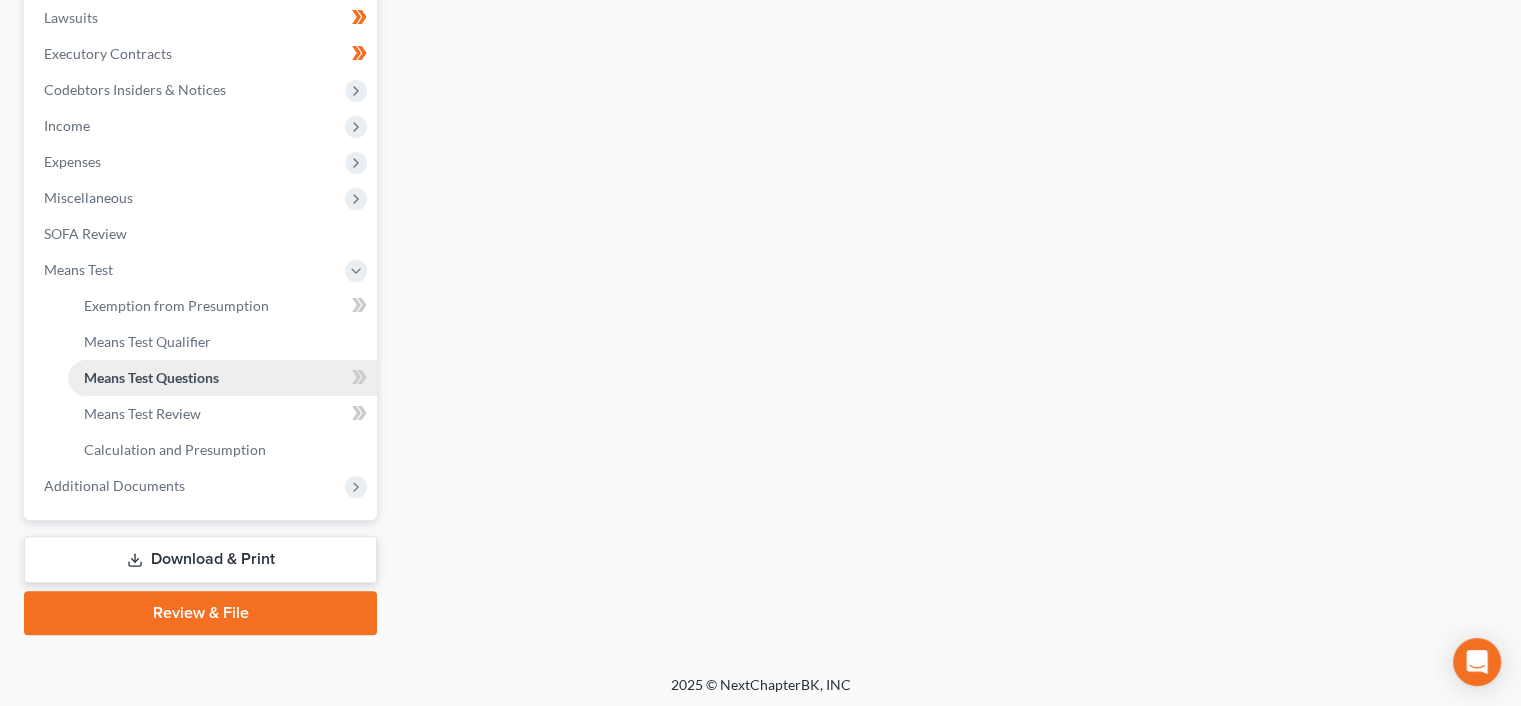 scroll, scrollTop: 533, scrollLeft: 0, axis: vertical 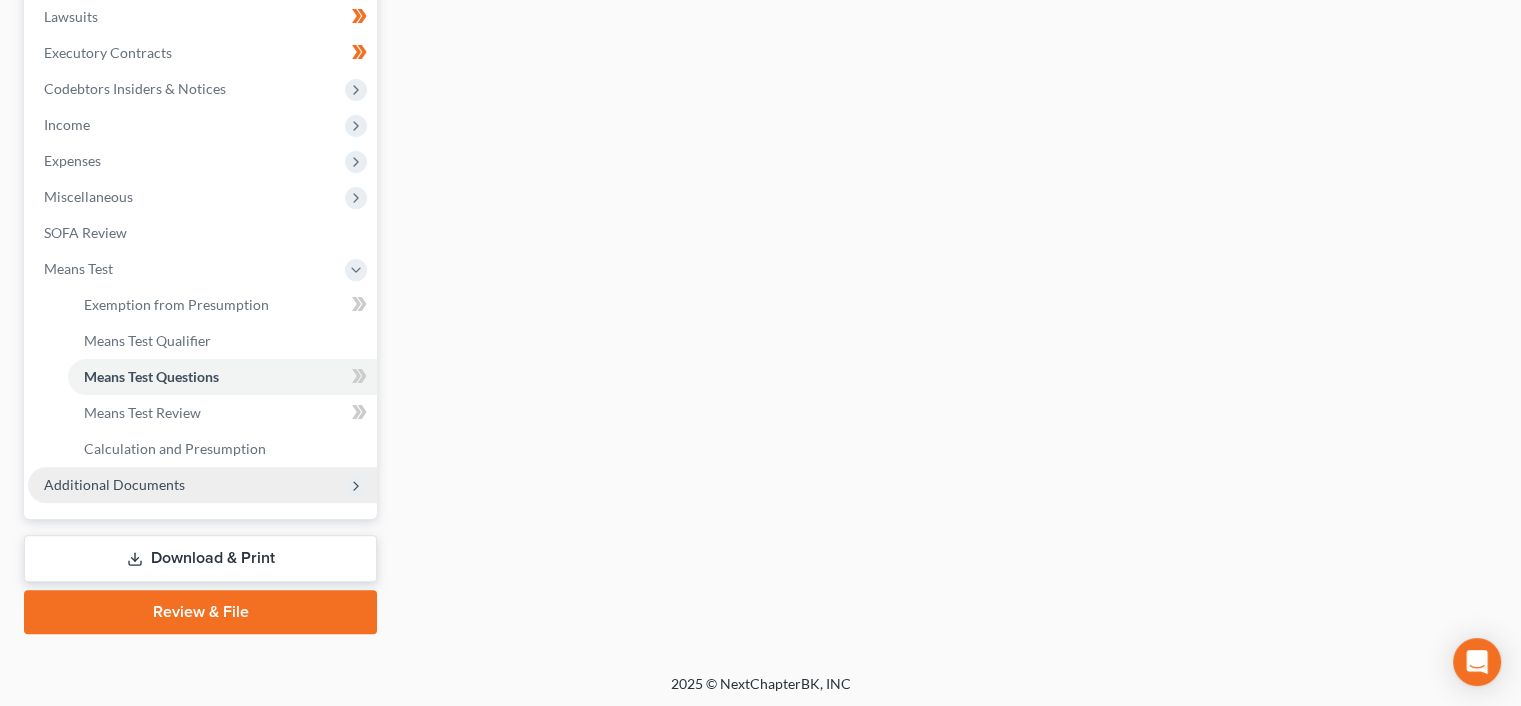 click on "Additional Documents" at bounding box center [114, 484] 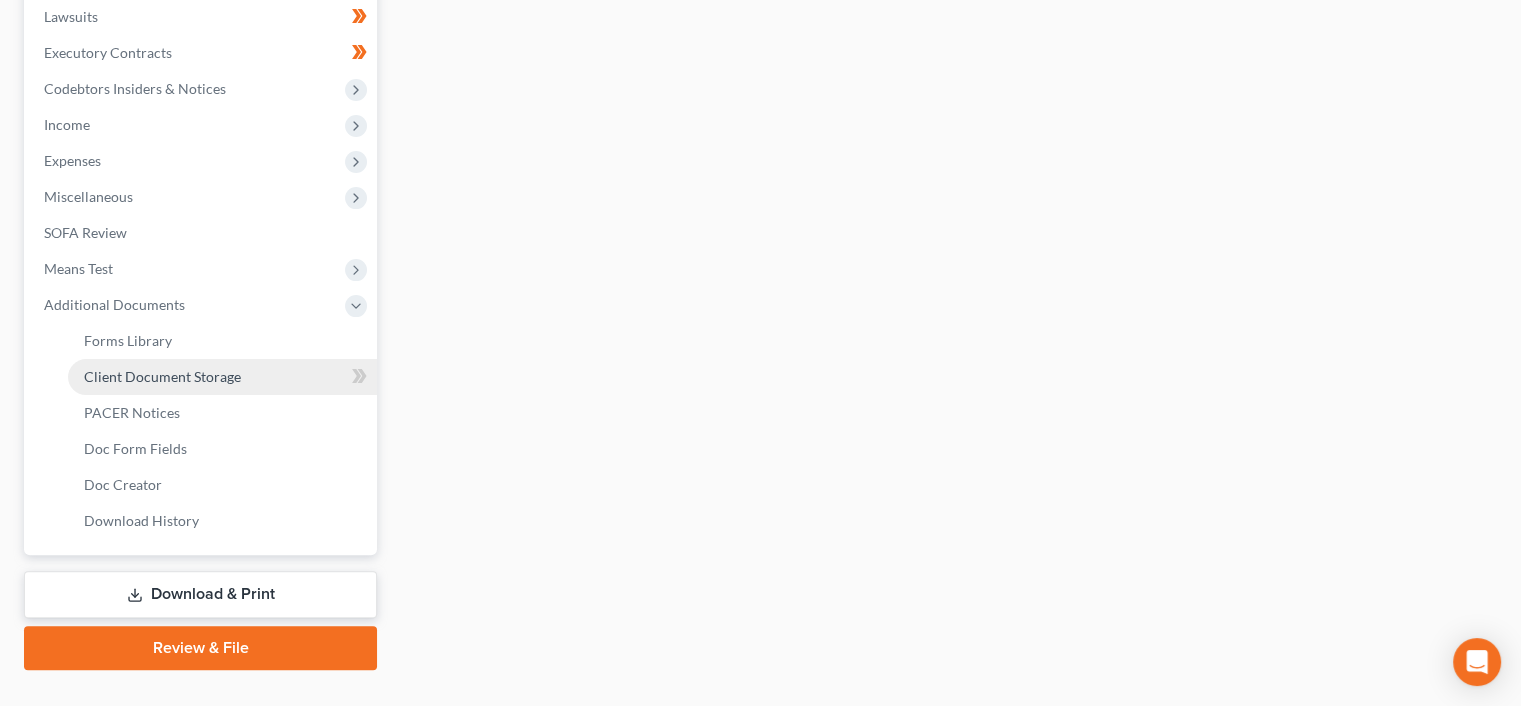 click on "Client Document Storage" at bounding box center [162, 376] 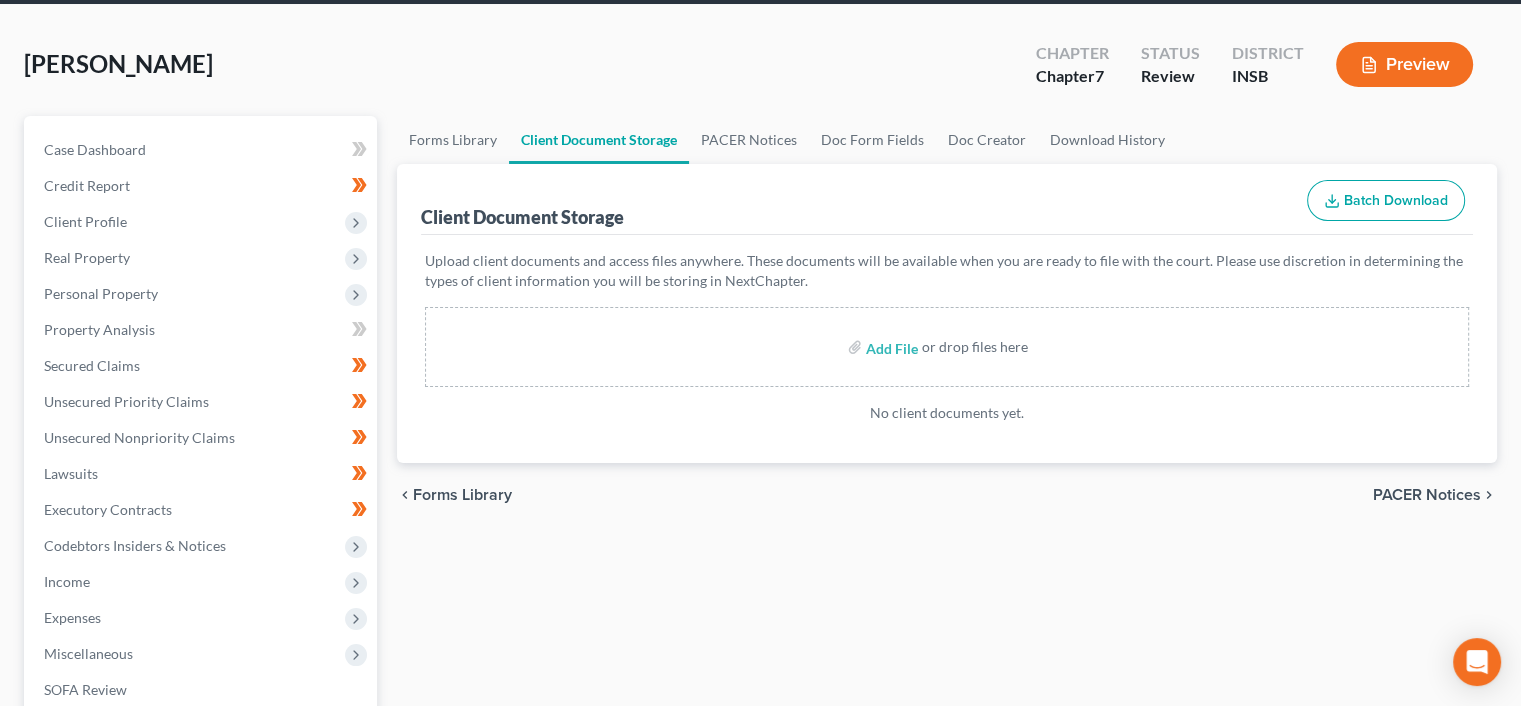 scroll, scrollTop: 0, scrollLeft: 0, axis: both 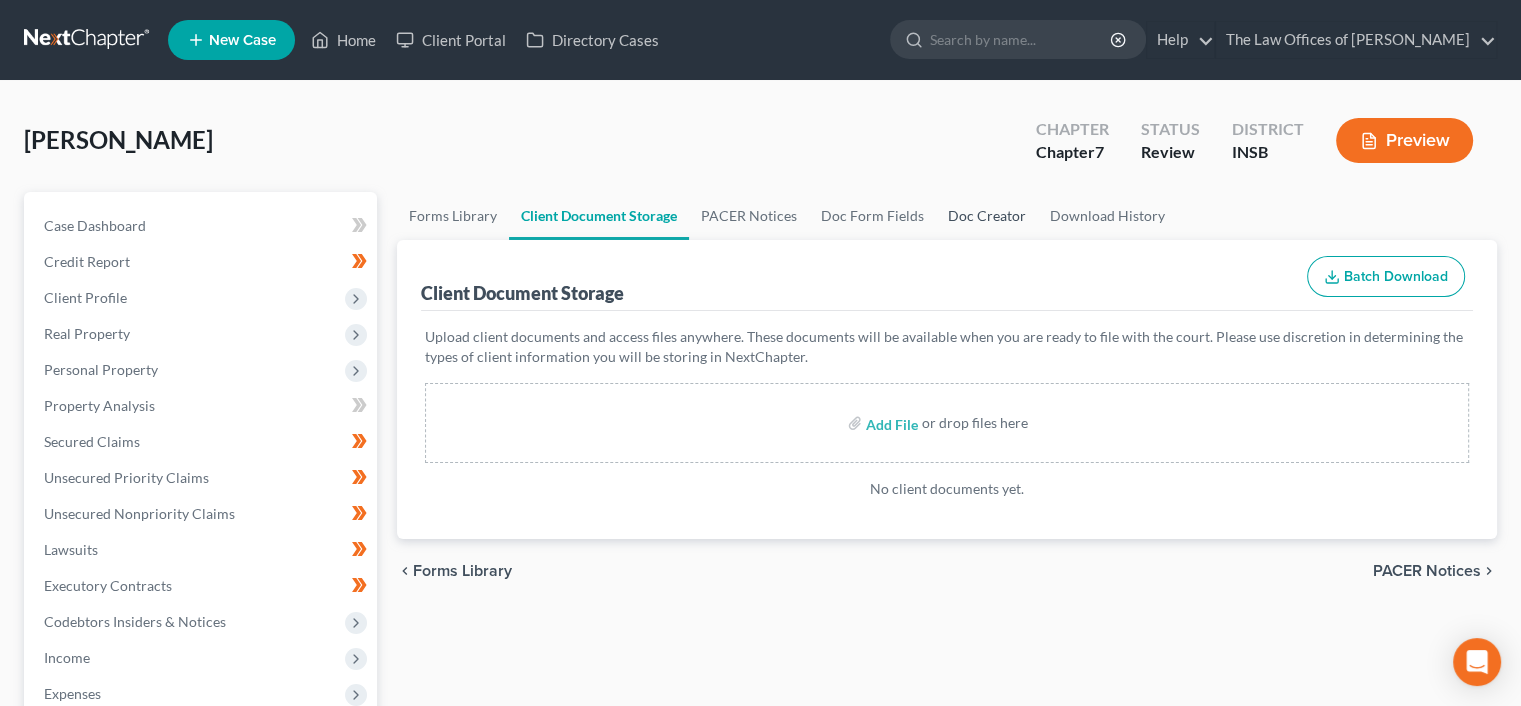 click on "Doc Creator" at bounding box center (987, 216) 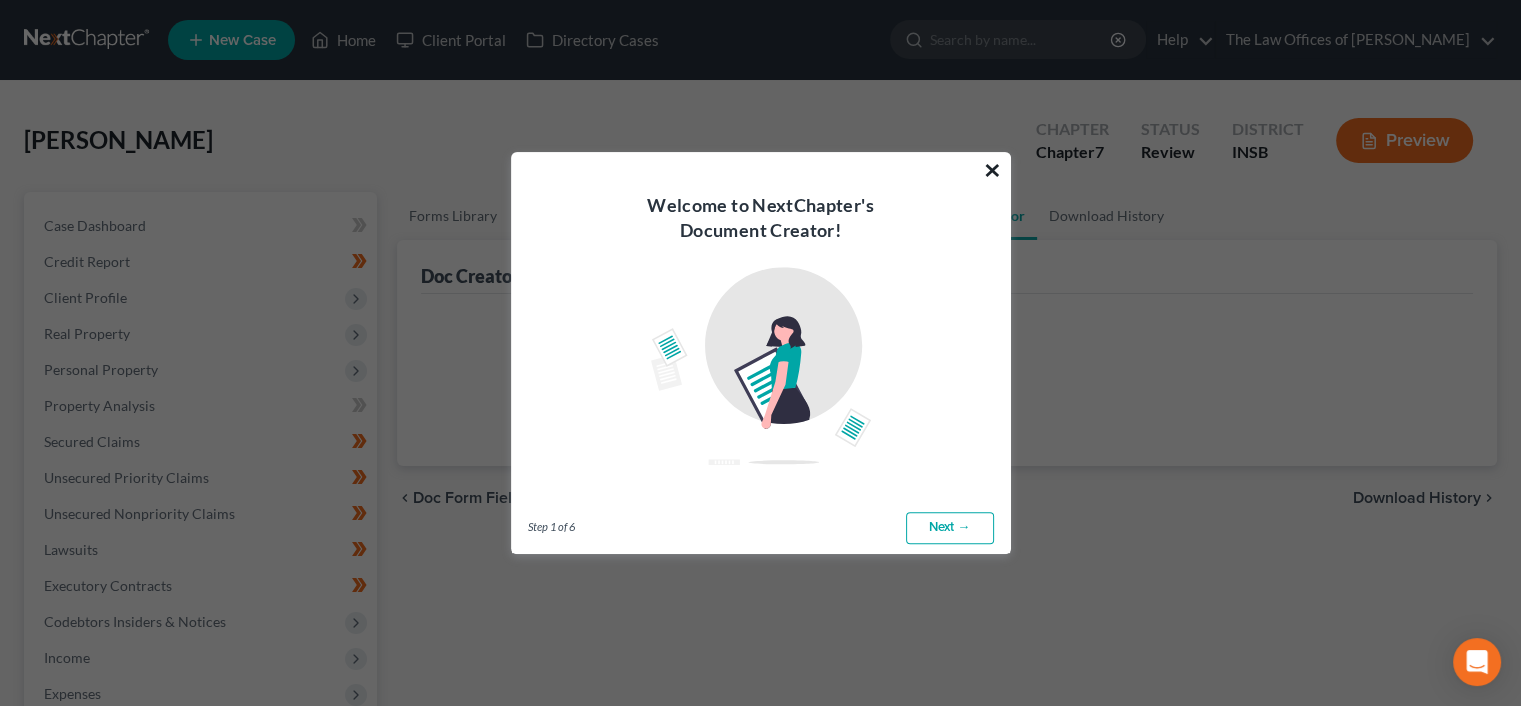 click on "×" at bounding box center (992, 170) 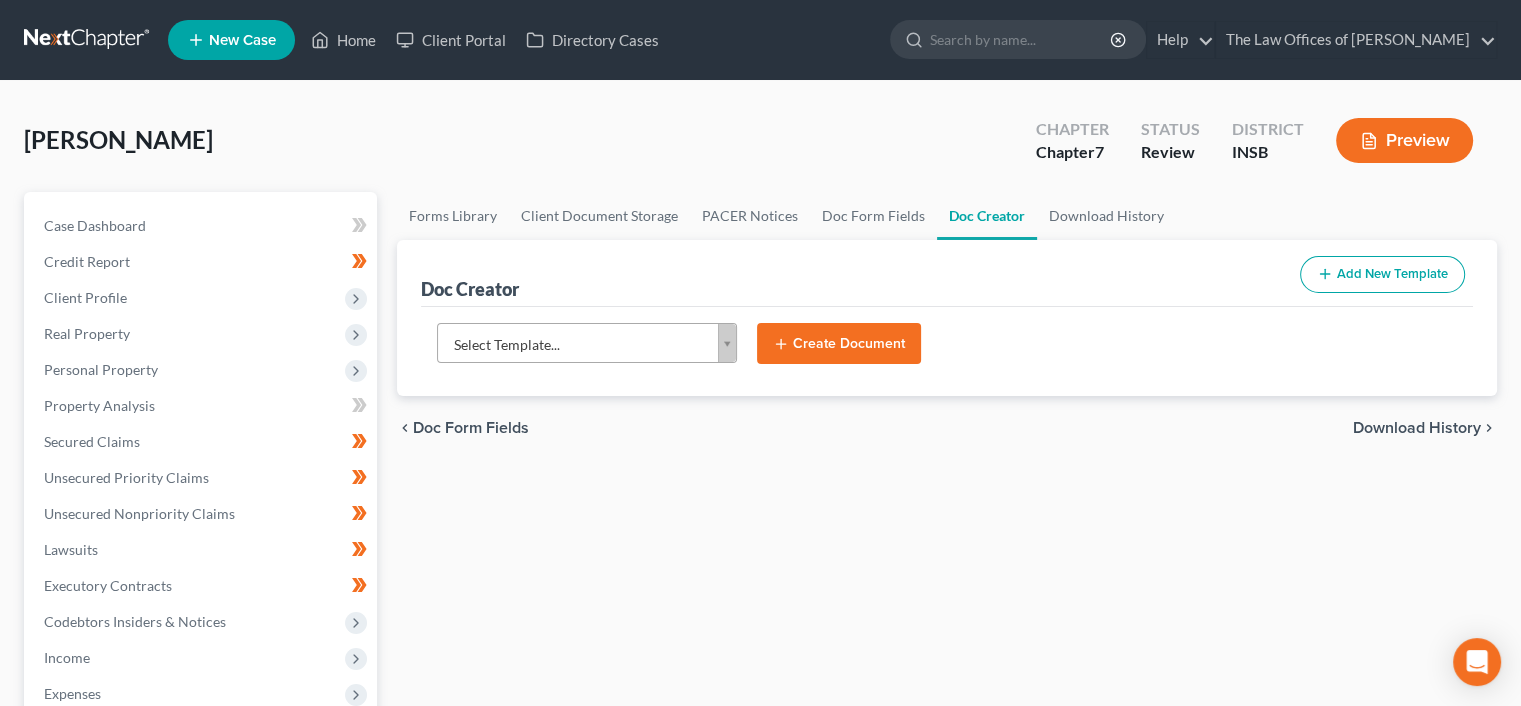 click on "Home New Case Client Portal Directory Cases The Law Offices of [PERSON_NAME] [PERSON_NAME][EMAIL_ADDRESS][DOMAIN_NAME] My Account Settings Plan + Billing Account Add-Ons Help Center Webinars Training Videos What's new Log out New Case Home Client Portal Directory Cases         - No Result - See all results Or Press Enter... Help Help Center Webinars Training Videos What's new The Law Offices of [PERSON_NAME] The Law Offices of [PERSON_NAME] [PERSON_NAME][EMAIL_ADDRESS][DOMAIN_NAME] My Account Settings Plan + Billing Account Add-Ons Log out 	 [PERSON_NAME] Upgraded Chapter Chapter  7 Status Review District INSB Preview Petition Navigation
Case Dashboard
Payments
Invoices" at bounding box center [760, 639] 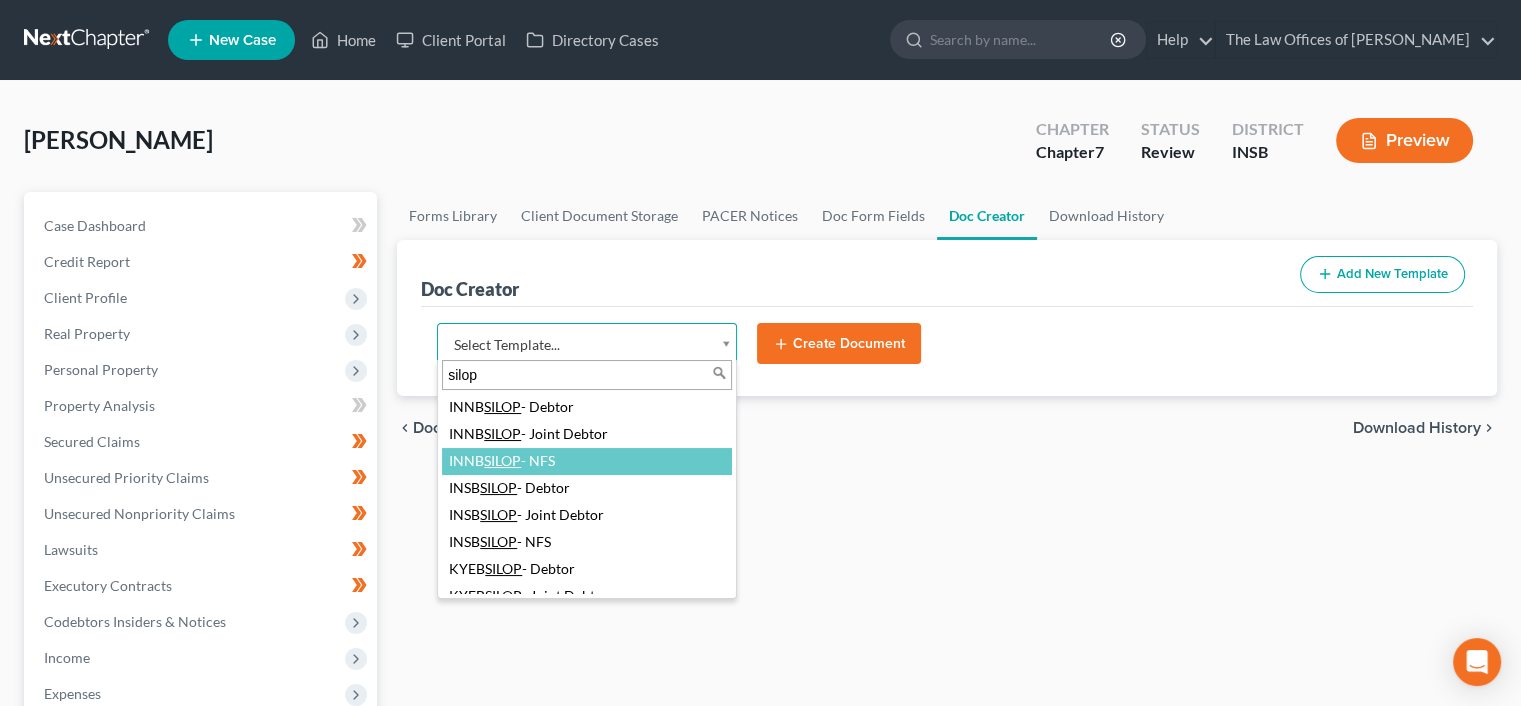 type on "silop" 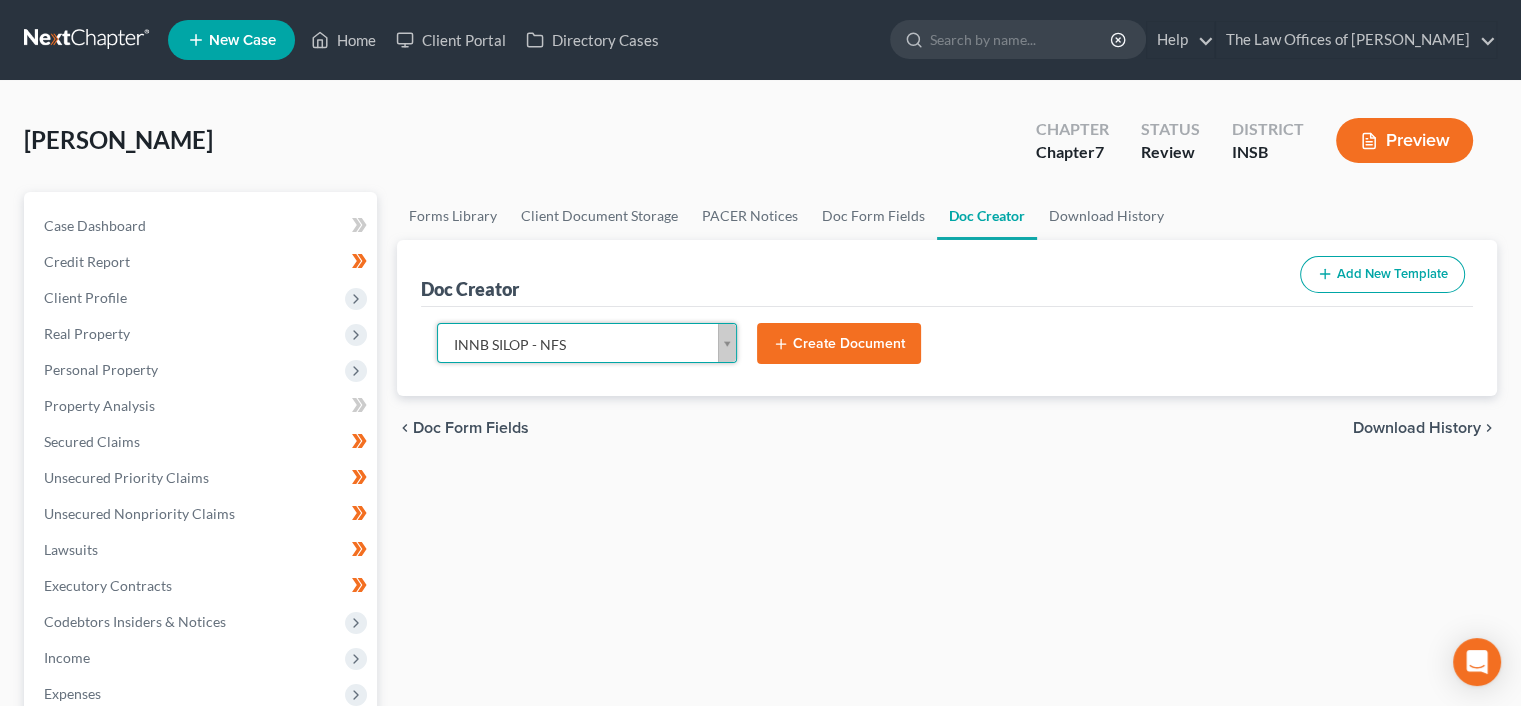 click on "Home New Case Client Portal Directory Cases The Law Offices of [PERSON_NAME] [PERSON_NAME][EMAIL_ADDRESS][DOMAIN_NAME] My Account Settings Plan + Billing Account Add-Ons Help Center Webinars Training Videos What's new Log out New Case Home Client Portal Directory Cases         - No Result - See all results Or Press Enter... Help Help Center Webinars Training Videos What's new The Law Offices of [PERSON_NAME] The Law Offices of [PERSON_NAME] [PERSON_NAME][EMAIL_ADDRESS][DOMAIN_NAME] My Account Settings Plan + Billing Account Add-Ons Log out 	 [PERSON_NAME] Upgraded Chapter Chapter  7 Status Review District INSB Preview Petition Navigation
Case Dashboard
Payments
Invoices" at bounding box center (760, 639) 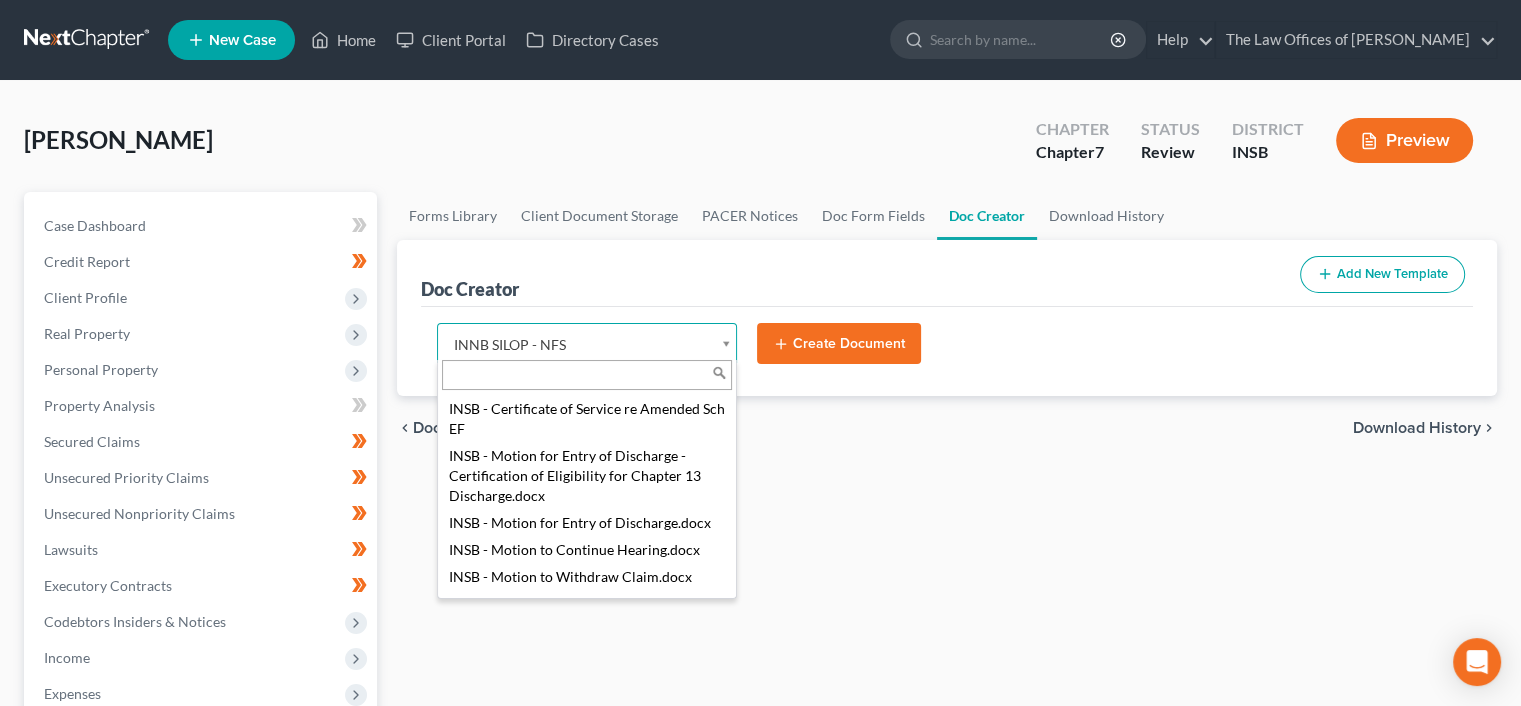 scroll, scrollTop: 760, scrollLeft: 0, axis: vertical 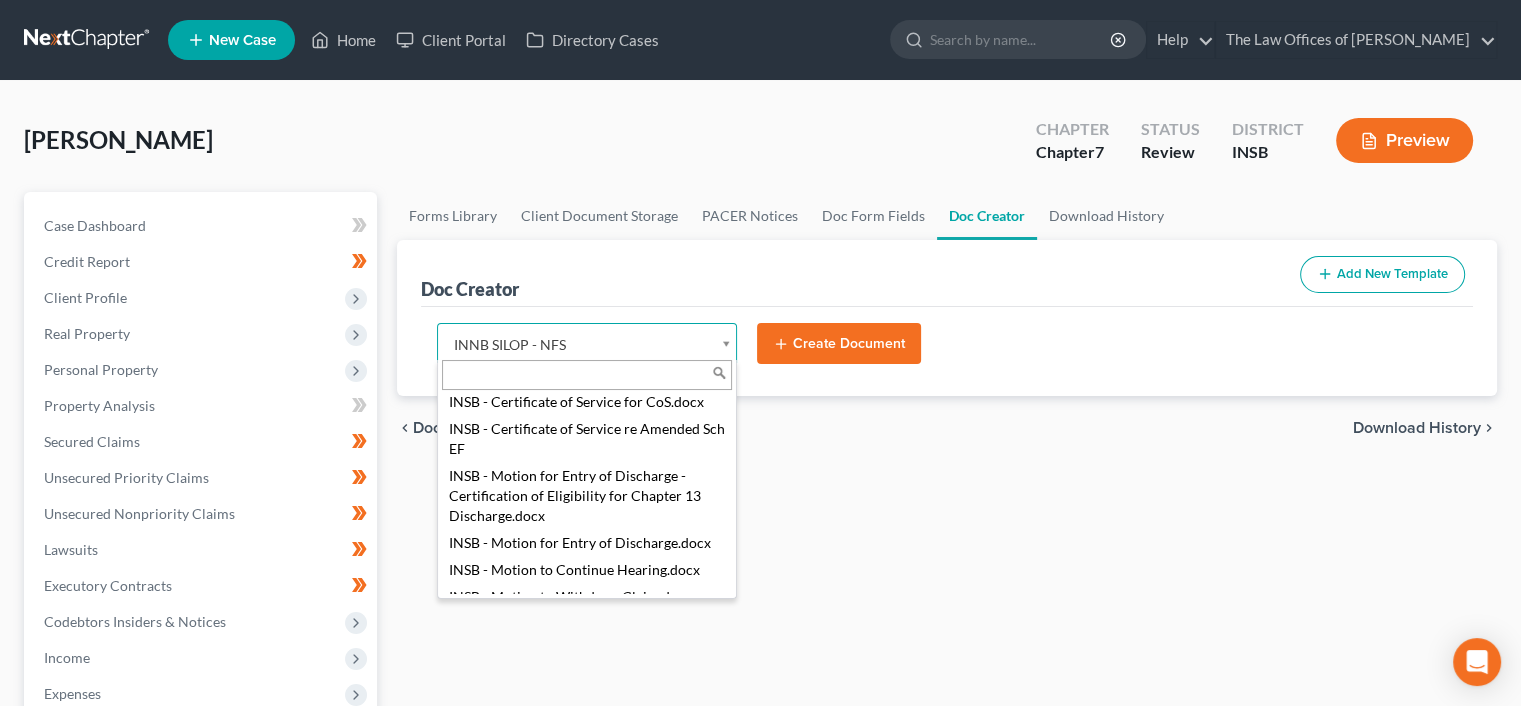 click on "Home New Case Client Portal Directory Cases The Law Offices of [PERSON_NAME] [PERSON_NAME][EMAIL_ADDRESS][DOMAIN_NAME] My Account Settings Plan + Billing Account Add-Ons Help Center Webinars Training Videos What's new Log out New Case Home Client Portal Directory Cases         - No Result - See all results Or Press Enter... Help Help Center Webinars Training Videos What's new The Law Offices of [PERSON_NAME] The Law Offices of [PERSON_NAME] [PERSON_NAME][EMAIL_ADDRESS][DOMAIN_NAME] My Account Settings Plan + Billing Account Add-Ons Log out 	 [PERSON_NAME] Upgraded Chapter Chapter  7 Status Review District INSB Preview Petition Navigation
Case Dashboard
Payments
Invoices" at bounding box center (760, 639) 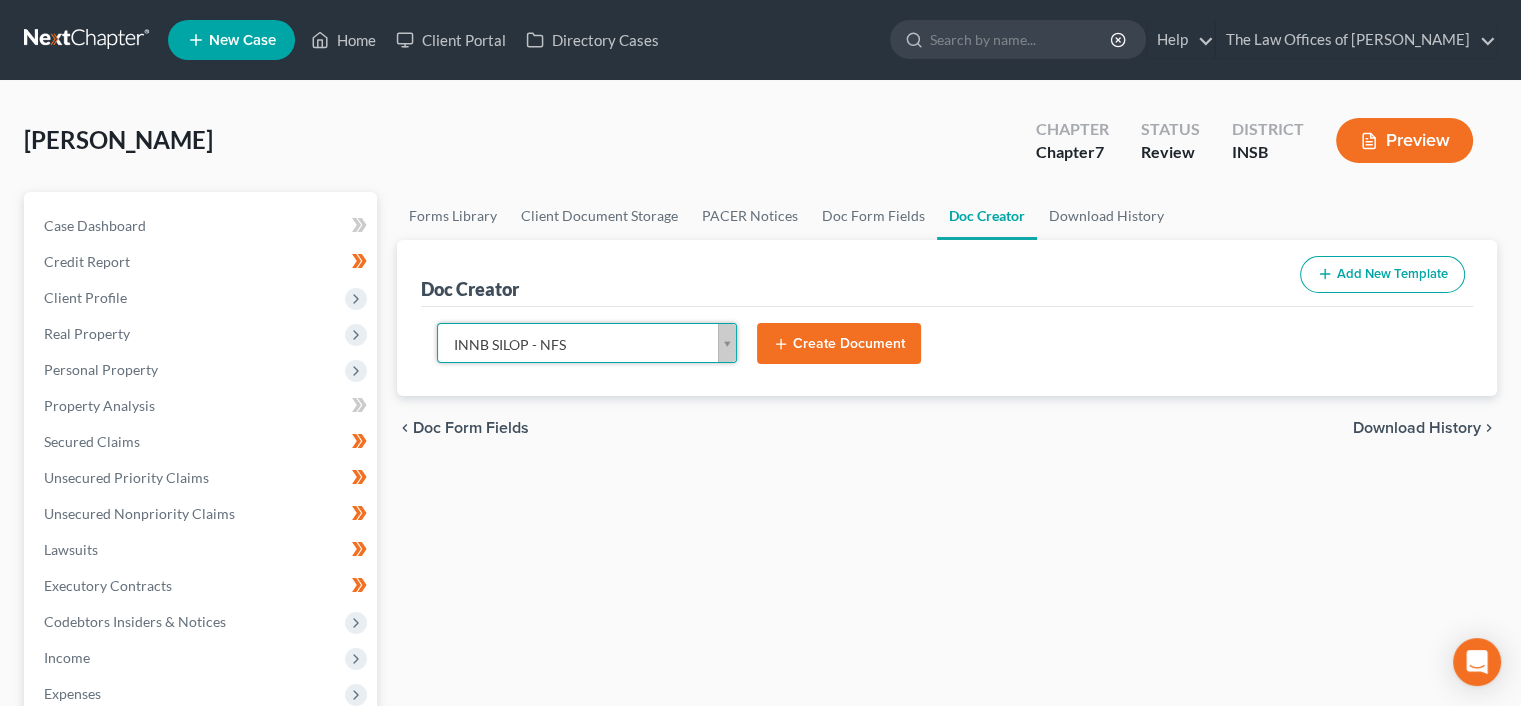 scroll, scrollTop: 580, scrollLeft: 0, axis: vertical 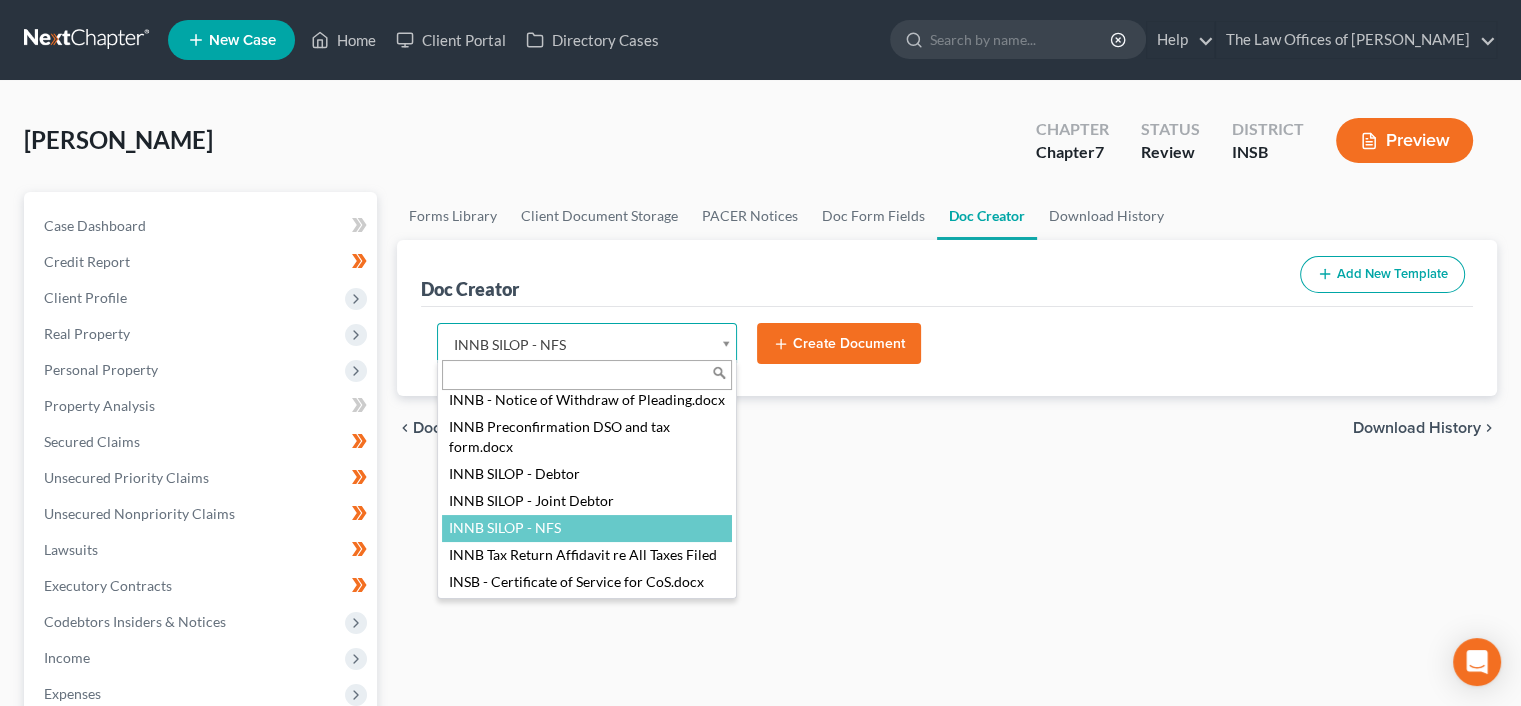 drag, startPoint x: 583, startPoint y: 337, endPoint x: 549, endPoint y: 342, distance: 34.36568 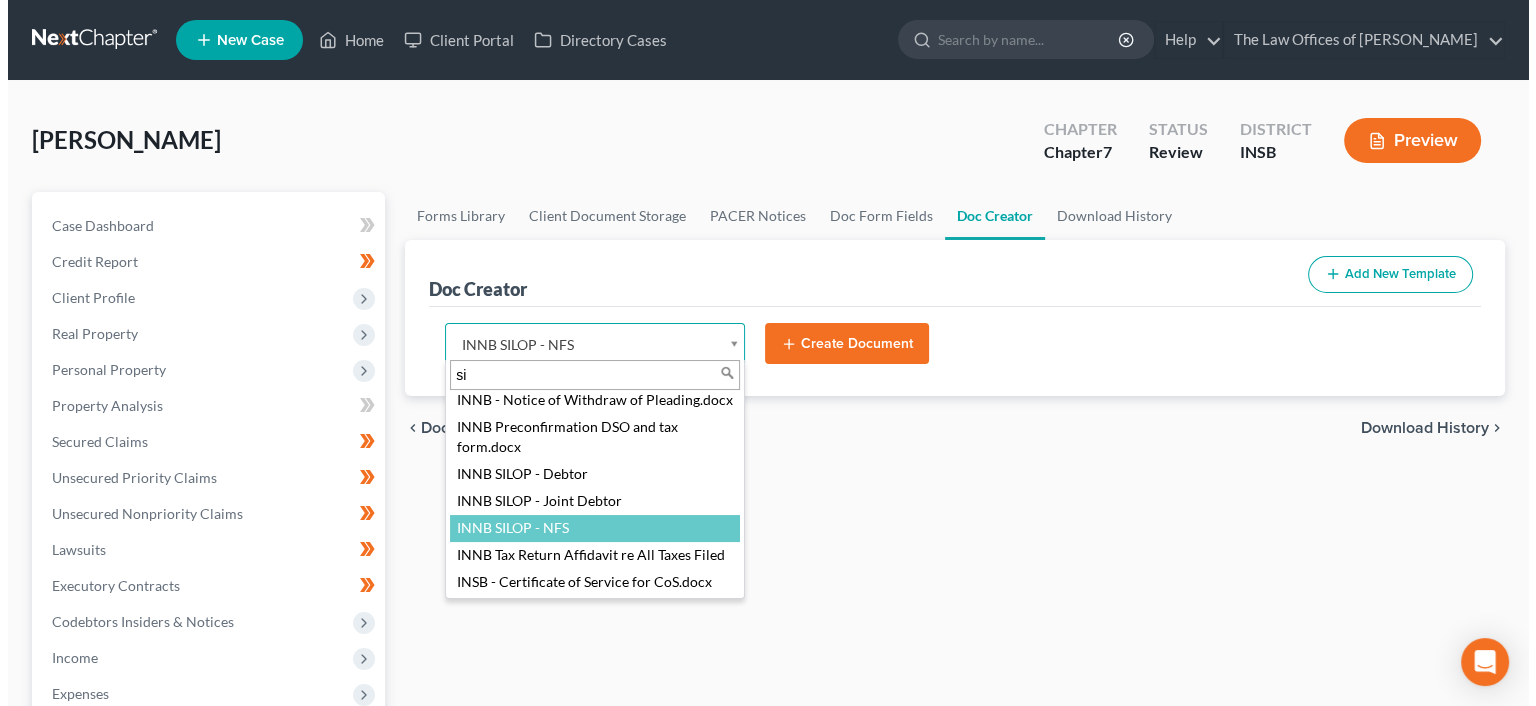 scroll, scrollTop: 0, scrollLeft: 0, axis: both 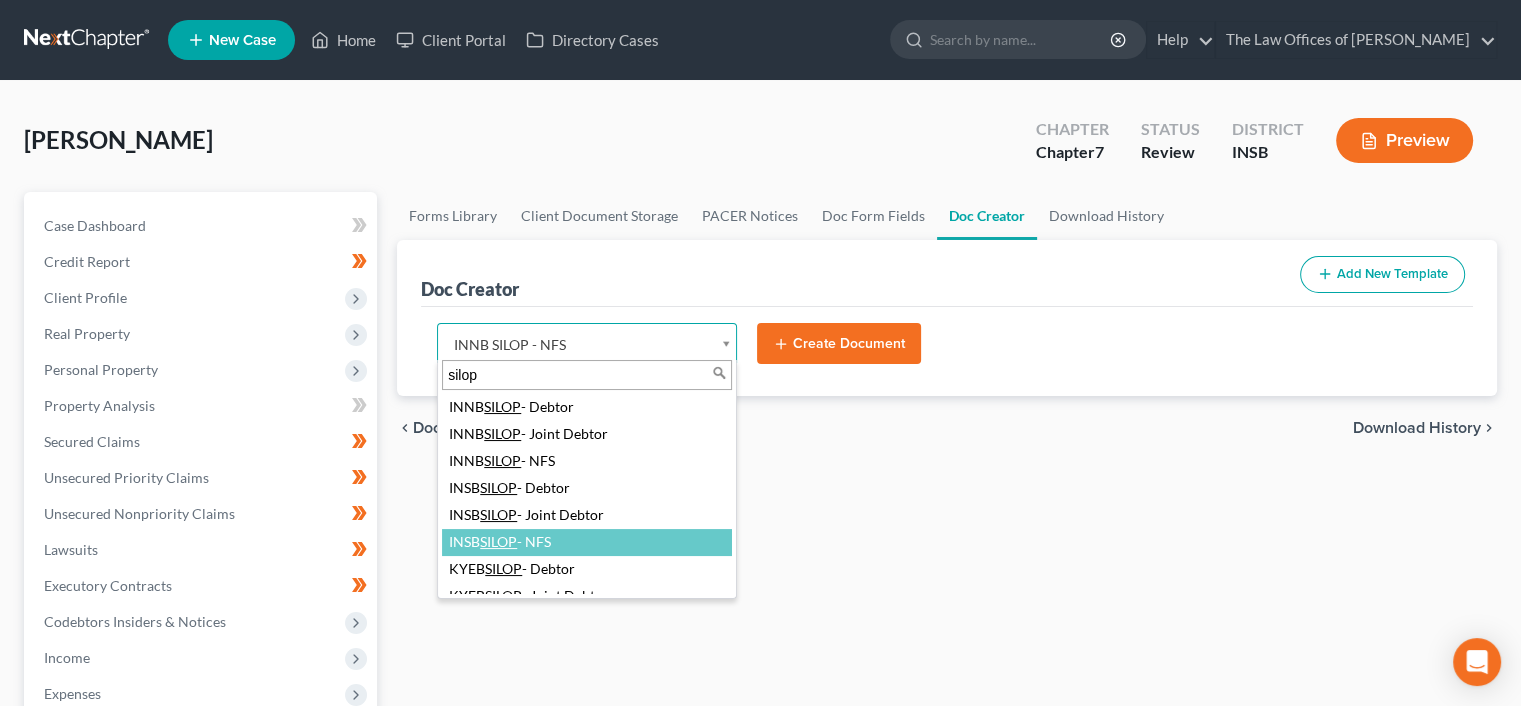 type on "silop" 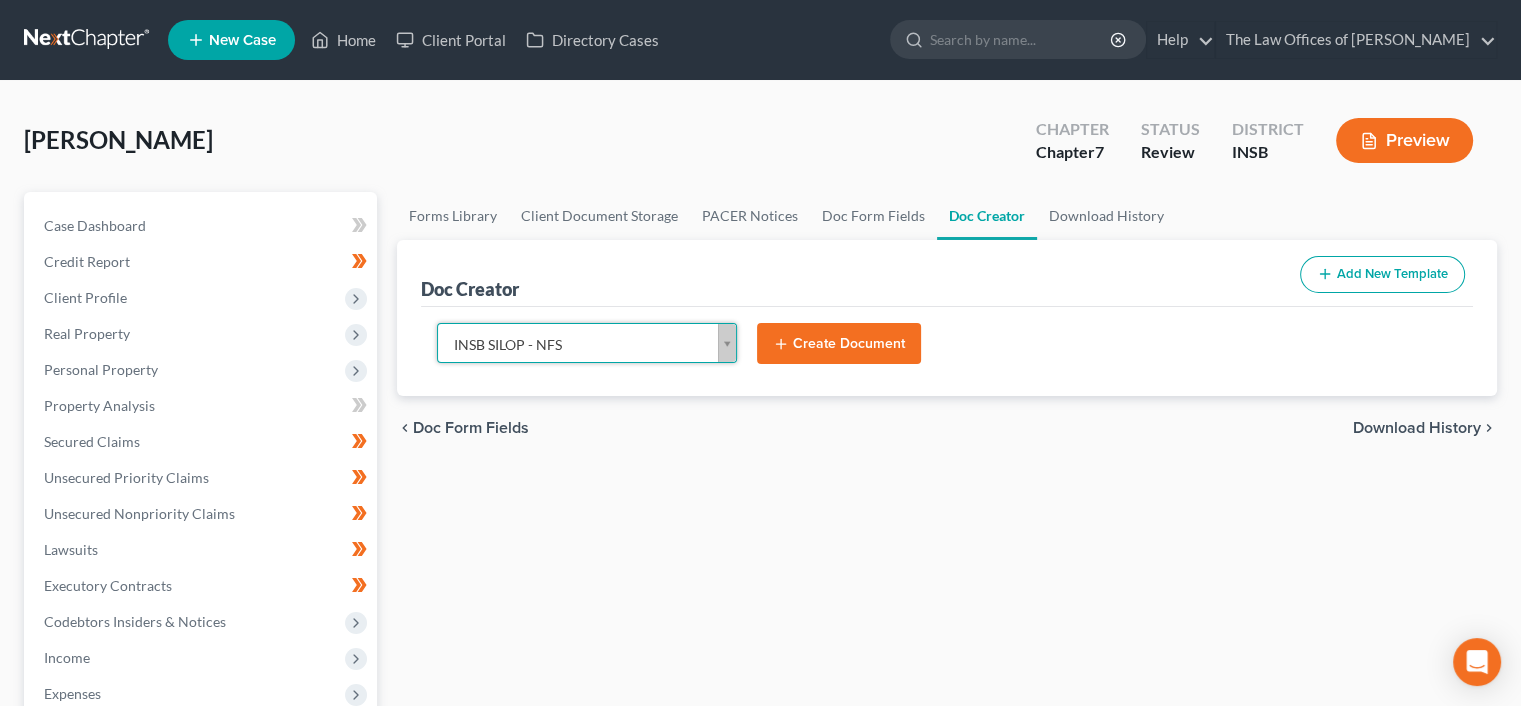 drag, startPoint x: 879, startPoint y: 330, endPoint x: 1135, endPoint y: 495, distance: 304.5669 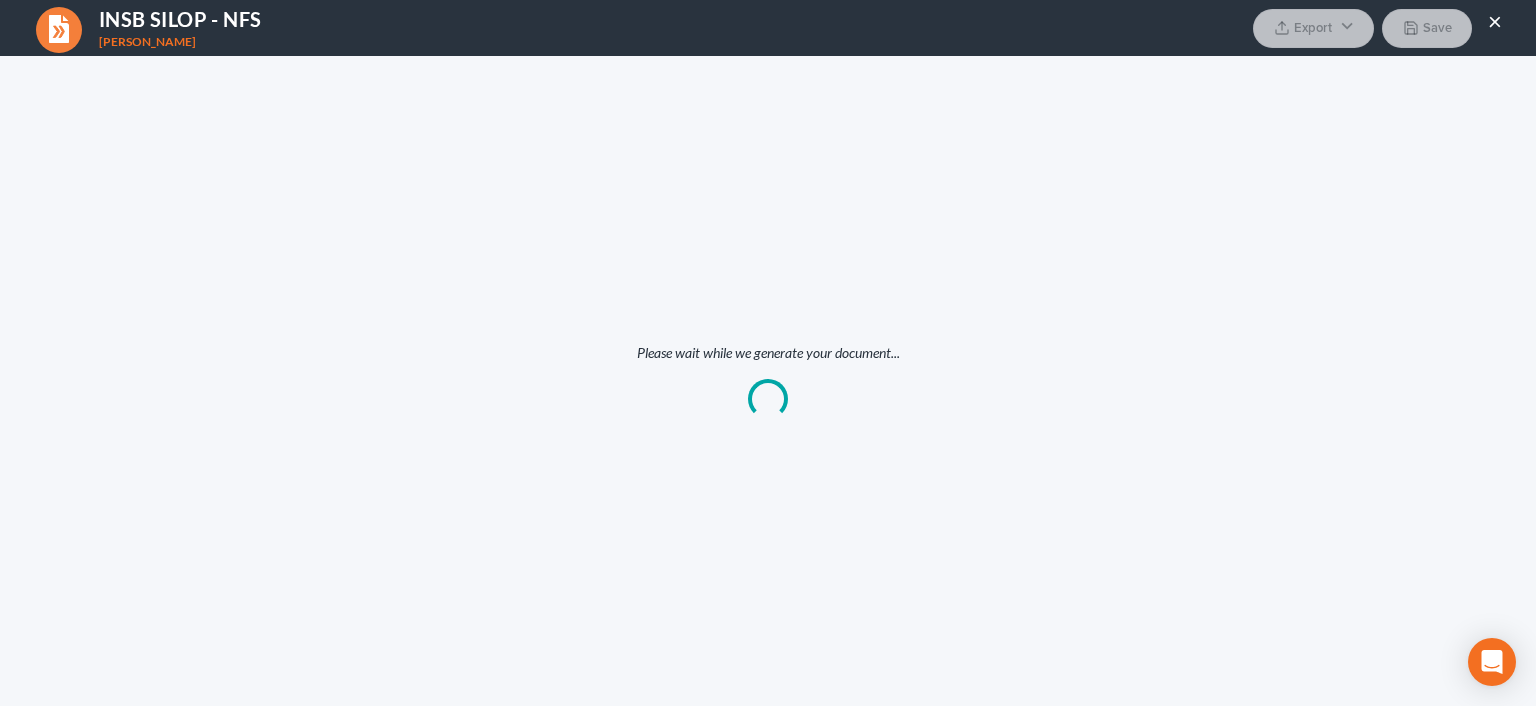 scroll, scrollTop: 0, scrollLeft: 0, axis: both 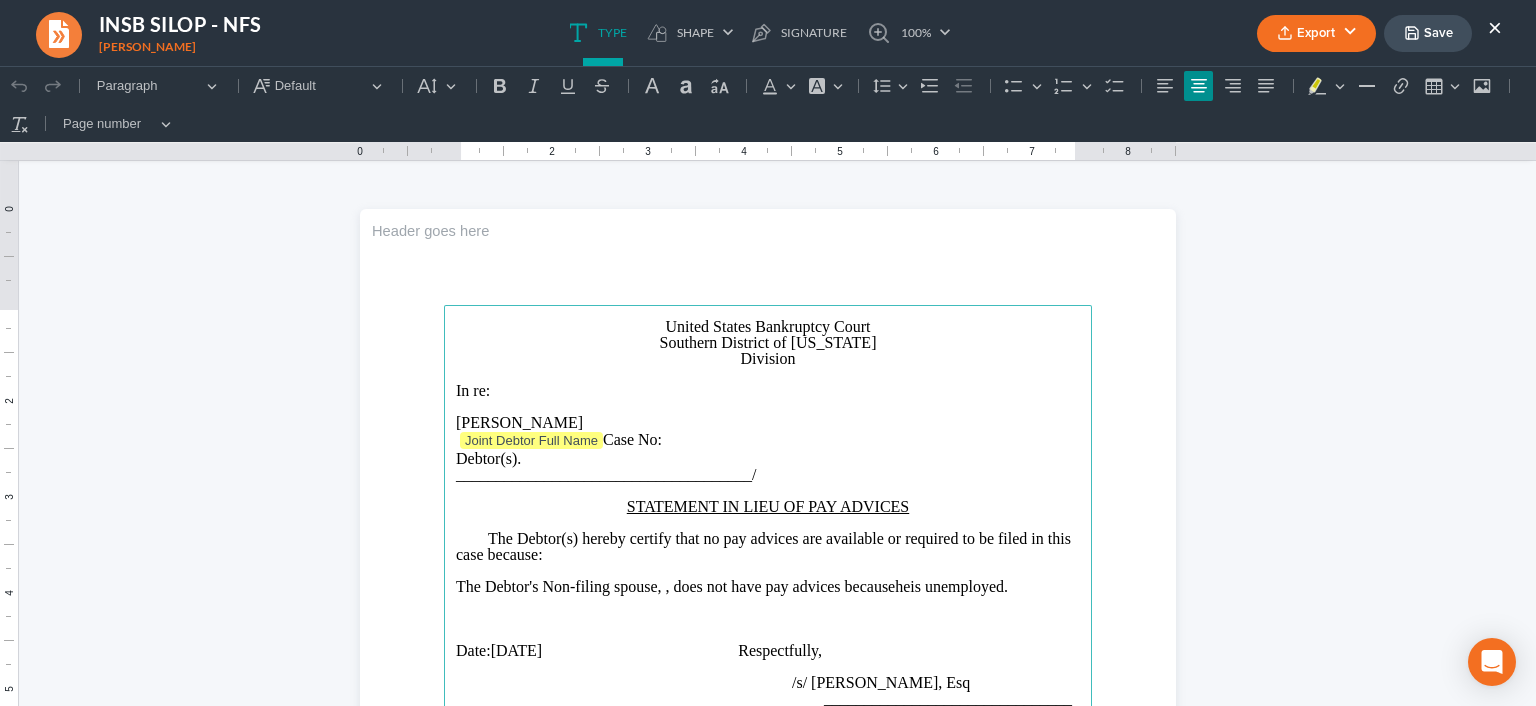 click at bounding box center (768, 375) 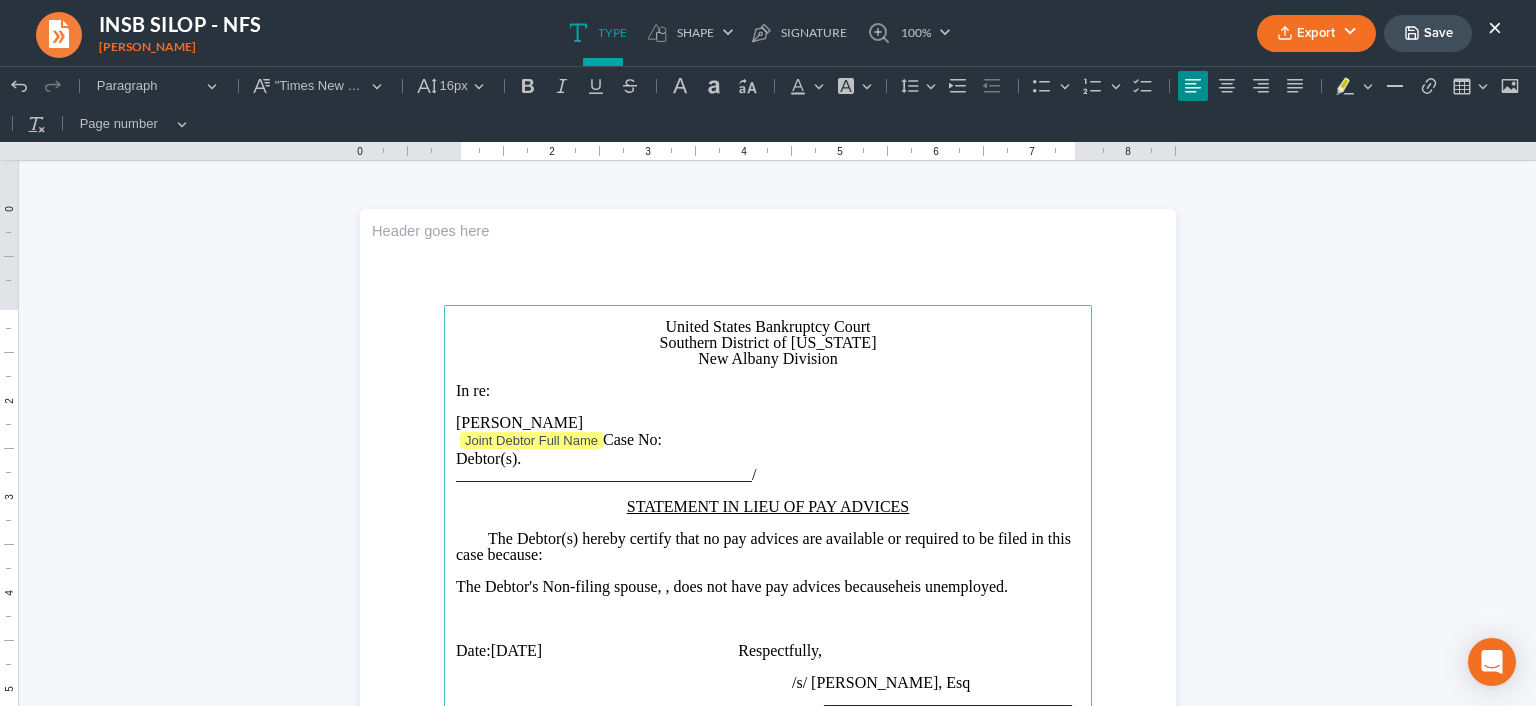 drag, startPoint x: 1000, startPoint y: 582, endPoint x: 909, endPoint y: 586, distance: 91.08787 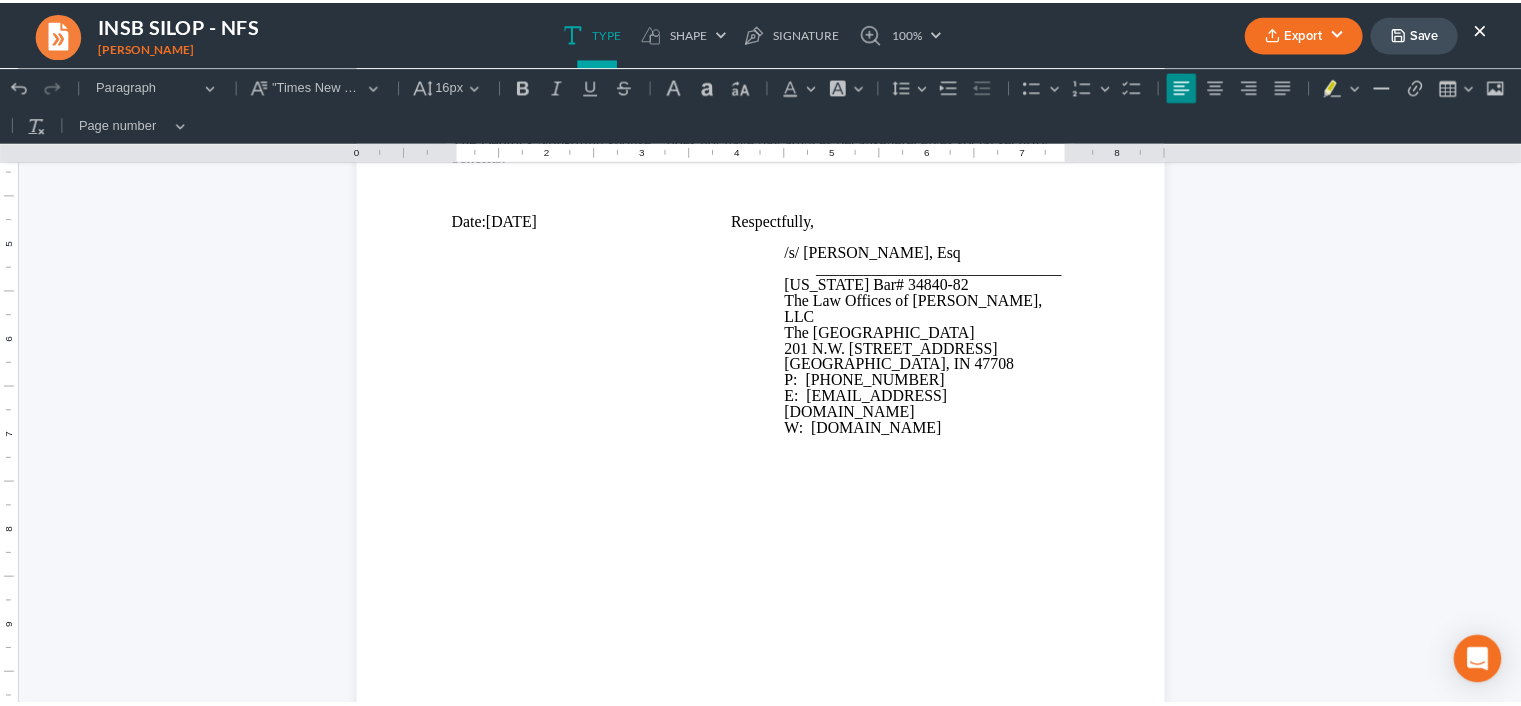 scroll, scrollTop: 607, scrollLeft: 0, axis: vertical 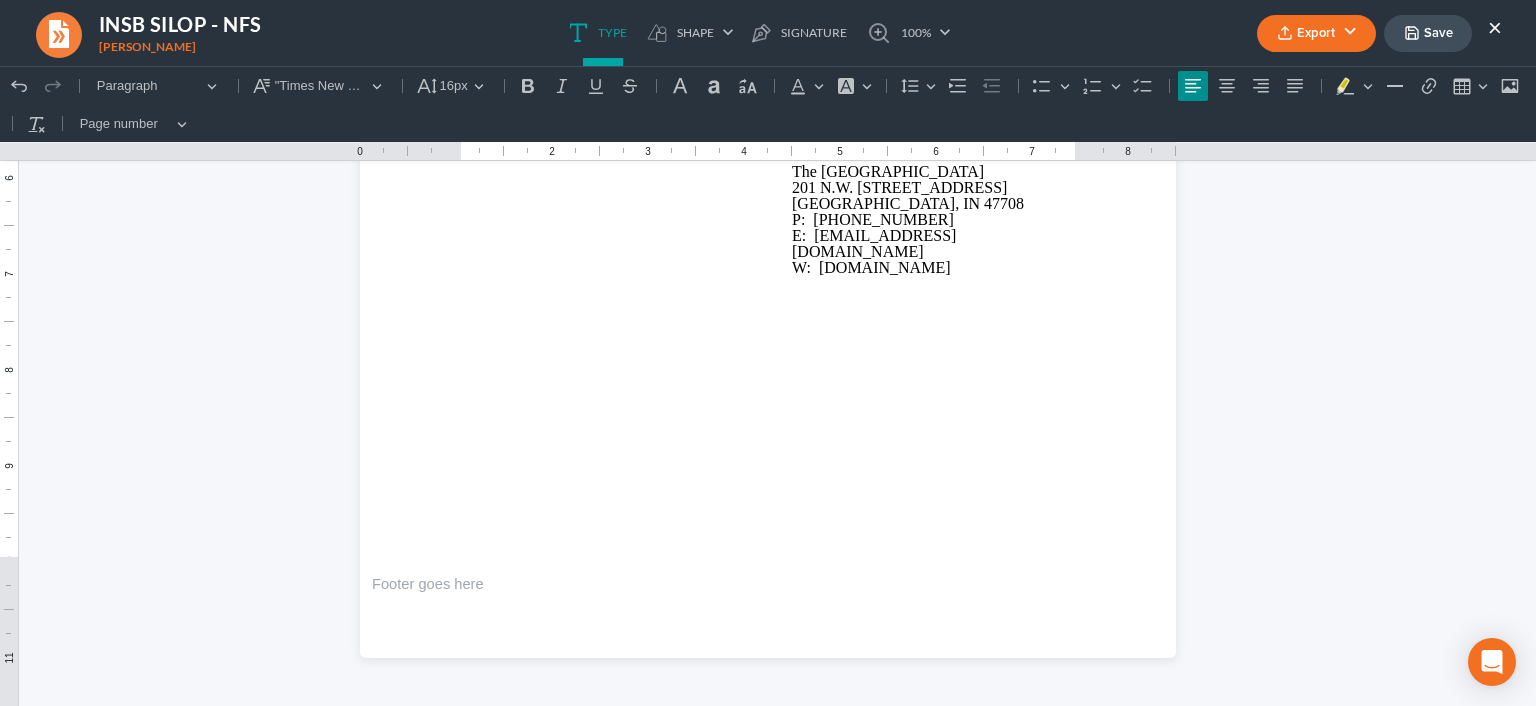 click 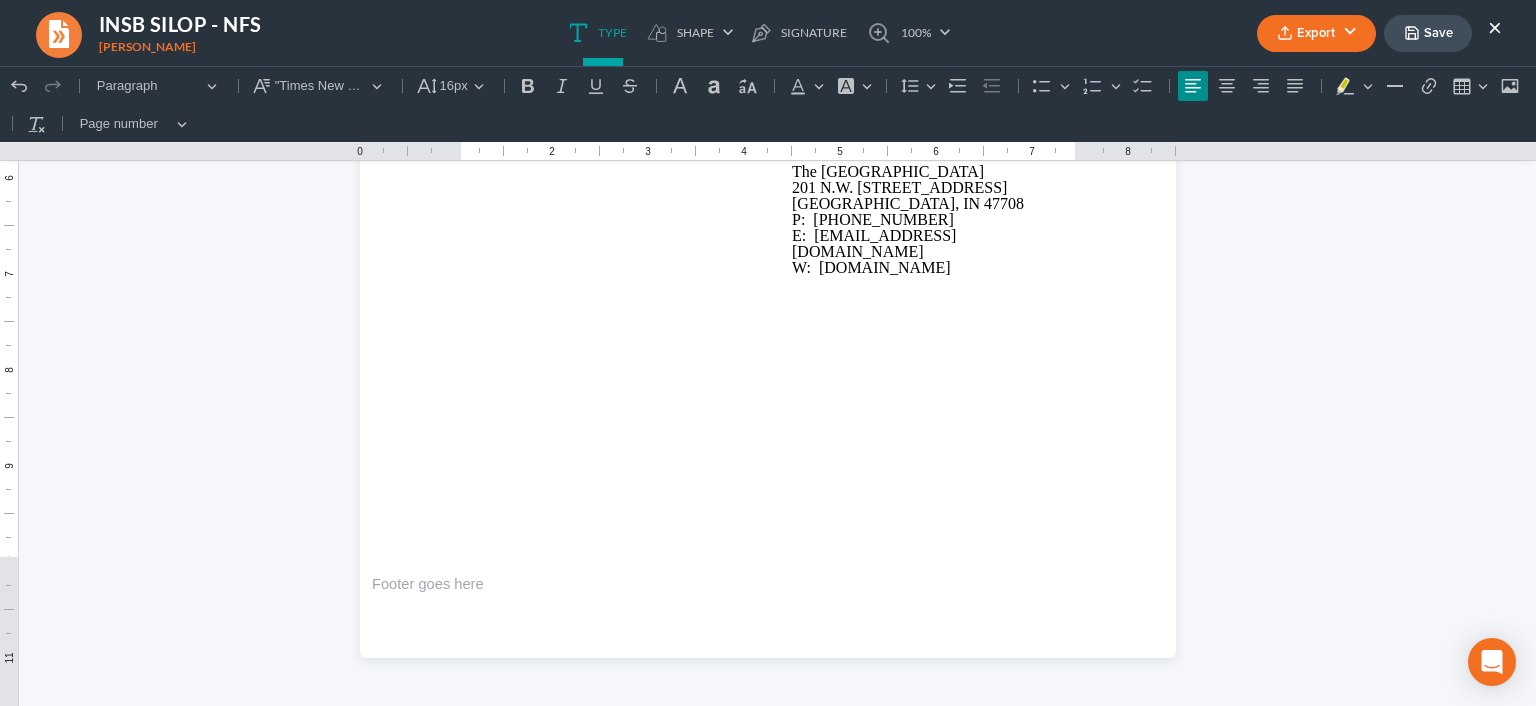 click on "Export" at bounding box center (1316, 33) 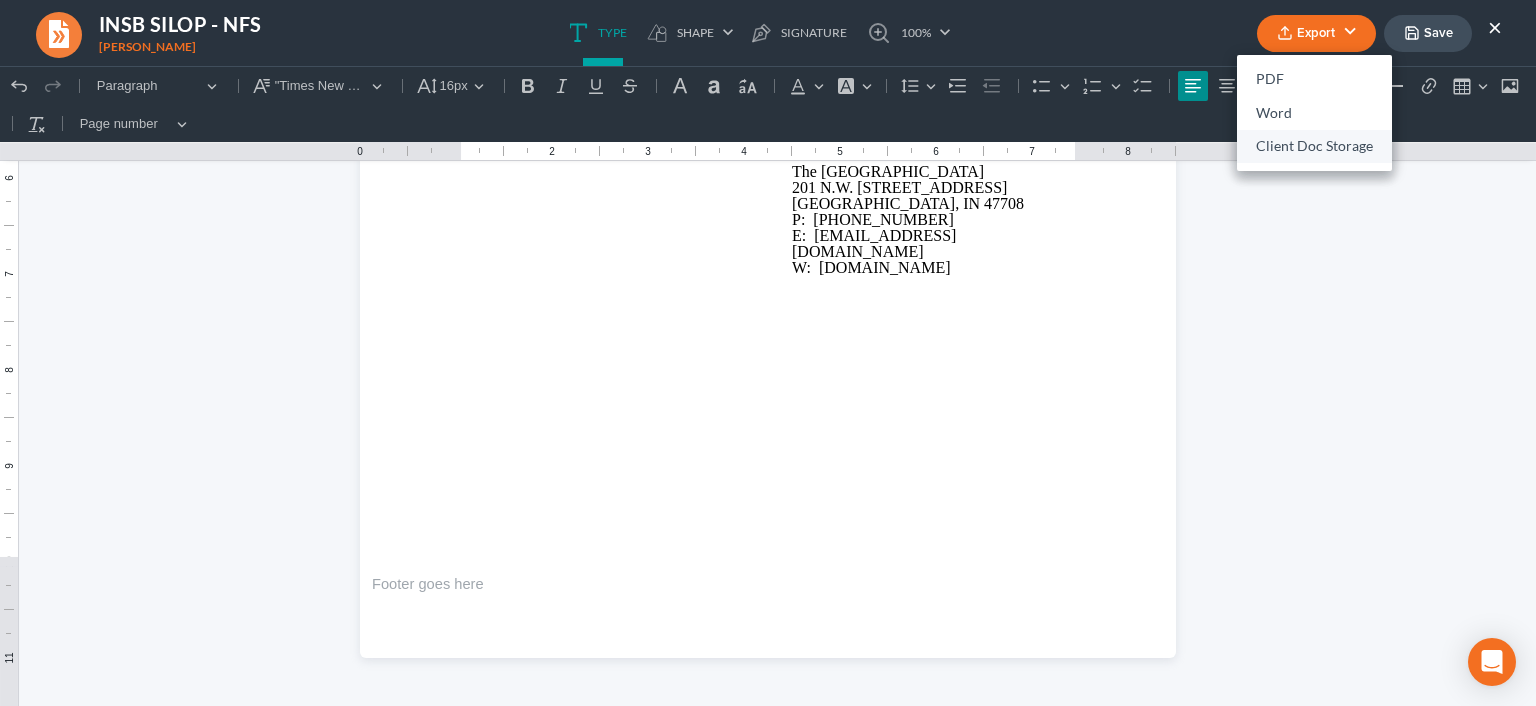 click on "Client Doc Storage" at bounding box center (1314, 147) 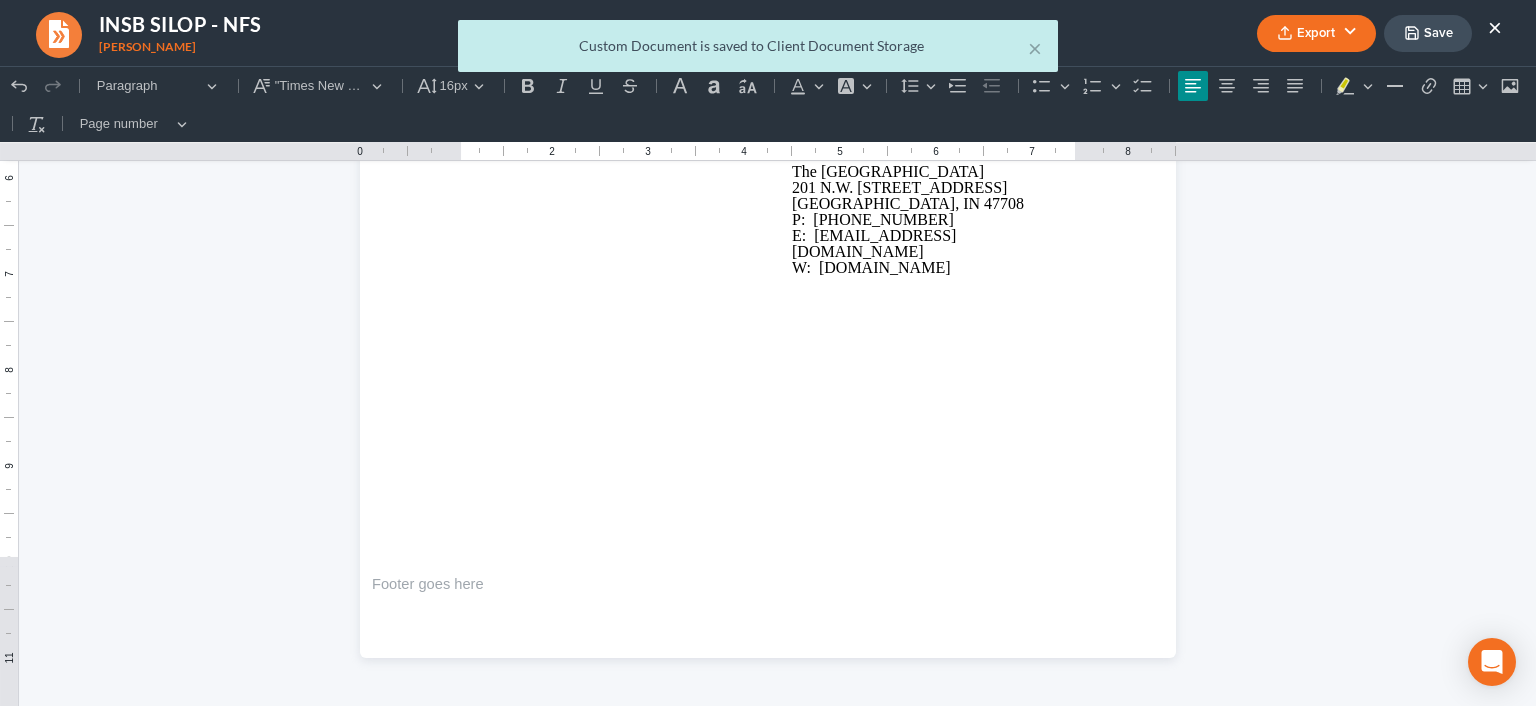 click on "×                     Custom Document is saved to Client Document Storage" at bounding box center (758, 51) 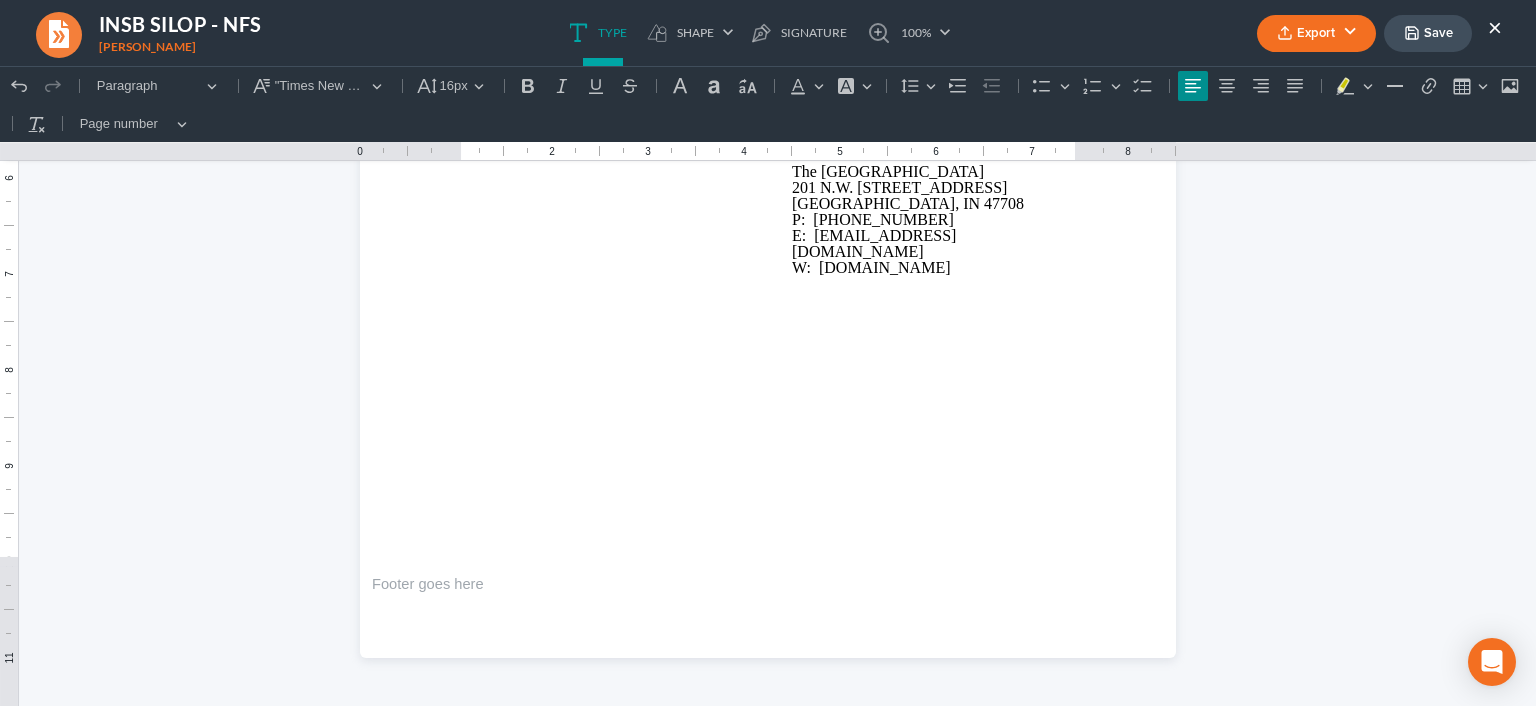 click on "×" at bounding box center [1495, 27] 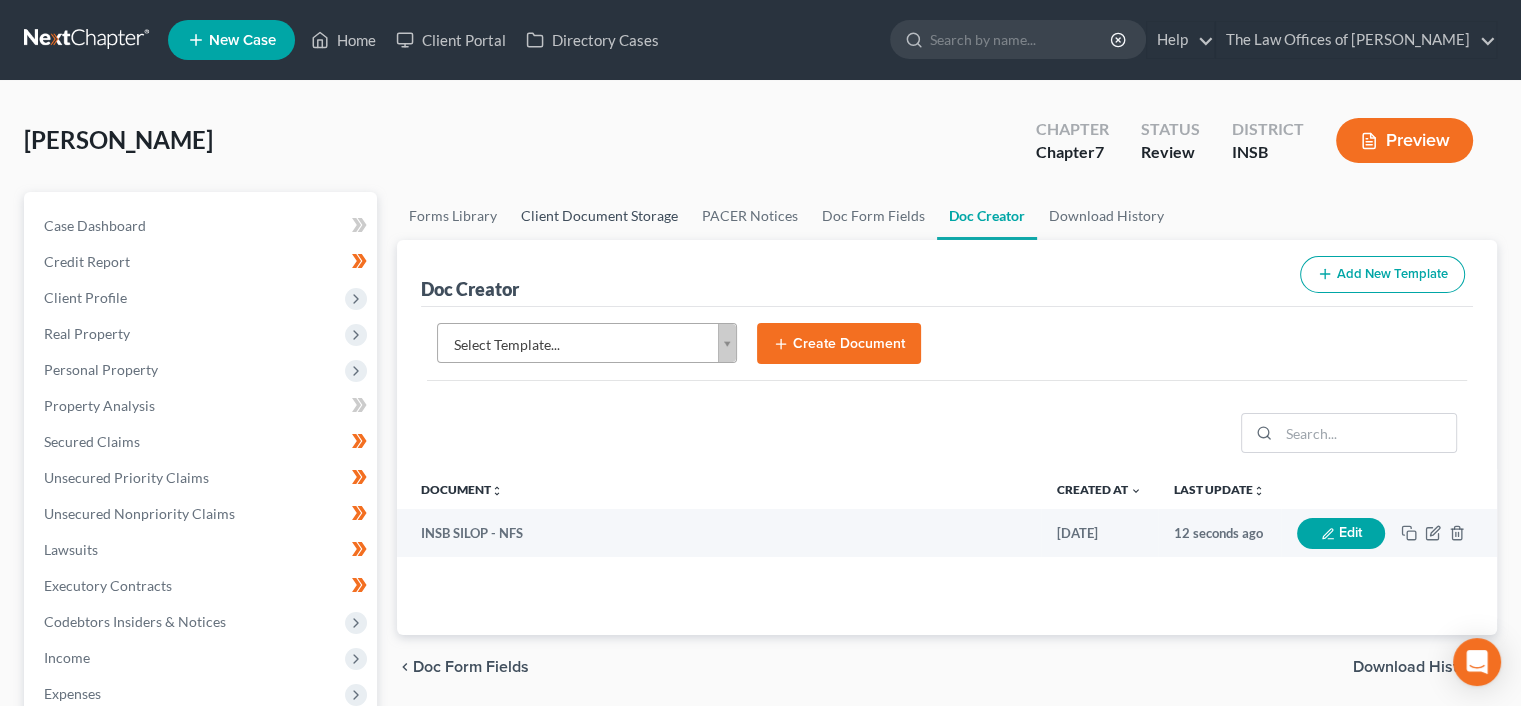 click on "Client Document Storage" at bounding box center (599, 216) 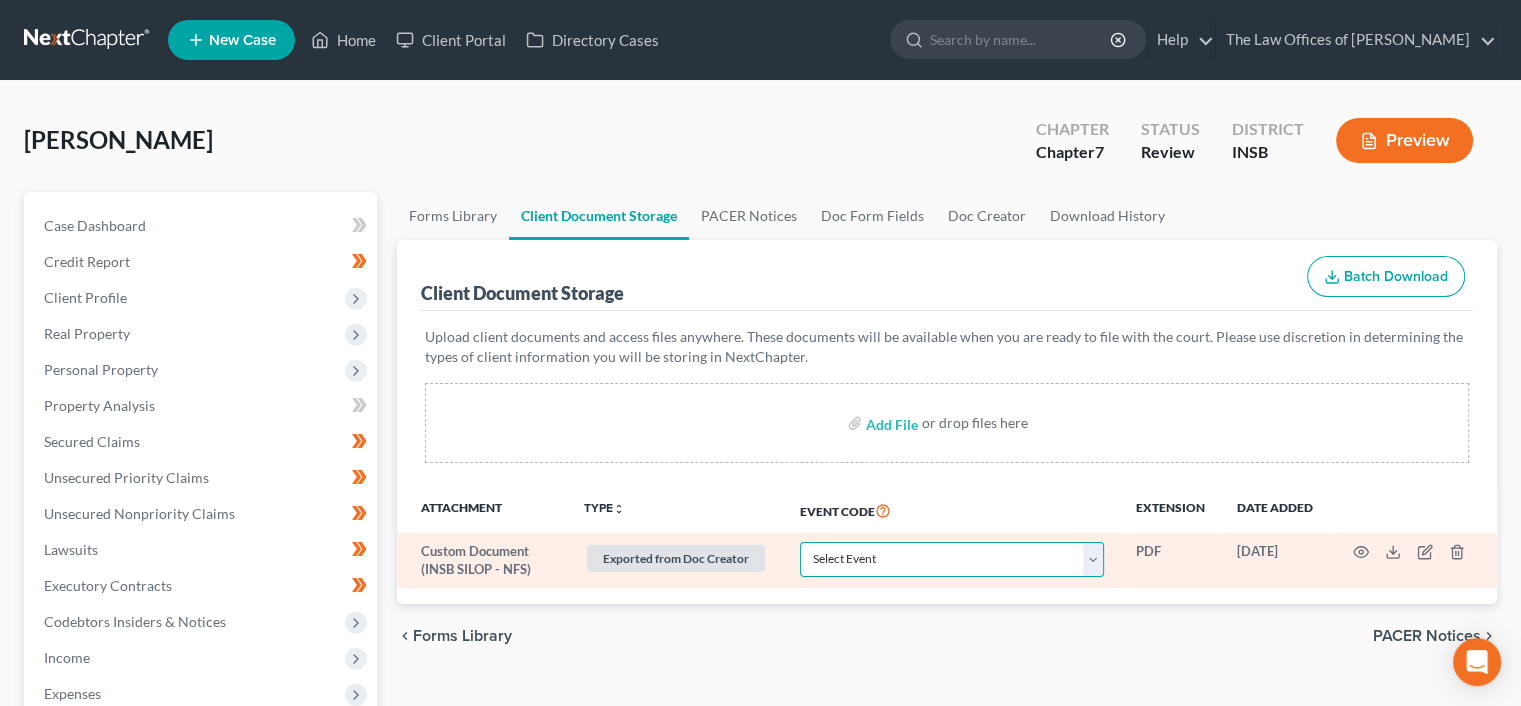 click on "Select Event 20 Largest Unsecured Creditors Amended/Corrected Petition Ch 7 Means Test Calculation (Form 122A-2) Ch 7 Statement of Current Monthly Income/Statement of Exemption (Form 122A-1 and 122A-1Supp) Chapter 11 Statement of Current Monthly Income (Form 122B) Chapter 13 Calculation of Disposable Income (Form 122C-2) Chapter 13 Plan - Original/Corrected Original Chapter 13 Statement of Current Monthly Income and Calculation of Commitment Period (Form 122C-1) Corporate Ownership Statement Credit Counseling Certificate Creditor List - Verification Creditor Upload - Amended Disclosure of Compensation Equity Security Holders, List of Income & Expense Statement Pay Advices and/or Statement in Lieu of Pay Advices Pay Advices or Statement in Lieu for Non-Filing Spouse Pay Filing Fee in Installments, Application to Rights & Responsibilities - Chapter 13 Schedule(s) - Amended Schedule(s) - Amended (Corrected - Fee Previously Paid) Schedule(s) - Incomplete Filings Only Secured Creditor List (Chapter 11 Cases)" at bounding box center (952, 559) 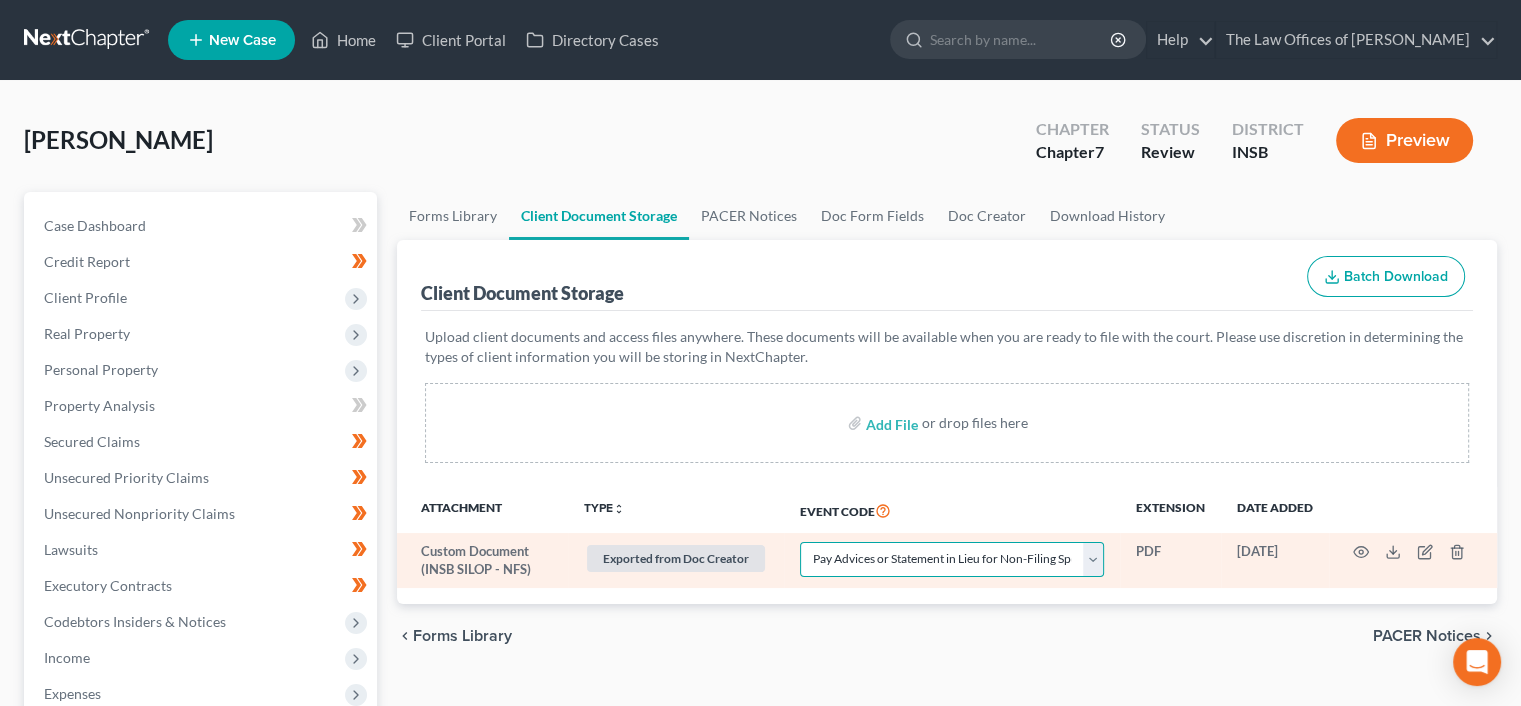 click on "Select Event 20 Largest Unsecured Creditors Amended/Corrected Petition Ch 7 Means Test Calculation (Form 122A-2) Ch 7 Statement of Current Monthly Income/Statement of Exemption (Form 122A-1 and 122A-1Supp) Chapter 11 Statement of Current Monthly Income (Form 122B) Chapter 13 Calculation of Disposable Income (Form 122C-2) Chapter 13 Plan - Original/Corrected Original Chapter 13 Statement of Current Monthly Income and Calculation of Commitment Period (Form 122C-1) Corporate Ownership Statement Credit Counseling Certificate Creditor List - Verification Creditor Upload - Amended Disclosure of Compensation Equity Security Holders, List of Income & Expense Statement Pay Advices and/or Statement in Lieu of Pay Advices Pay Advices or Statement in Lieu for Non-Filing Spouse Pay Filing Fee in Installments, Application to Rights & Responsibilities - Chapter 13 Schedule(s) - Amended Schedule(s) - Amended (Corrected - Fee Previously Paid) Schedule(s) - Incomplete Filings Only Secured Creditor List (Chapter 11 Cases)" at bounding box center (952, 559) 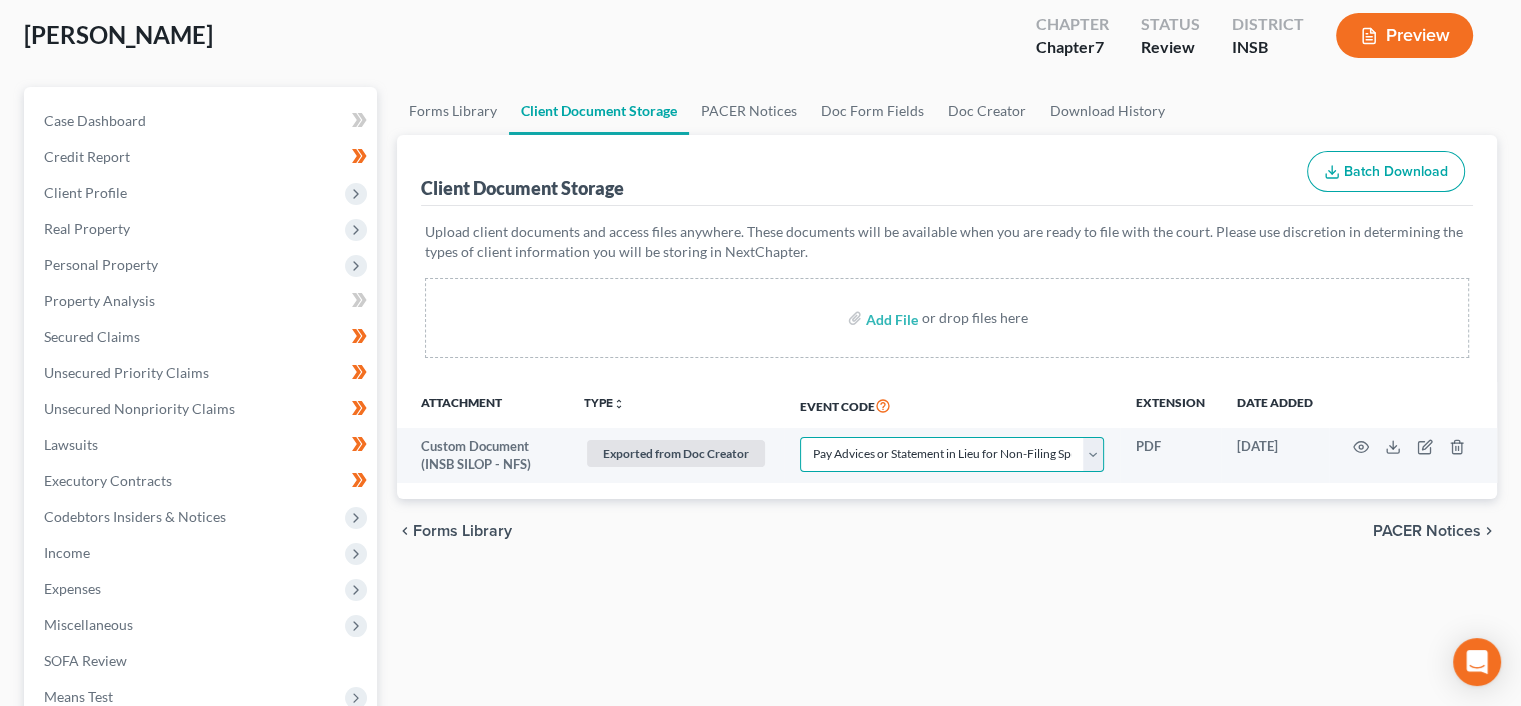 scroll, scrollTop: 0, scrollLeft: 0, axis: both 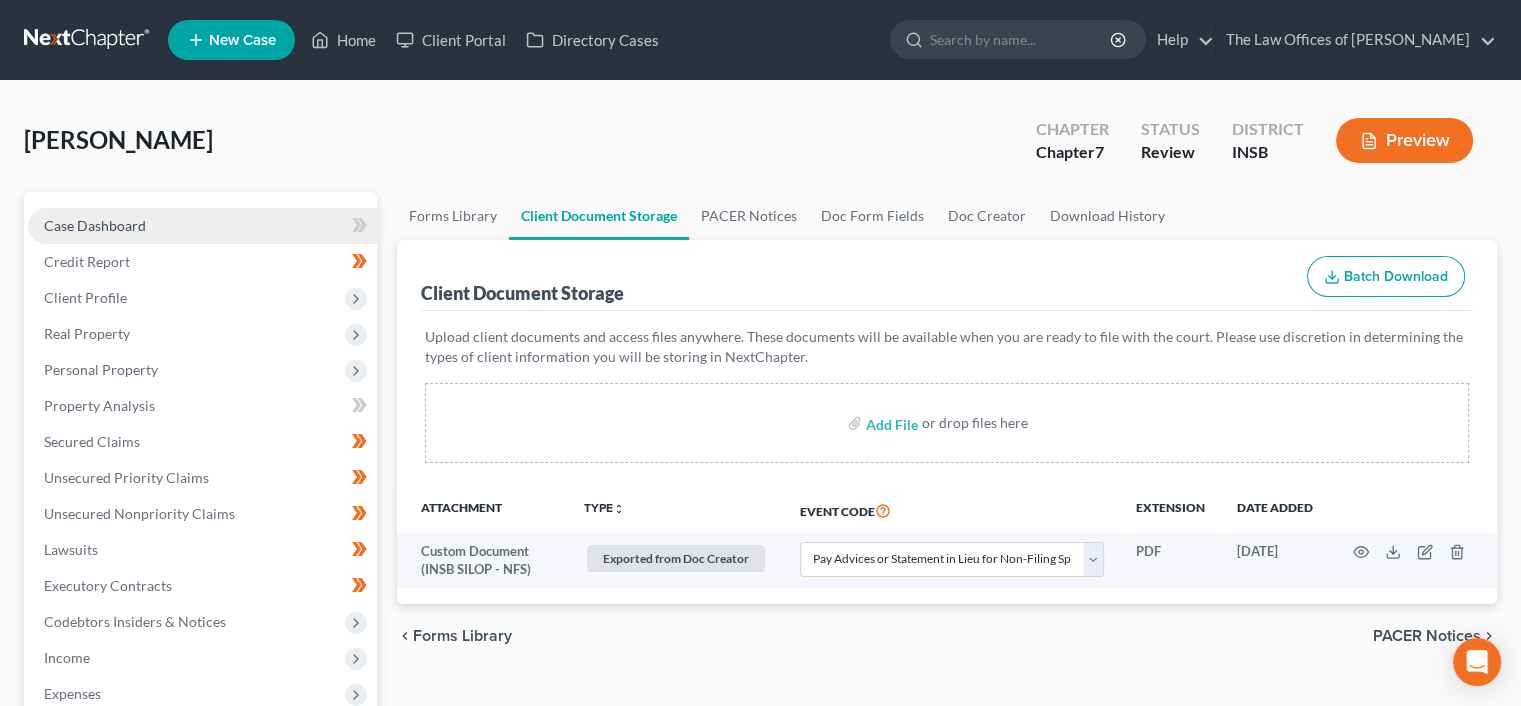 click on "Case Dashboard" at bounding box center (202, 226) 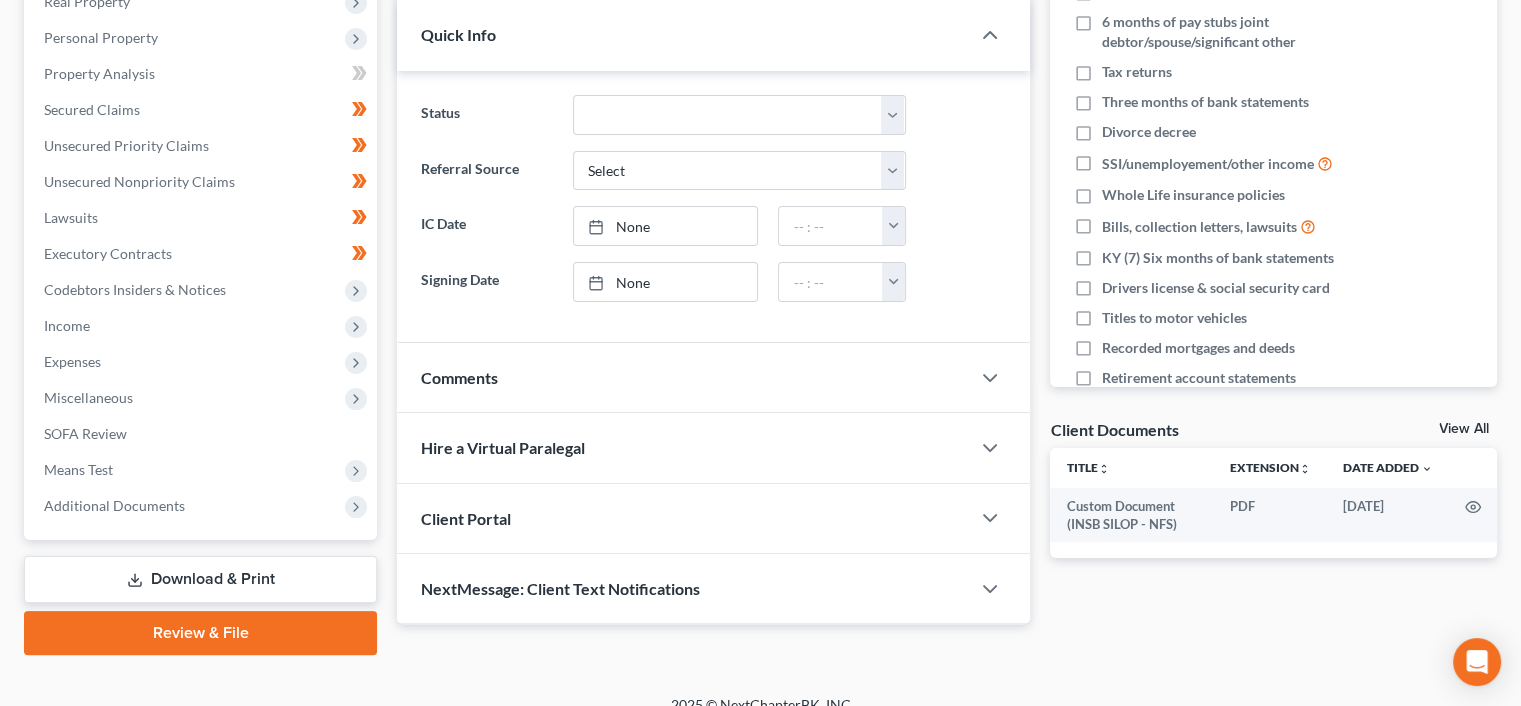 scroll, scrollTop: 333, scrollLeft: 0, axis: vertical 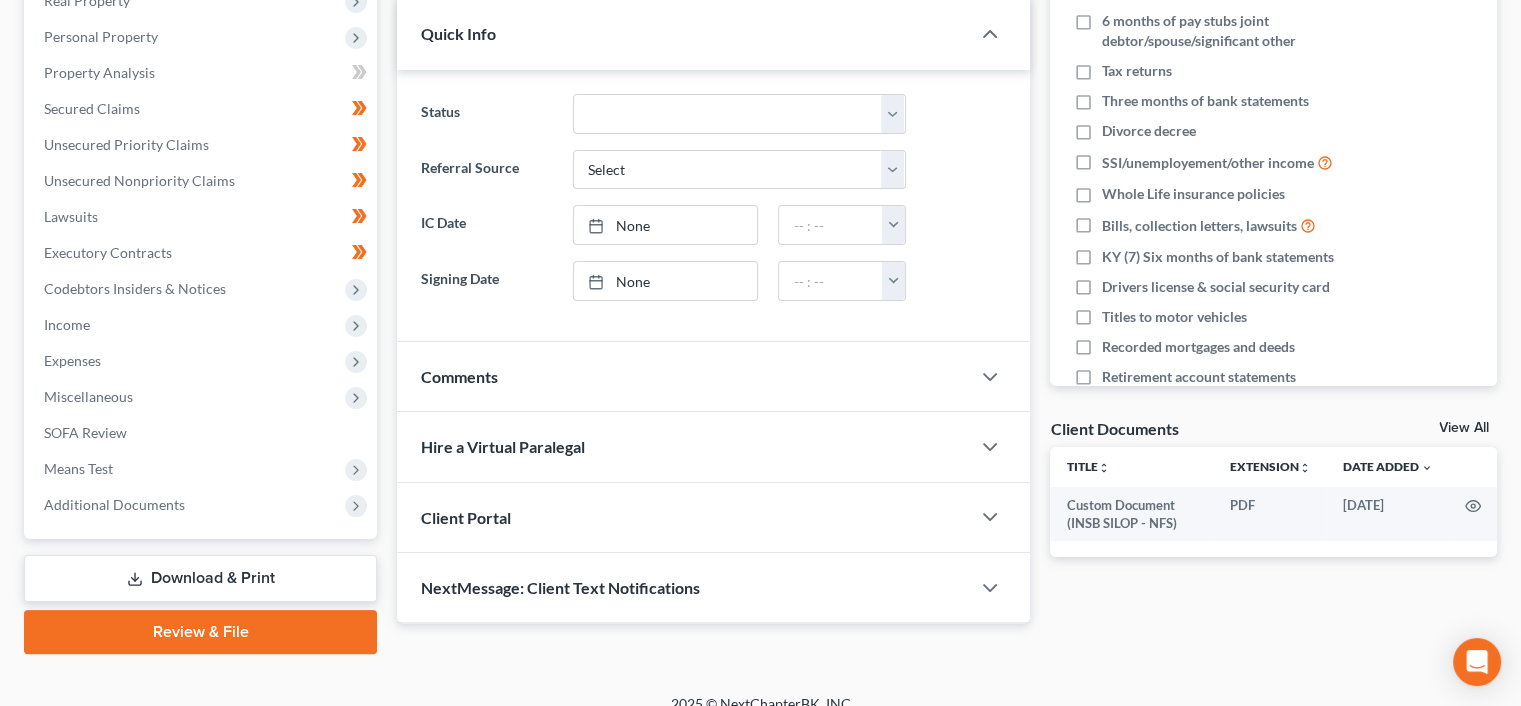 click on "Comments" at bounding box center [683, 376] 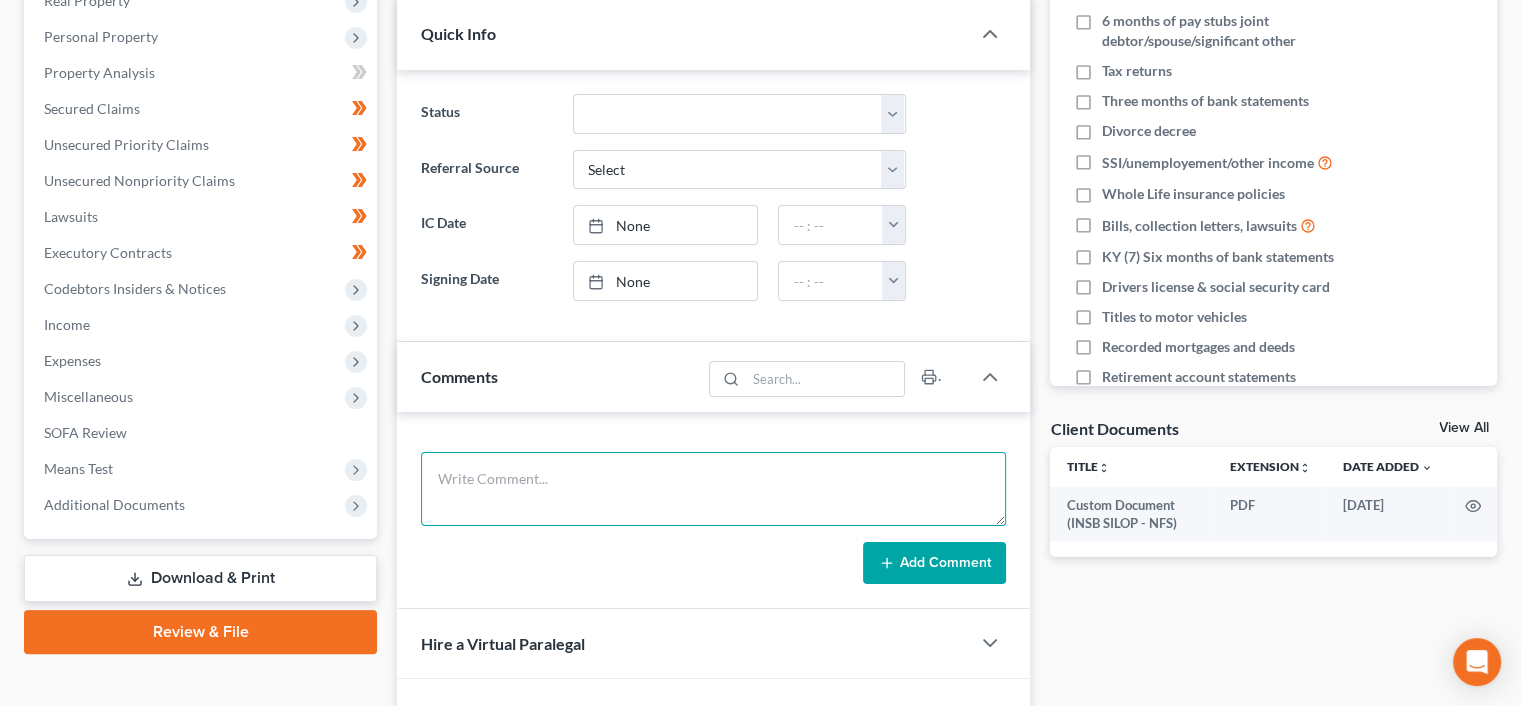 click at bounding box center [713, 489] 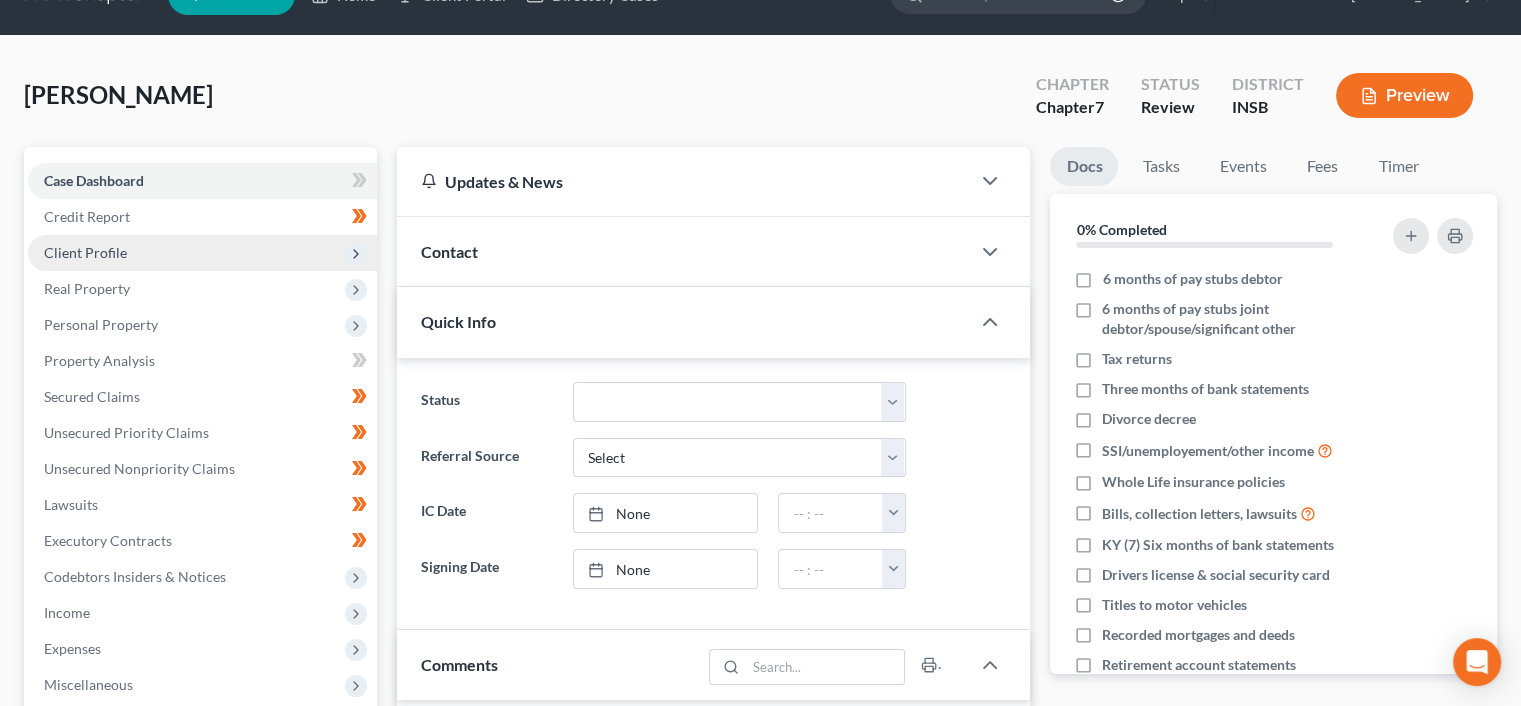 scroll, scrollTop: 0, scrollLeft: 0, axis: both 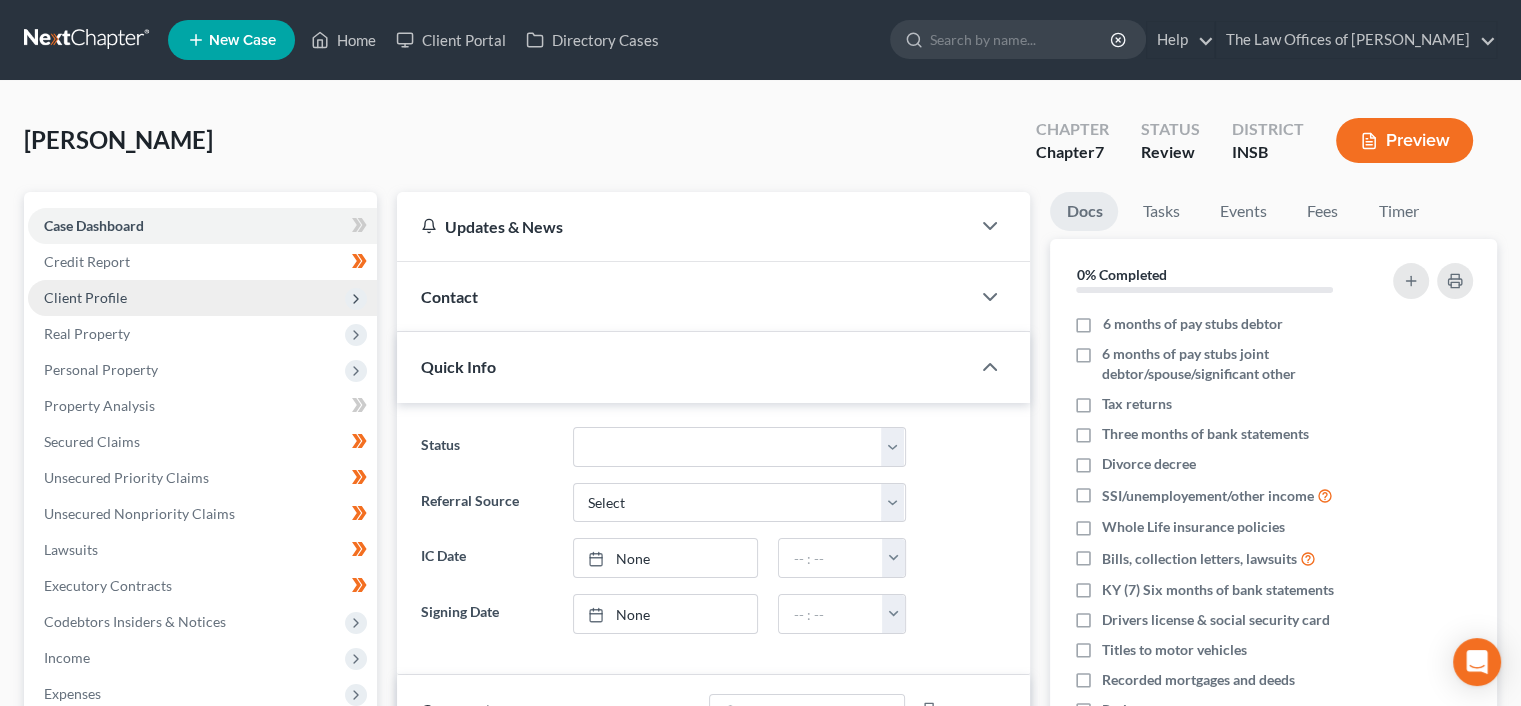 click on "Client Profile" at bounding box center (202, 298) 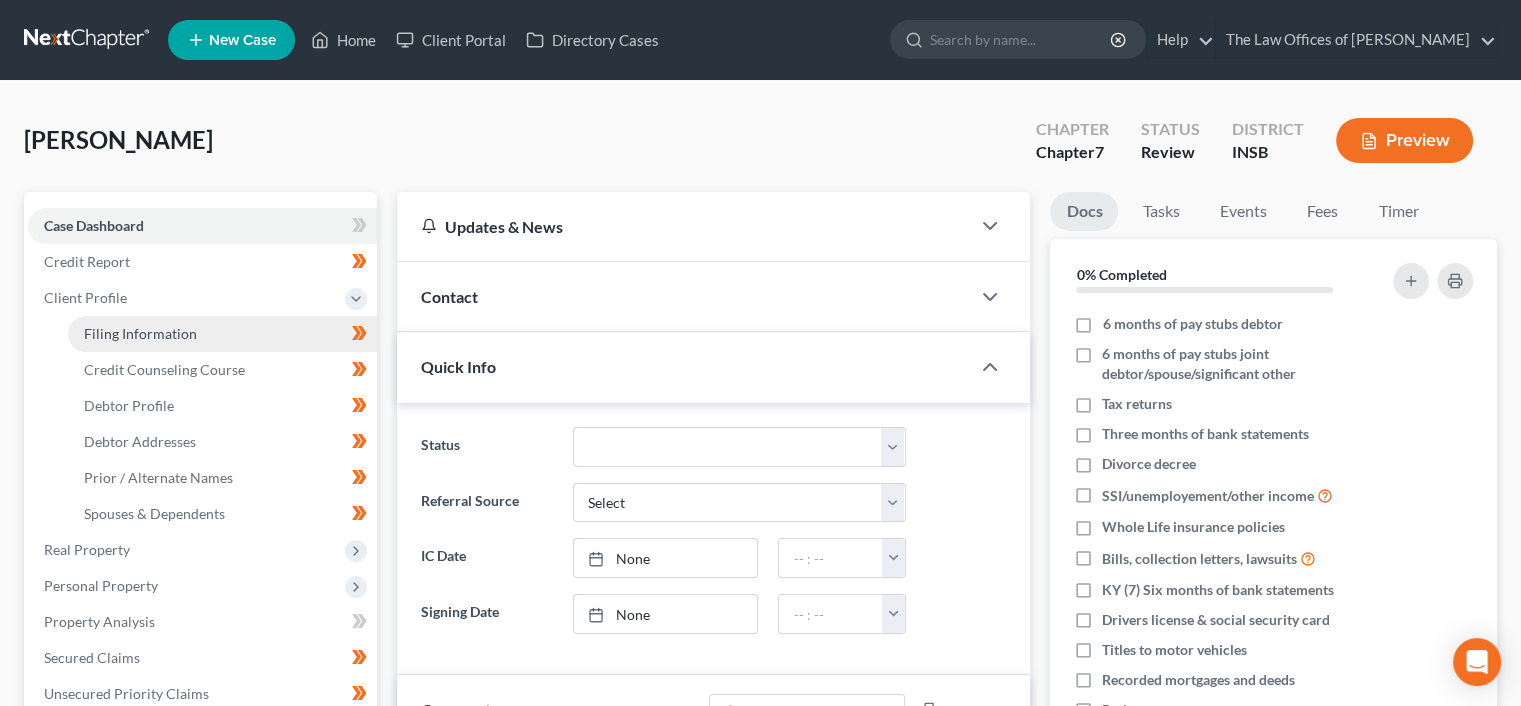 click on "Filing Information" at bounding box center (222, 334) 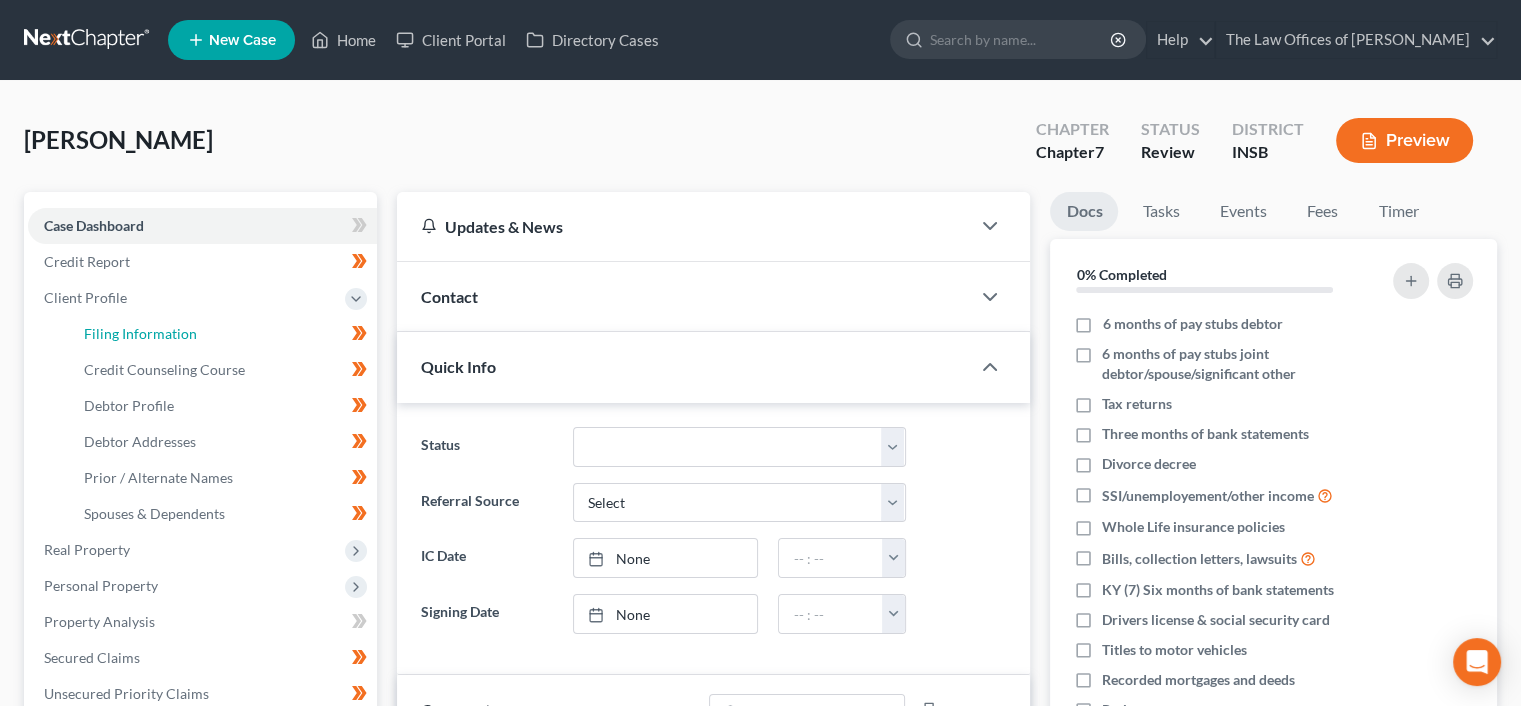 select on "1" 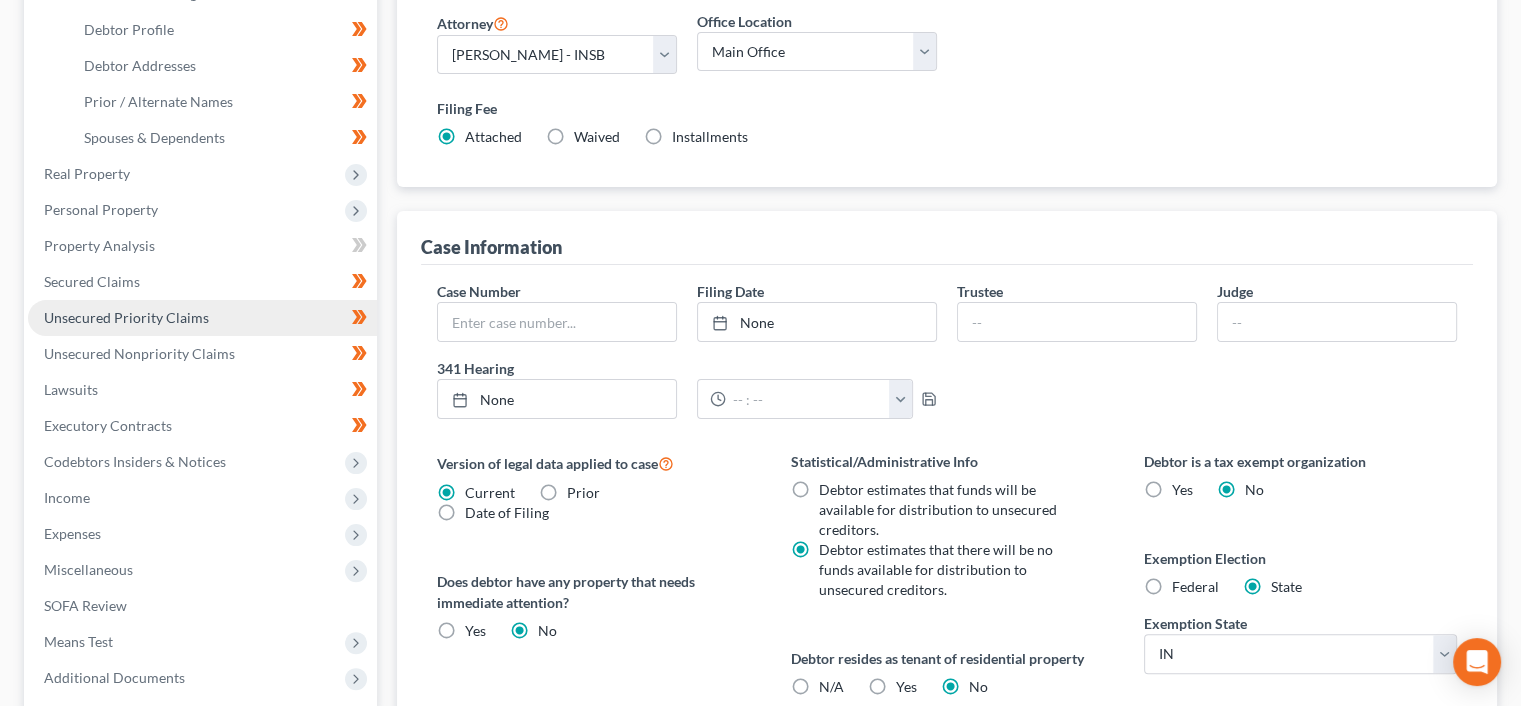 scroll, scrollTop: 200, scrollLeft: 0, axis: vertical 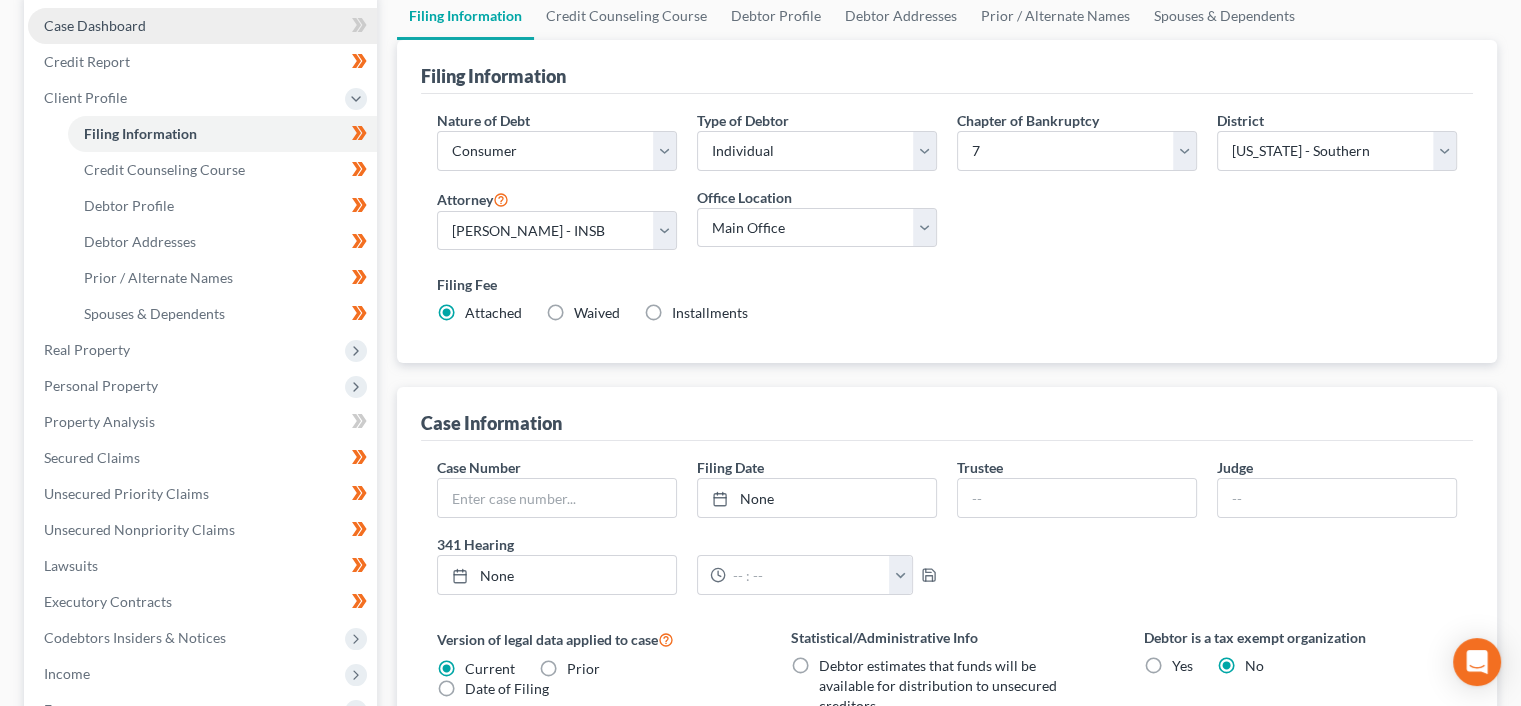 click on "Case Dashboard" at bounding box center (202, 26) 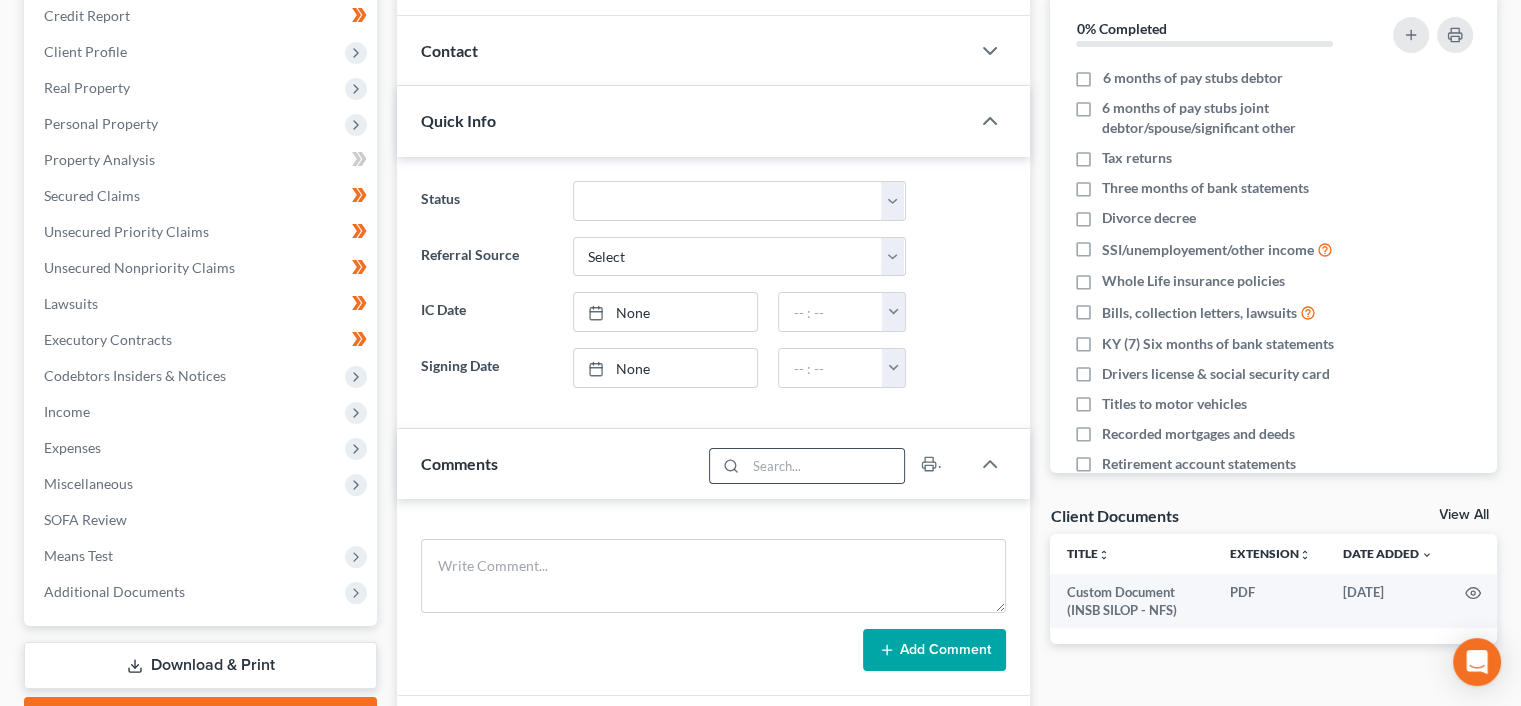 scroll, scrollTop: 266, scrollLeft: 0, axis: vertical 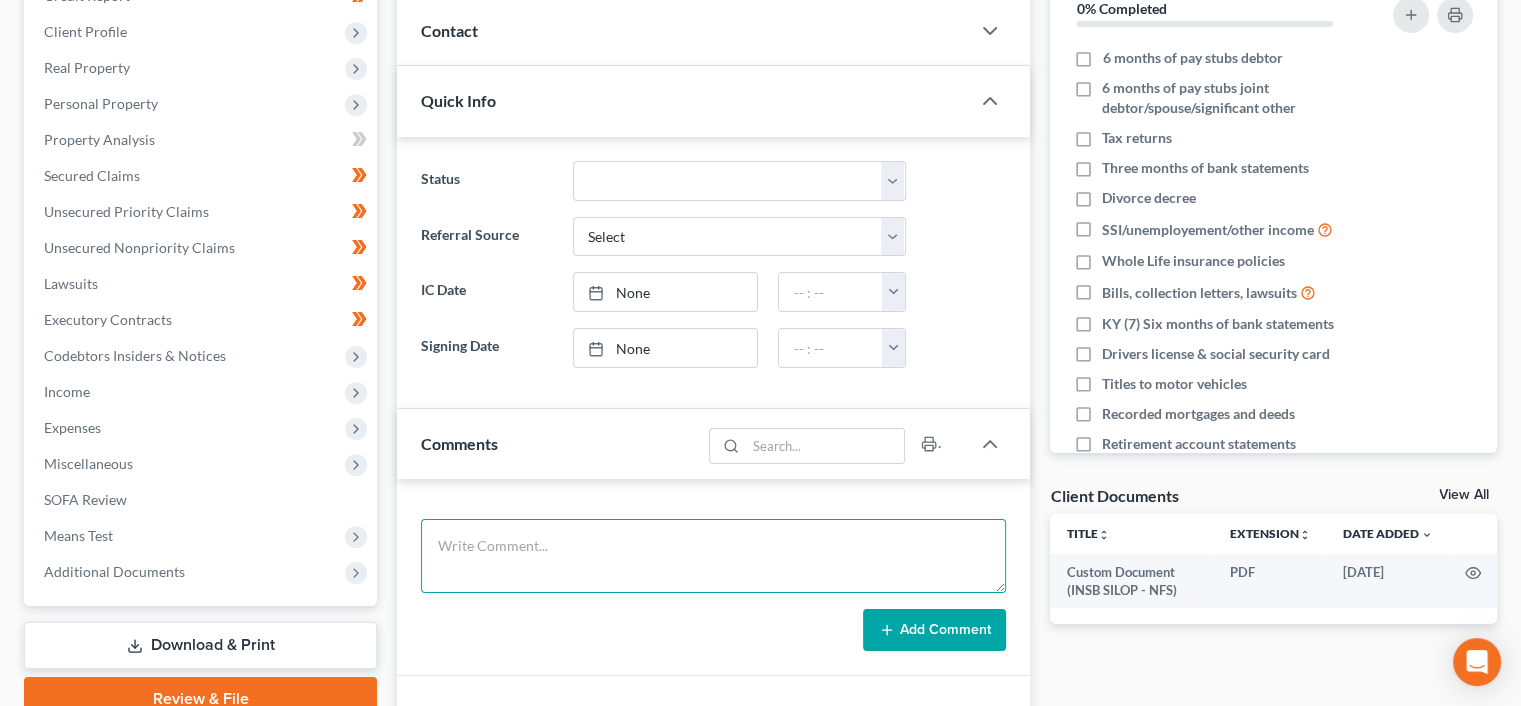 click at bounding box center [713, 556] 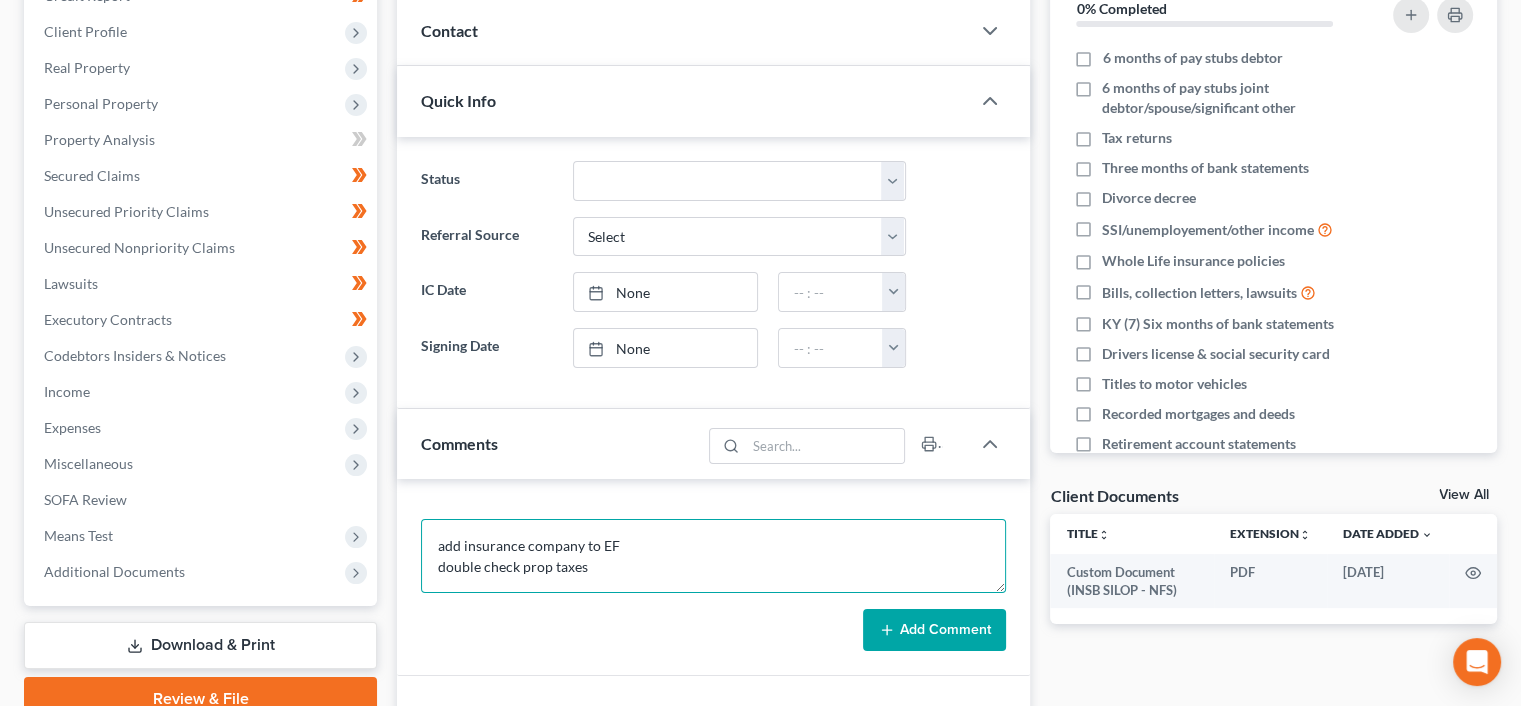 type on "add insurance company to EF
double check prop taxes" 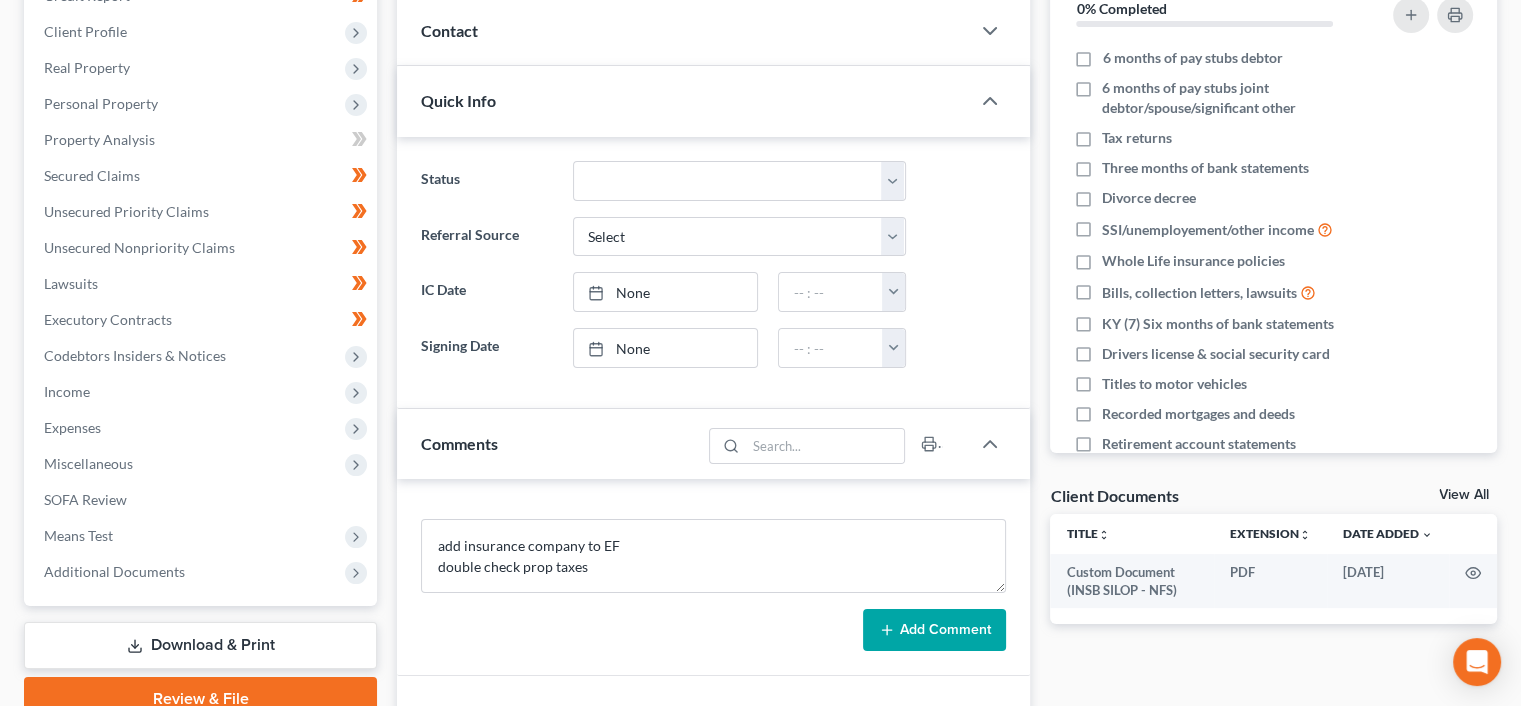 click on "Add Comment" at bounding box center [934, 630] 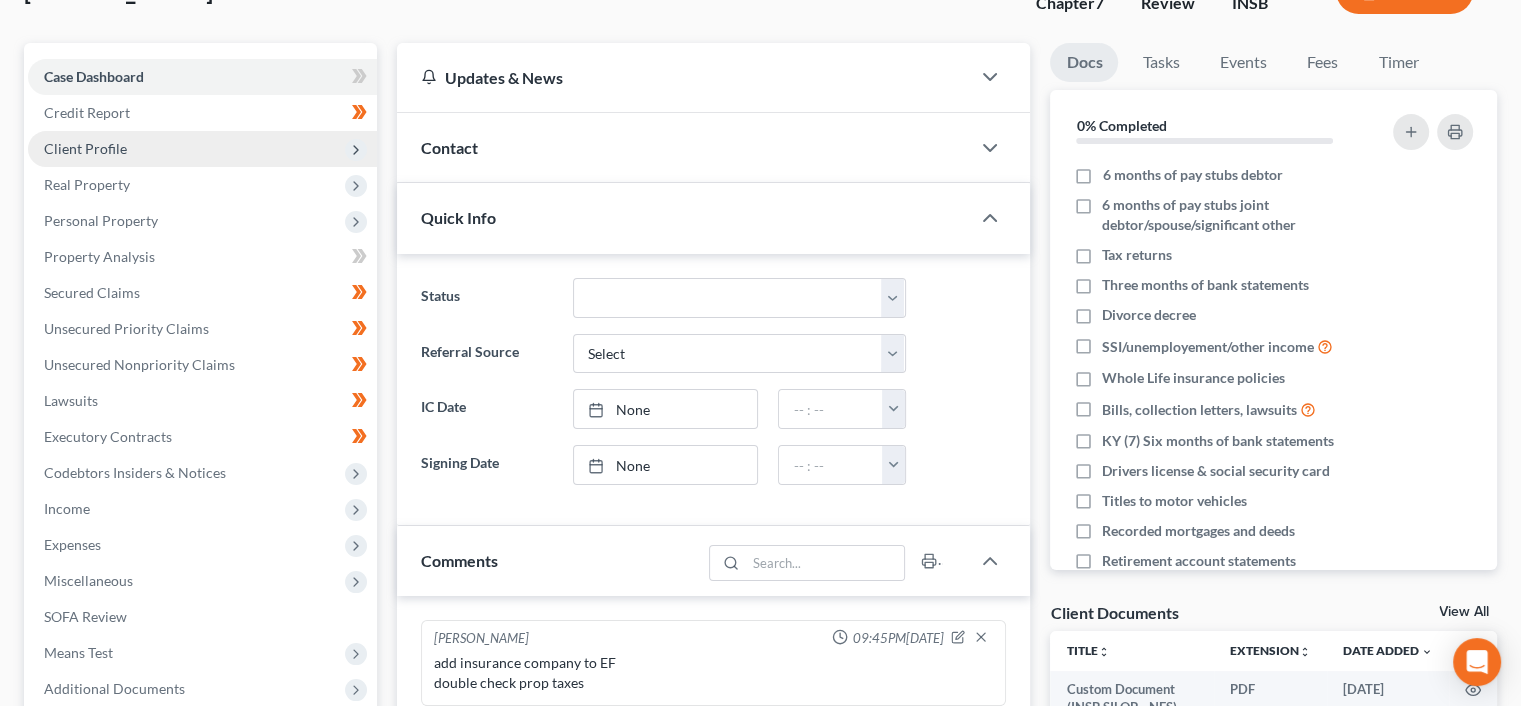 scroll, scrollTop: 0, scrollLeft: 0, axis: both 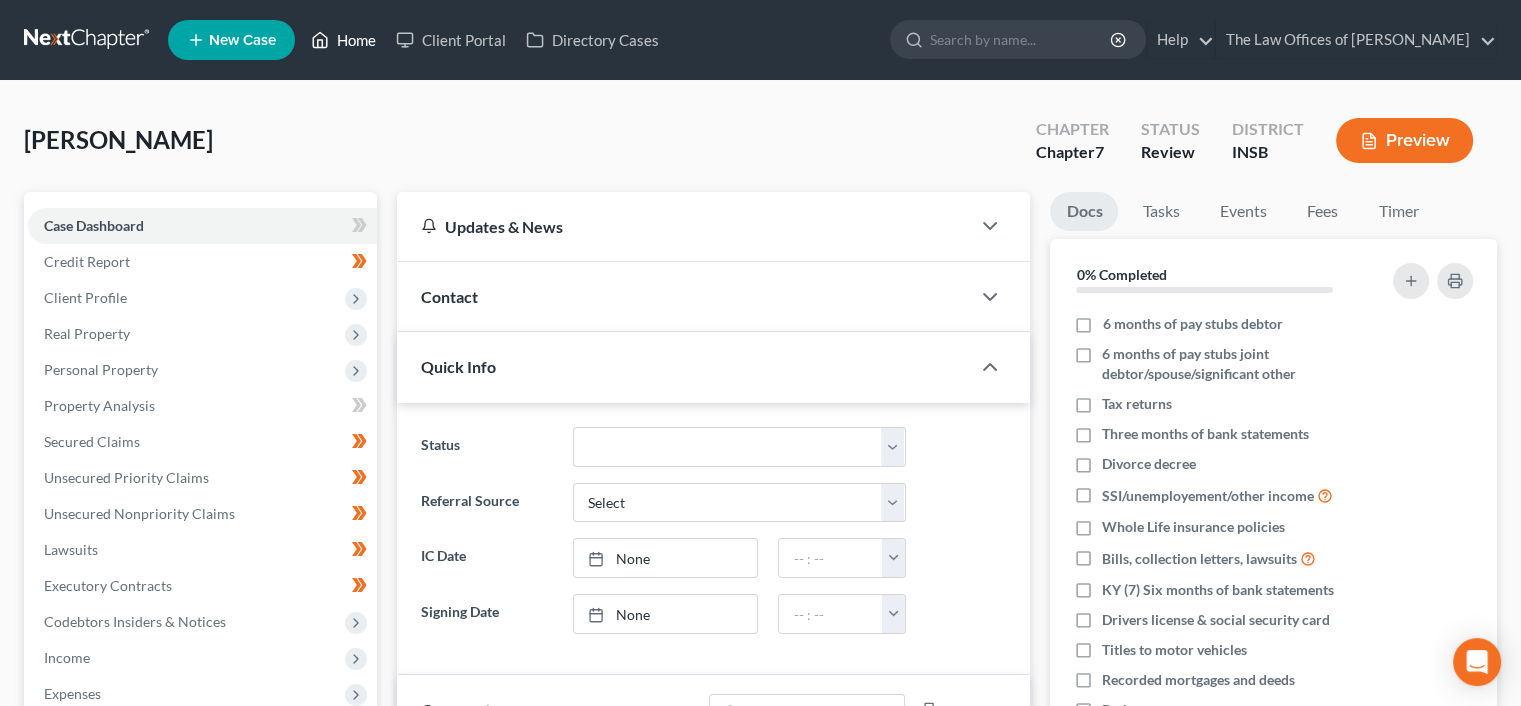 click on "Home" at bounding box center (343, 40) 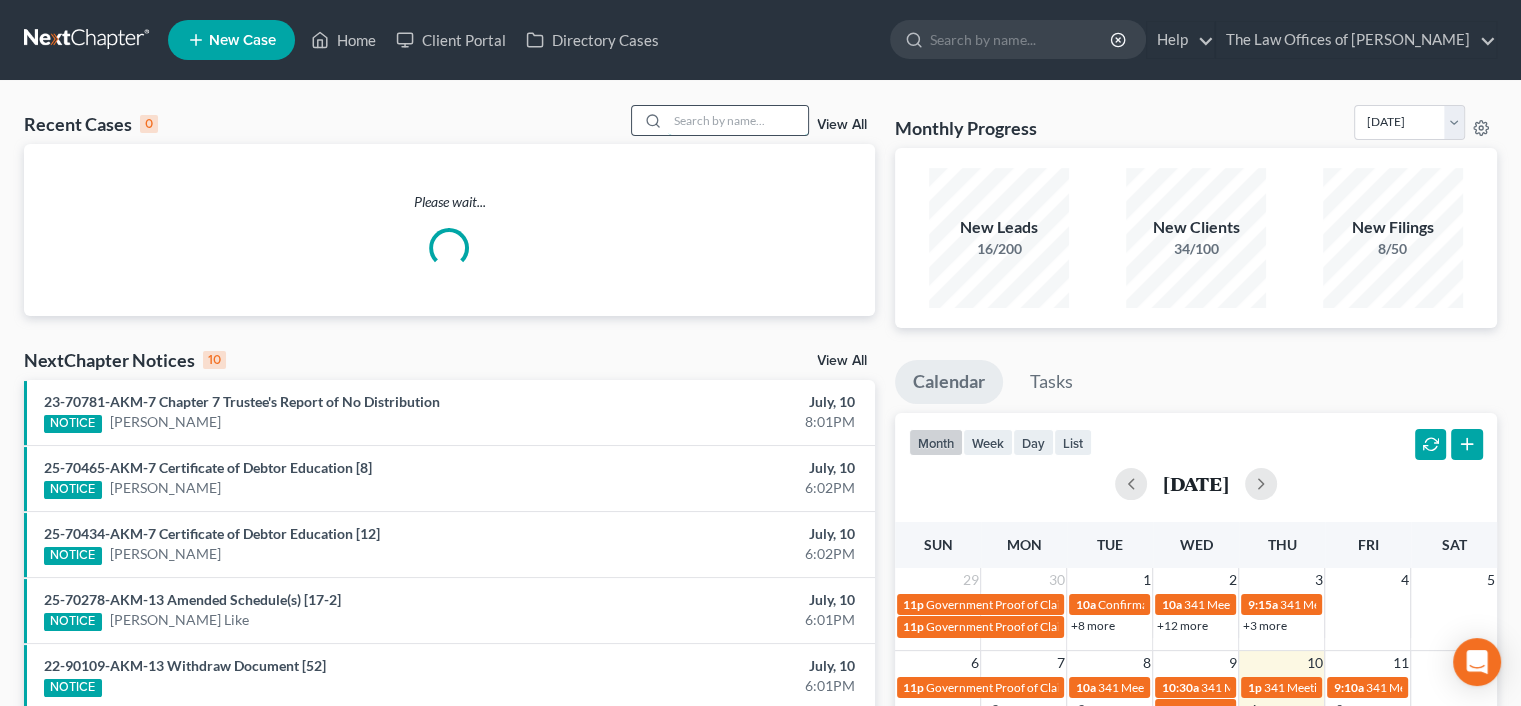 click at bounding box center (738, 120) 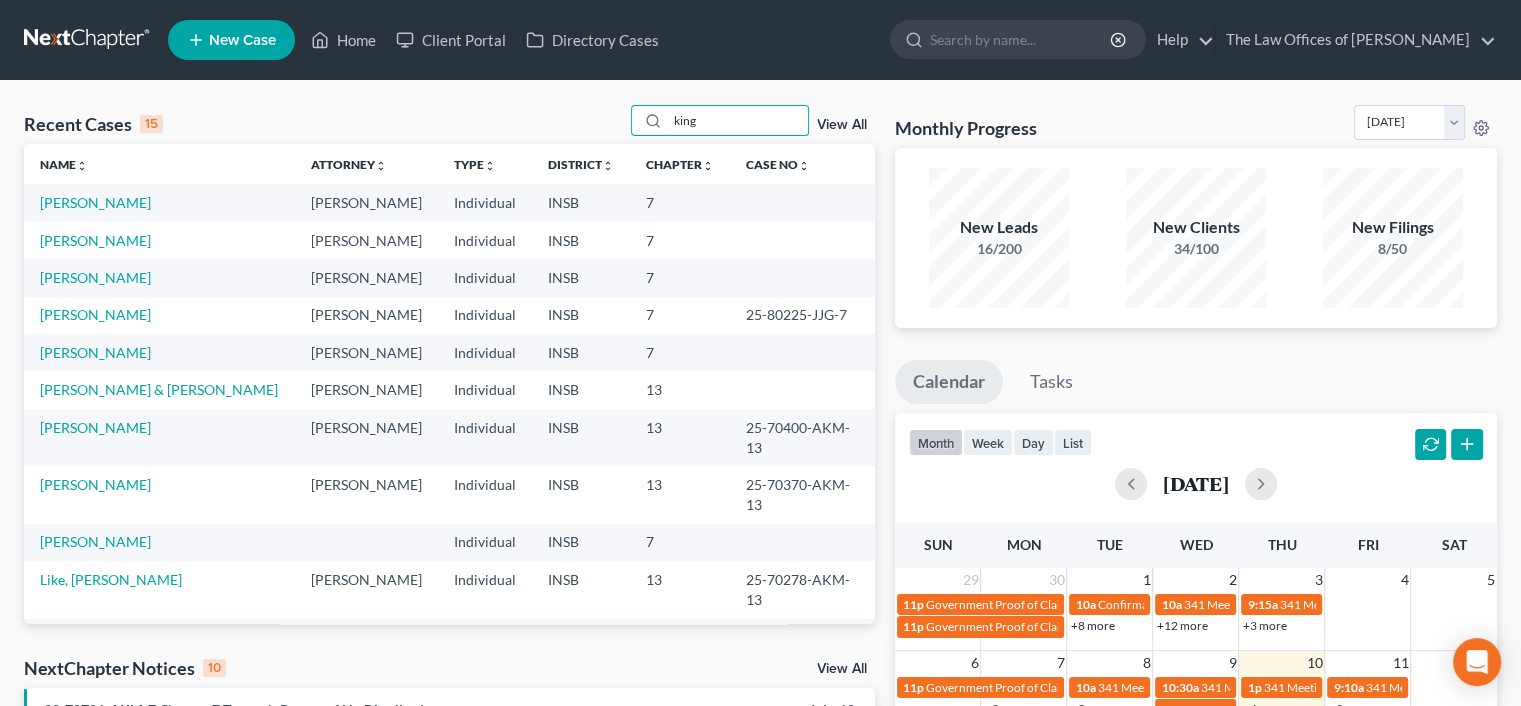 type on "king" 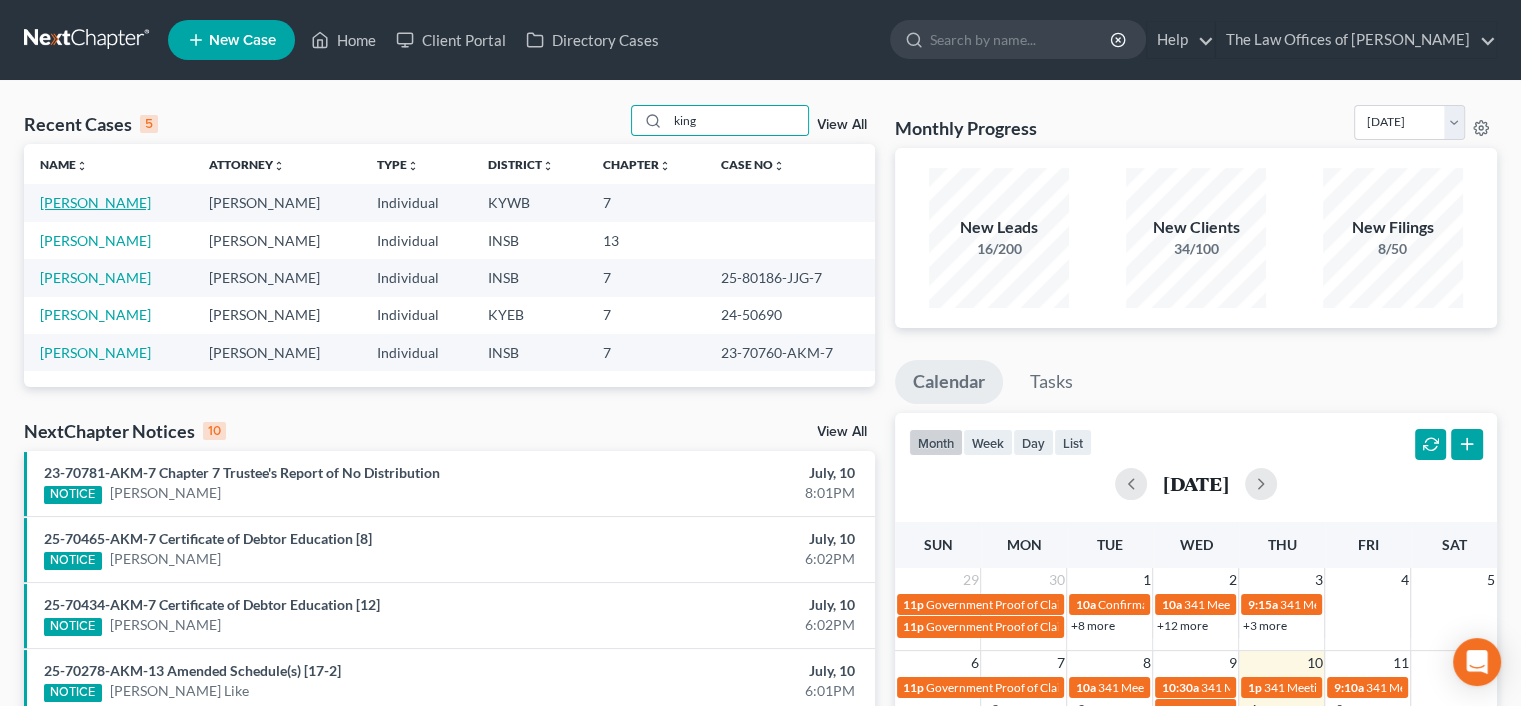 click on "[PERSON_NAME]" at bounding box center [95, 202] 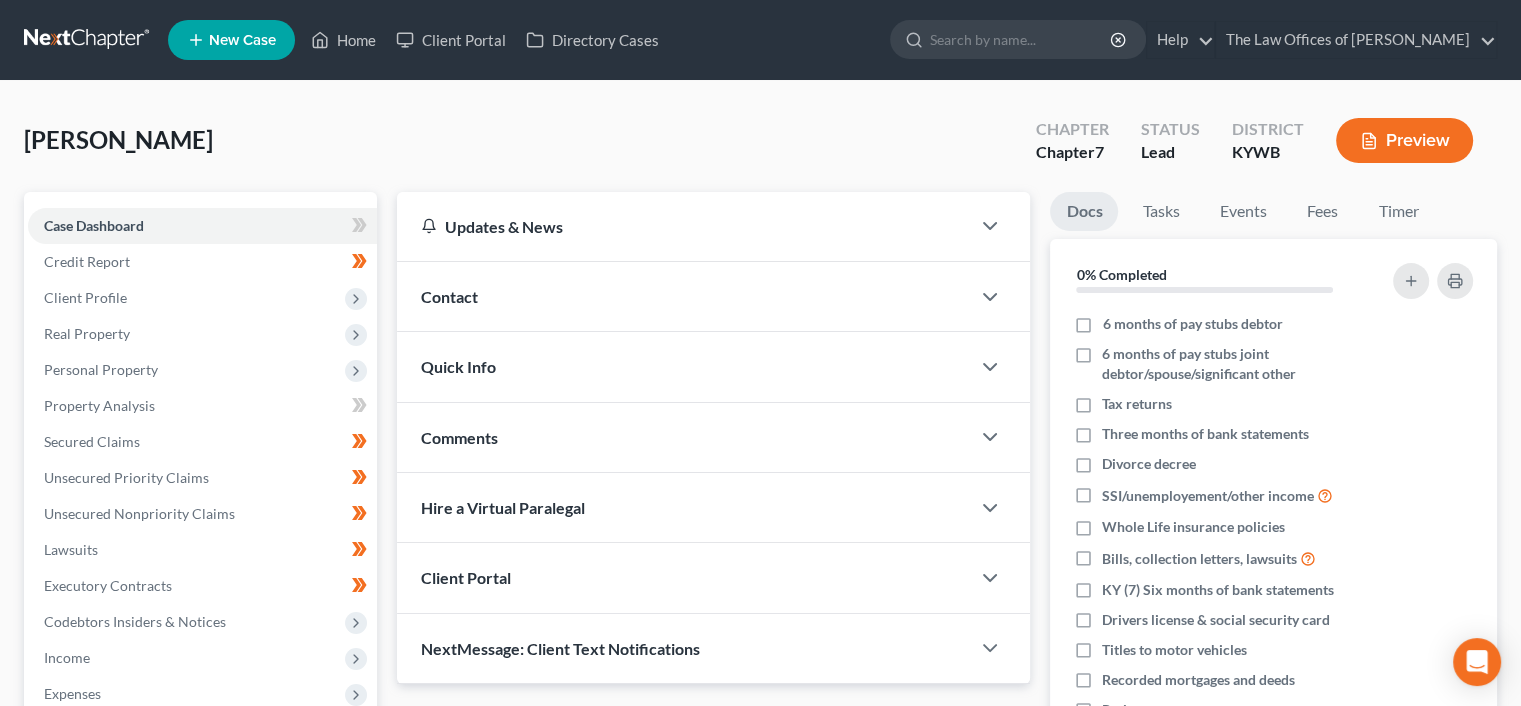 drag, startPoint x: 230, startPoint y: 287, endPoint x: 378, endPoint y: 325, distance: 152.80052 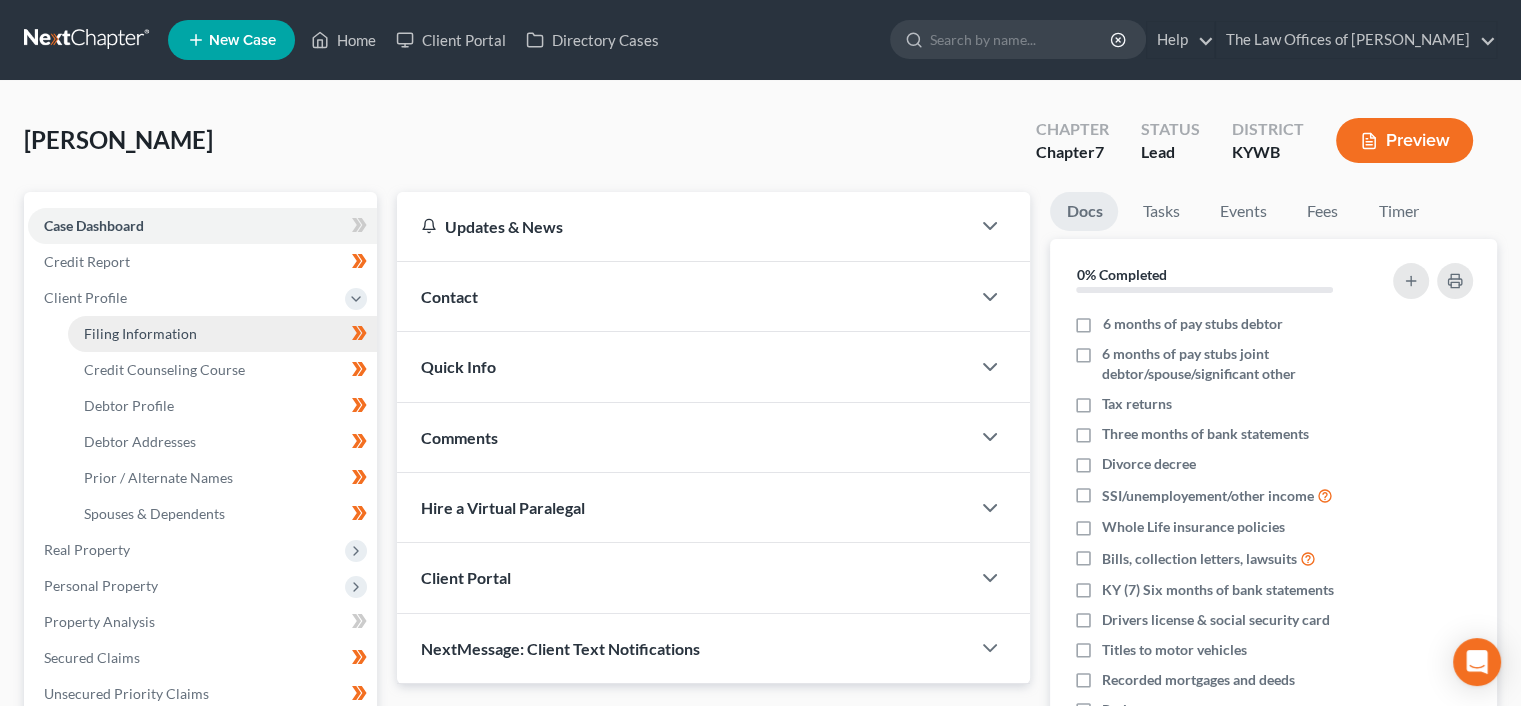 click on "Filing Information" at bounding box center (222, 334) 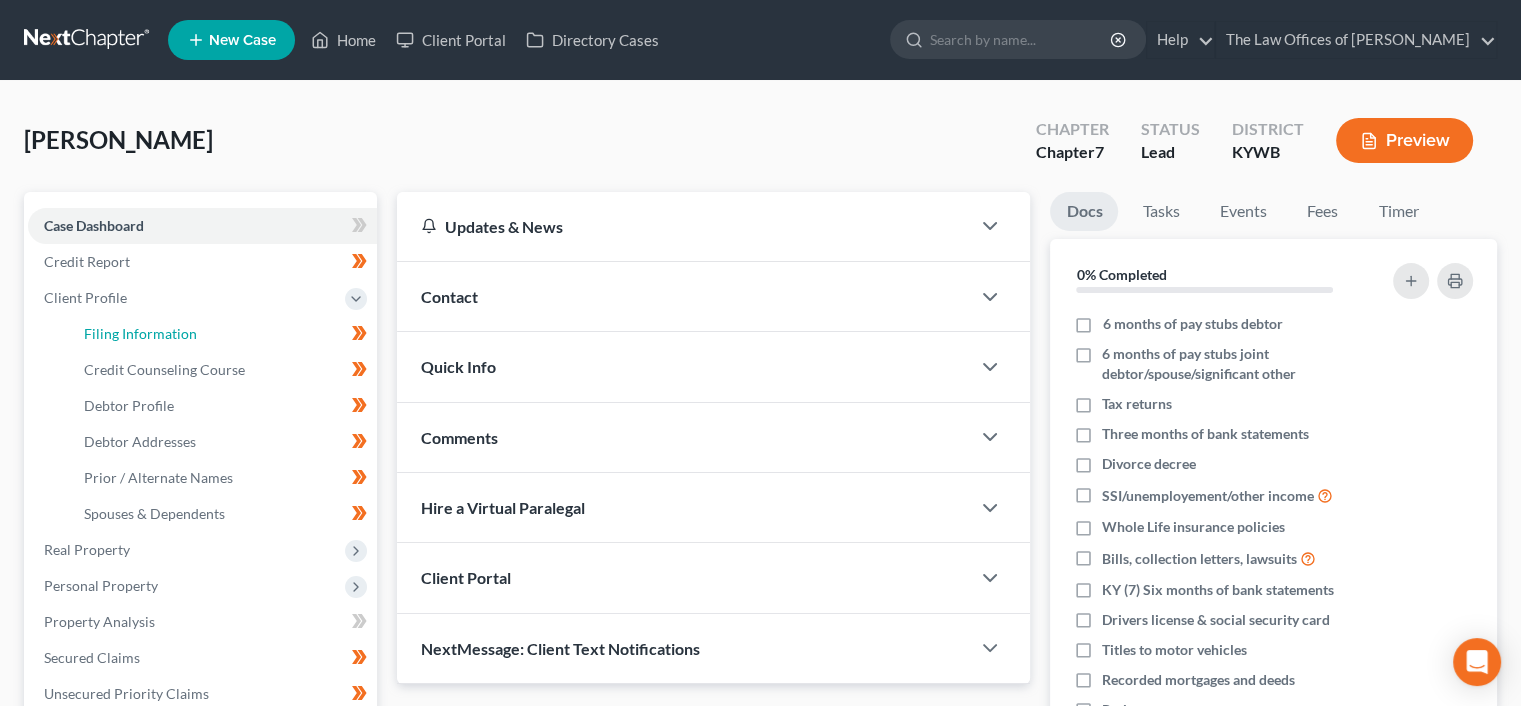 select on "1" 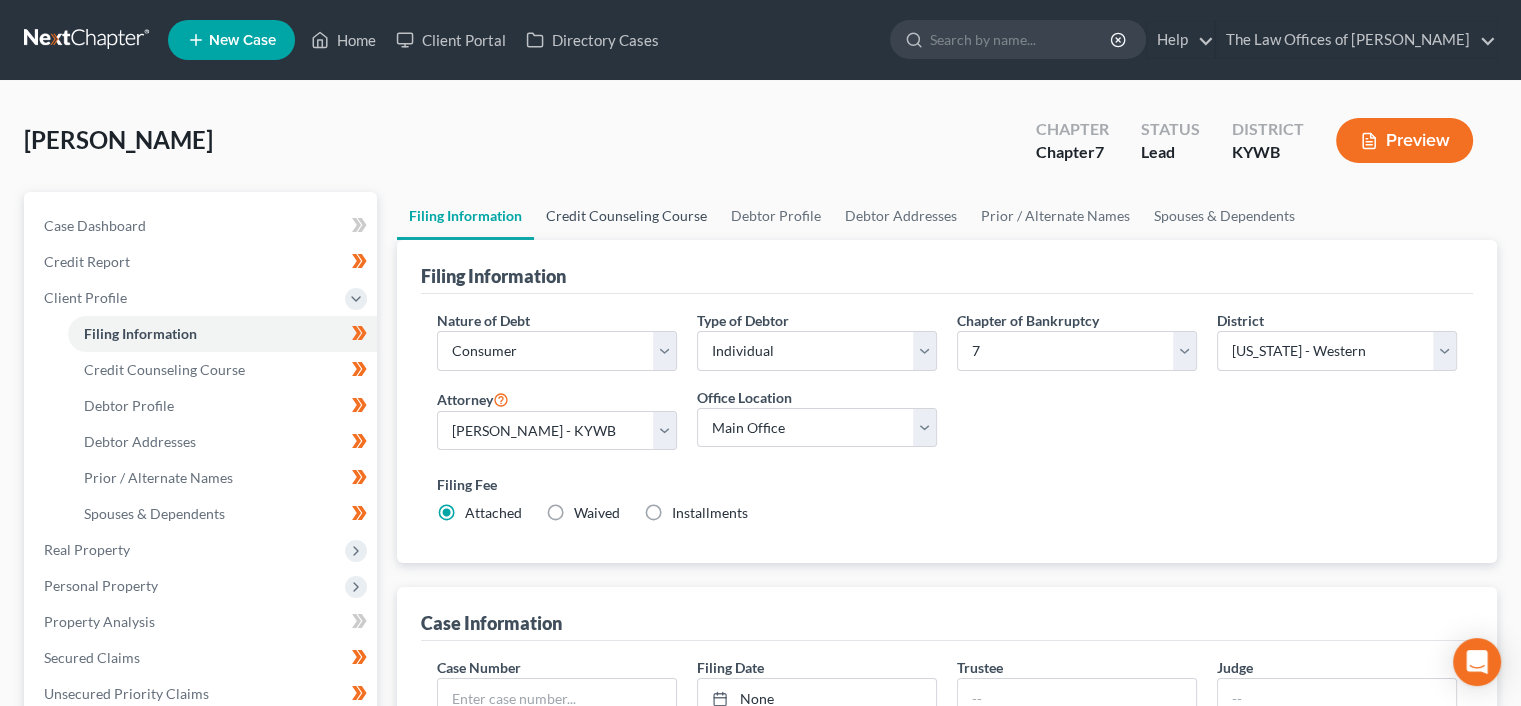 click on "Credit Counseling Course" at bounding box center (626, 216) 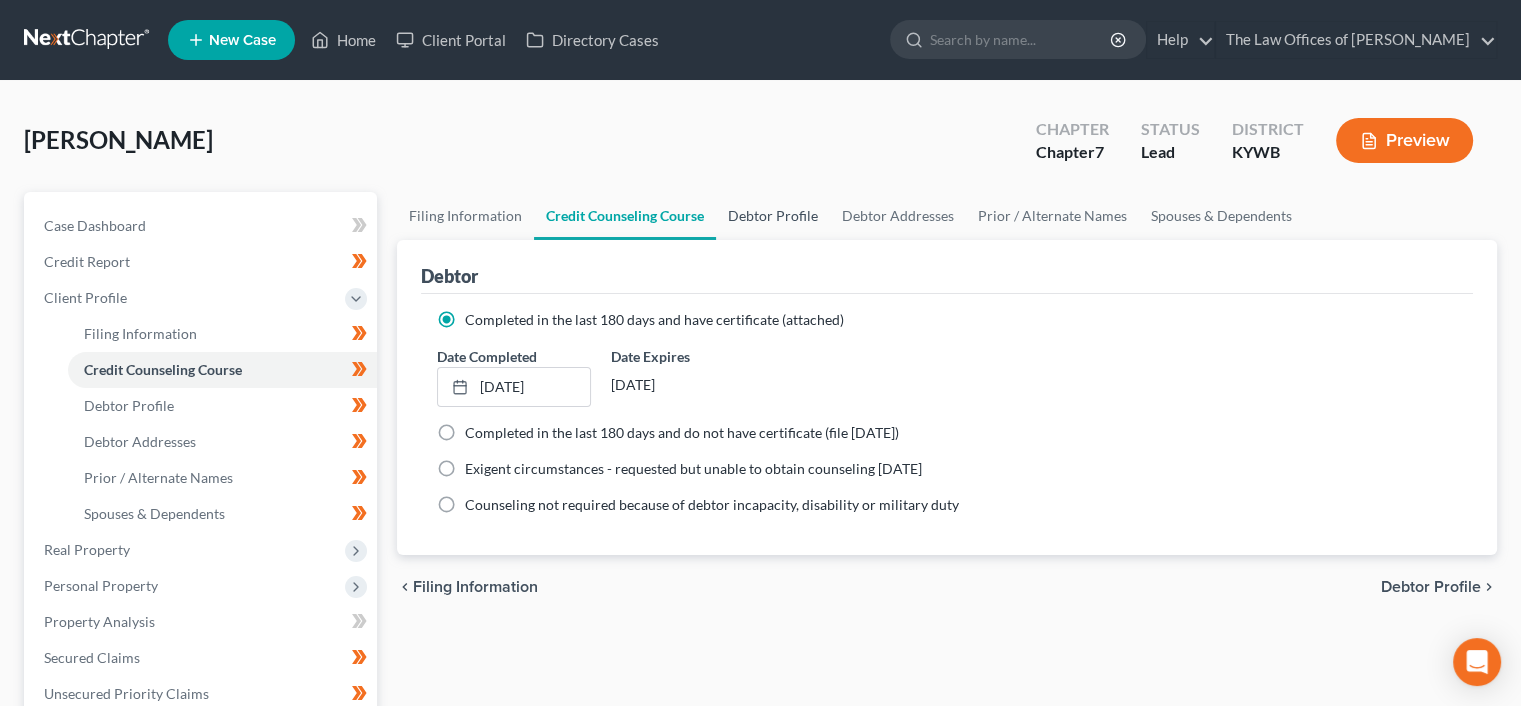 click on "Debtor Profile" at bounding box center (773, 216) 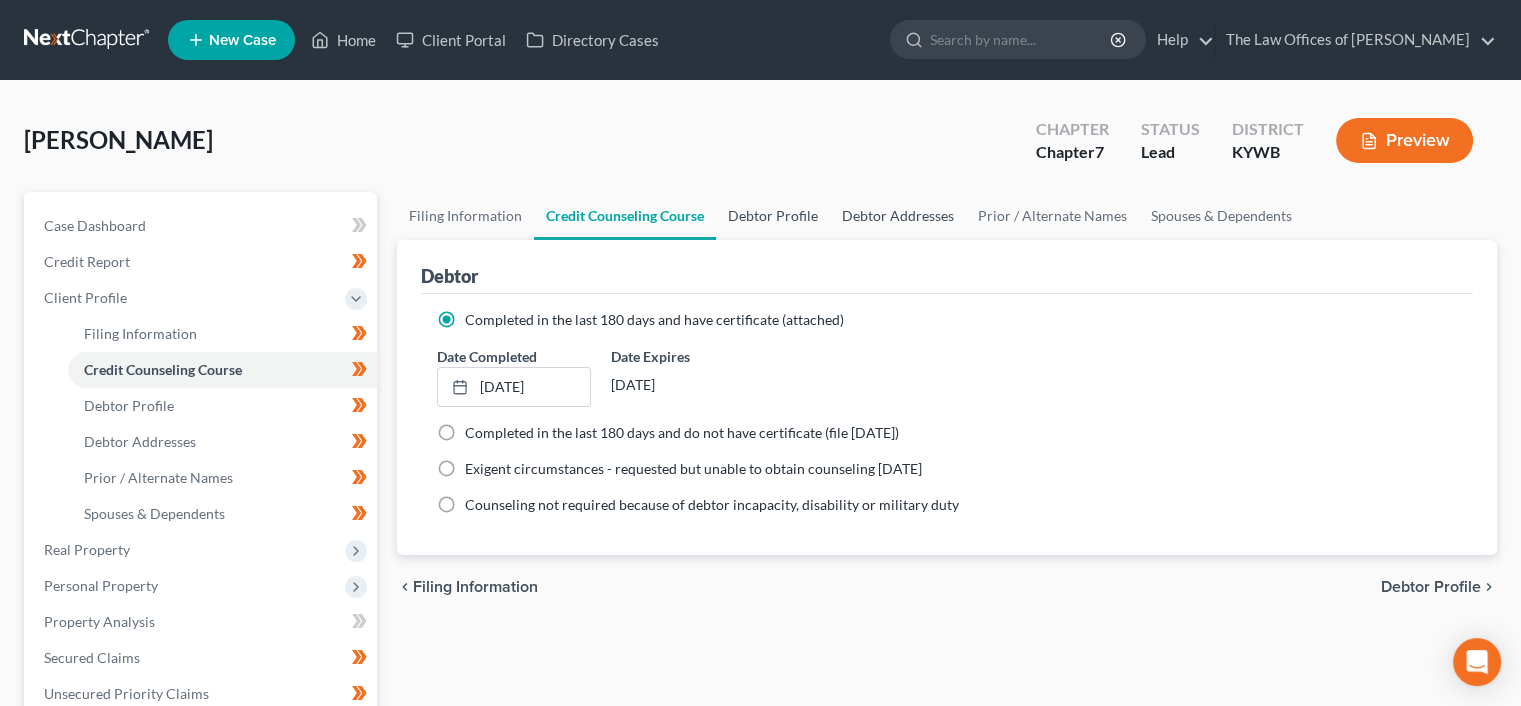 select on "0" 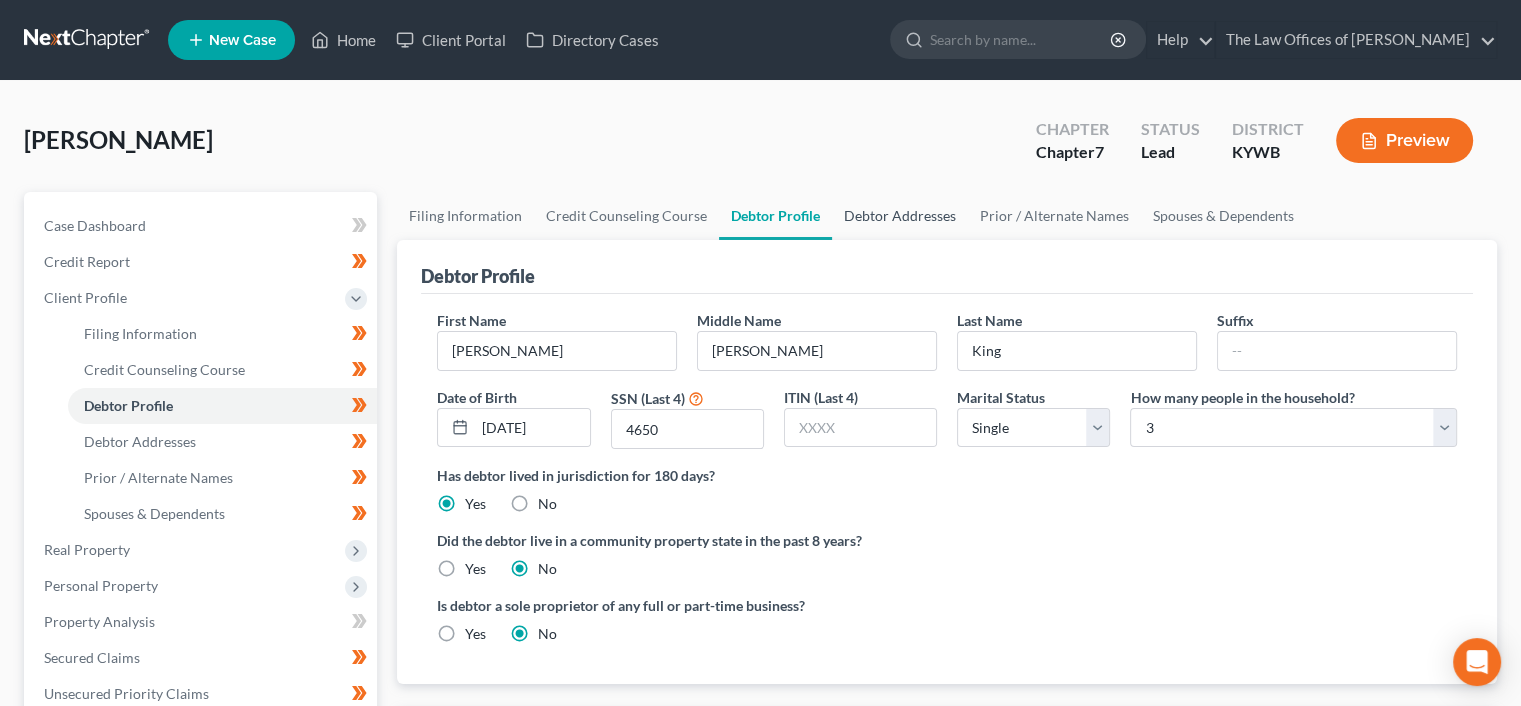 click on "Debtor Addresses" at bounding box center [900, 216] 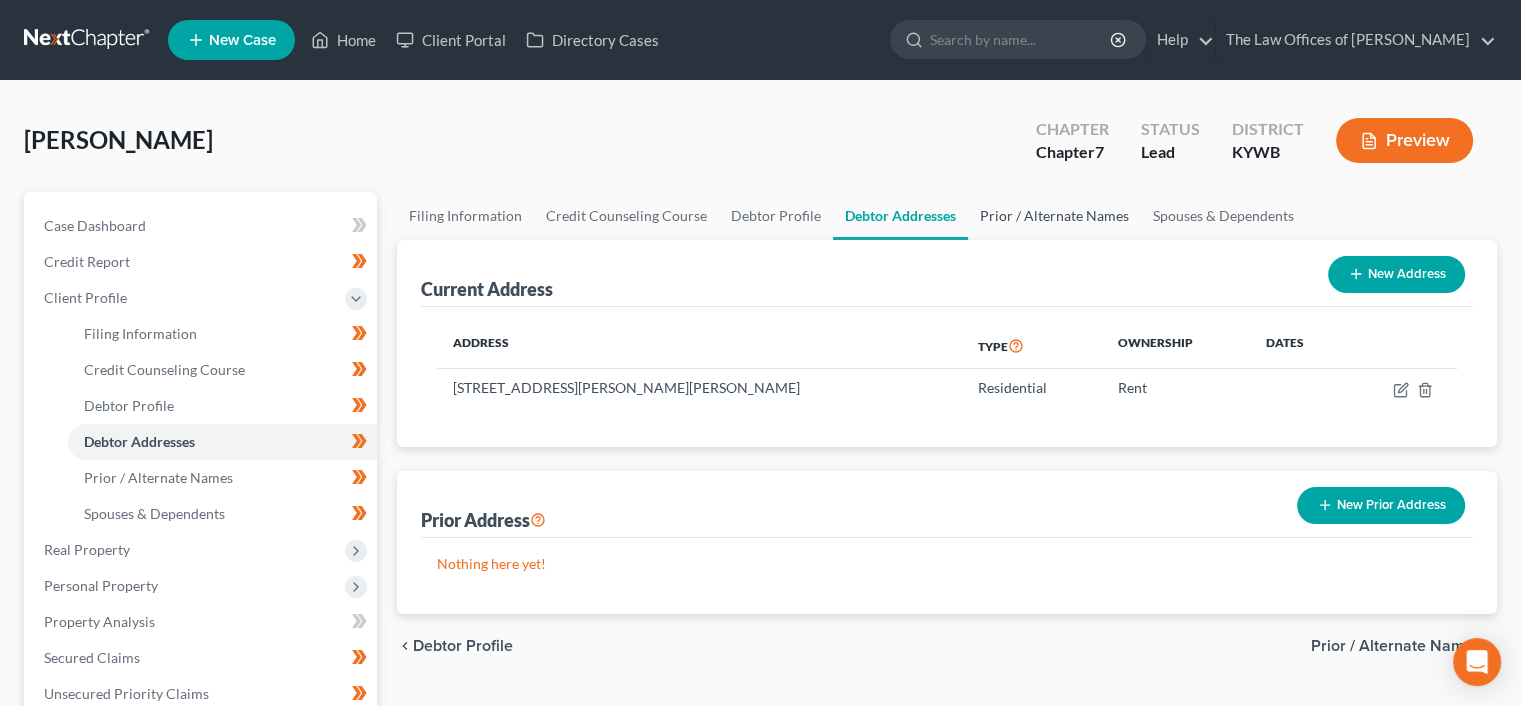 click on "Prior / Alternate Names" at bounding box center (1054, 216) 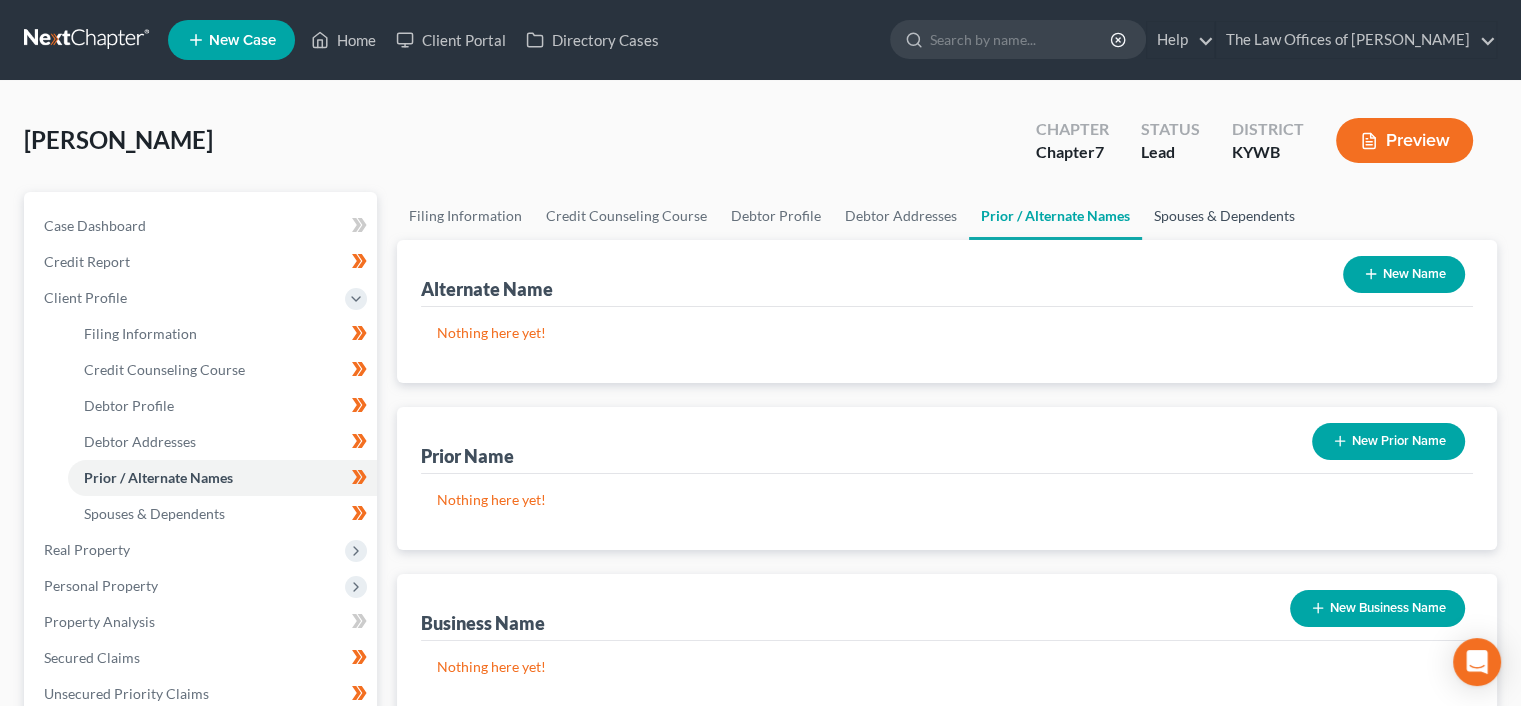 click on "Spouses & Dependents" at bounding box center (1224, 216) 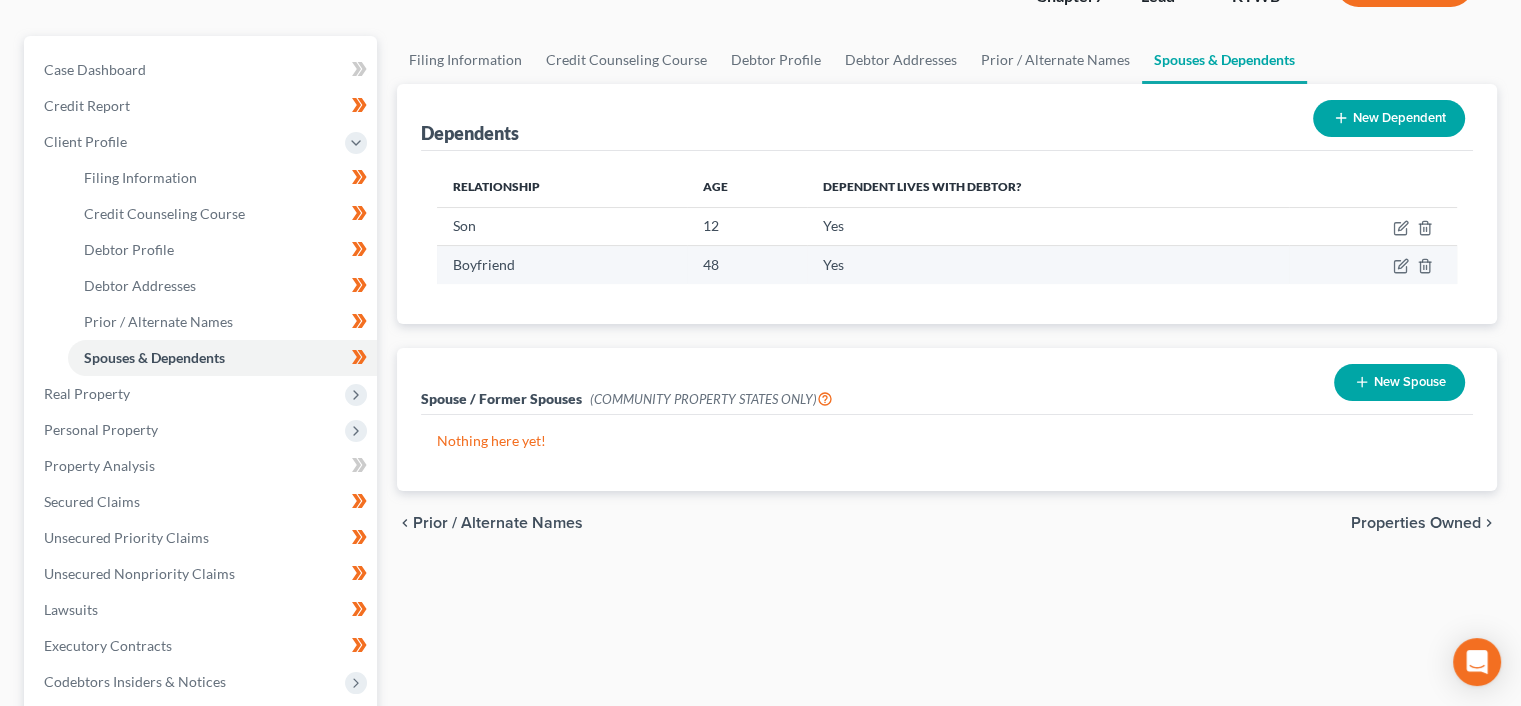 scroll, scrollTop: 200, scrollLeft: 0, axis: vertical 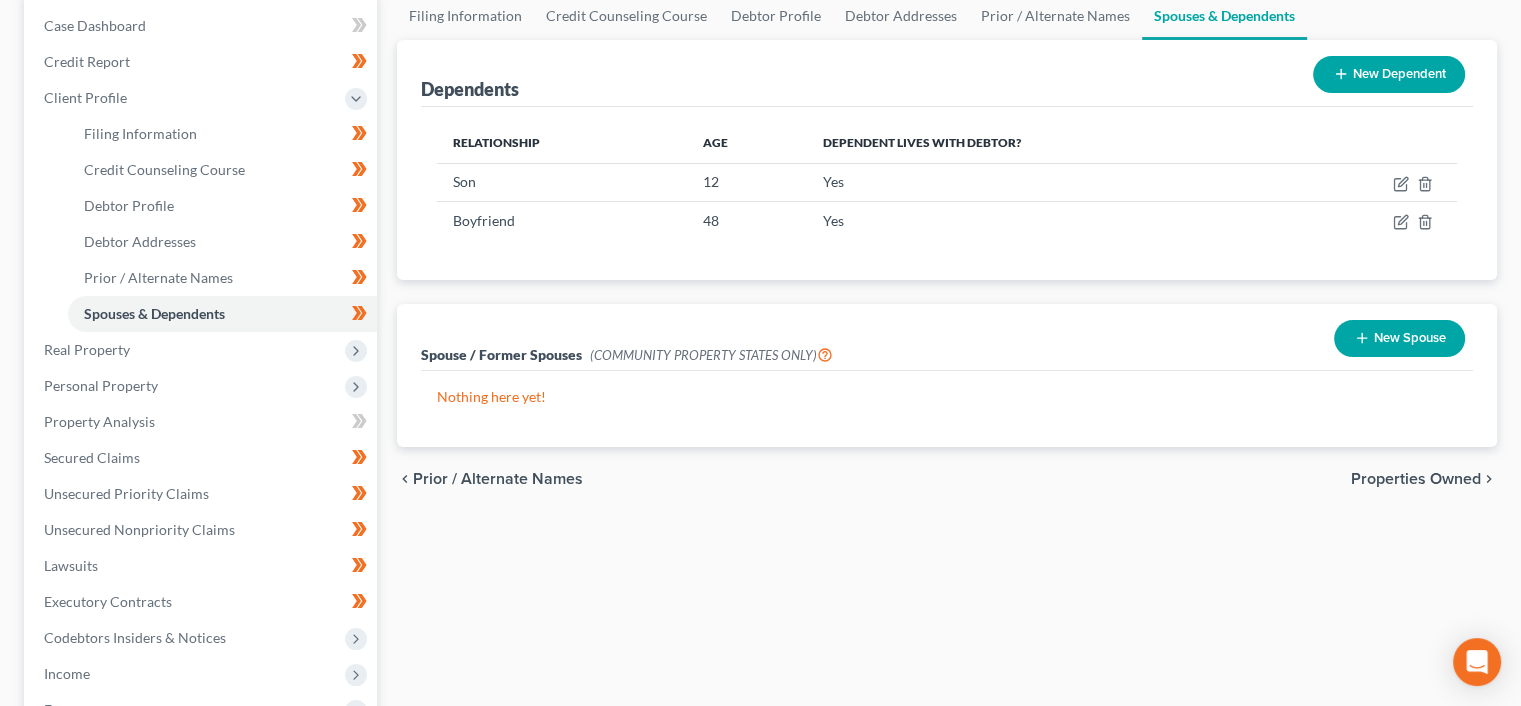 click on "Properties Owned" at bounding box center (1416, 479) 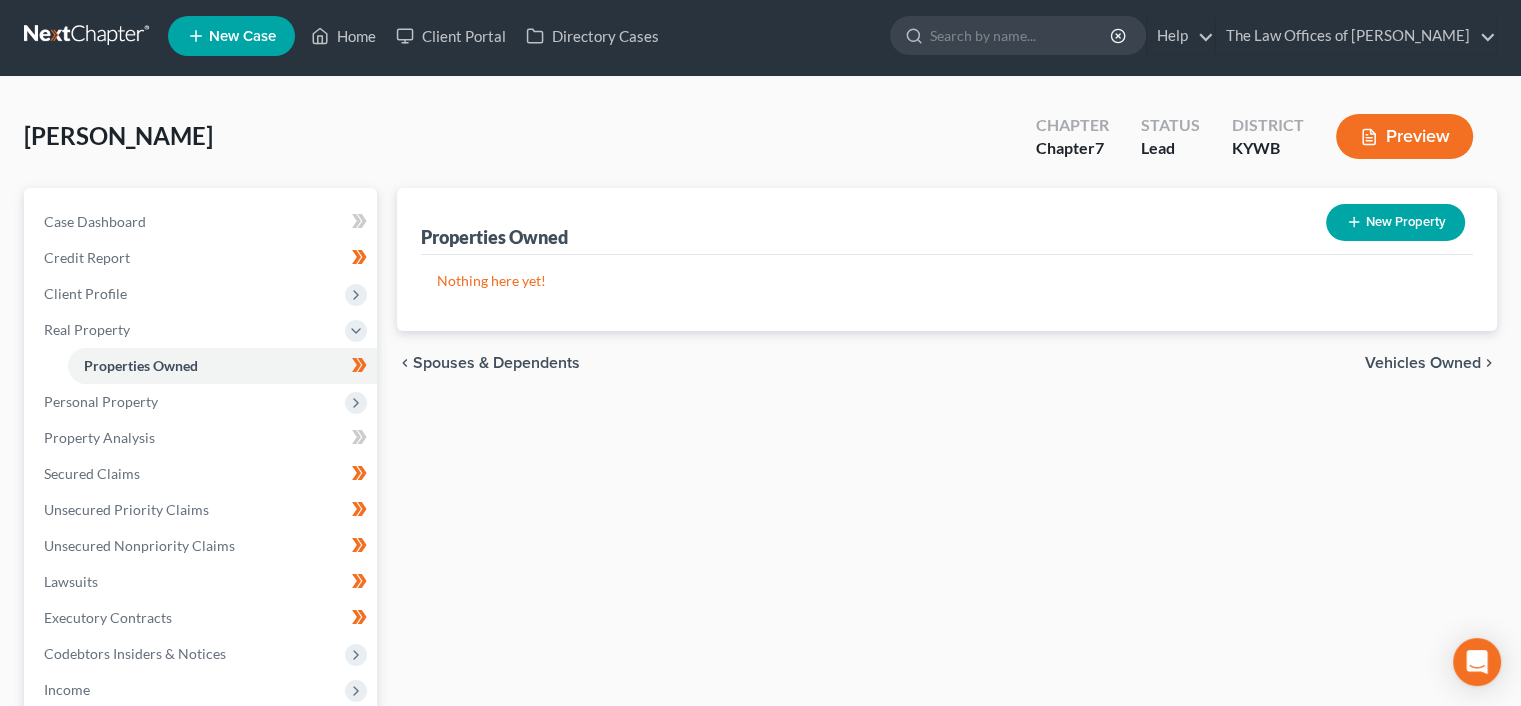 scroll, scrollTop: 0, scrollLeft: 0, axis: both 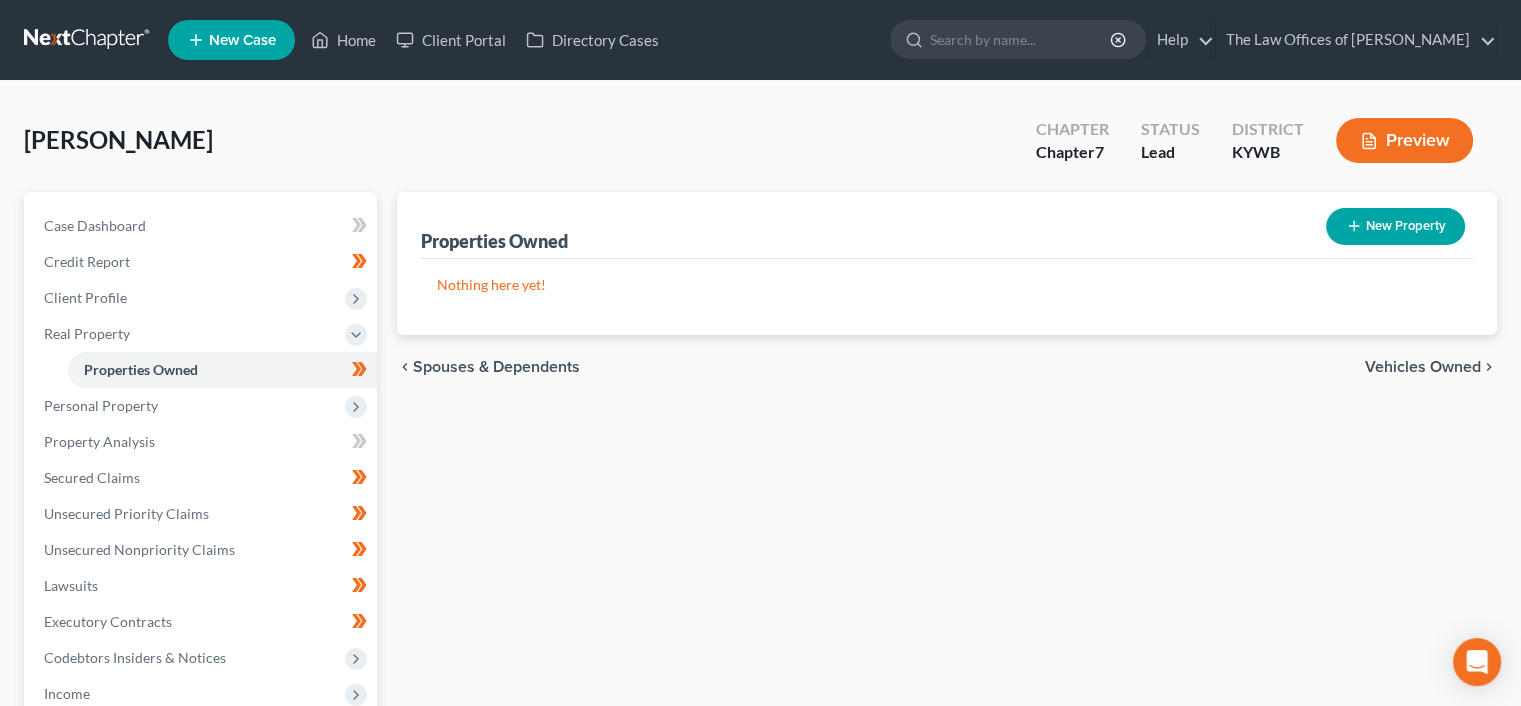 click on "Vehicles Owned" at bounding box center (1423, 367) 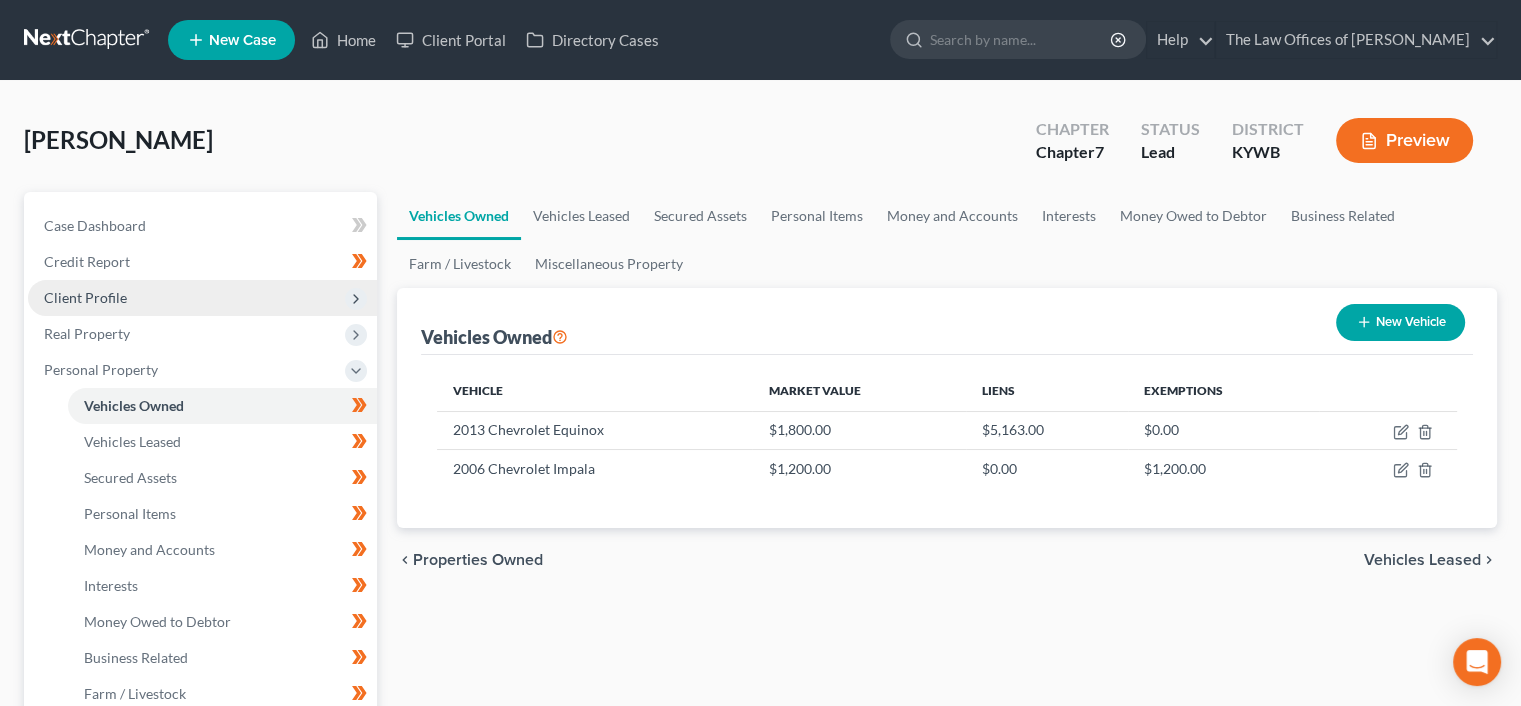 click on "Client Profile" at bounding box center [202, 298] 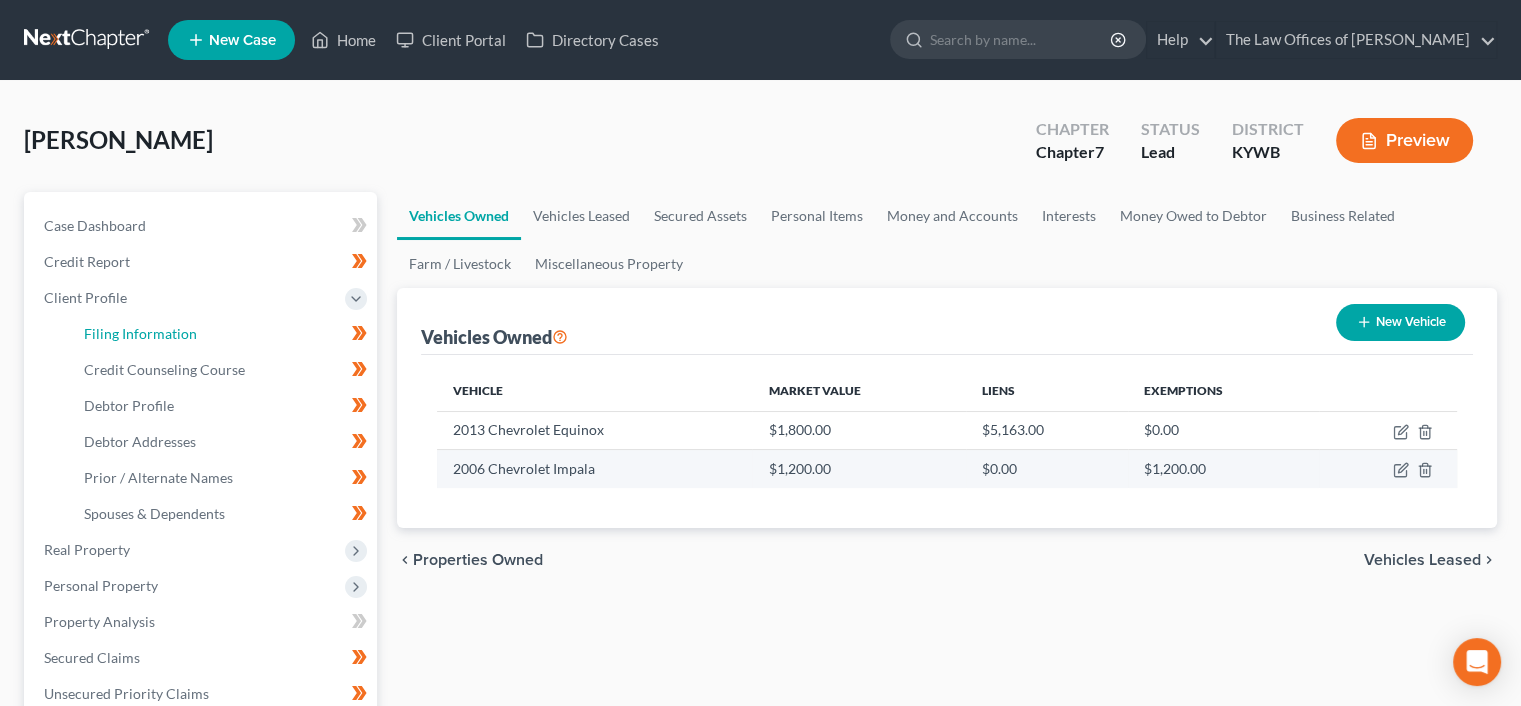 drag, startPoint x: 176, startPoint y: 327, endPoint x: 969, endPoint y: 472, distance: 806.14764 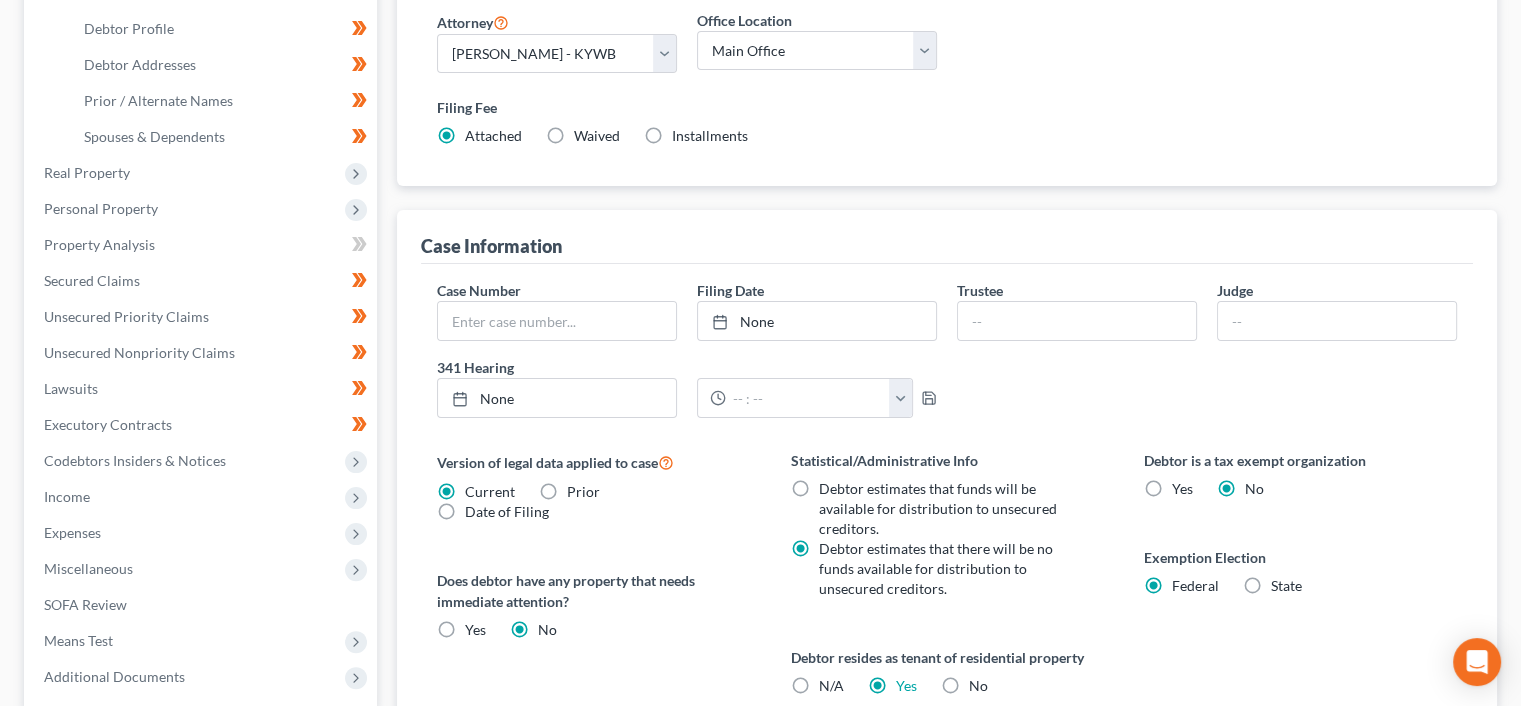 scroll, scrollTop: 533, scrollLeft: 0, axis: vertical 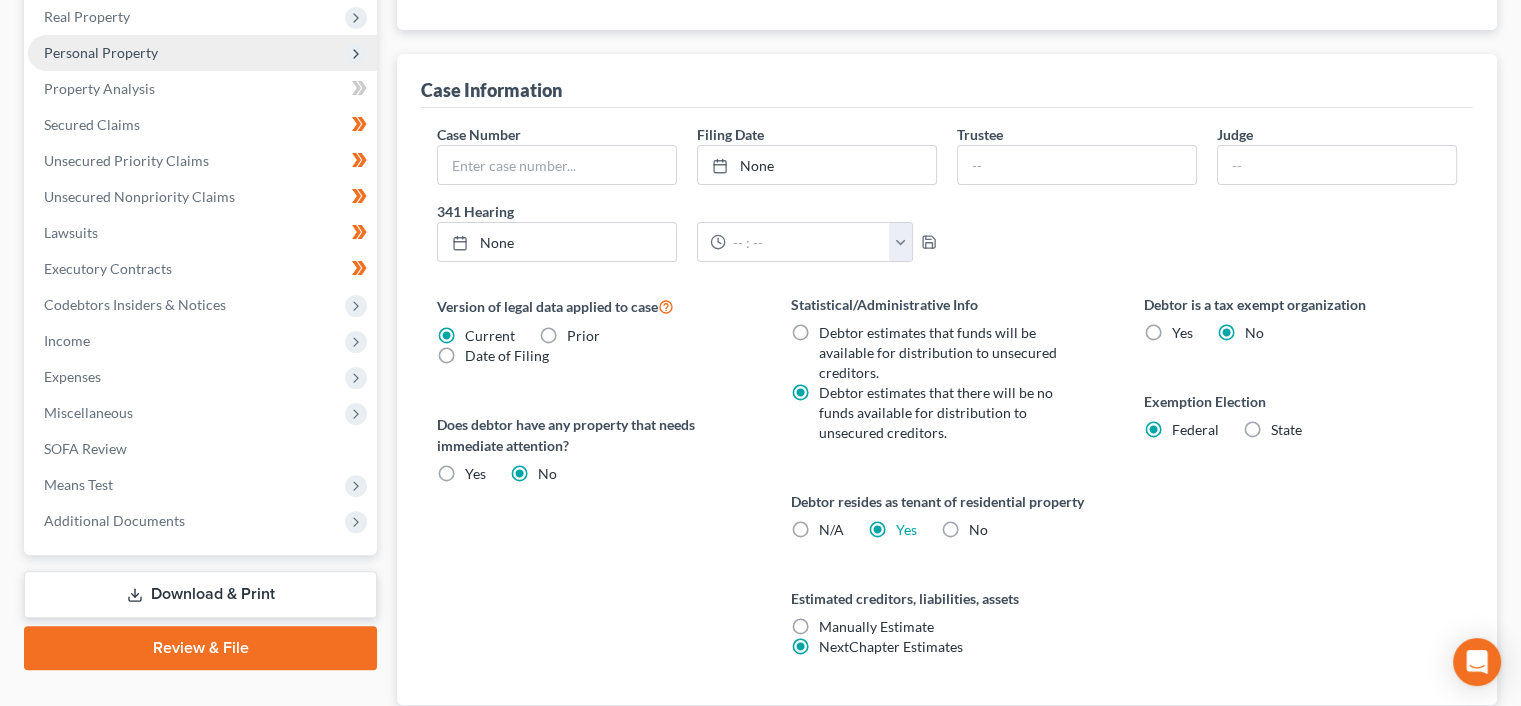 click on "Personal Property" at bounding box center [202, 53] 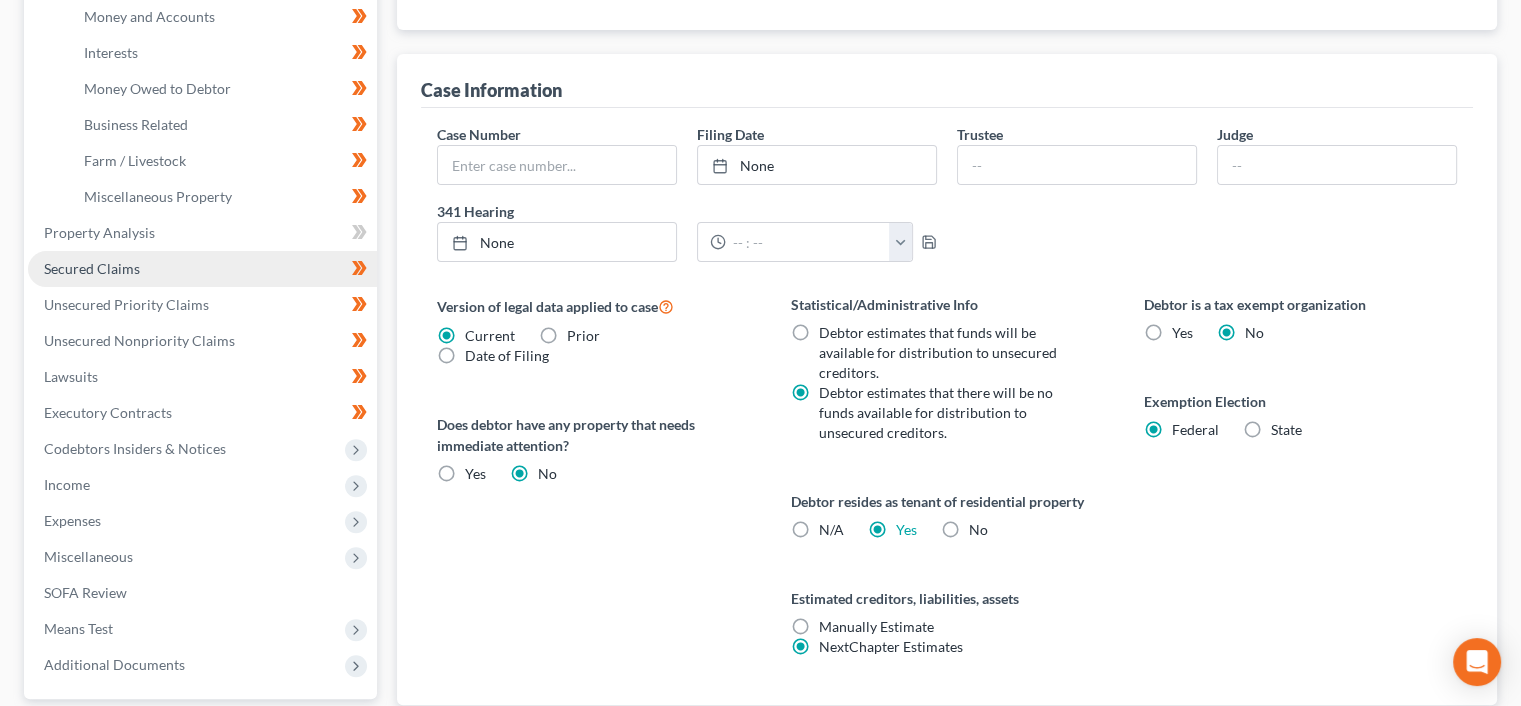 scroll, scrollTop: 317, scrollLeft: 0, axis: vertical 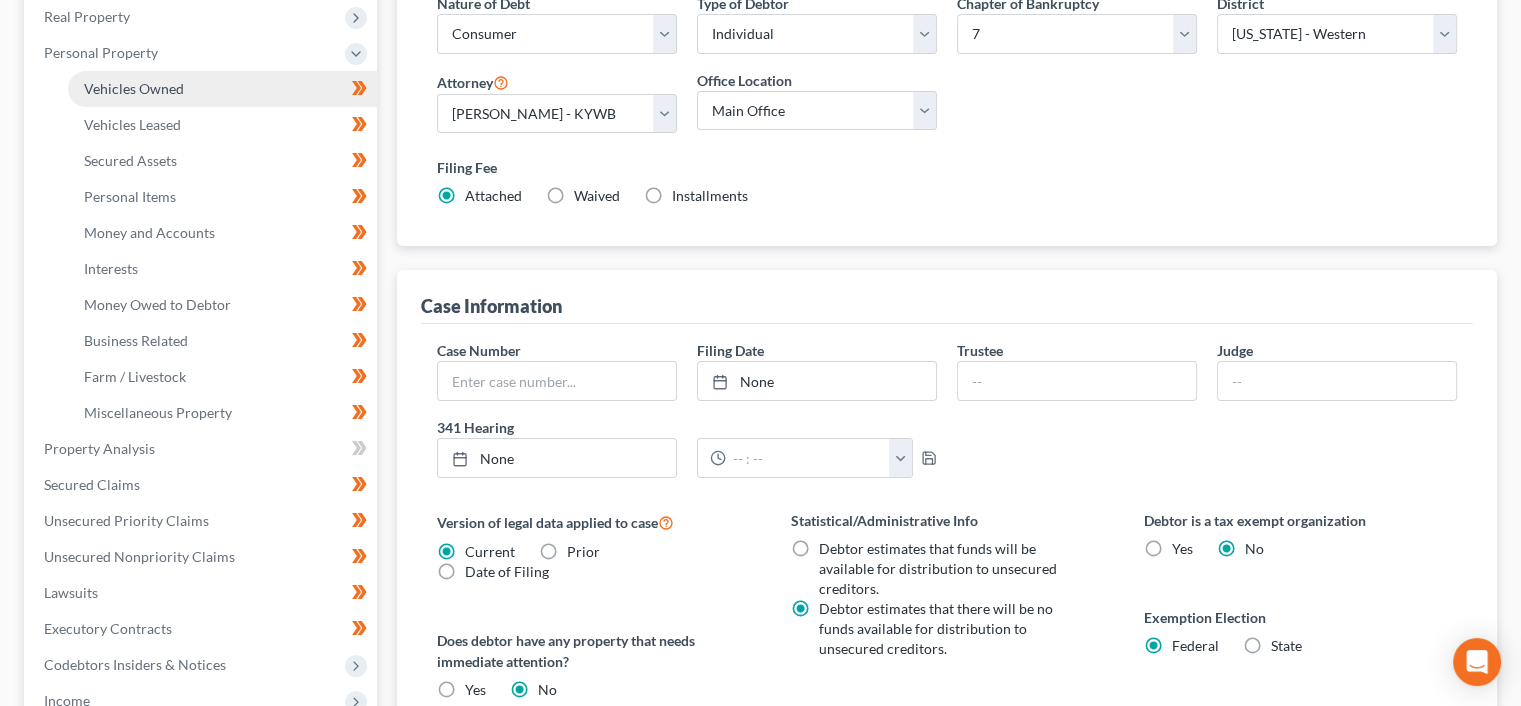 click on "Vehicles Owned" at bounding box center (222, 89) 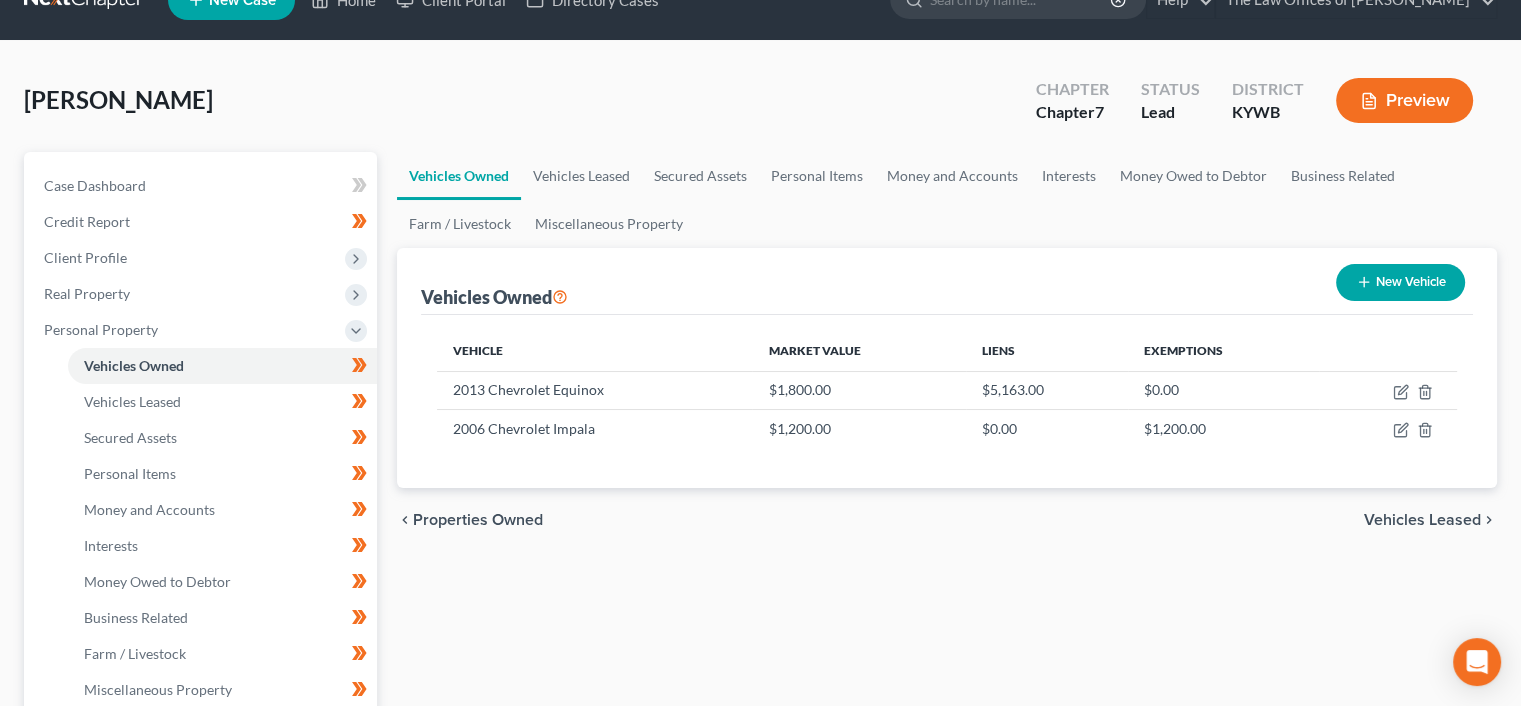 scroll, scrollTop: 0, scrollLeft: 0, axis: both 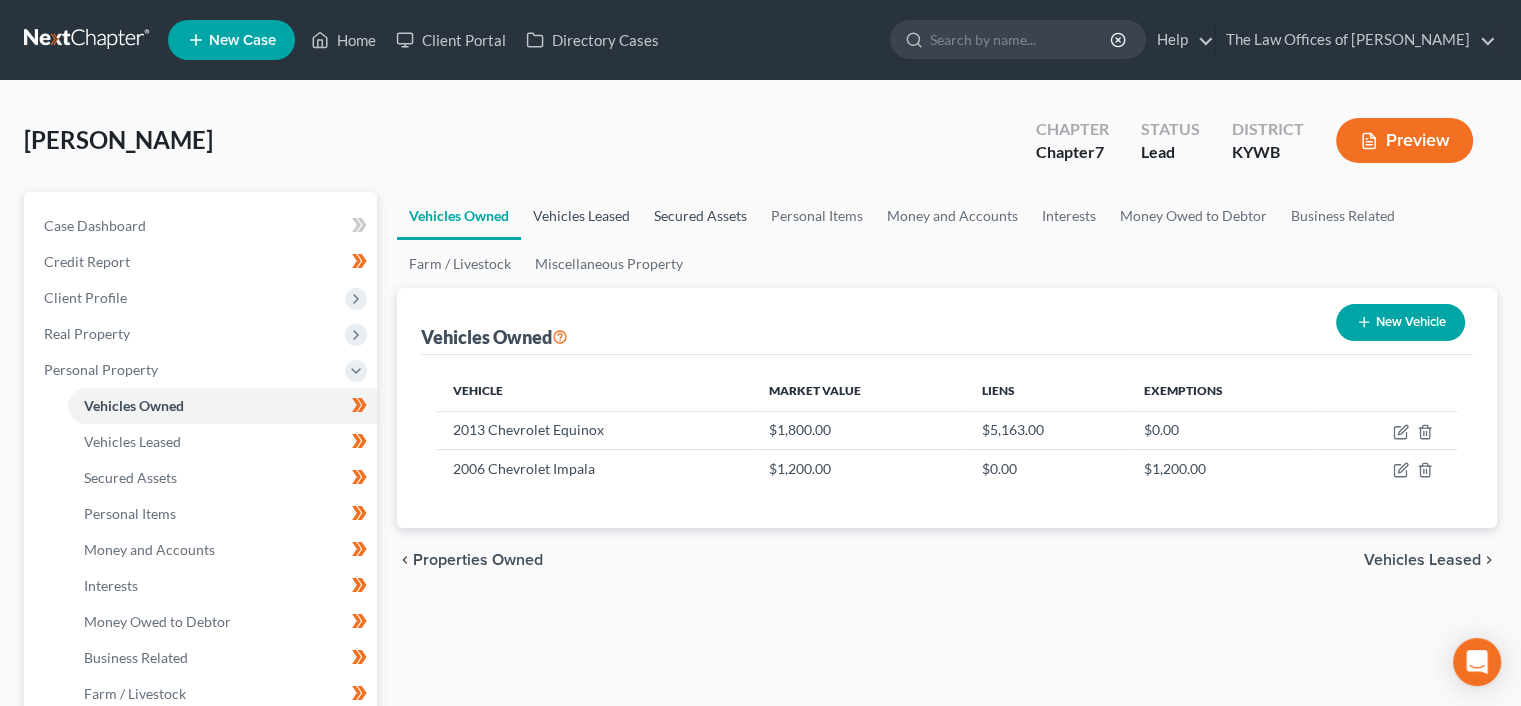 drag, startPoint x: 612, startPoint y: 208, endPoint x: 689, endPoint y: 216, distance: 77.41447 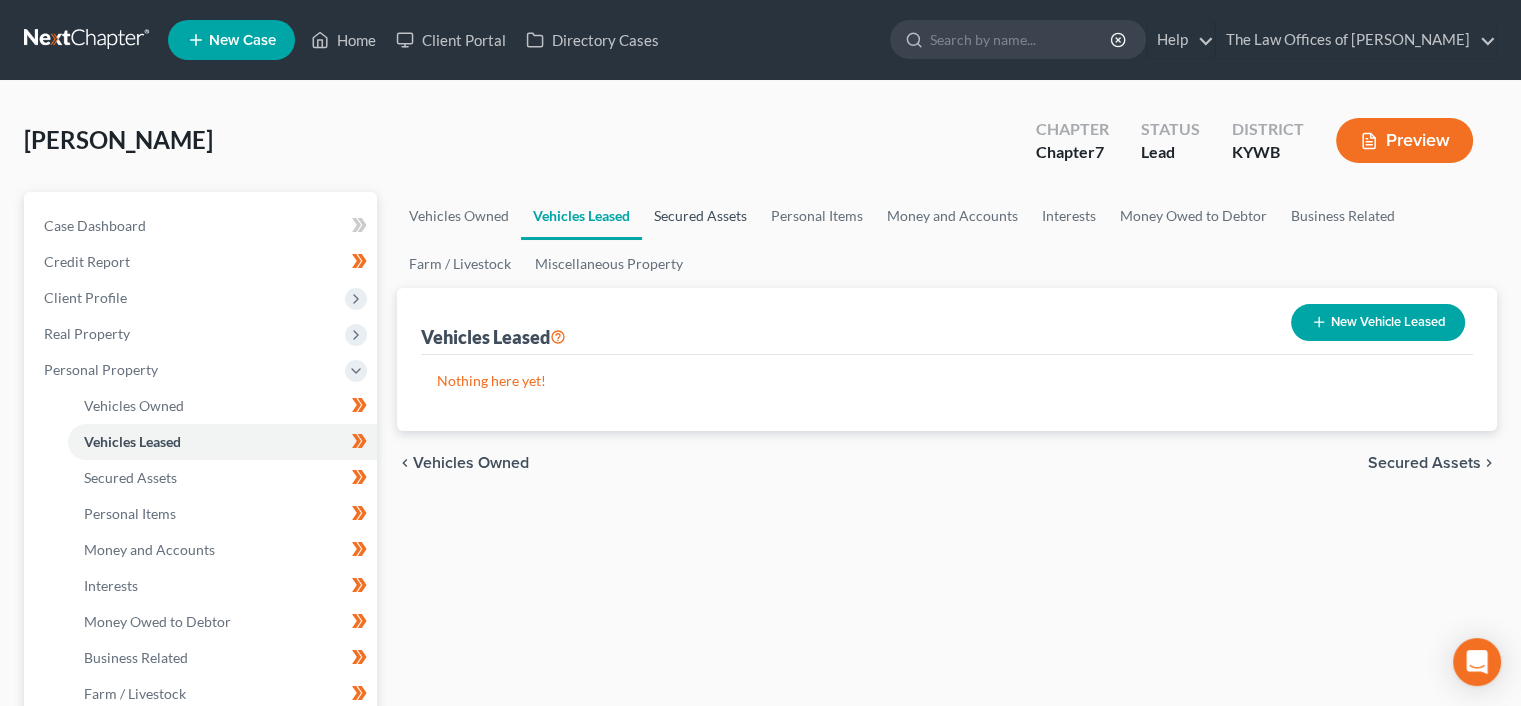 click on "Secured Assets" at bounding box center [700, 216] 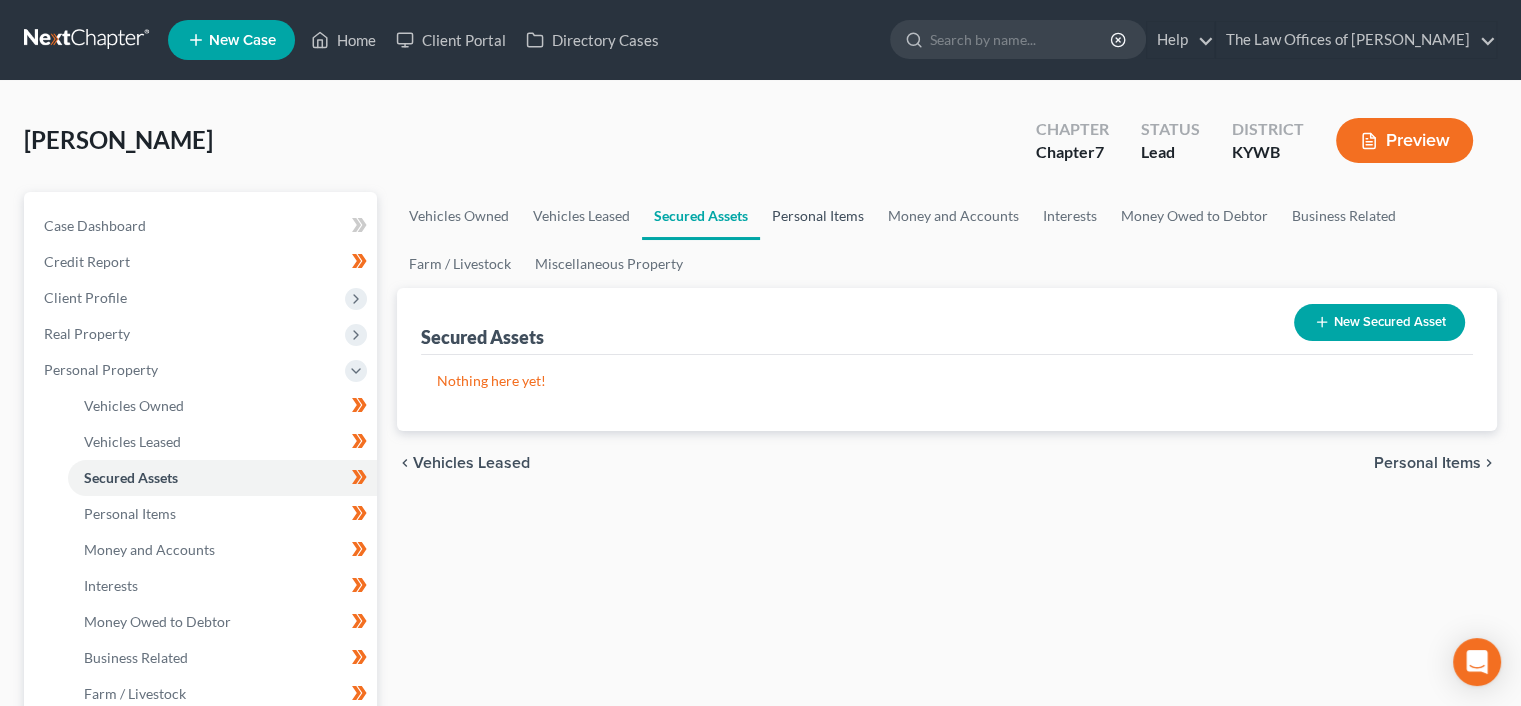 click on "Personal Items" at bounding box center [818, 216] 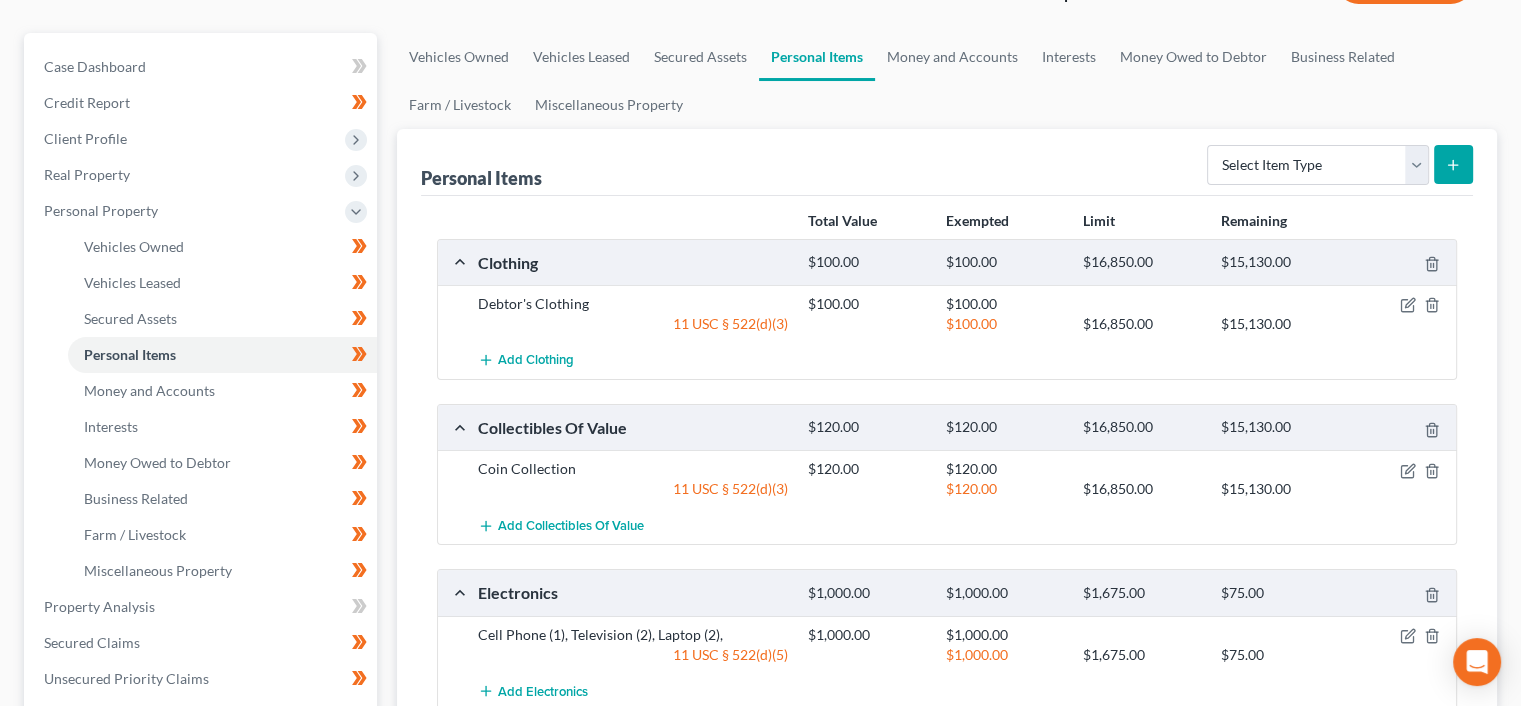 scroll, scrollTop: 0, scrollLeft: 0, axis: both 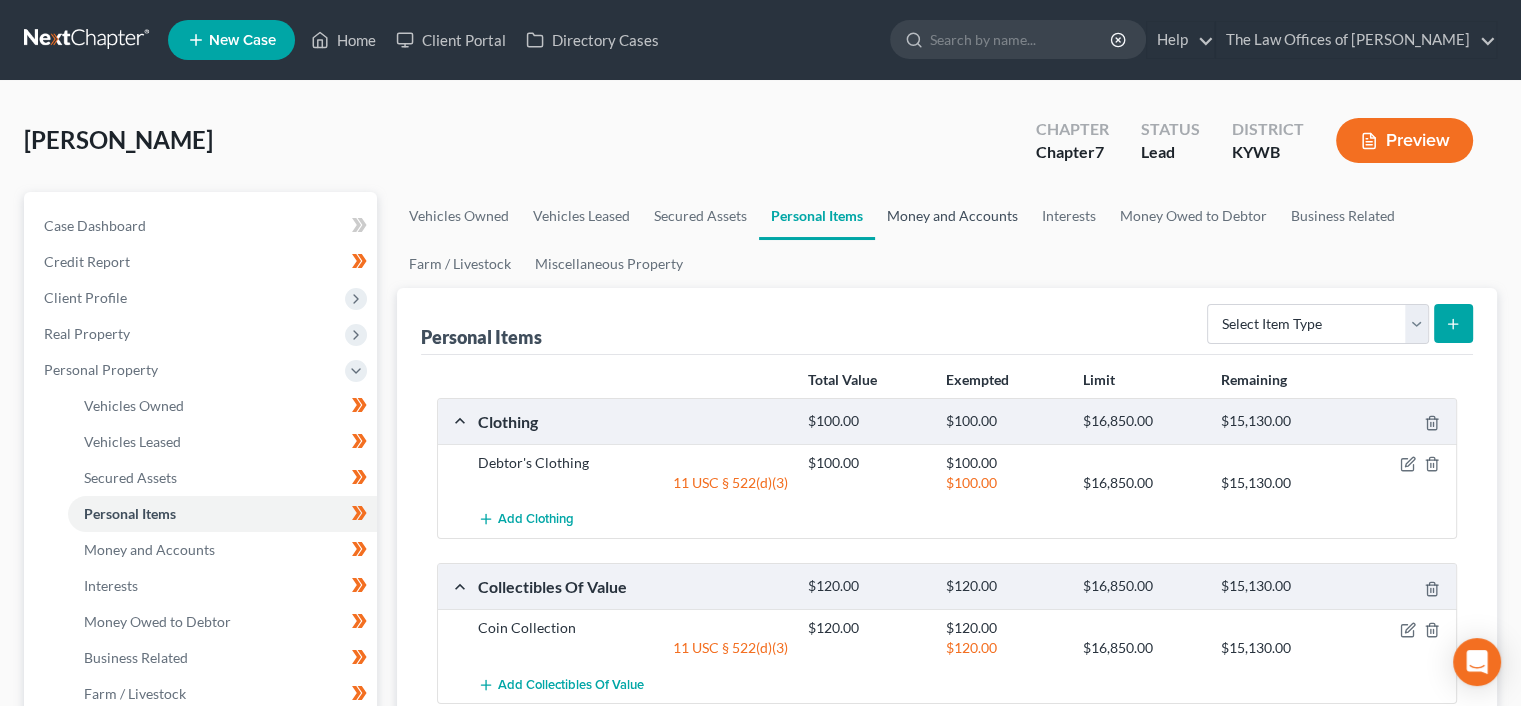 click on "Money and Accounts" at bounding box center [952, 216] 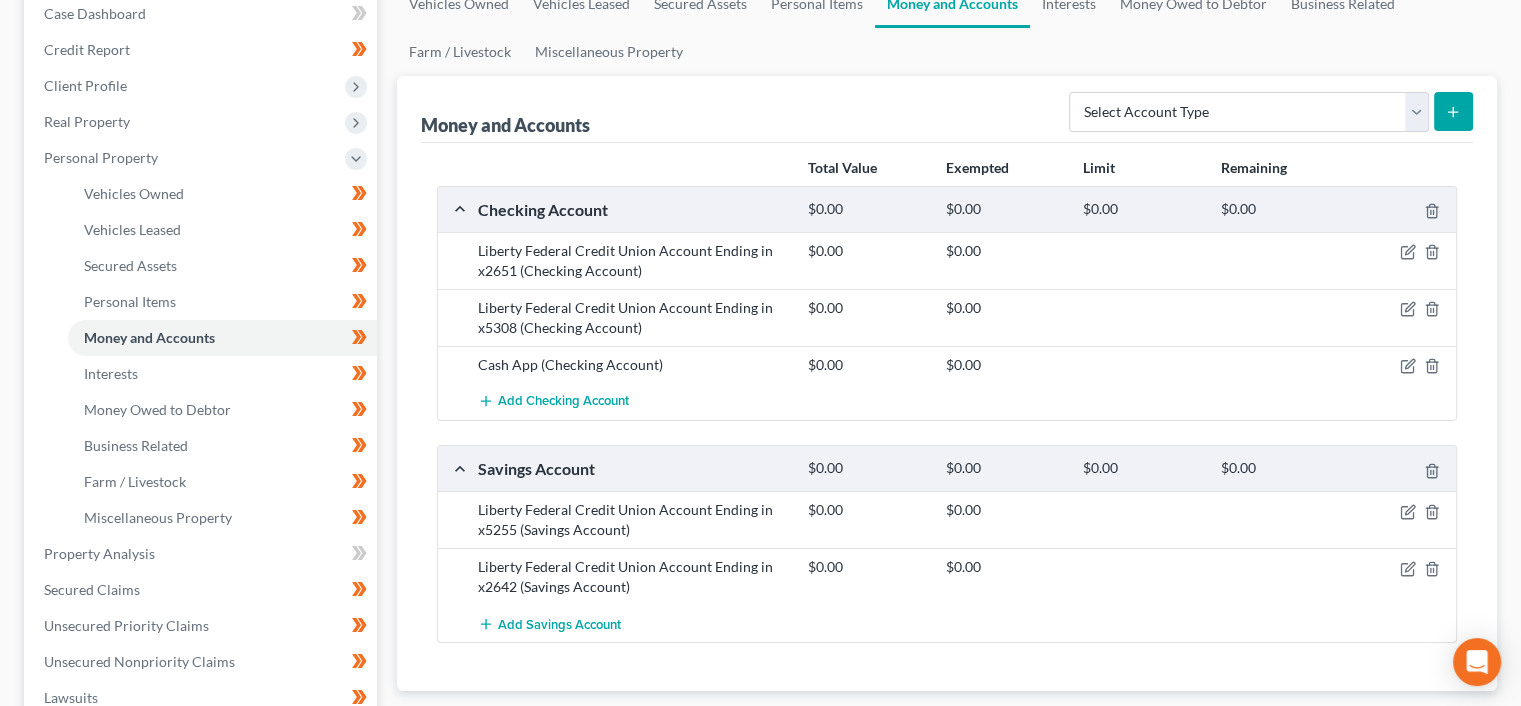 scroll, scrollTop: 266, scrollLeft: 0, axis: vertical 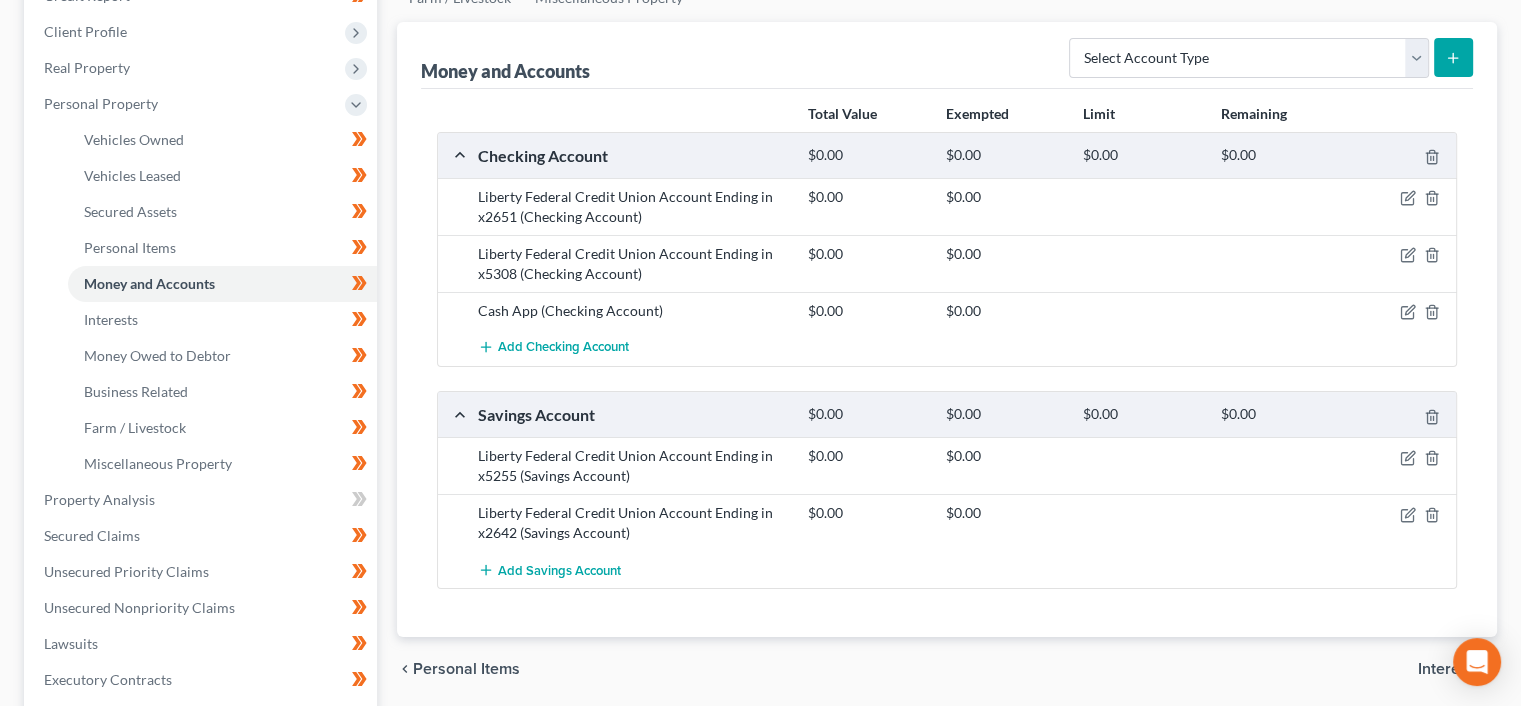 drag, startPoint x: 1424, startPoint y: 665, endPoint x: 926, endPoint y: 506, distance: 522.76666 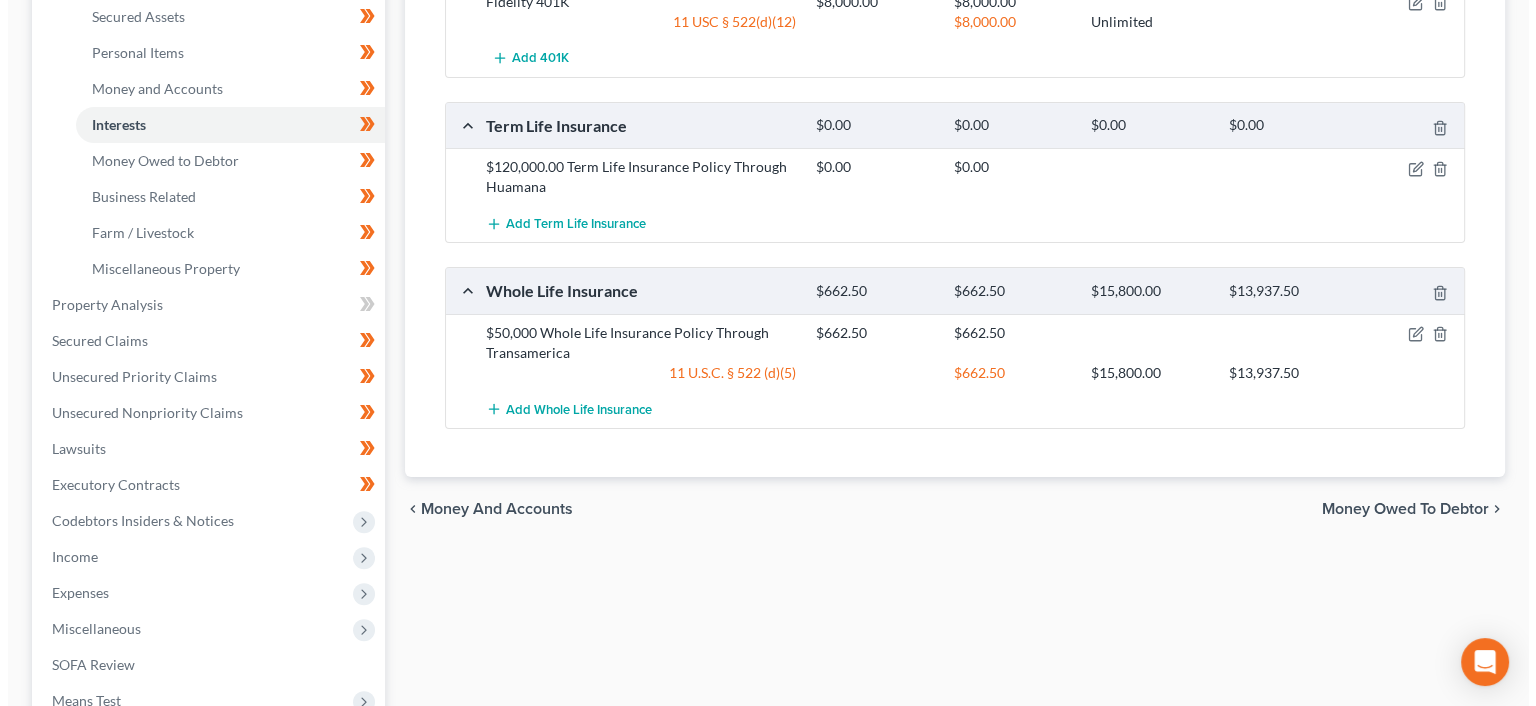 scroll, scrollTop: 466, scrollLeft: 0, axis: vertical 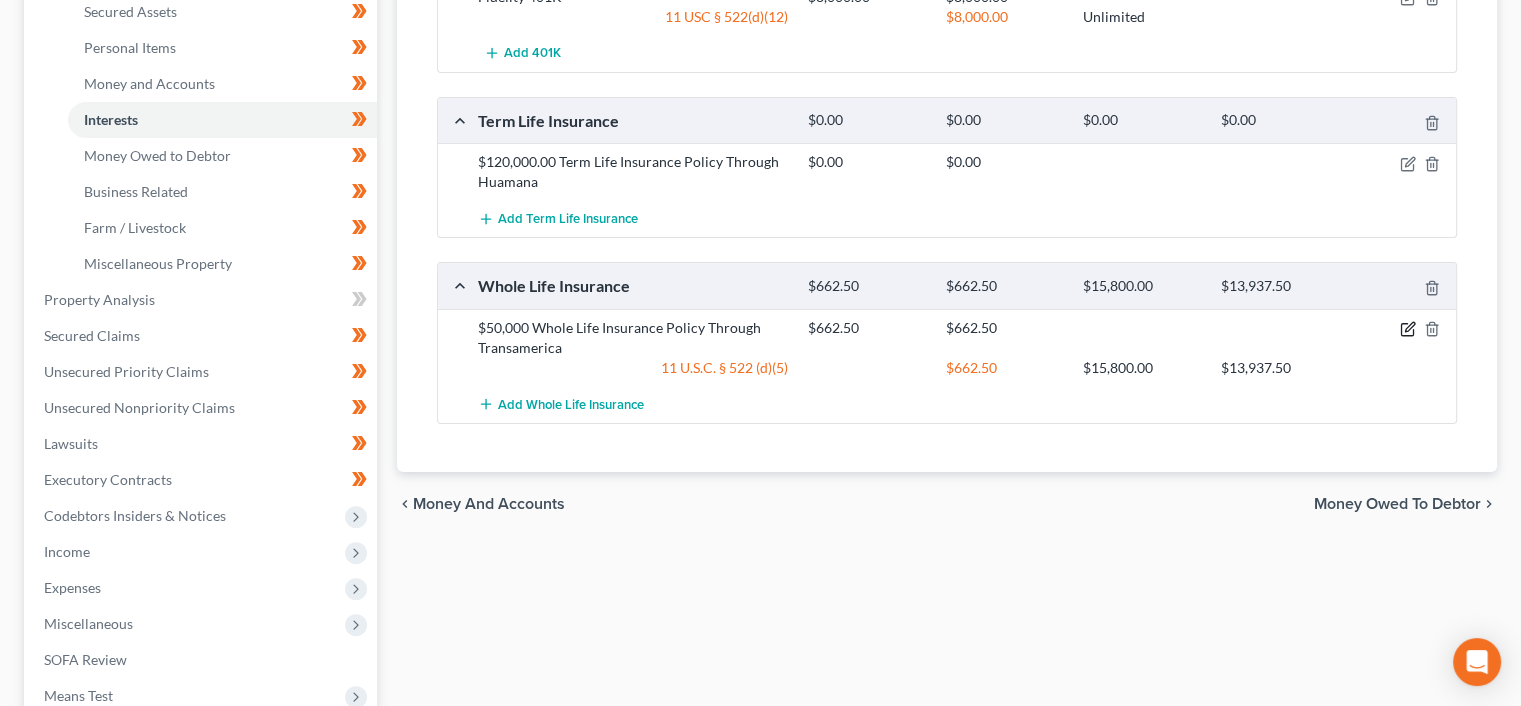 click 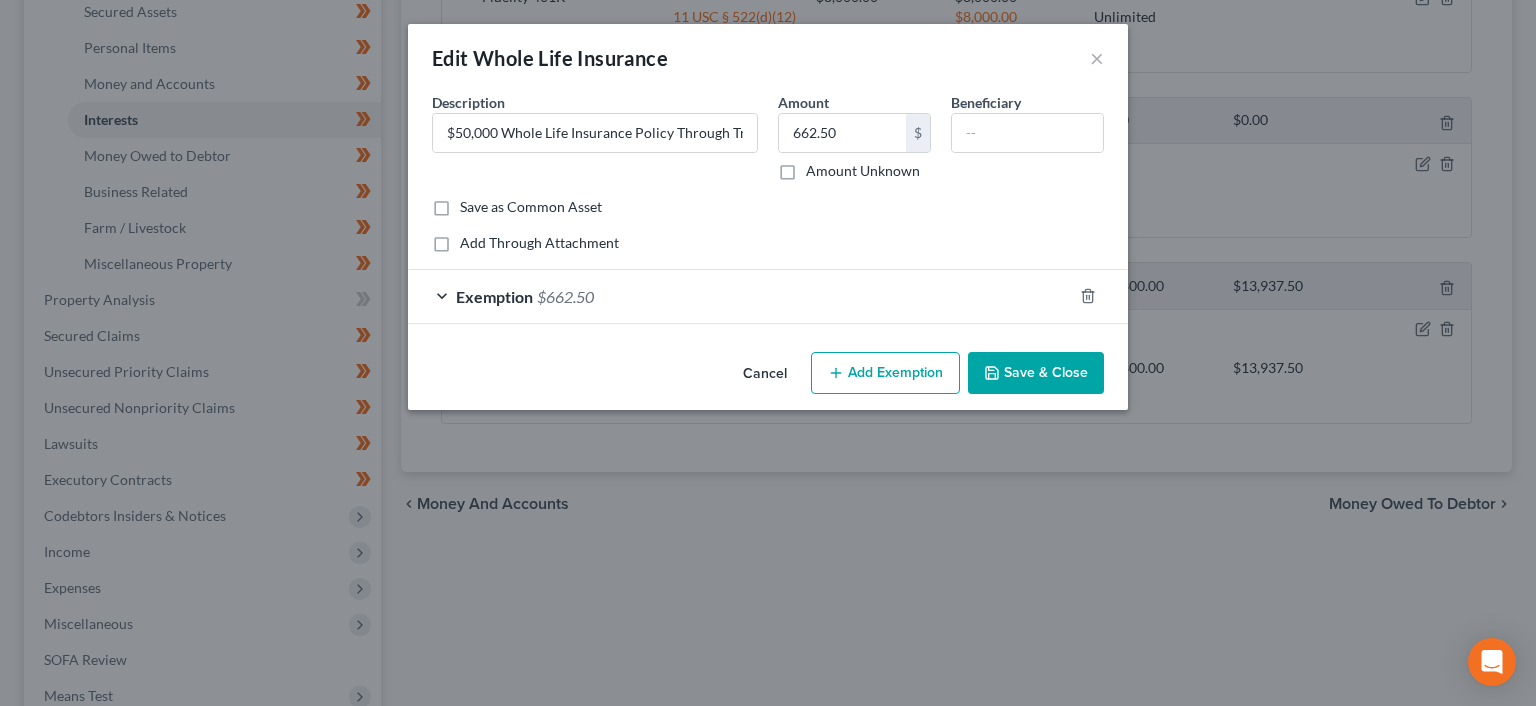 click on "Exemption $662.50" at bounding box center [740, 296] 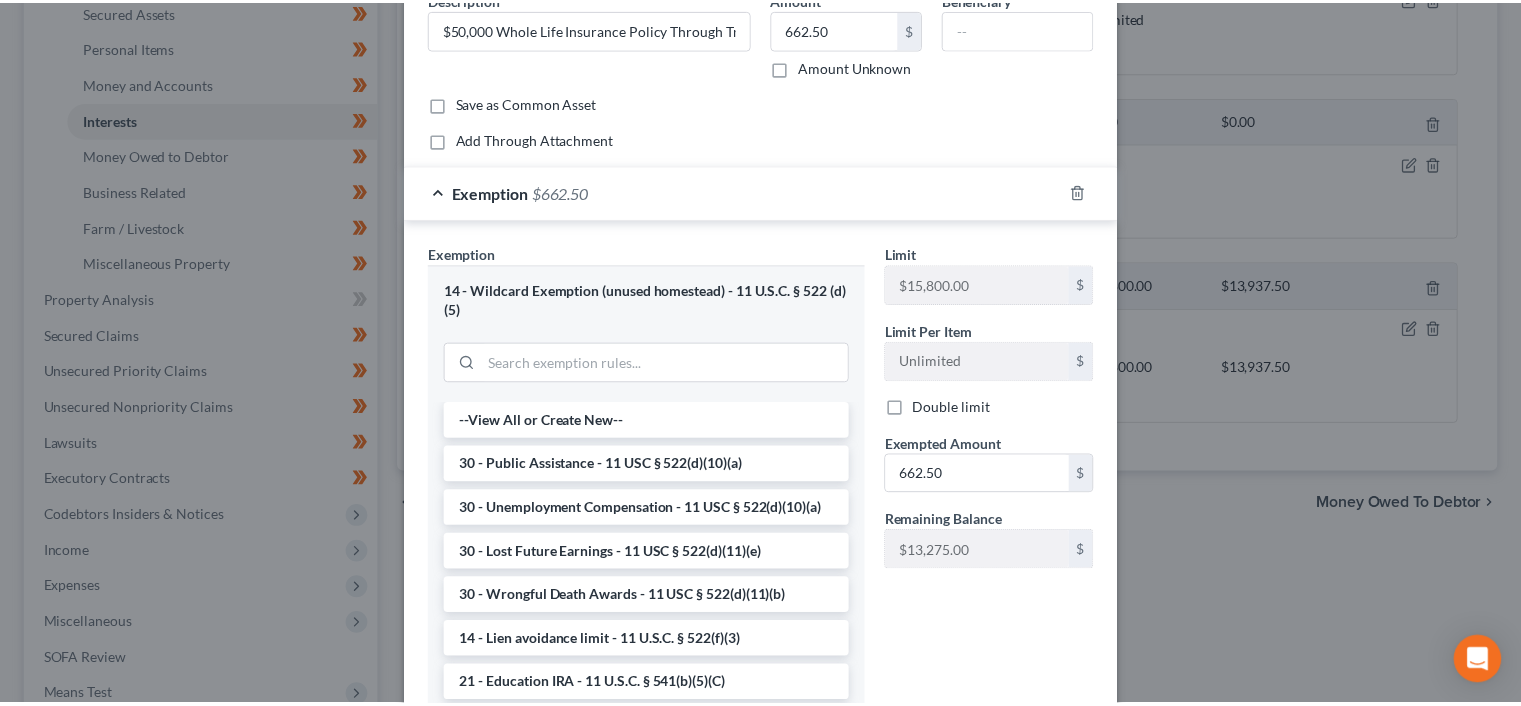 scroll, scrollTop: 263, scrollLeft: 0, axis: vertical 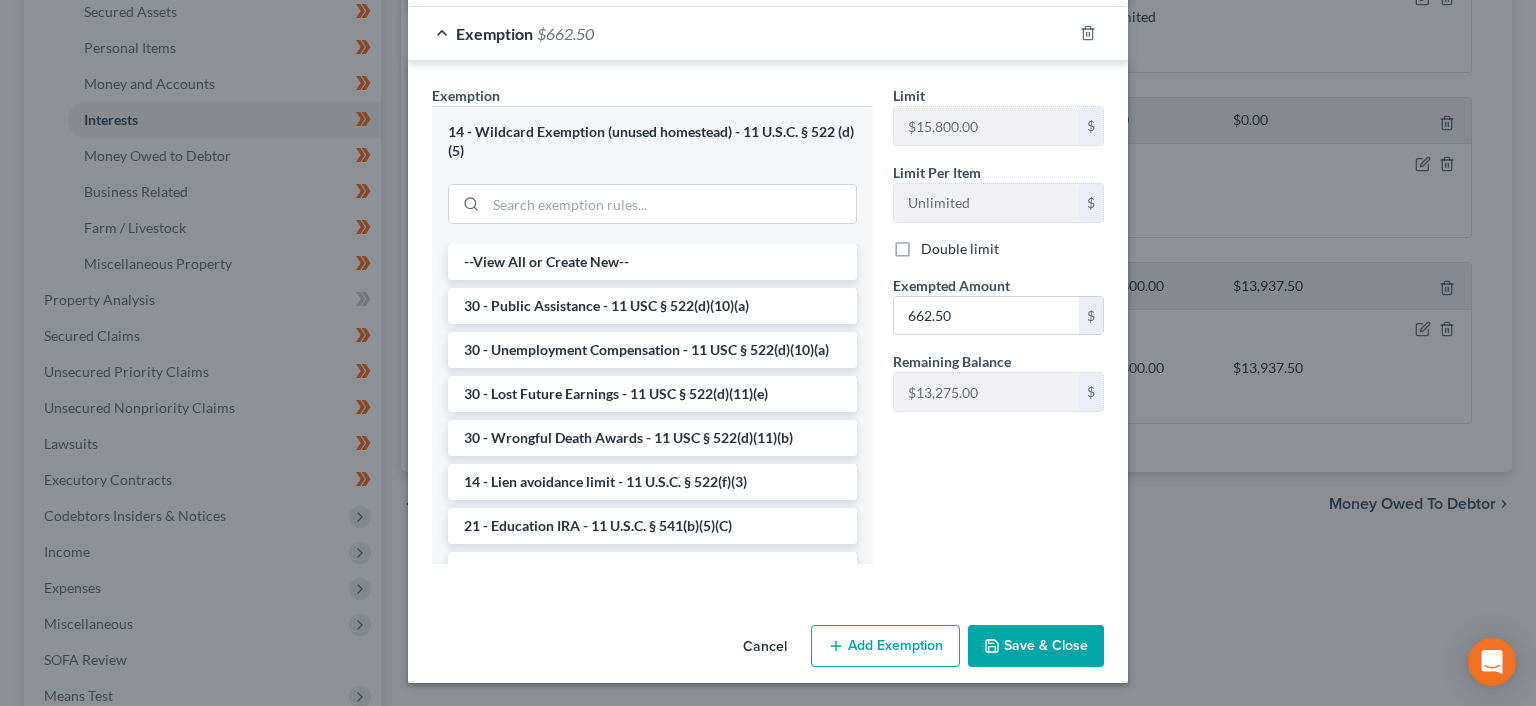 click on "Save & Close" at bounding box center [1036, 646] 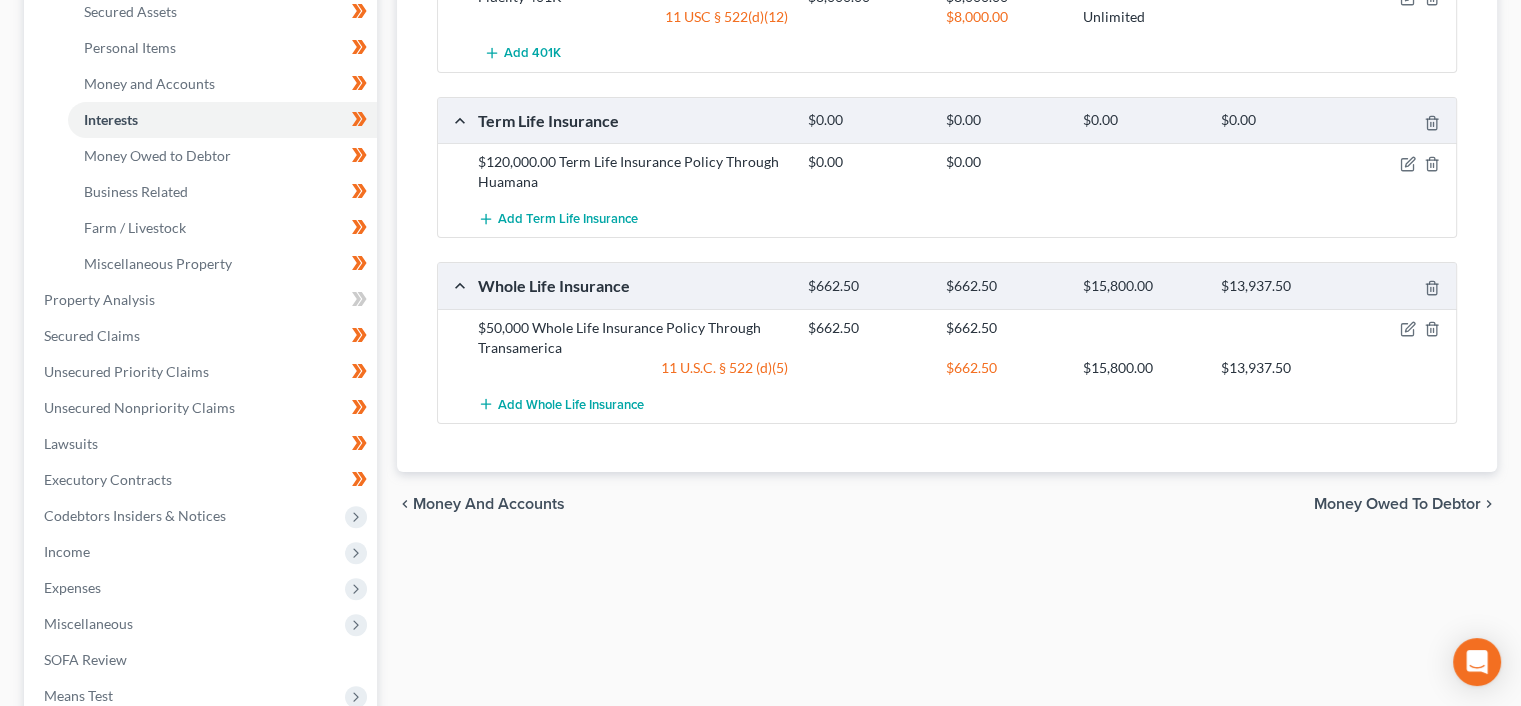 click on "Money Owed to Debtor" at bounding box center (1397, 504) 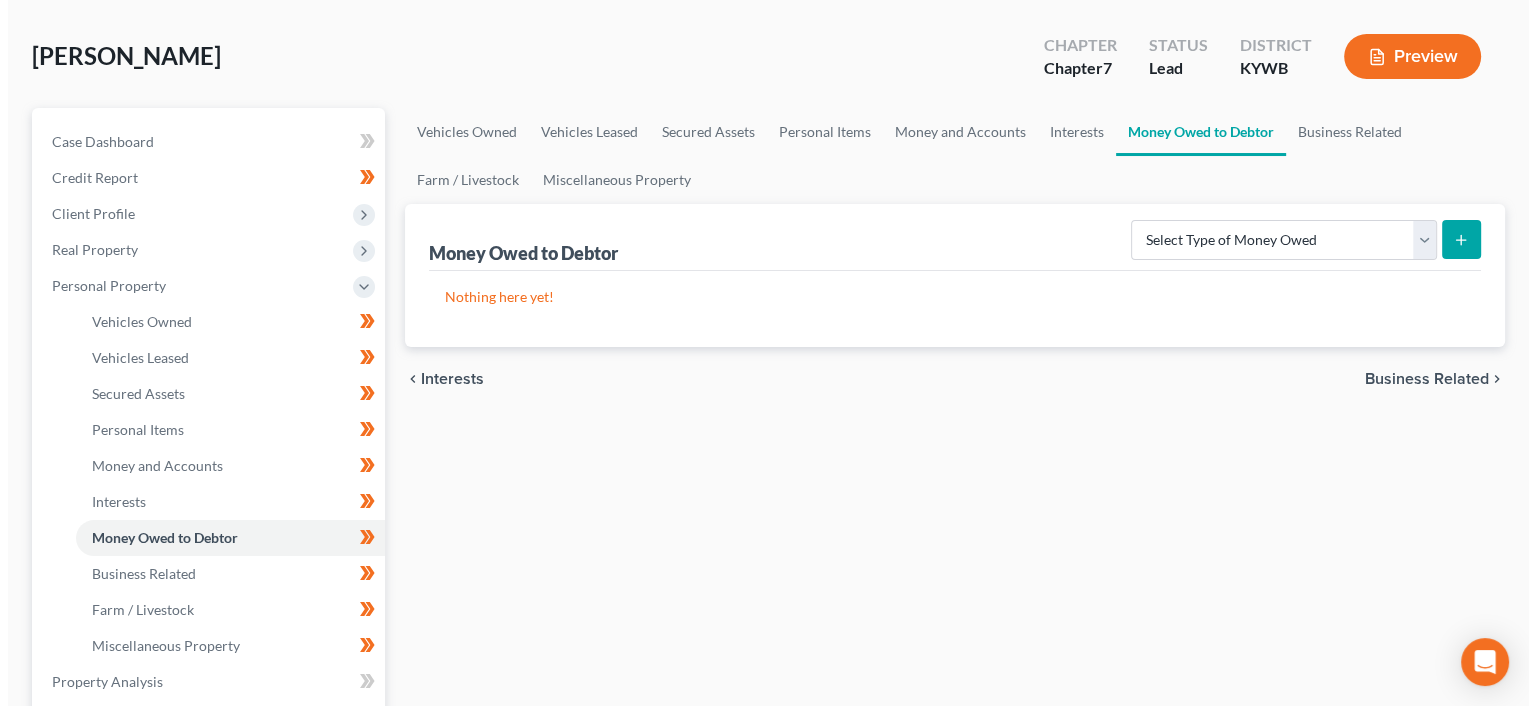 scroll, scrollTop: 0, scrollLeft: 0, axis: both 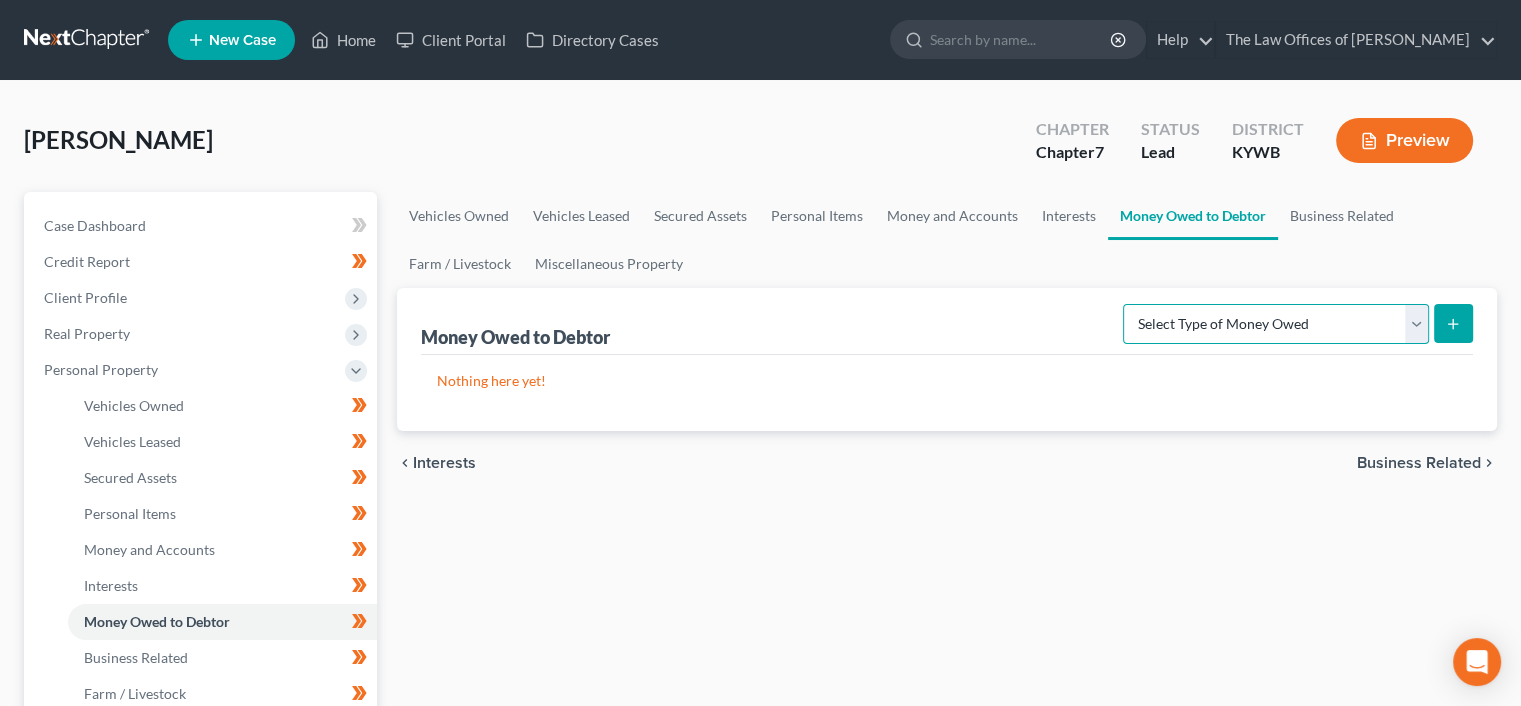 drag, startPoint x: 1358, startPoint y: 326, endPoint x: 1219, endPoint y: 305, distance: 140.57738 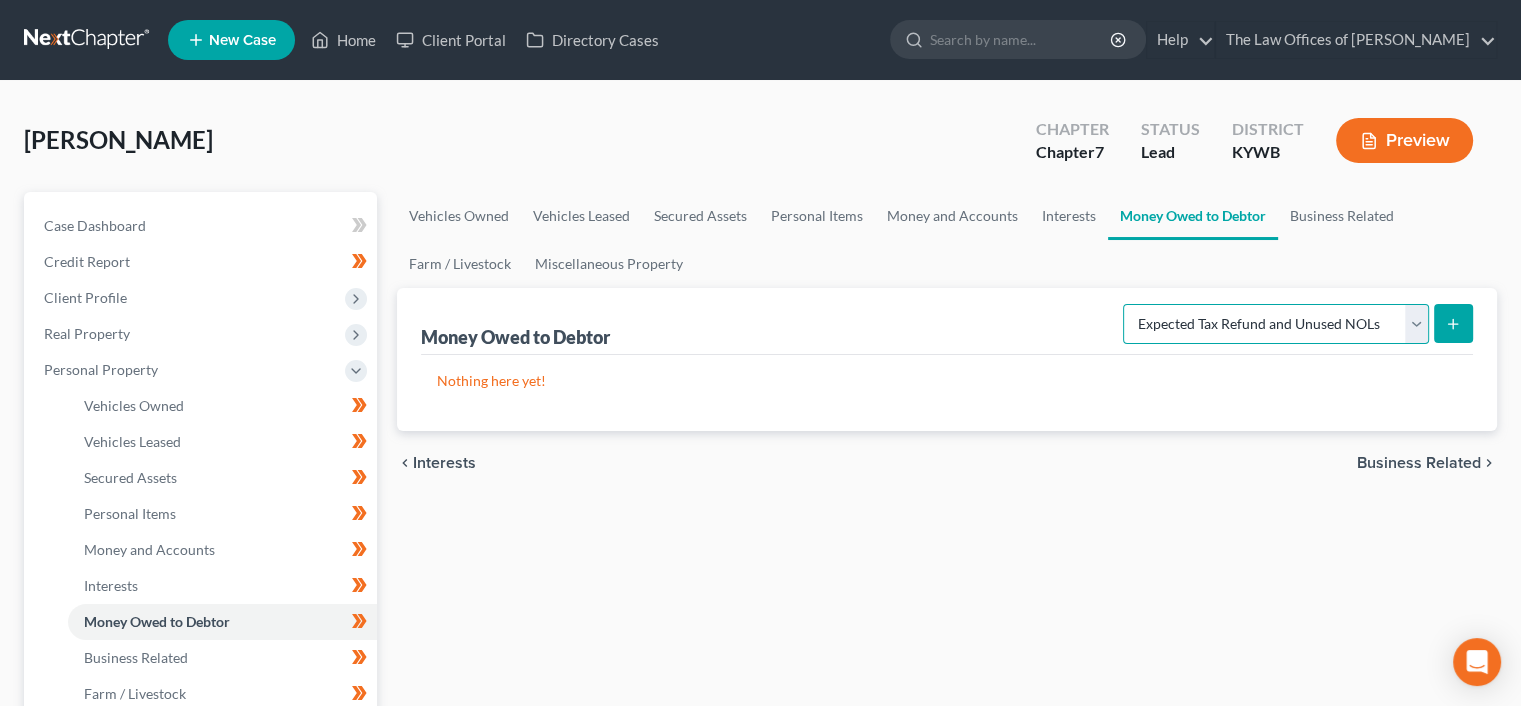 click on "Select Type of Money Owed Accounts Receivable Alimony Child Support Claims Against Third Parties Disability Benefits Disability Insurance Payments Divorce Settlements Equitable or Future Interests Expected Tax Refund and Unused NOLs Financial Assets Not Yet Listed Life Estate of Descendants Maintenance Other Contingent & Unliquidated Claims Property Settlements Sick or Vacation Pay Social Security Benefits Trusts Unpaid Loans Unpaid Wages Workers Compensation" at bounding box center [1276, 324] 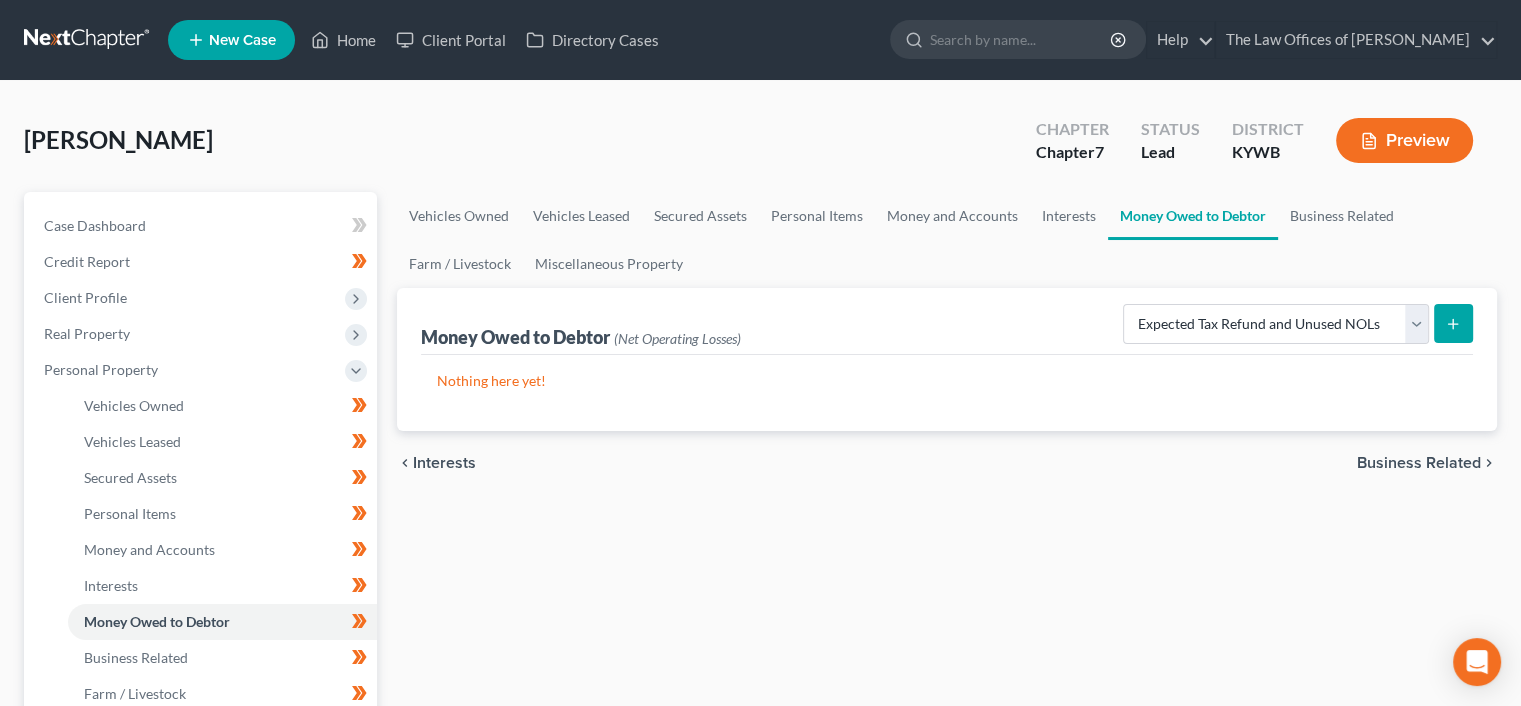 click at bounding box center (1453, 323) 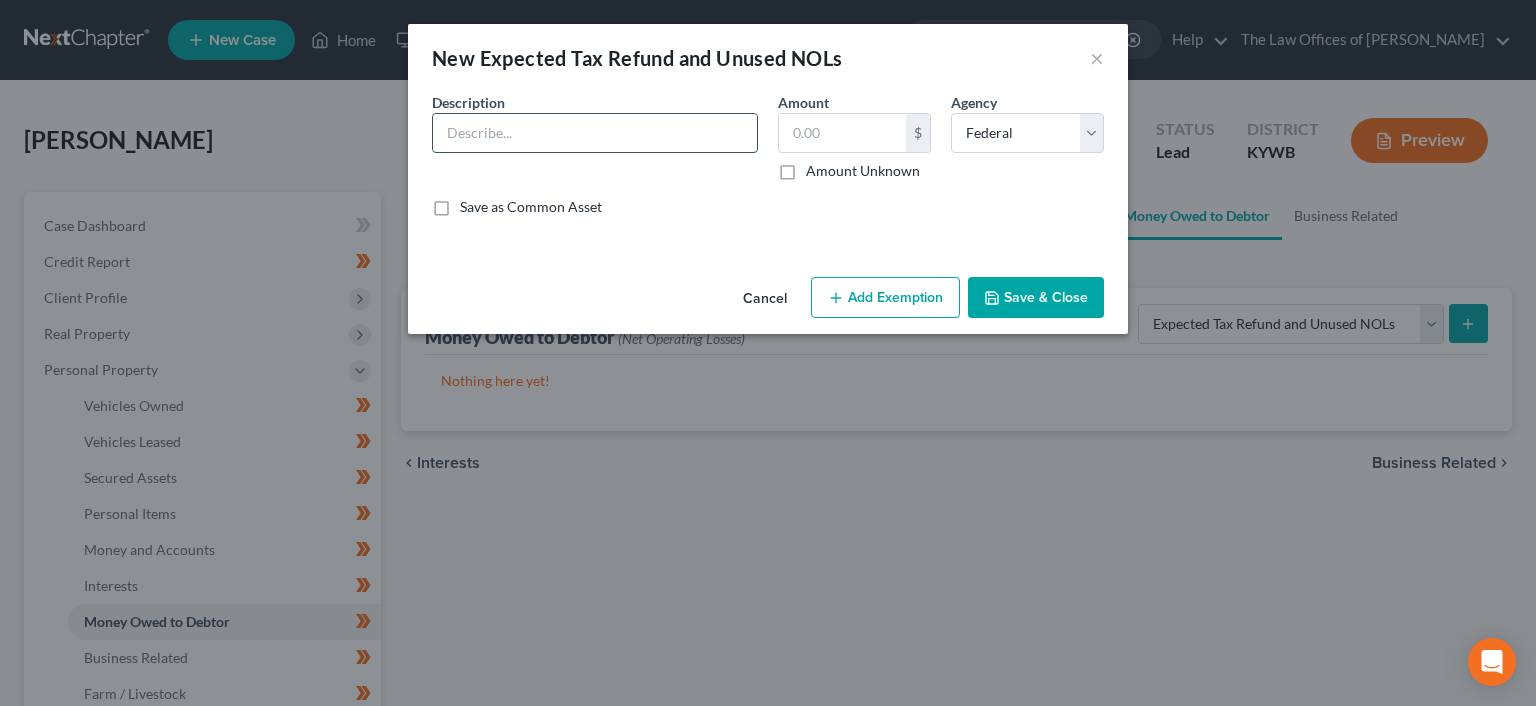 click at bounding box center (595, 133) 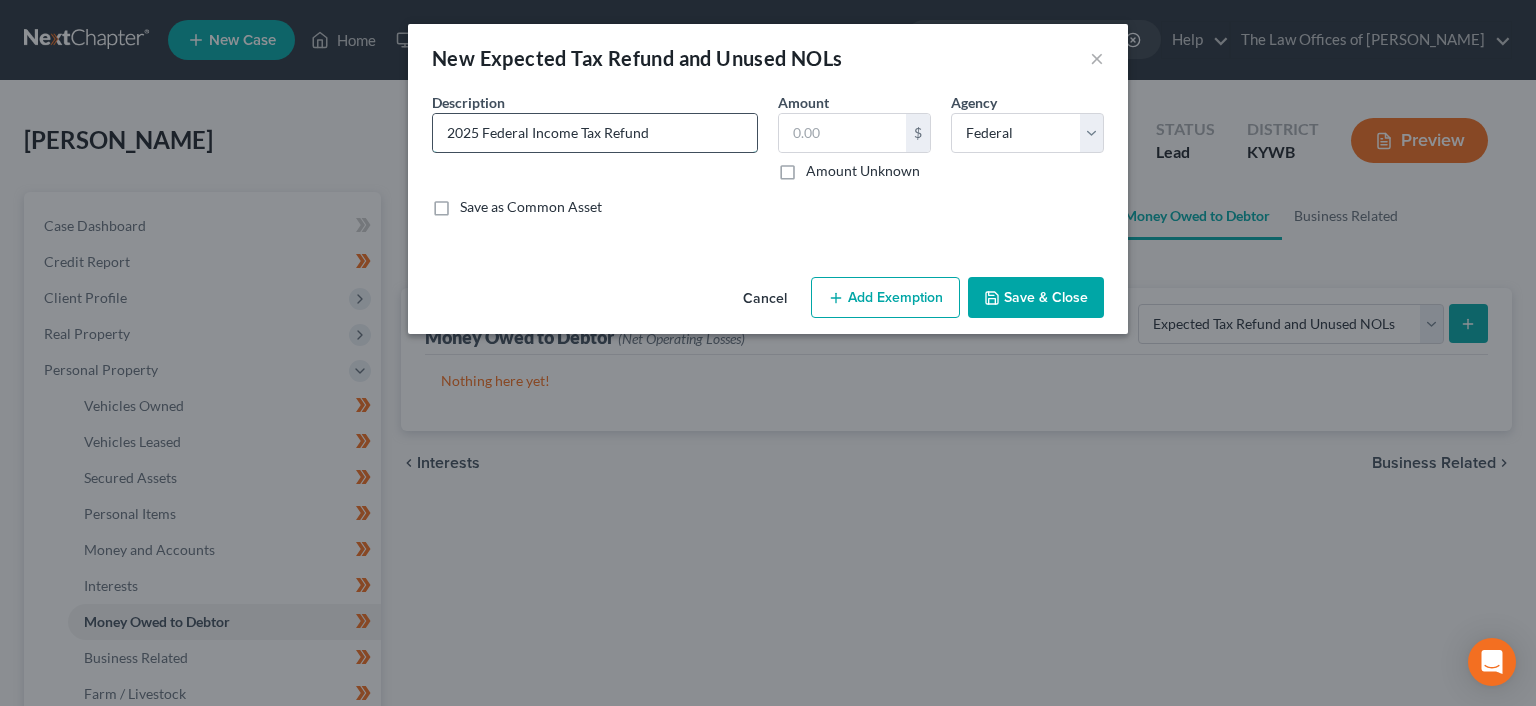 type on "2025 Federal Income Tax Refund" 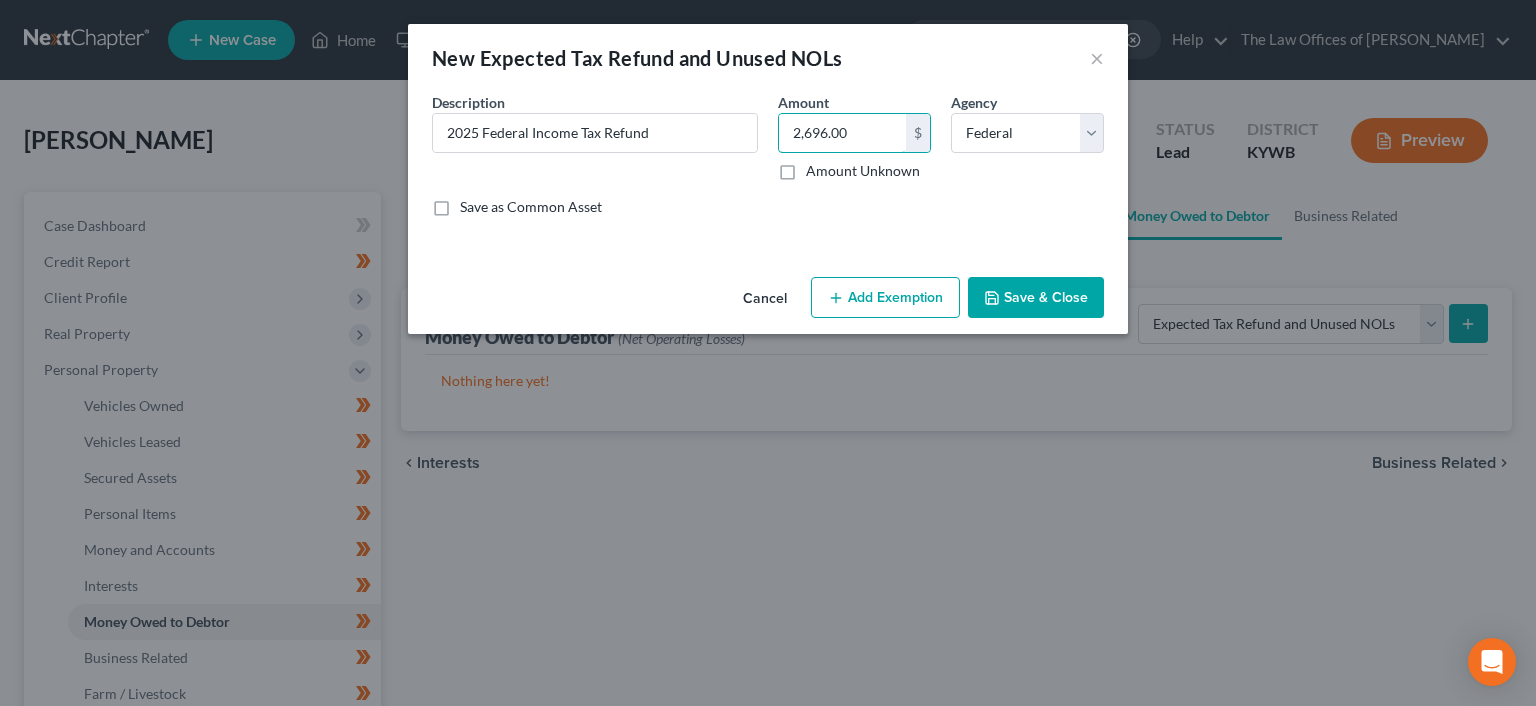 type on "2,696.00" 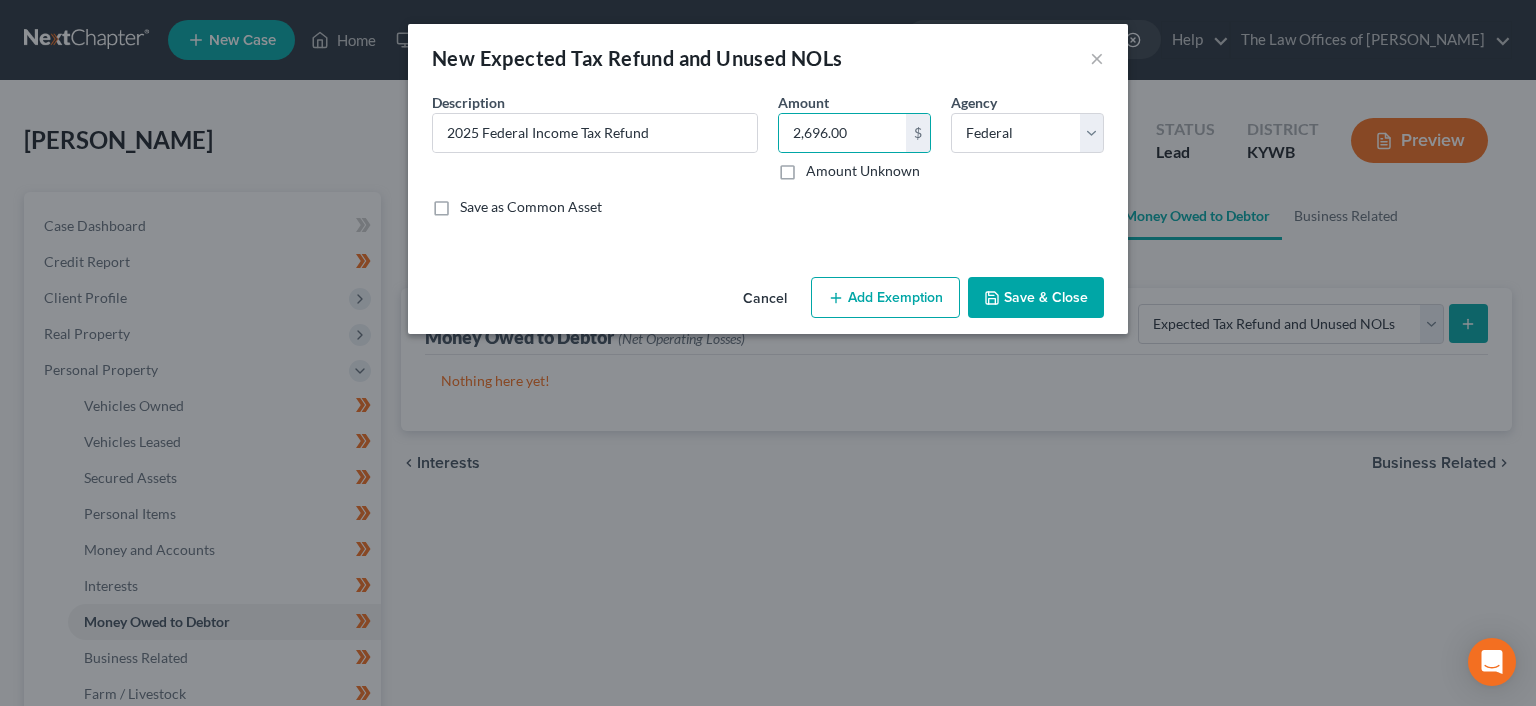 click on "Add Exemption" at bounding box center (885, 298) 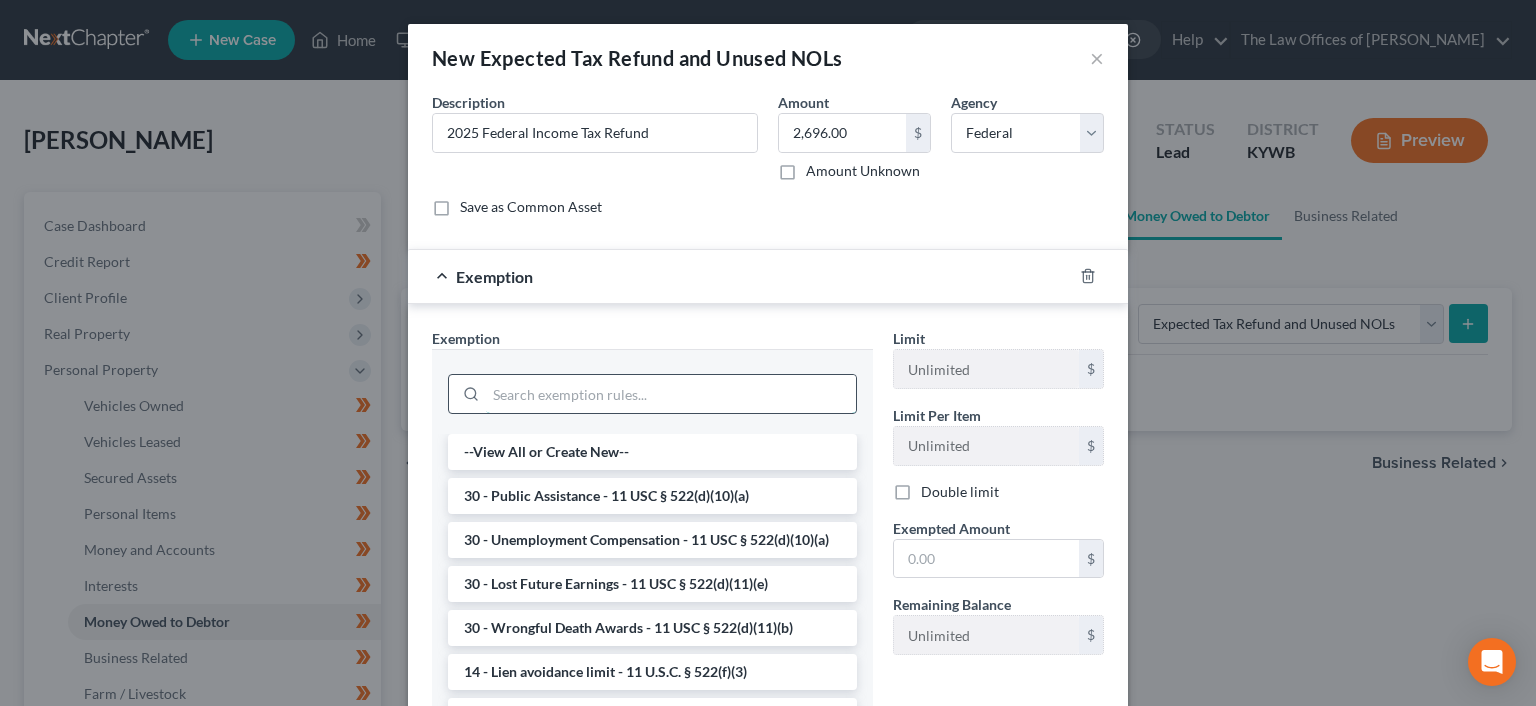 click at bounding box center [671, 394] 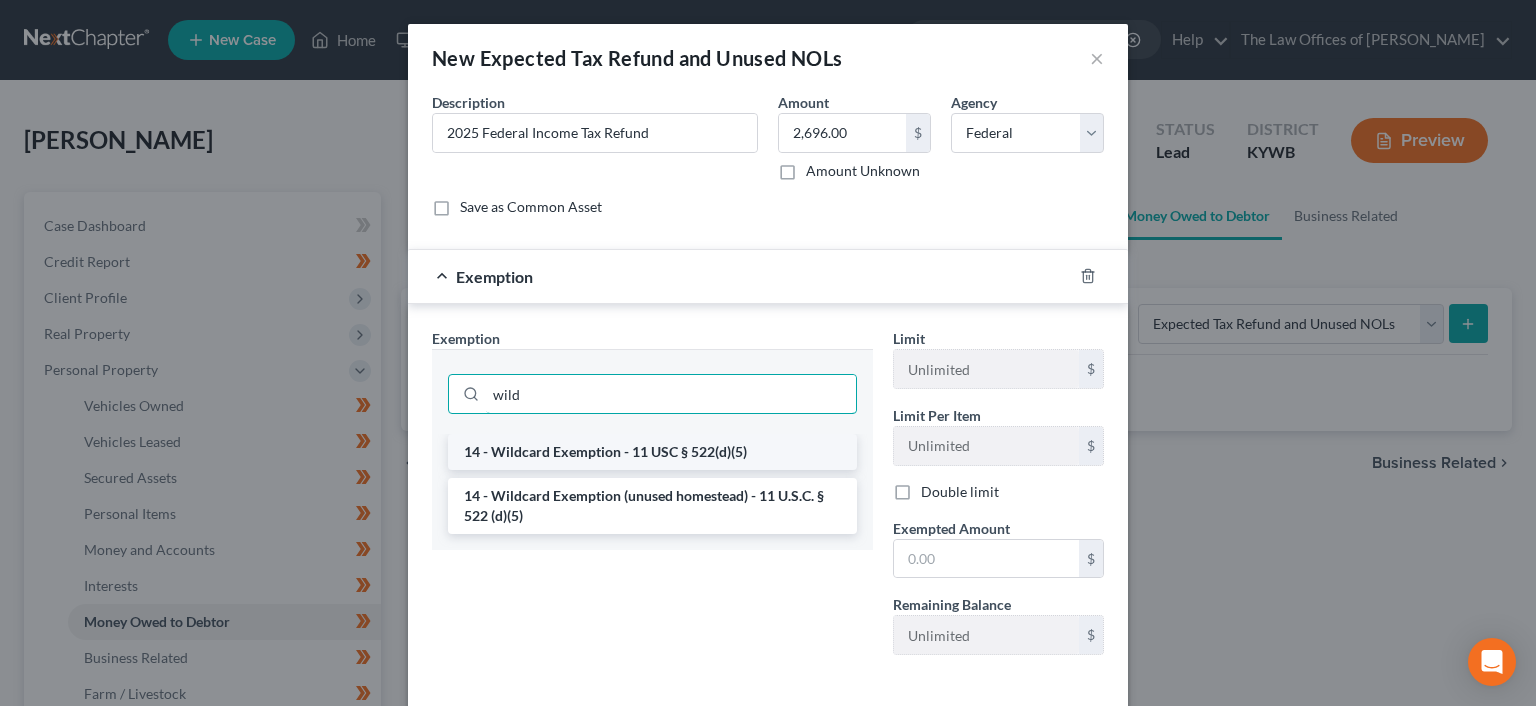 type on "wild" 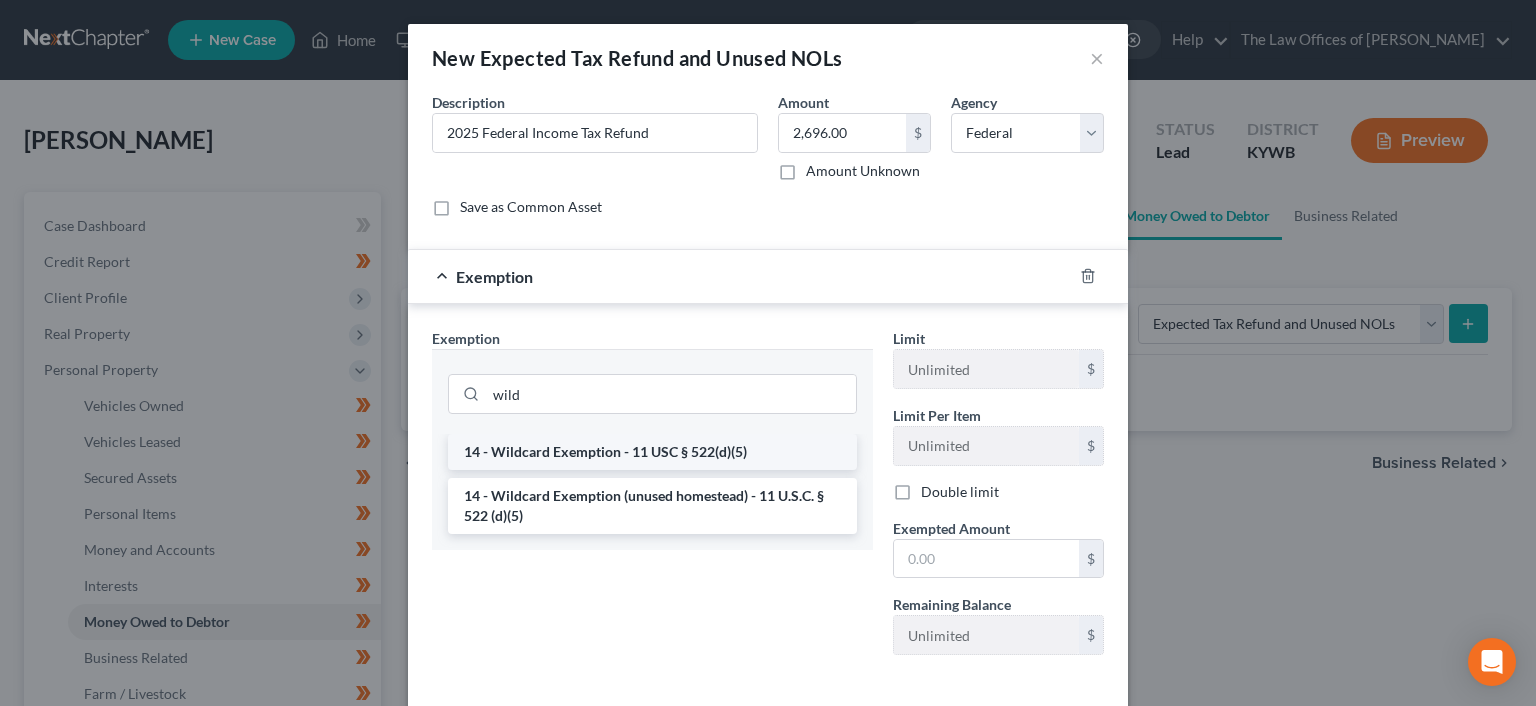 click on "14 - Wildcard Exemption - 11 USC § 522(d)(5)" at bounding box center (652, 452) 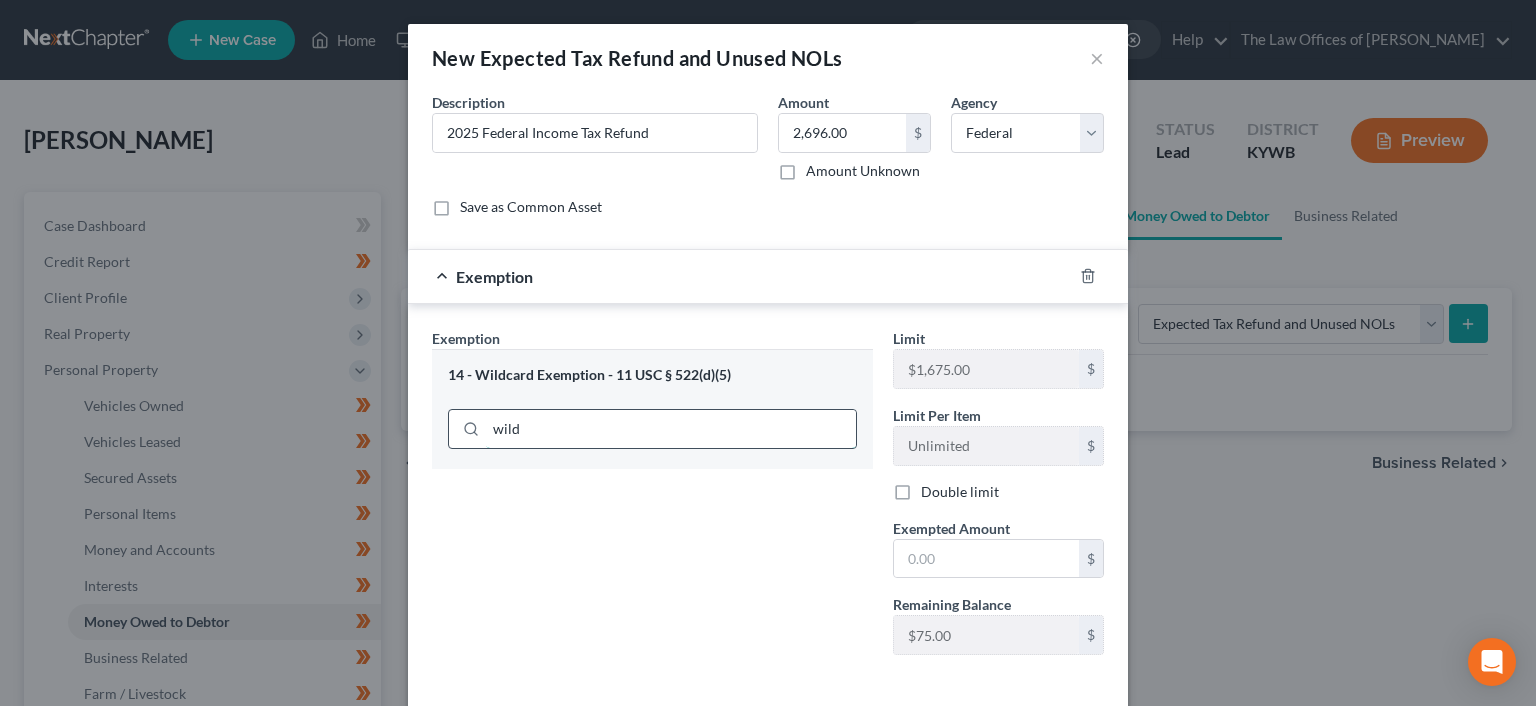click on "wild" at bounding box center (671, 429) 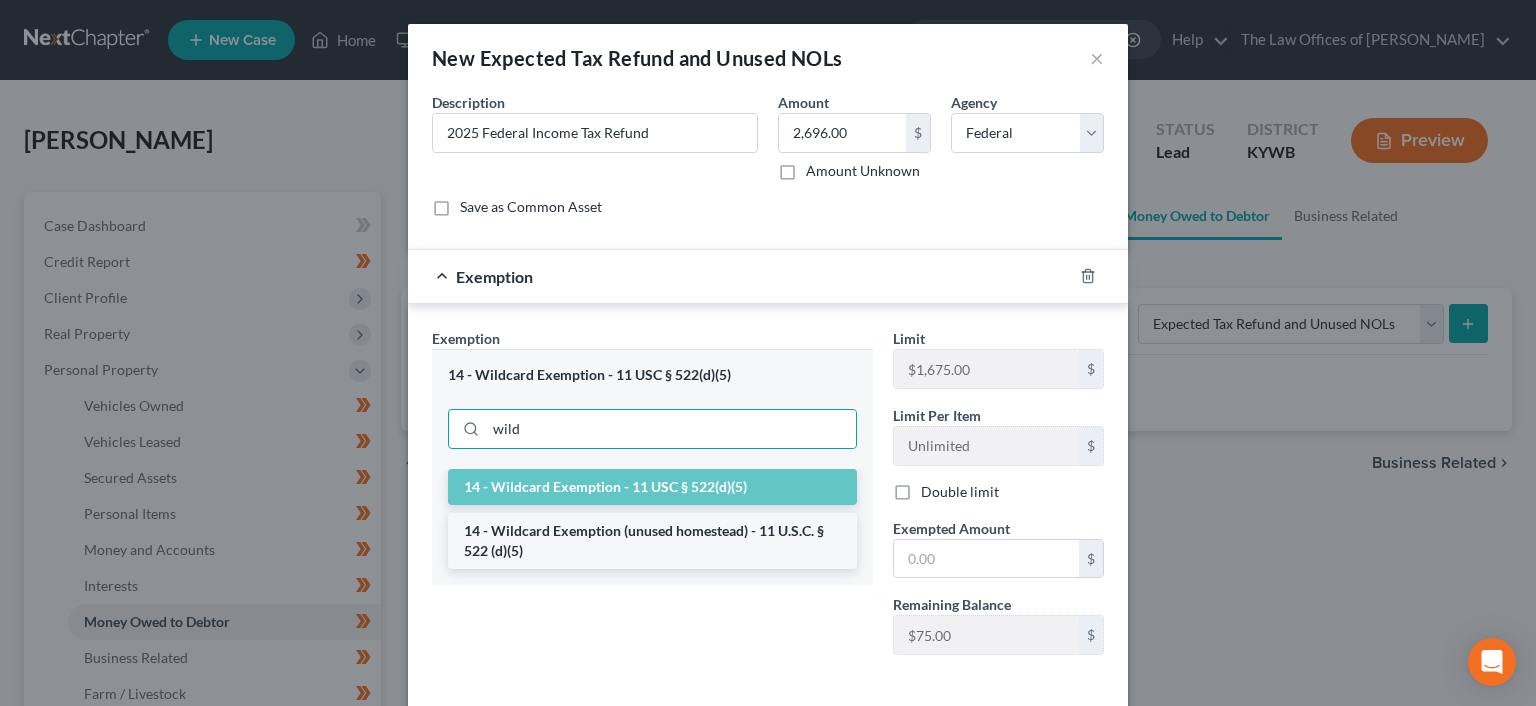 click on "14 - Wildcard Exemption (unused homestead) - 11 U.S.C. § 522 (d)(5)" at bounding box center [652, 541] 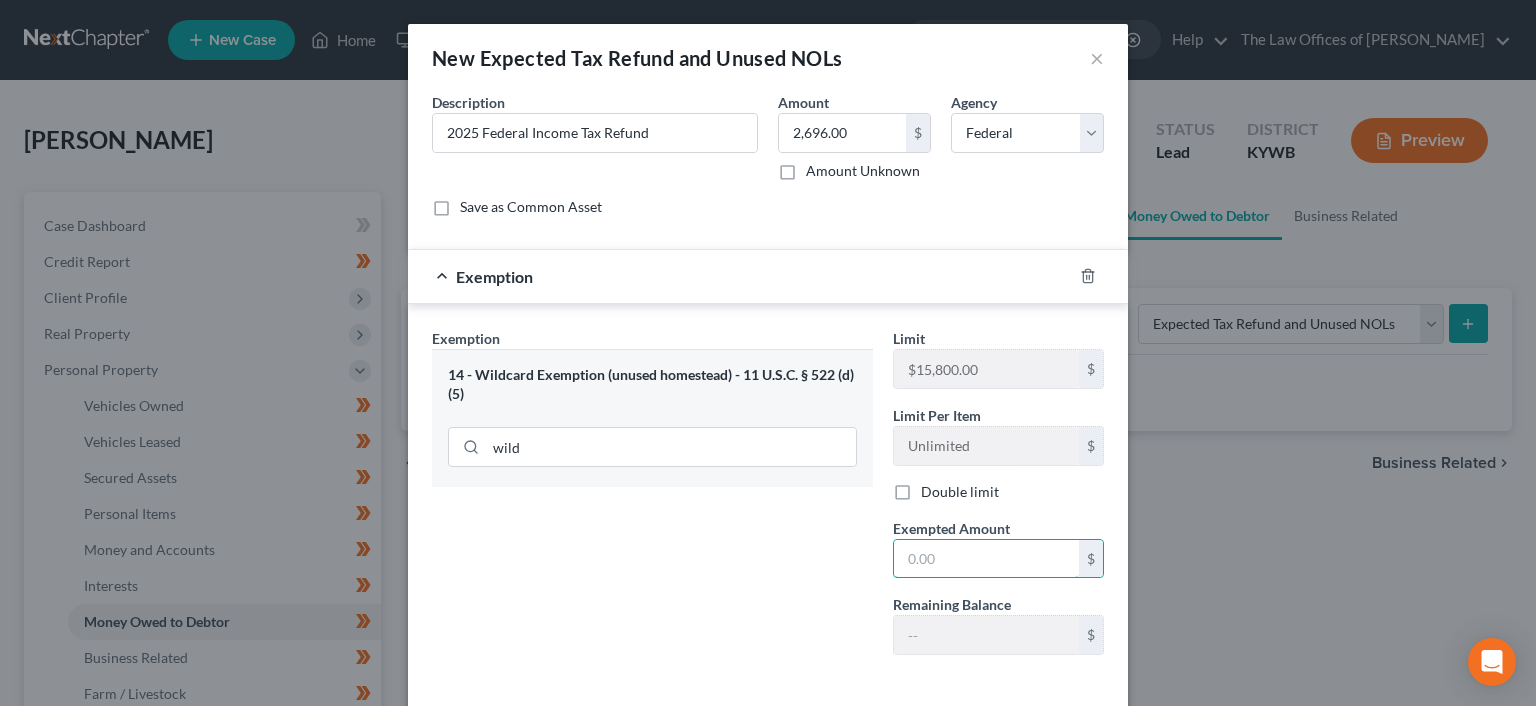 drag, startPoint x: 958, startPoint y: 549, endPoint x: 876, endPoint y: 551, distance: 82.02438 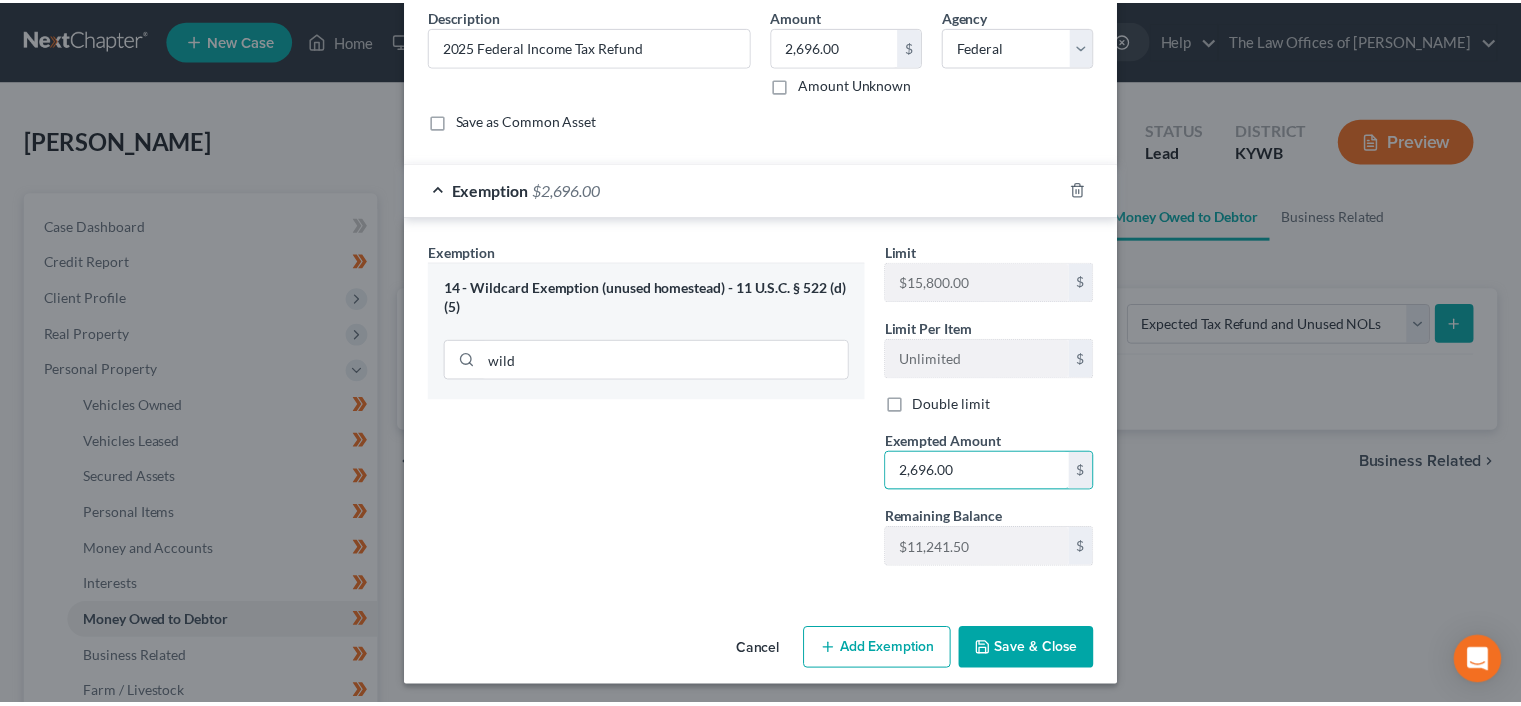 scroll, scrollTop: 89, scrollLeft: 0, axis: vertical 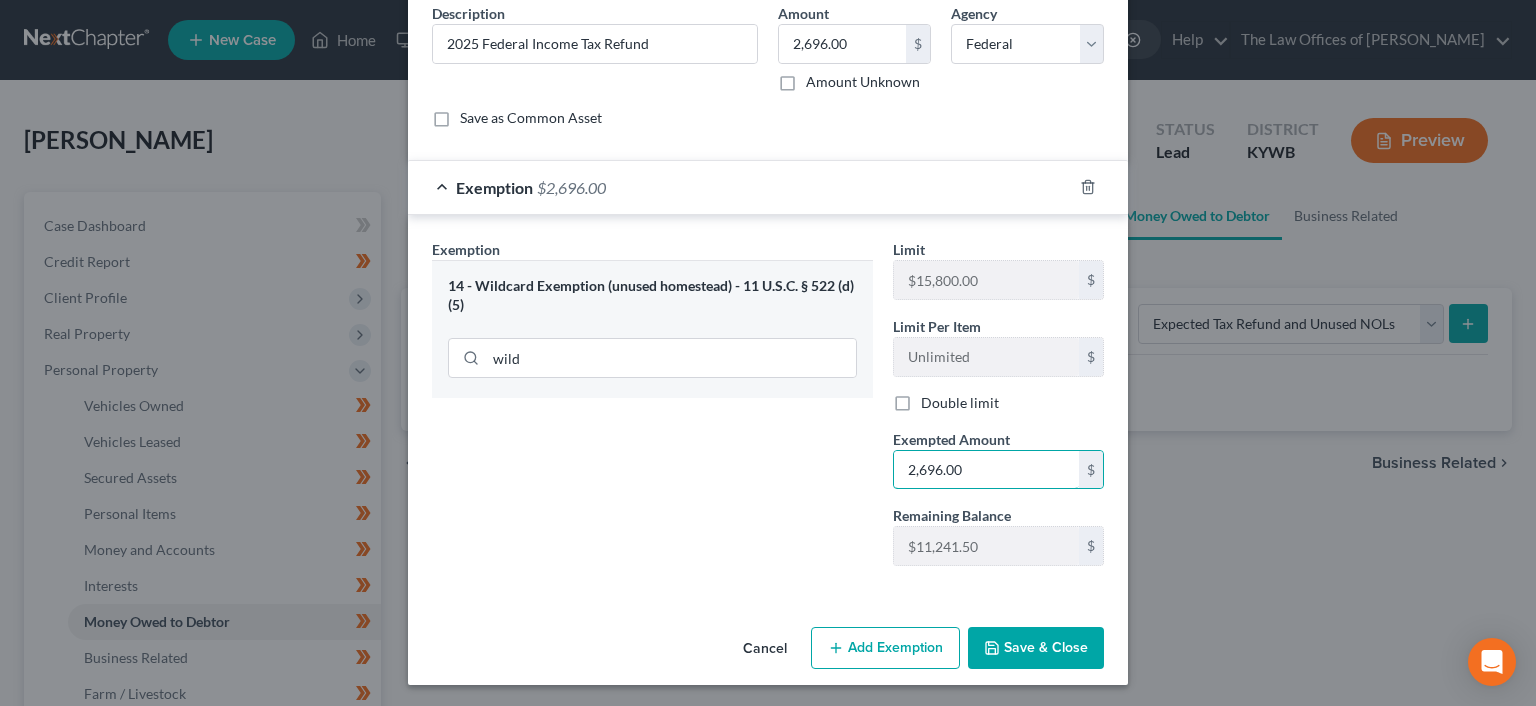 type on "2,696.00" 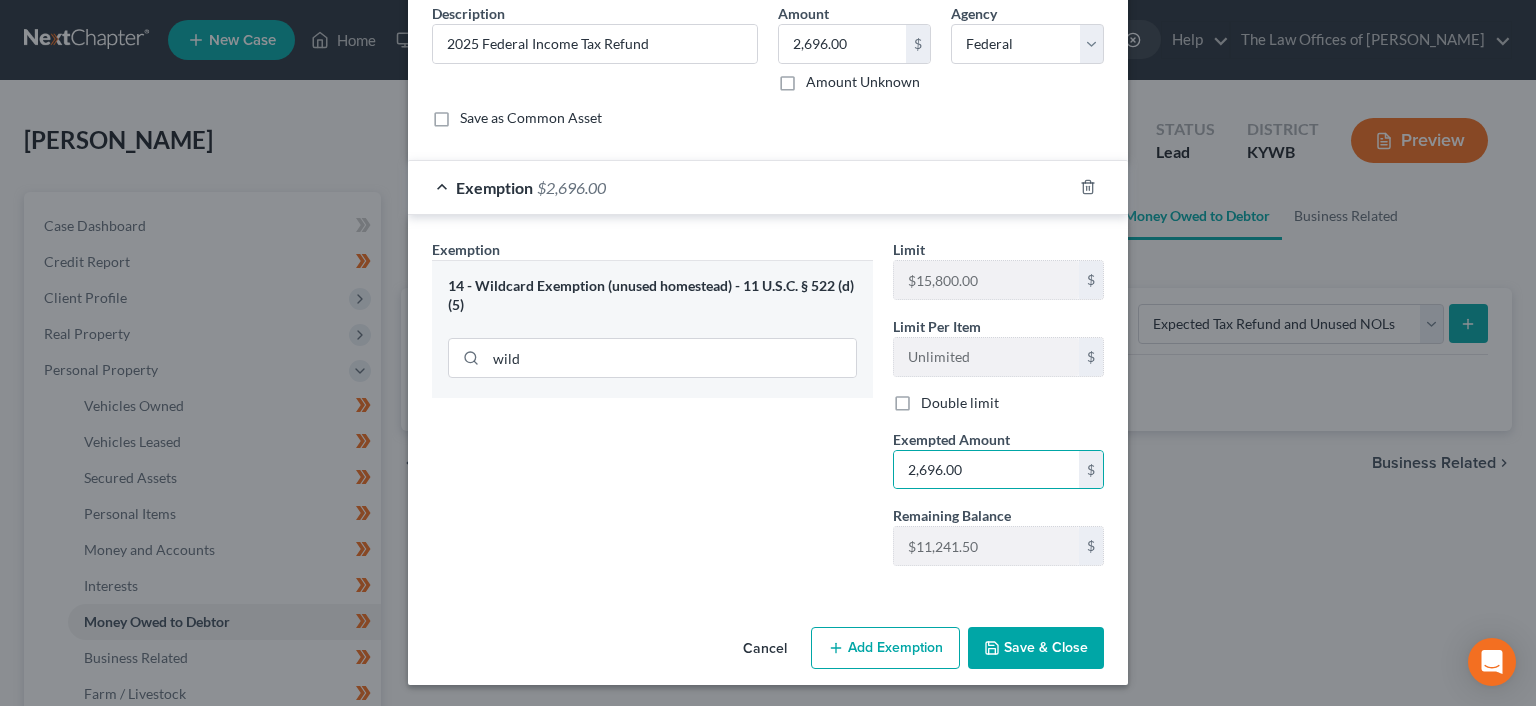 click on "Save & Close" at bounding box center [1036, 648] 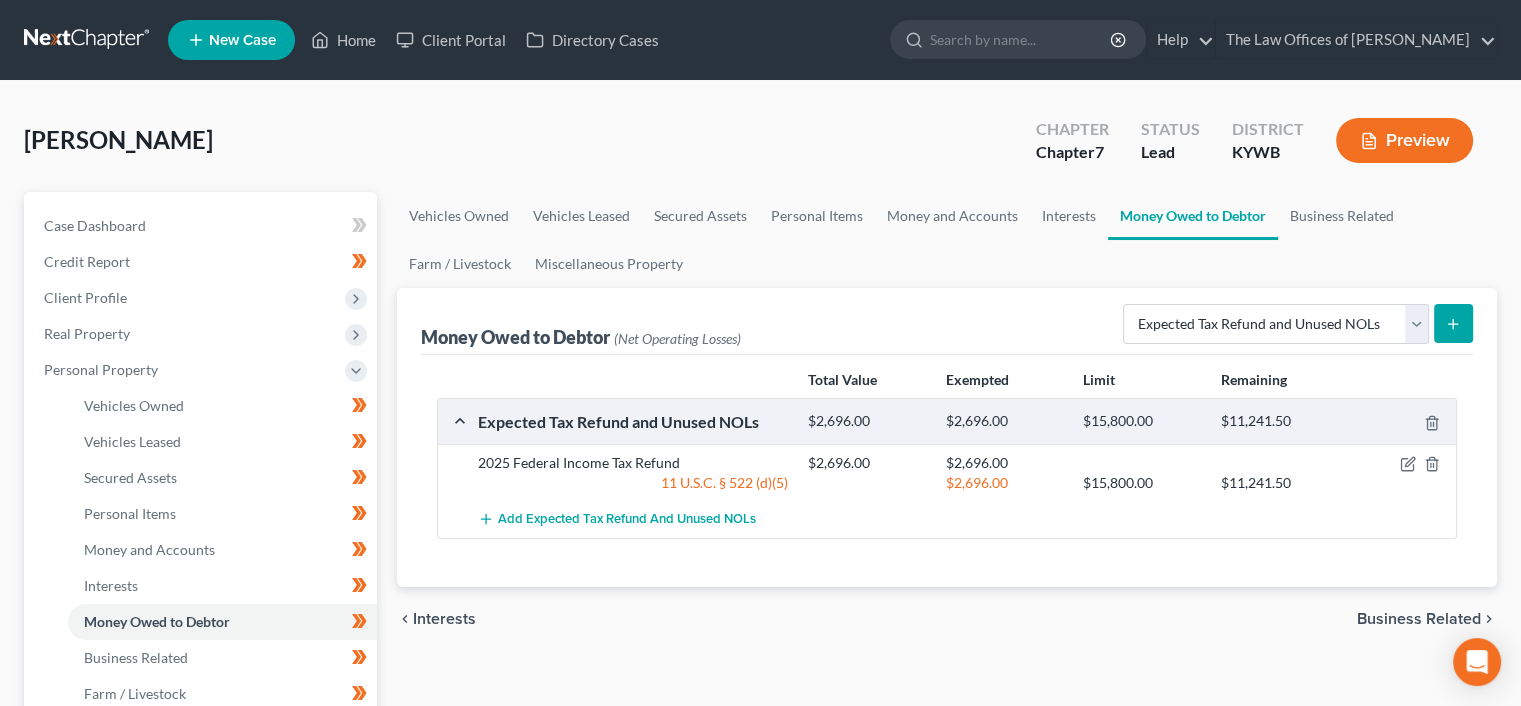 click on "Business Related" at bounding box center (1419, 619) 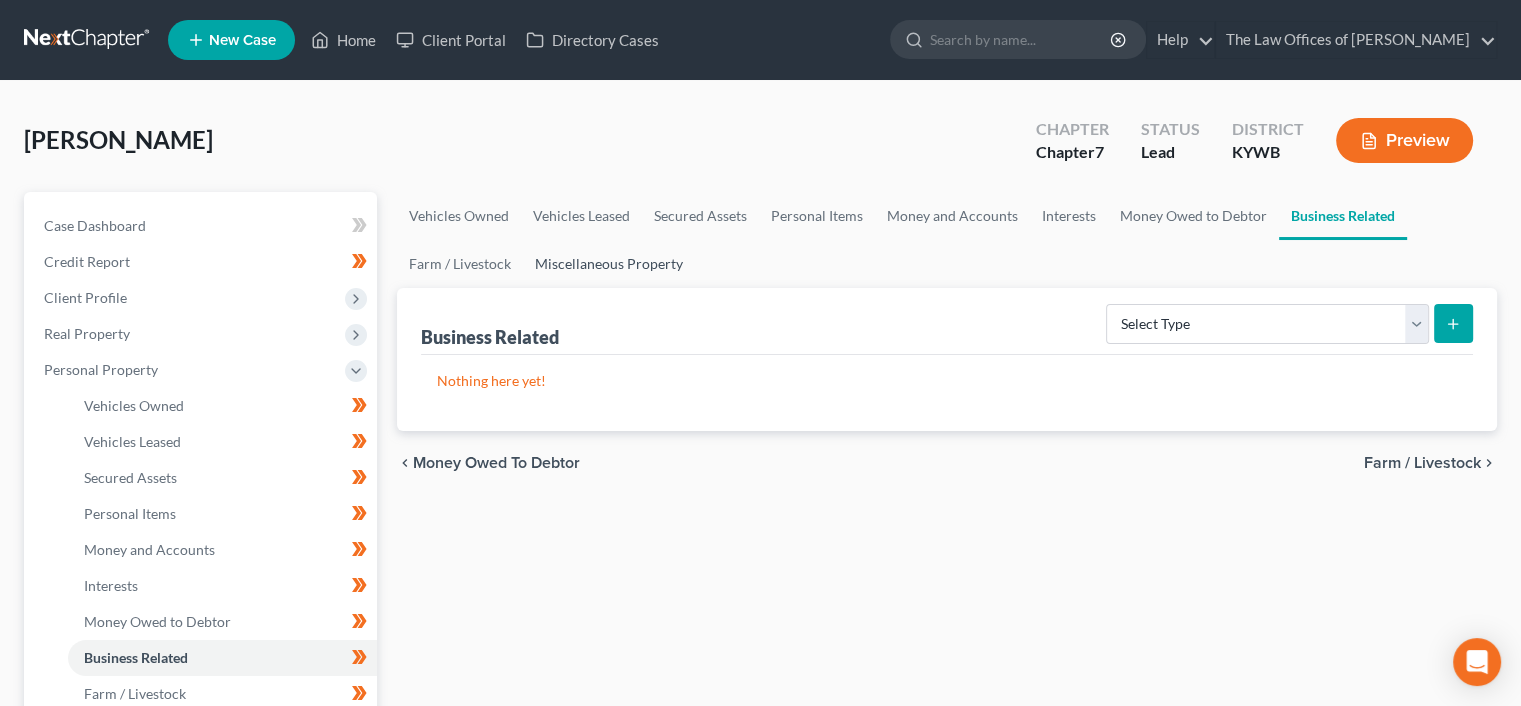 click on "Miscellaneous Property" at bounding box center (609, 264) 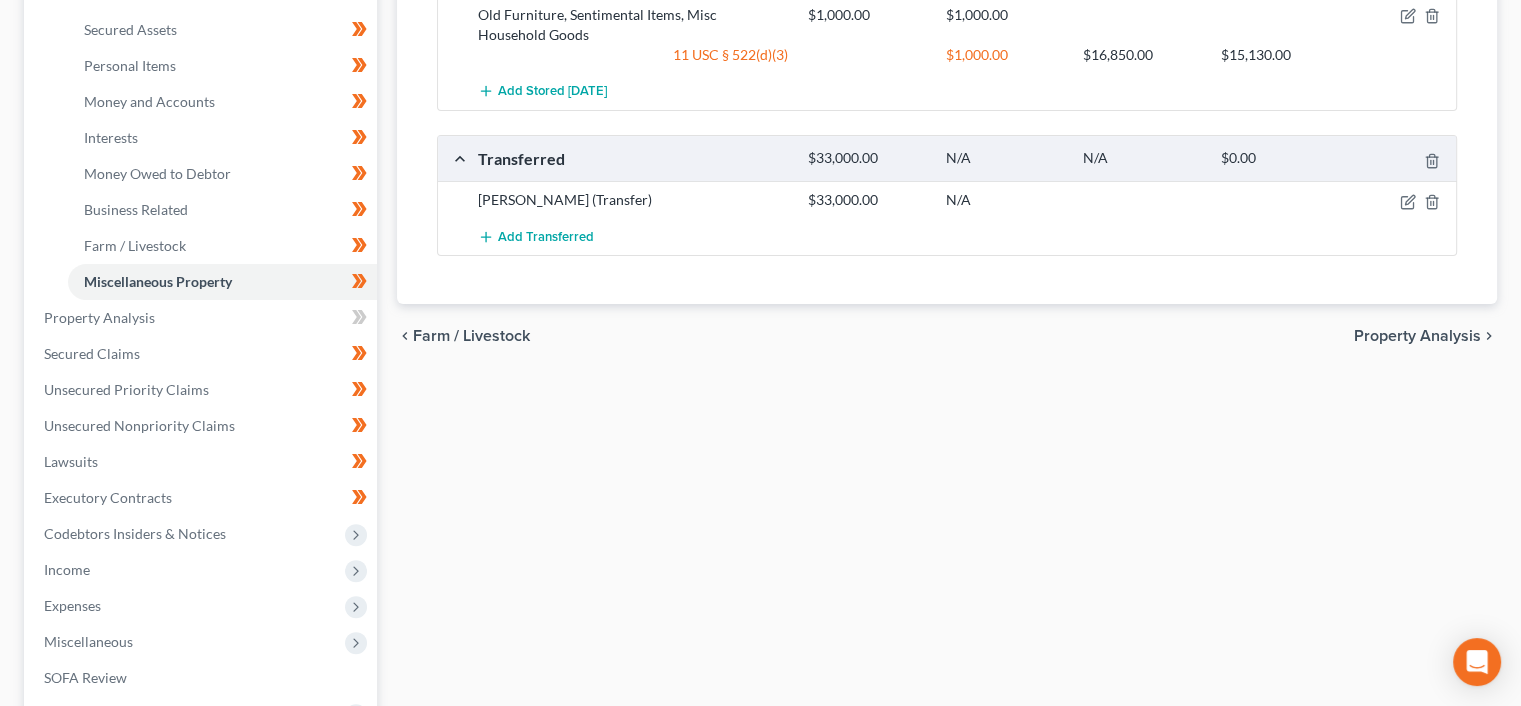 scroll, scrollTop: 466, scrollLeft: 0, axis: vertical 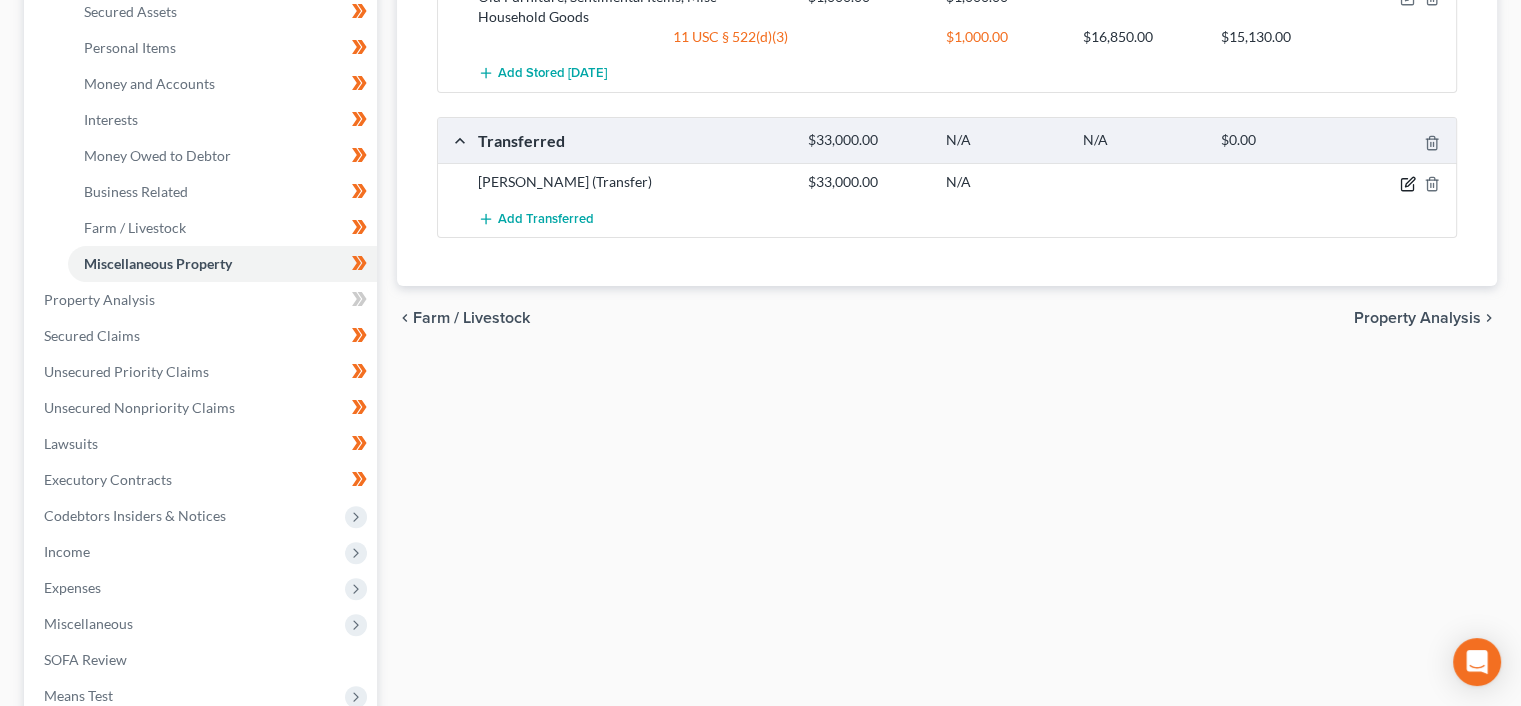 click 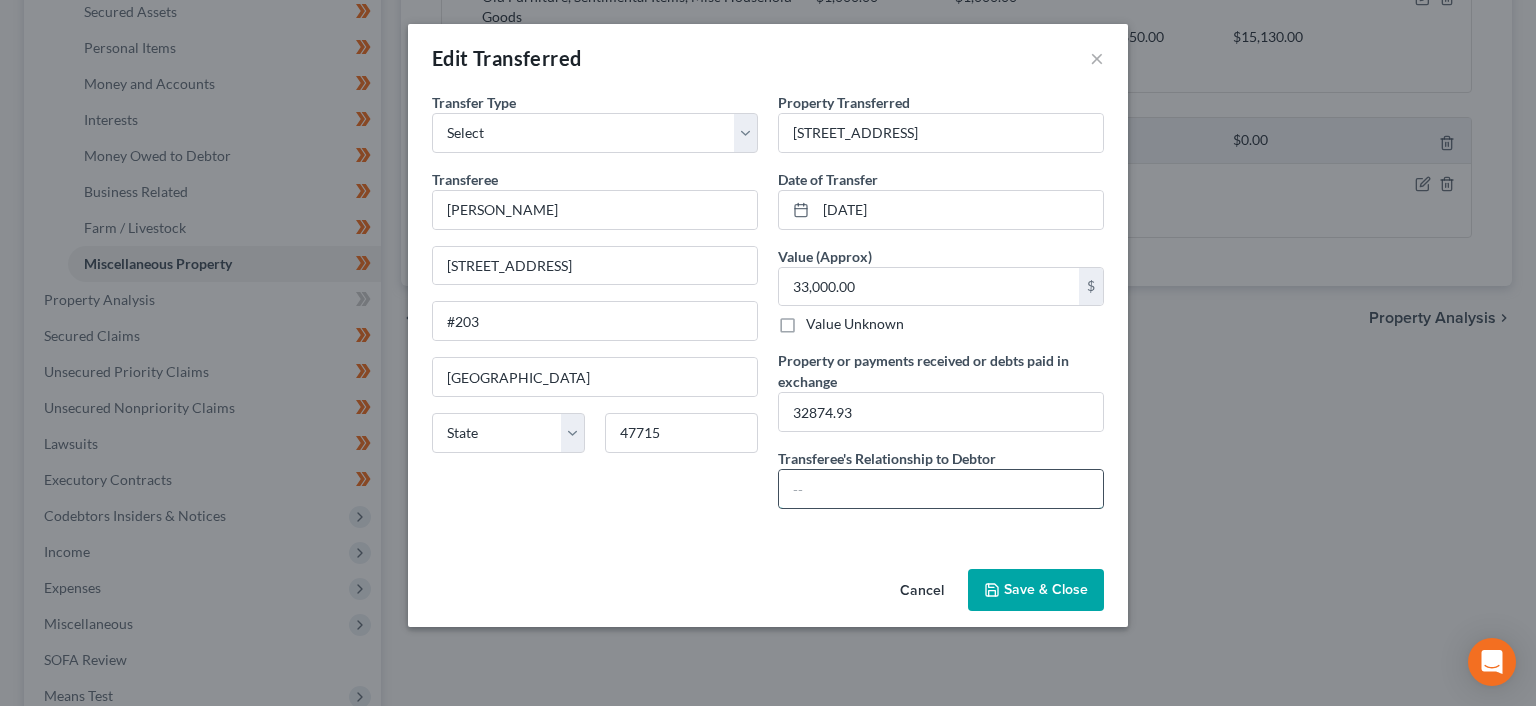 click at bounding box center [941, 489] 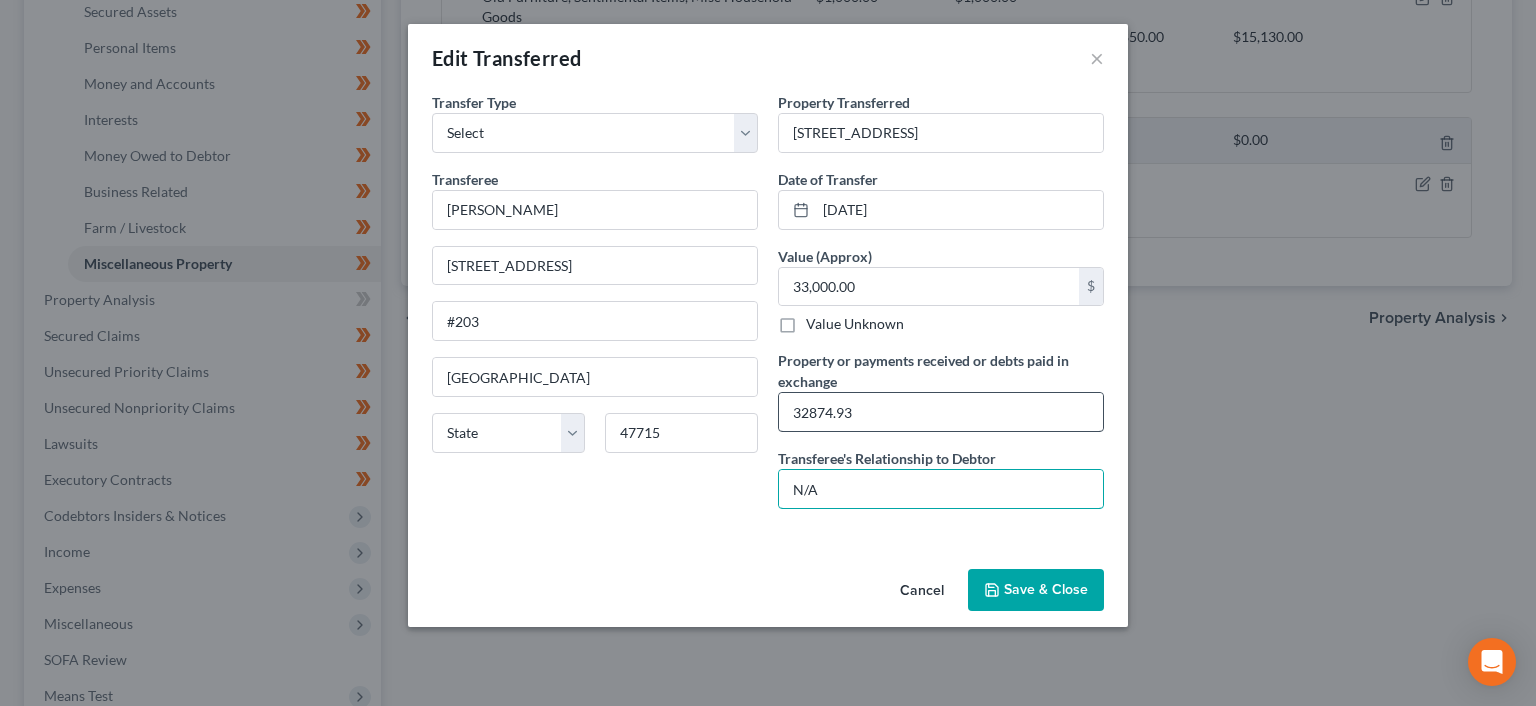 type on "N/A" 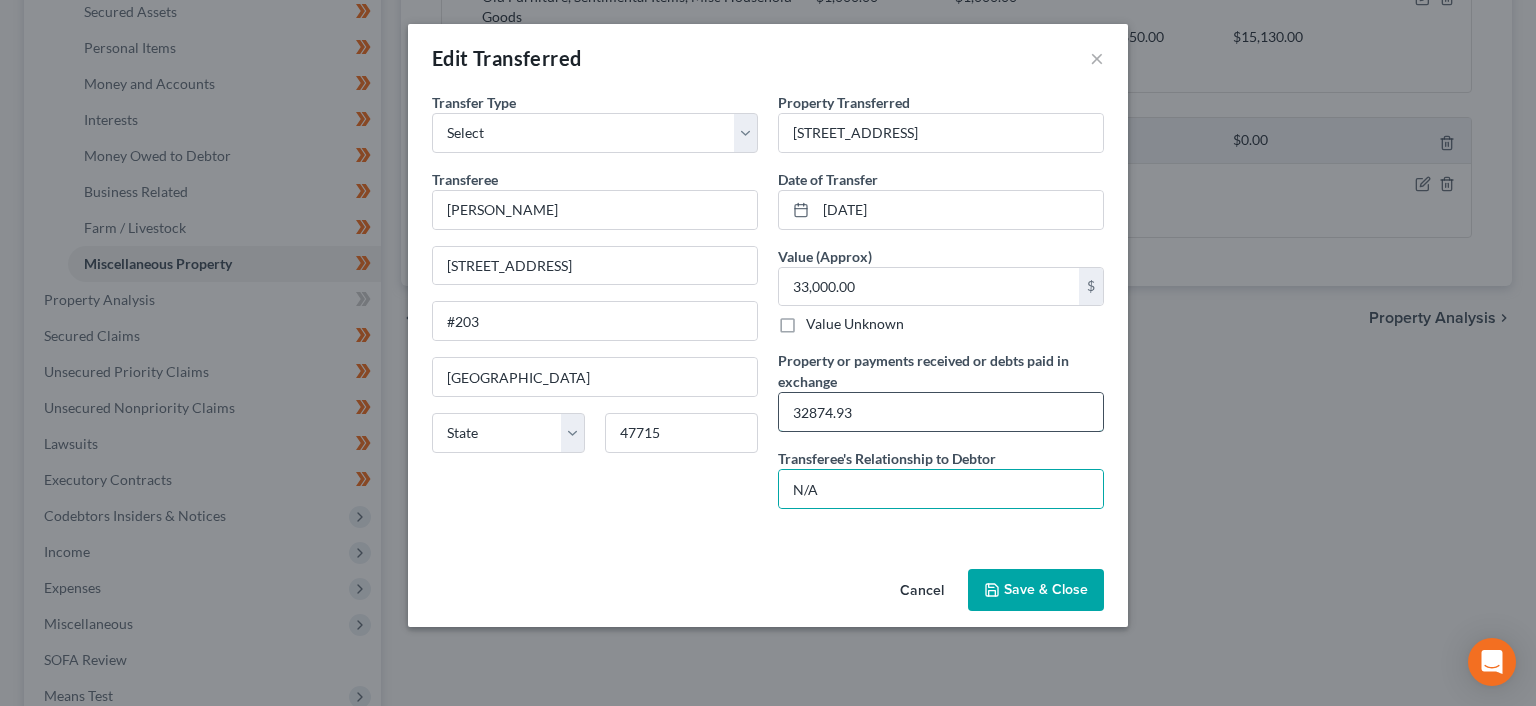 click on "32874.93" at bounding box center (941, 412) 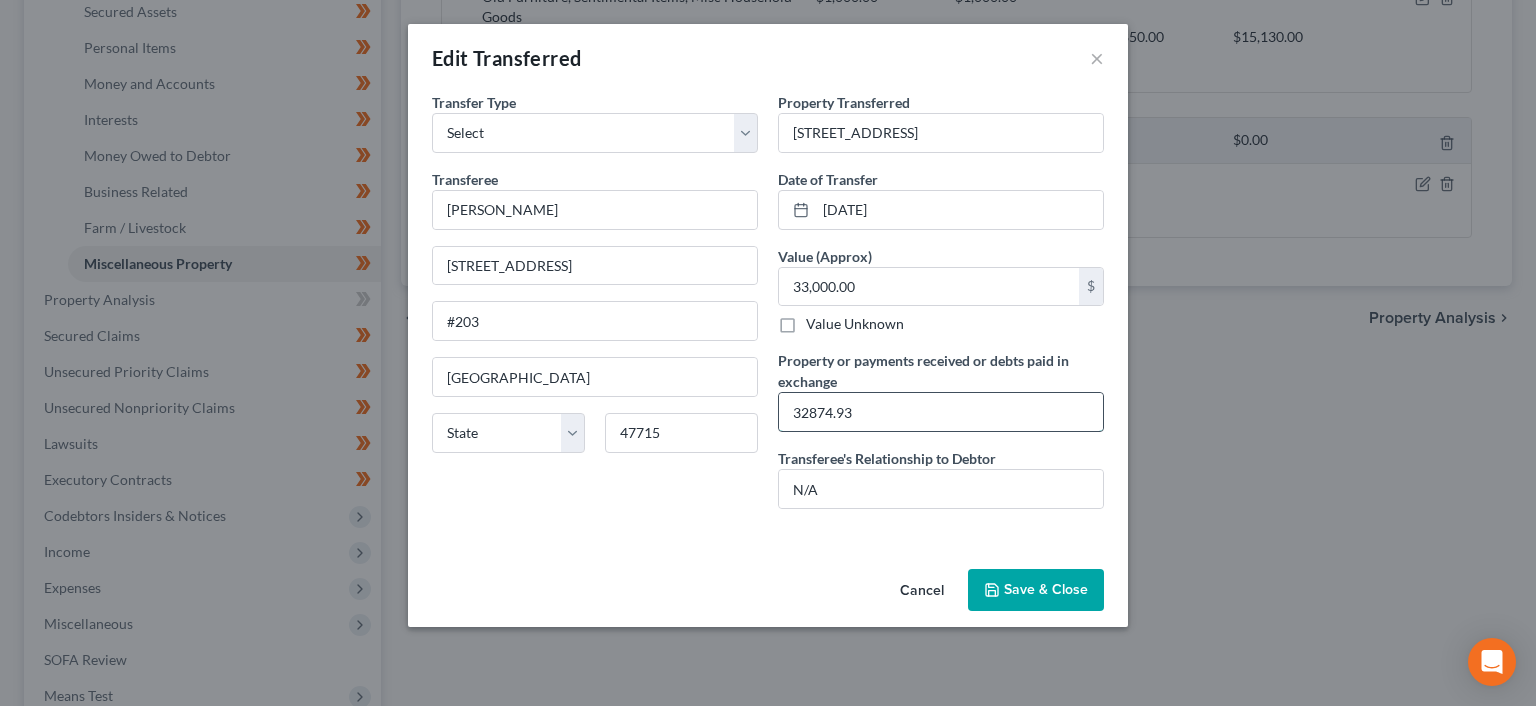 click on "32874.93" at bounding box center (941, 412) 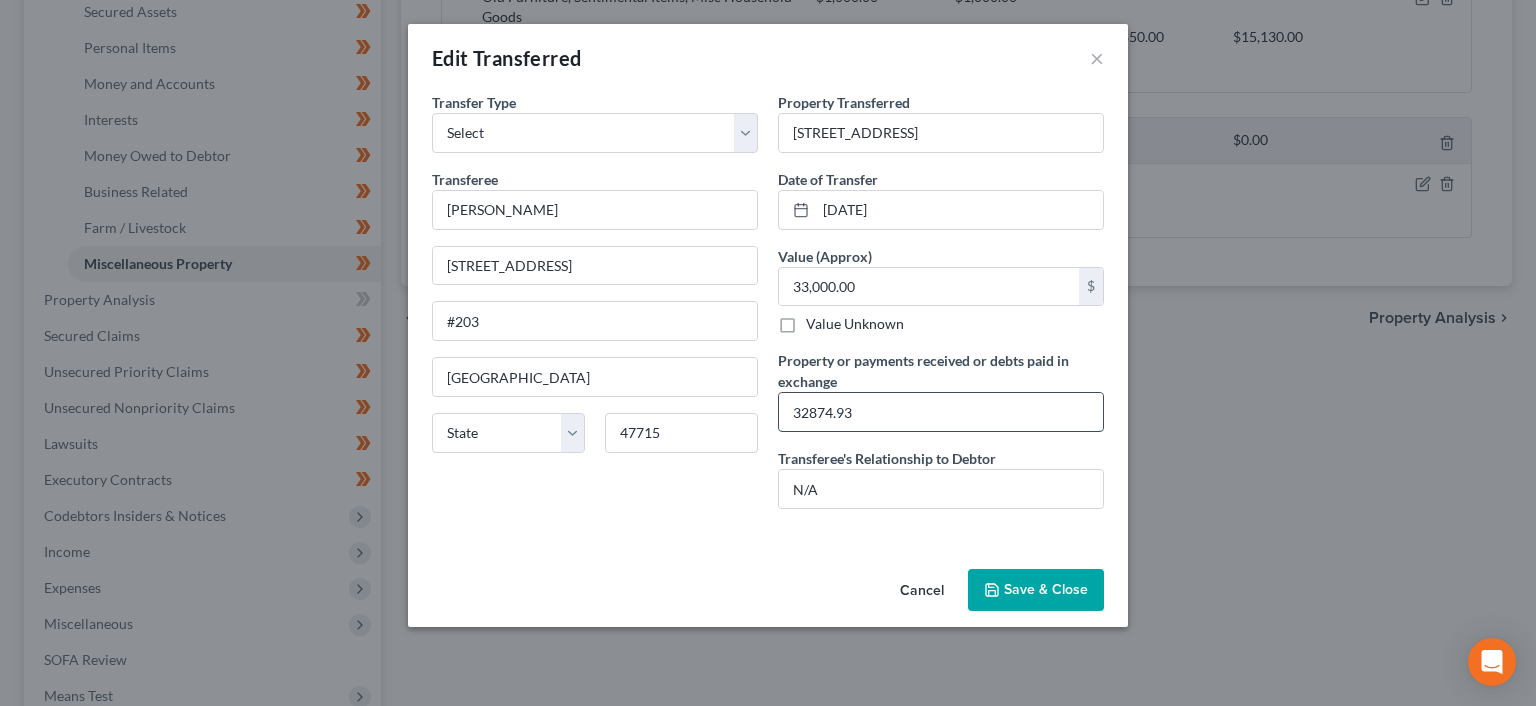 drag, startPoint x: 916, startPoint y: 418, endPoint x: 786, endPoint y: 420, distance: 130.01538 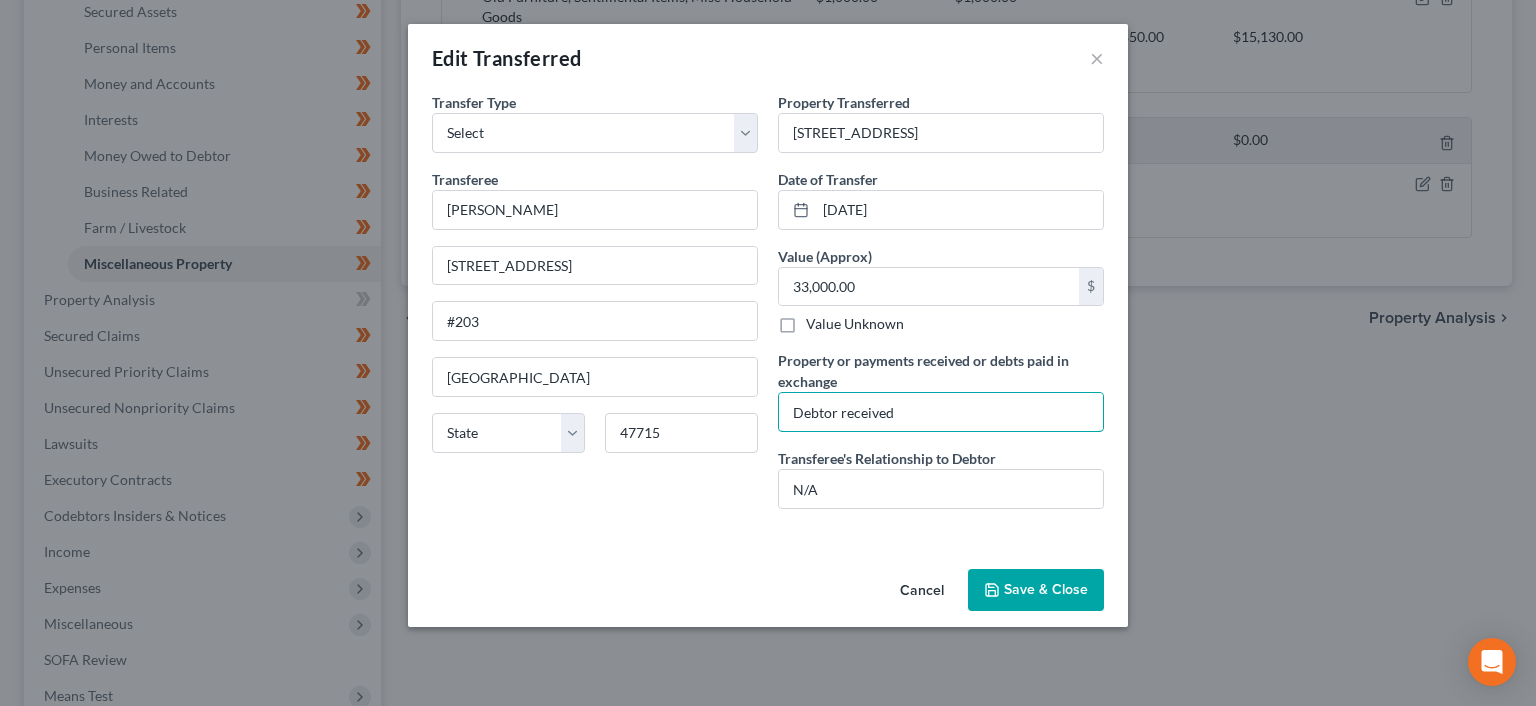 type on "Debtor received" 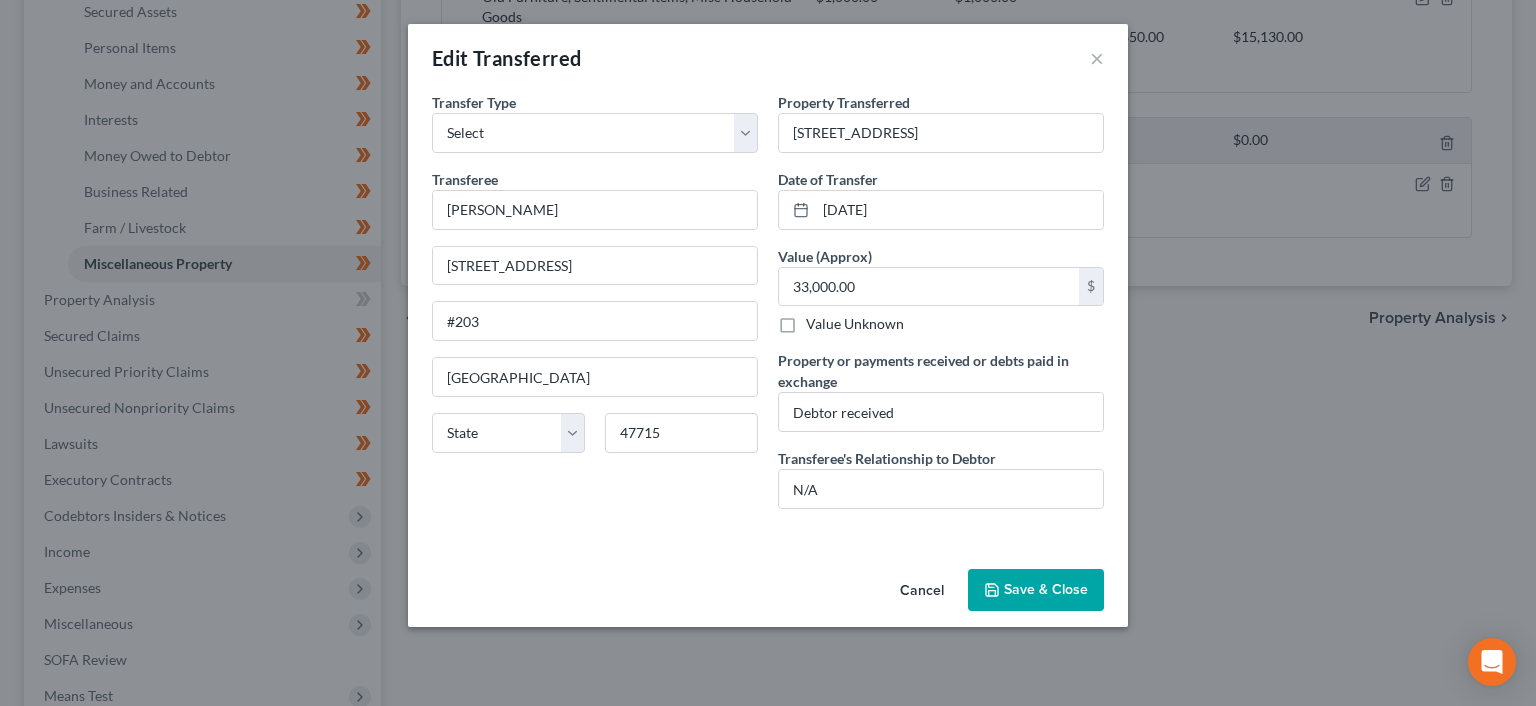 drag, startPoint x: 926, startPoint y: 594, endPoint x: 1195, endPoint y: 395, distance: 334.60724 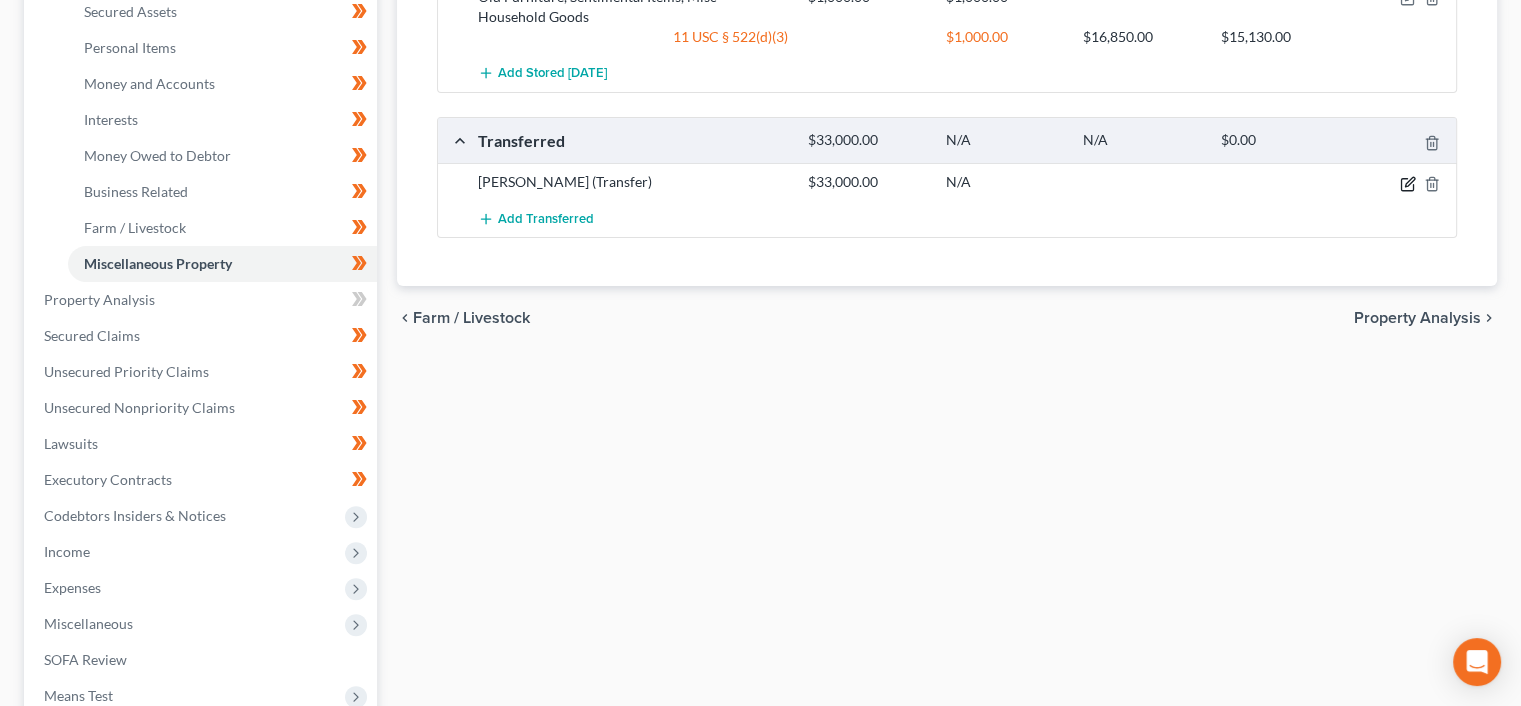 click 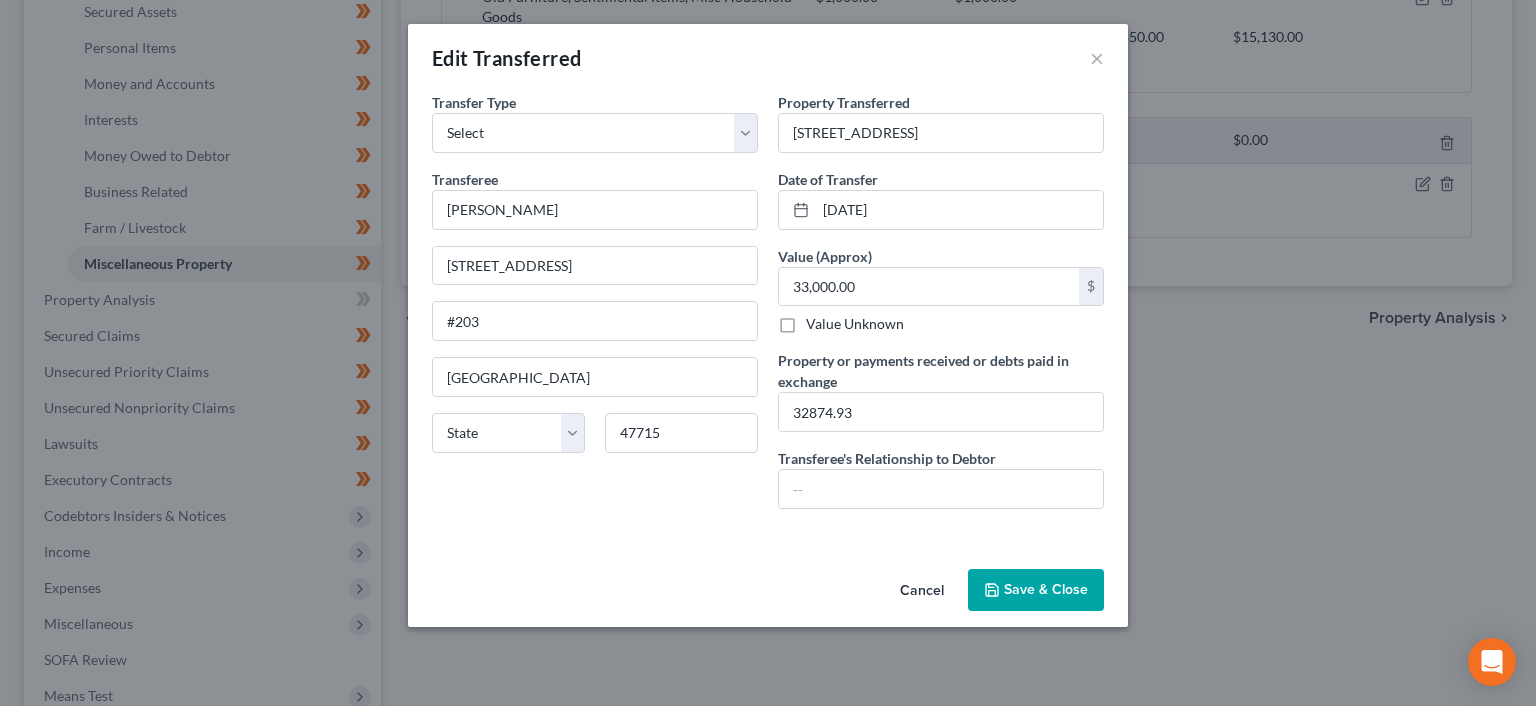 drag, startPoint x: 919, startPoint y: 579, endPoint x: 937, endPoint y: 507, distance: 74.215904 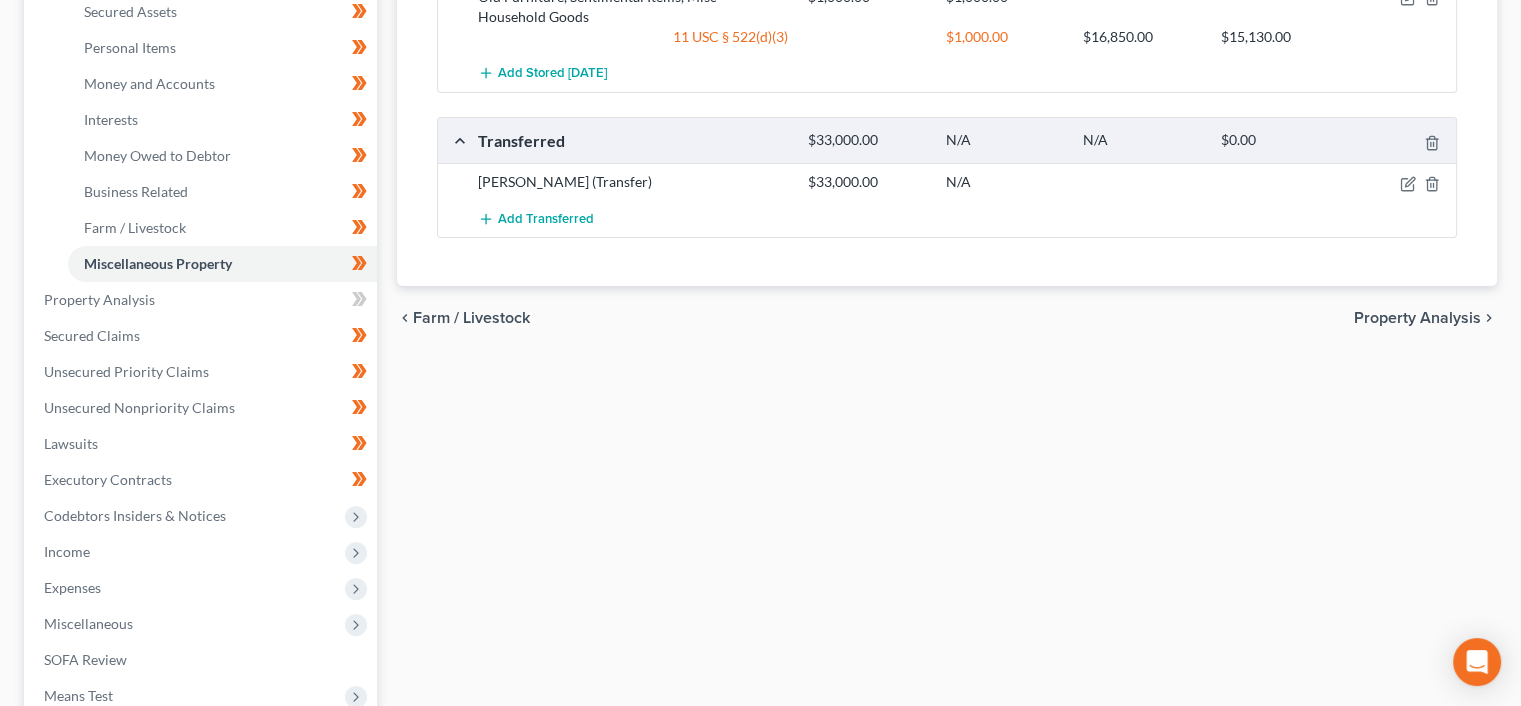 click on "Property Analysis" at bounding box center (1417, 318) 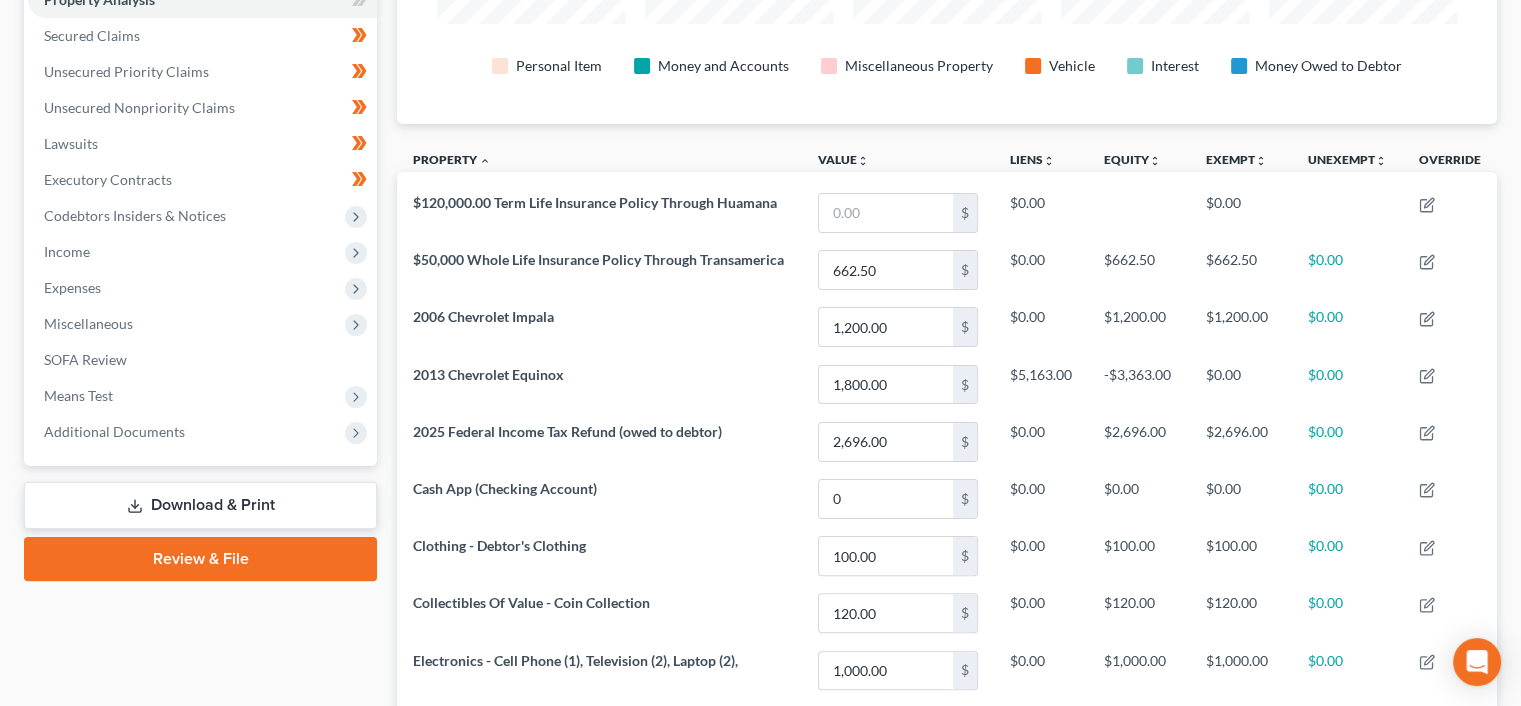 scroll, scrollTop: 268, scrollLeft: 0, axis: vertical 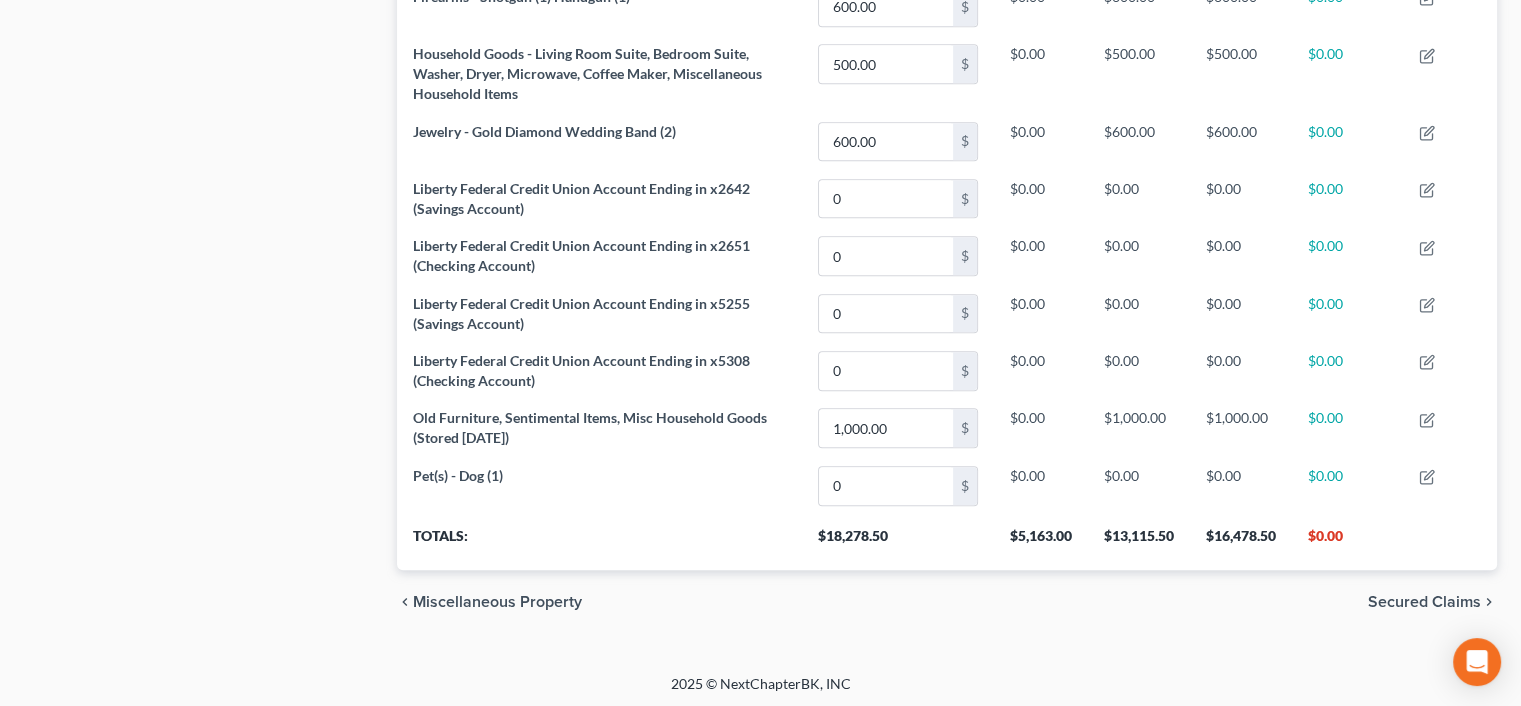 click on "Secured Claims" at bounding box center [1424, 602] 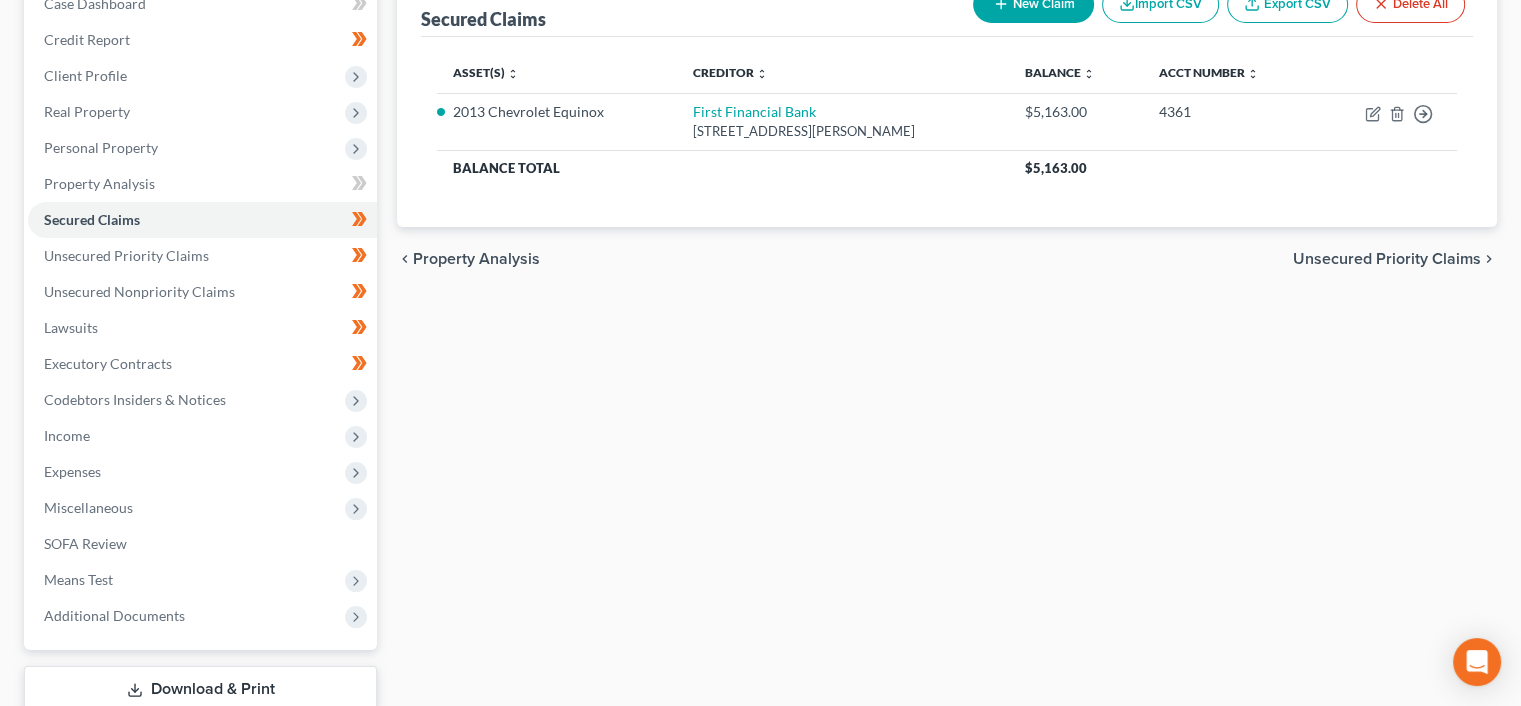 scroll, scrollTop: 0, scrollLeft: 0, axis: both 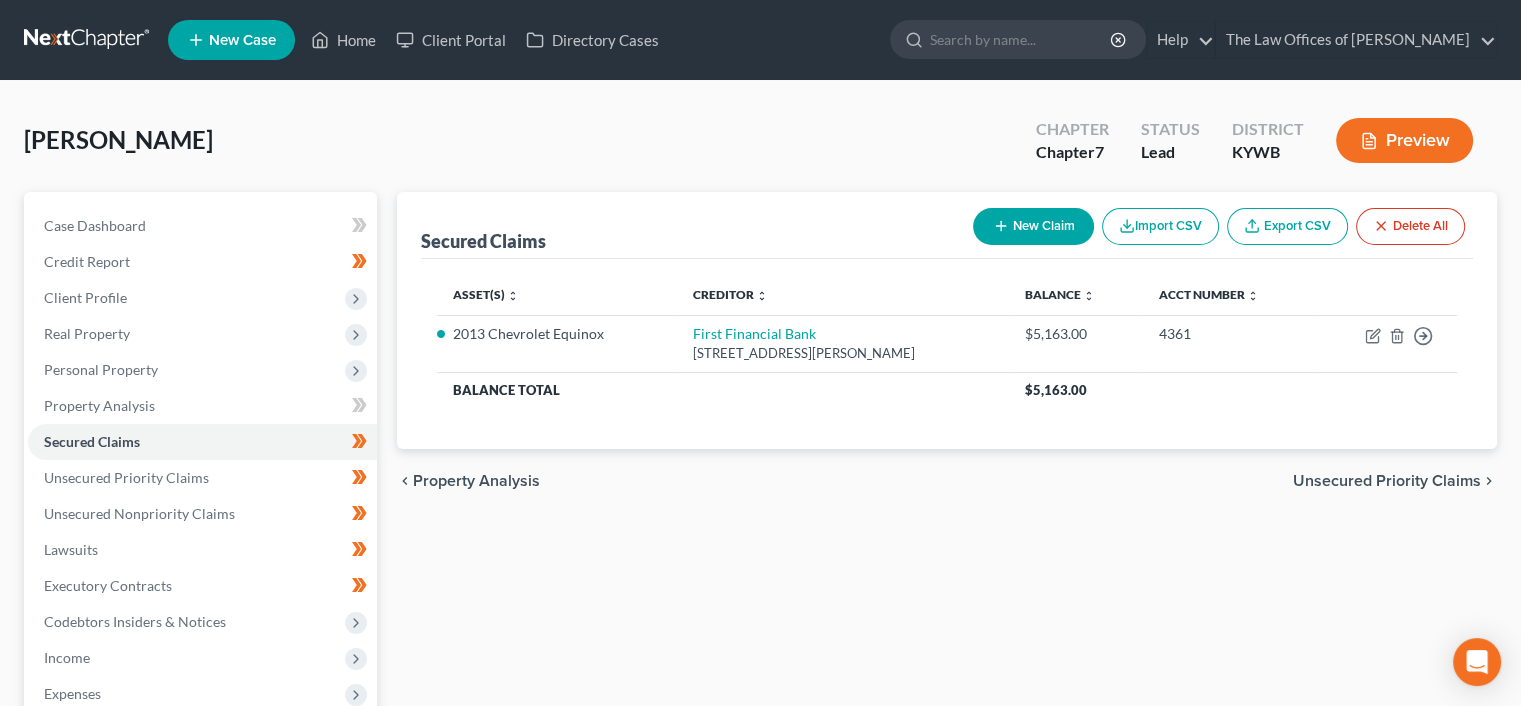 click on "Unsecured Priority Claims" at bounding box center [1387, 481] 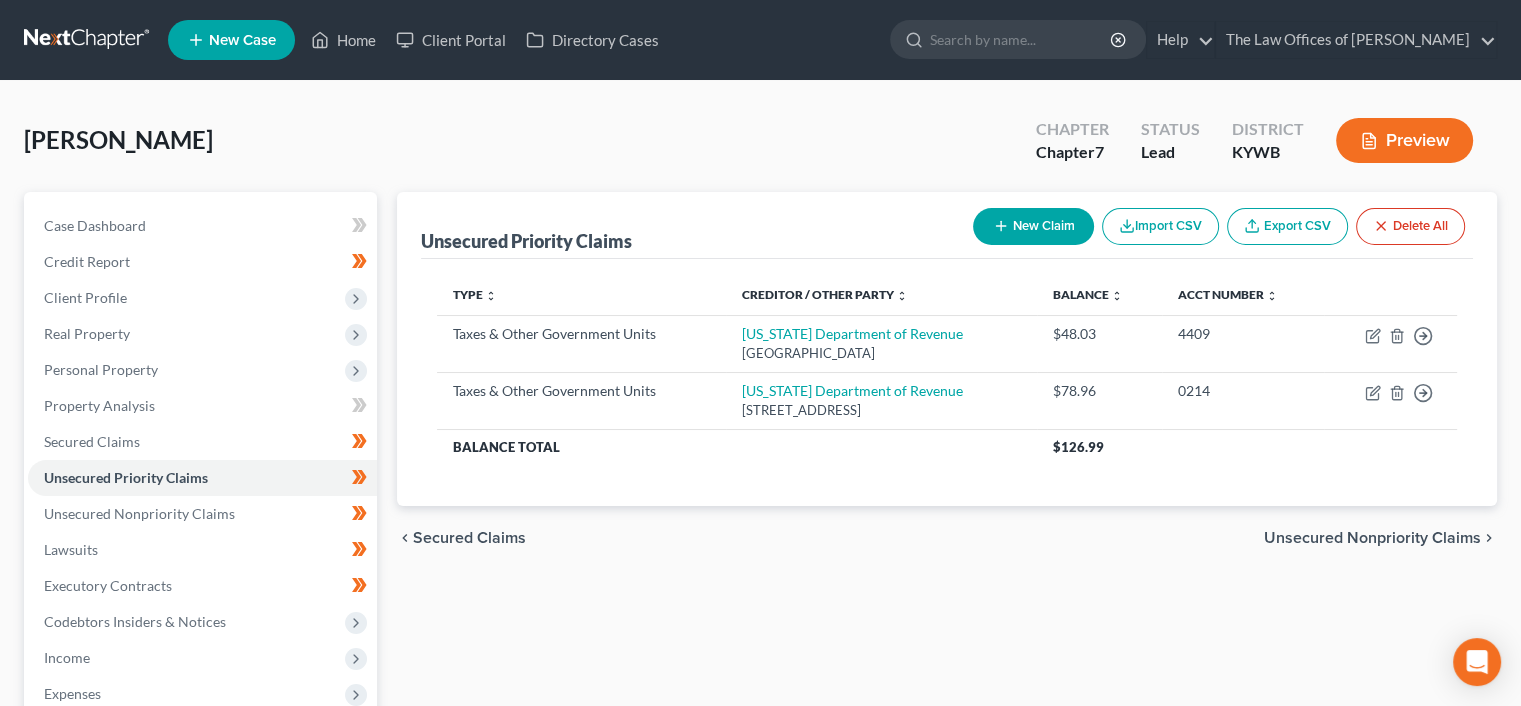 click on "Unsecured Nonpriority Claims" at bounding box center (1372, 538) 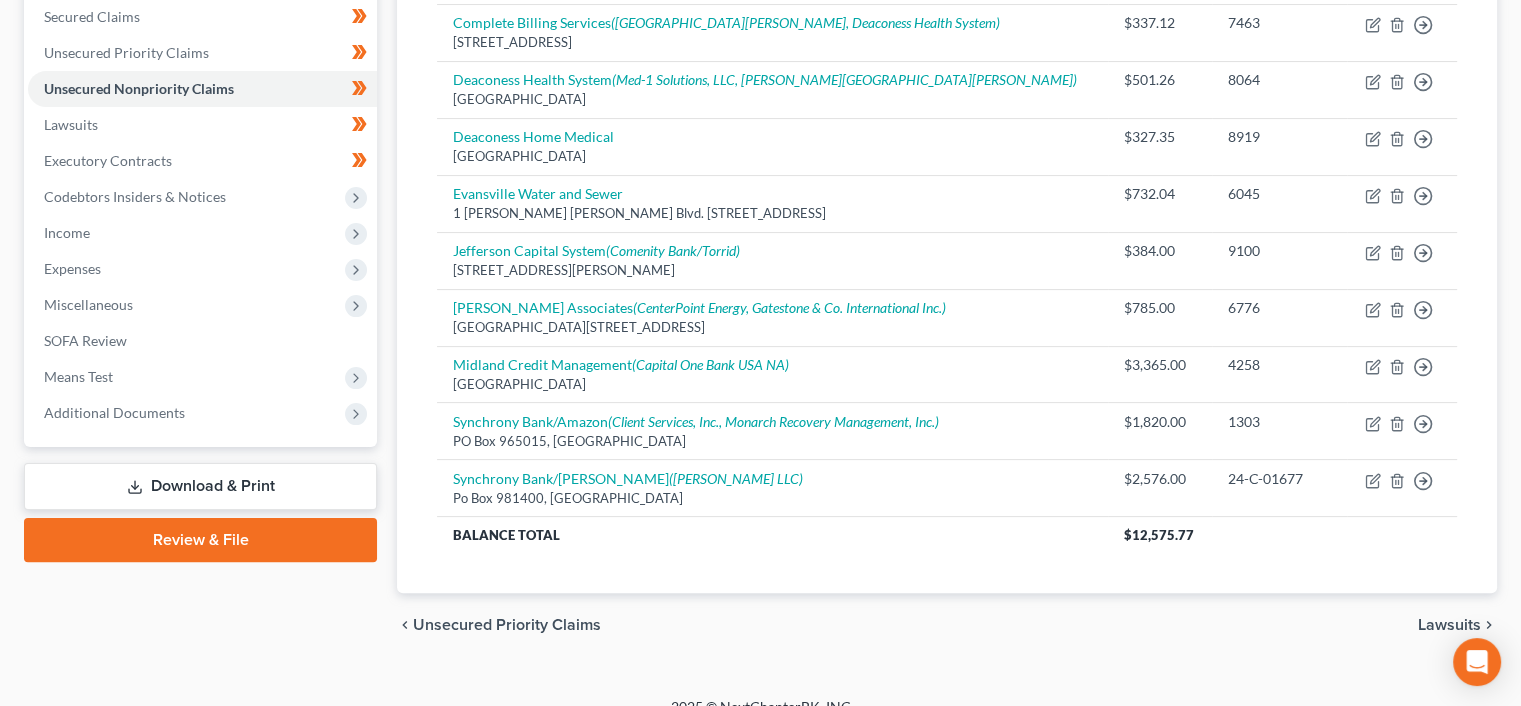 scroll, scrollTop: 449, scrollLeft: 0, axis: vertical 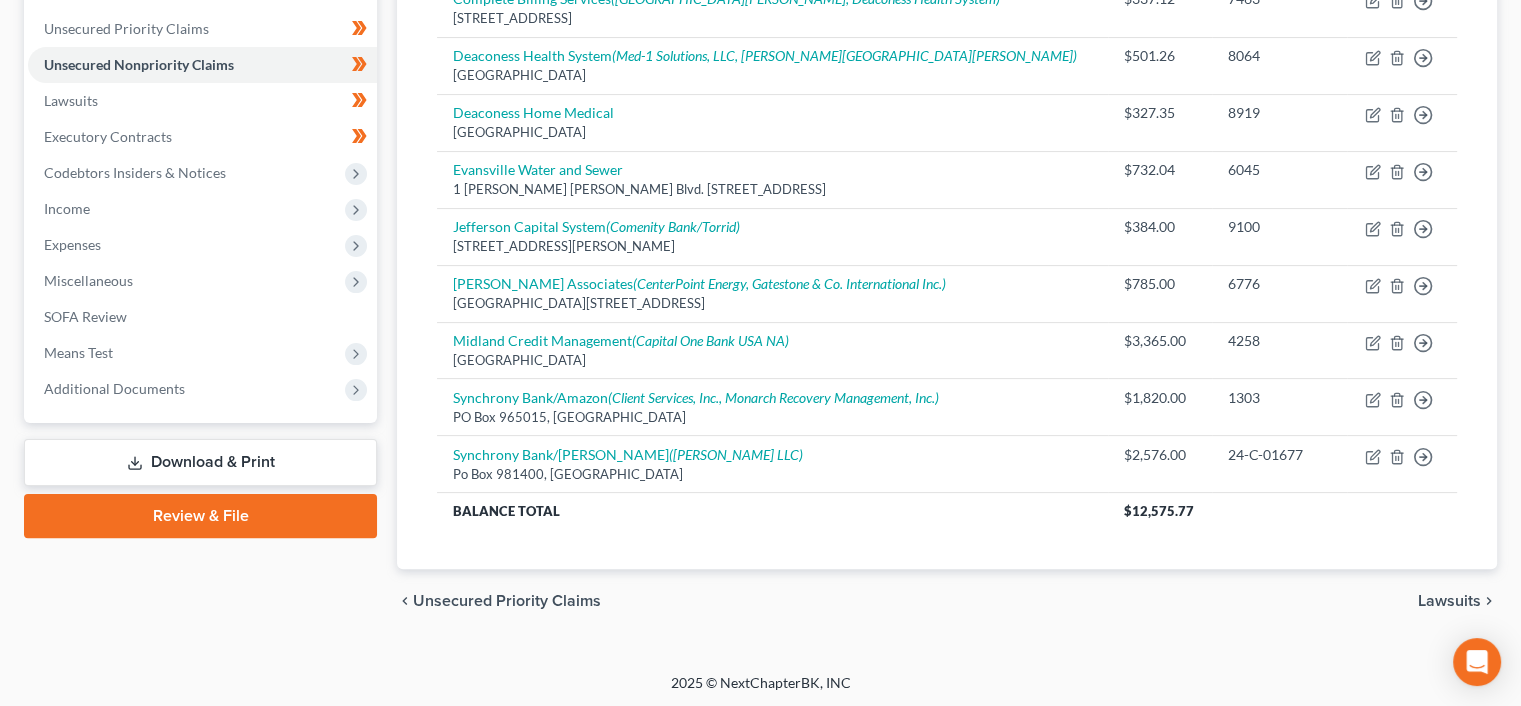 click on "Lawsuits" at bounding box center [1449, 601] 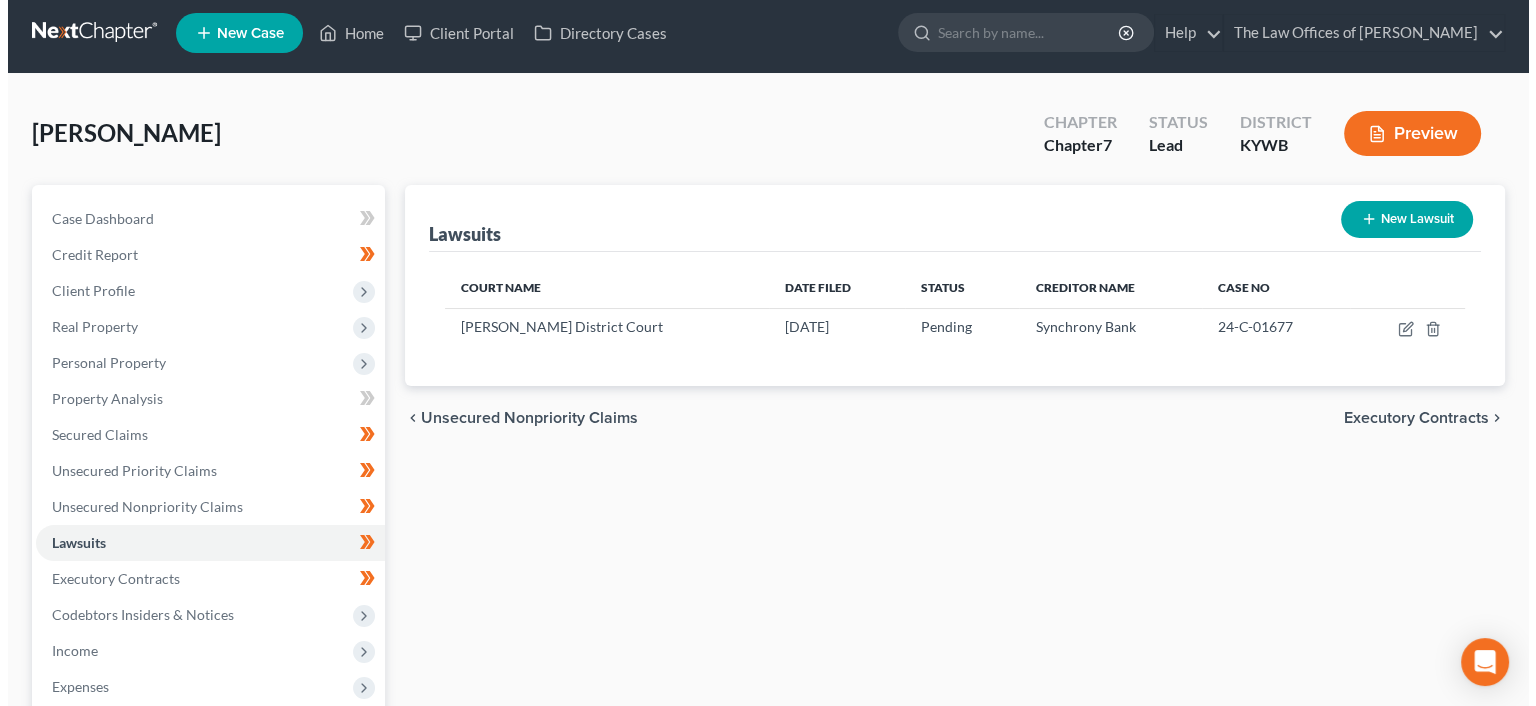 scroll, scrollTop: 0, scrollLeft: 0, axis: both 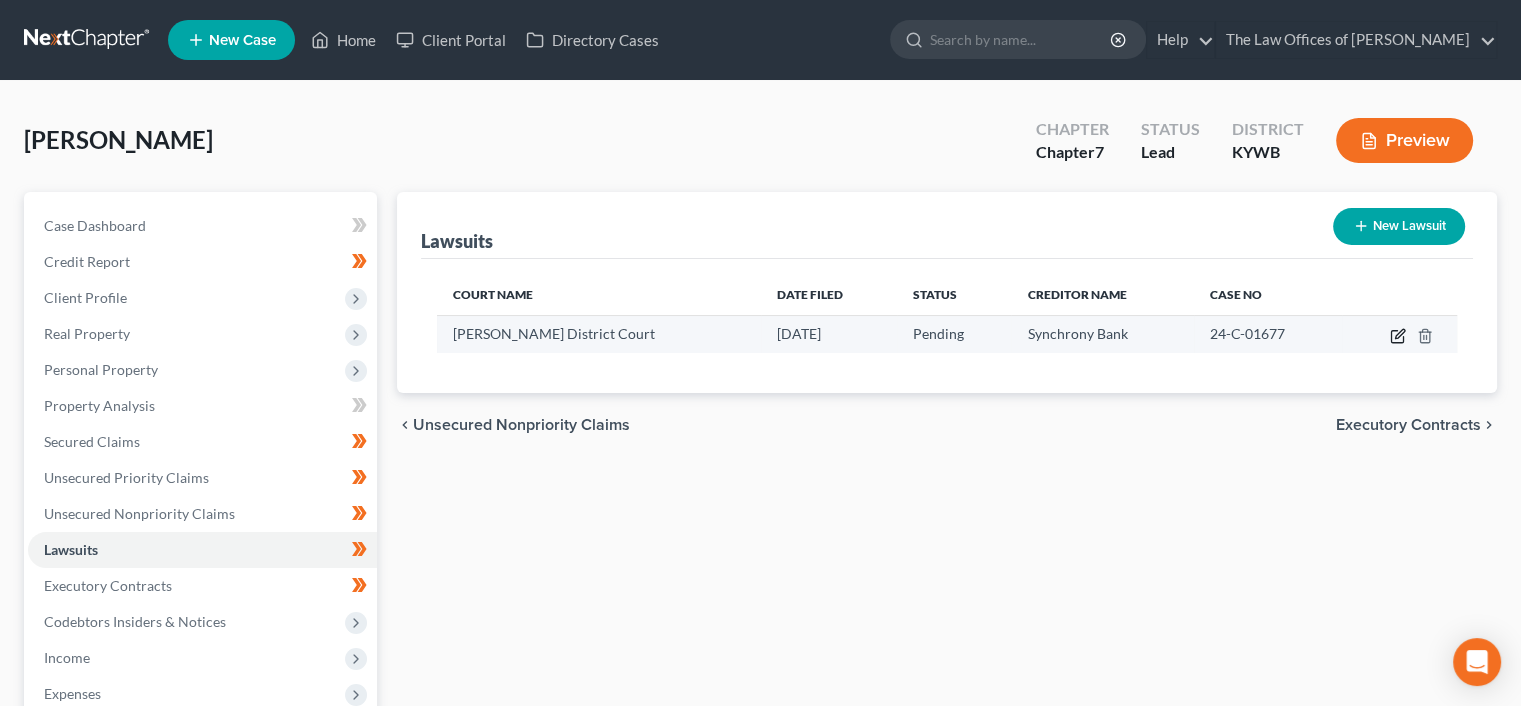 click 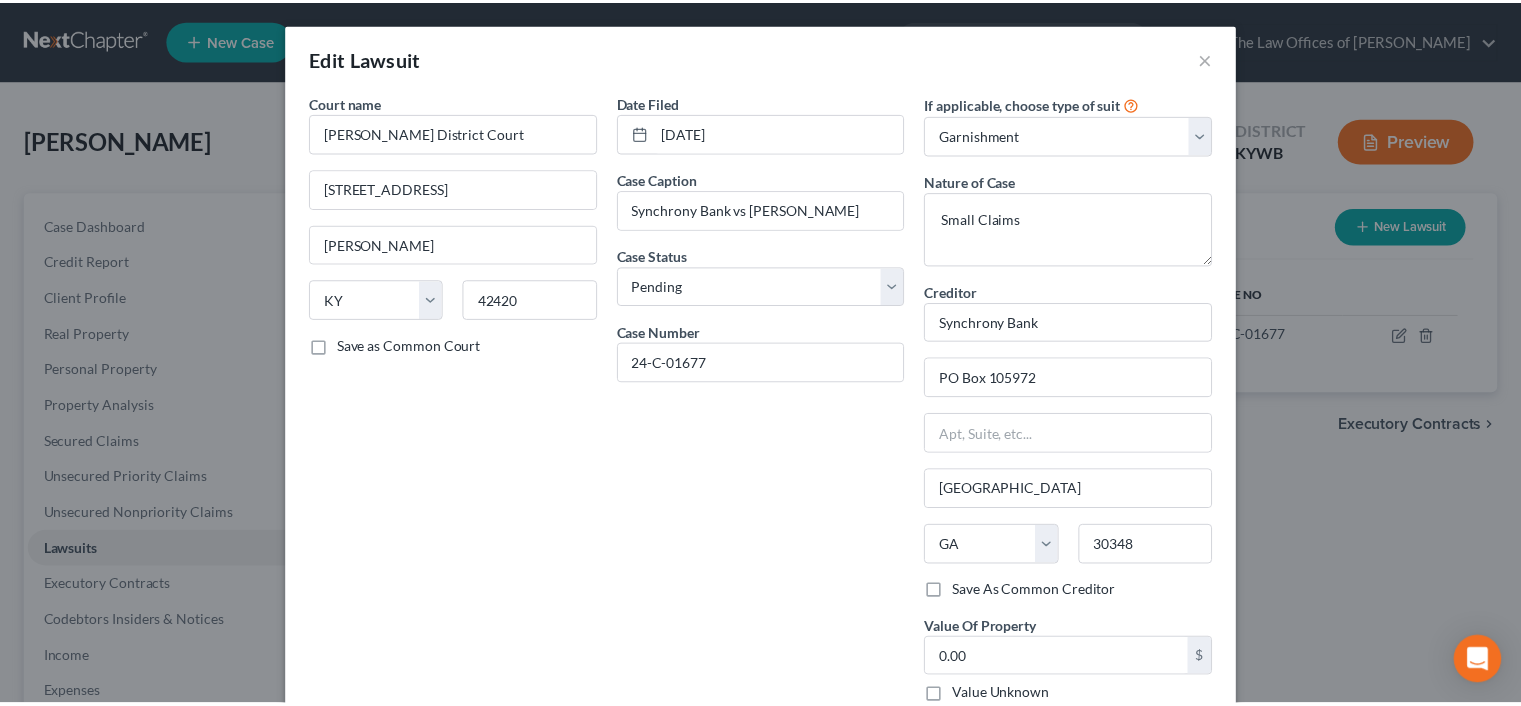 scroll, scrollTop: 200, scrollLeft: 0, axis: vertical 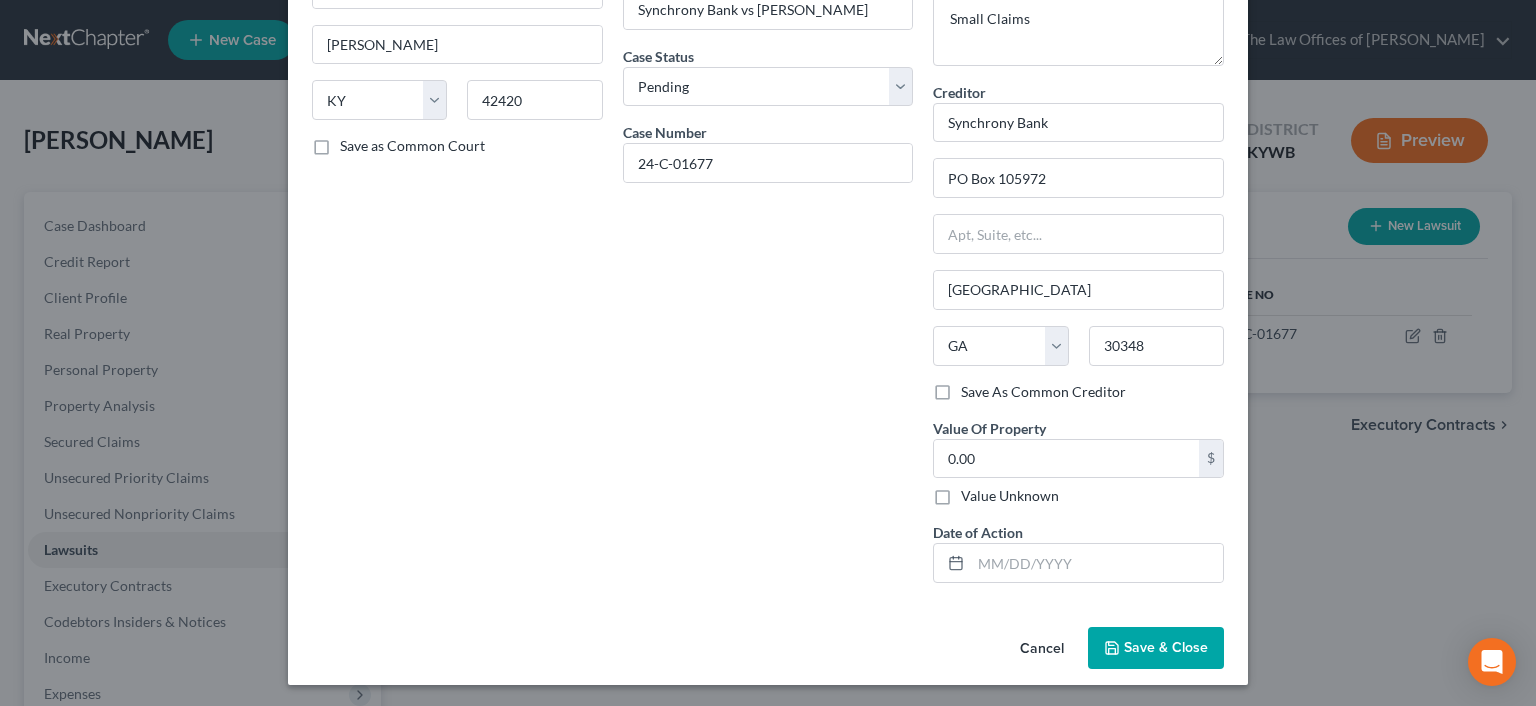 click on "Cancel" at bounding box center (1042, 649) 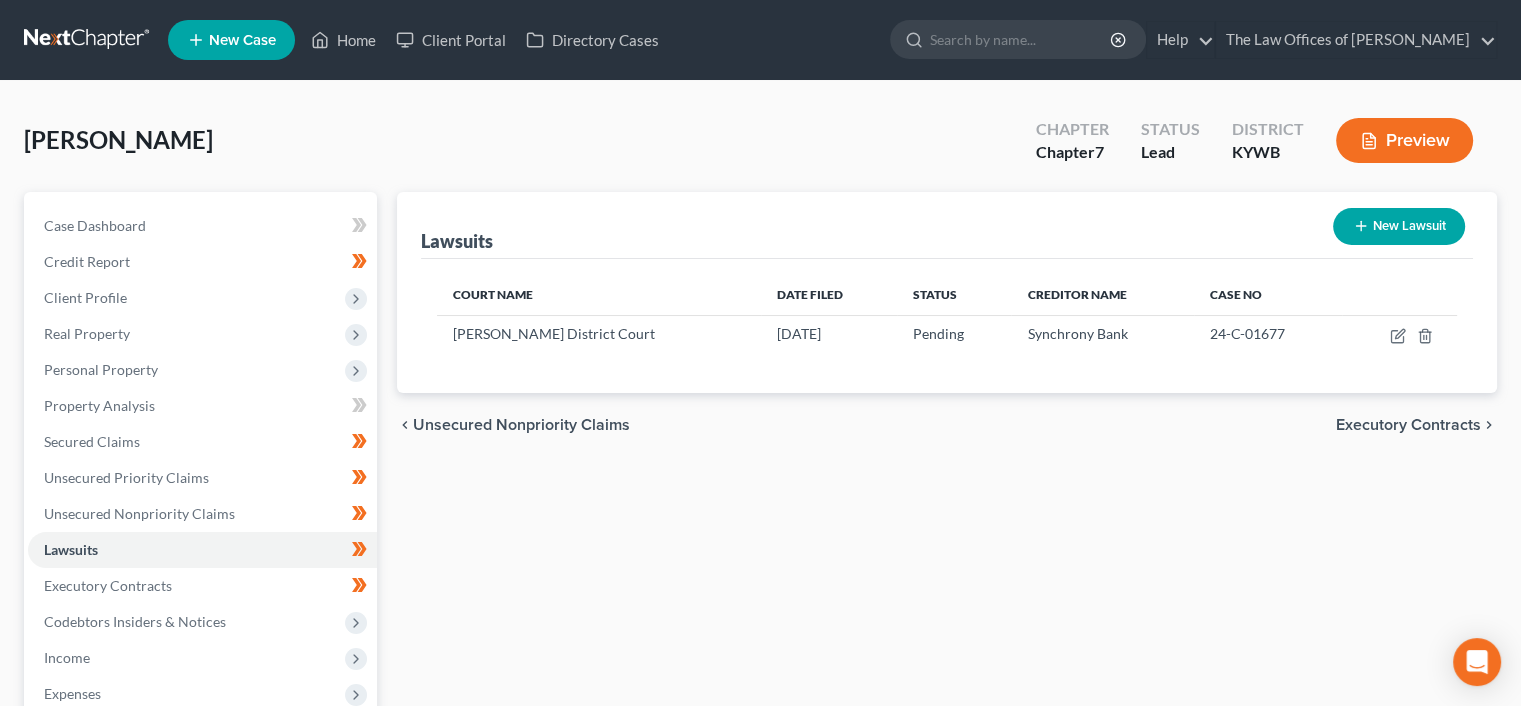 click on "Executory Contracts" at bounding box center [1408, 425] 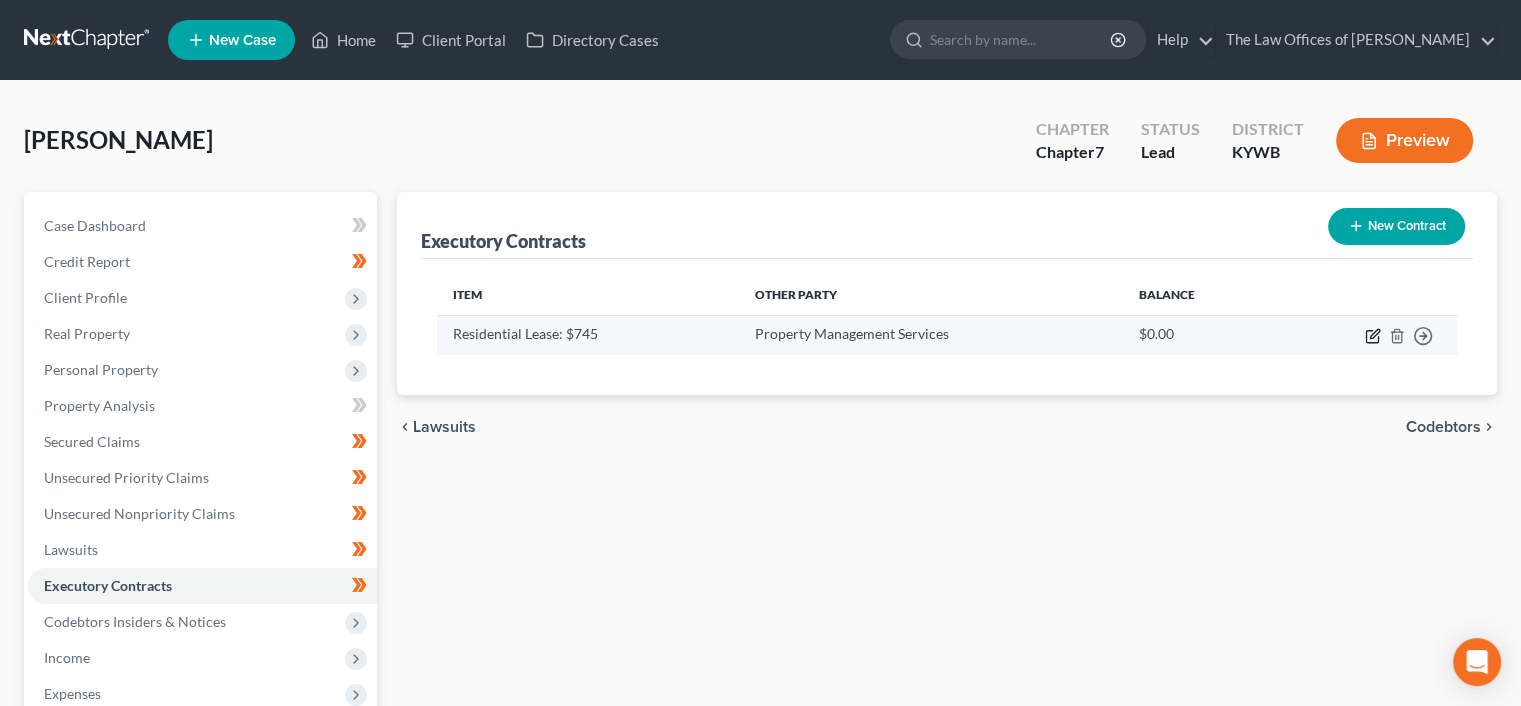 click 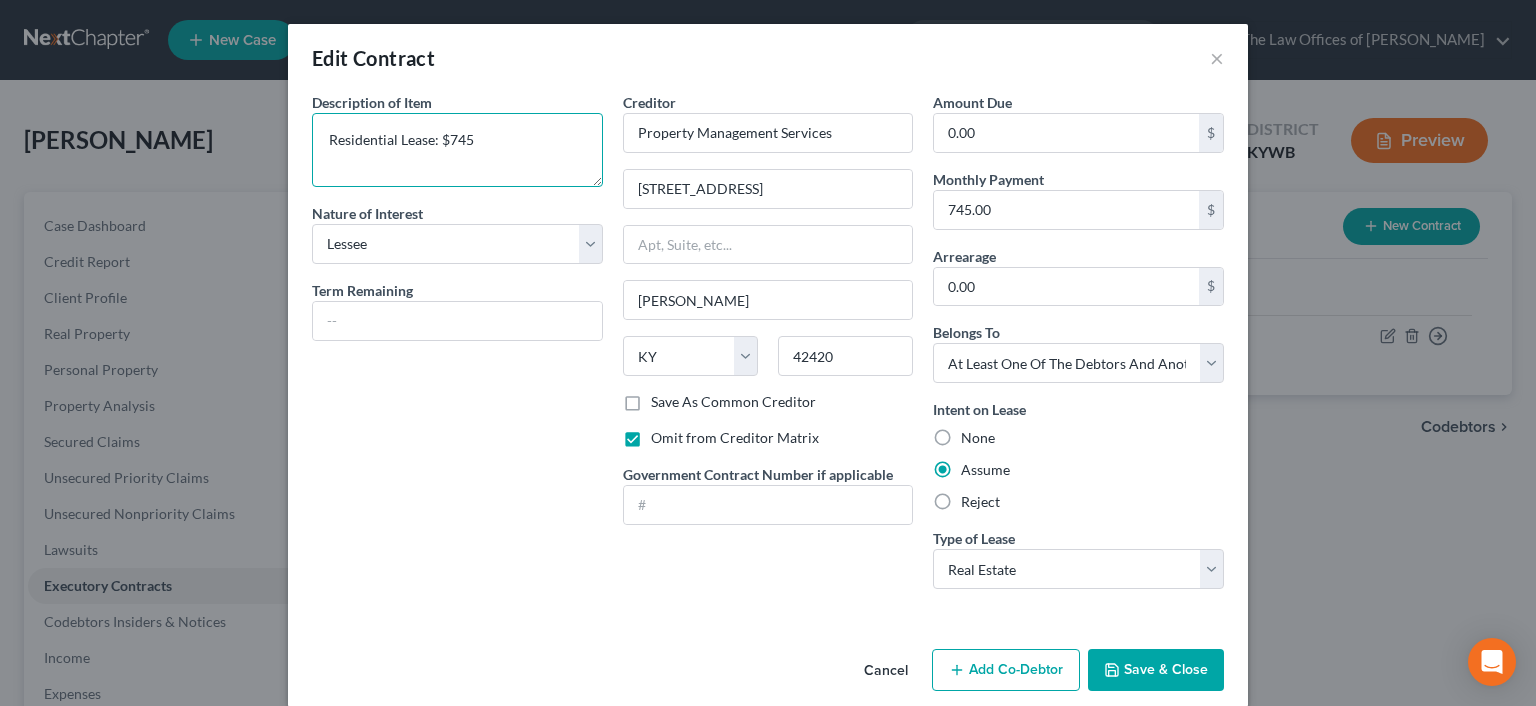 click on "Residential Lease: $745" at bounding box center (457, 150) 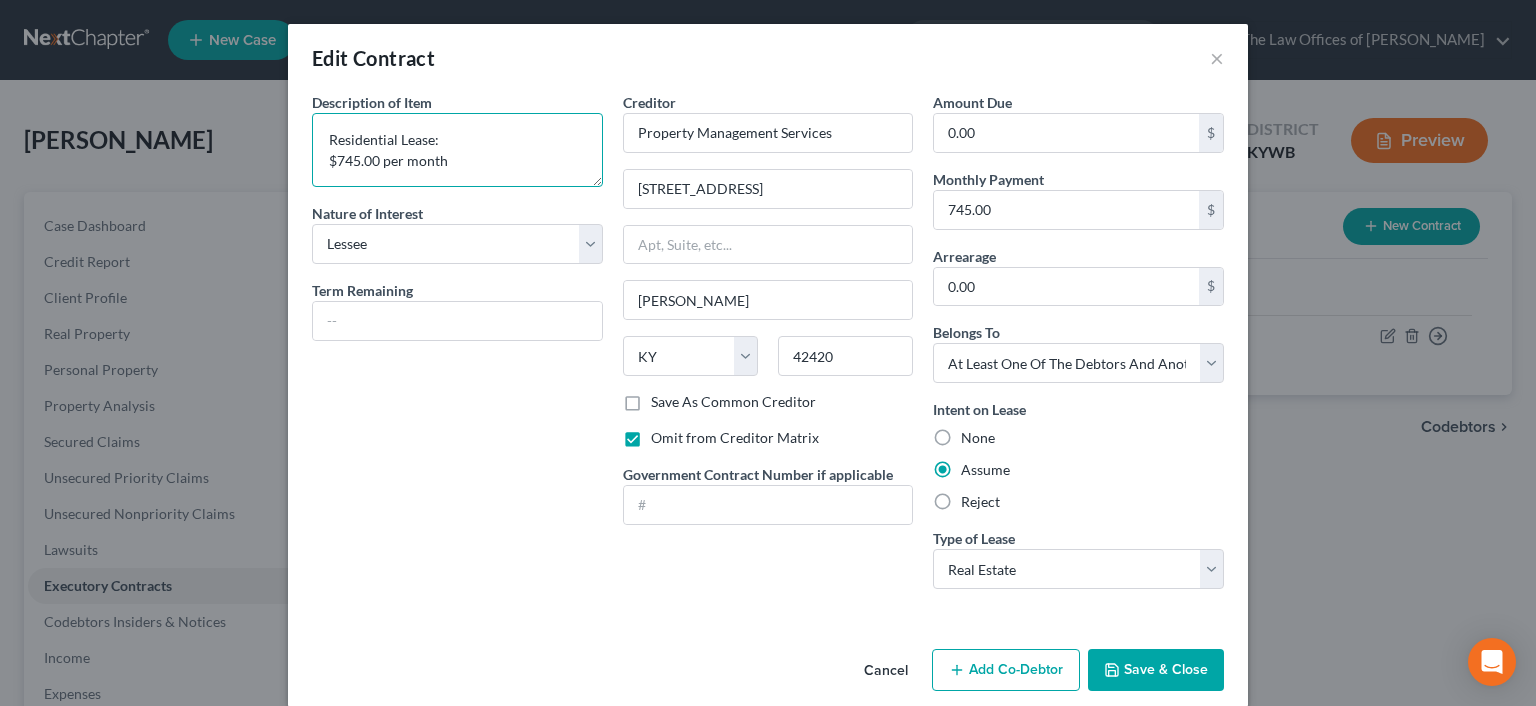 type on "Residential Lease:
$745.00 per month" 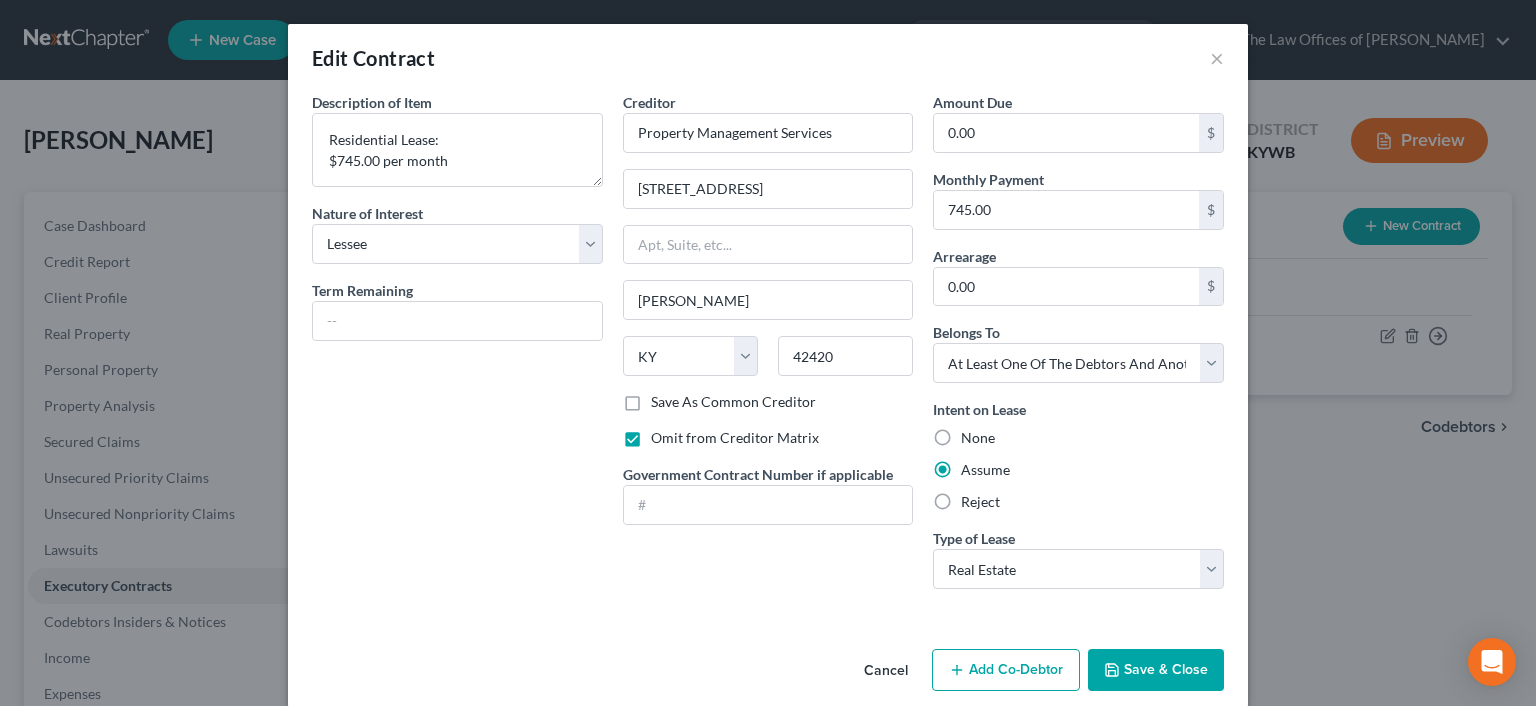 click on "Save & Close" at bounding box center [1156, 670] 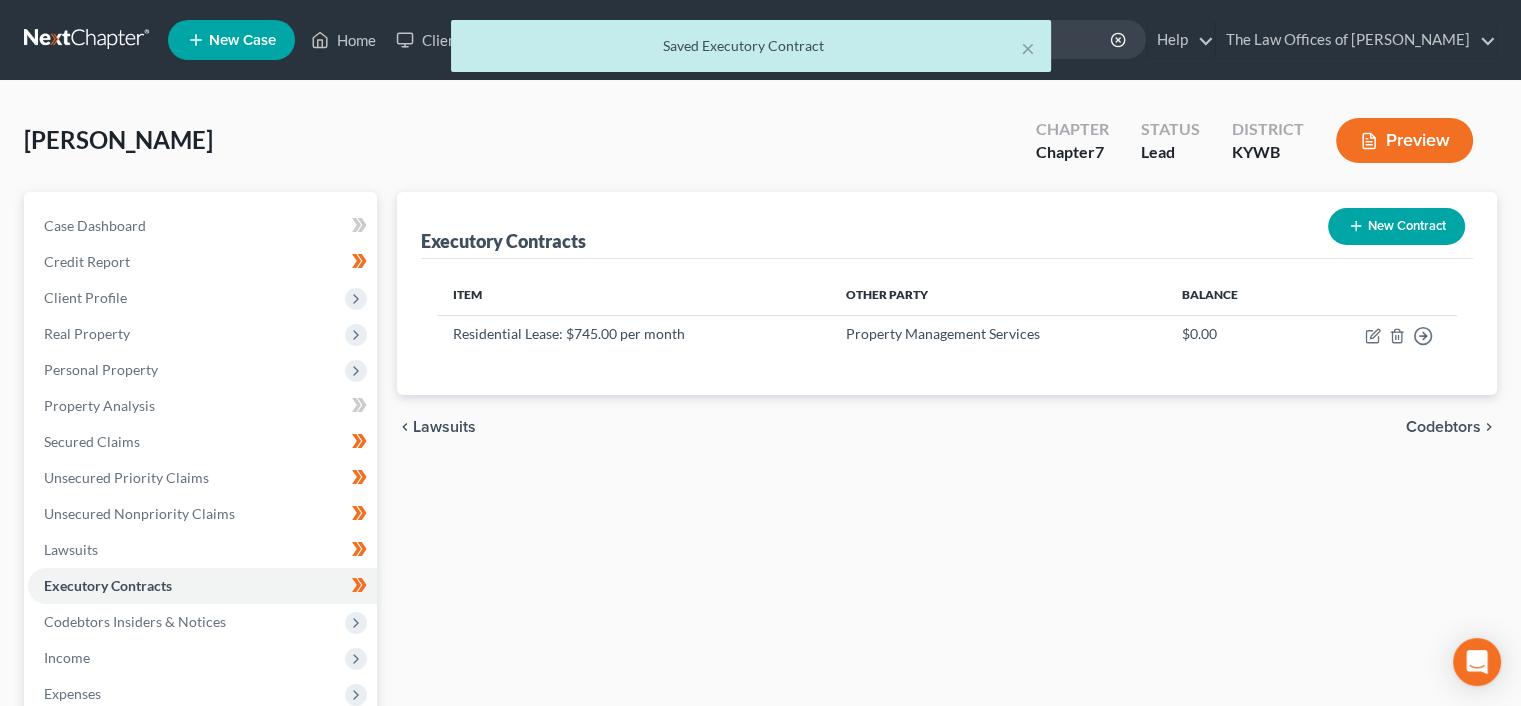 click on "Codebtors" at bounding box center (1443, 427) 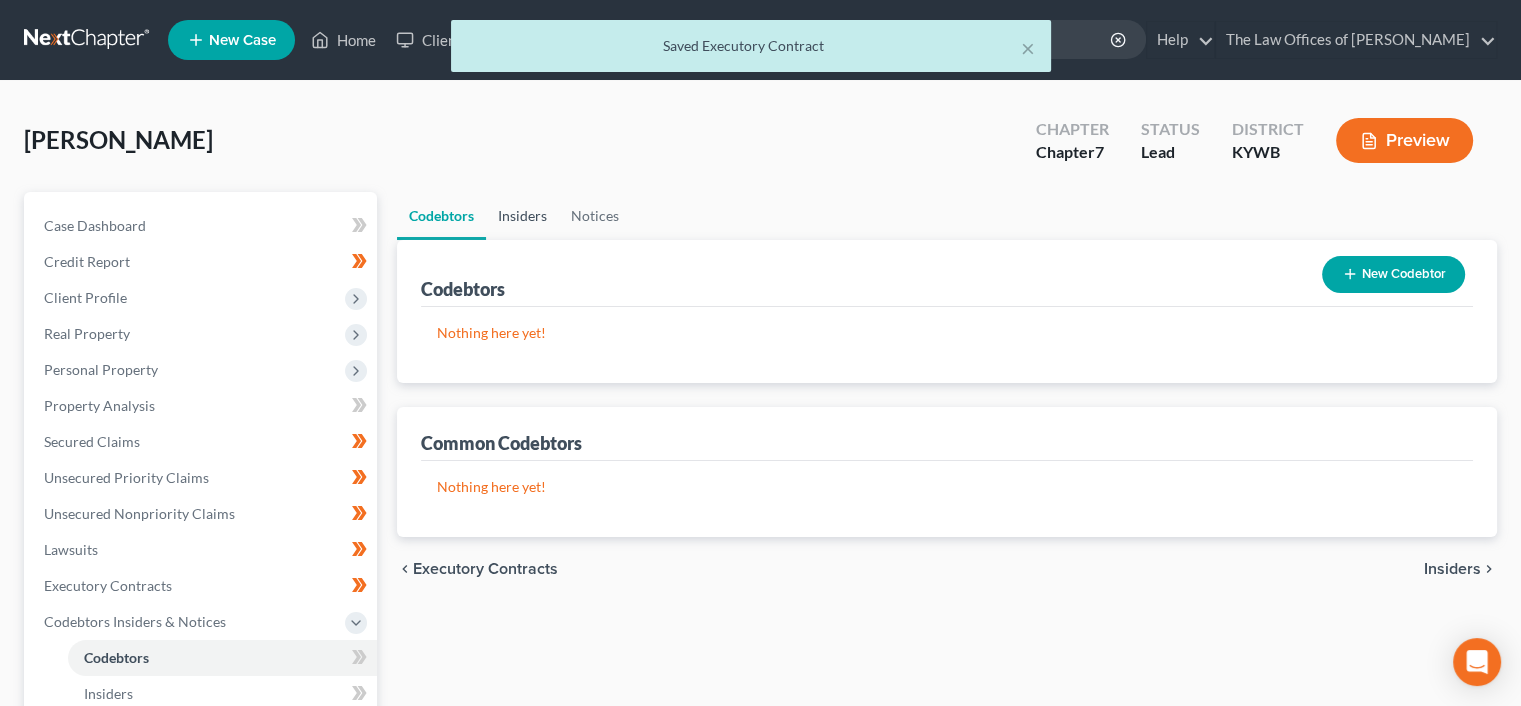 click on "Insiders" at bounding box center (522, 216) 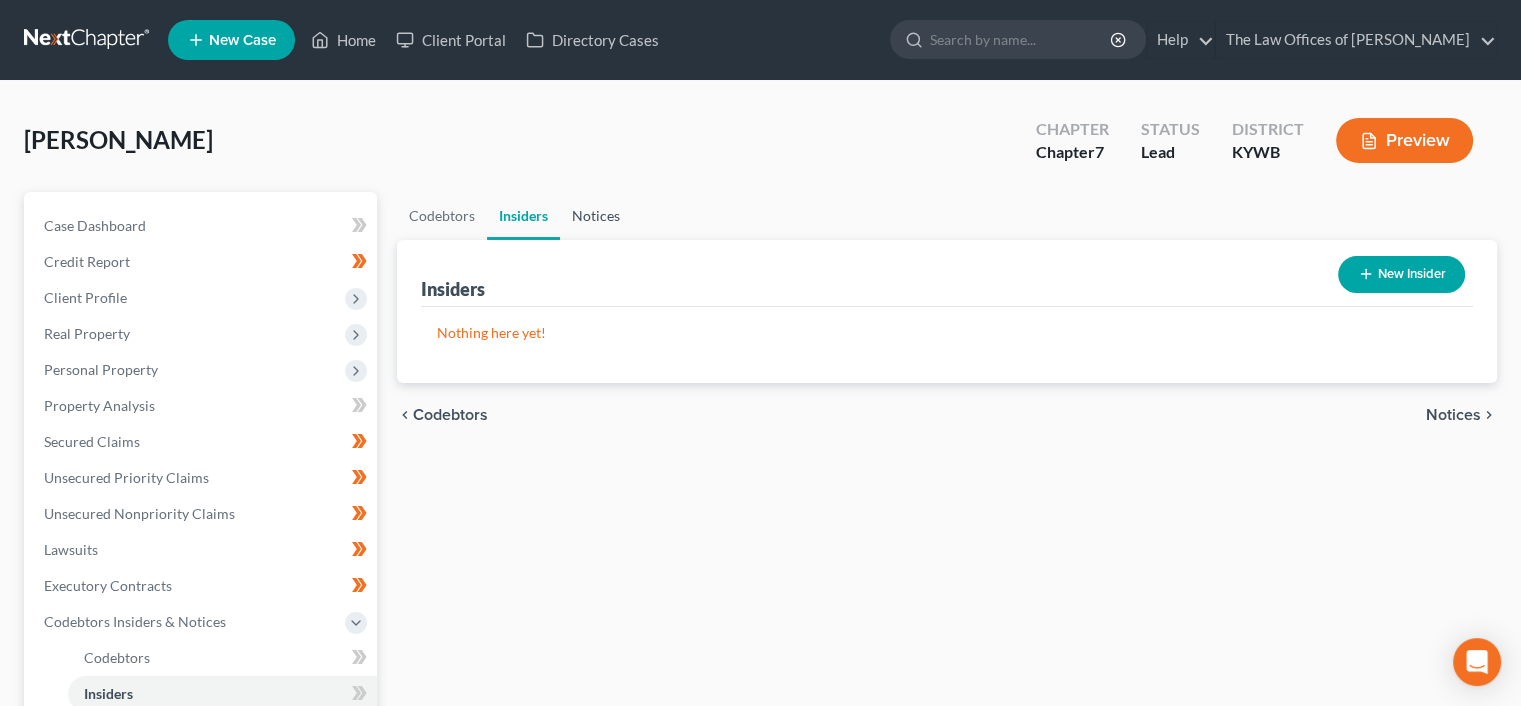 click on "Notices" at bounding box center [596, 216] 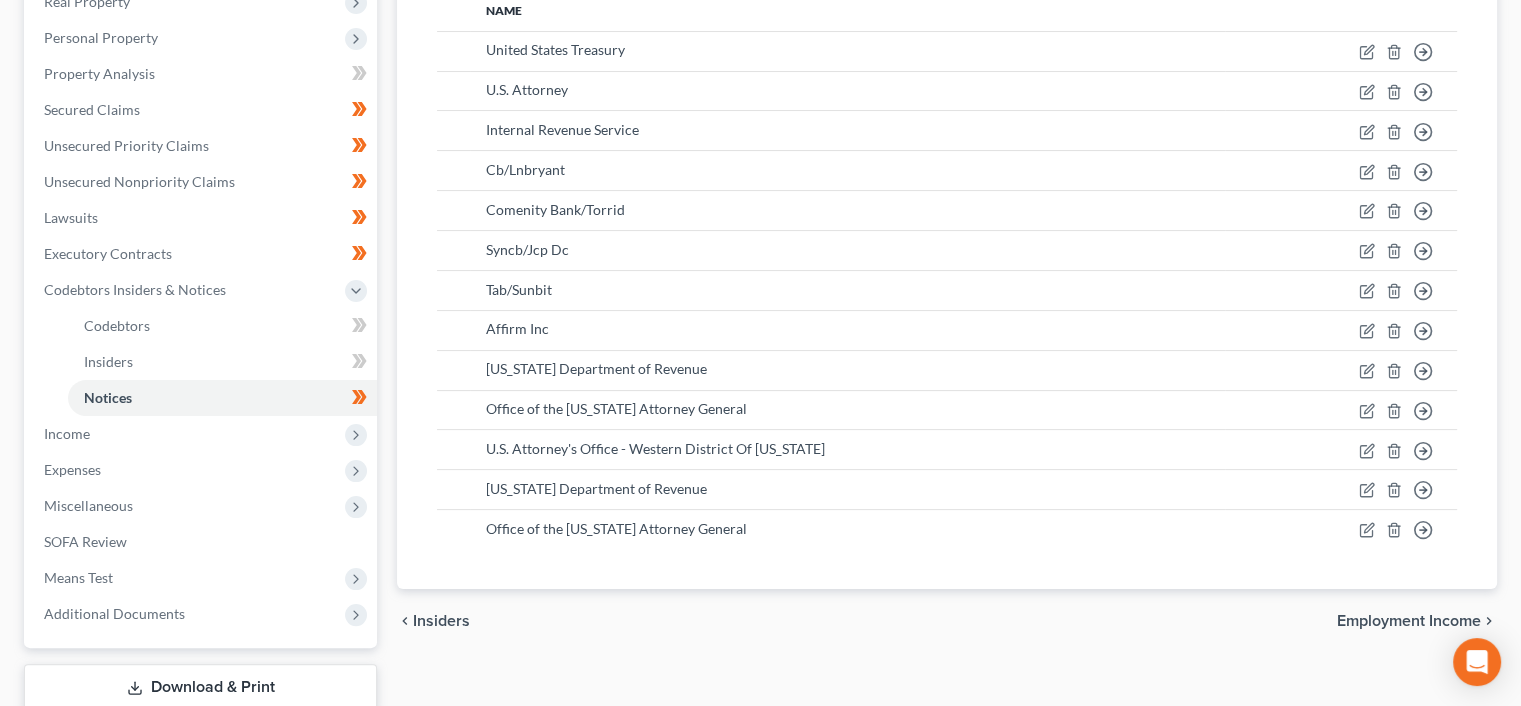 scroll, scrollTop: 330, scrollLeft: 0, axis: vertical 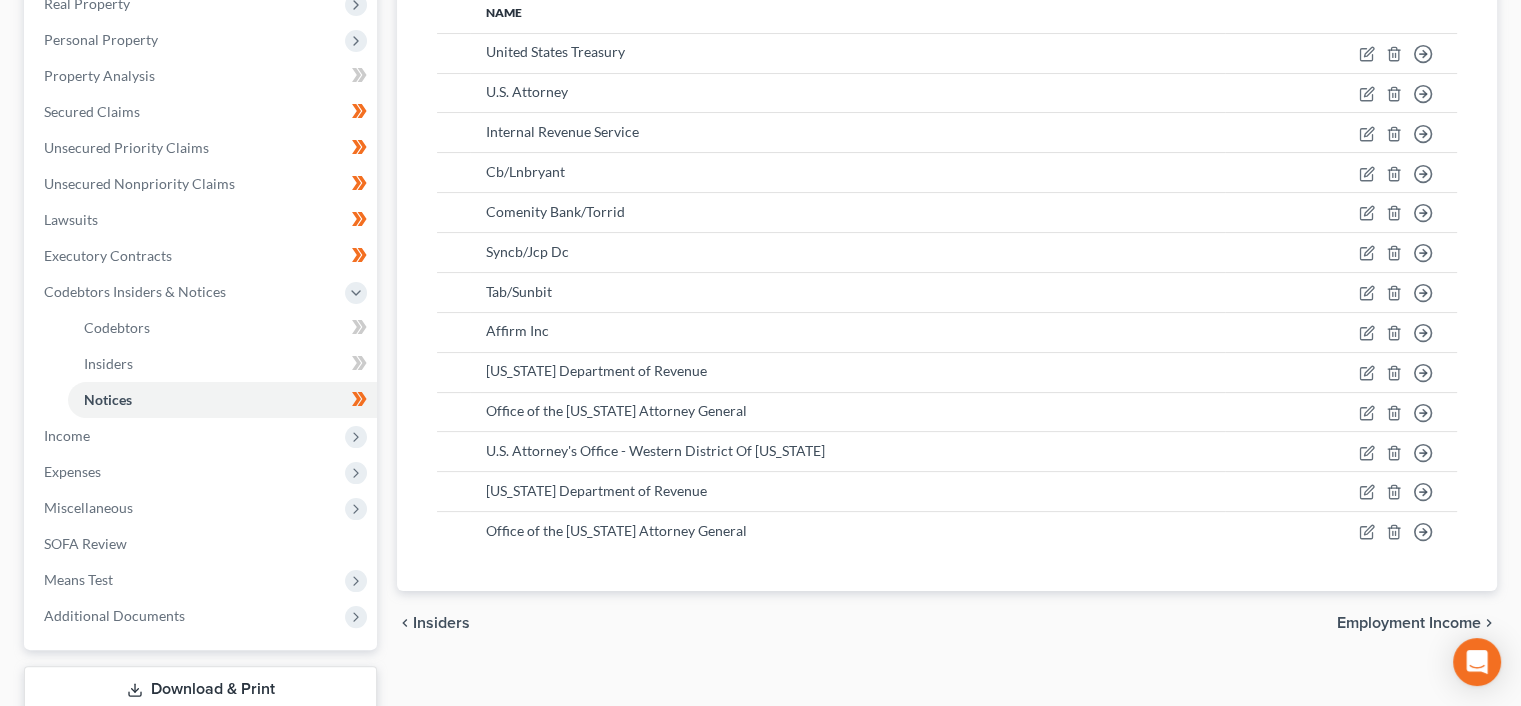 click on "Employment Income" at bounding box center (1409, 623) 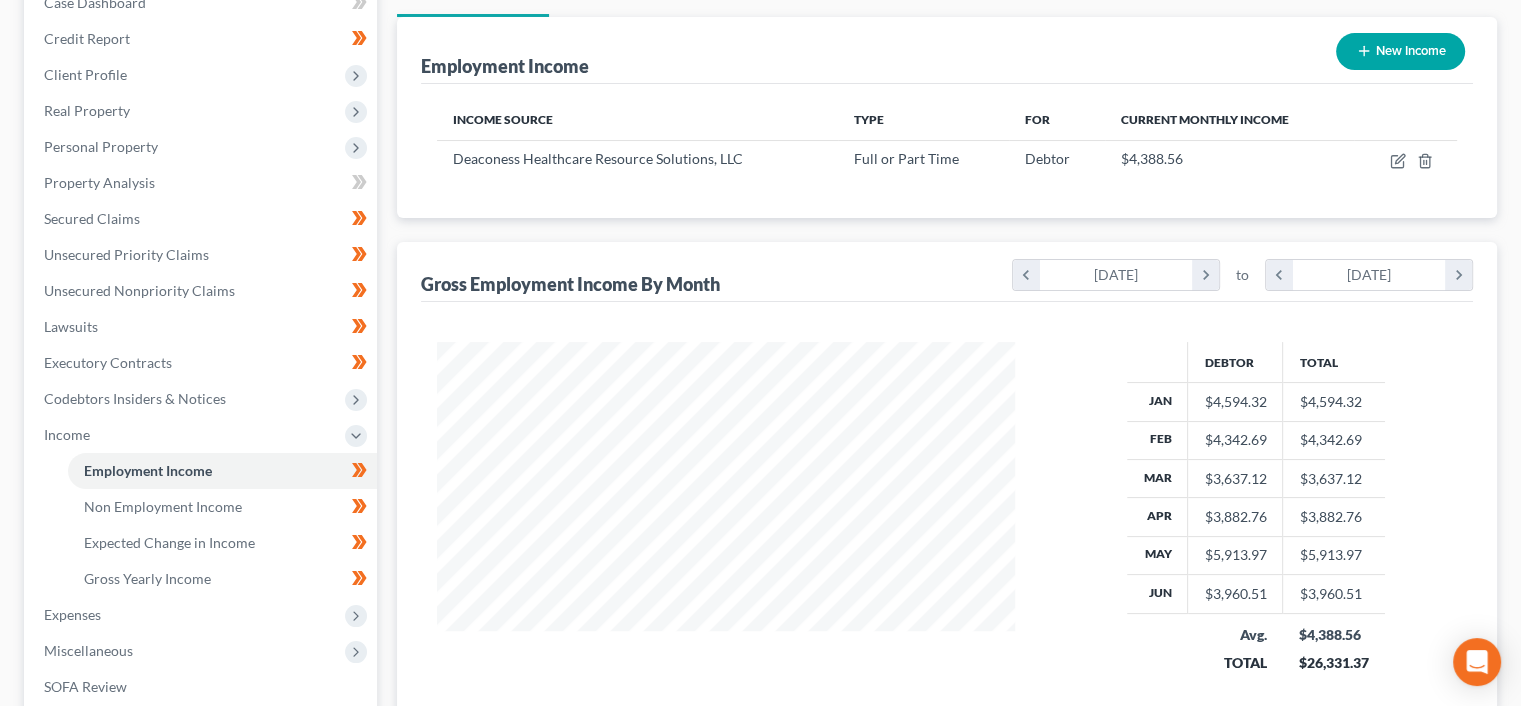 scroll, scrollTop: 0, scrollLeft: 0, axis: both 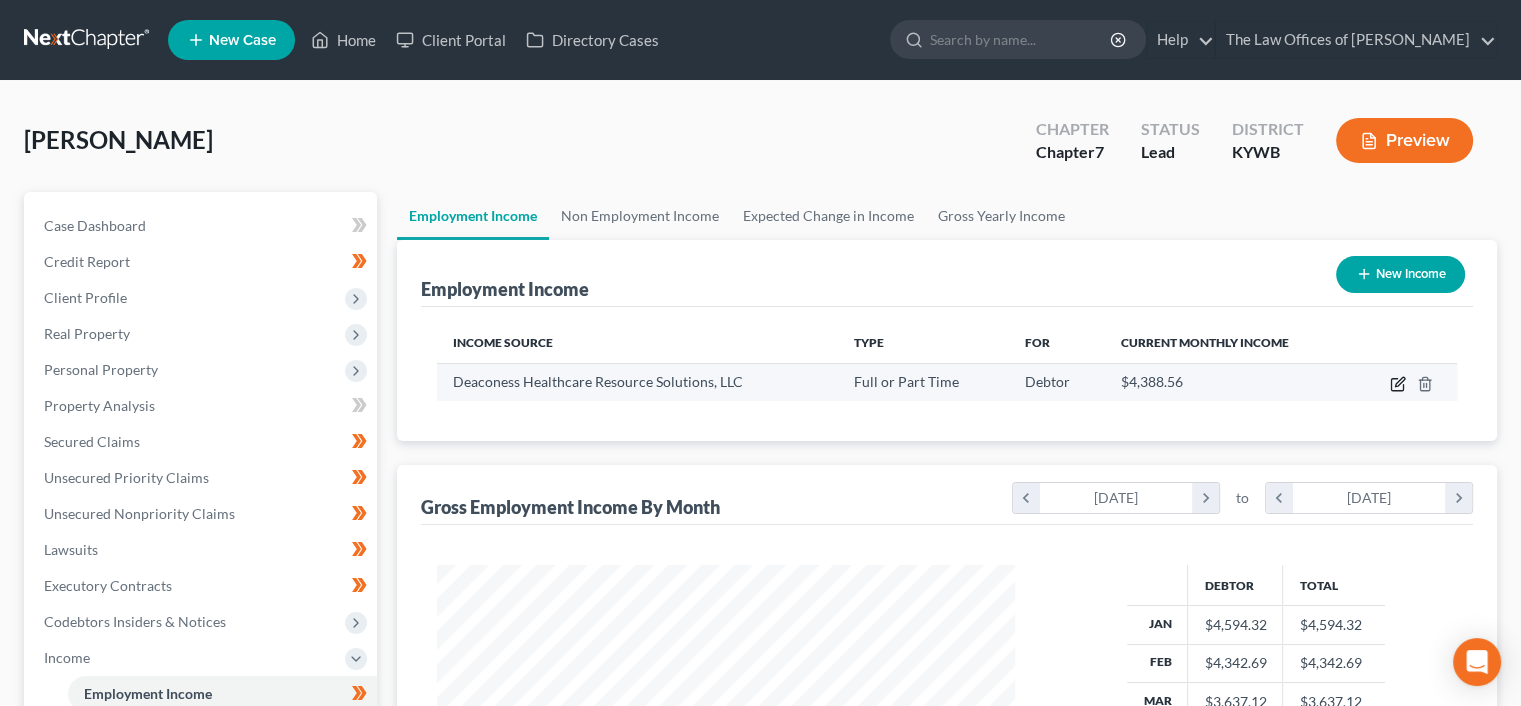 click 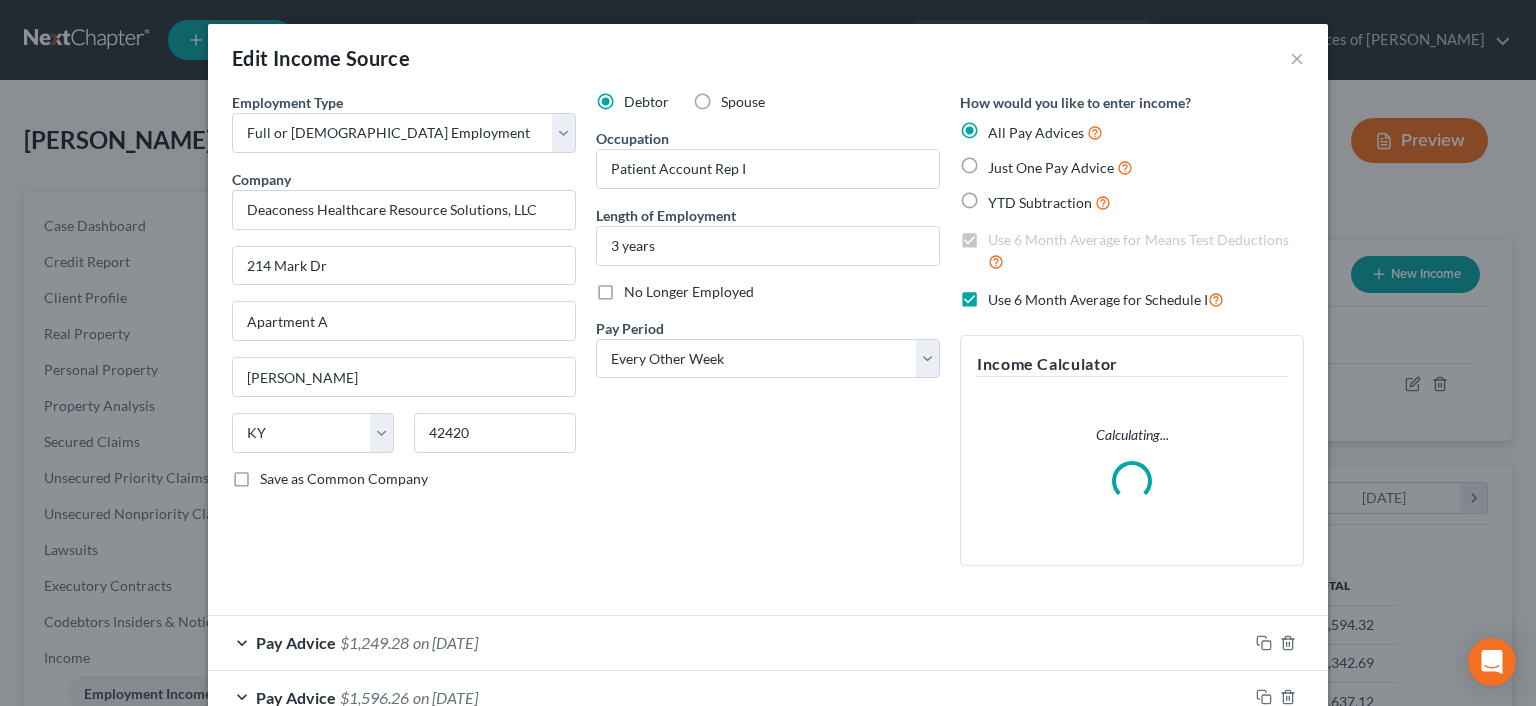 scroll, scrollTop: 999643, scrollLeft: 999375, axis: both 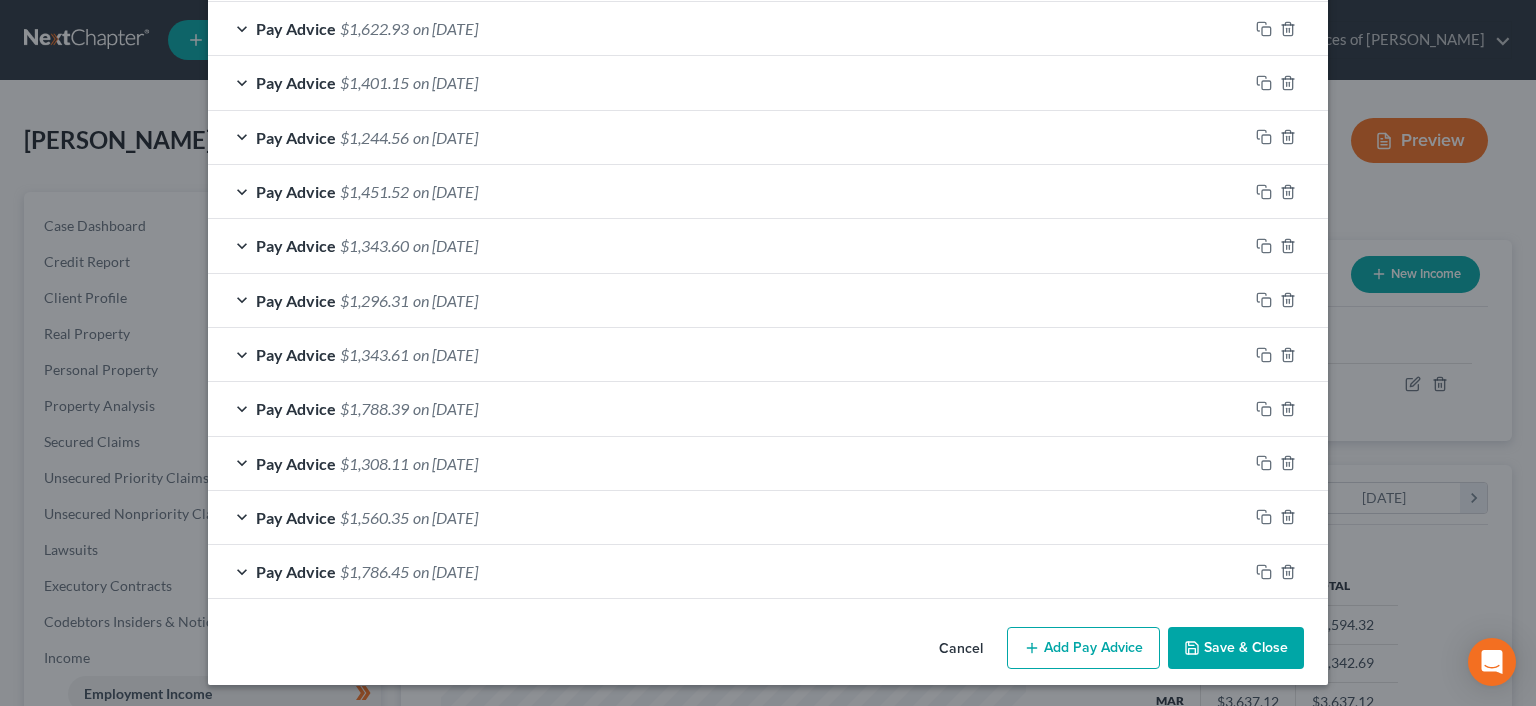 click on "Save & Close" at bounding box center (1236, 648) 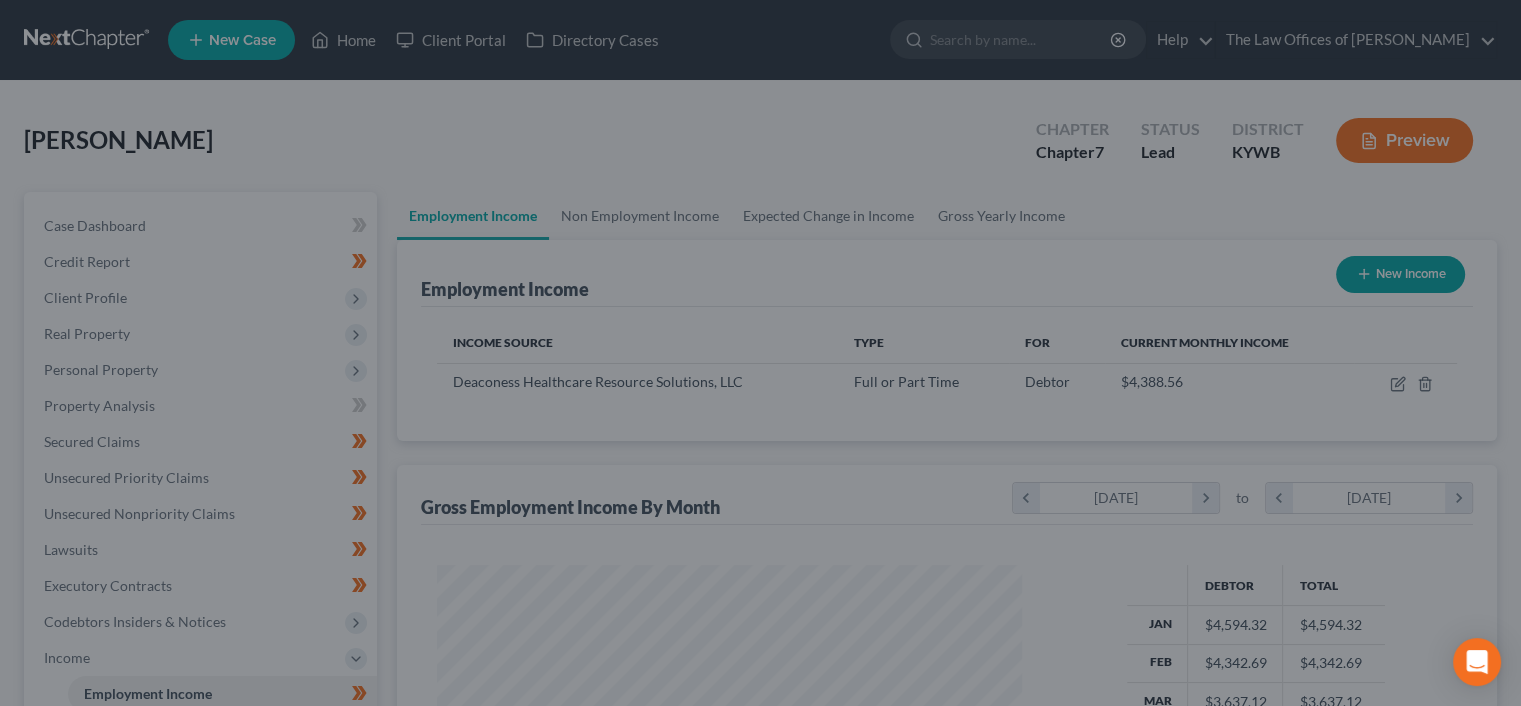 scroll, scrollTop: 356, scrollLeft: 617, axis: both 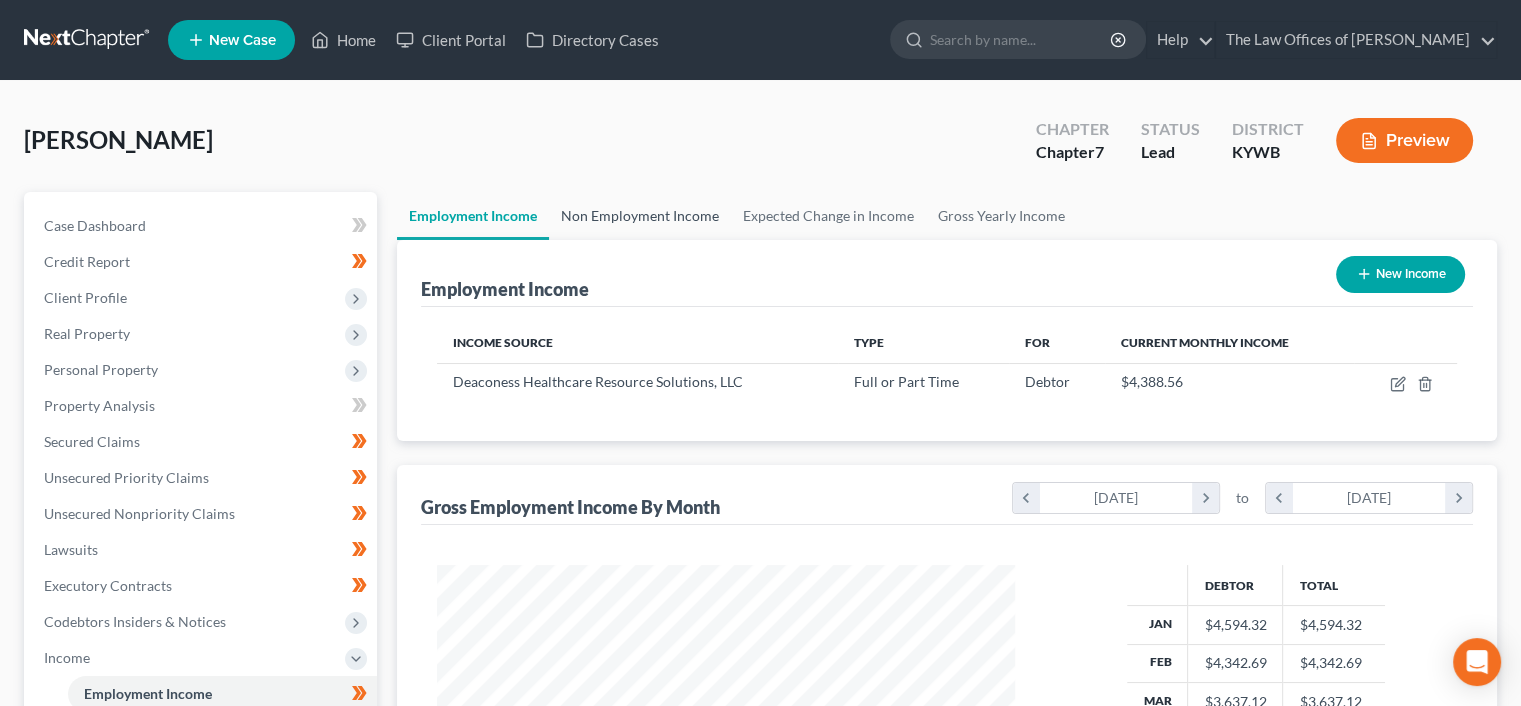 click on "Non Employment Income" at bounding box center [640, 216] 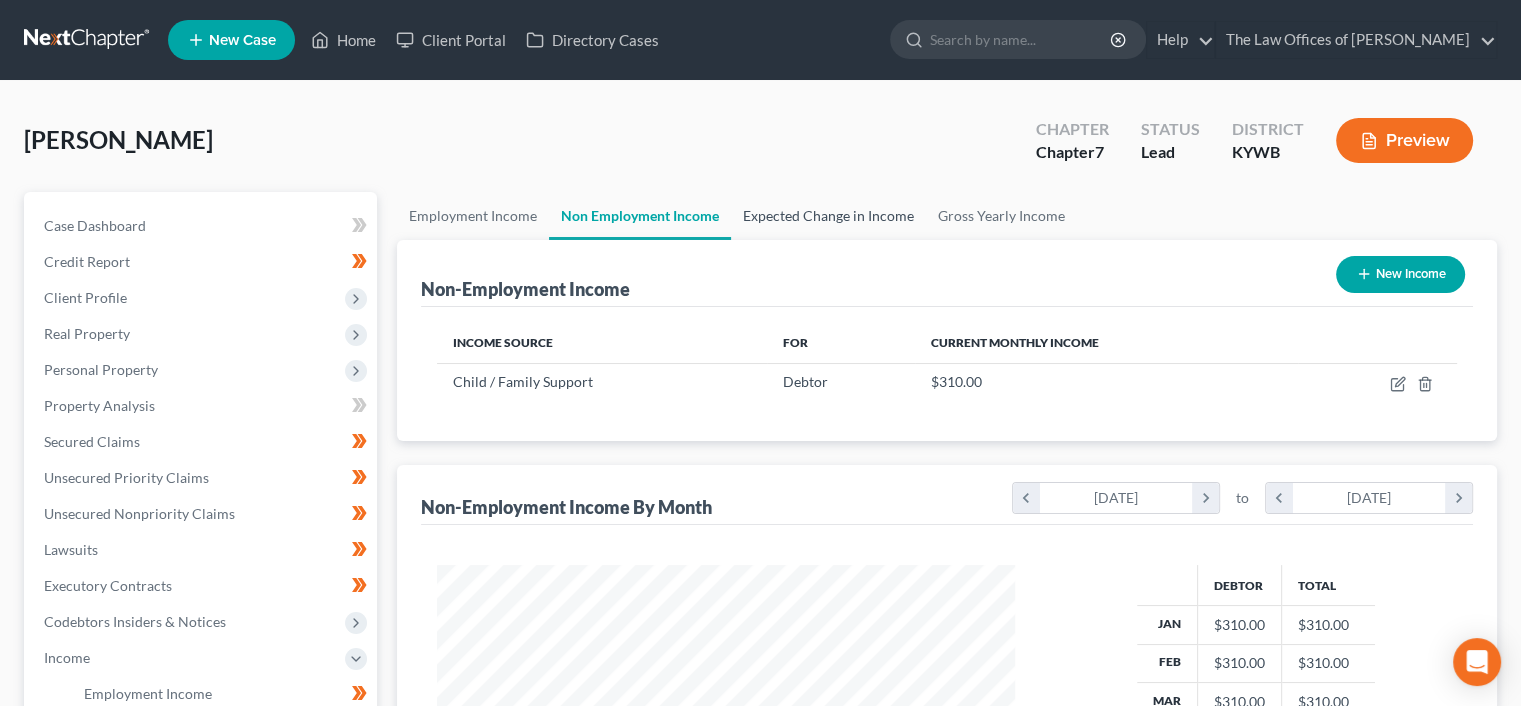 scroll, scrollTop: 999643, scrollLeft: 999381, axis: both 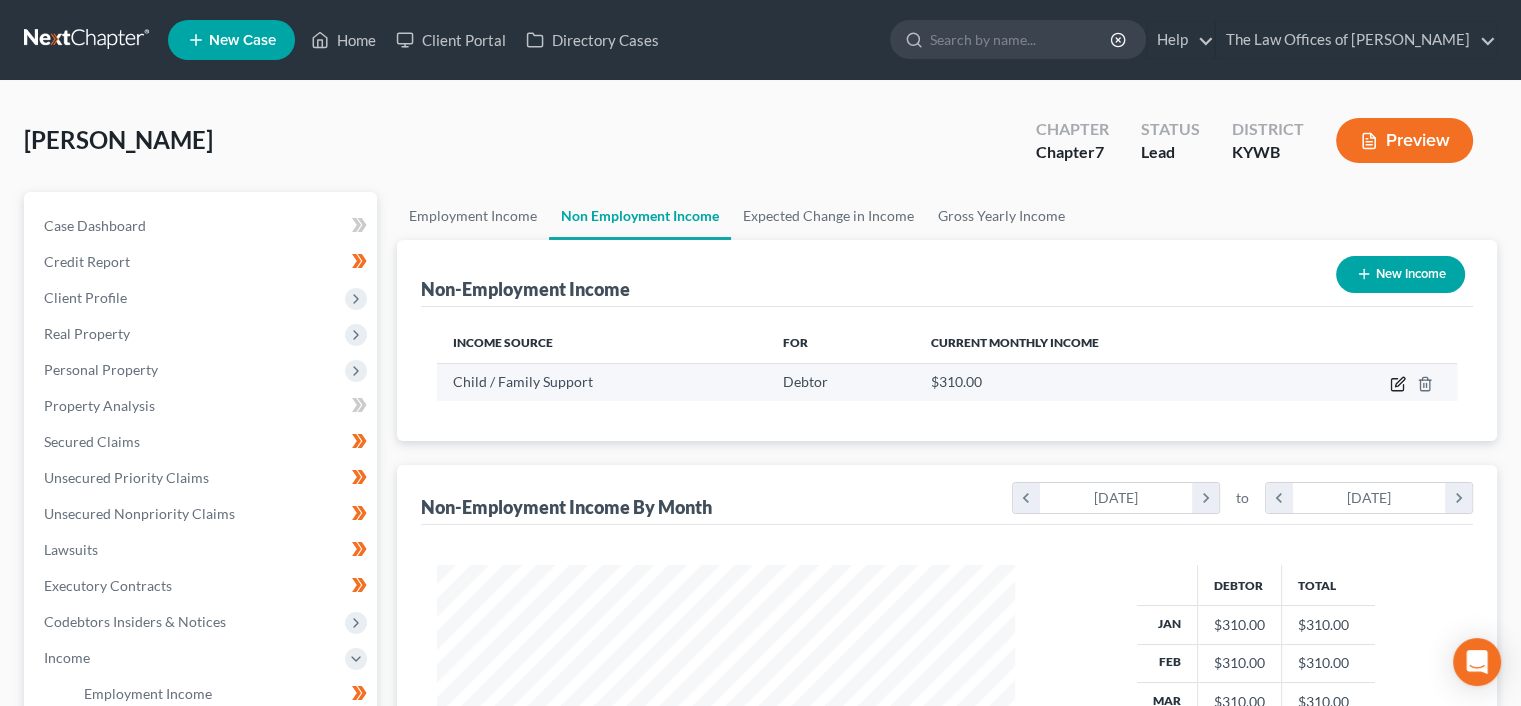 click 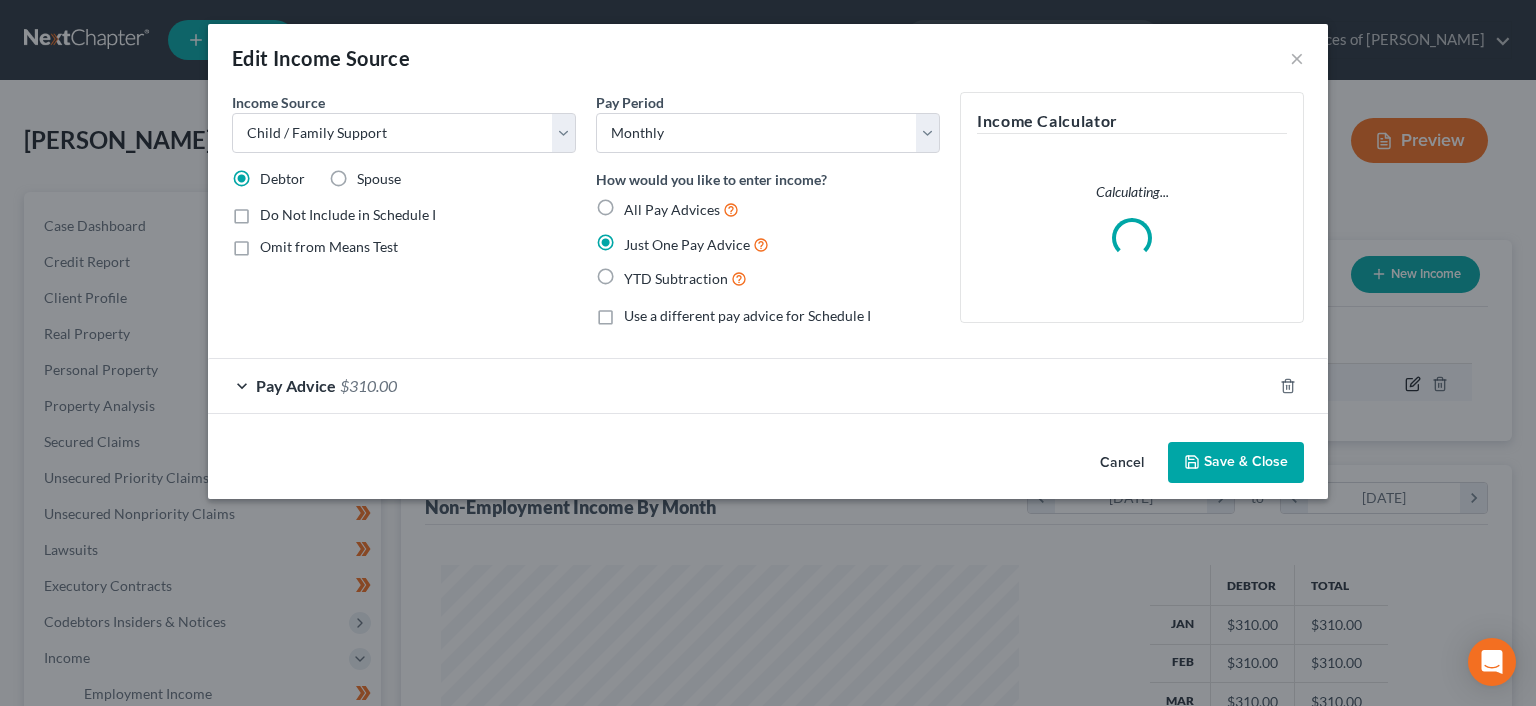 scroll, scrollTop: 999643, scrollLeft: 999375, axis: both 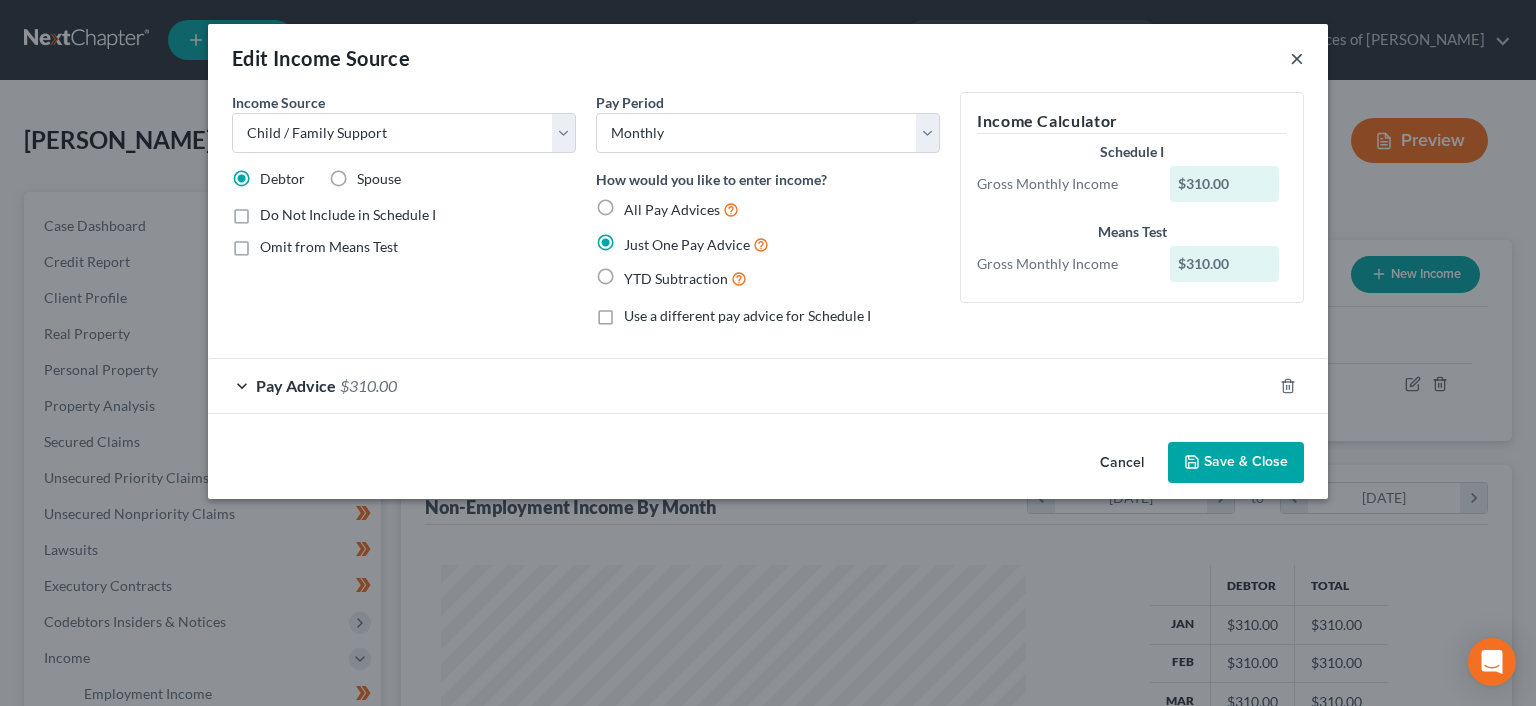 click on "×" at bounding box center (1297, 58) 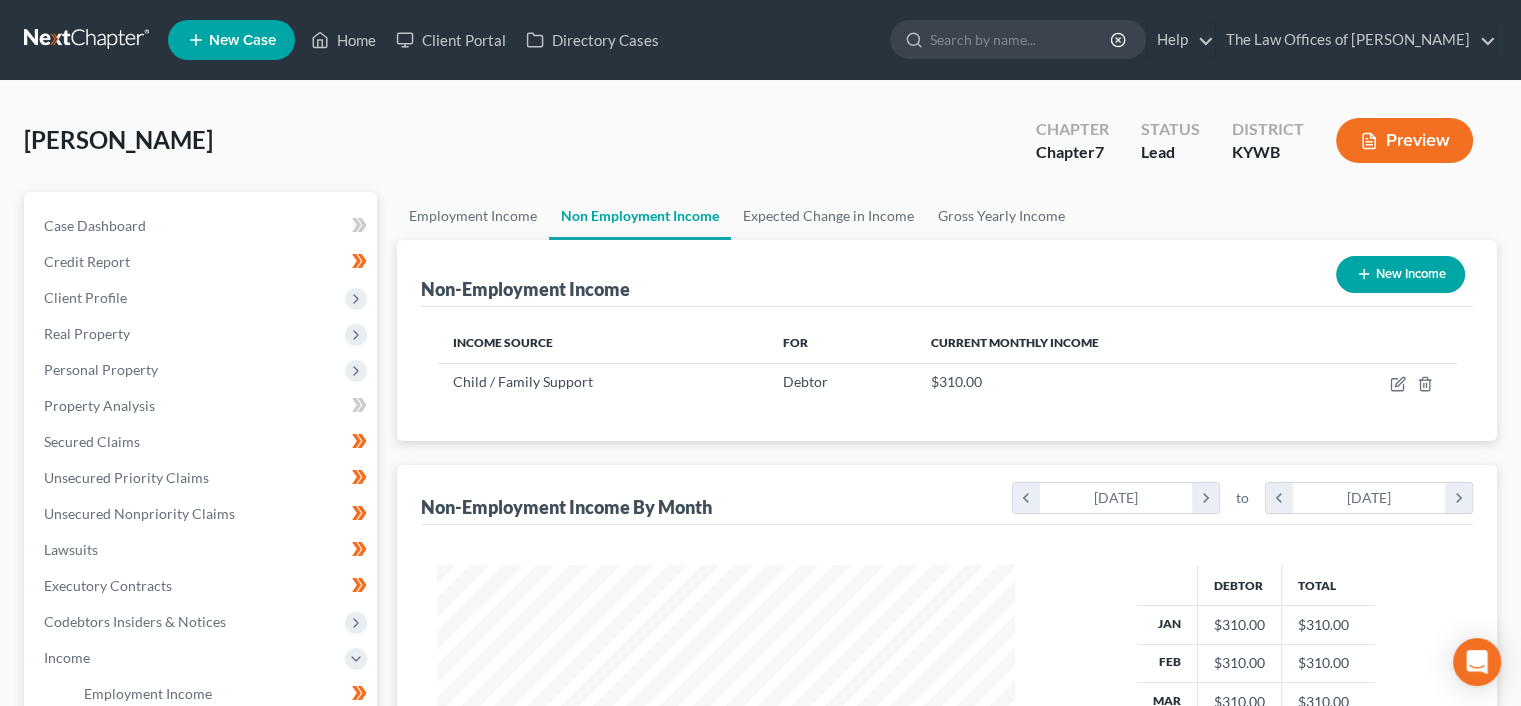 scroll, scrollTop: 356, scrollLeft: 617, axis: both 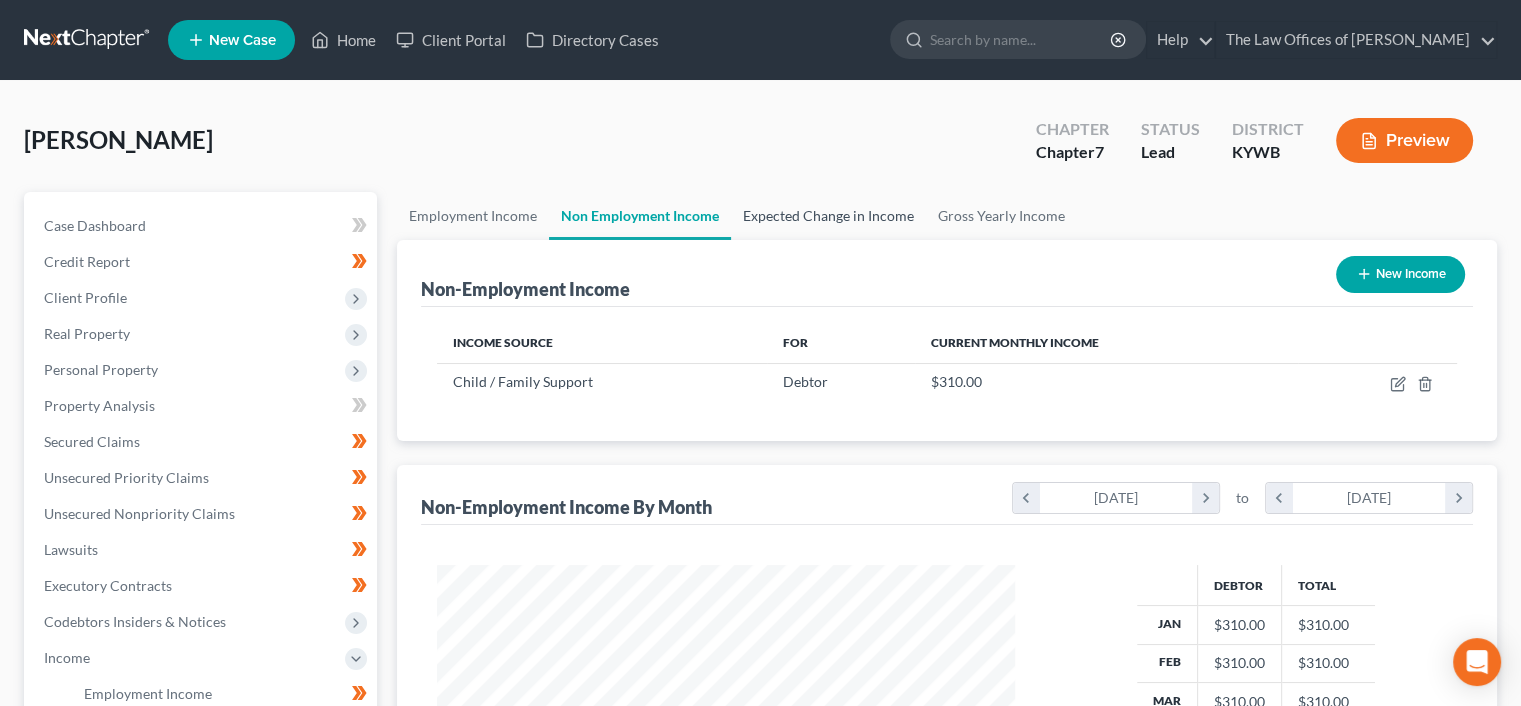 click on "Expected Change in Income" at bounding box center (828, 216) 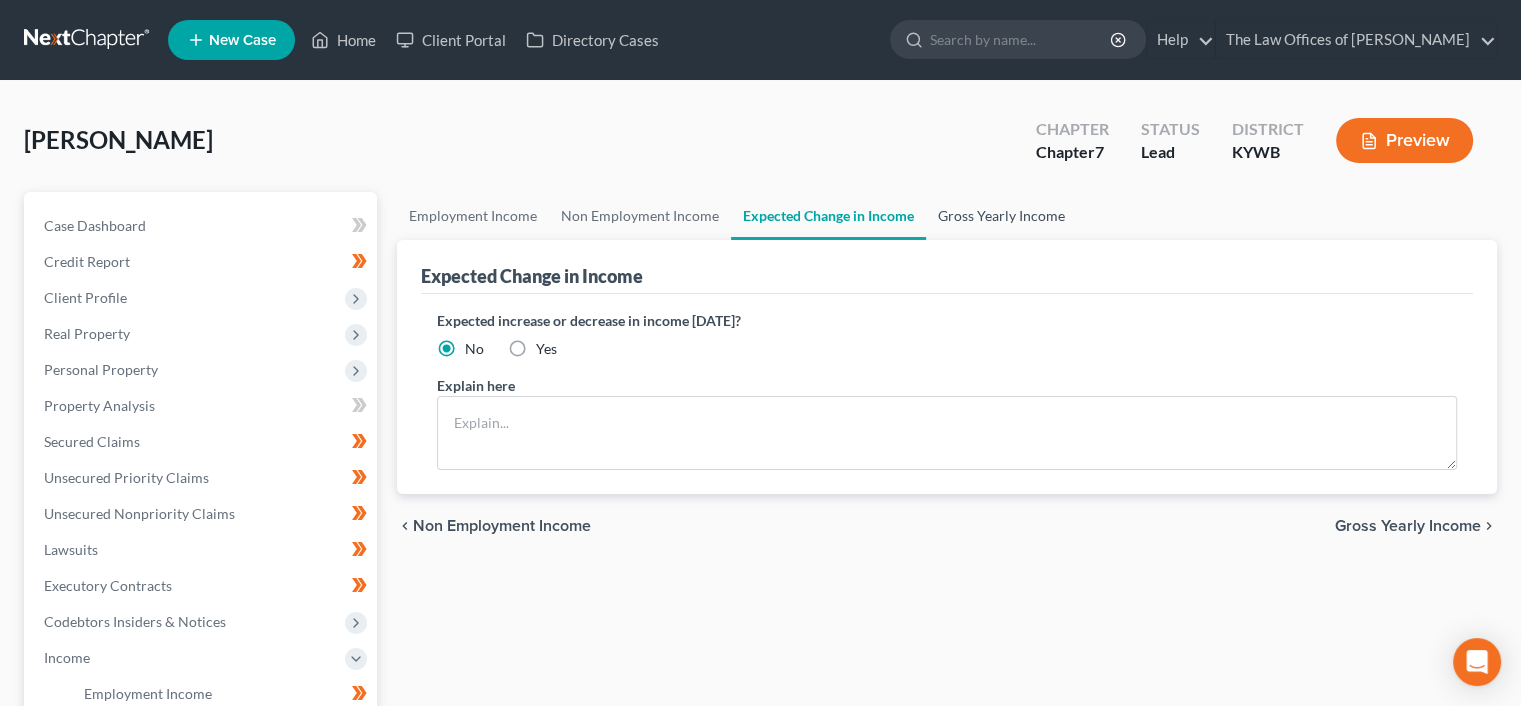 click on "Gross Yearly Income" at bounding box center (1001, 216) 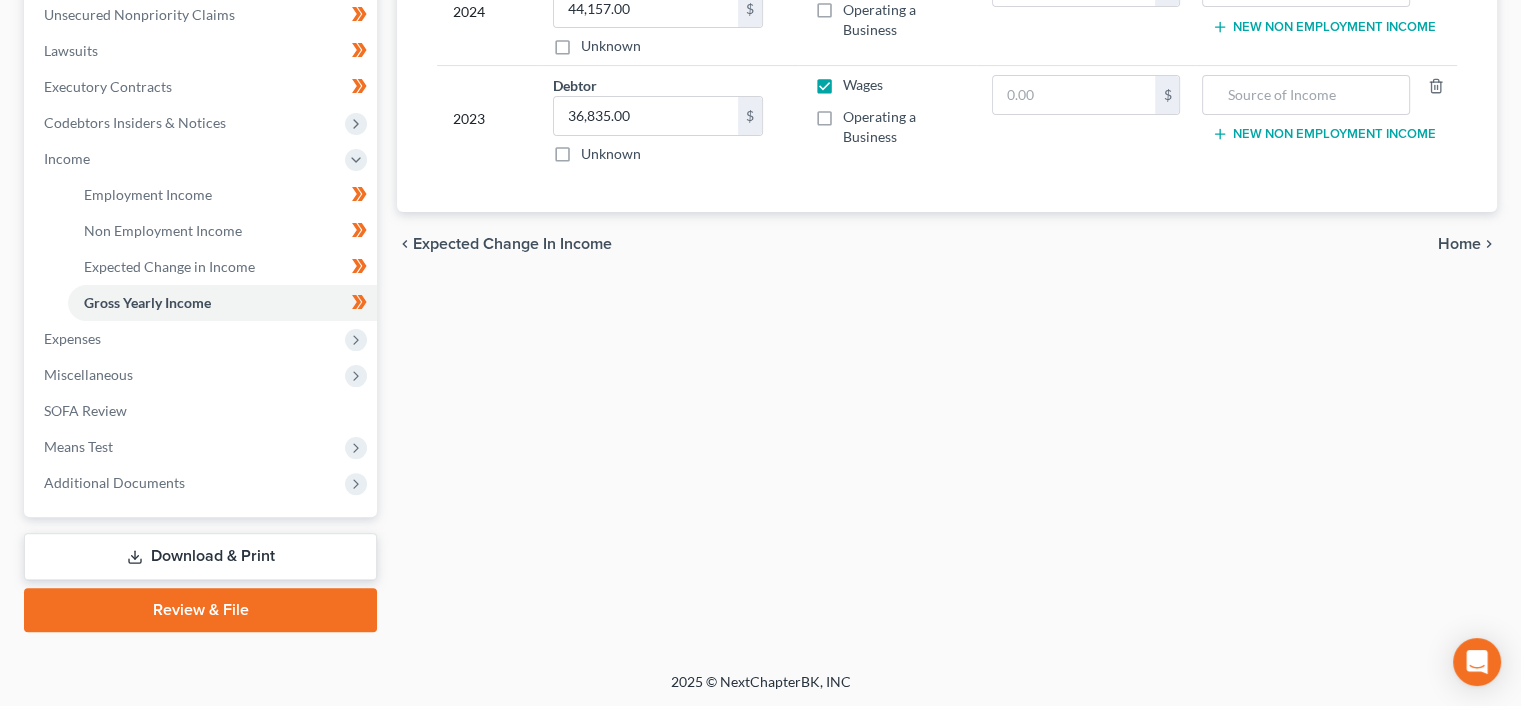scroll, scrollTop: 500, scrollLeft: 0, axis: vertical 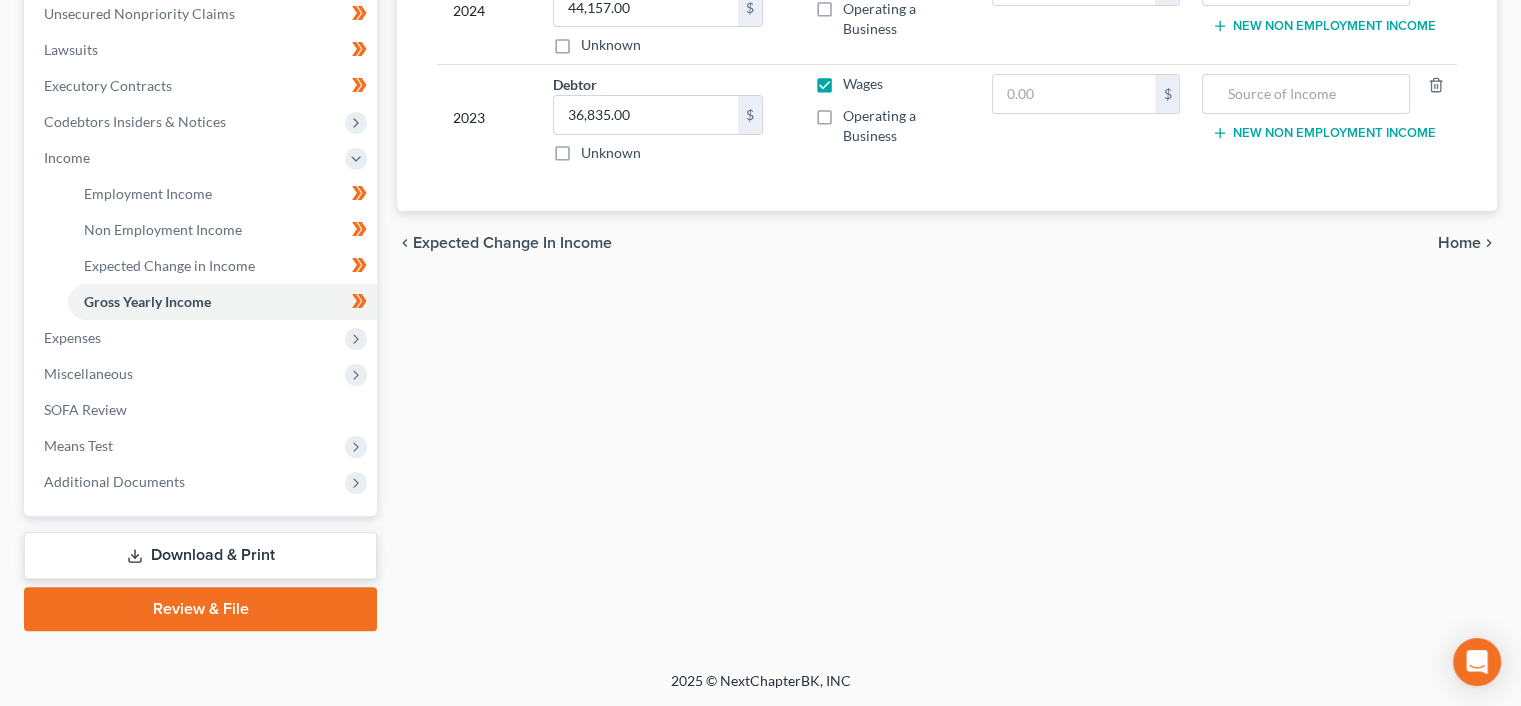 click on "Home" at bounding box center (1459, 243) 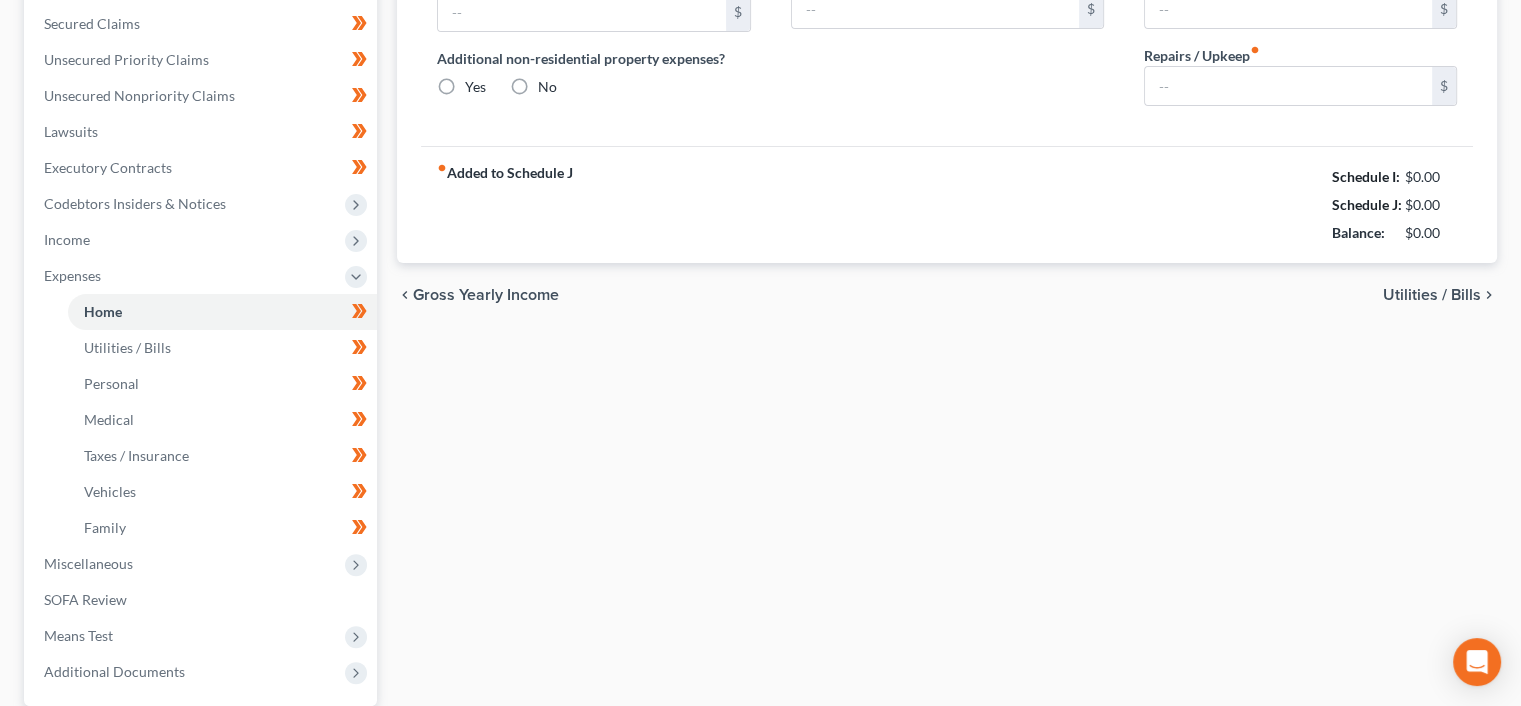type on "745.00" 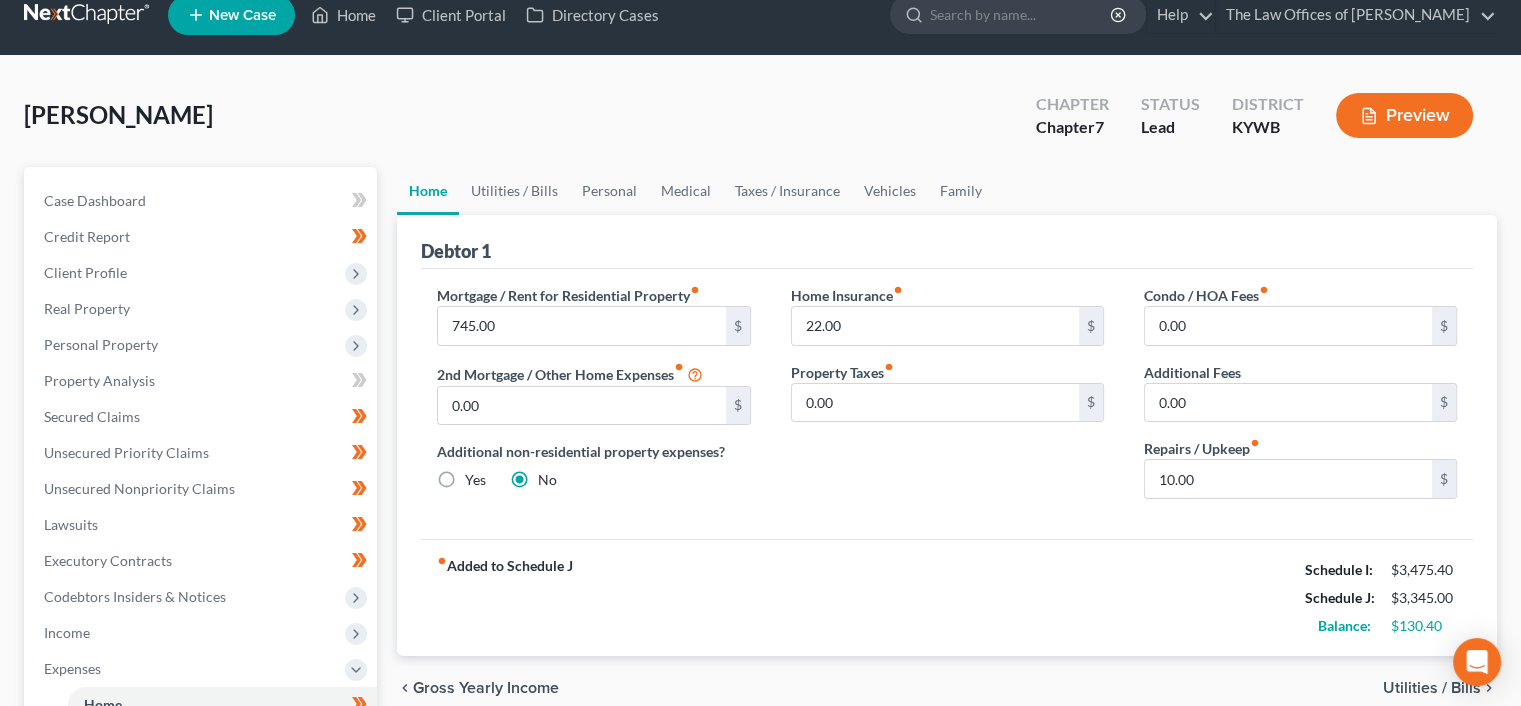 scroll, scrollTop: 0, scrollLeft: 0, axis: both 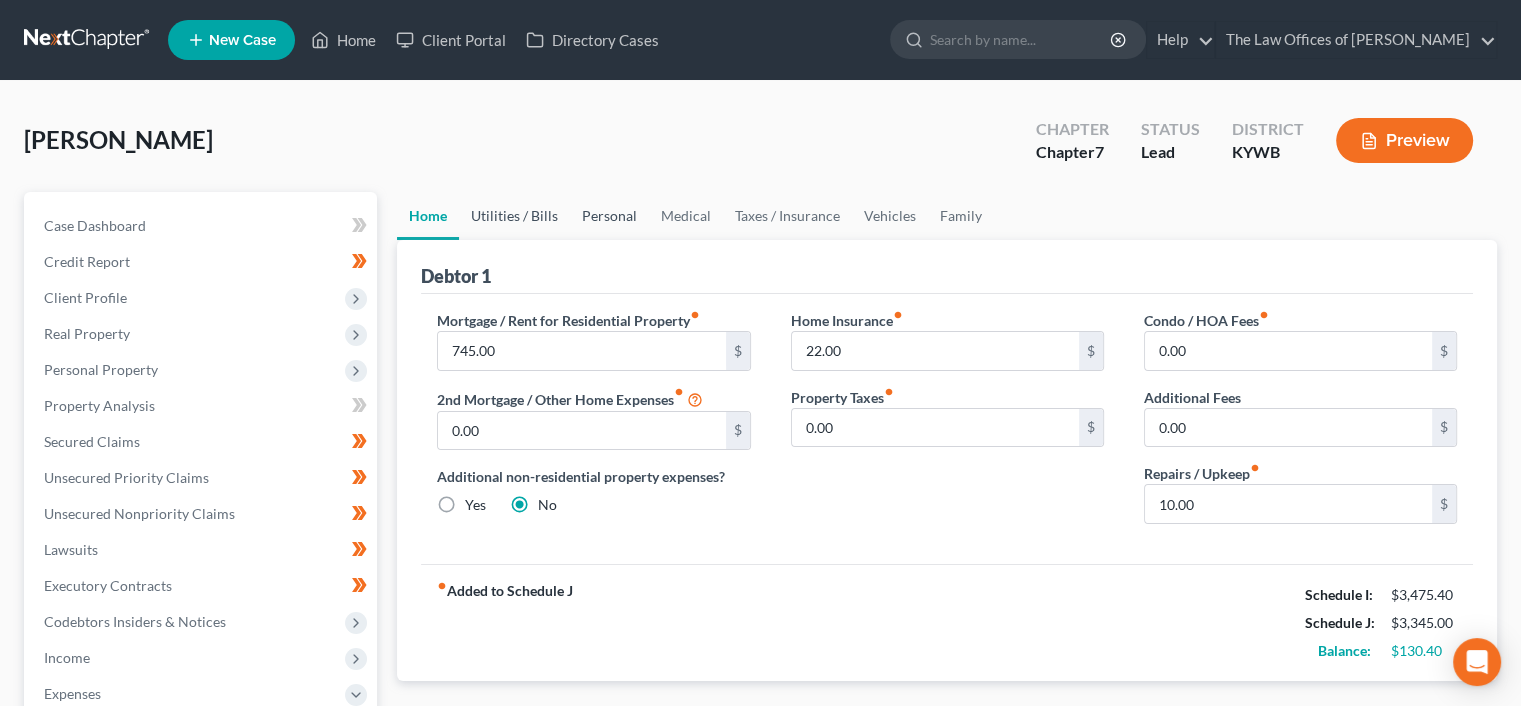 click on "Utilities / Bills" at bounding box center [514, 216] 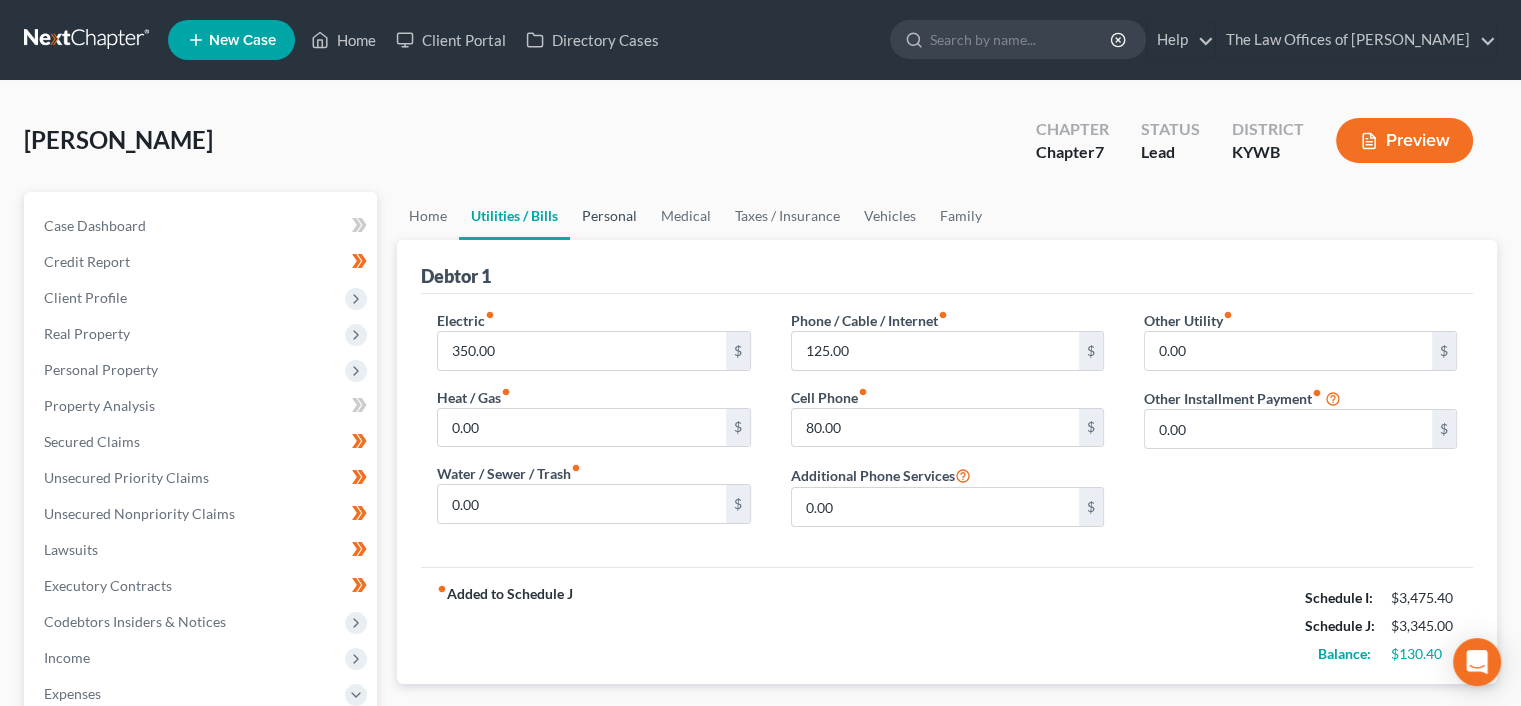 click on "Personal" at bounding box center (609, 216) 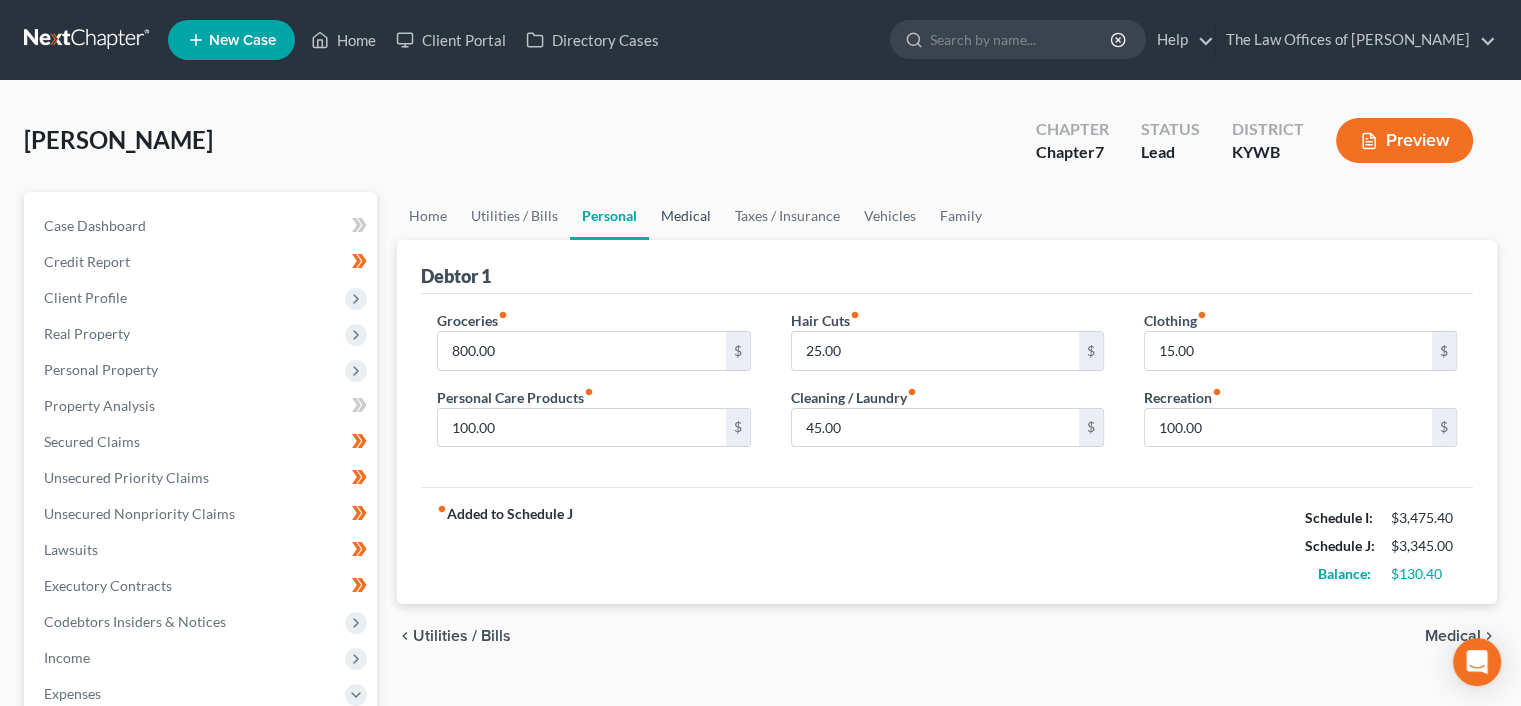 click on "Medical" at bounding box center [686, 216] 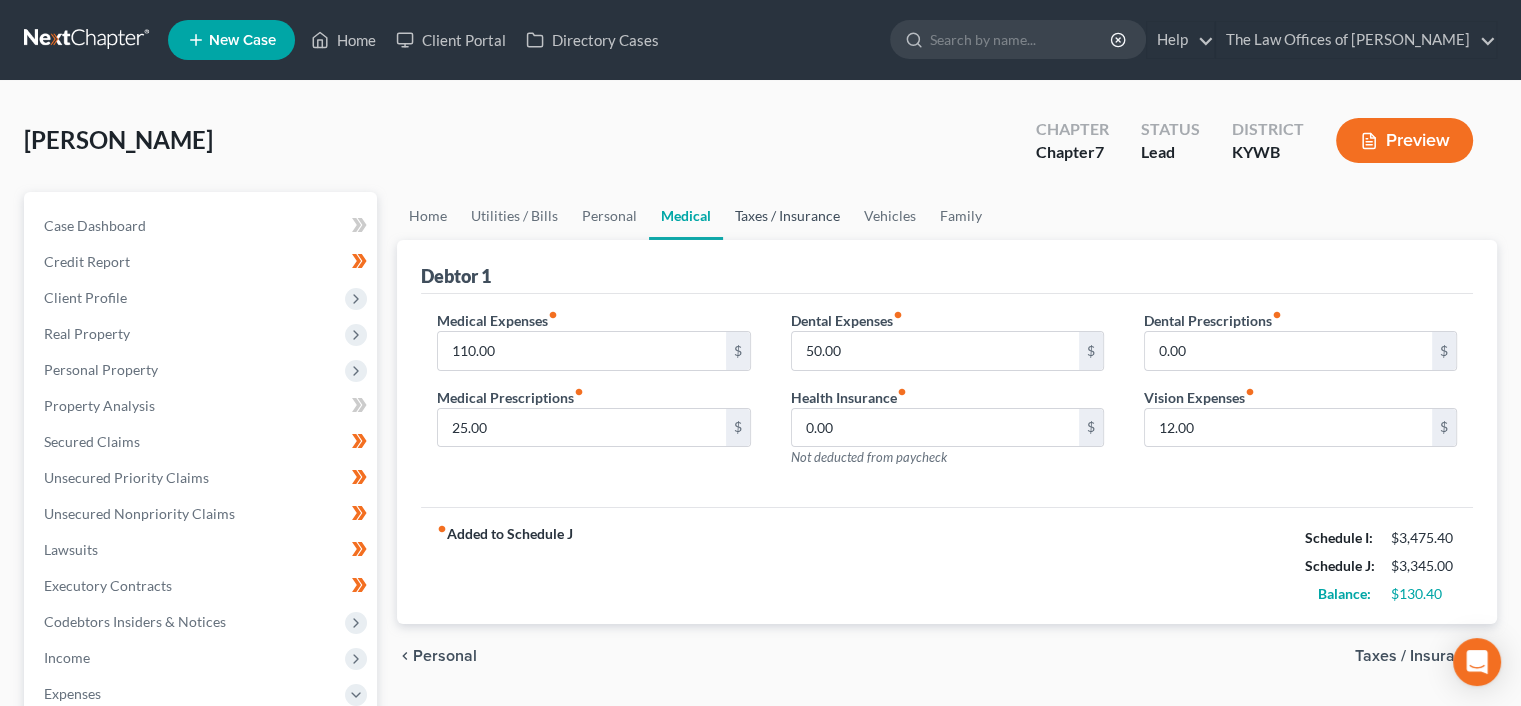 click on "Taxes / Insurance" at bounding box center (787, 216) 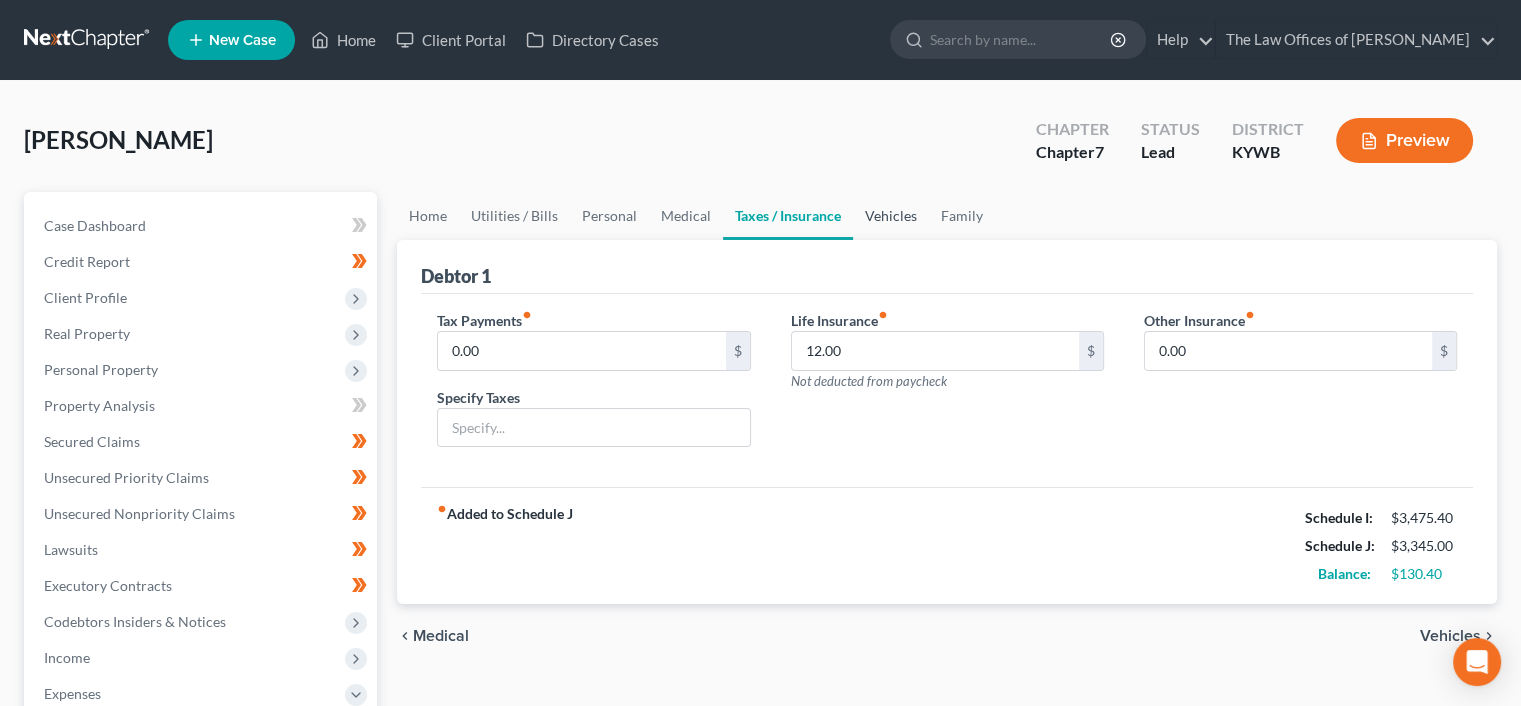 click on "Vehicles" at bounding box center (891, 216) 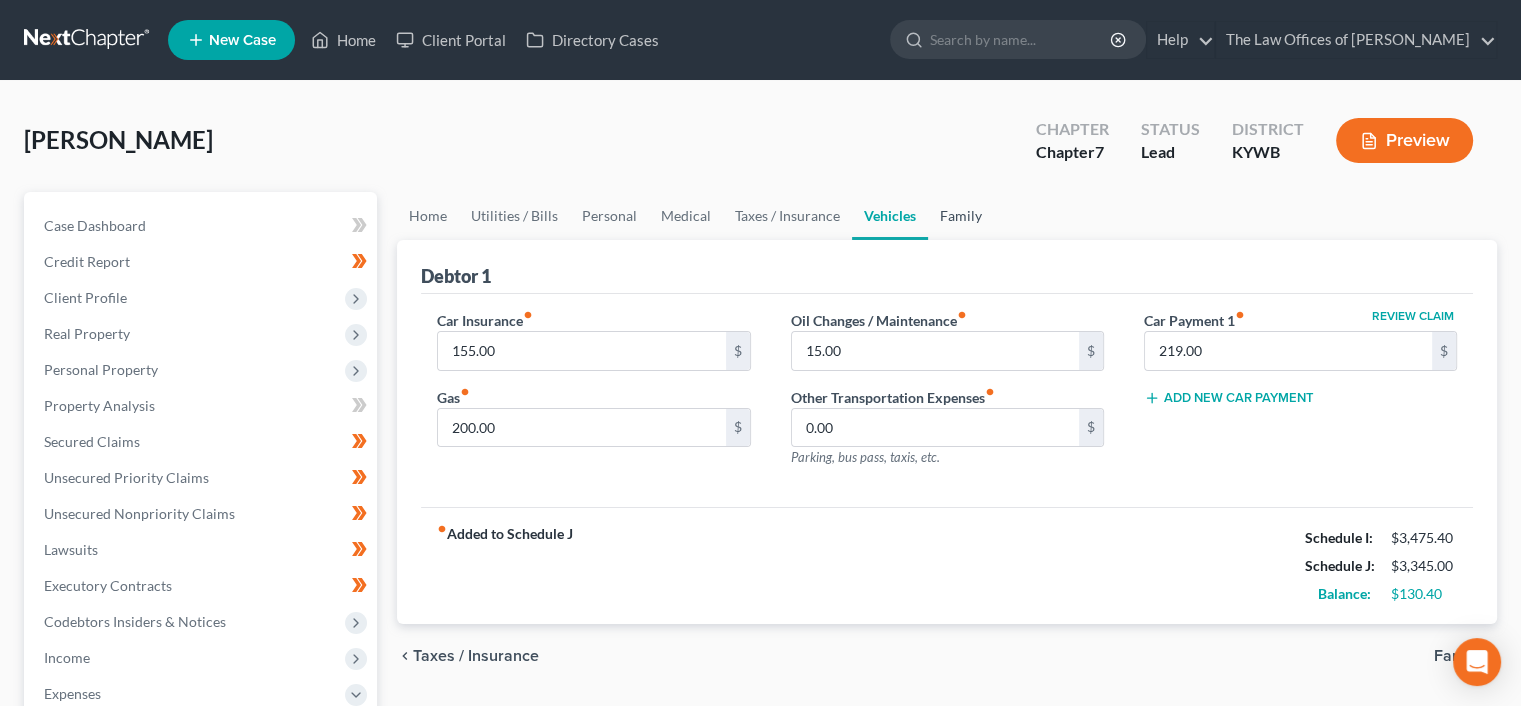 click on "Family" at bounding box center [961, 216] 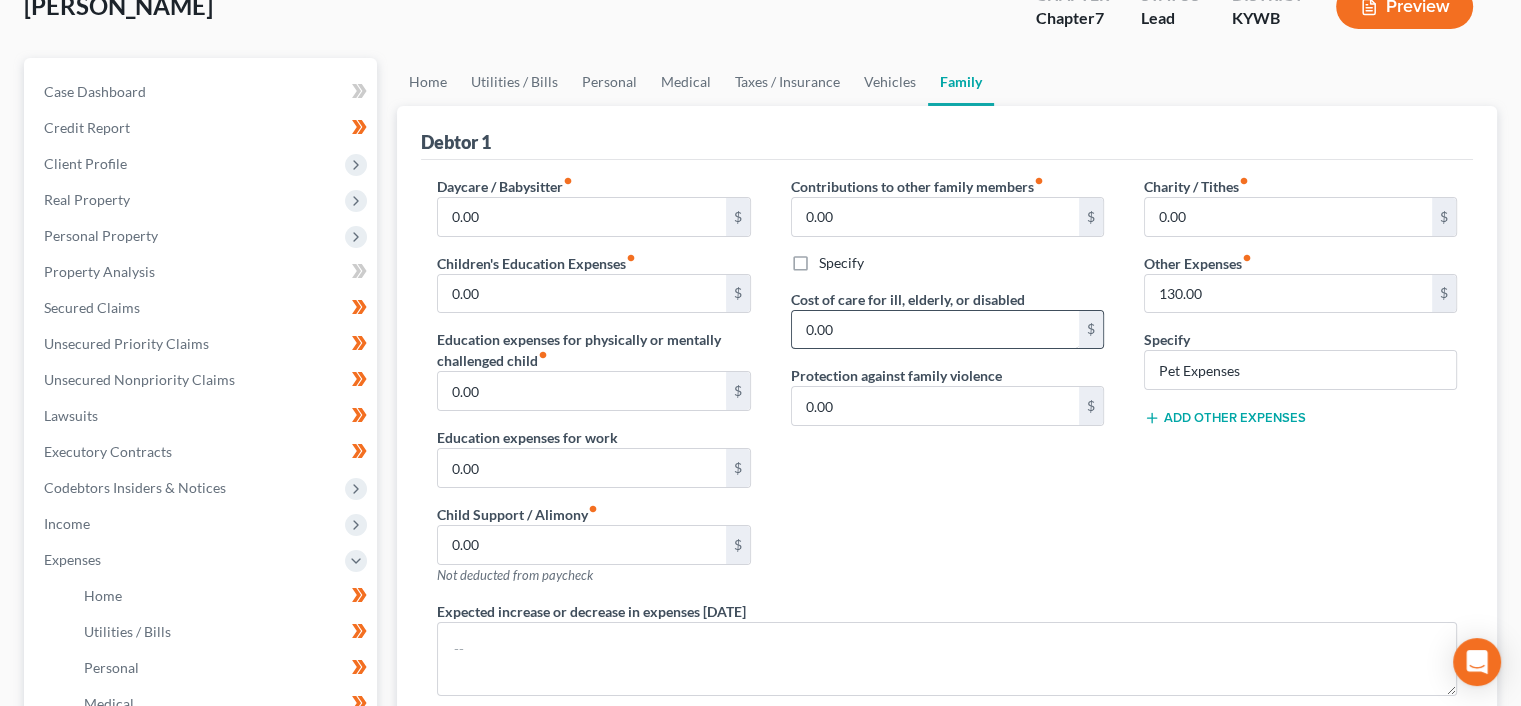 scroll, scrollTop: 133, scrollLeft: 0, axis: vertical 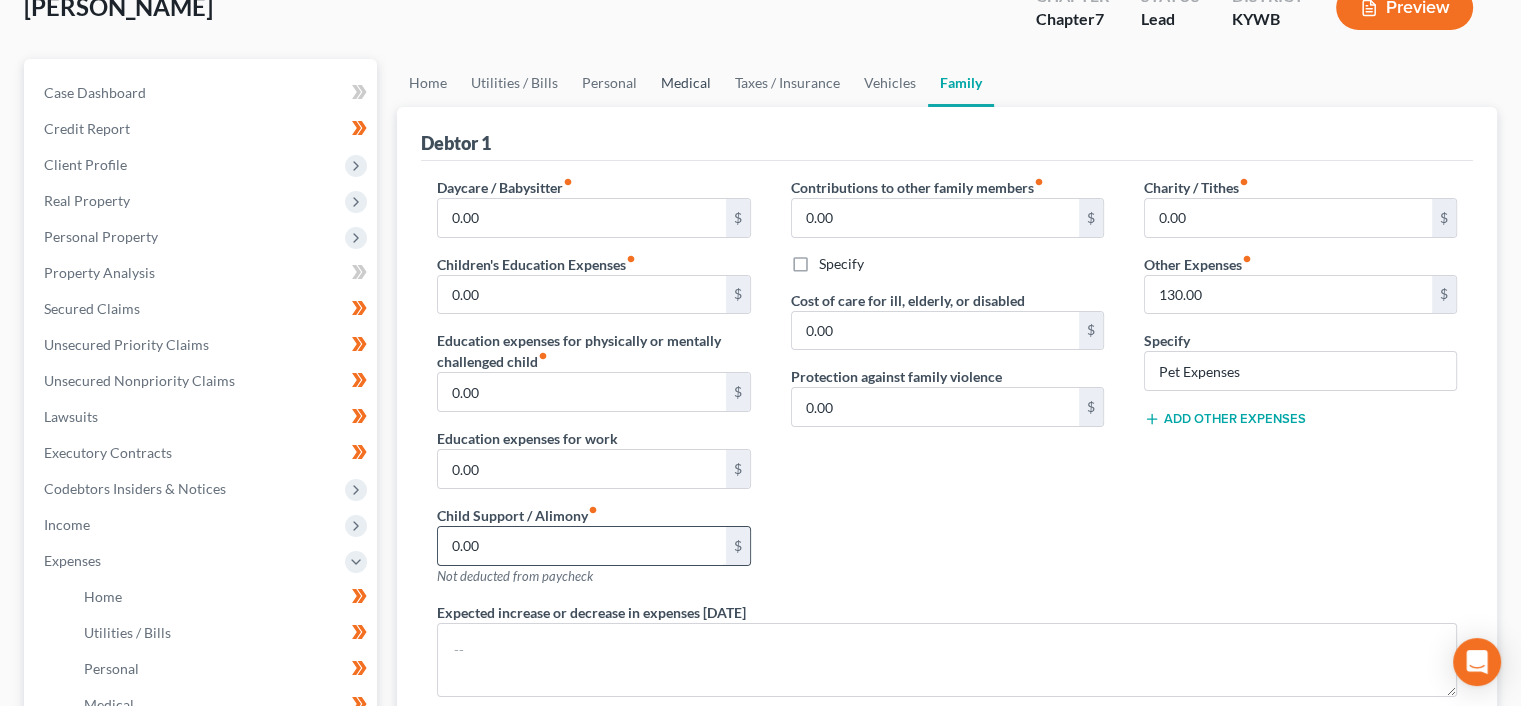 drag, startPoint x: 673, startPoint y: 83, endPoint x: 515, endPoint y: 537, distance: 480.70782 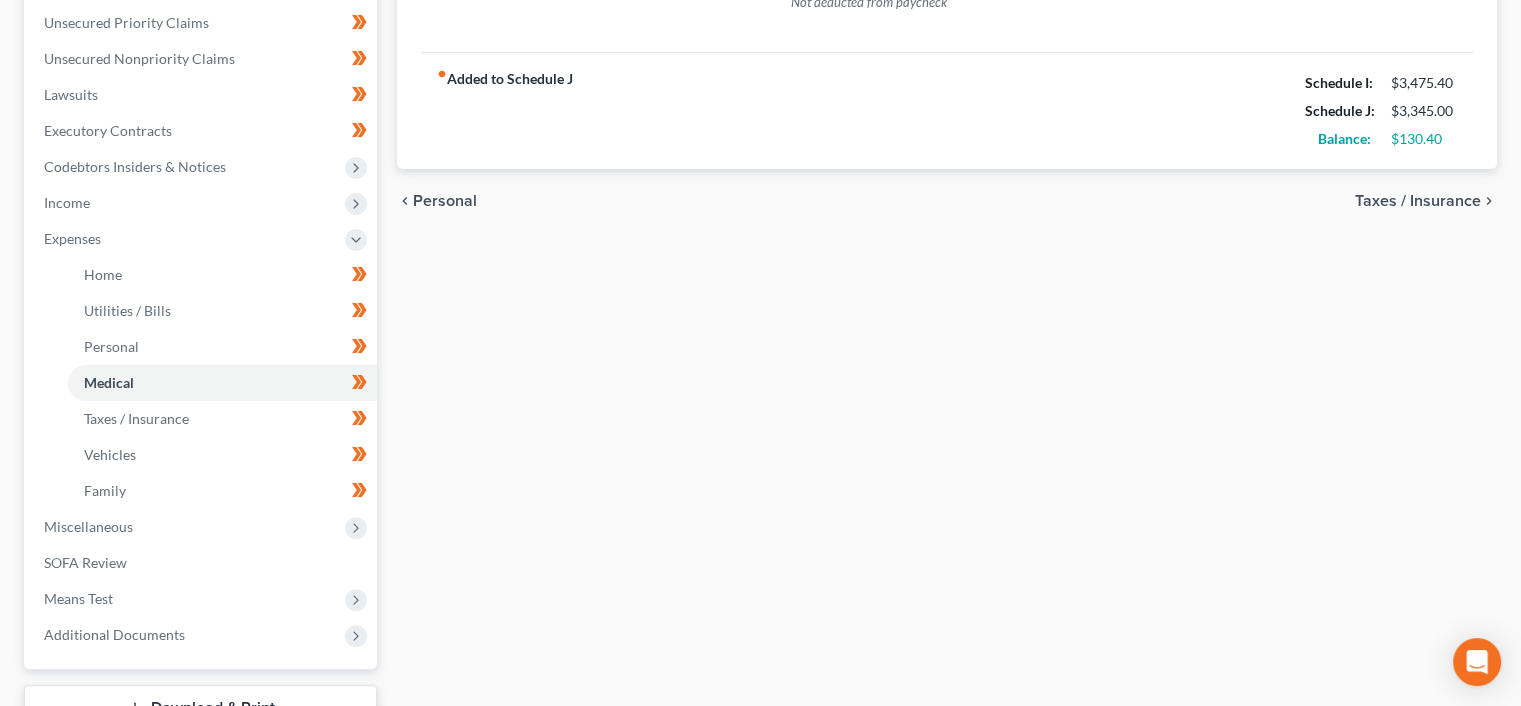 scroll, scrollTop: 466, scrollLeft: 0, axis: vertical 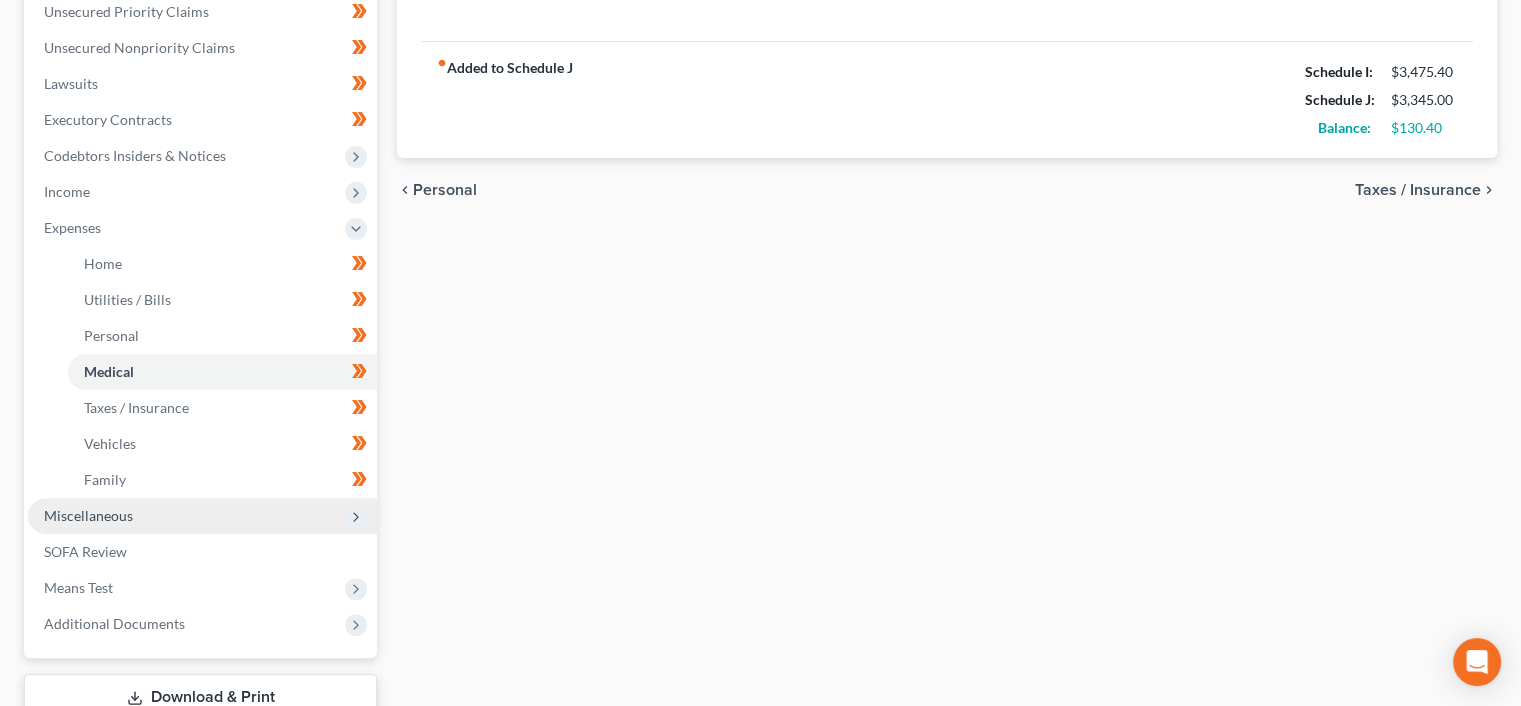click on "Miscellaneous" at bounding box center (202, 516) 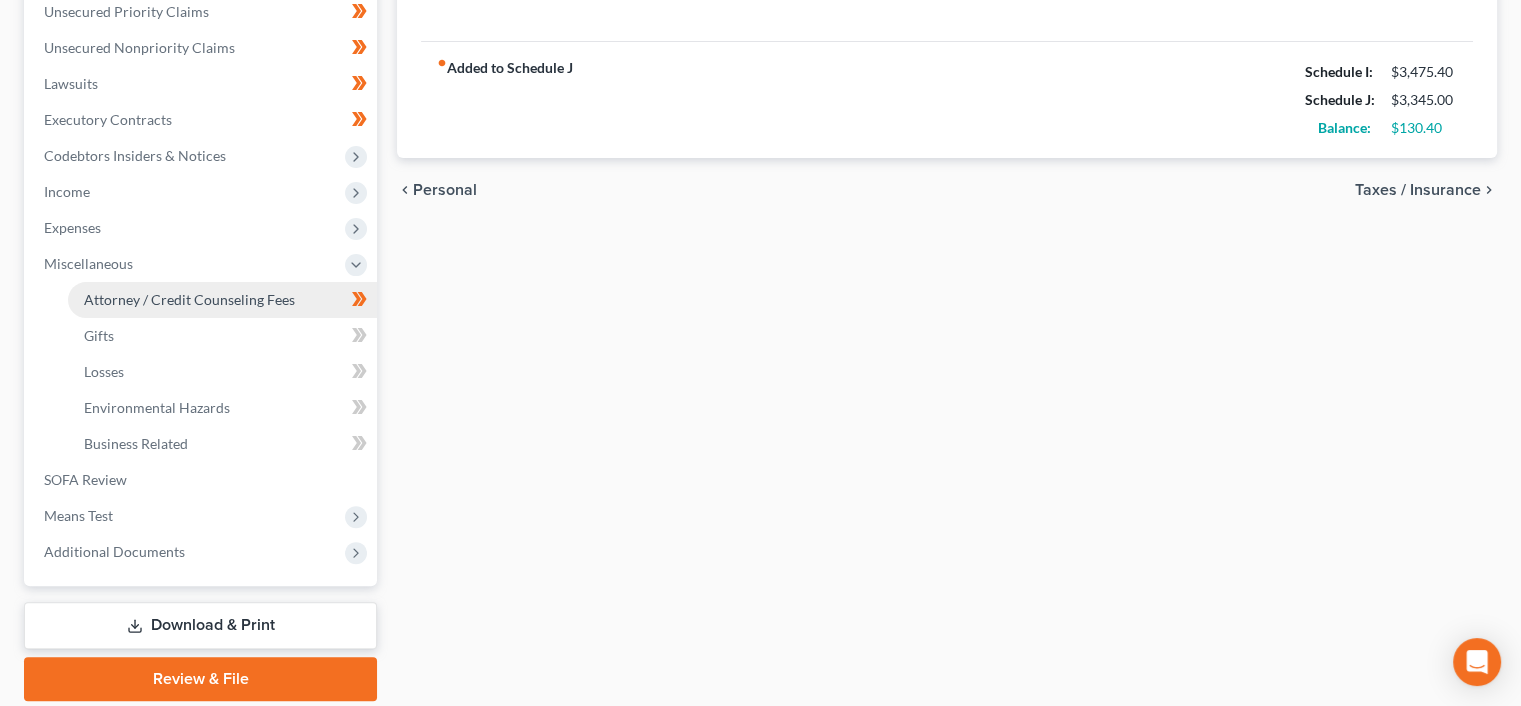 click on "Attorney / Credit Counseling Fees" at bounding box center (189, 299) 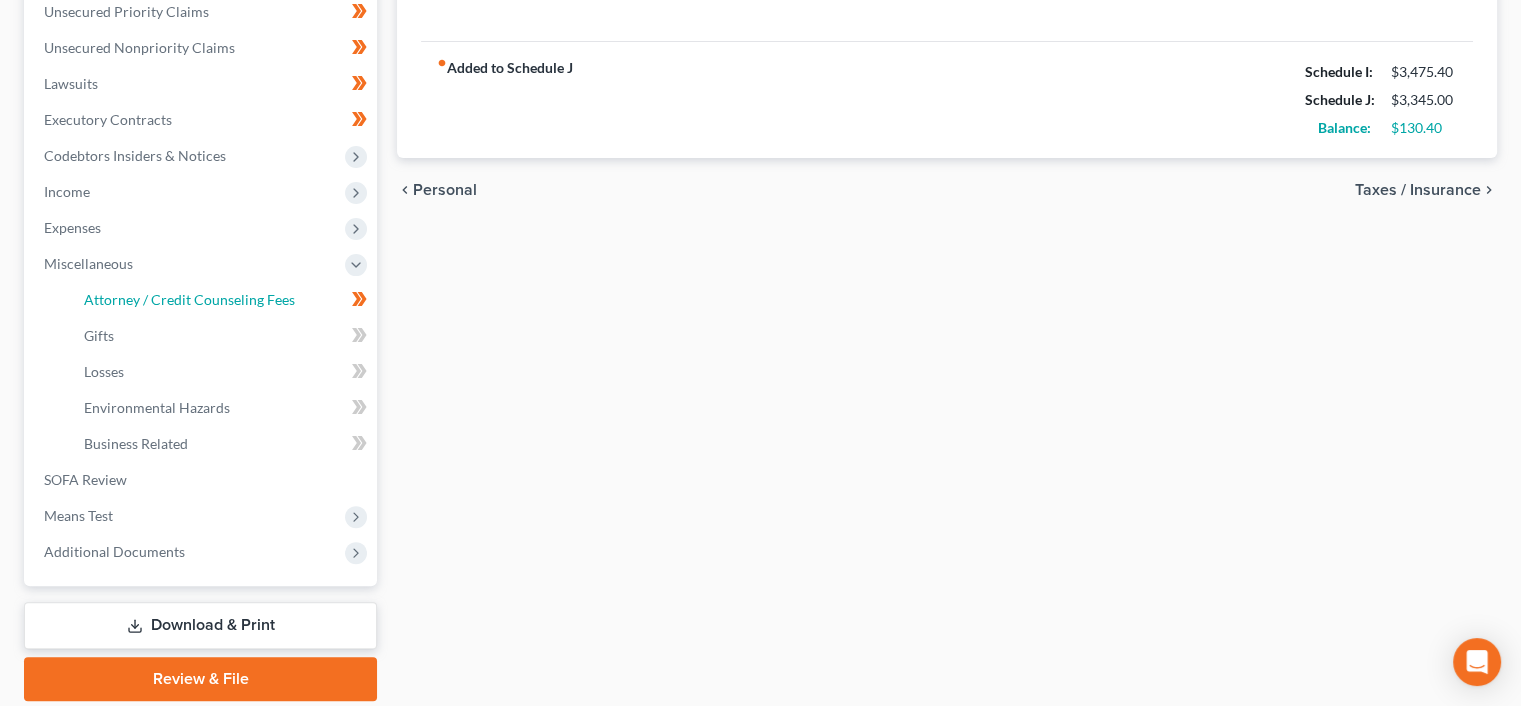 select on "1" 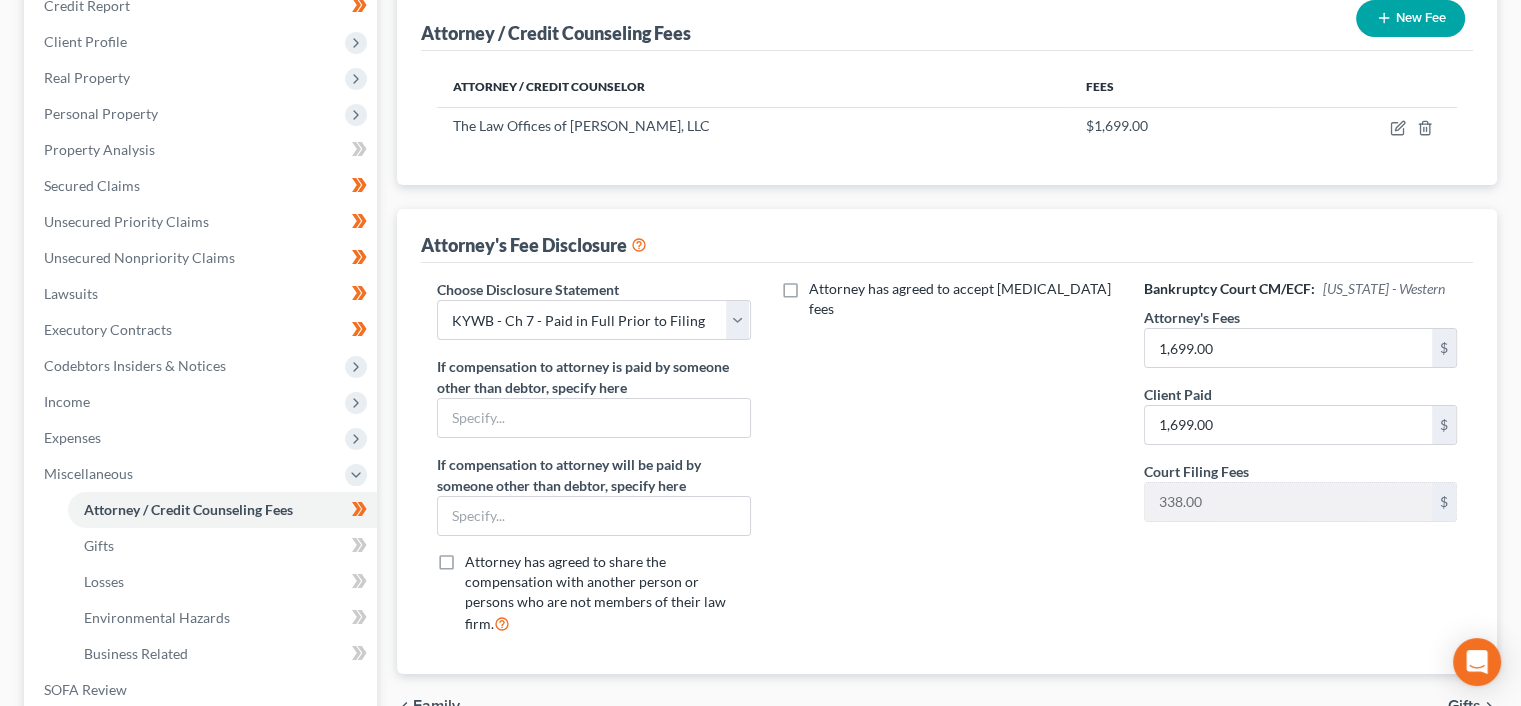 scroll, scrollTop: 333, scrollLeft: 0, axis: vertical 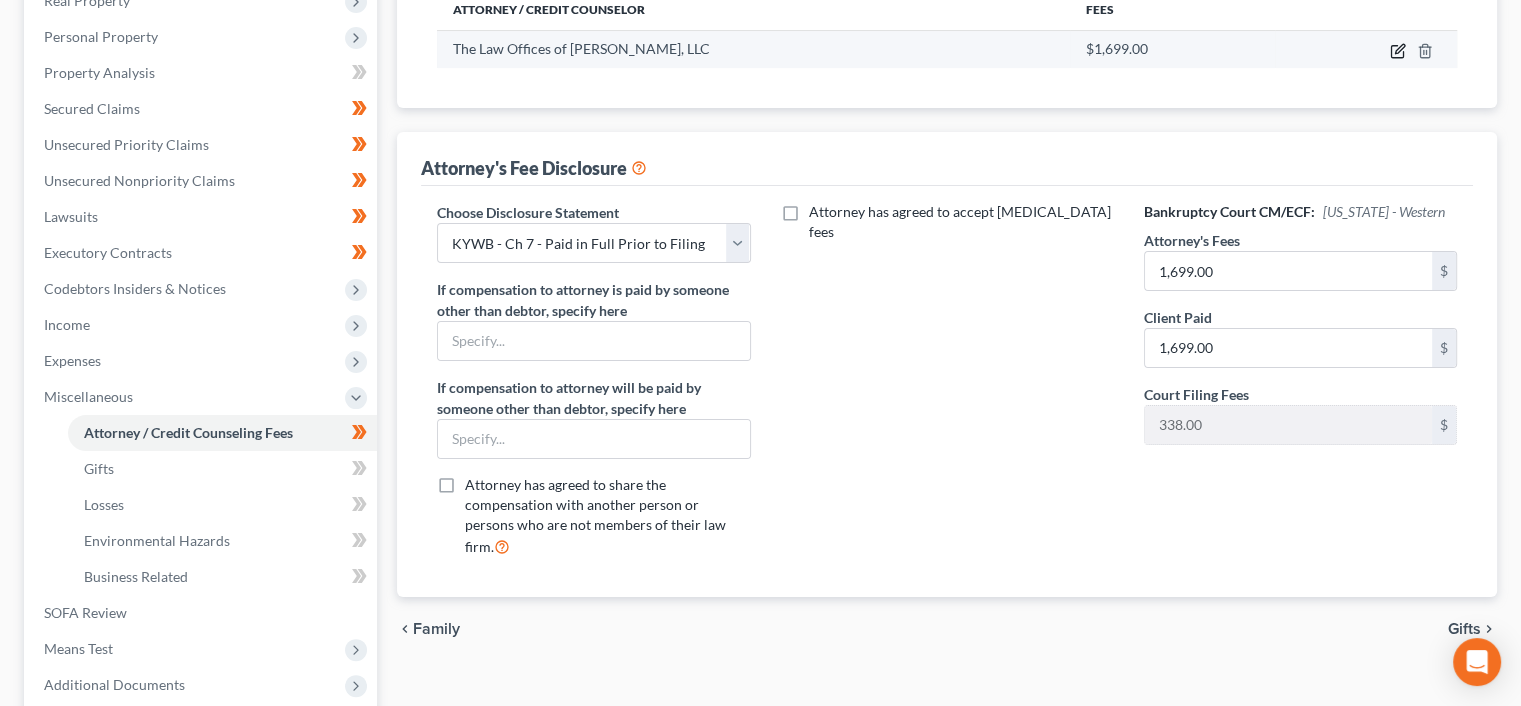 click 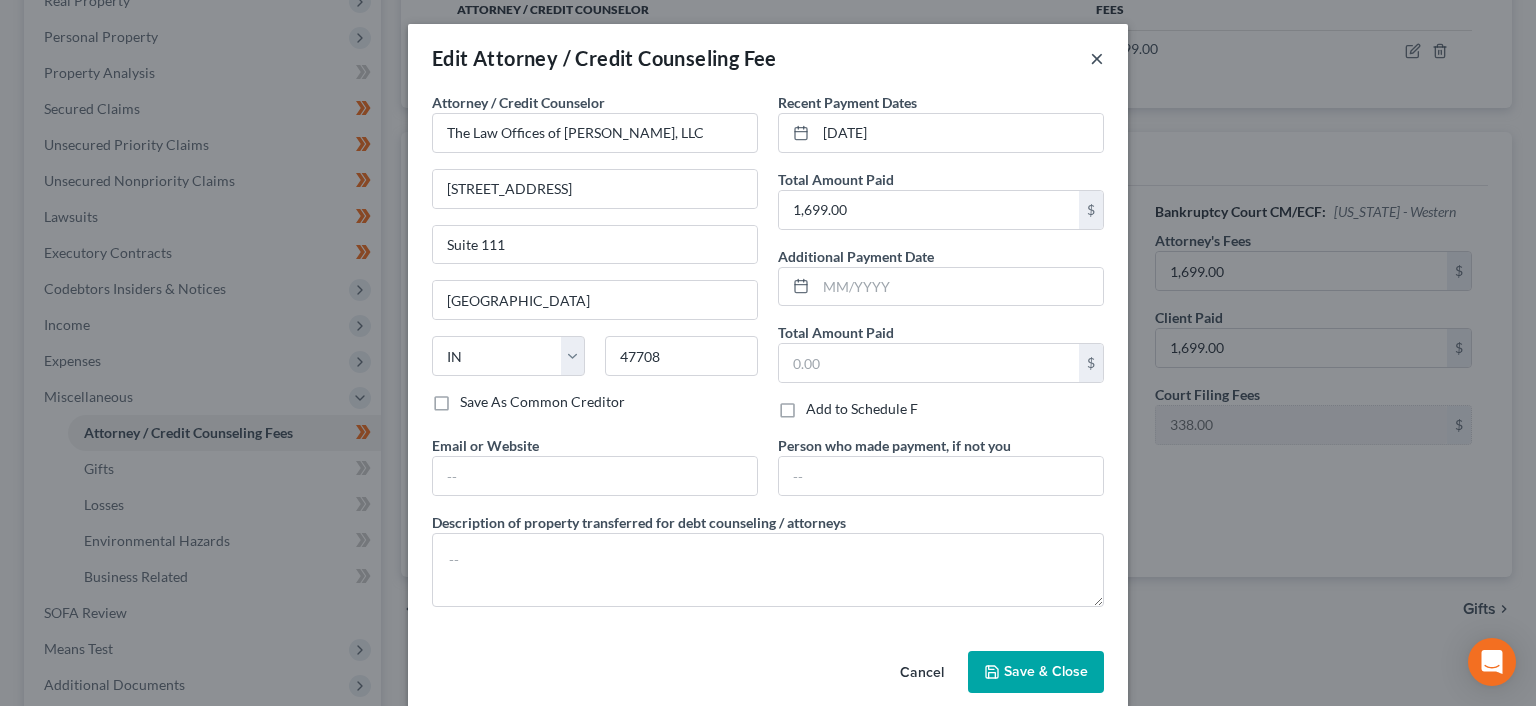 click on "×" at bounding box center (1097, 58) 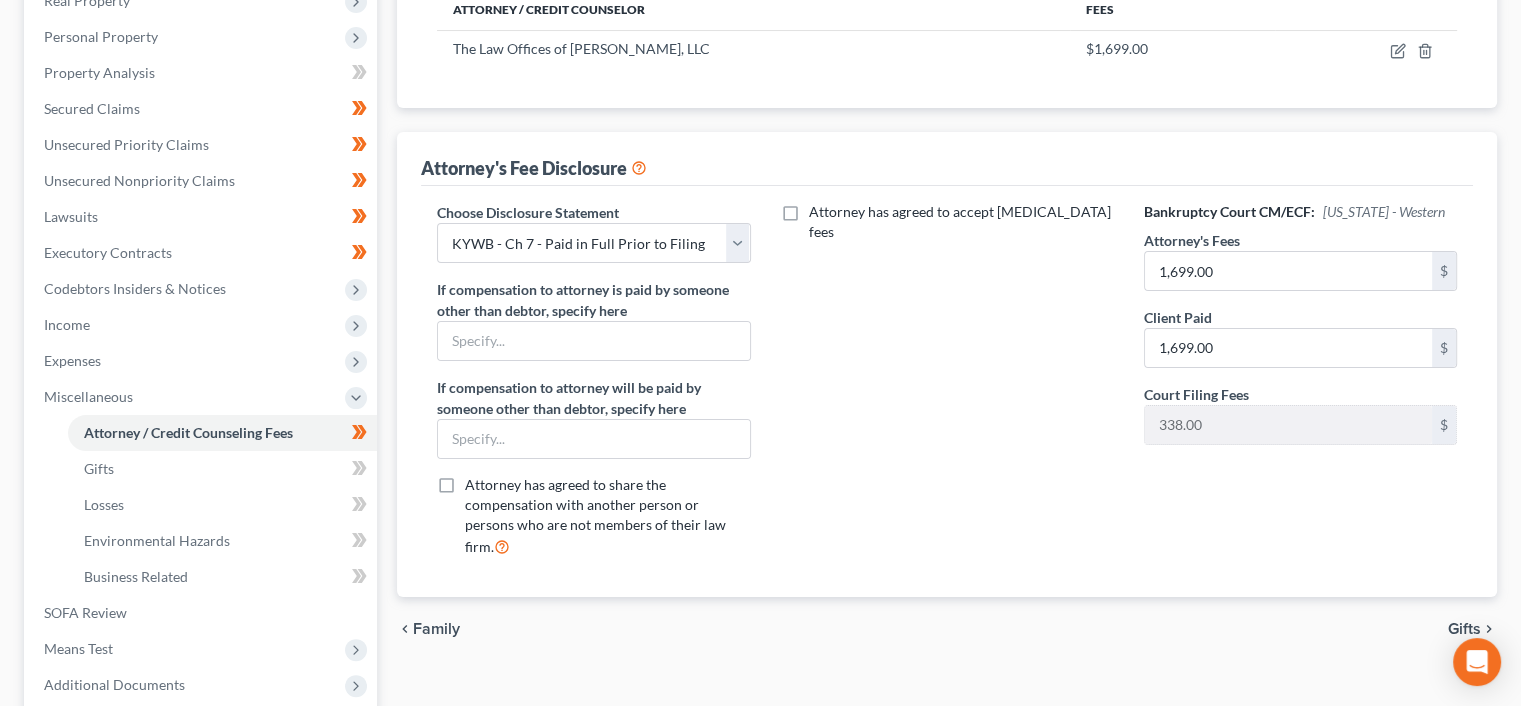 click on "Gifts" at bounding box center (1464, 629) 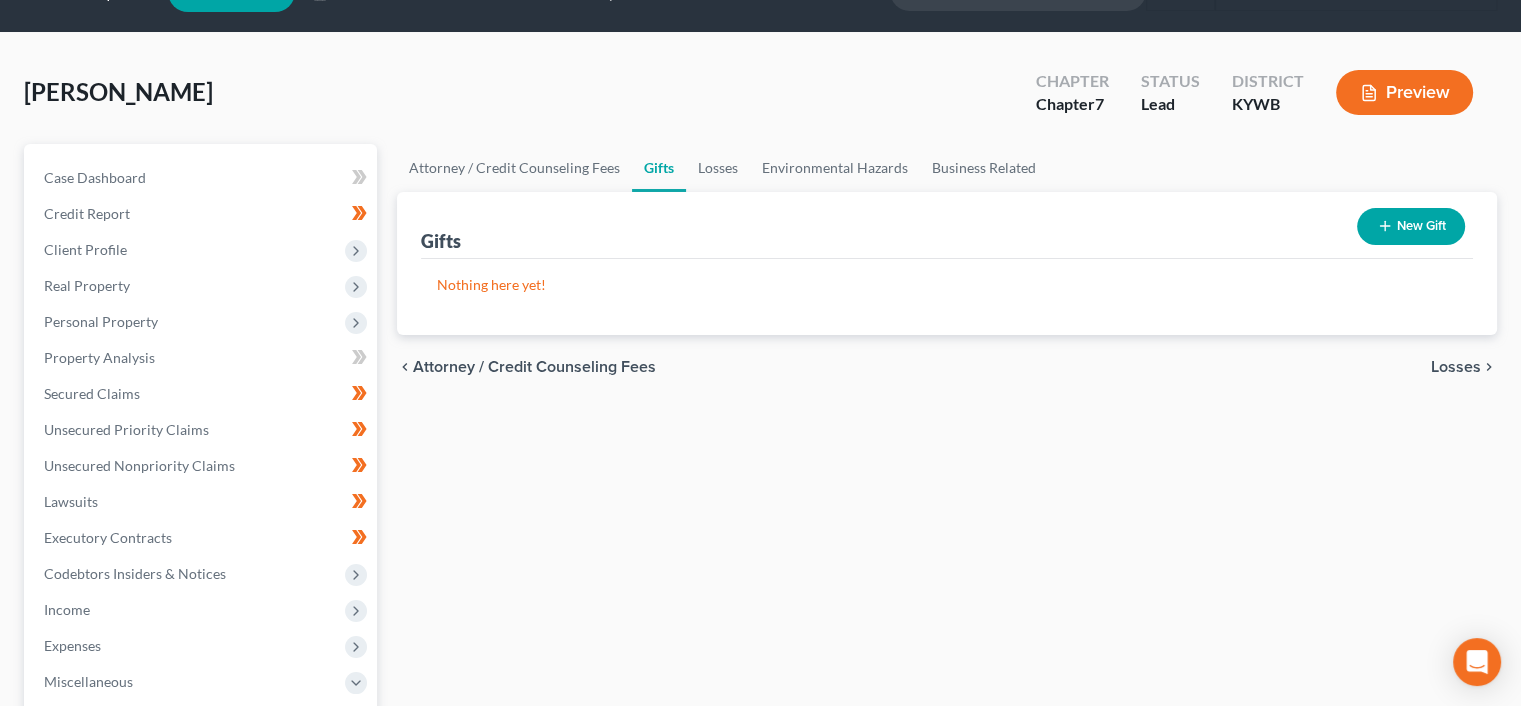 scroll, scrollTop: 0, scrollLeft: 0, axis: both 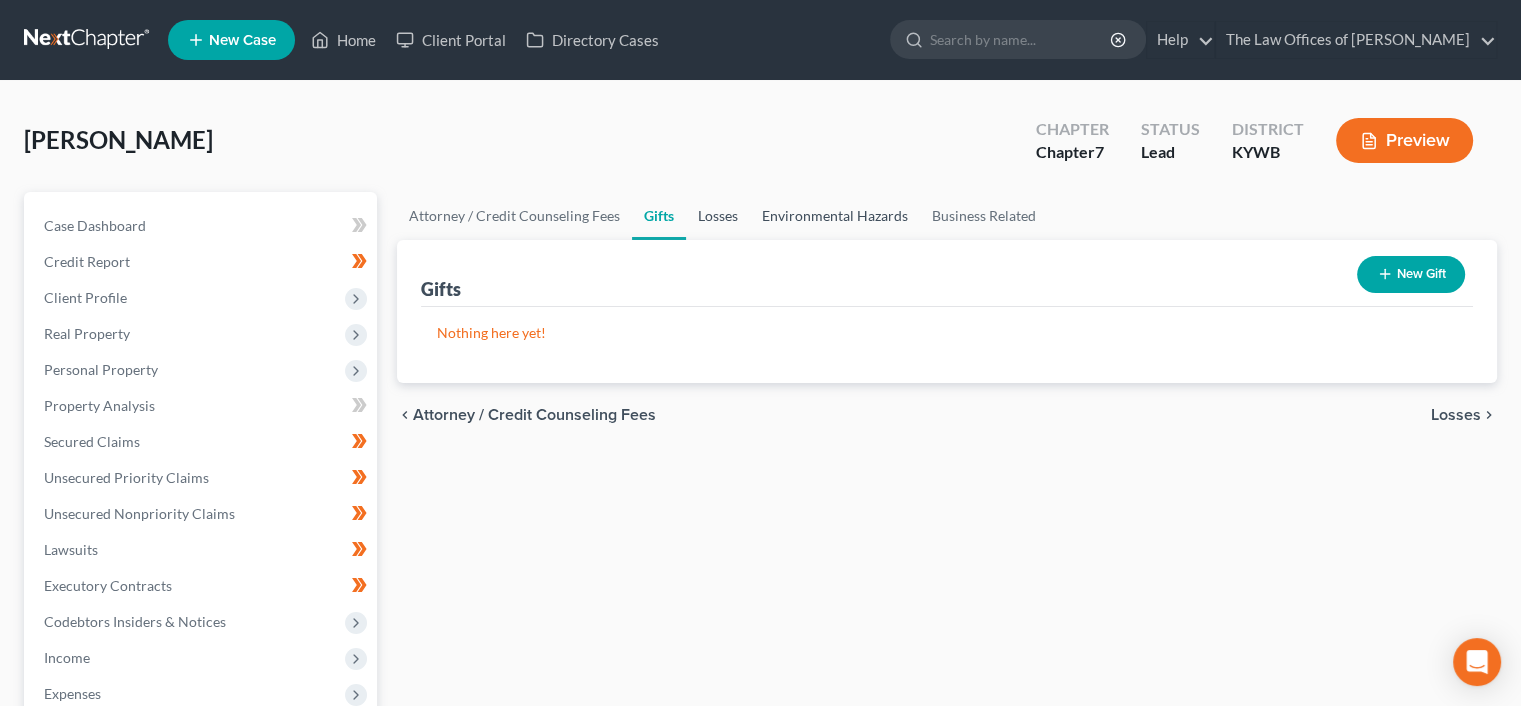 click on "Losses" at bounding box center (718, 216) 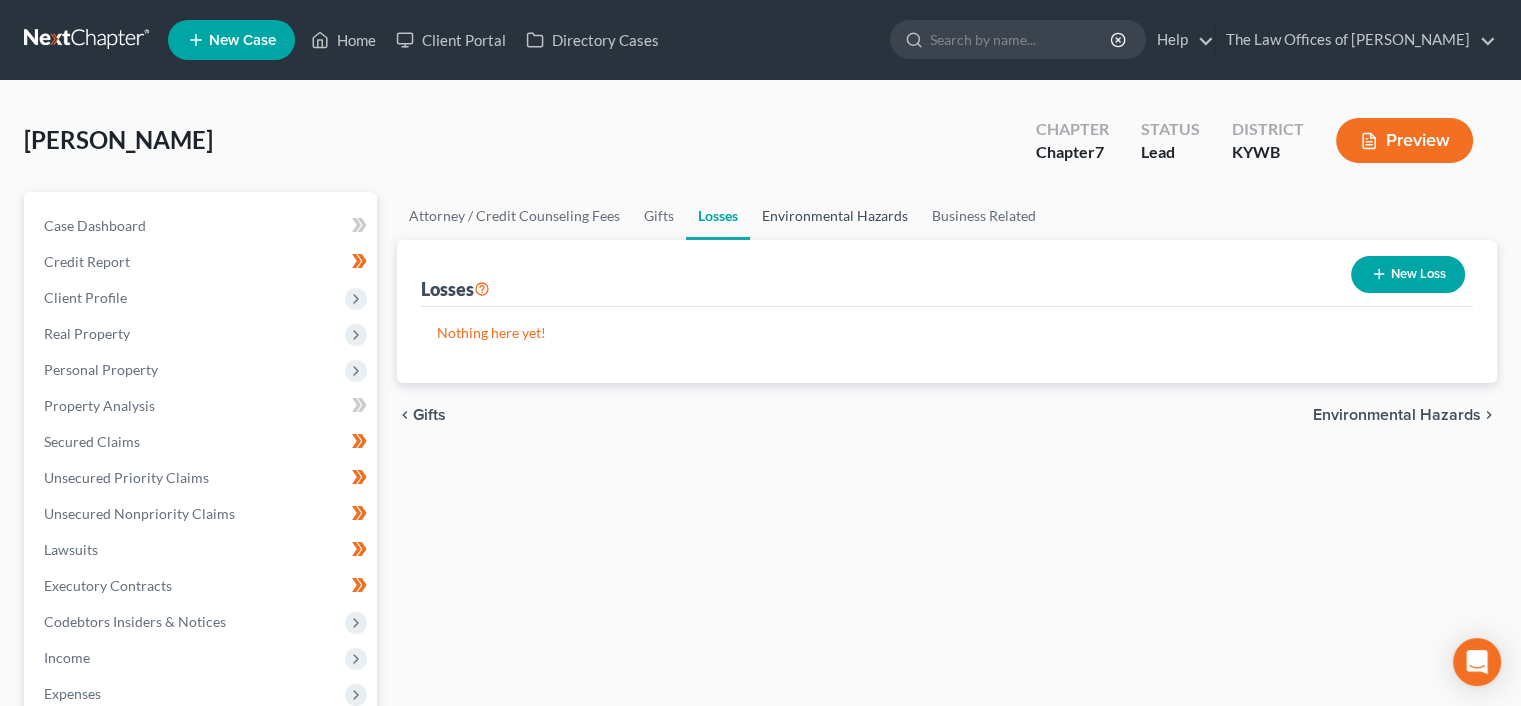 click on "Environmental Hazards" at bounding box center (835, 216) 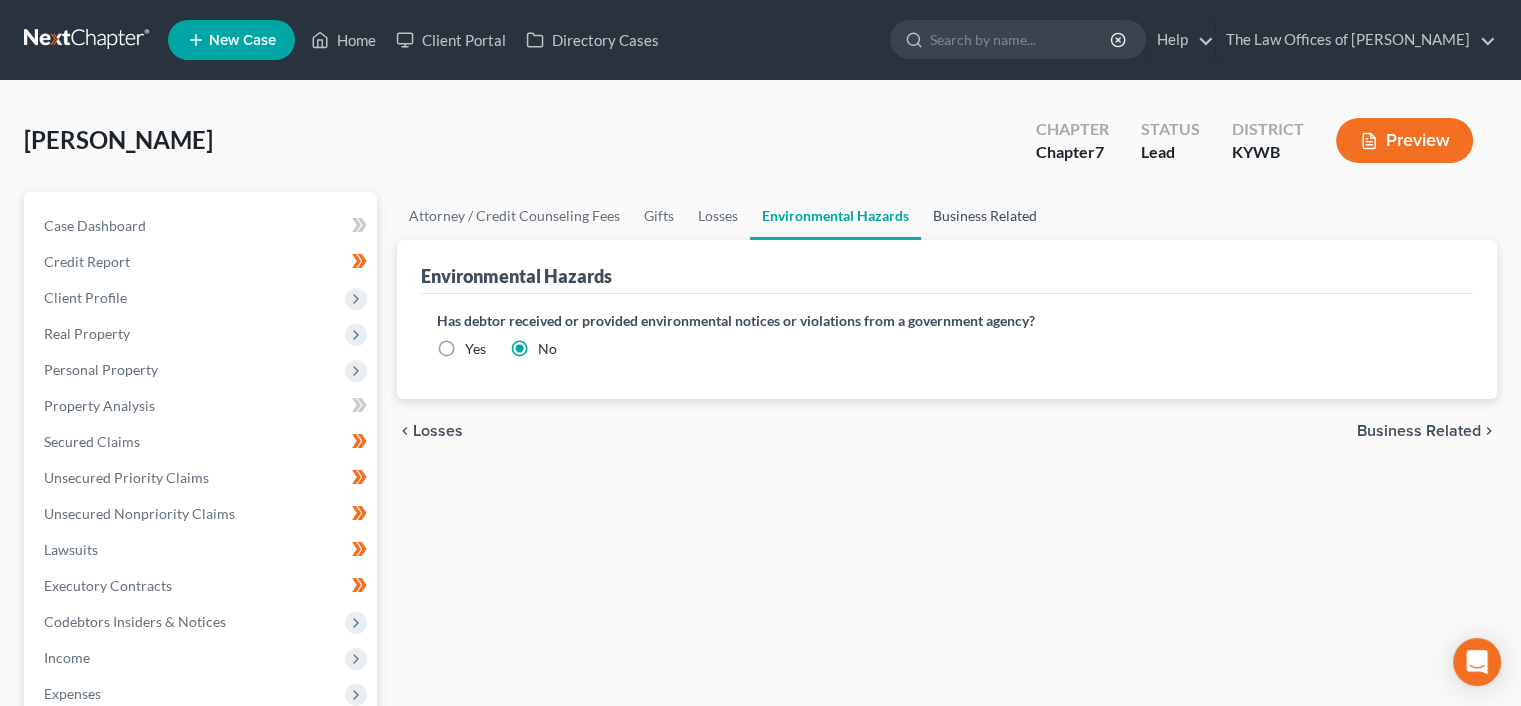 click on "Business Related" at bounding box center (985, 216) 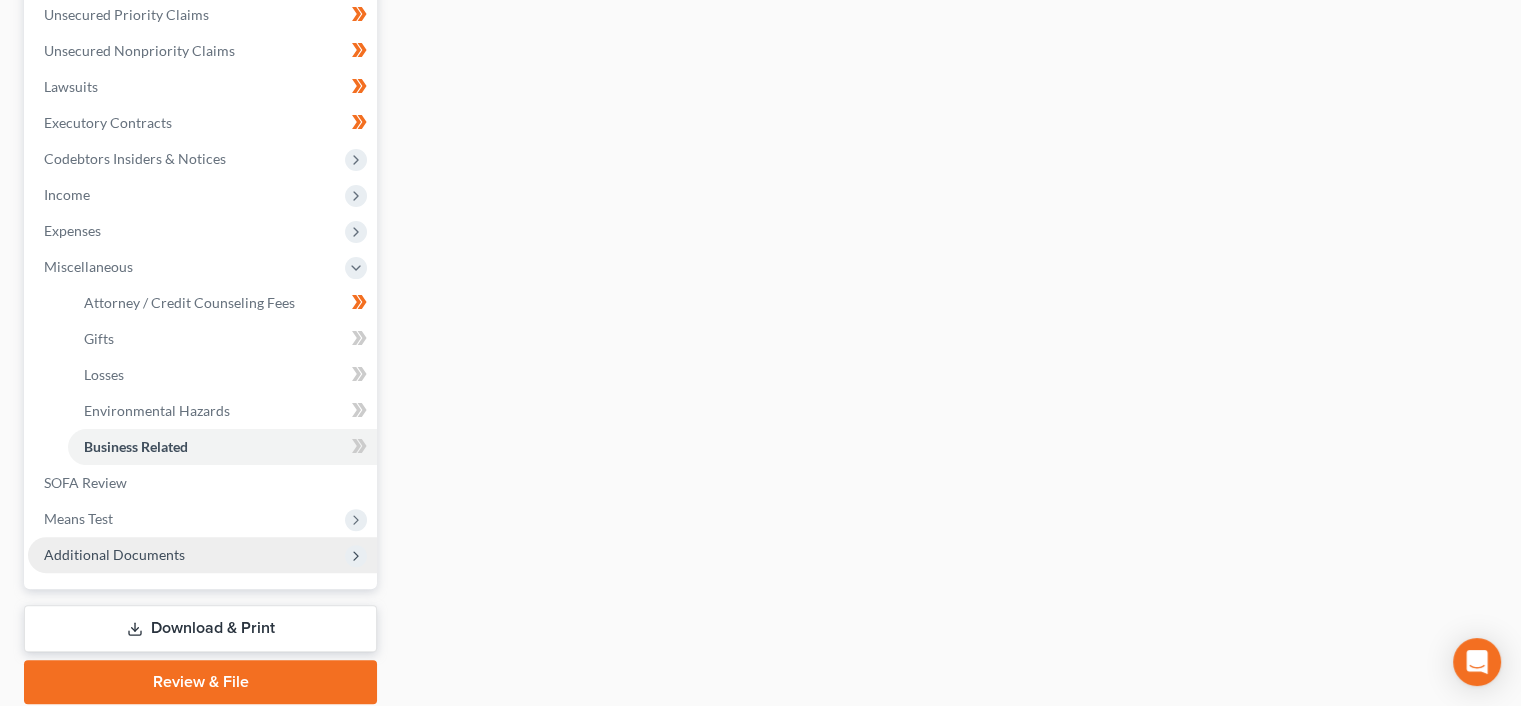 scroll, scrollTop: 466, scrollLeft: 0, axis: vertical 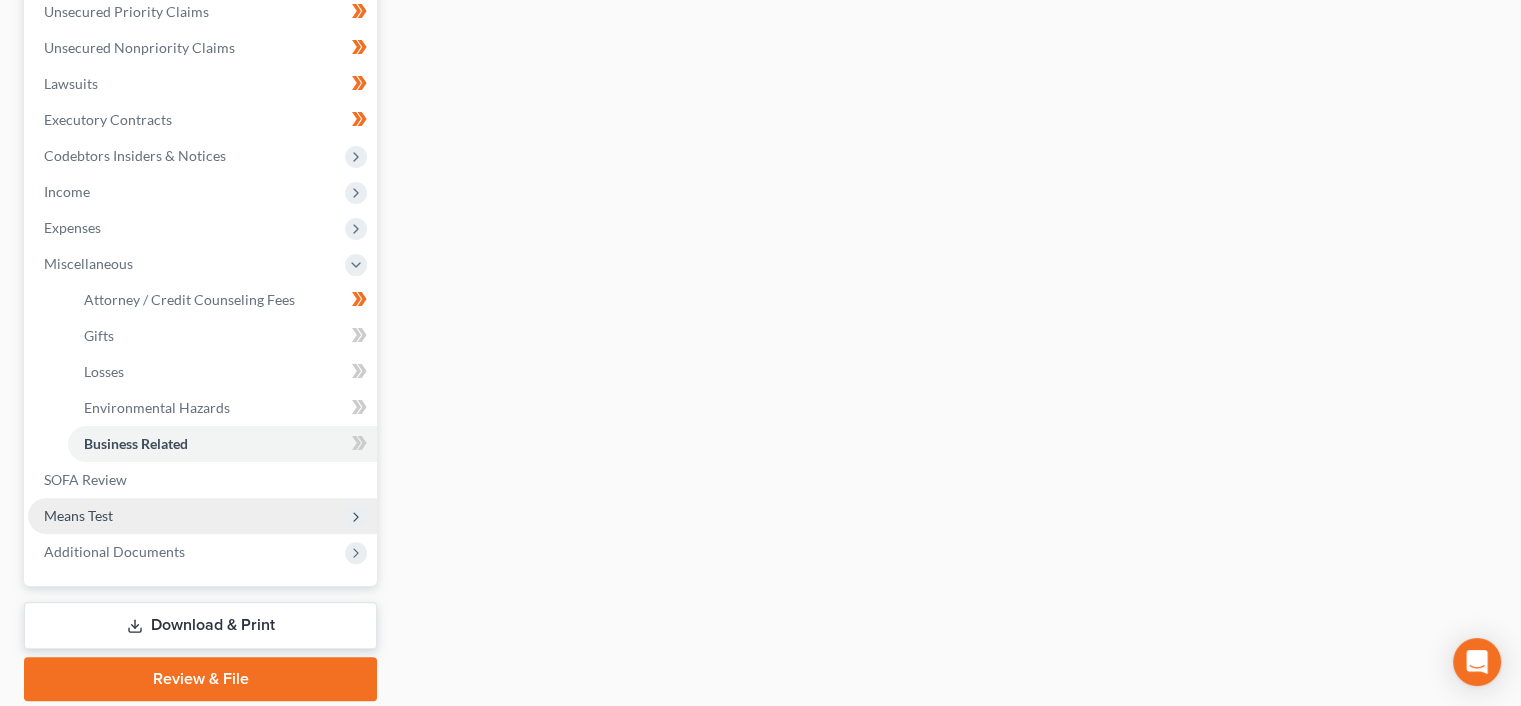 click on "Means Test" at bounding box center (202, 516) 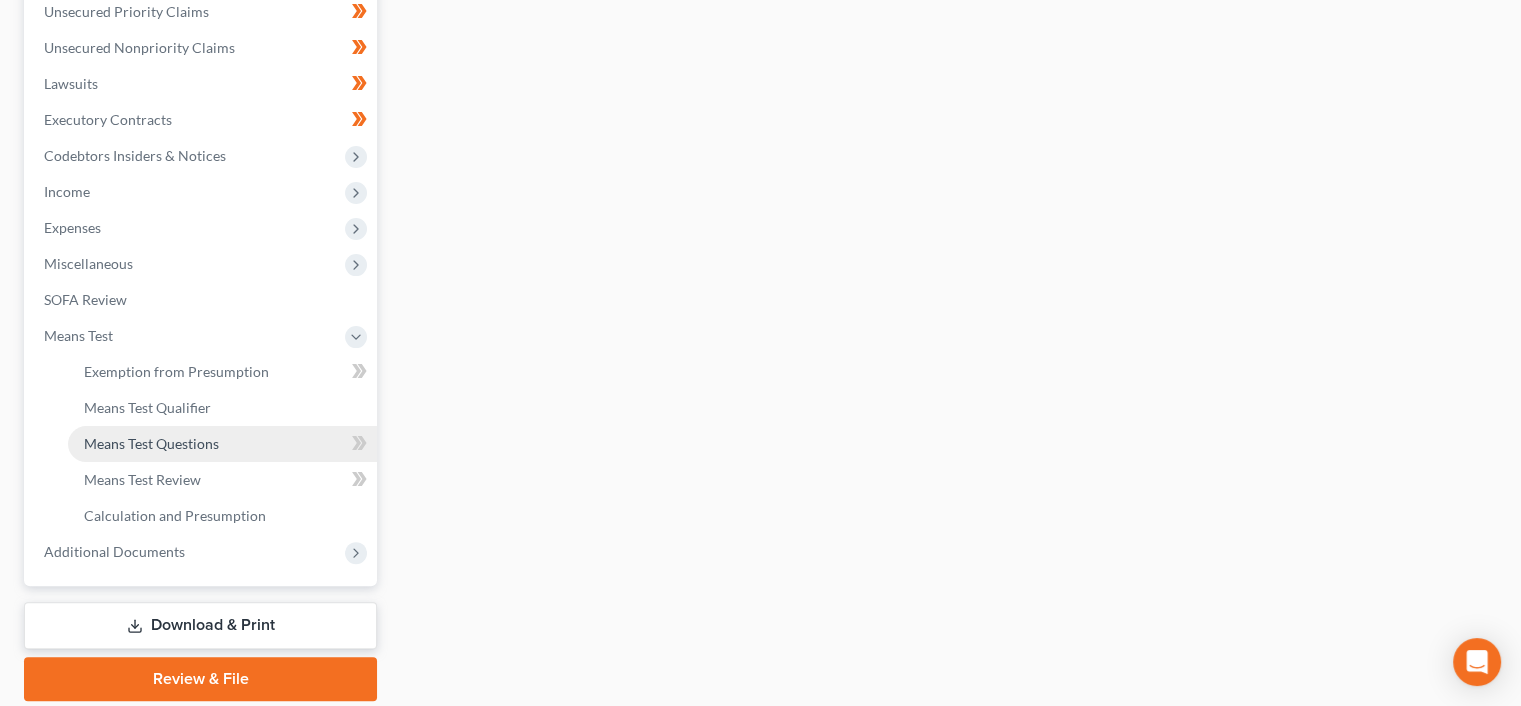 click on "Means Test Questions" at bounding box center [222, 444] 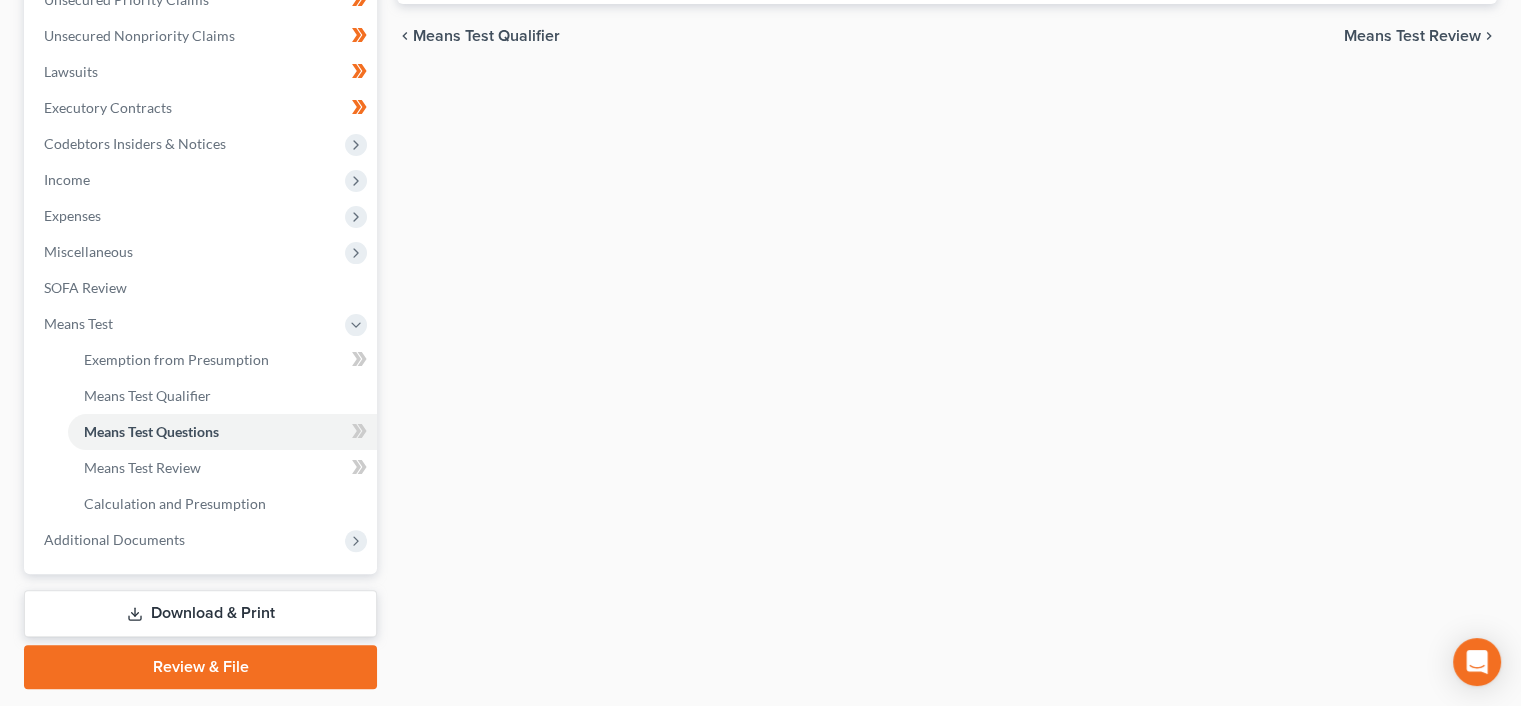 scroll, scrollTop: 536, scrollLeft: 0, axis: vertical 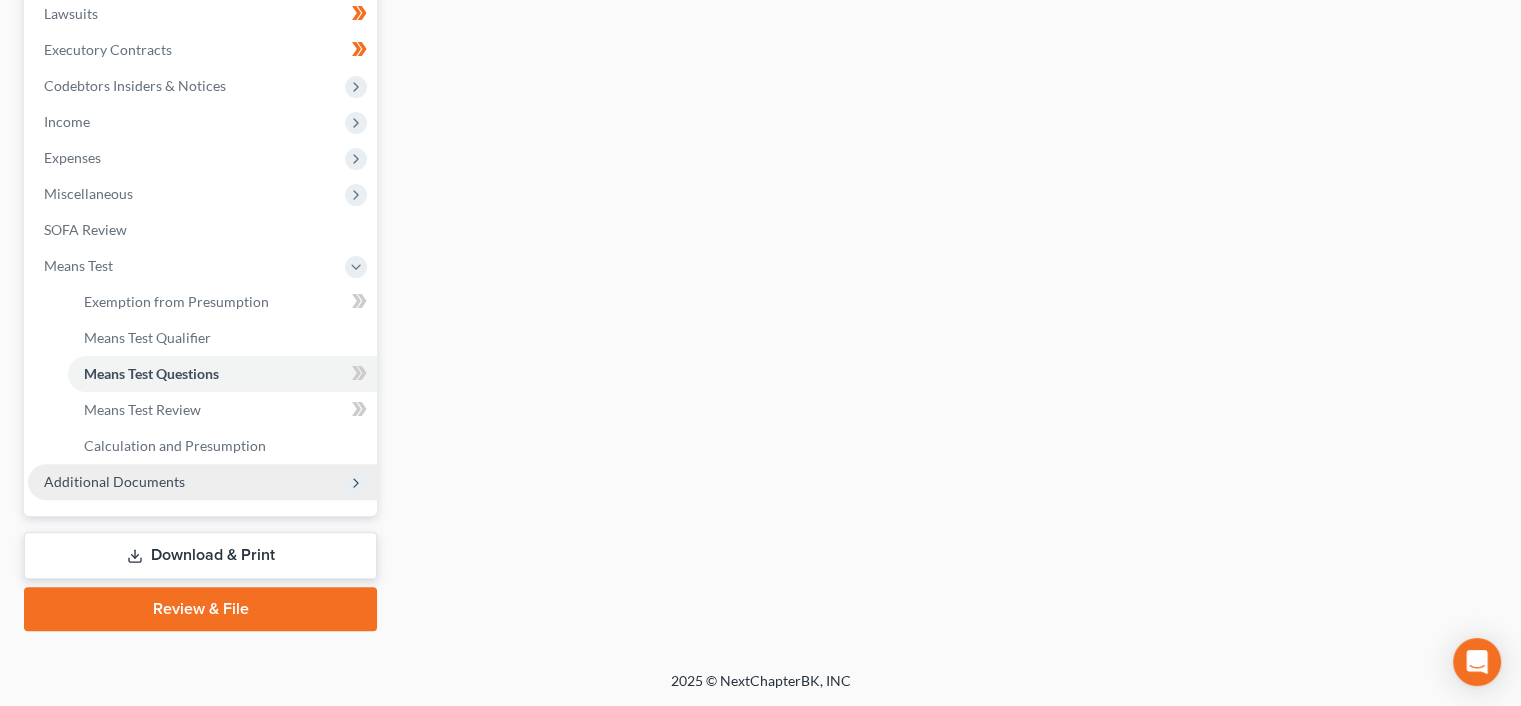 click on "Additional Documents" at bounding box center [202, 482] 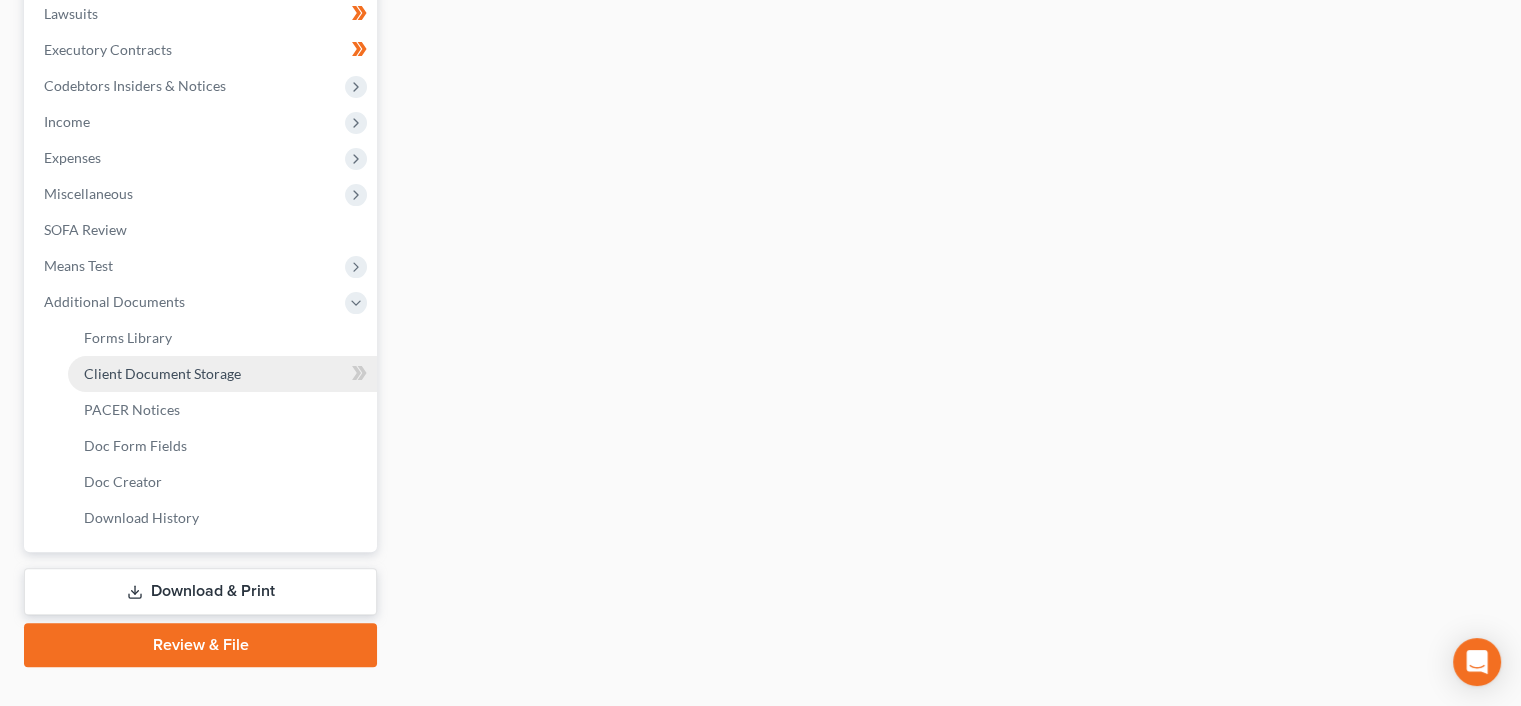 click on "Client Document Storage" at bounding box center (222, 374) 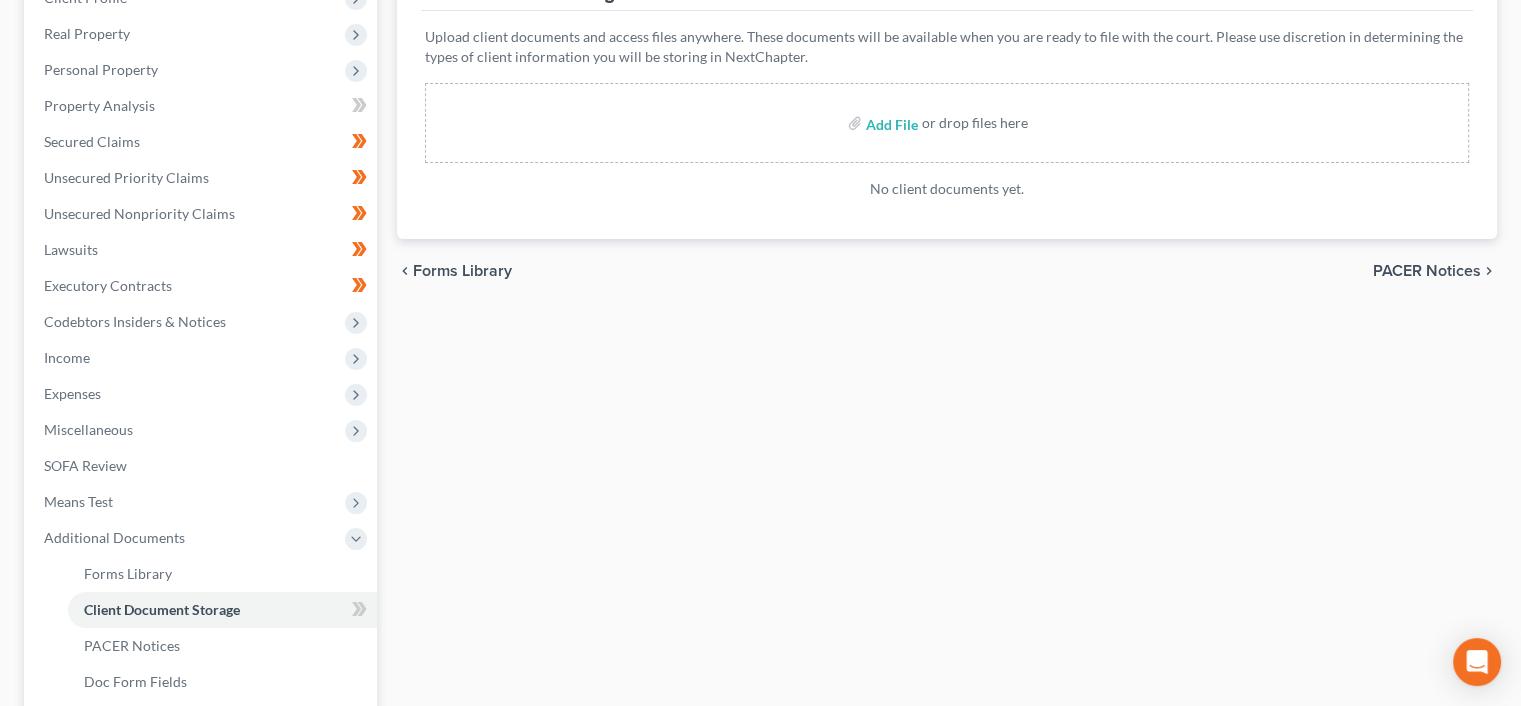 scroll, scrollTop: 0, scrollLeft: 0, axis: both 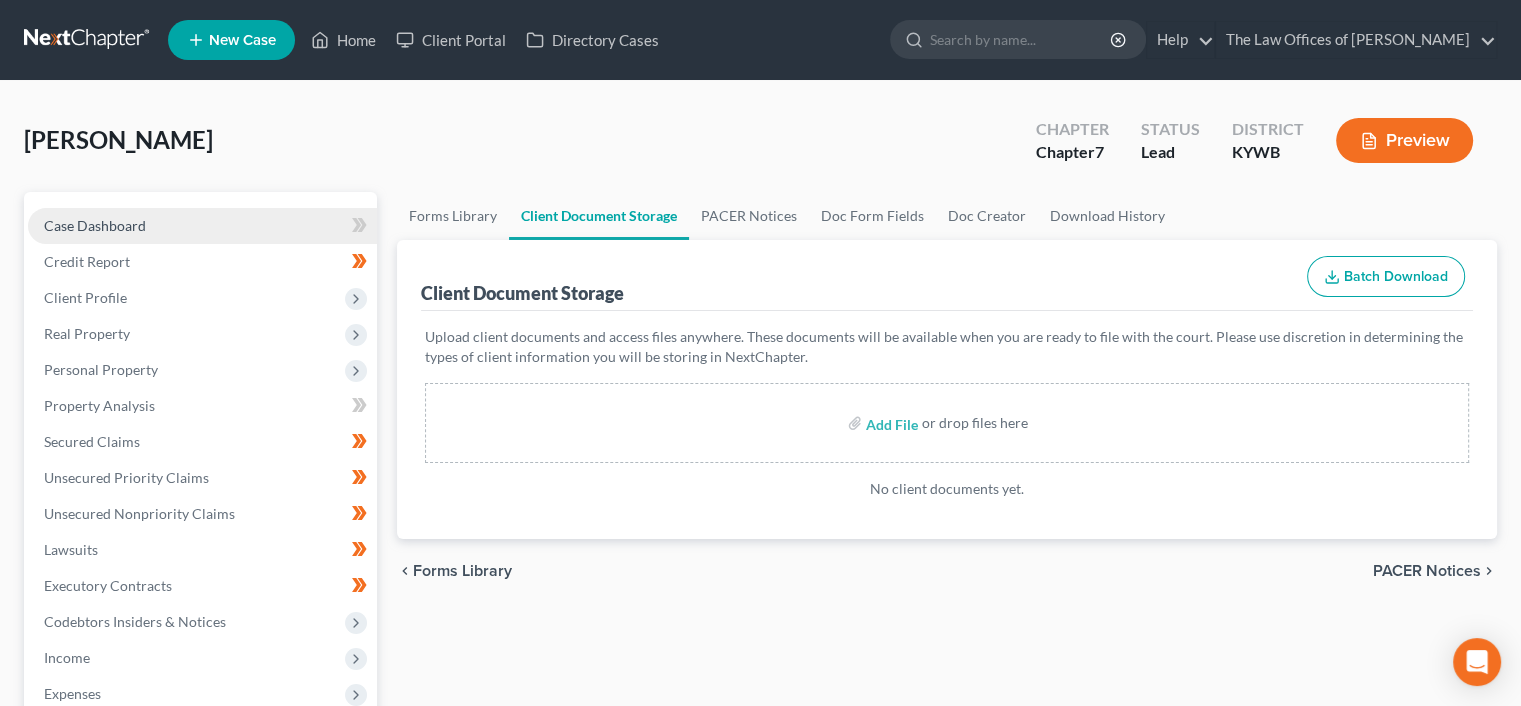 click on "Case Dashboard" at bounding box center (202, 226) 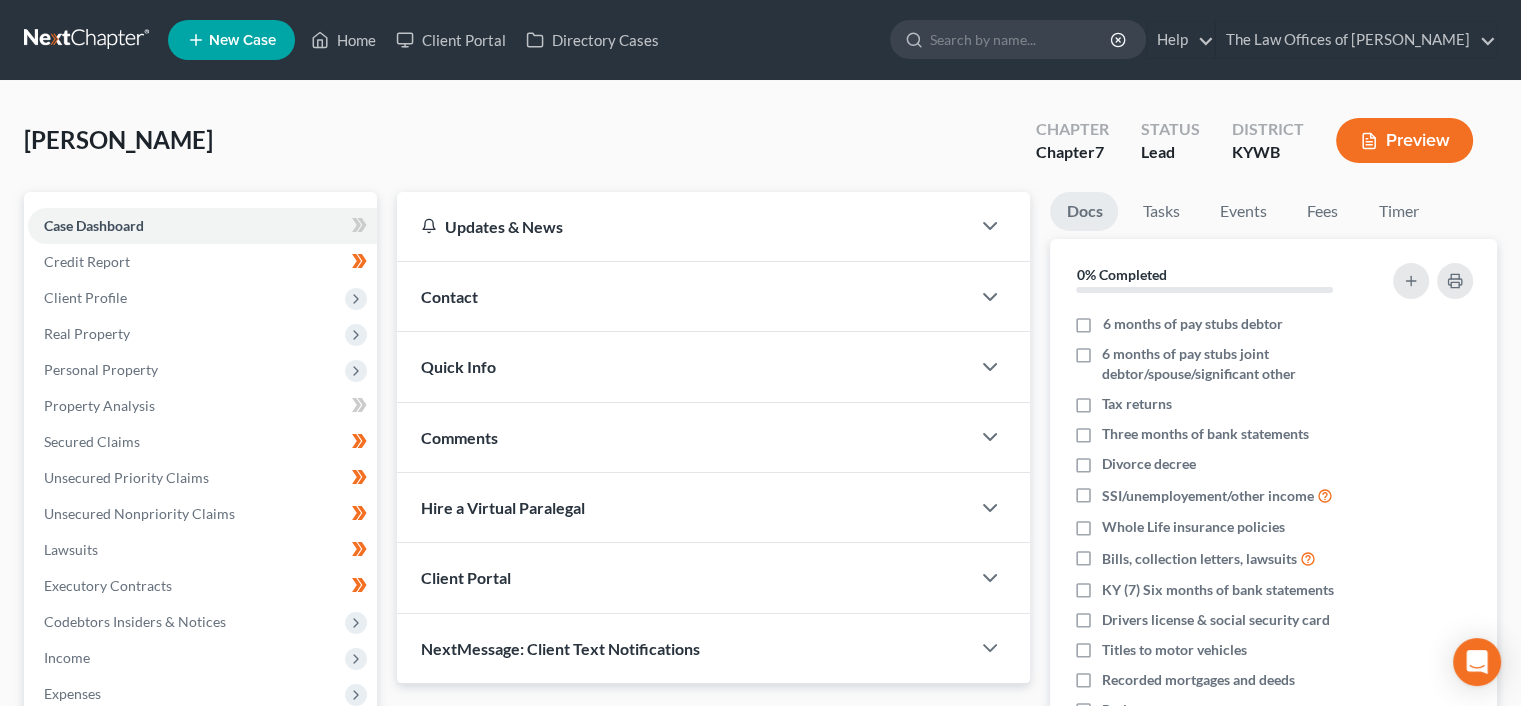 click on "Quick Info" at bounding box center (458, 366) 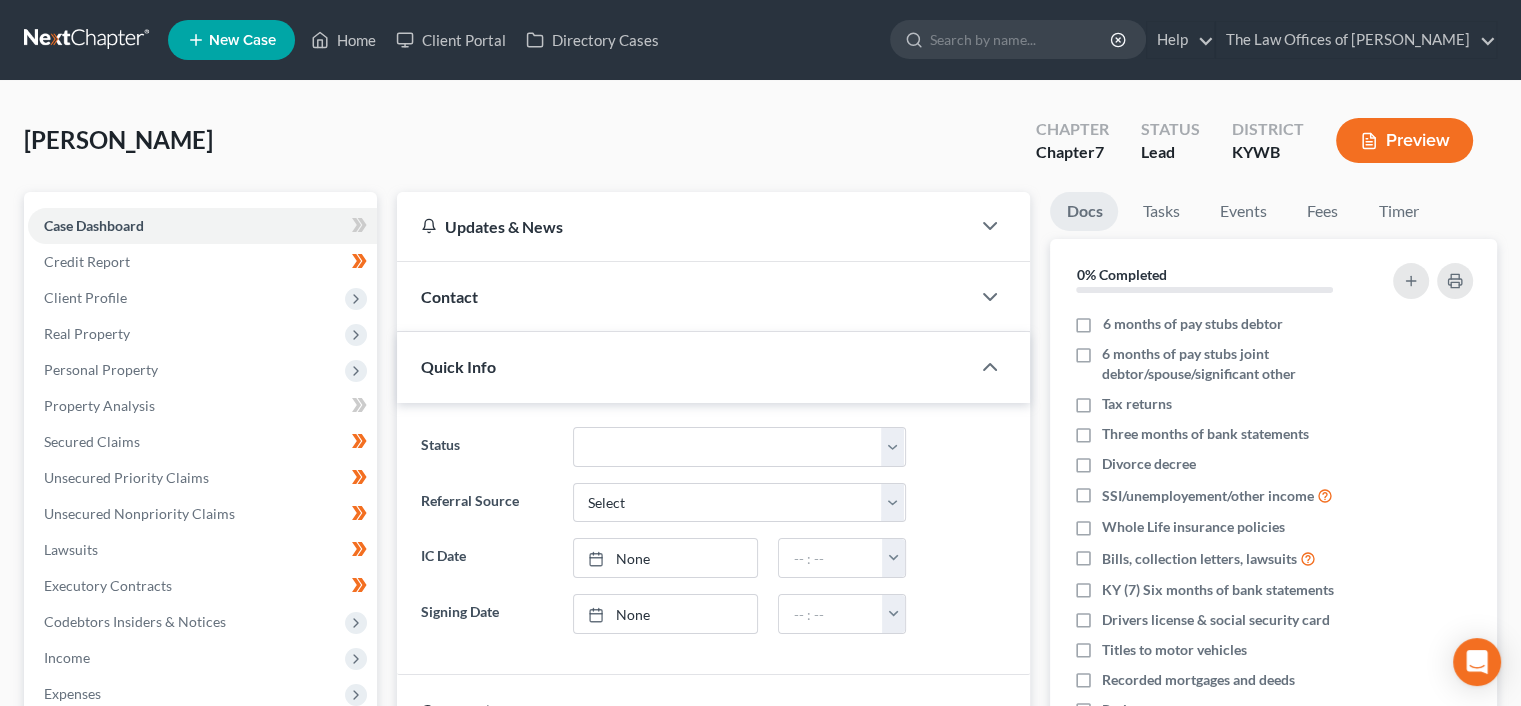 scroll, scrollTop: 66, scrollLeft: 0, axis: vertical 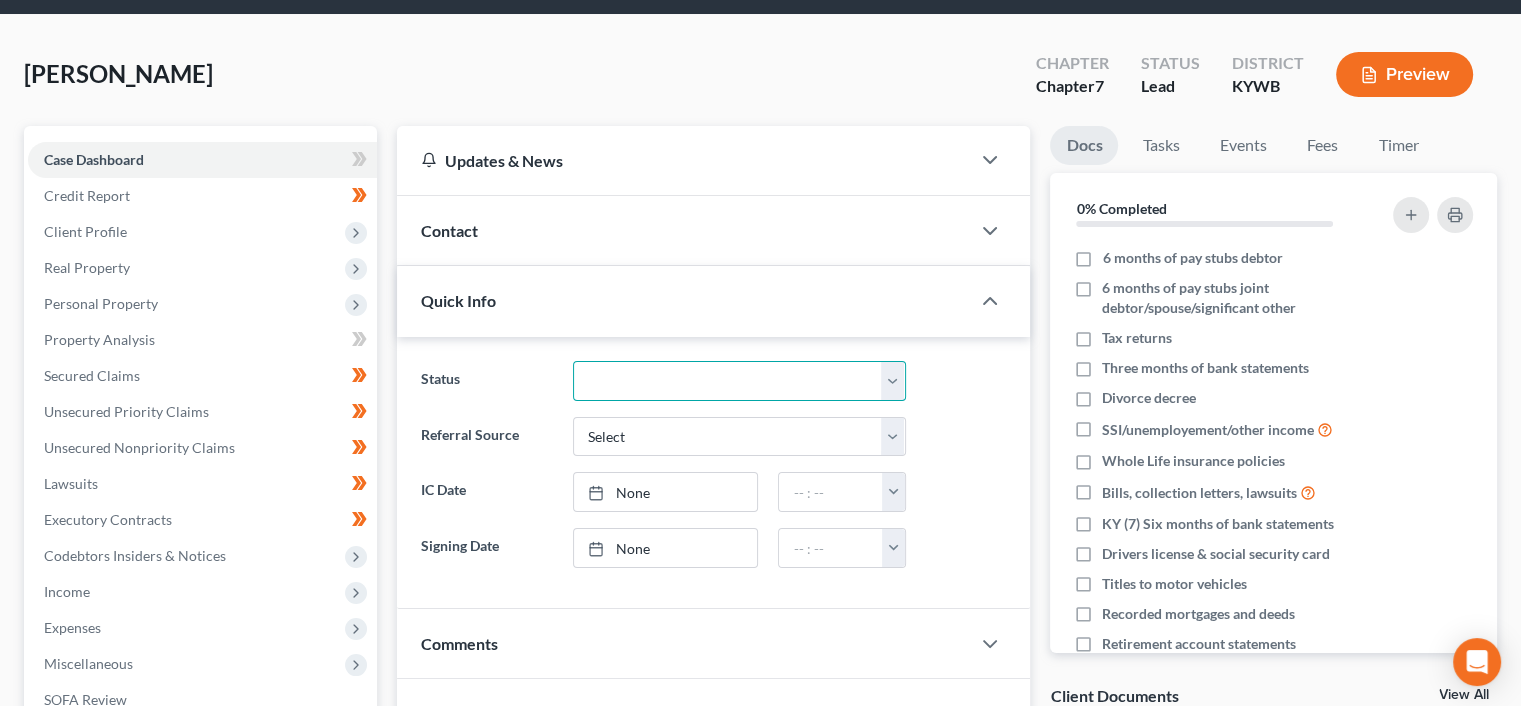 drag, startPoint x: 714, startPoint y: 386, endPoint x: 705, endPoint y: 360, distance: 27.513634 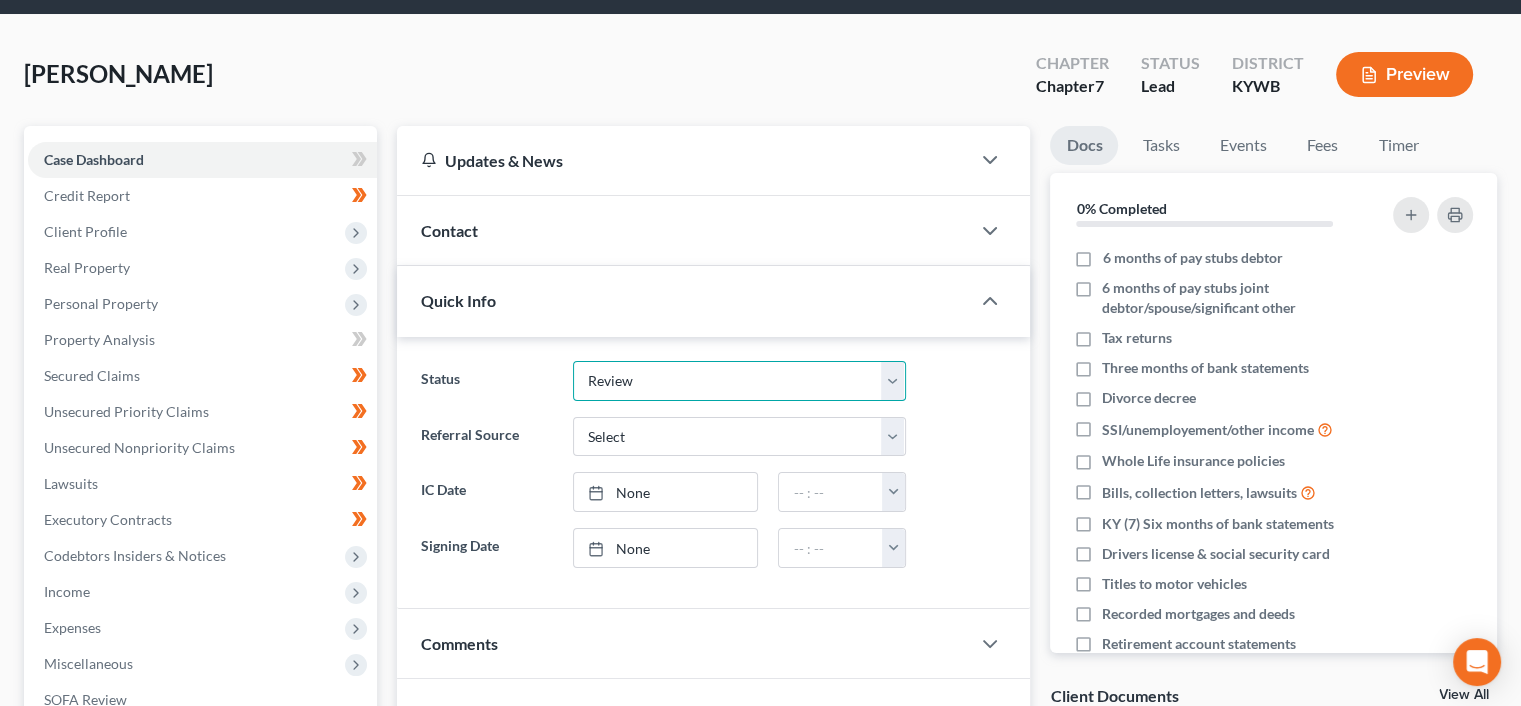 click on "Confirmed Discharged Dismissed Filed In Progress Means Test Objection to Confirmation Plan Favorable Plan Unfavorable Ready to File Review Withdrawn As Counsel" at bounding box center [739, 381] 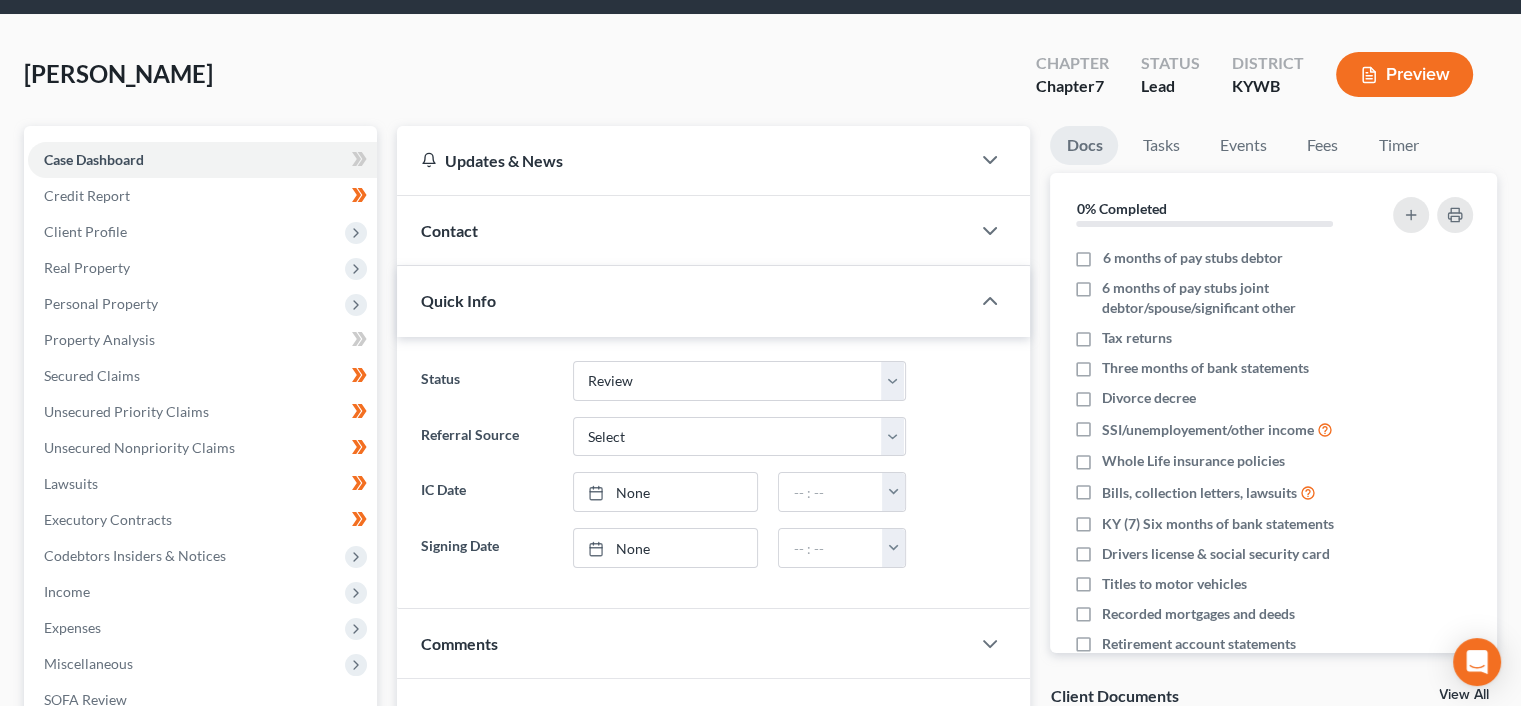 click on "Status Confirmed Discharged Dismissed Filed In Progress Means Test Objection to Confirmation Plan Favorable Plan Unfavorable Ready to File Review Withdrawn As Counsel Referral Source
Select Word Of Mouth Previous Clients Direct Mail Website Google Search Modern Attorney Other (specify)
IC Date
None
close
Date
Time
chevron_left
[DATE]
chevron_right
Su M Tu W Th F Sa
29 30 1 2 3 4 5
6 7 8 9 10 11 12
13 14 15 16 17 18 19
20 21 22 23 24 25 26
27 28 29 30 31 1 2
Clear
12:00am
12:30am
1:00am
1:30am
2:00am
2:30am
3:00am
3:30am" at bounding box center (713, 473) 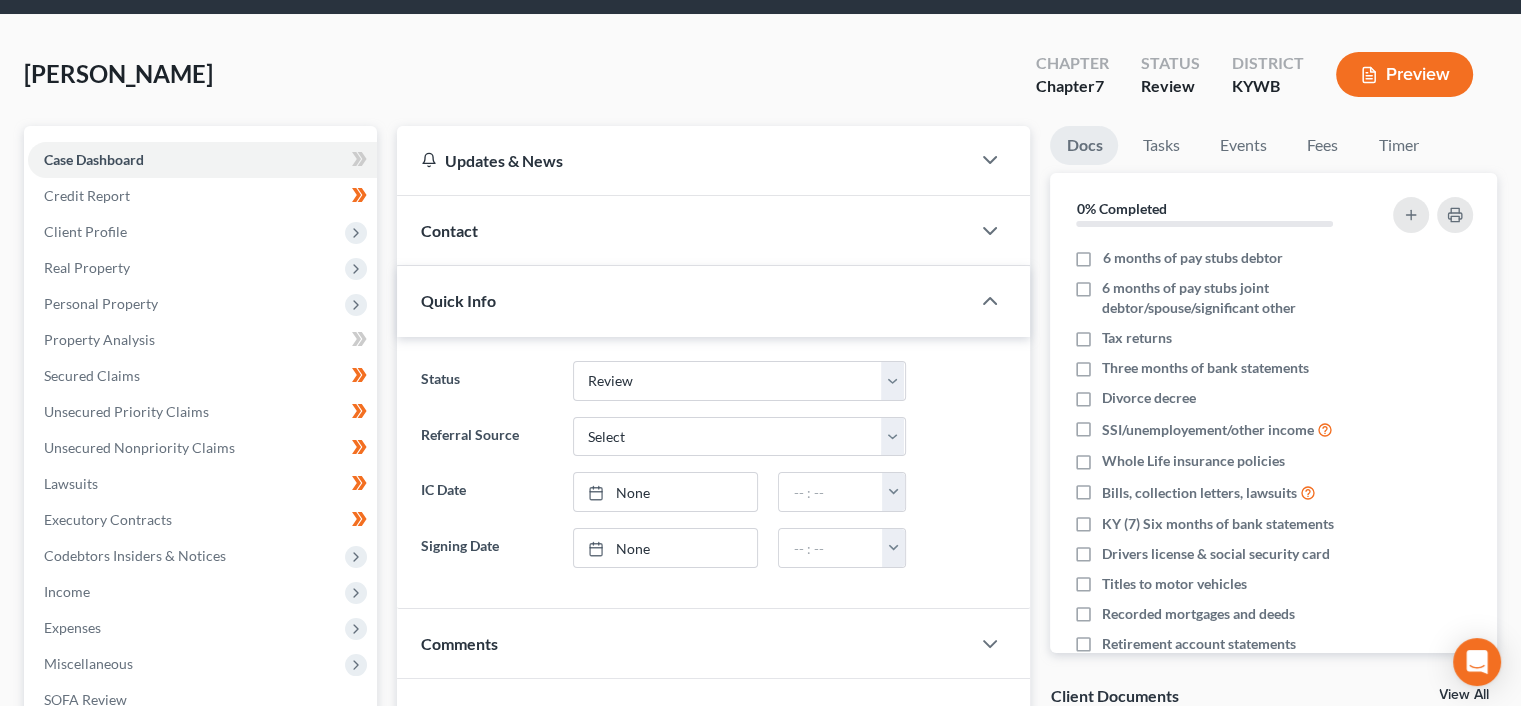 scroll, scrollTop: 356, scrollLeft: 0, axis: vertical 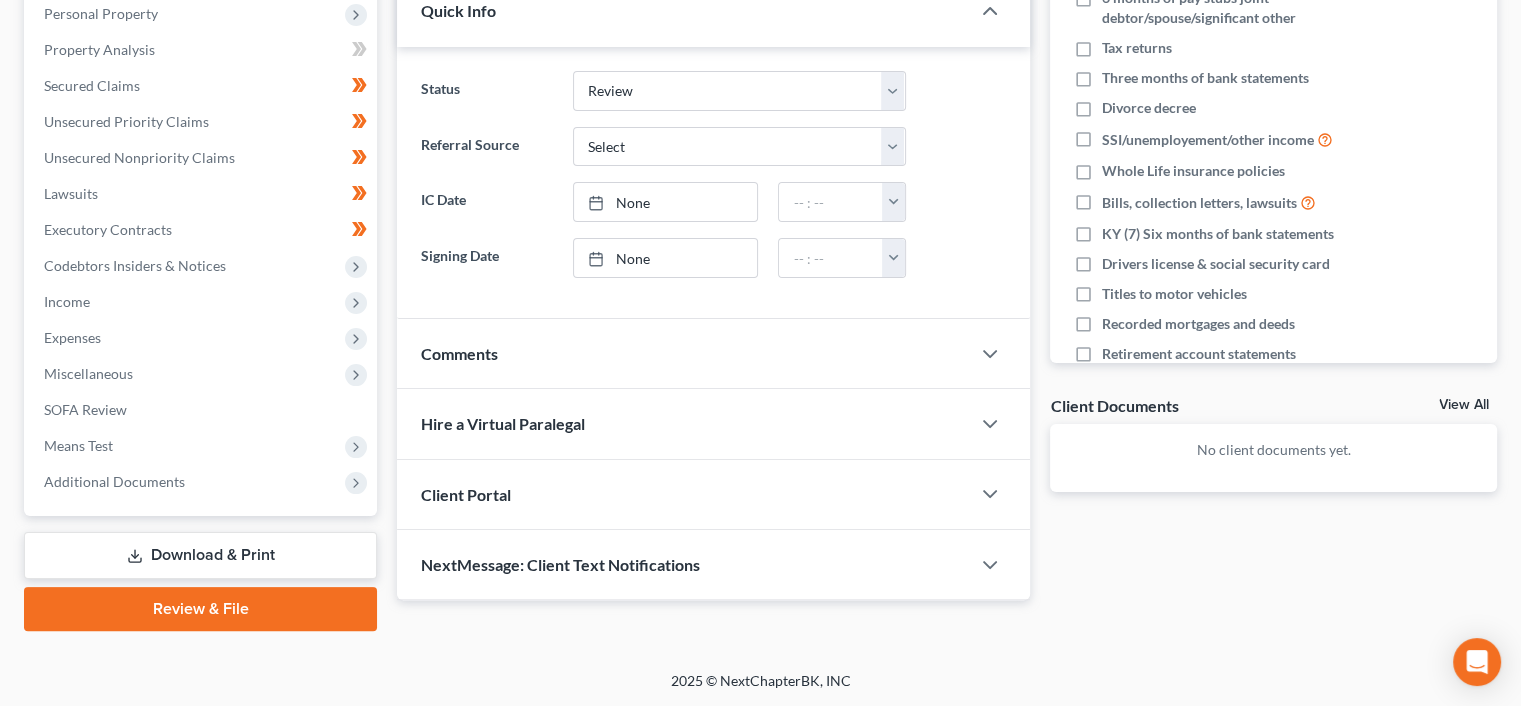 click on "Comments" at bounding box center [459, 353] 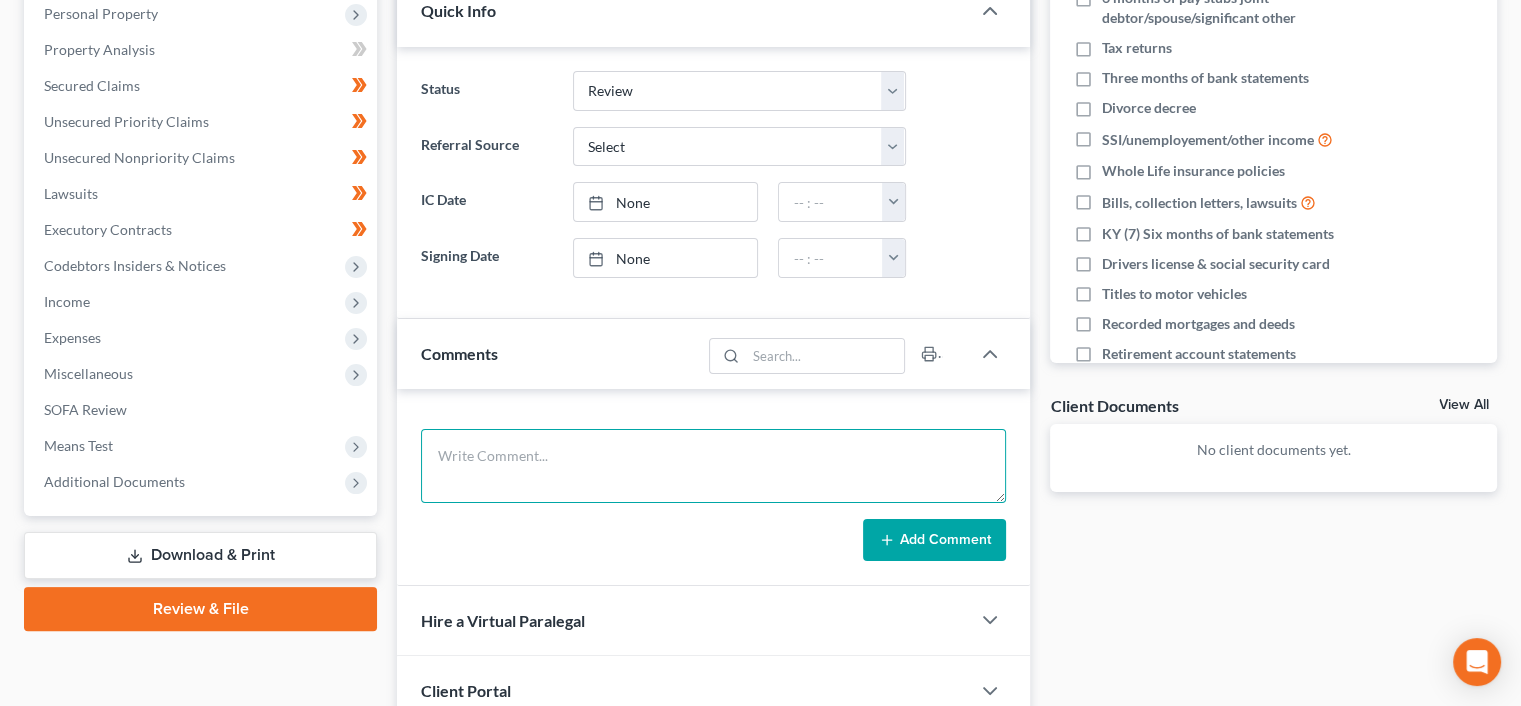 click at bounding box center (713, 466) 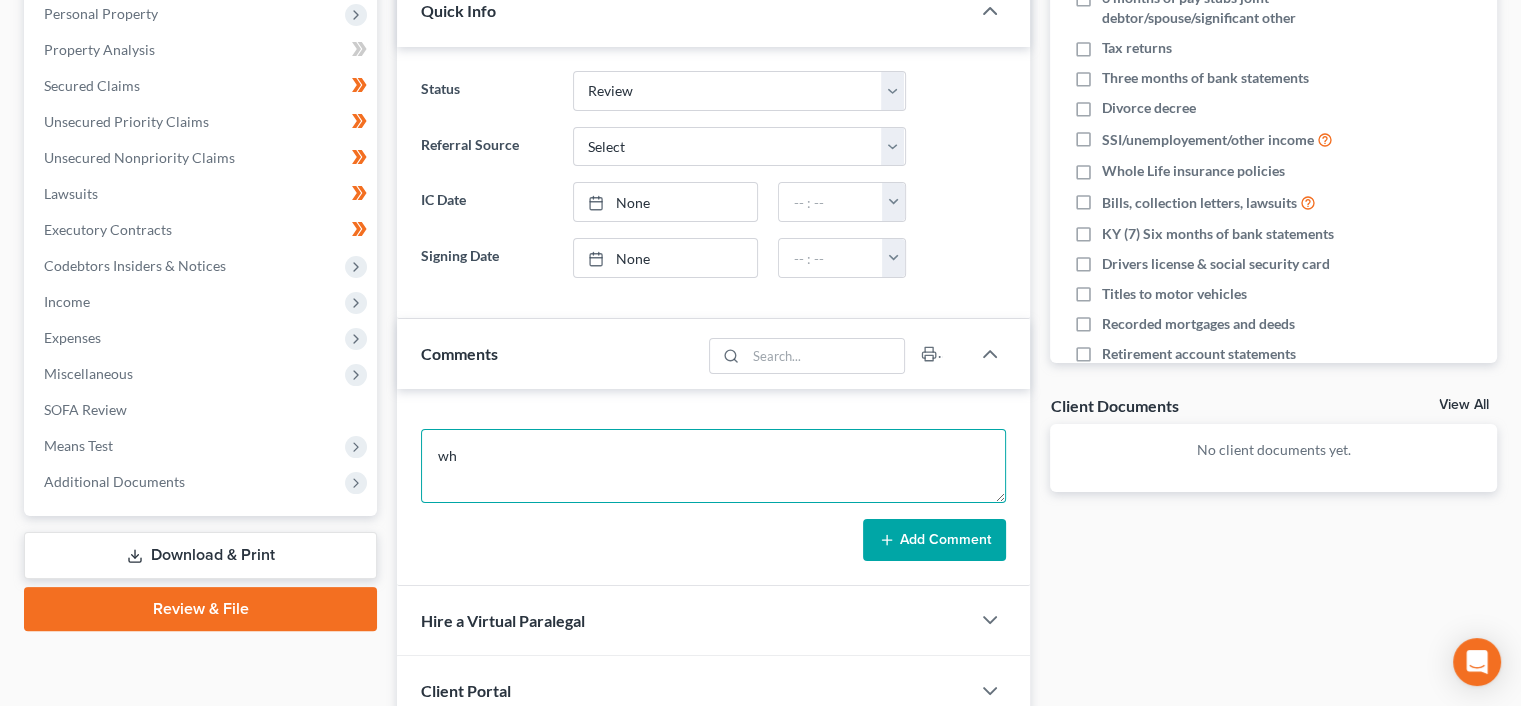 type on "w" 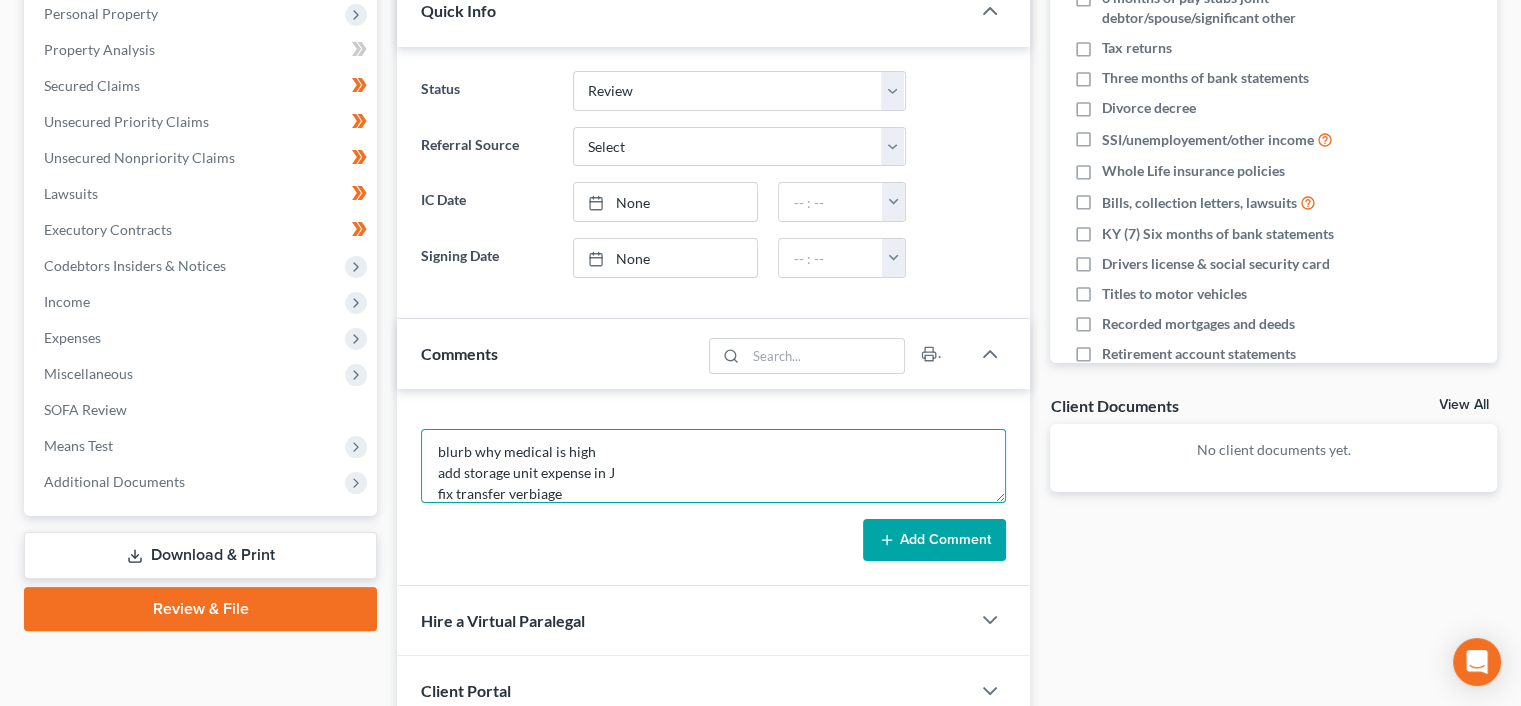 scroll, scrollTop: 24, scrollLeft: 0, axis: vertical 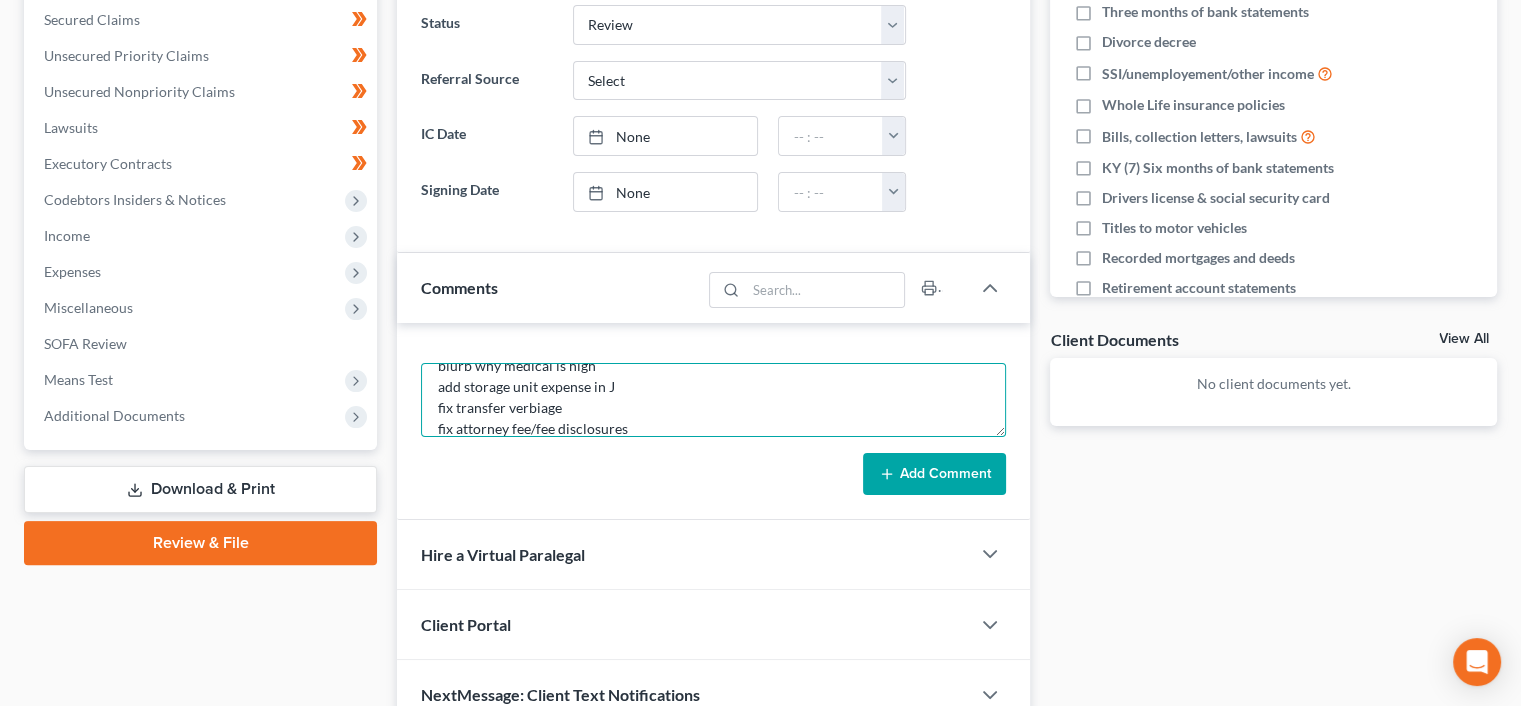 type on "blurb why medical is high
add storage unit expense in J
fix transfer verbiage
fix attorney fee/fee disclosures" 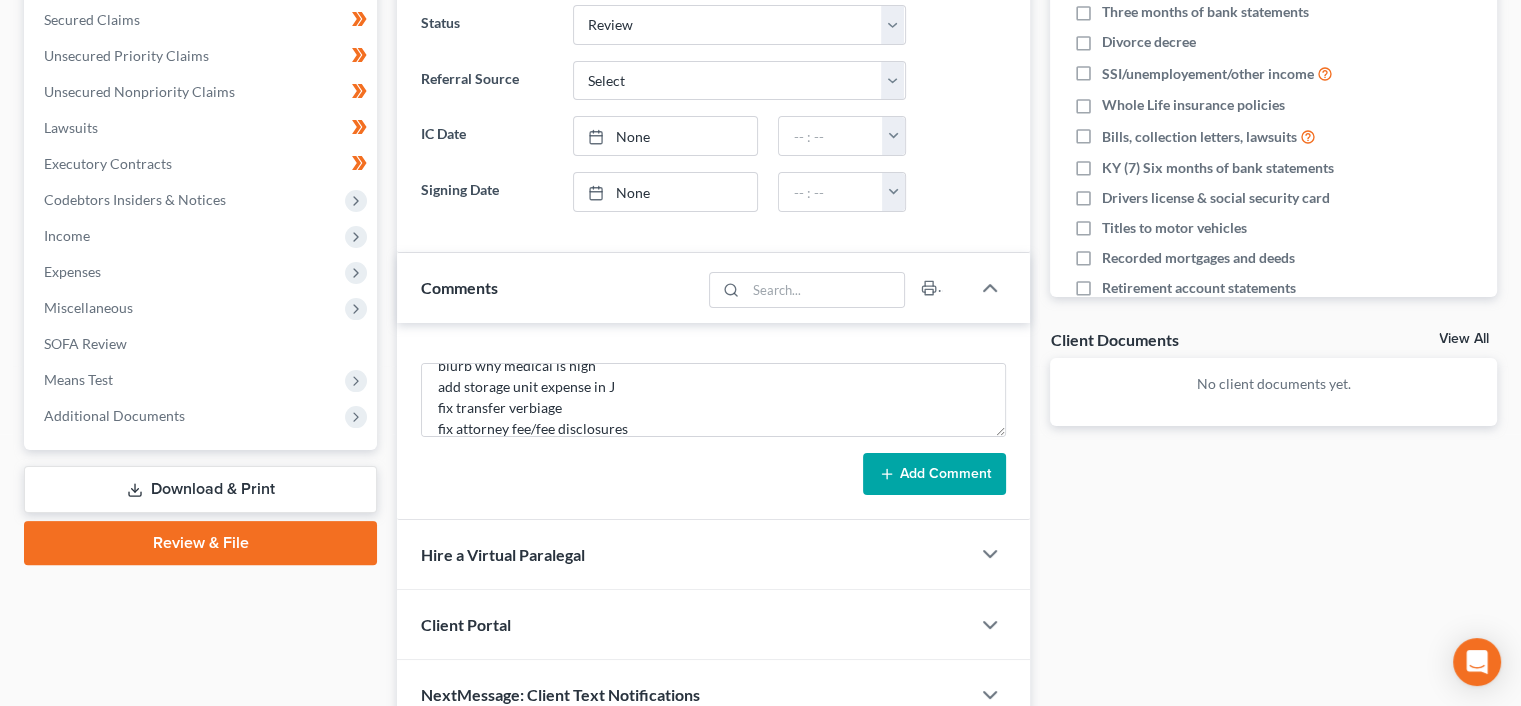 click on "Add Comment" at bounding box center [934, 474] 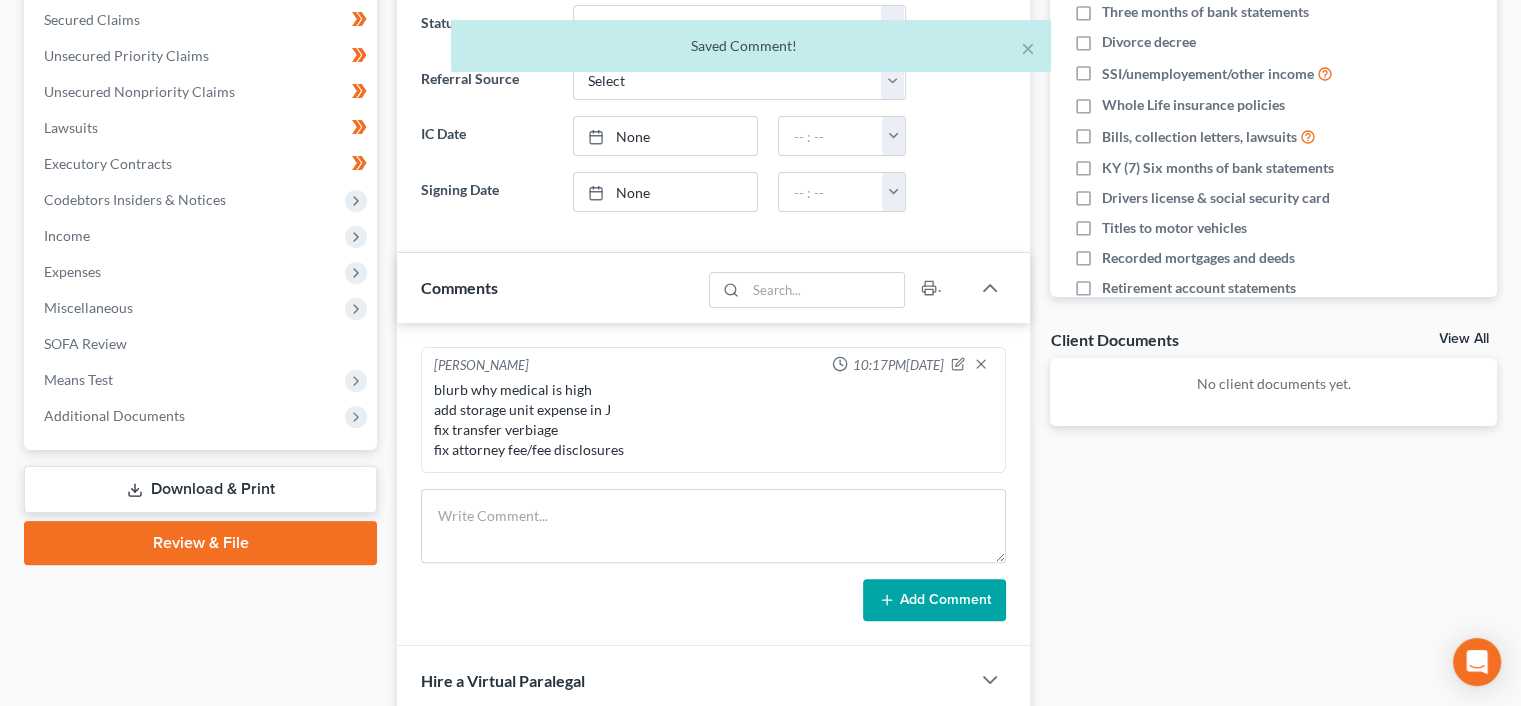 scroll, scrollTop: 0, scrollLeft: 0, axis: both 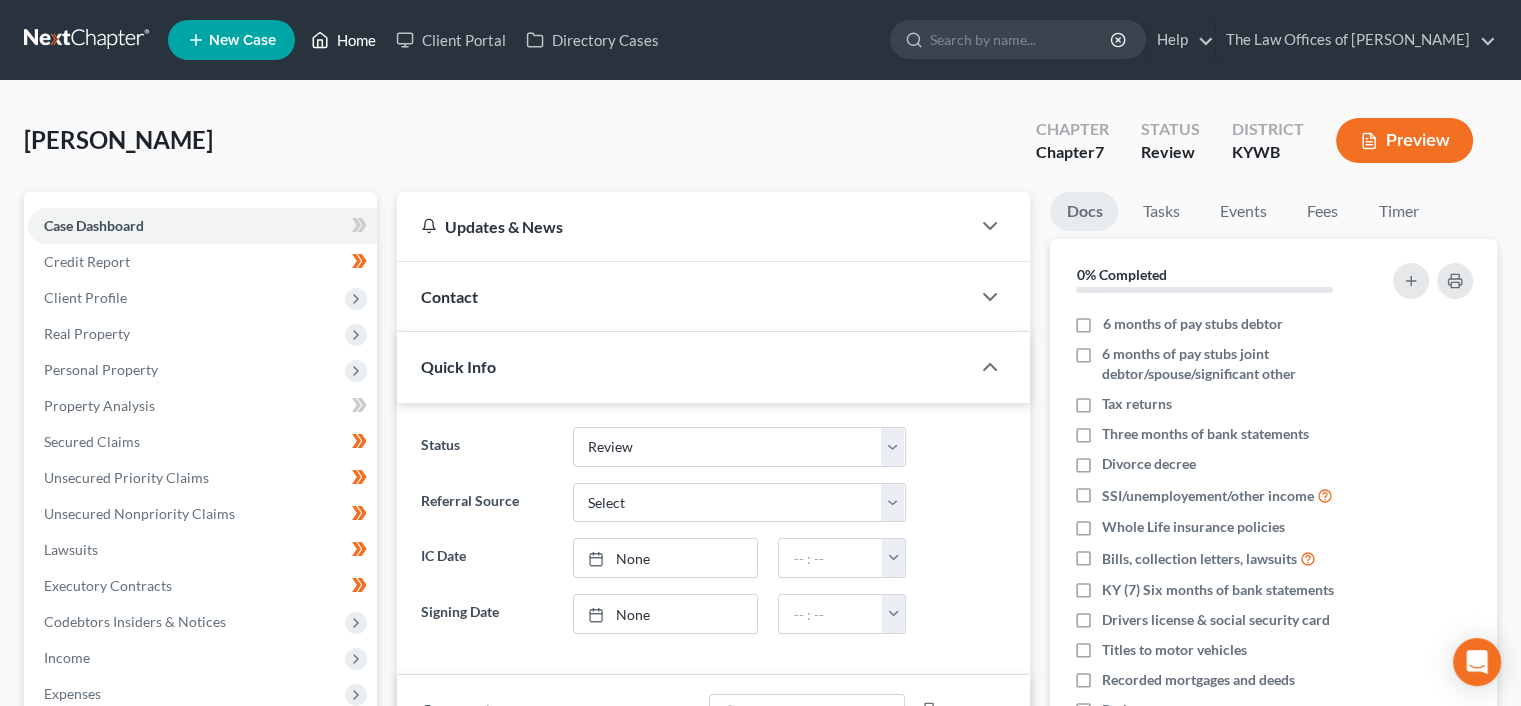 click on "Home" at bounding box center [343, 40] 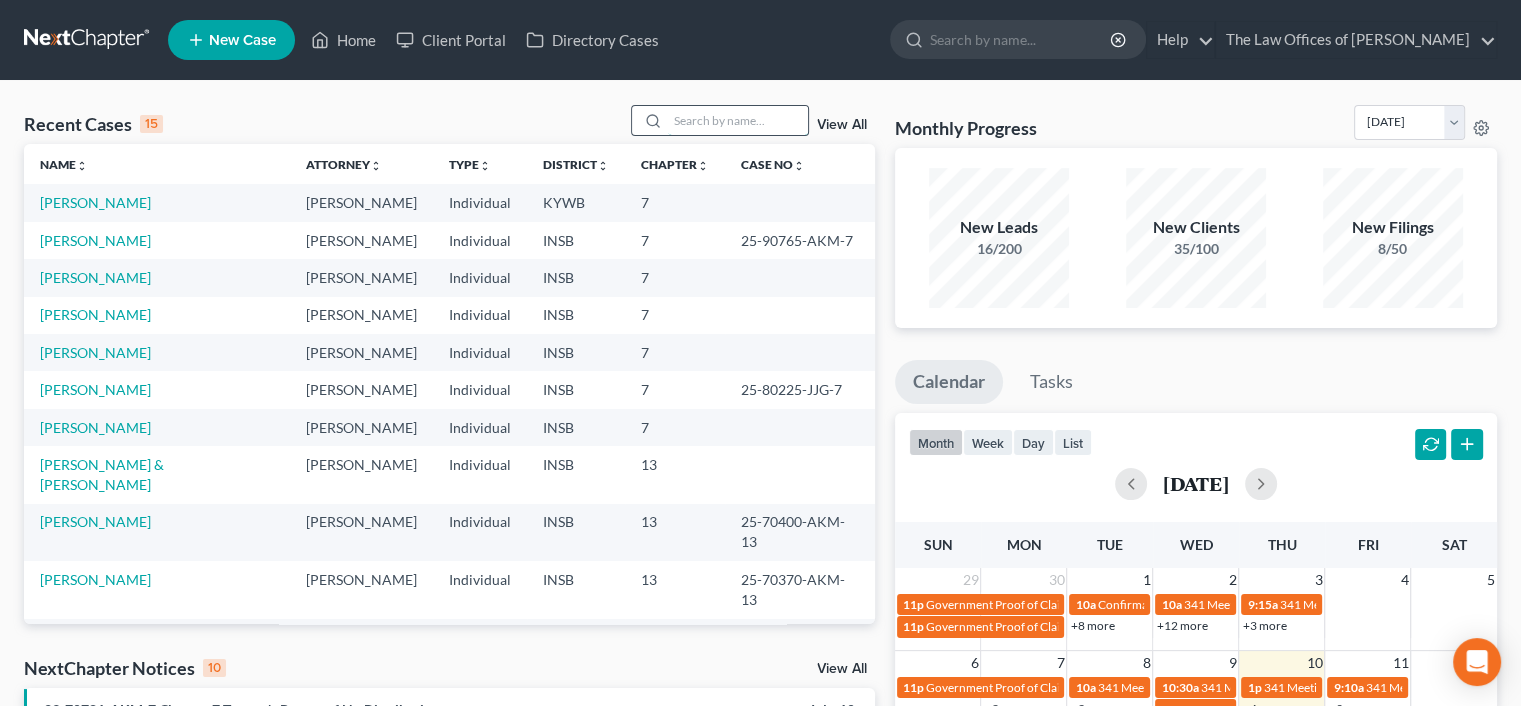 click at bounding box center (738, 120) 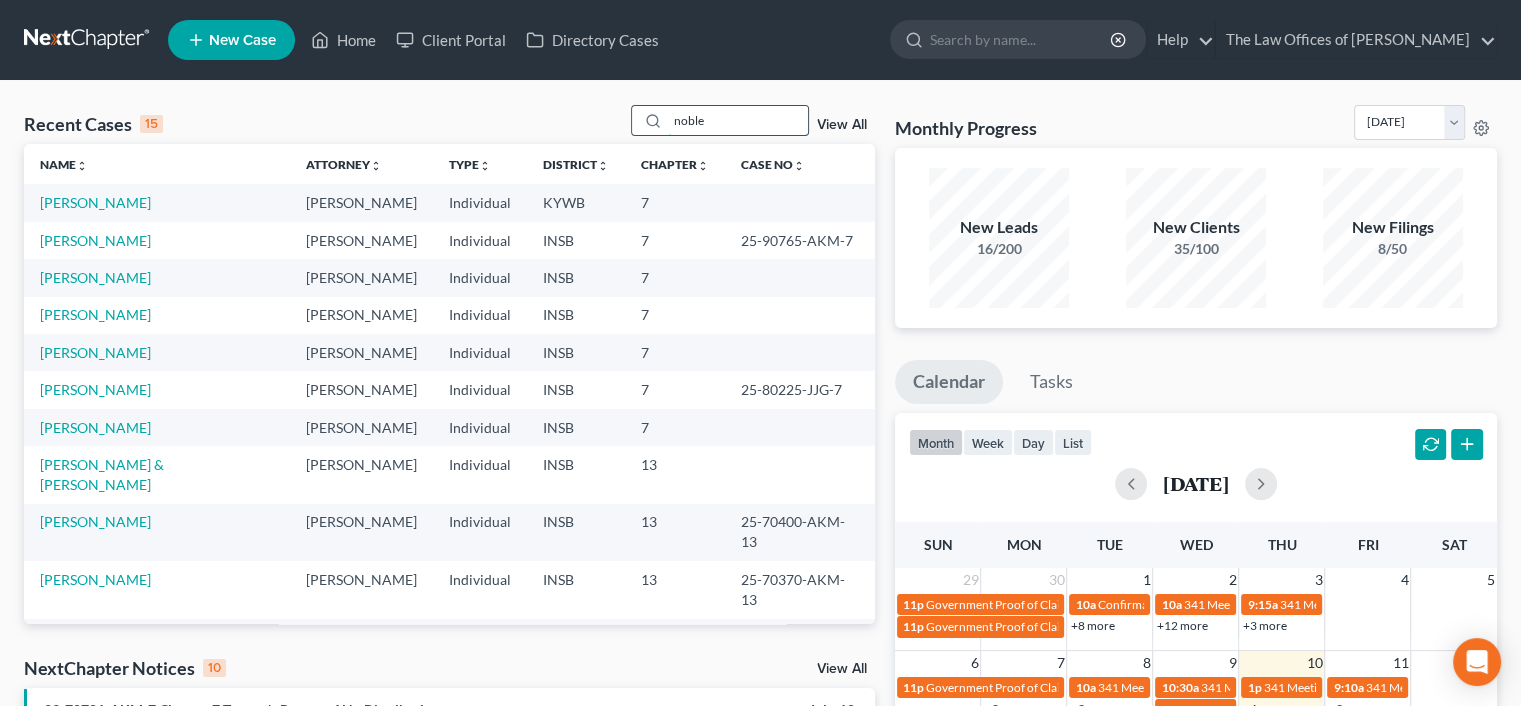 type on "noble" 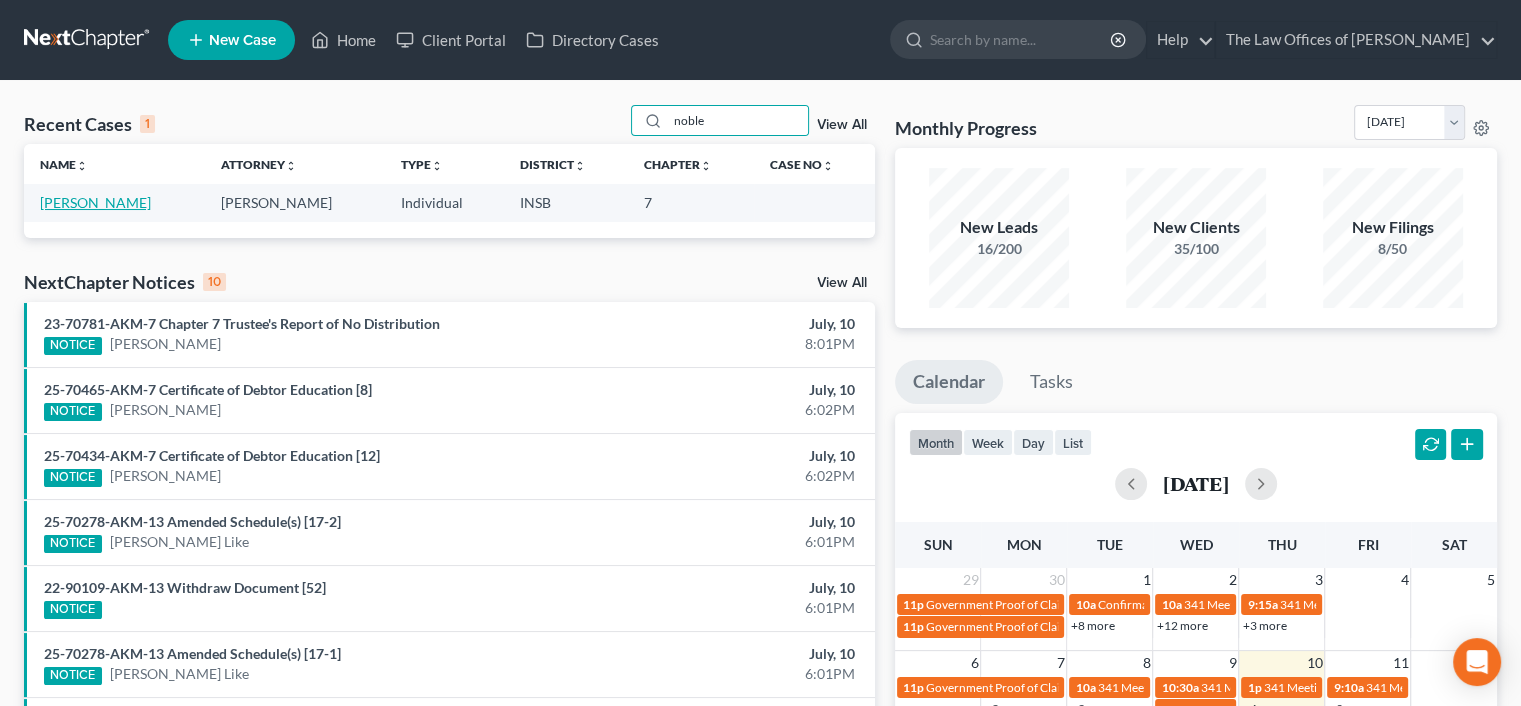 click on "[PERSON_NAME]" at bounding box center [95, 202] 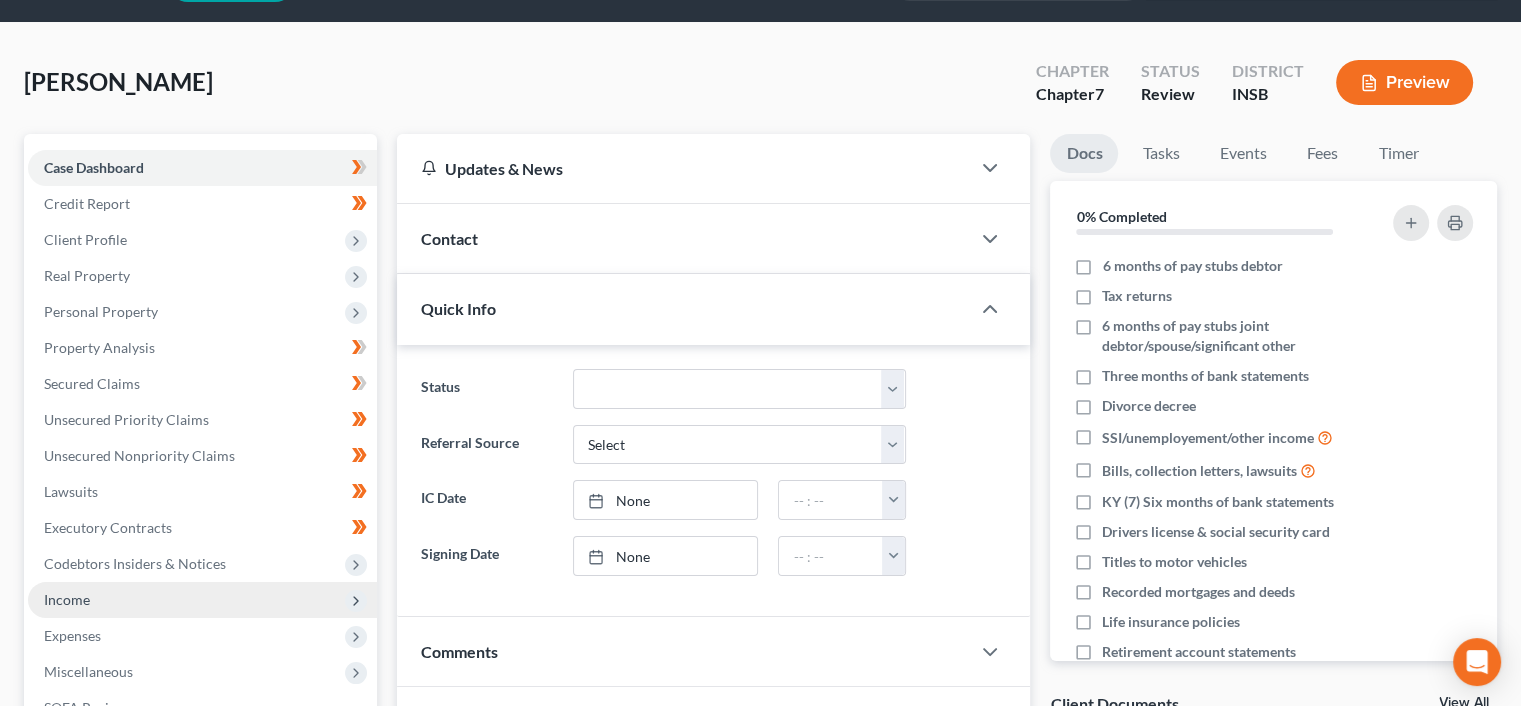 scroll, scrollTop: 66, scrollLeft: 0, axis: vertical 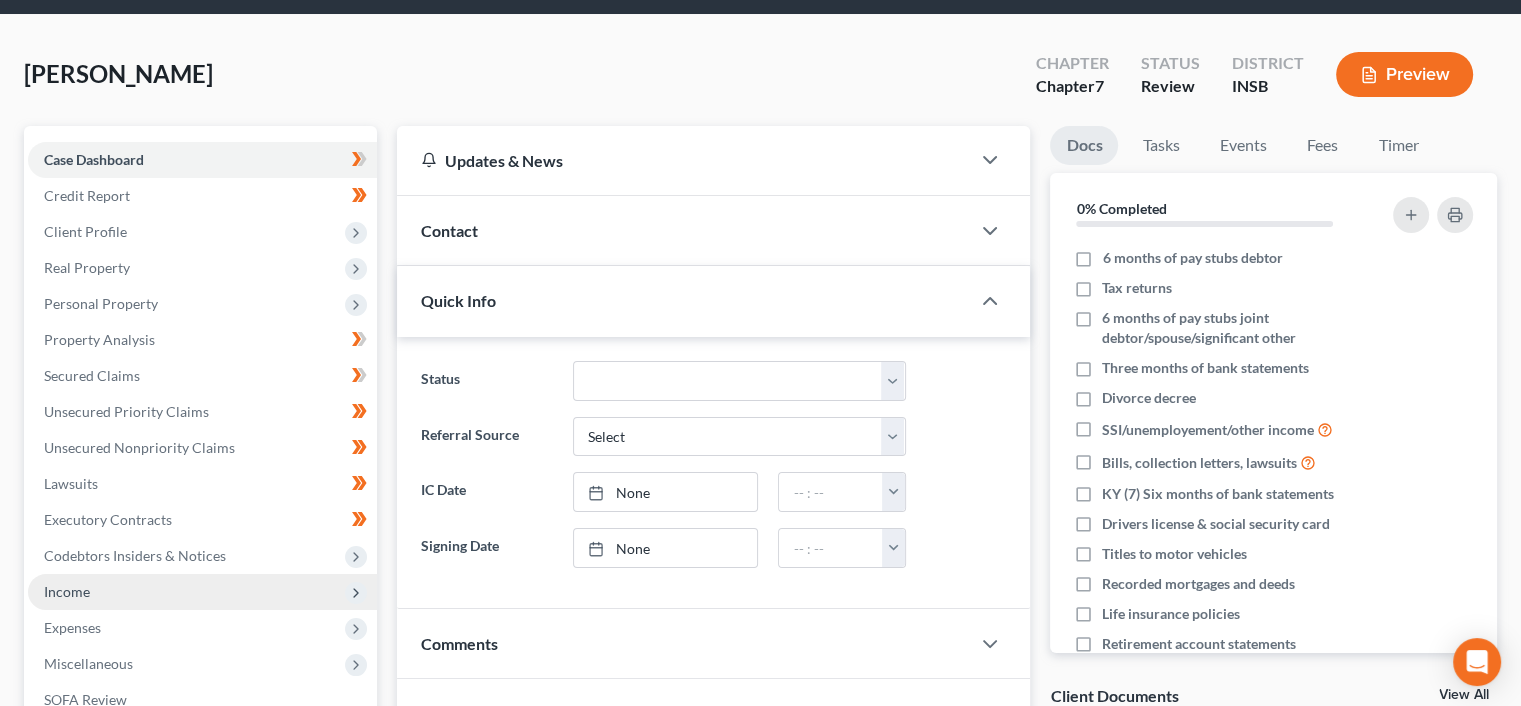 click on "Income" at bounding box center [202, 592] 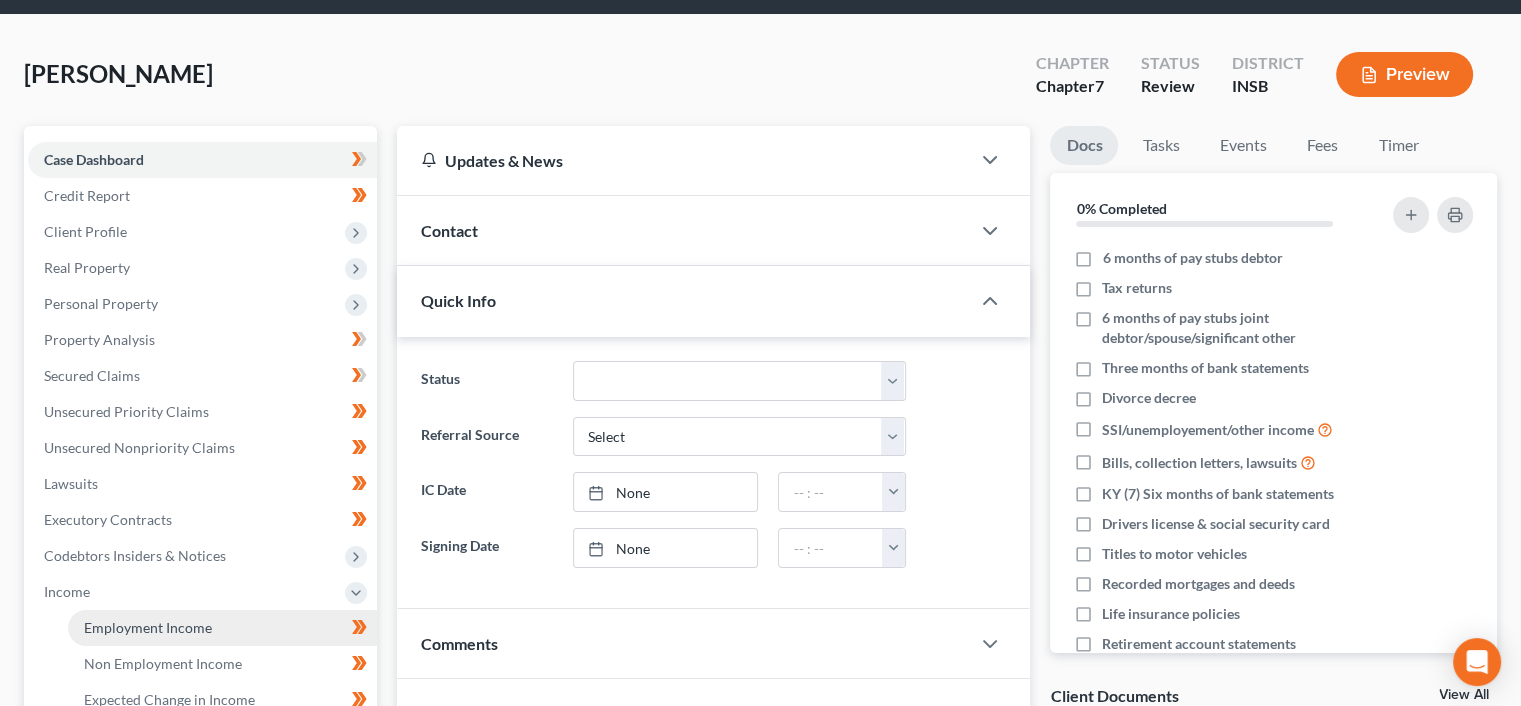 click on "Employment Income" at bounding box center (148, 627) 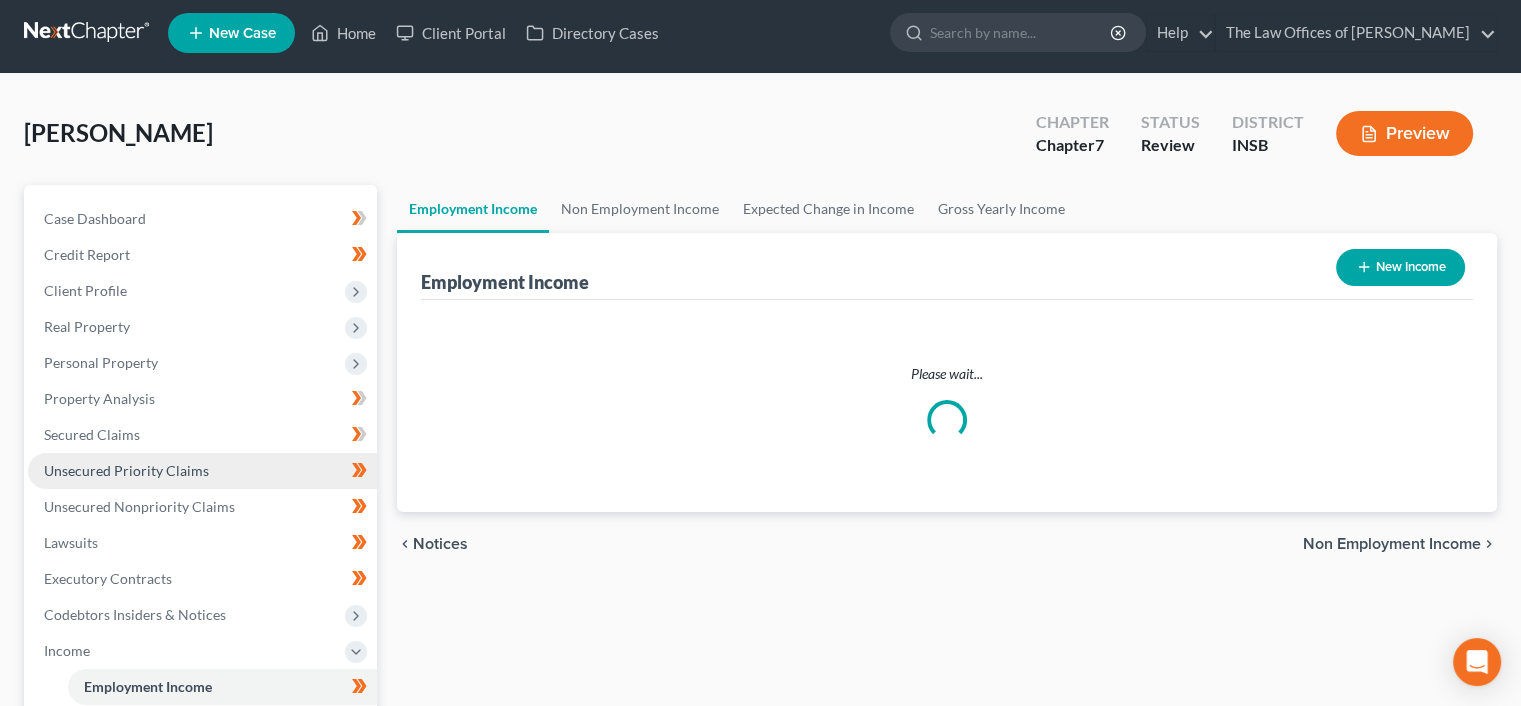 scroll, scrollTop: 0, scrollLeft: 0, axis: both 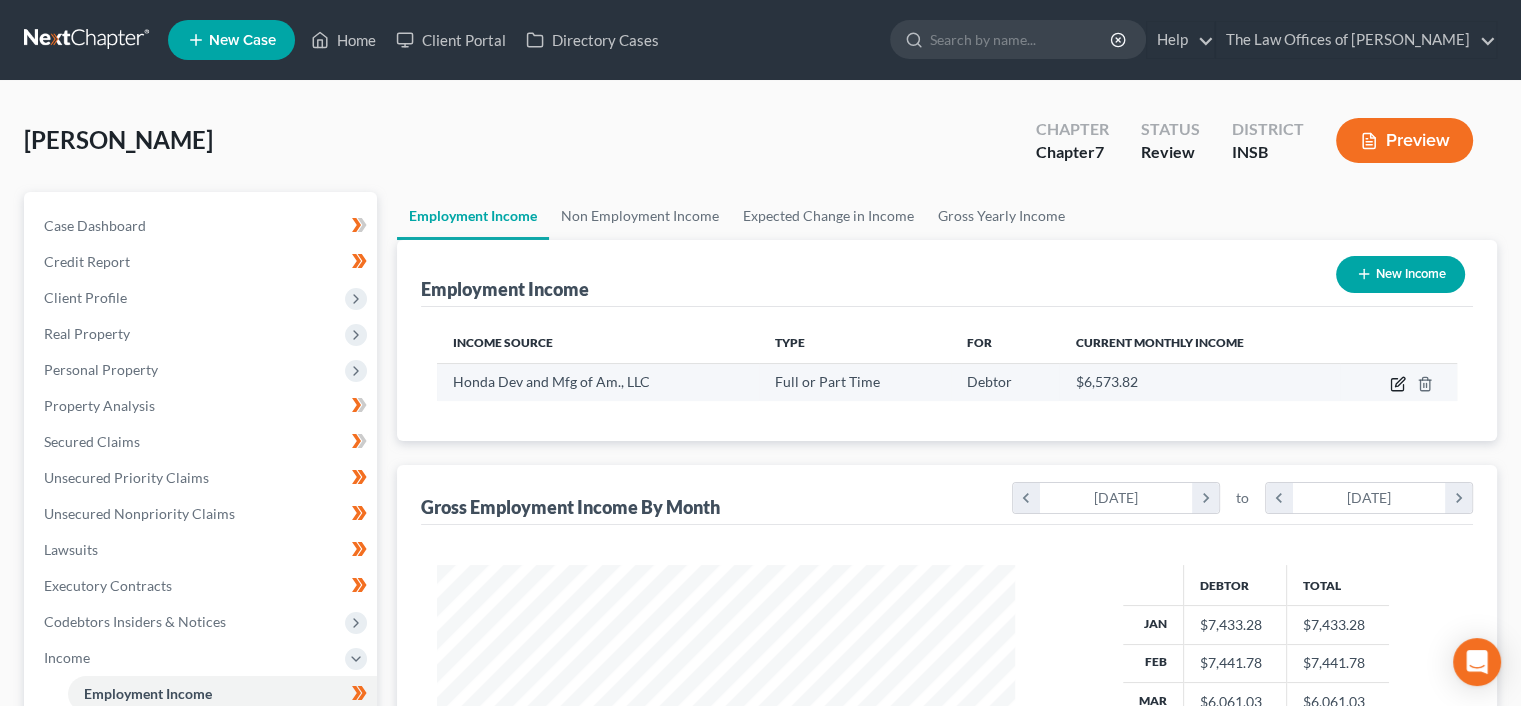 click 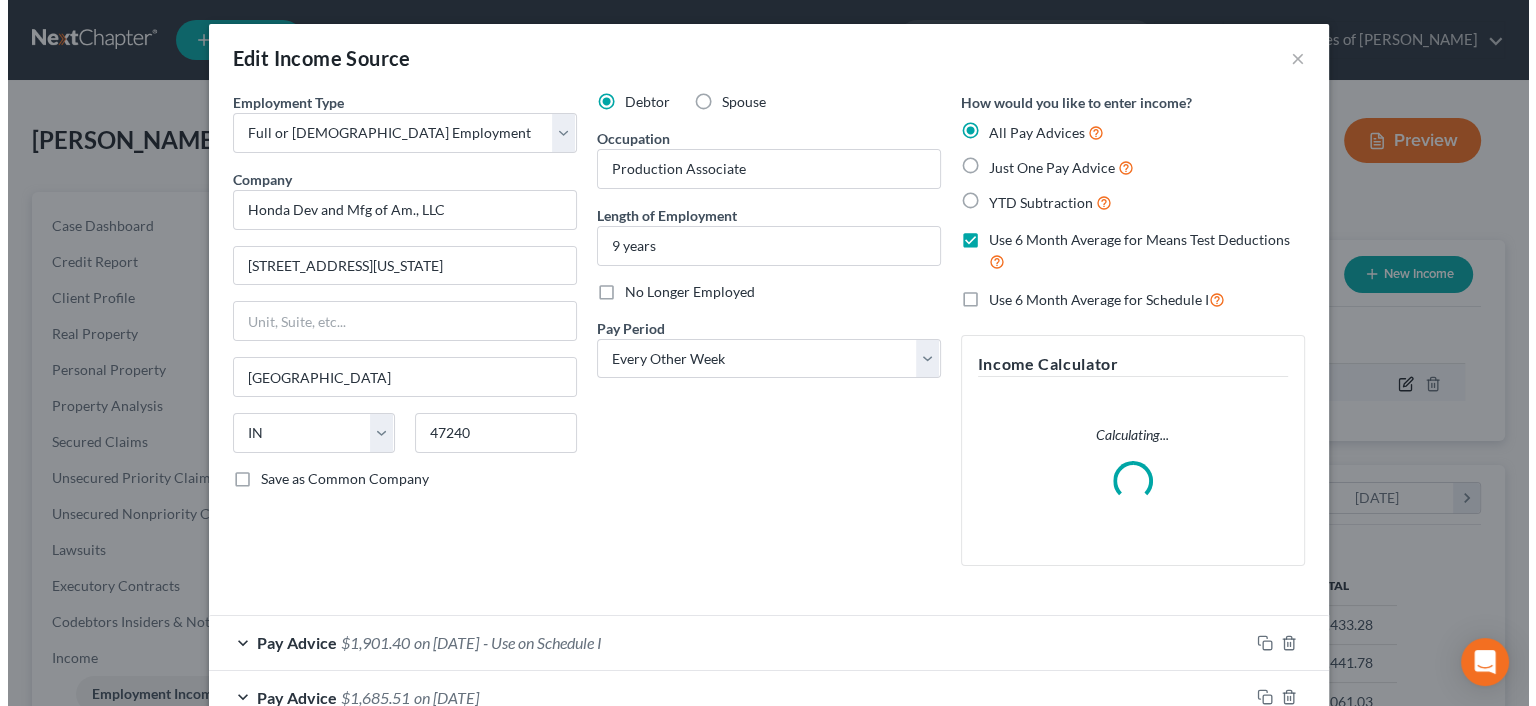 scroll, scrollTop: 999643, scrollLeft: 999375, axis: both 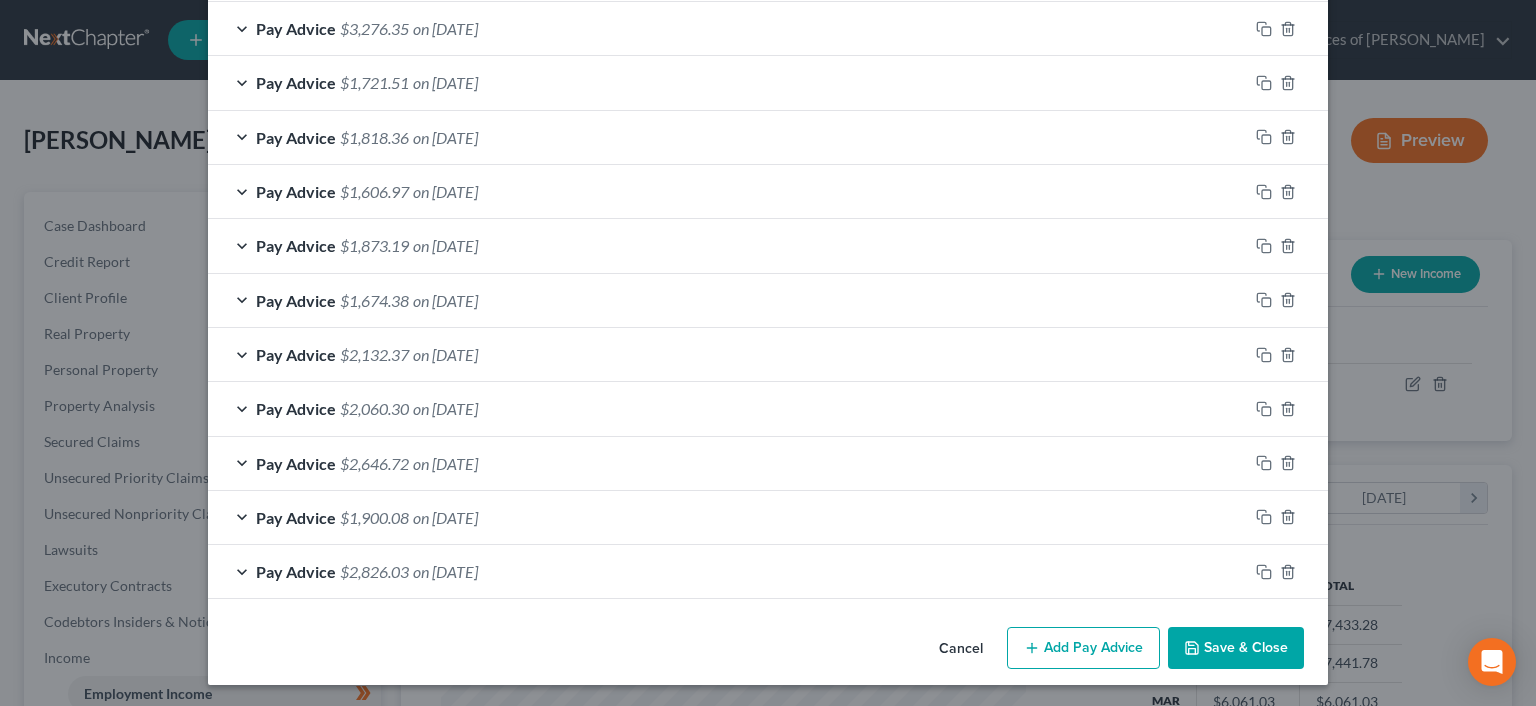 click on "Cancel" at bounding box center (961, 649) 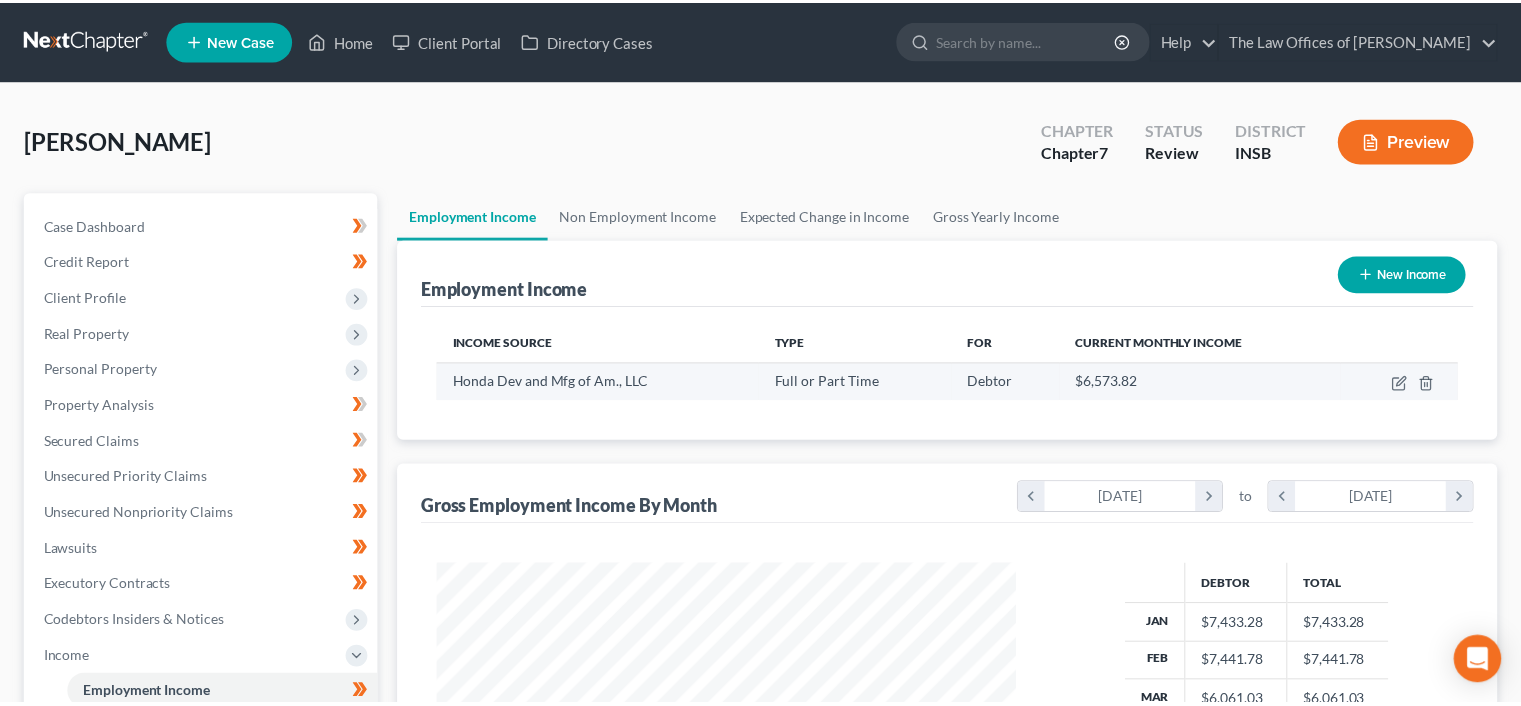 scroll, scrollTop: 356, scrollLeft: 617, axis: both 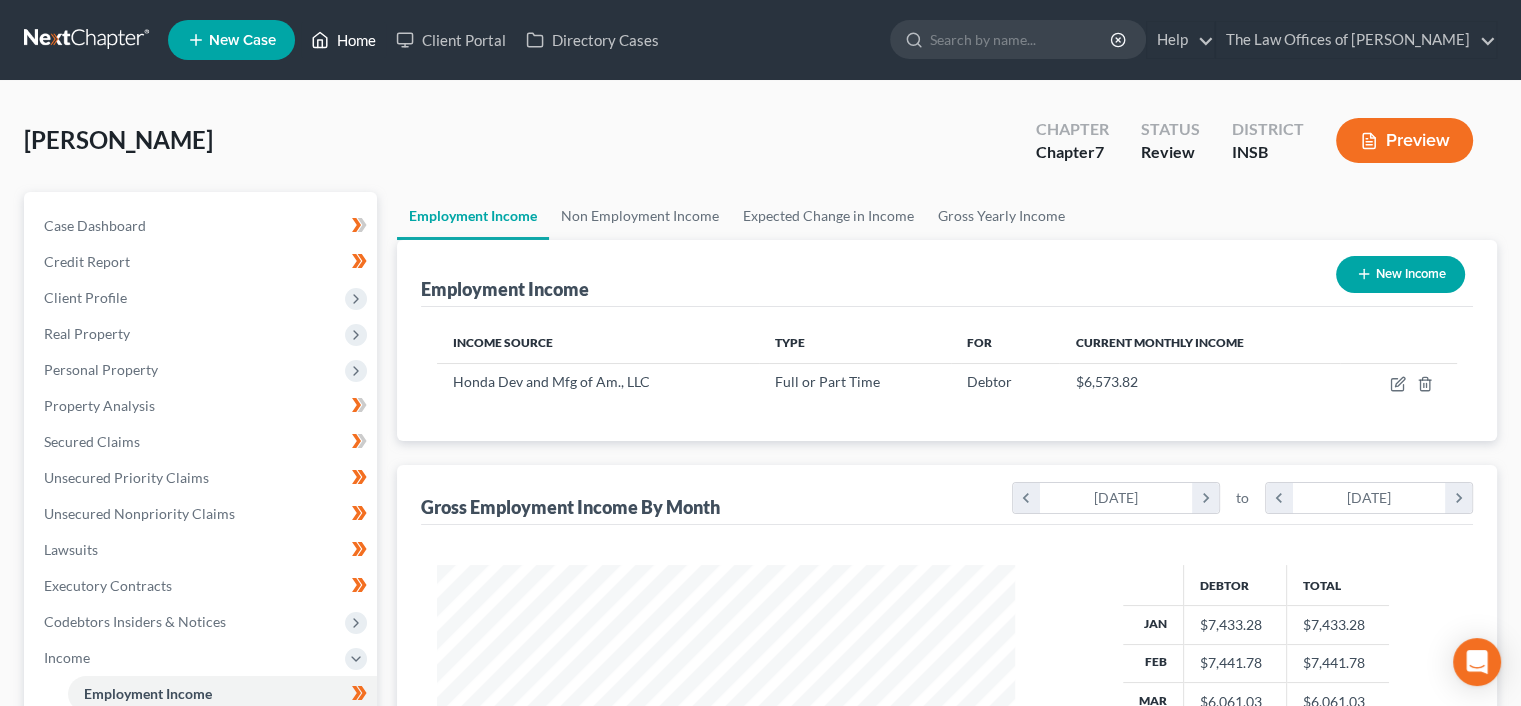 click on "Home" at bounding box center [343, 40] 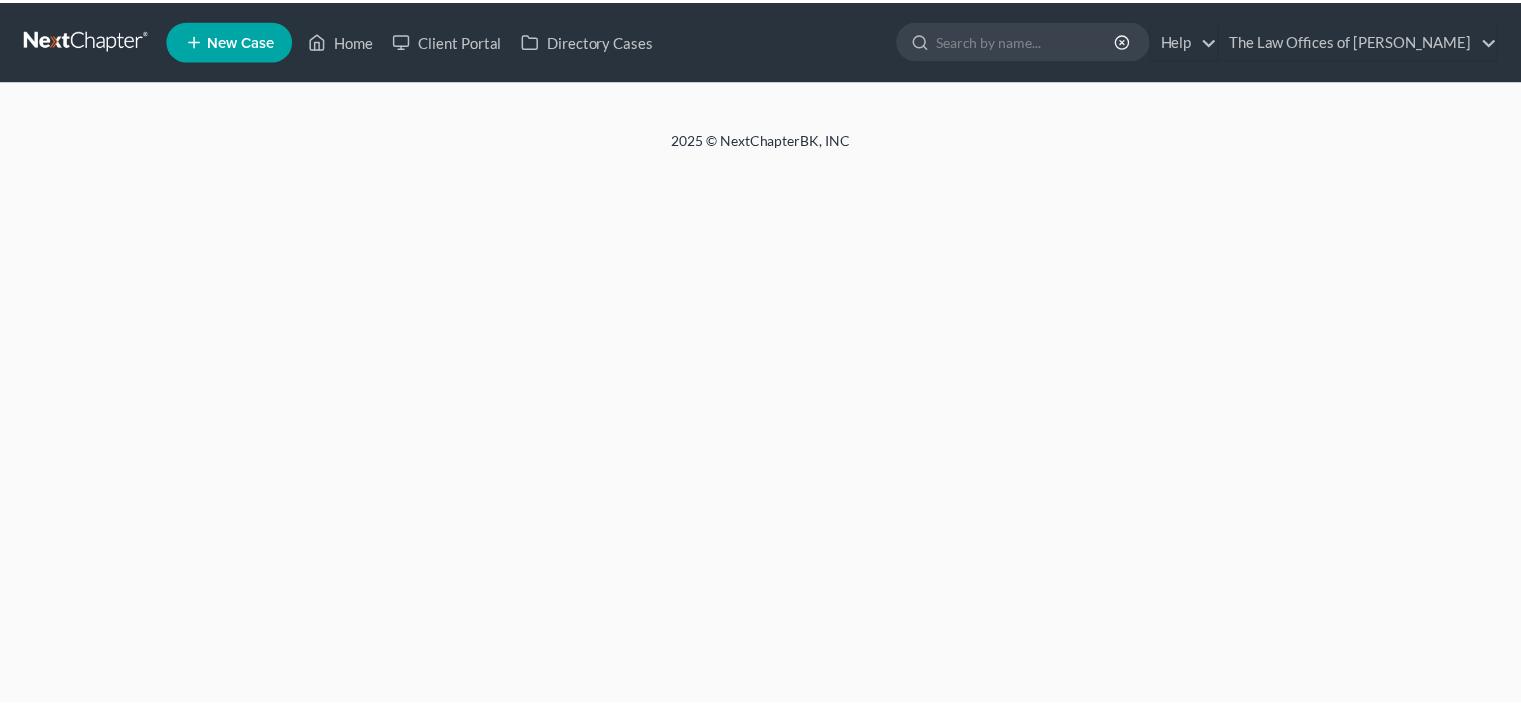 scroll, scrollTop: 0, scrollLeft: 0, axis: both 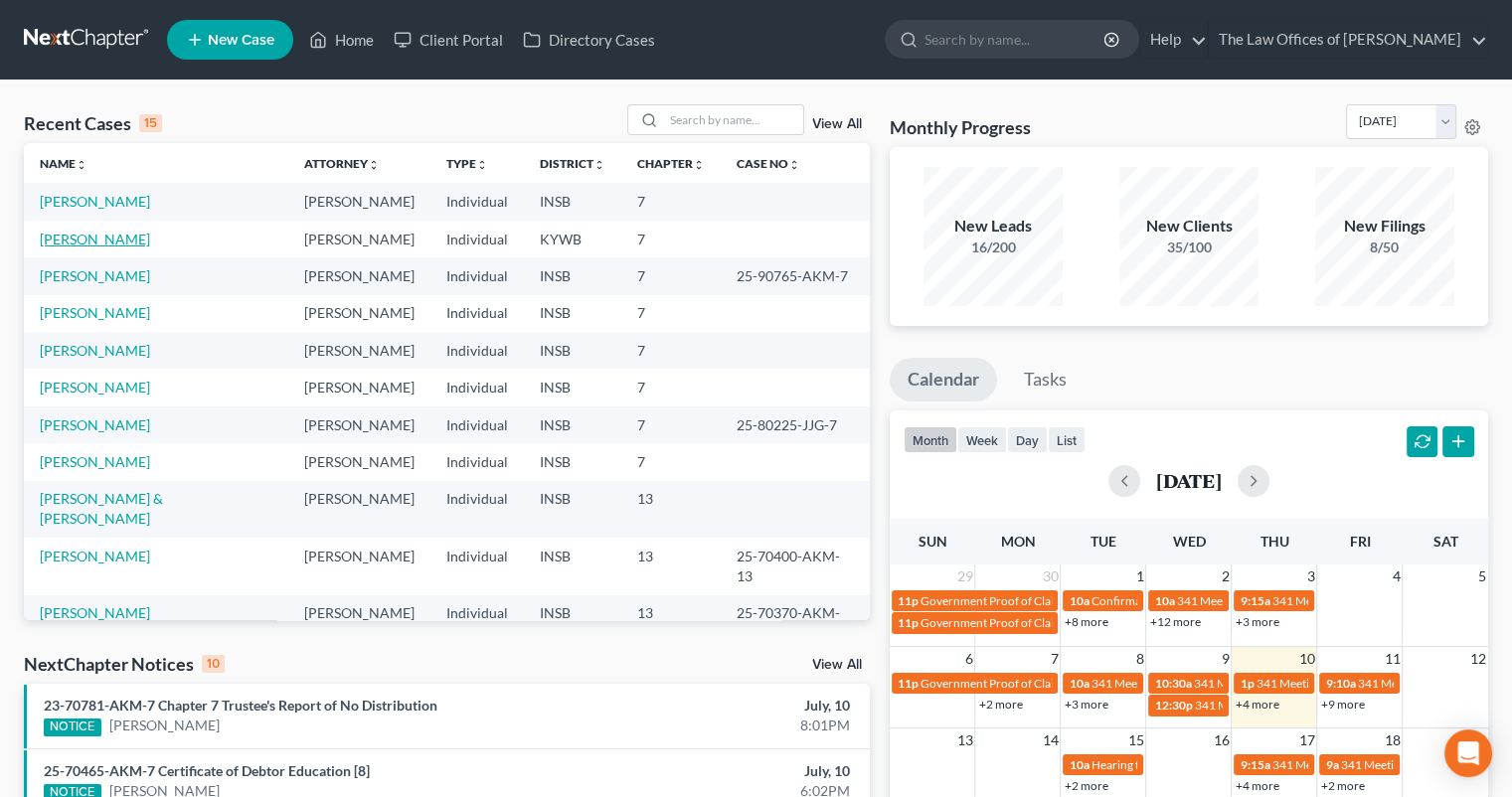 click on "King, Michelle" at bounding box center [94, 239] 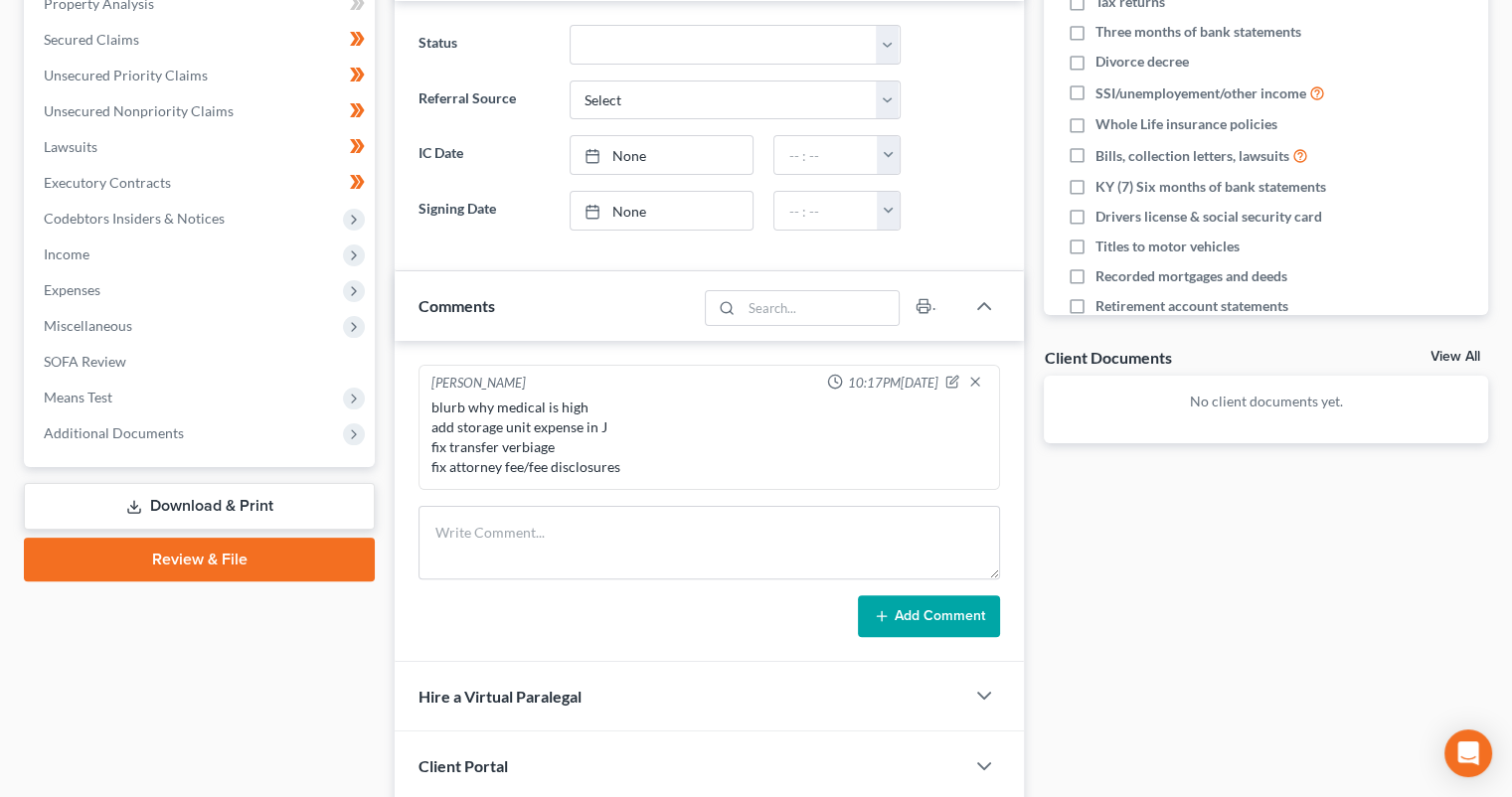 scroll, scrollTop: 398, scrollLeft: 0, axis: vertical 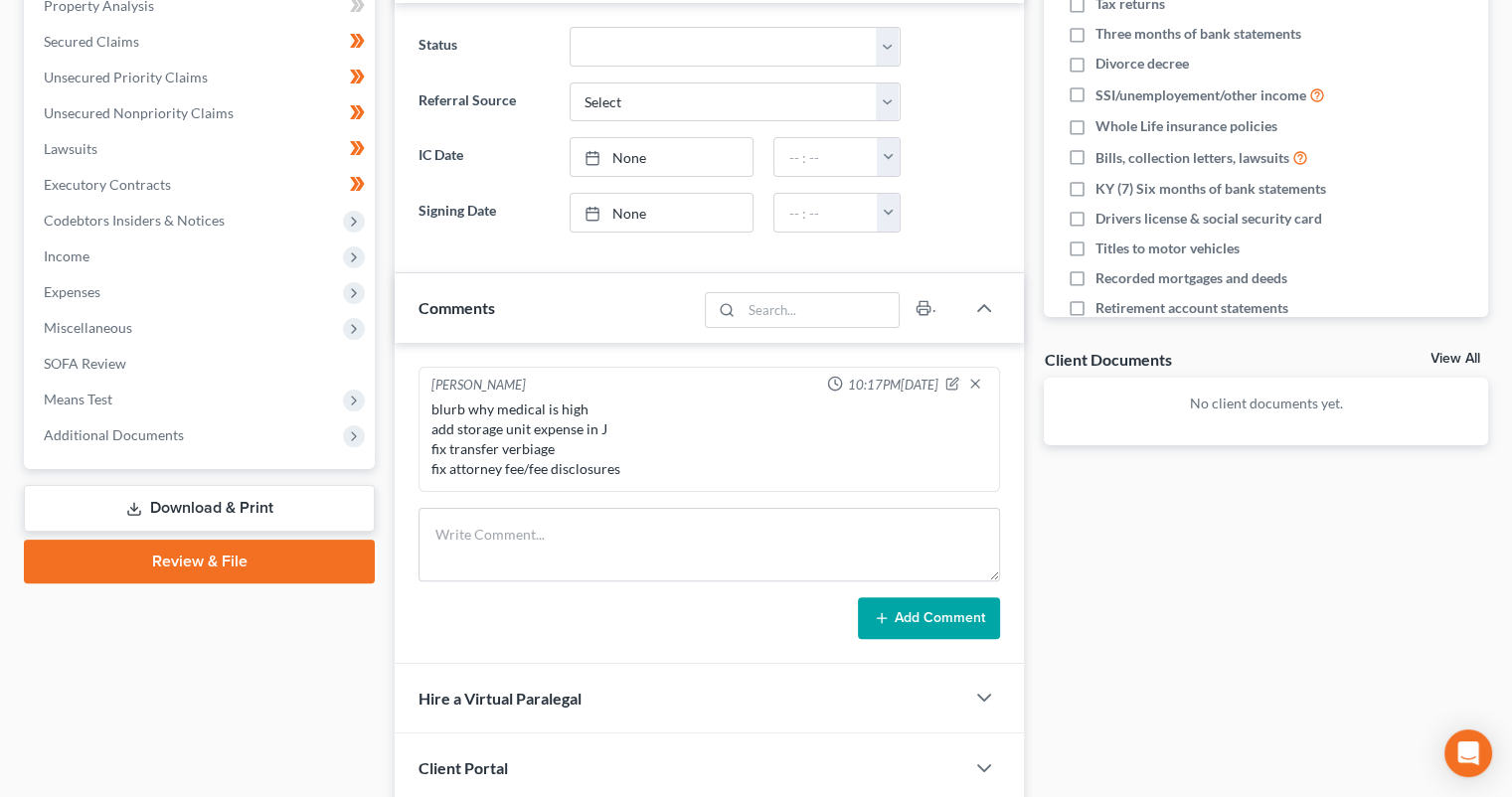 click on "Download & Print" at bounding box center [199, 508] 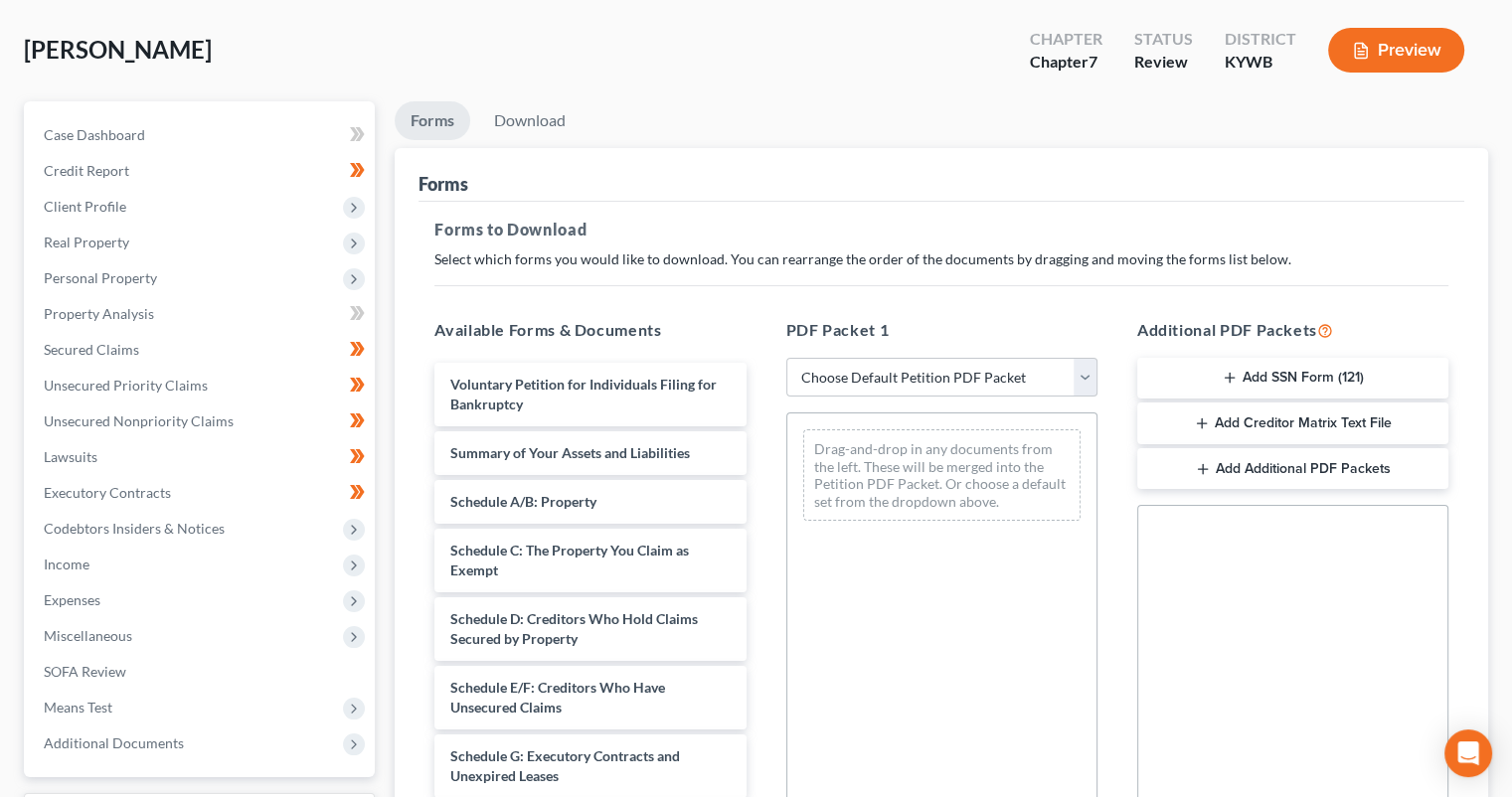 scroll, scrollTop: 0, scrollLeft: 0, axis: both 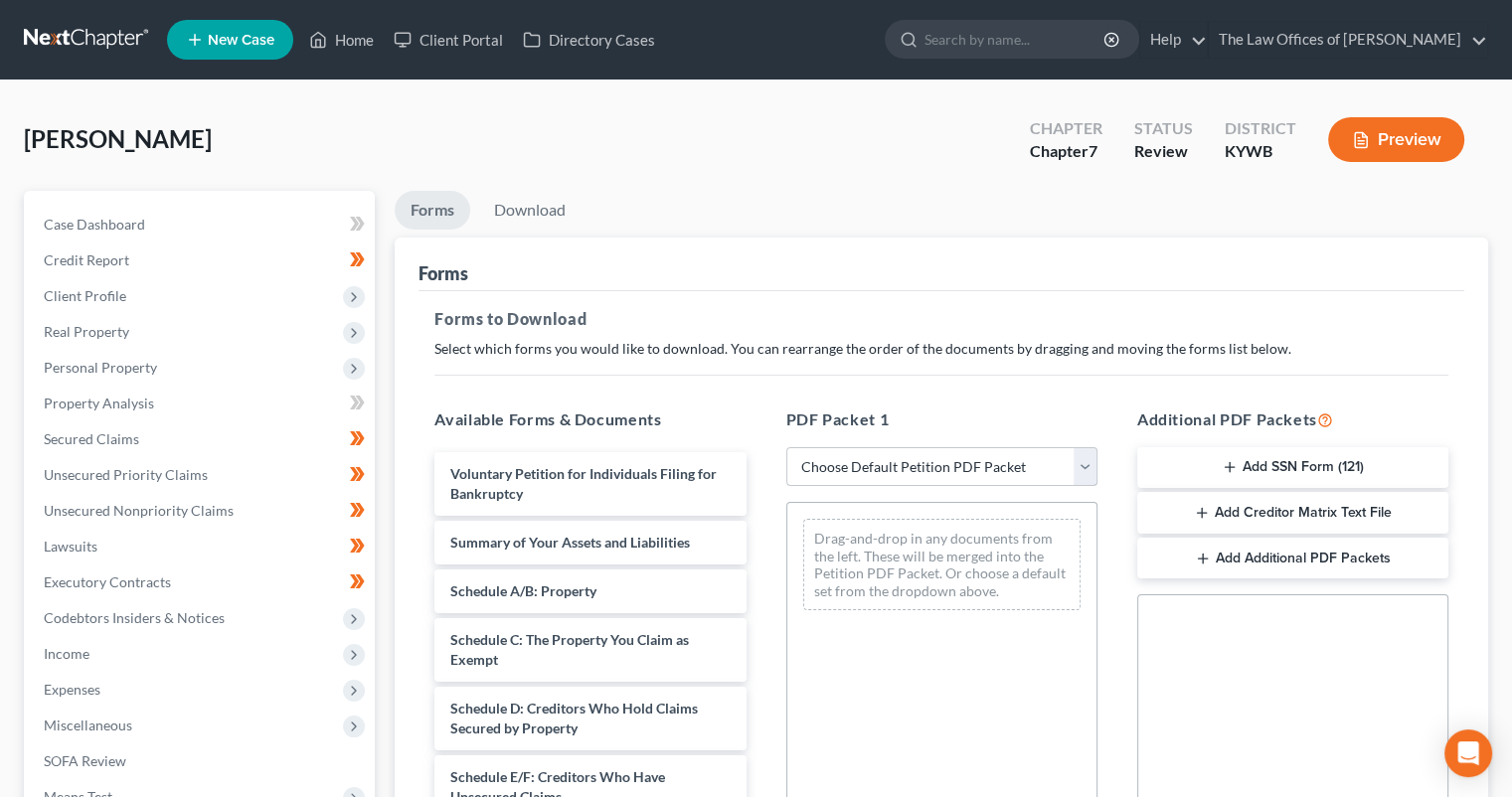 click on "Choose Default Petition PDF Packet Complete Bankruptcy Petition (all forms and schedules) Emergency Filing Forms (Petition and Creditor List Only) Amended Forms Signature Pages Only" at bounding box center [941, 467] 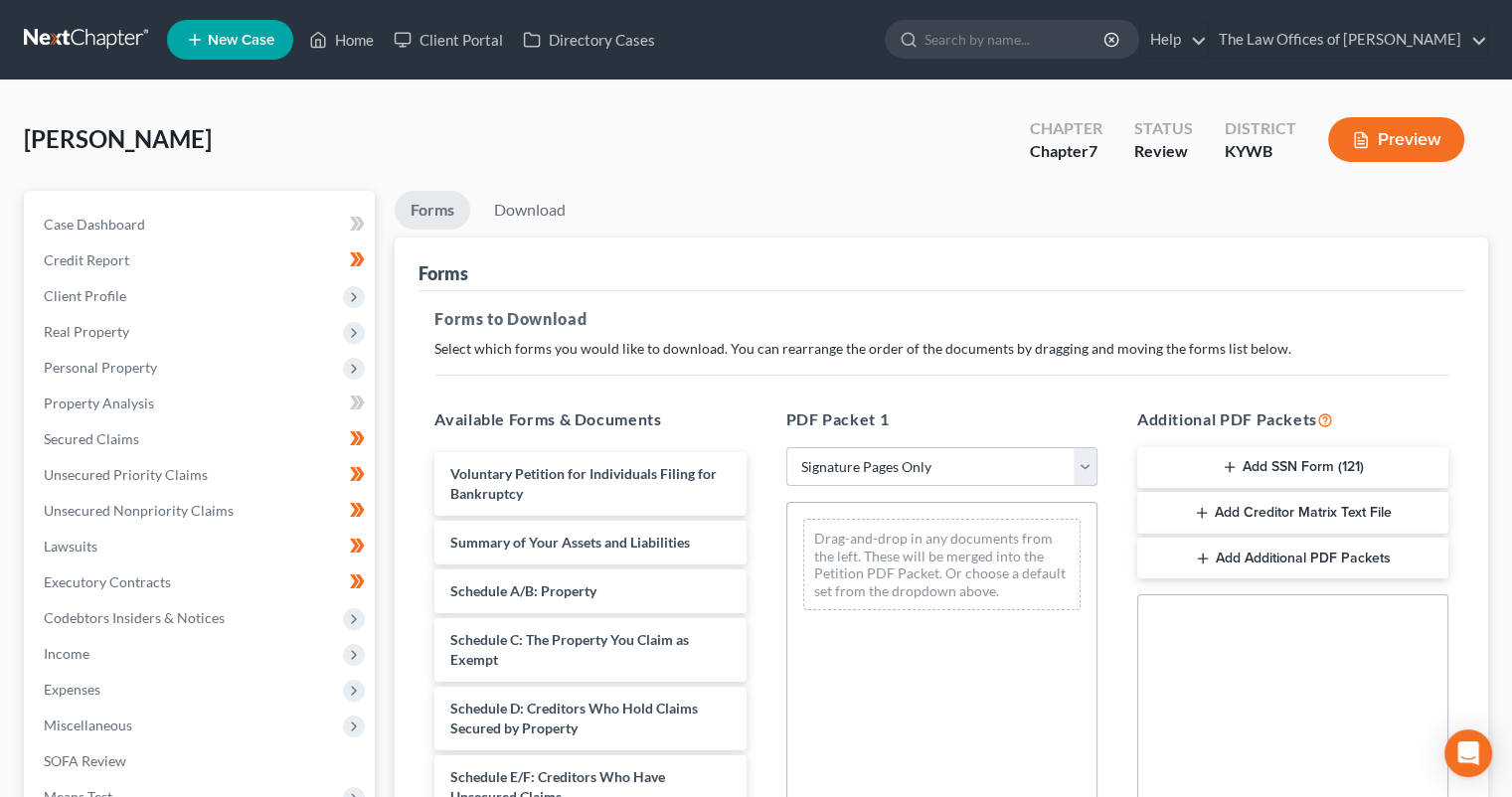 click on "Choose Default Petition PDF Packet Complete Bankruptcy Petition (all forms and schedules) Emergency Filing Forms (Petition and Creditor List Only) Amended Forms Signature Pages Only" at bounding box center (941, 467) 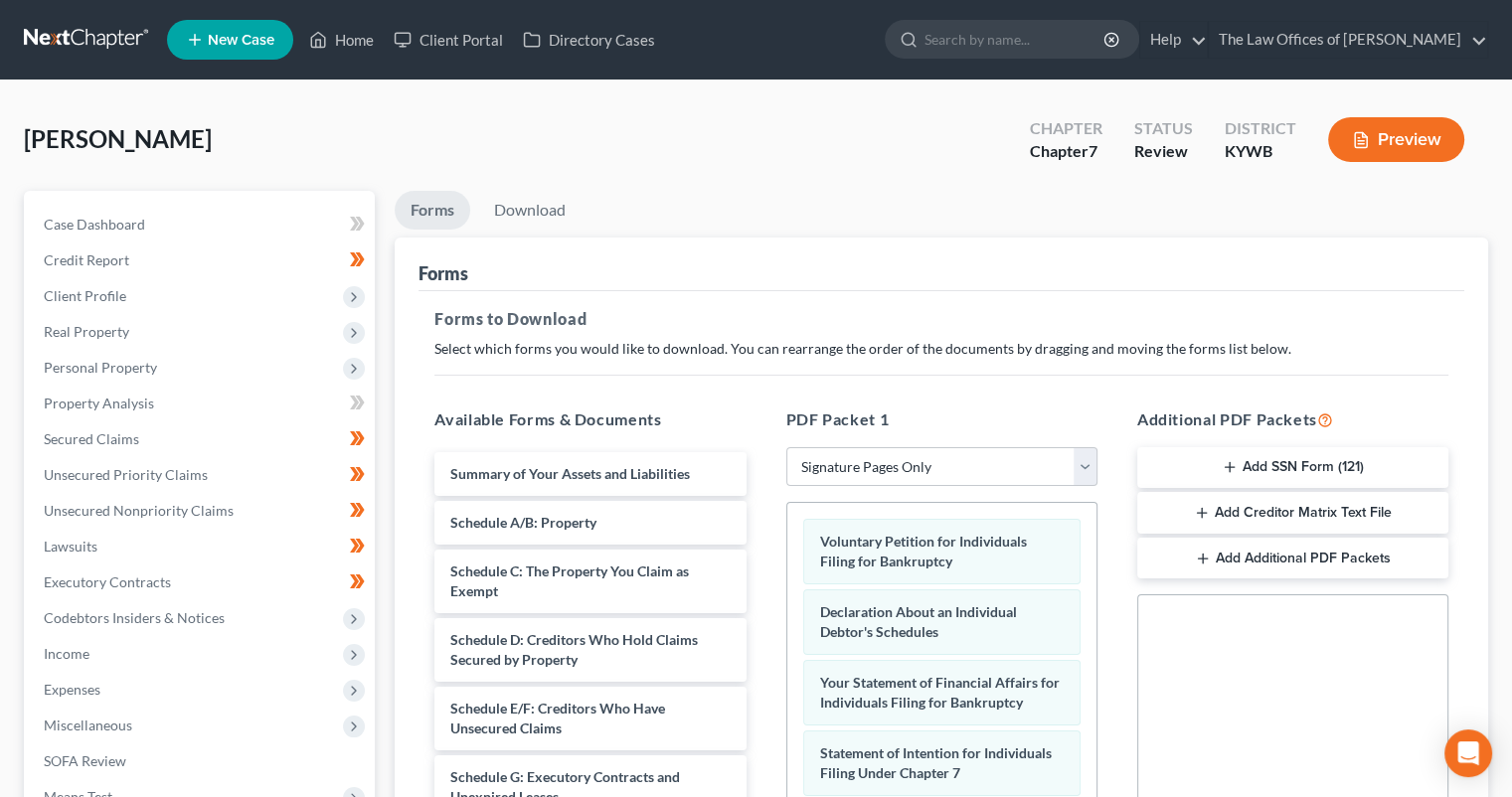 click on "Add SSN Form (121)" at bounding box center (1292, 468) 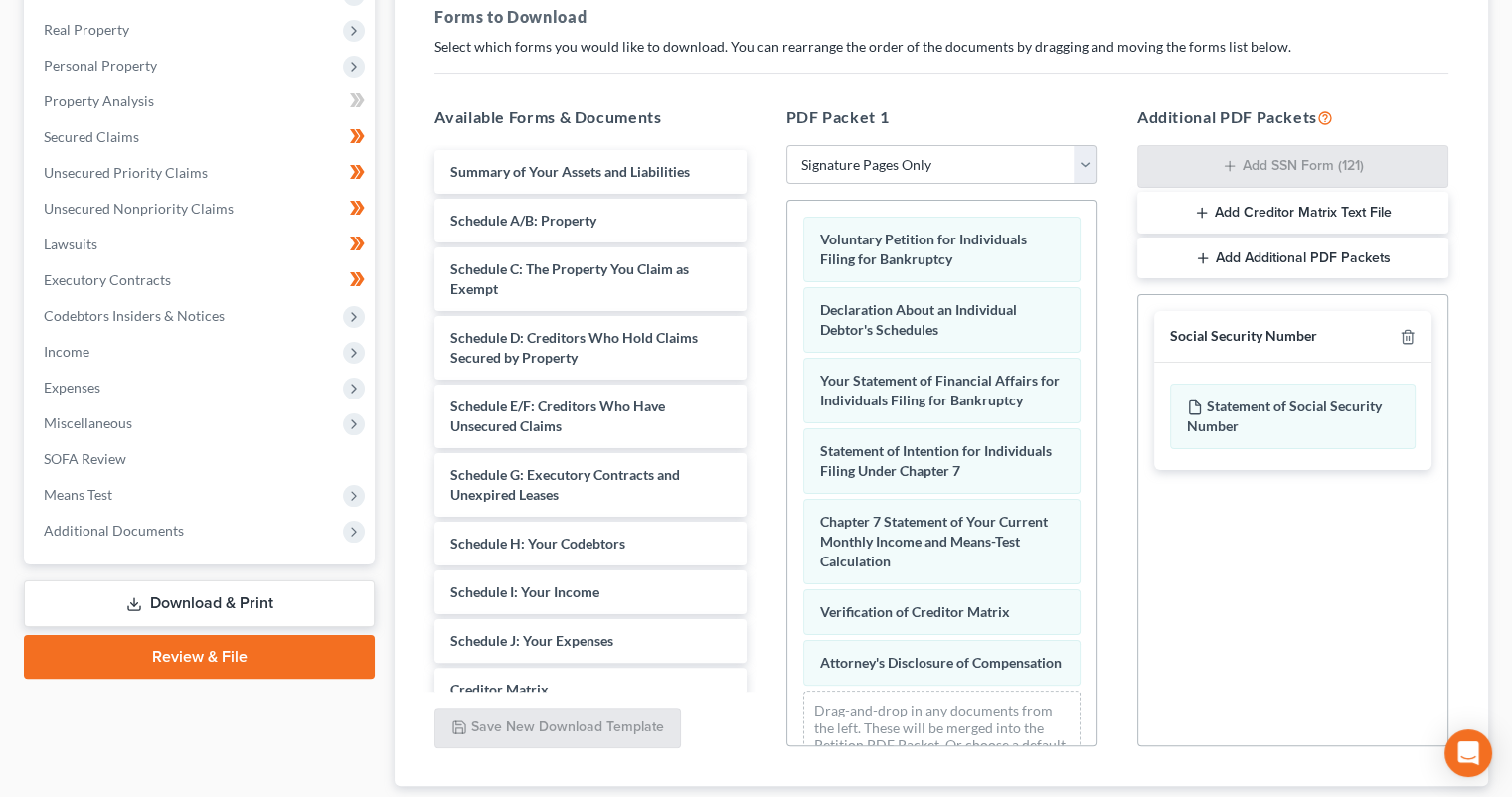 scroll, scrollTop: 331, scrollLeft: 0, axis: vertical 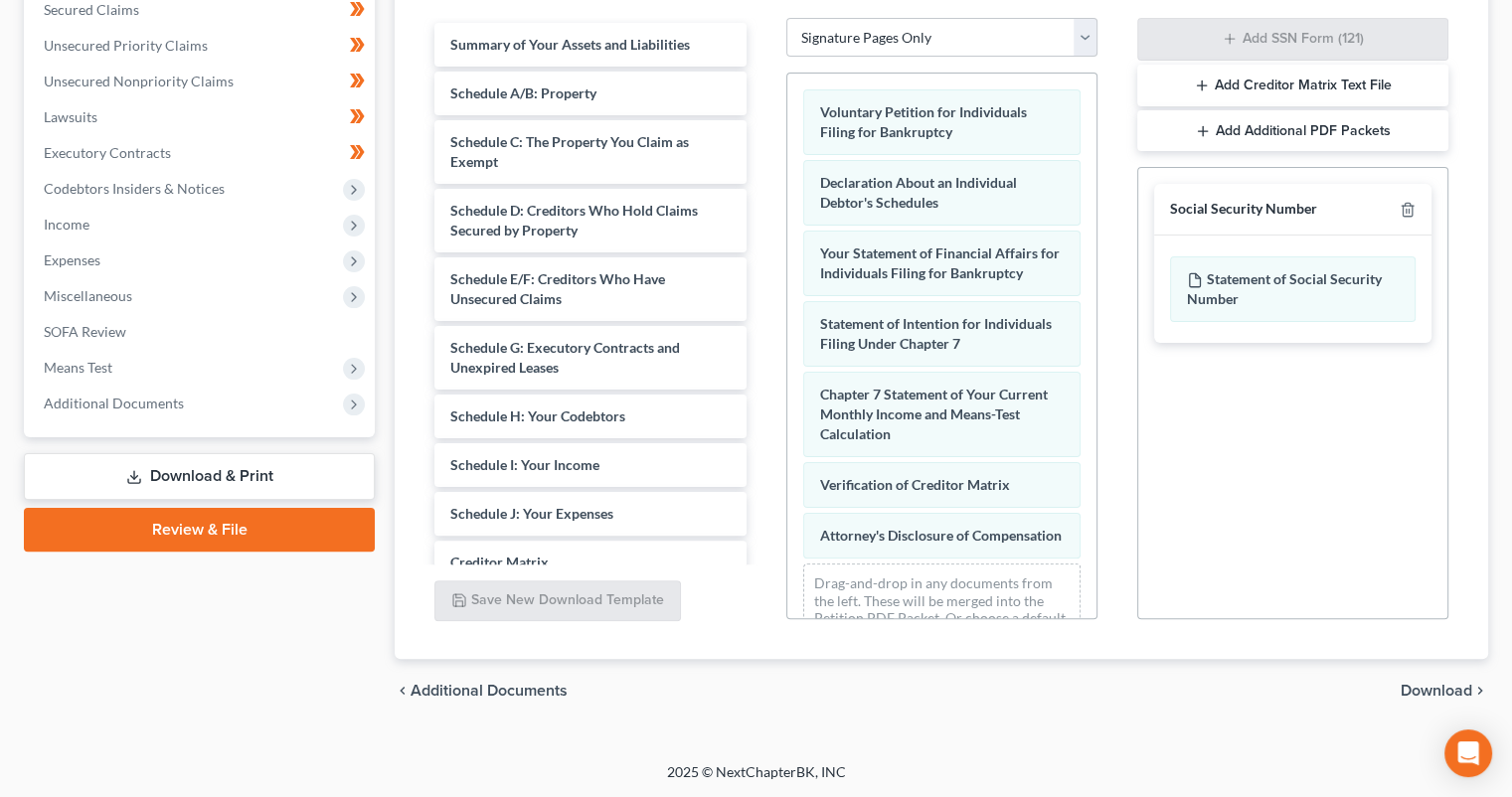 drag, startPoint x: 1425, startPoint y: 695, endPoint x: 1457, endPoint y: 650, distance: 55.217751 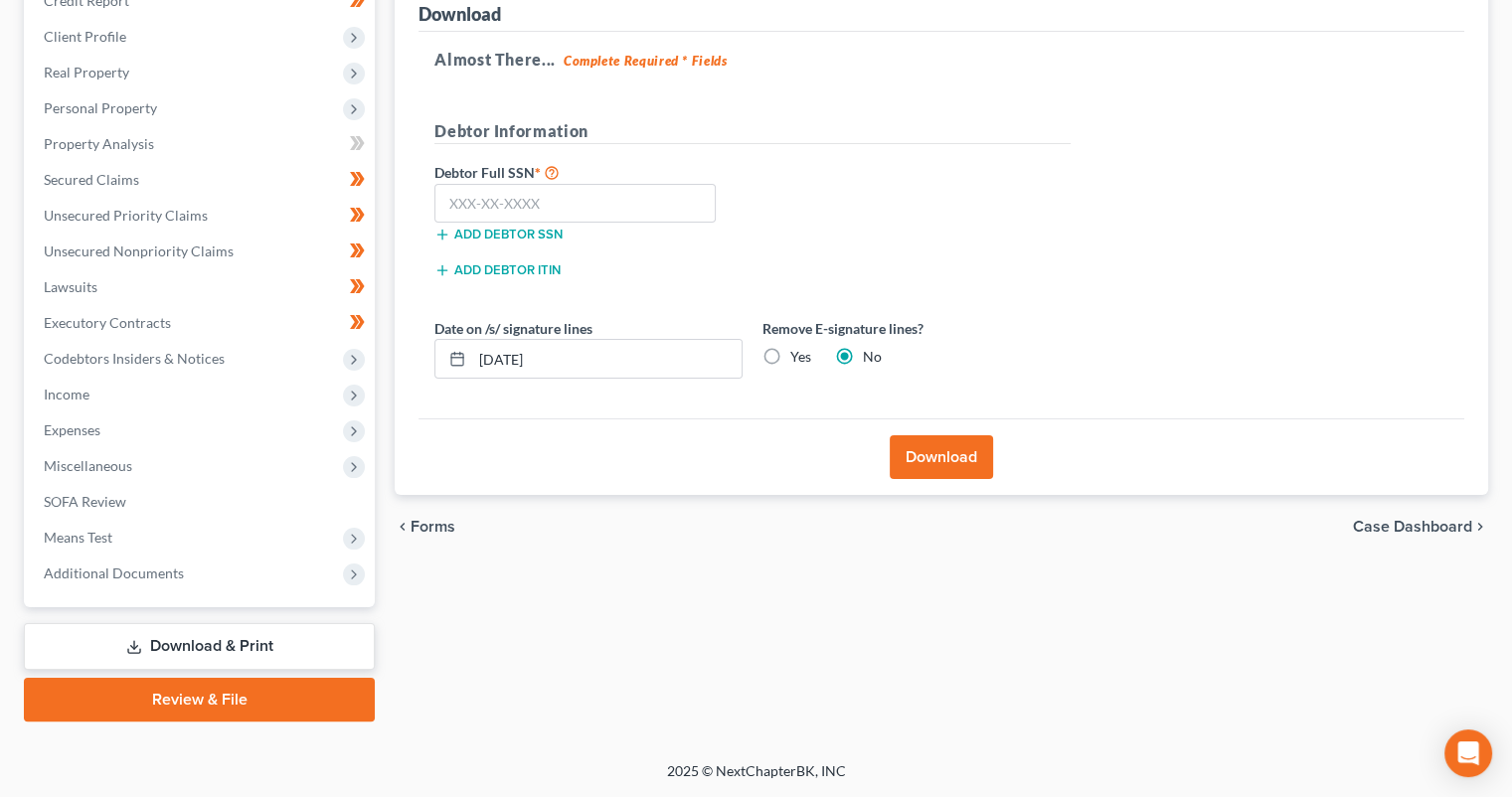 scroll, scrollTop: 258, scrollLeft: 0, axis: vertical 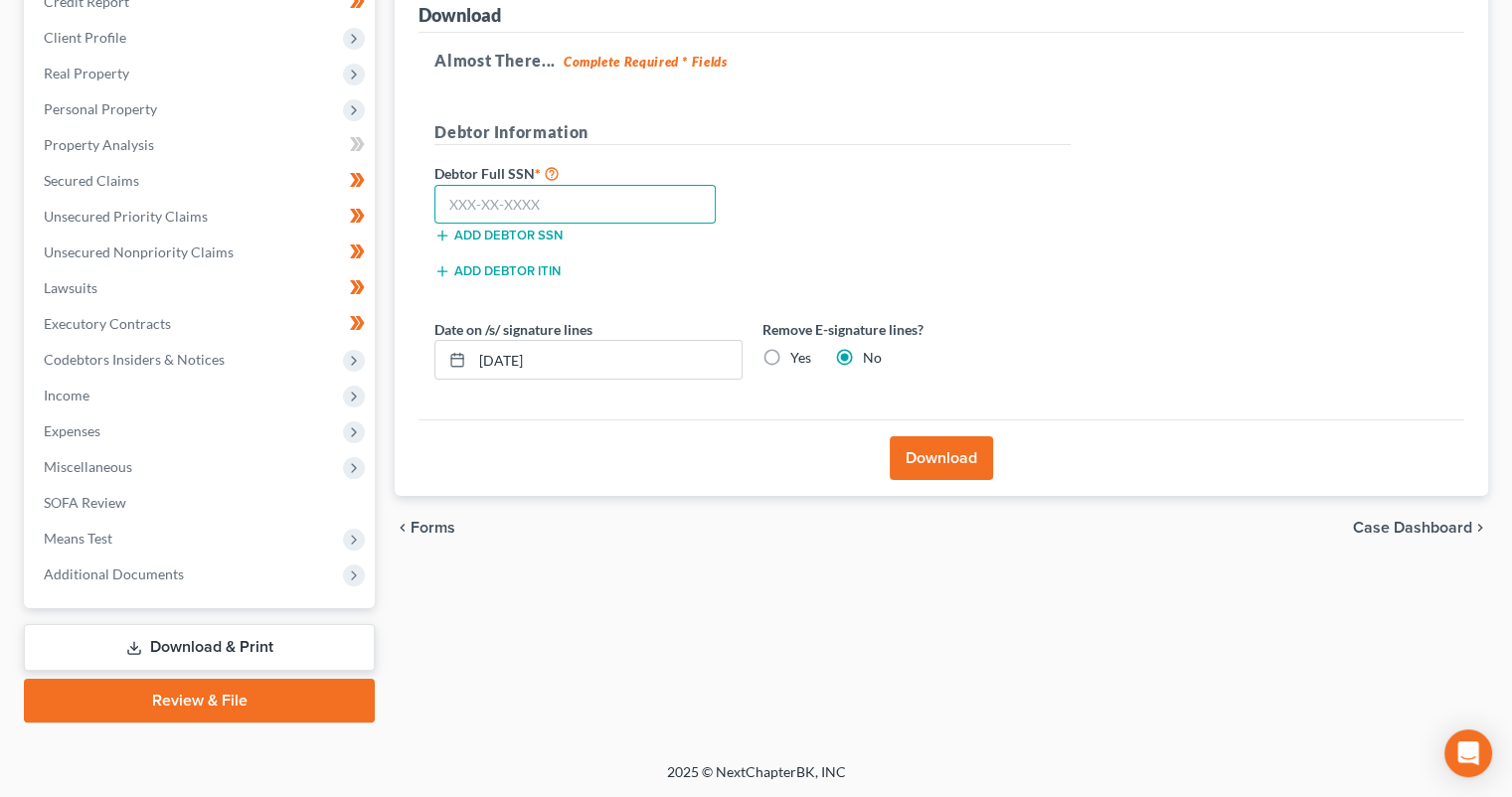 click at bounding box center (575, 205) 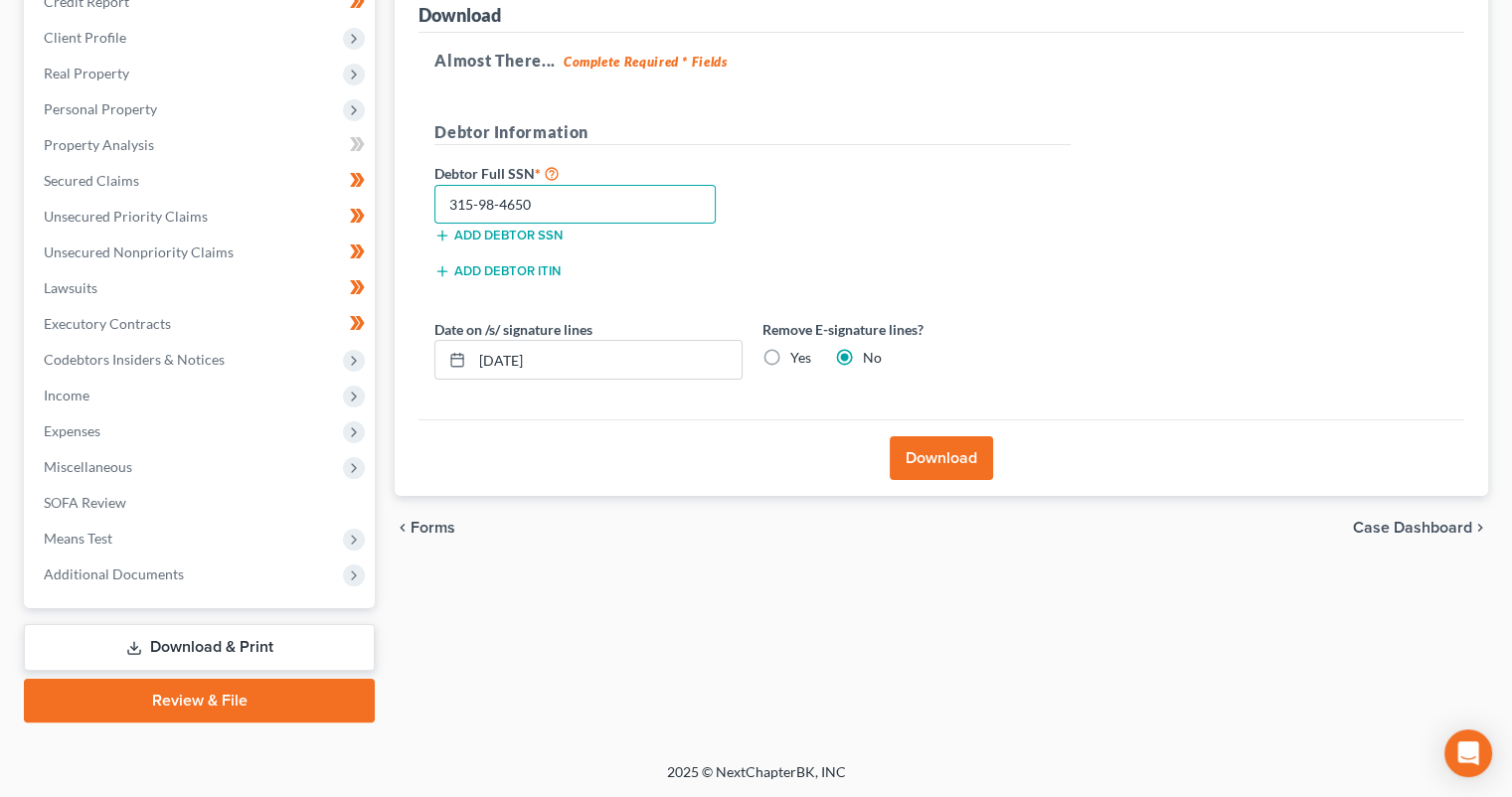type on "315-98-4650" 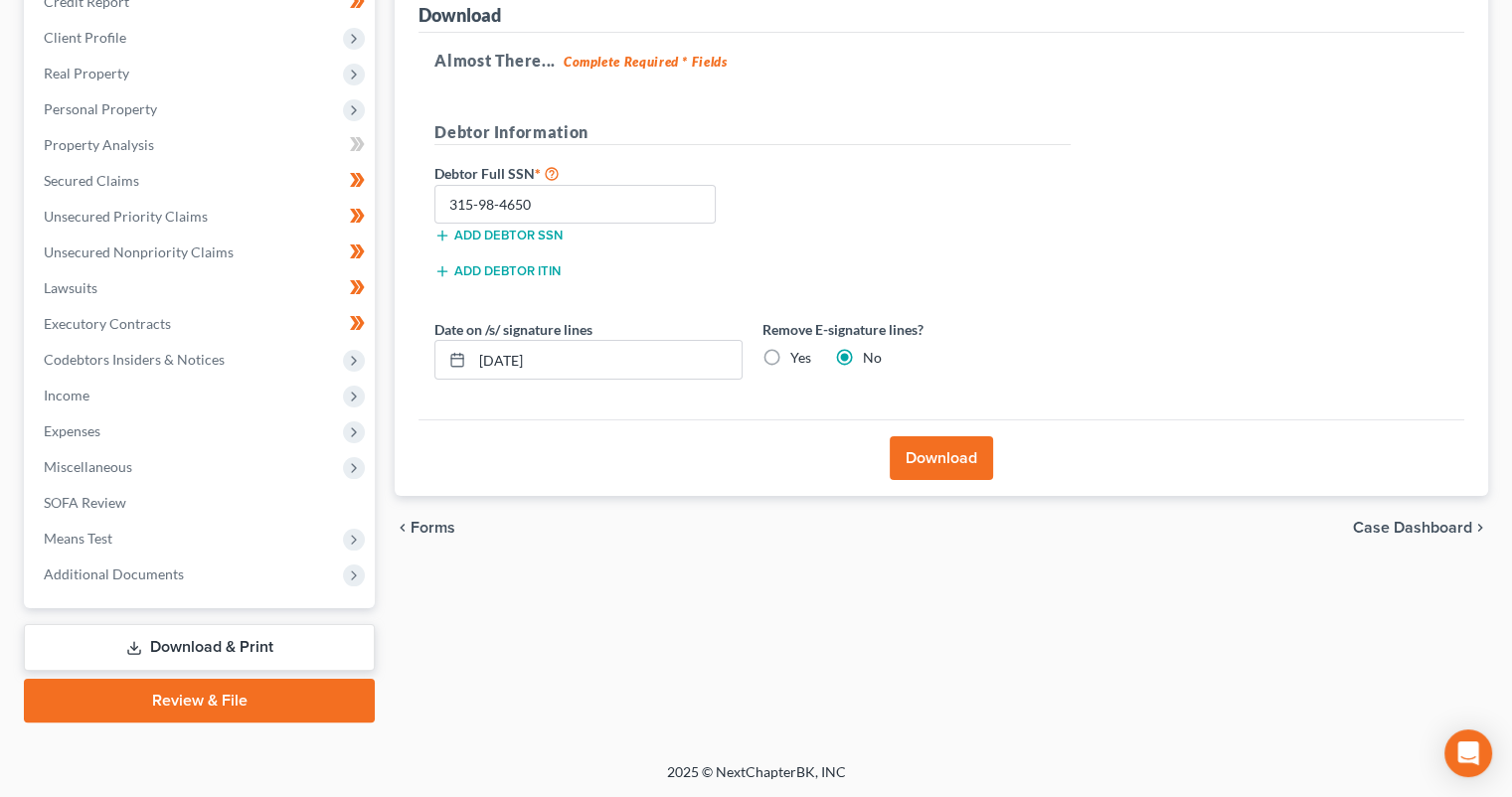 click on "Yes" at bounding box center [800, 358] 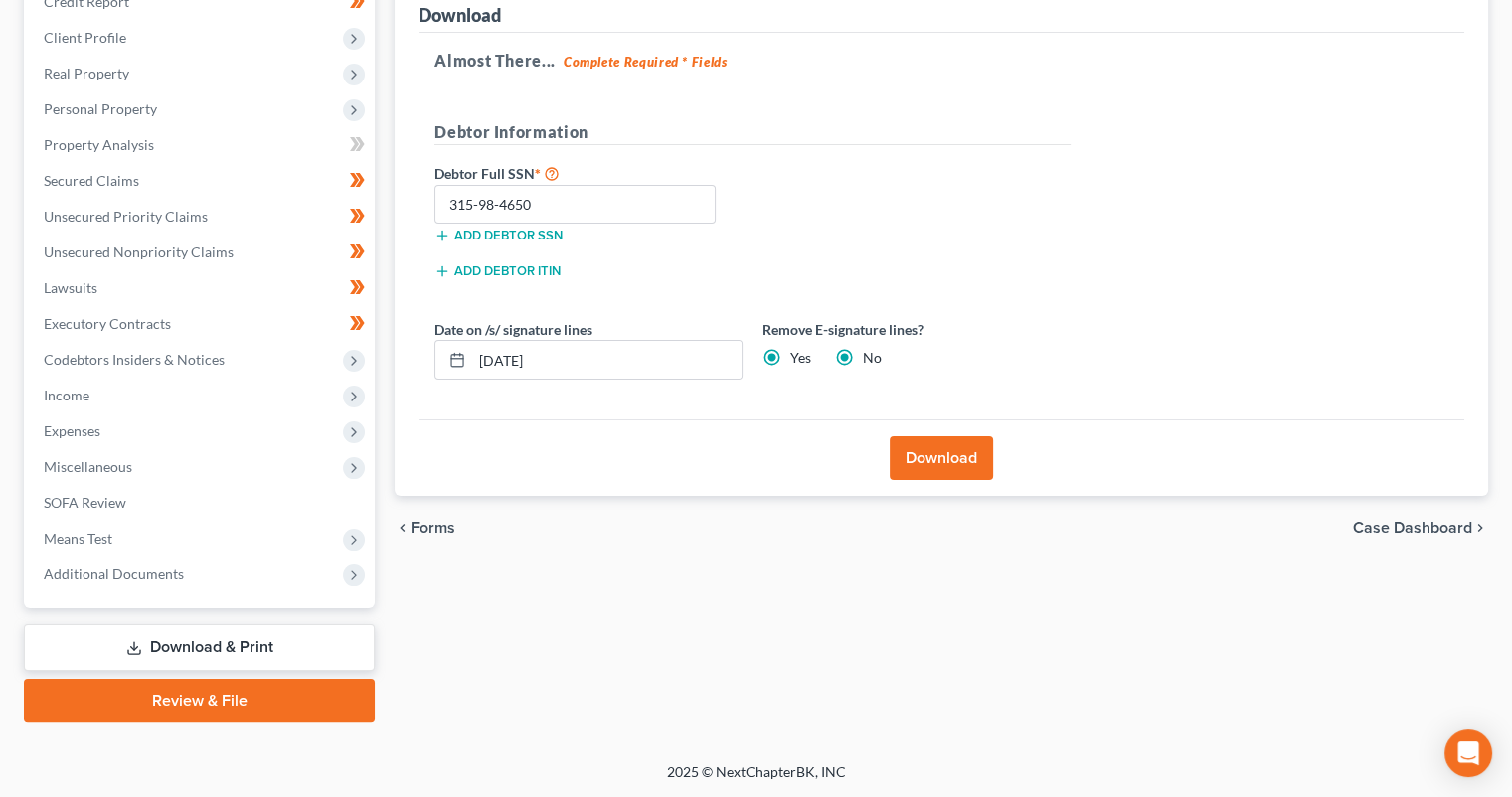 radio on "false" 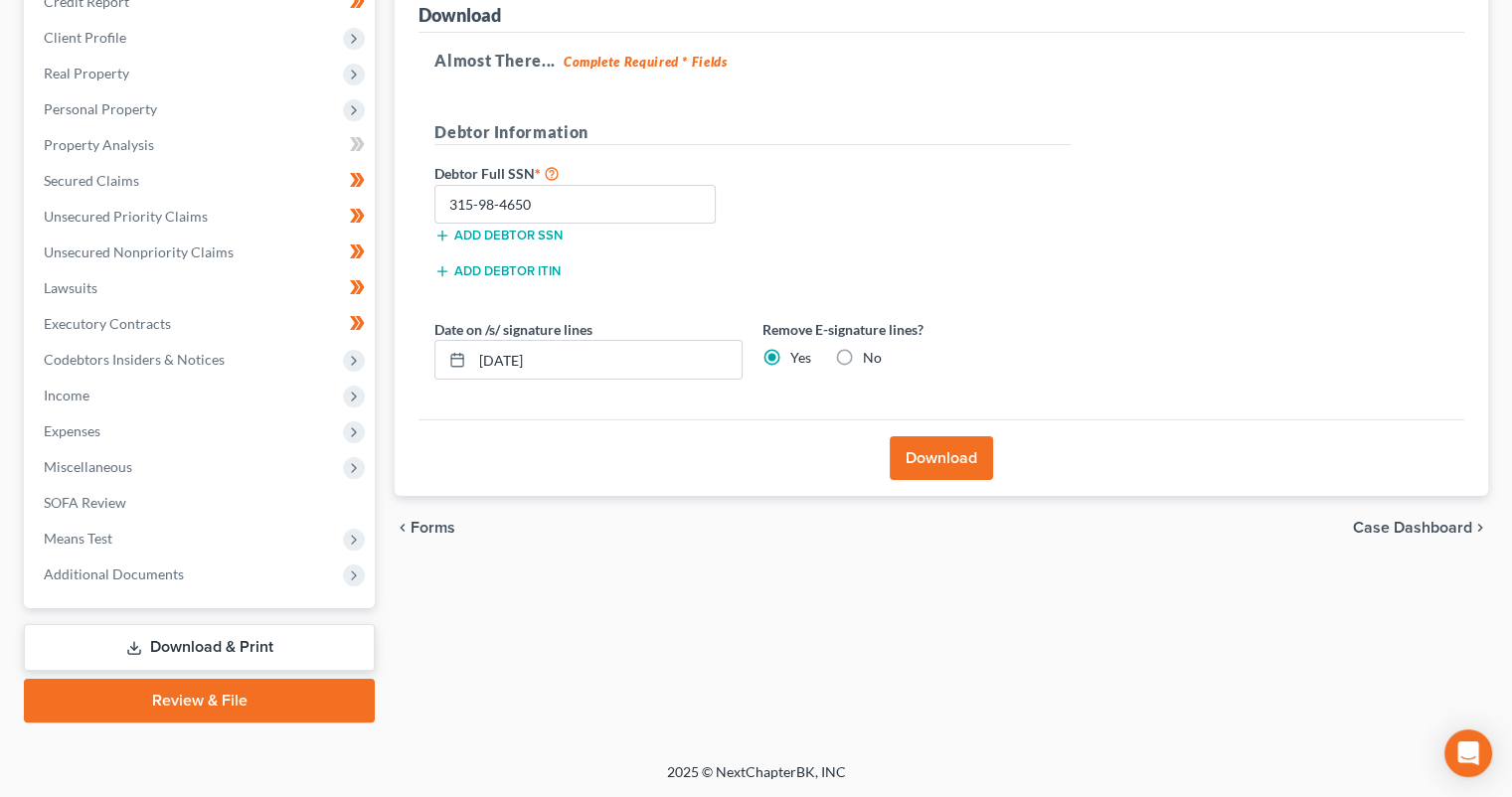 click on "Download" at bounding box center [941, 458] 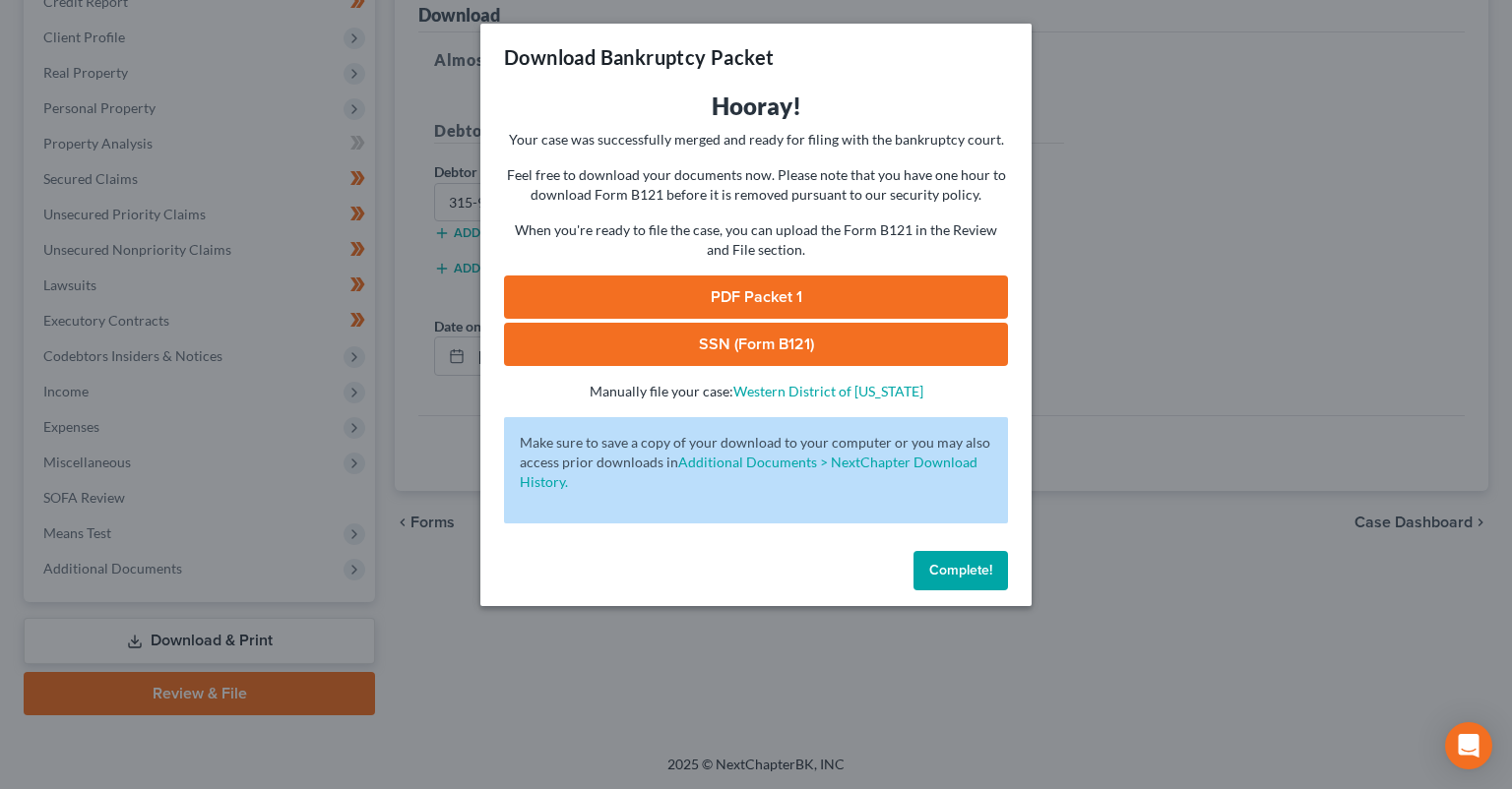 click on "SSN (Form B121)" at bounding box center (756, 344) 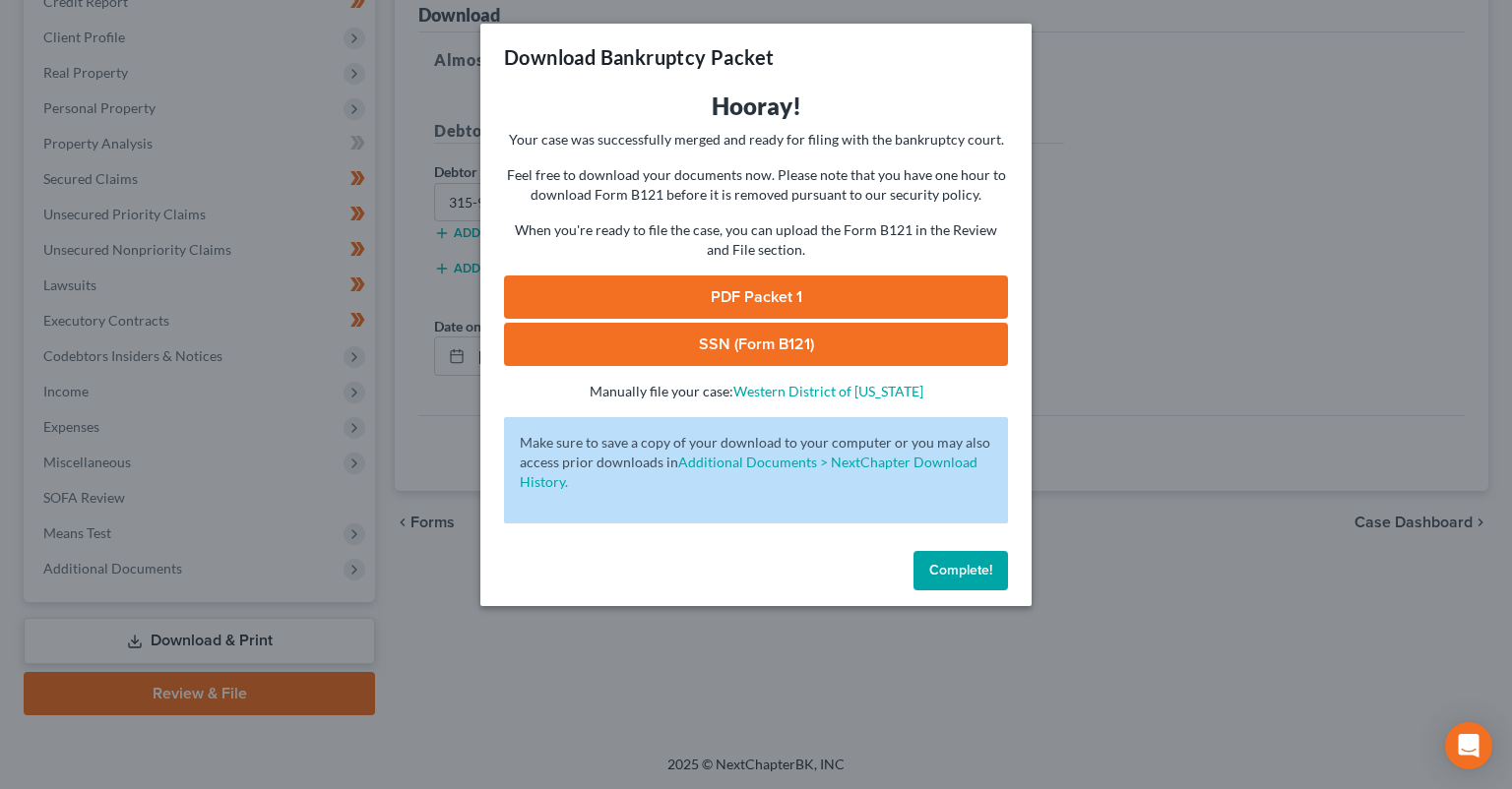 click on "PDF Packet 1" at bounding box center [756, 297] 